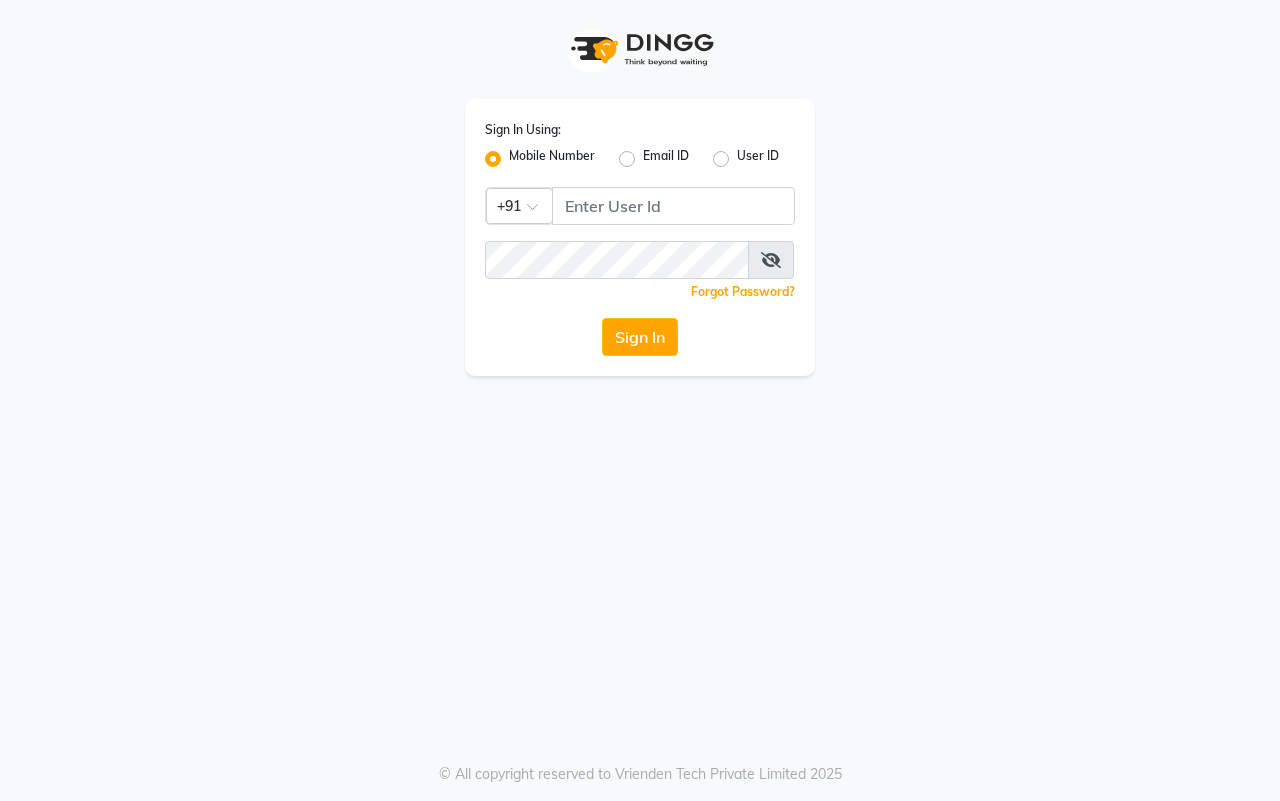 scroll, scrollTop: 0, scrollLeft: 0, axis: both 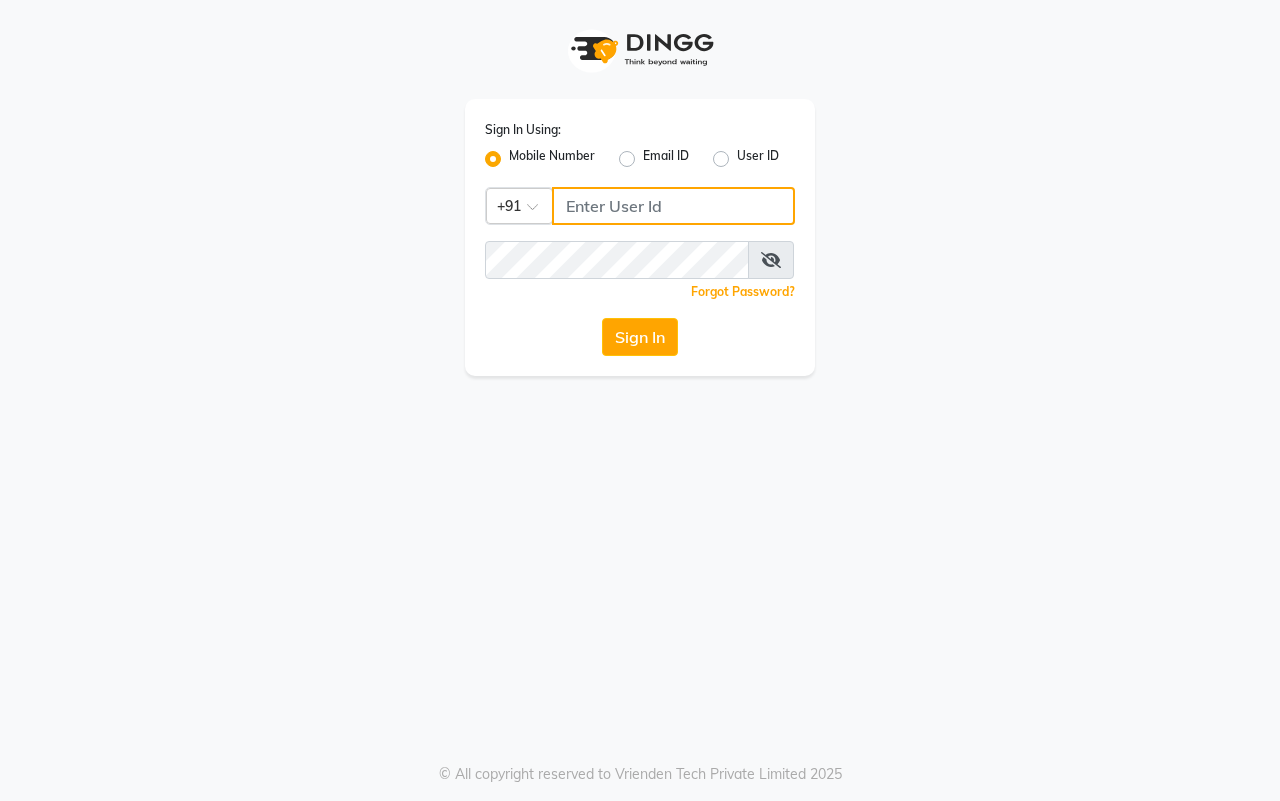 click 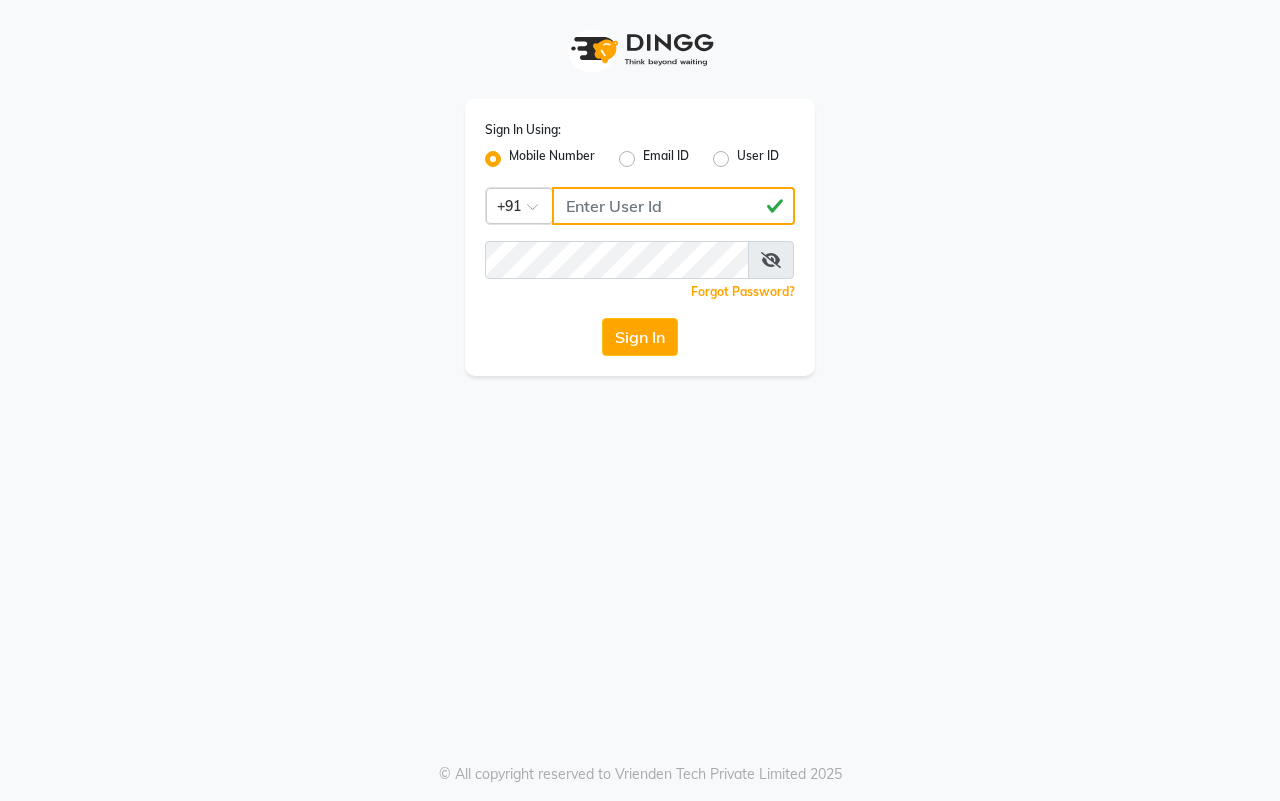 type on "[PHONE]" 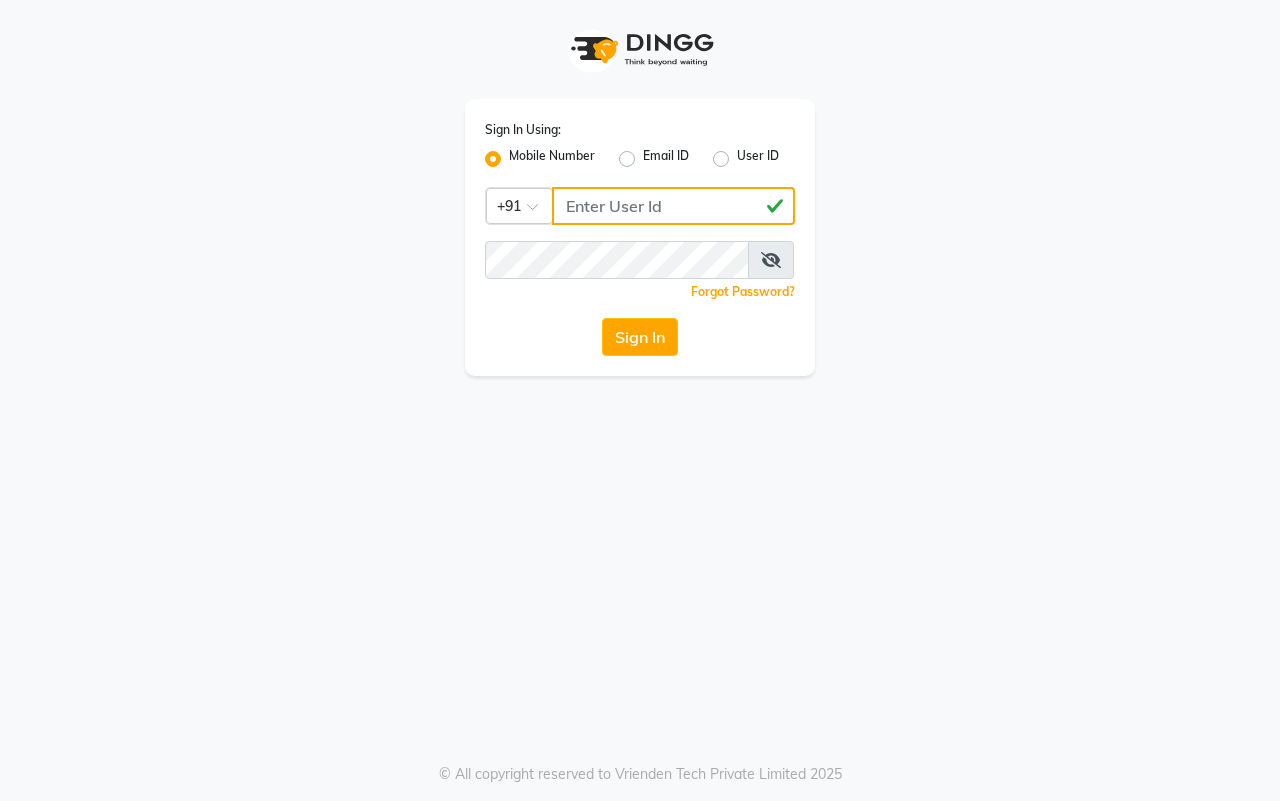 click on "[PHONE]" 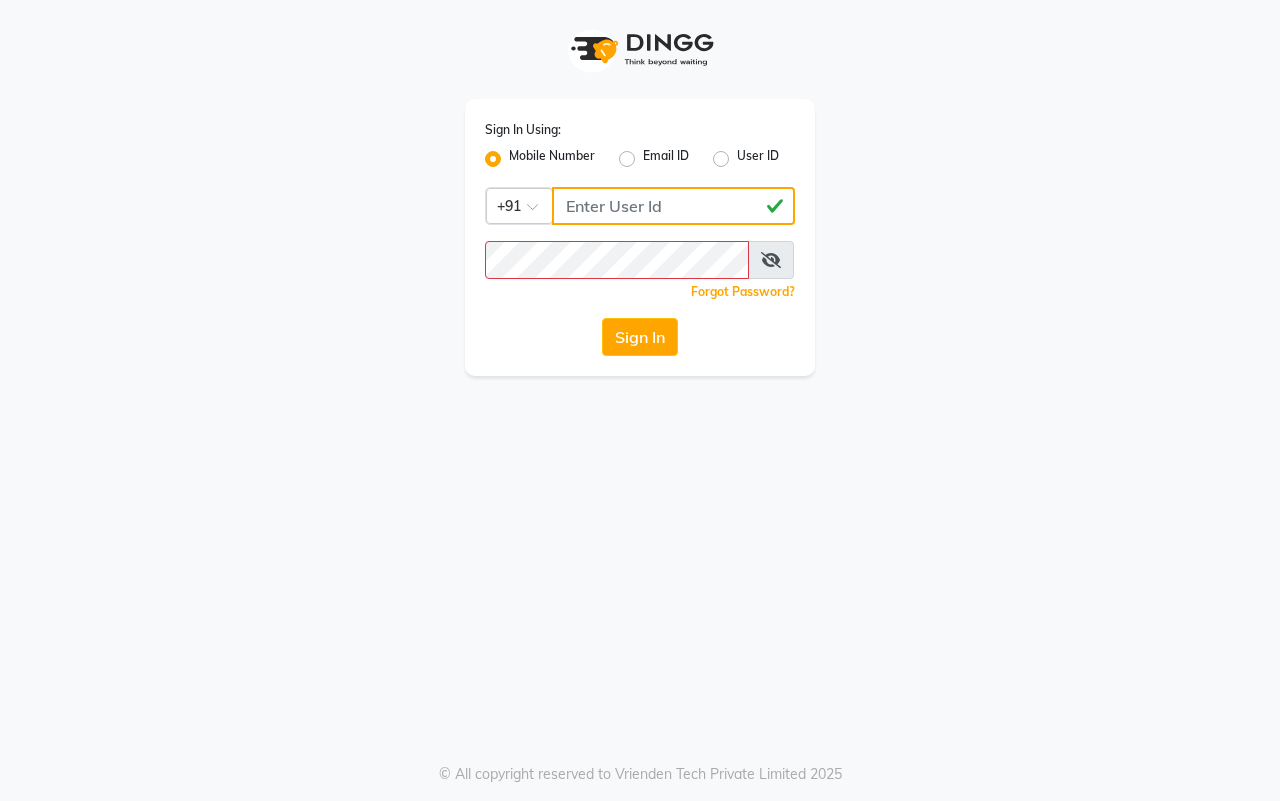 click on "[PHONE]" 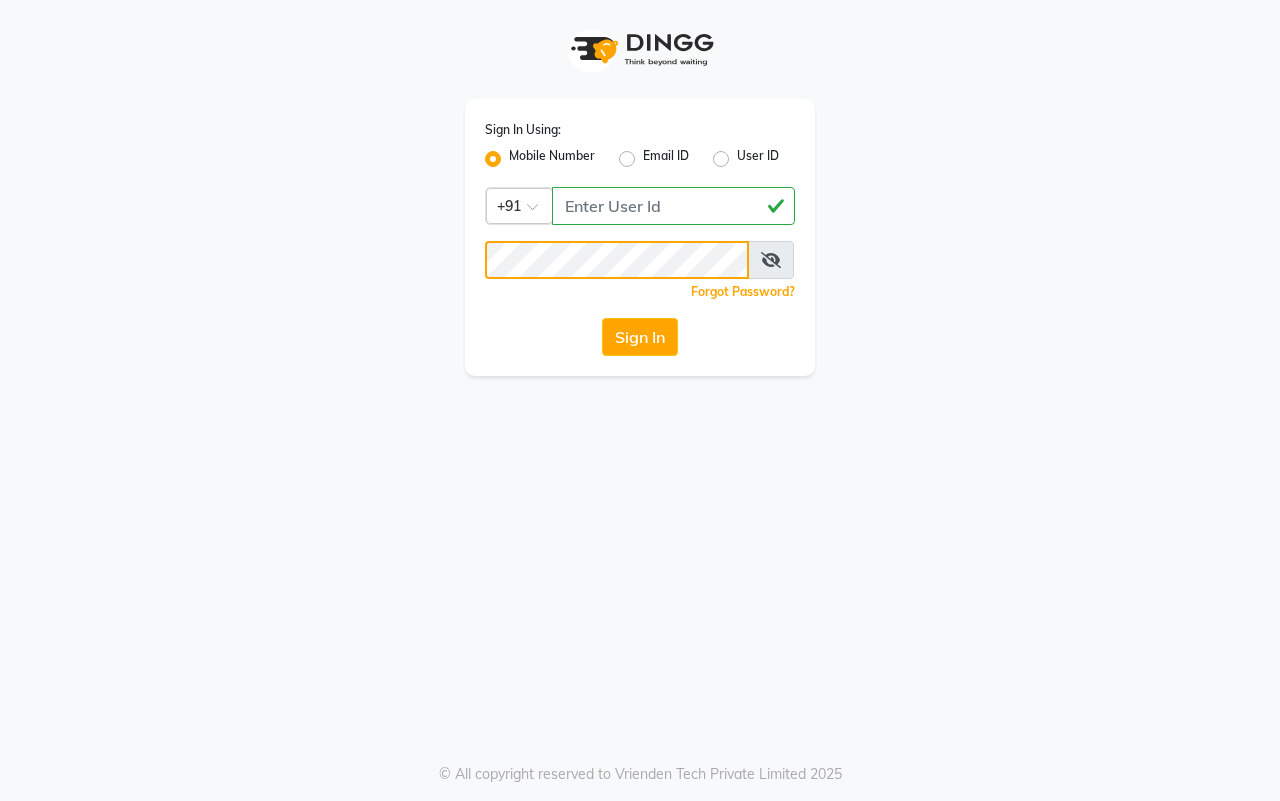 click on "Sign In" 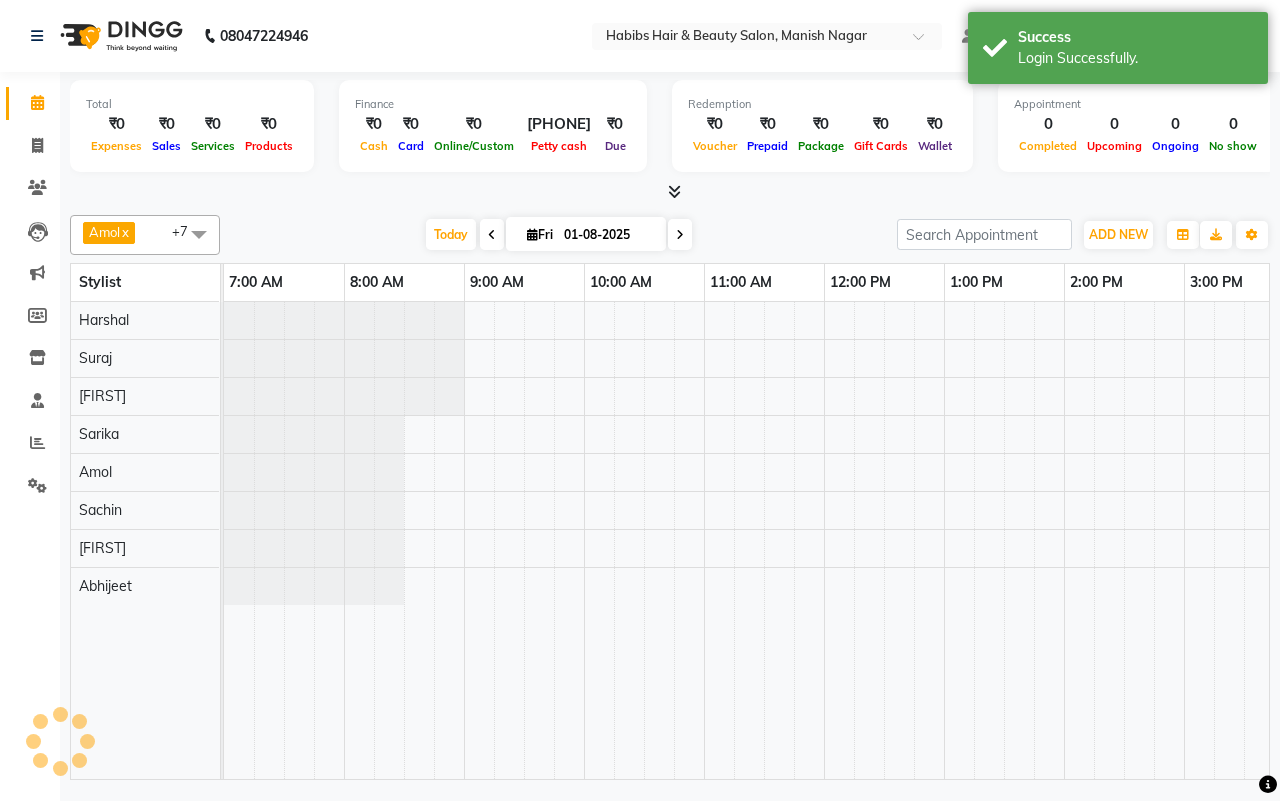 scroll, scrollTop: 0, scrollLeft: 0, axis: both 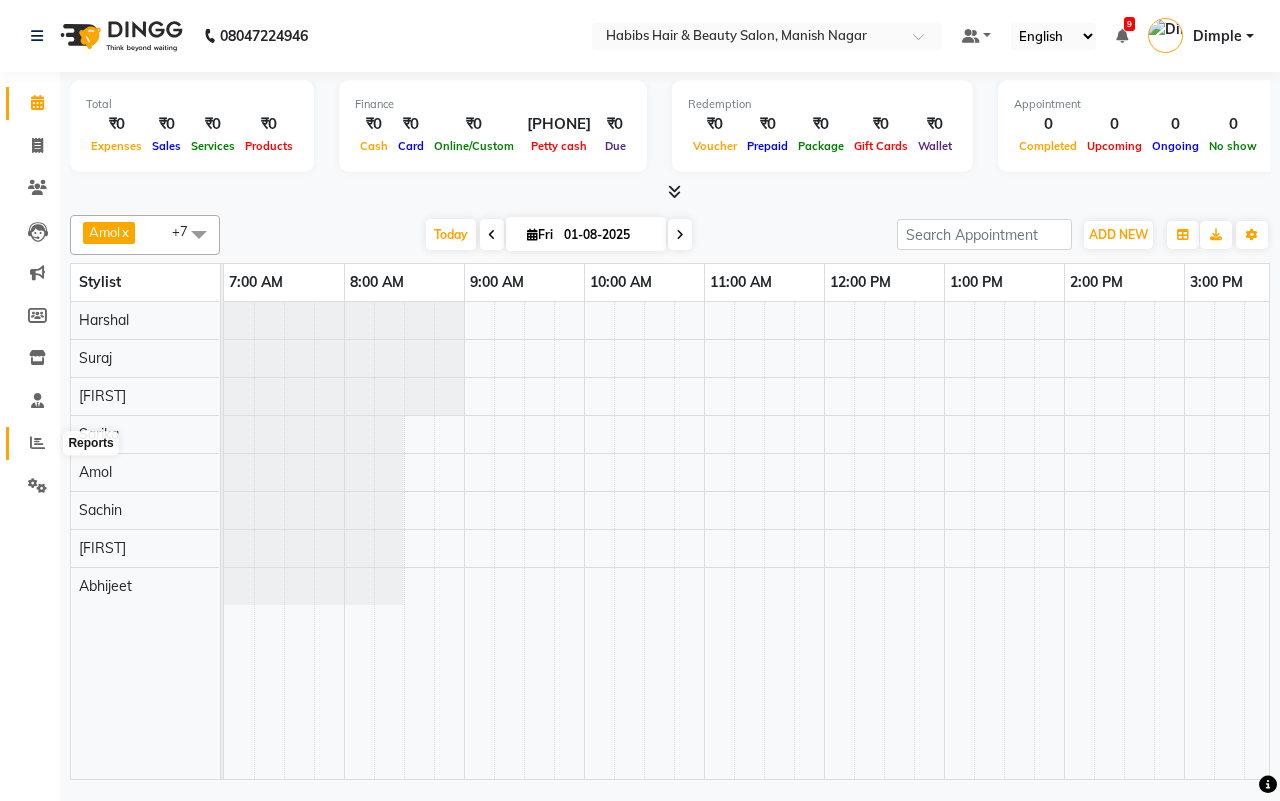 click 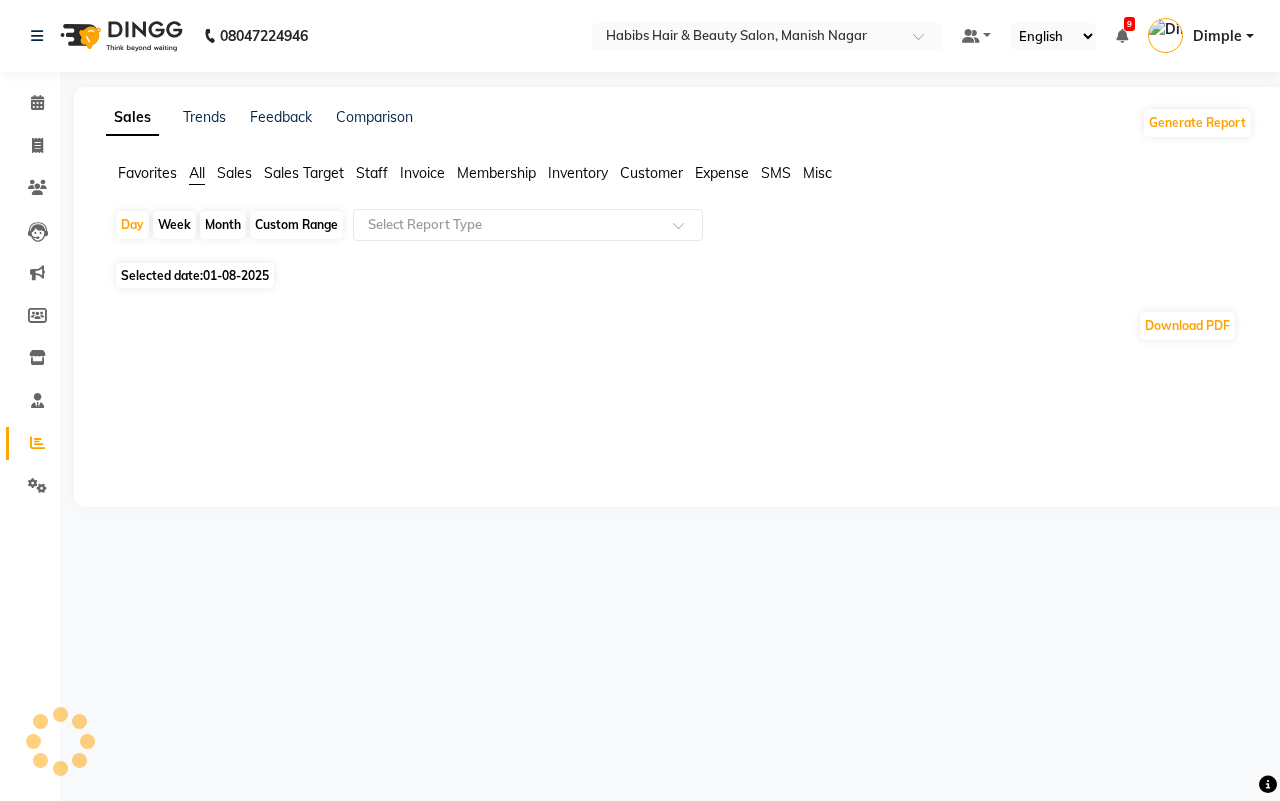 click on "Month" 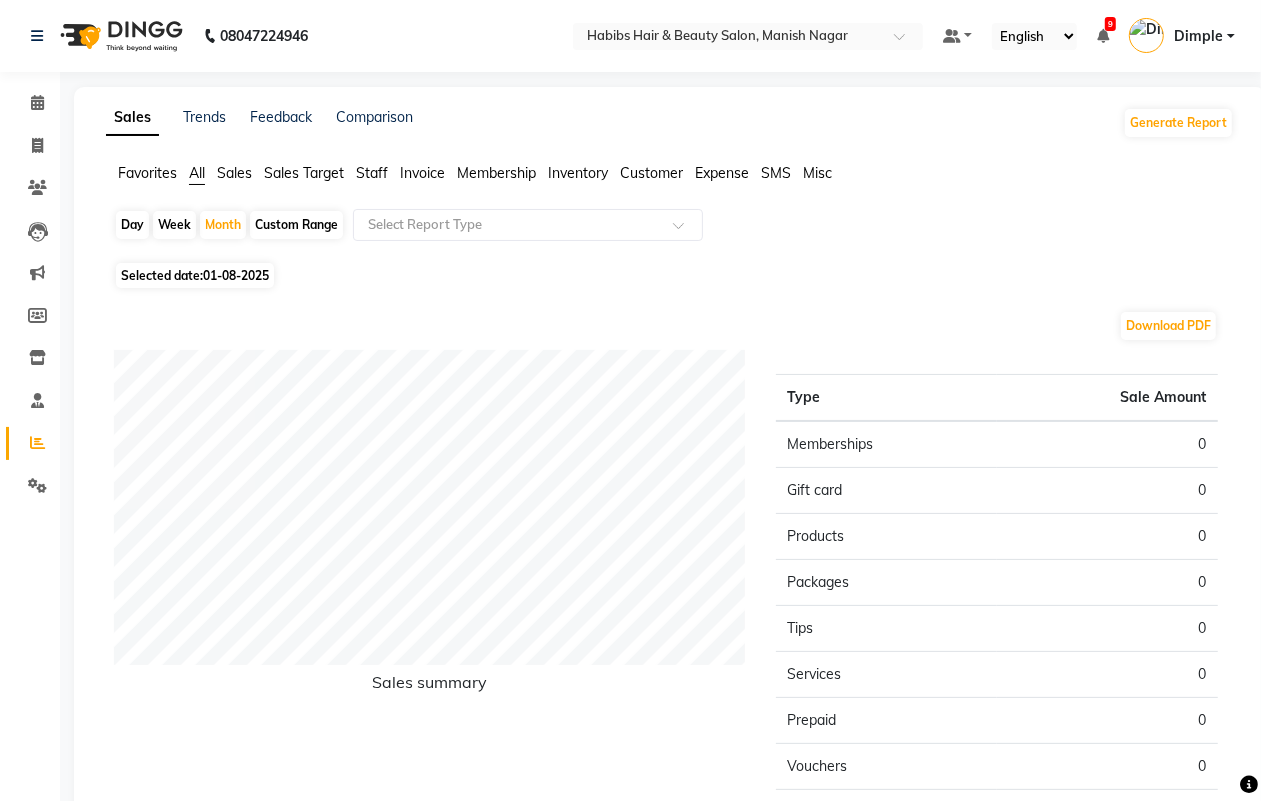 click on "01-08-2025" 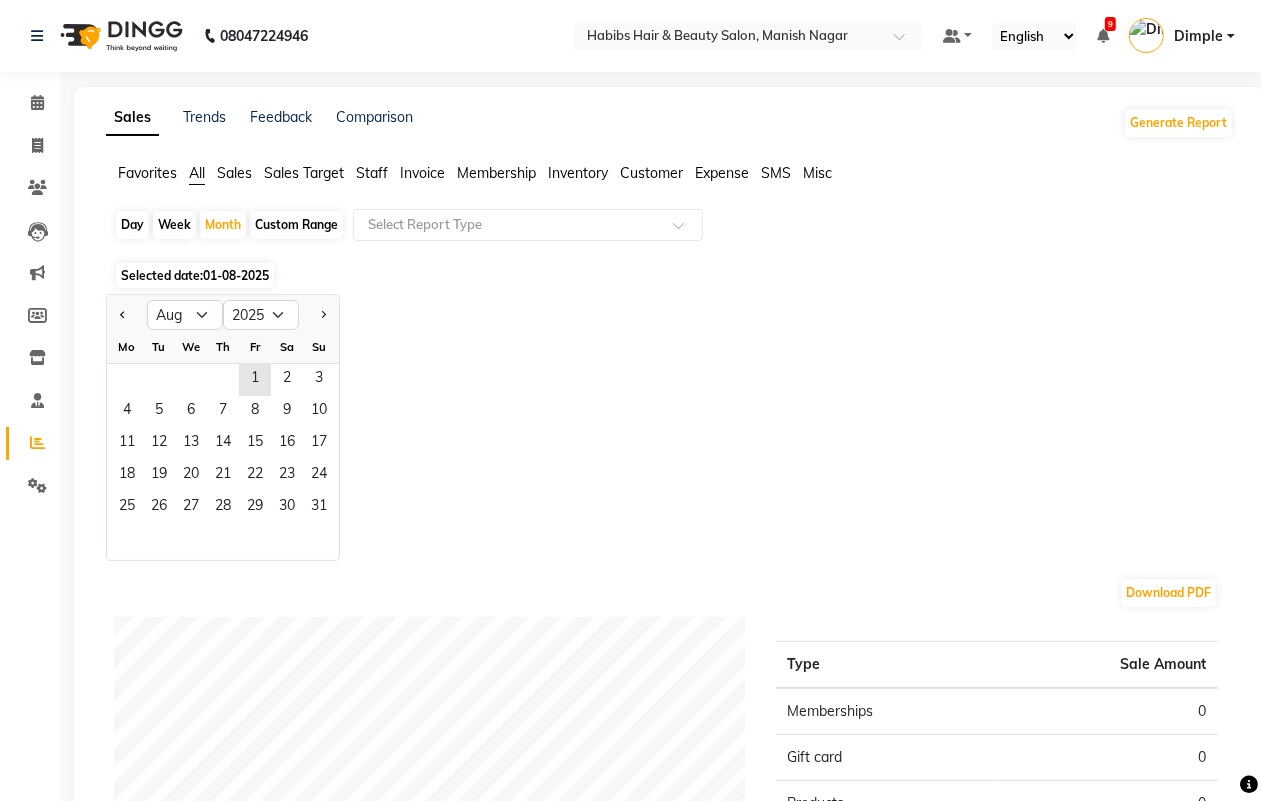 click 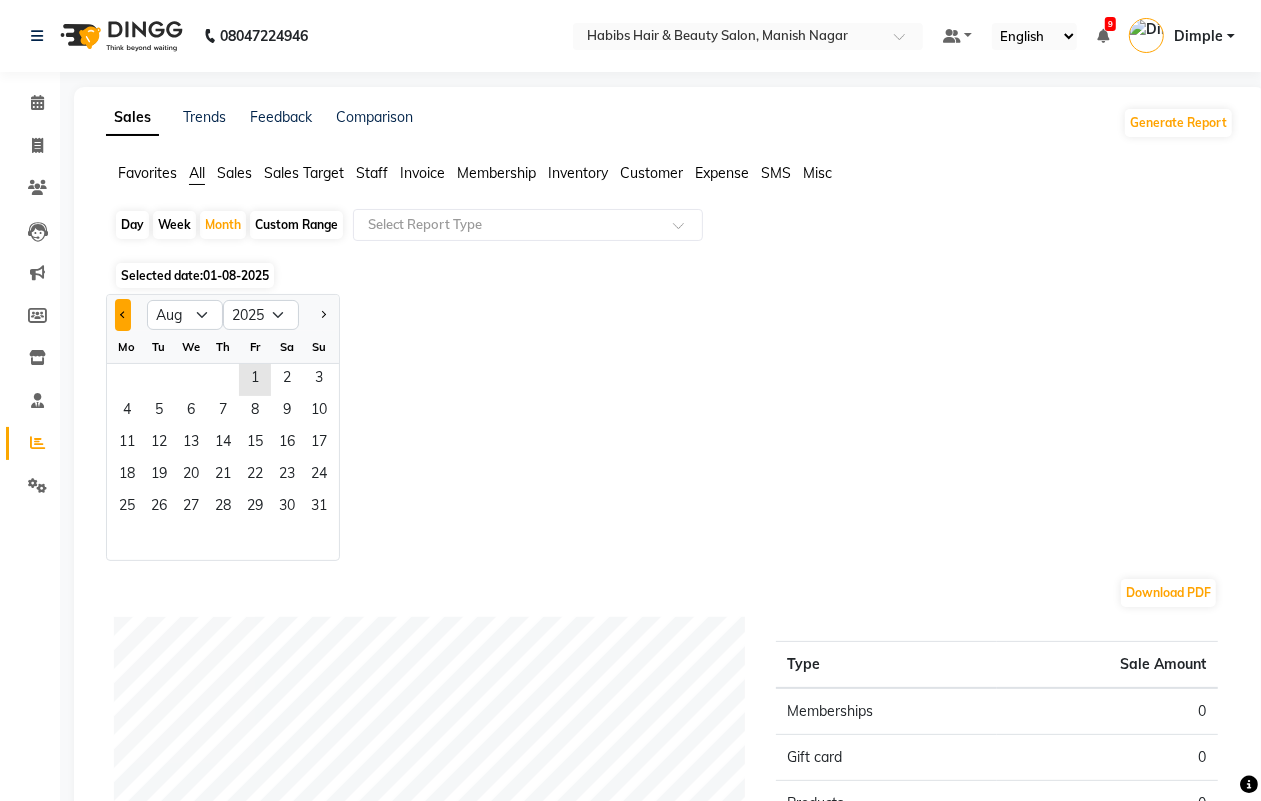click 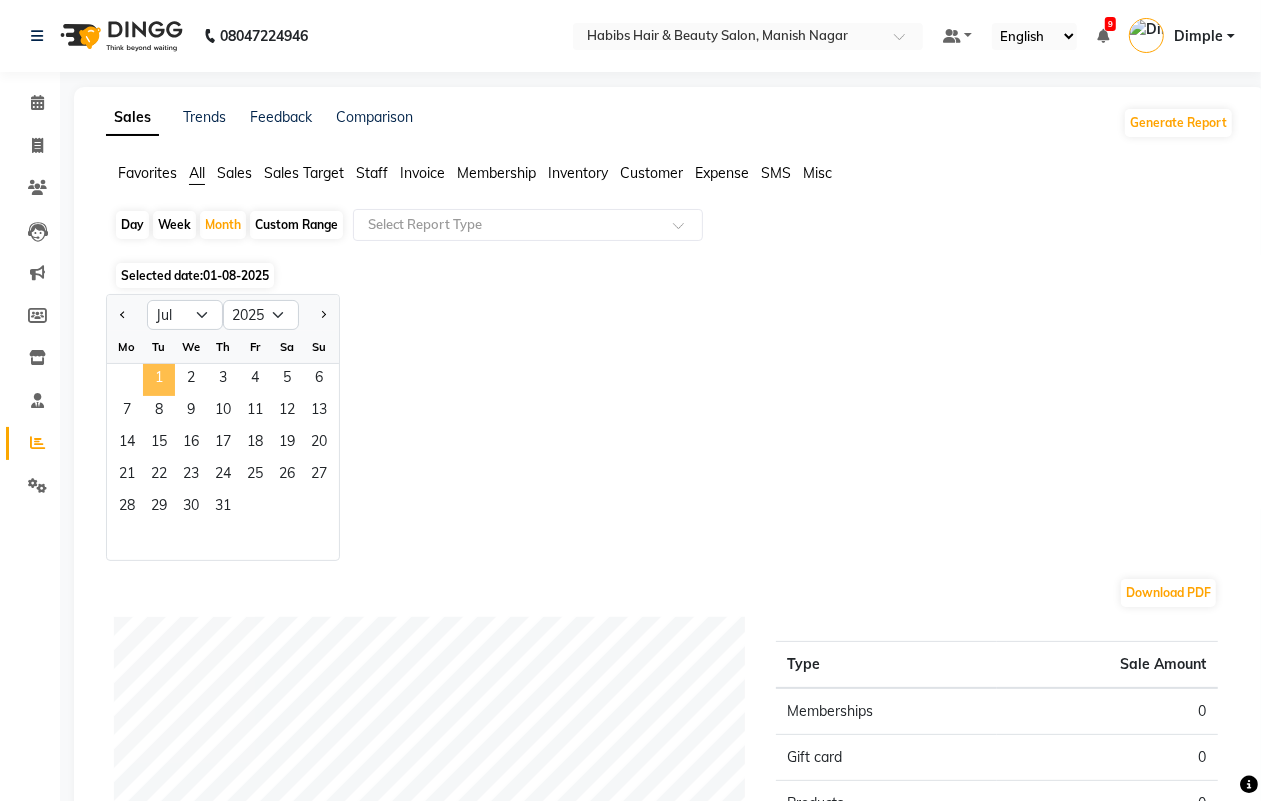 click on "1" 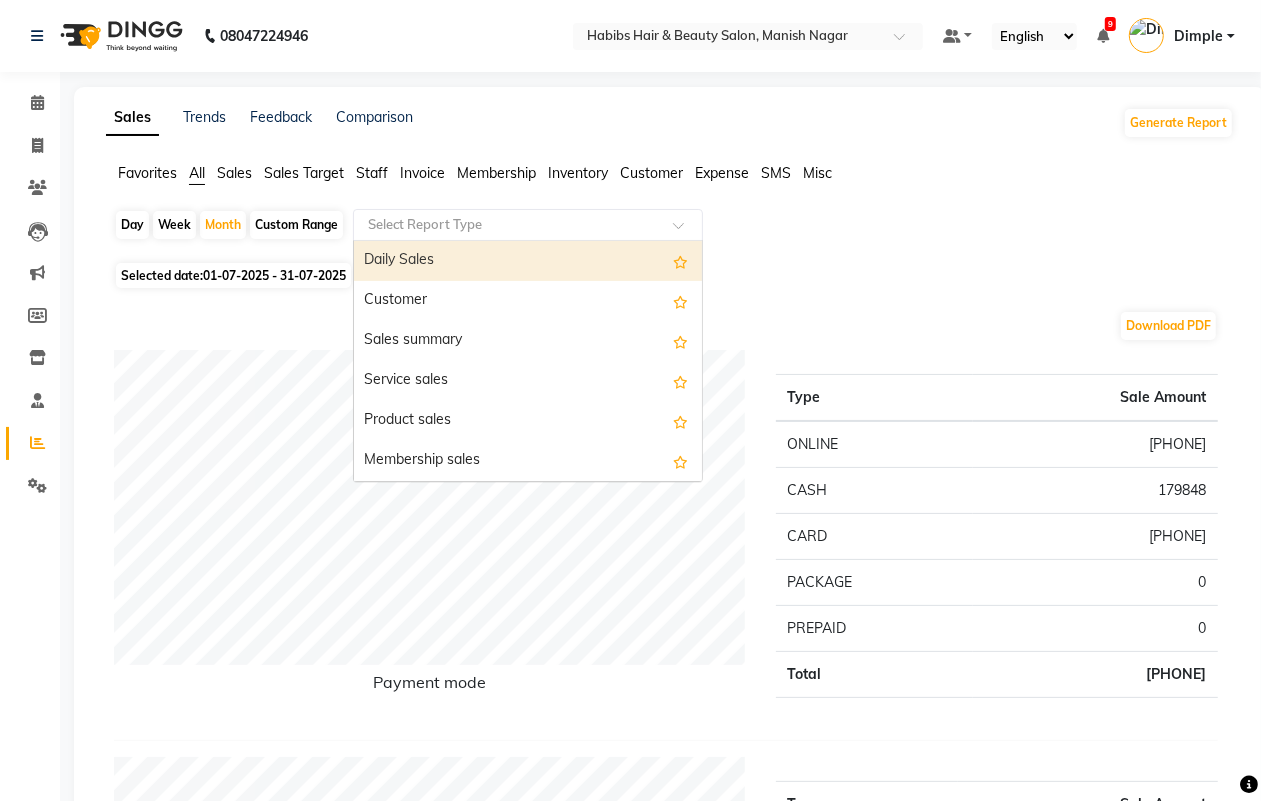 click 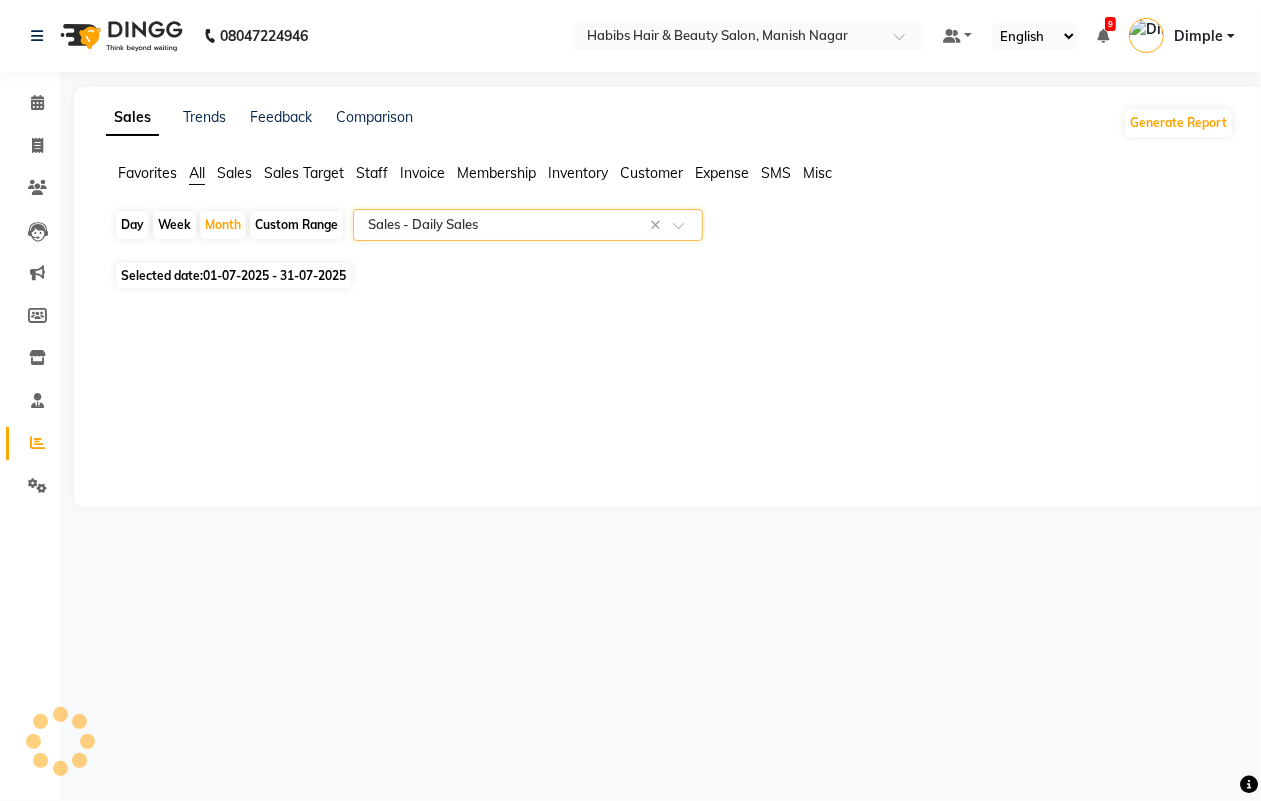 select on "full_report" 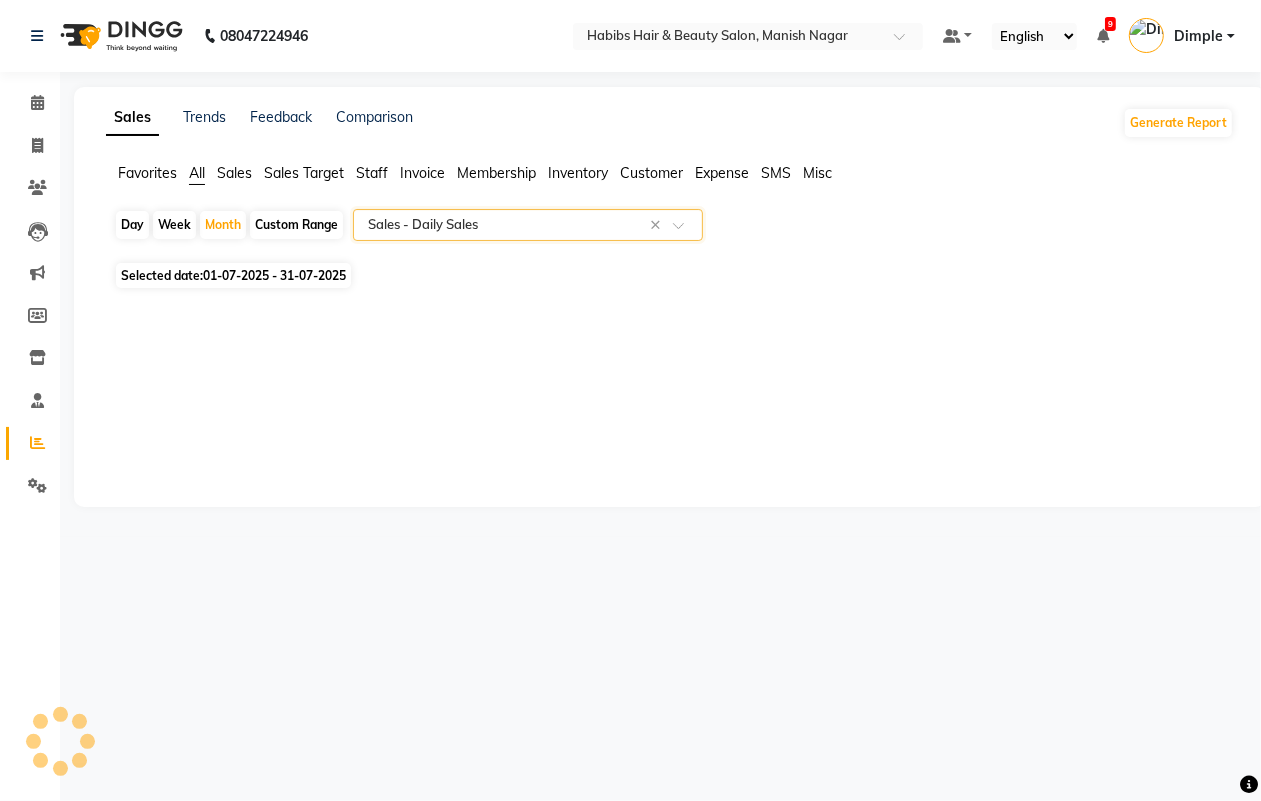 select on "csv" 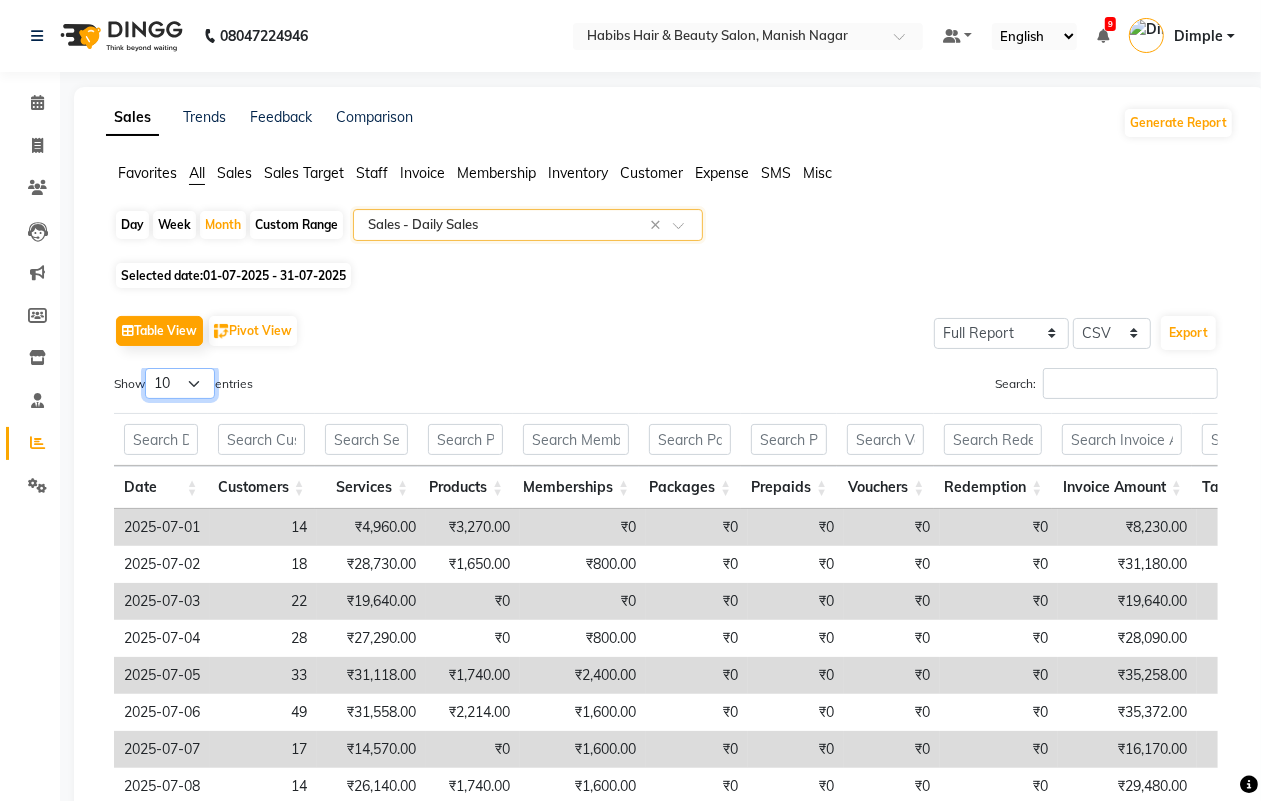 click on "10 25 50 100" at bounding box center [180, 383] 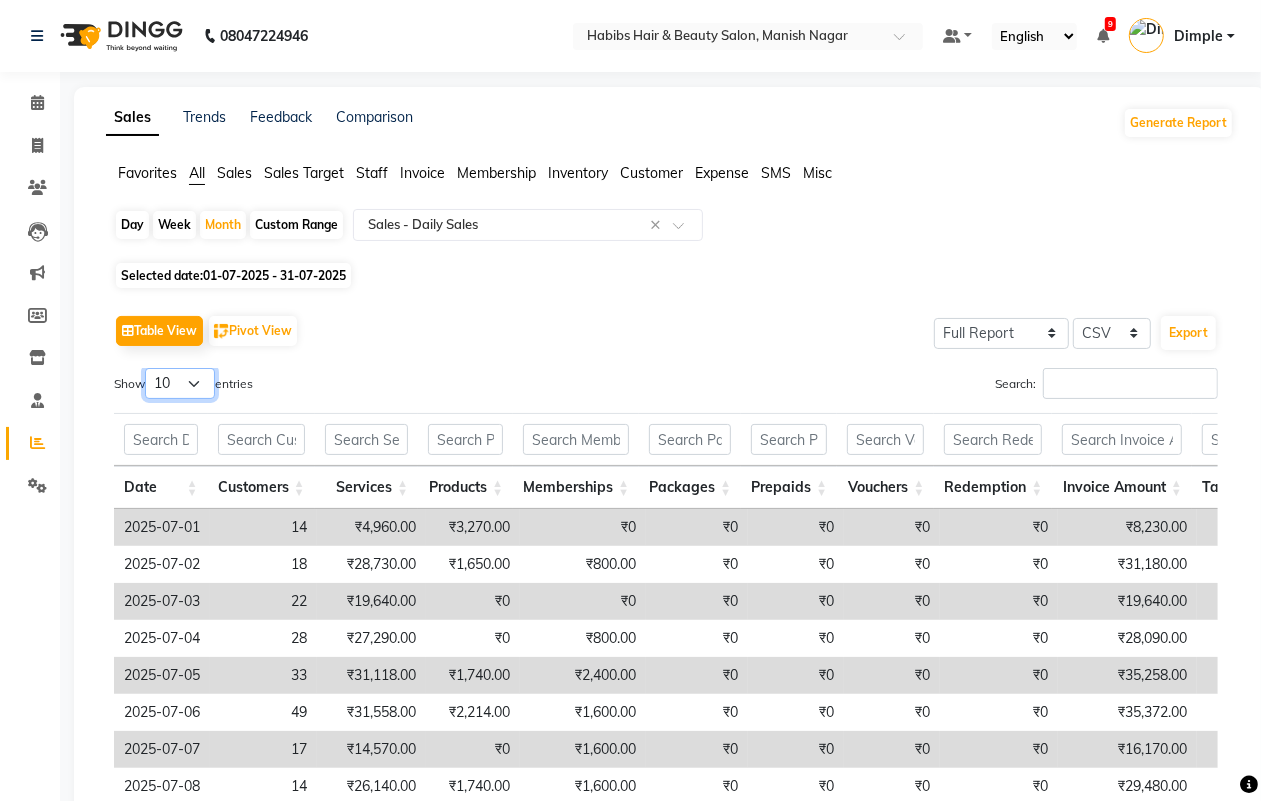 select on "50" 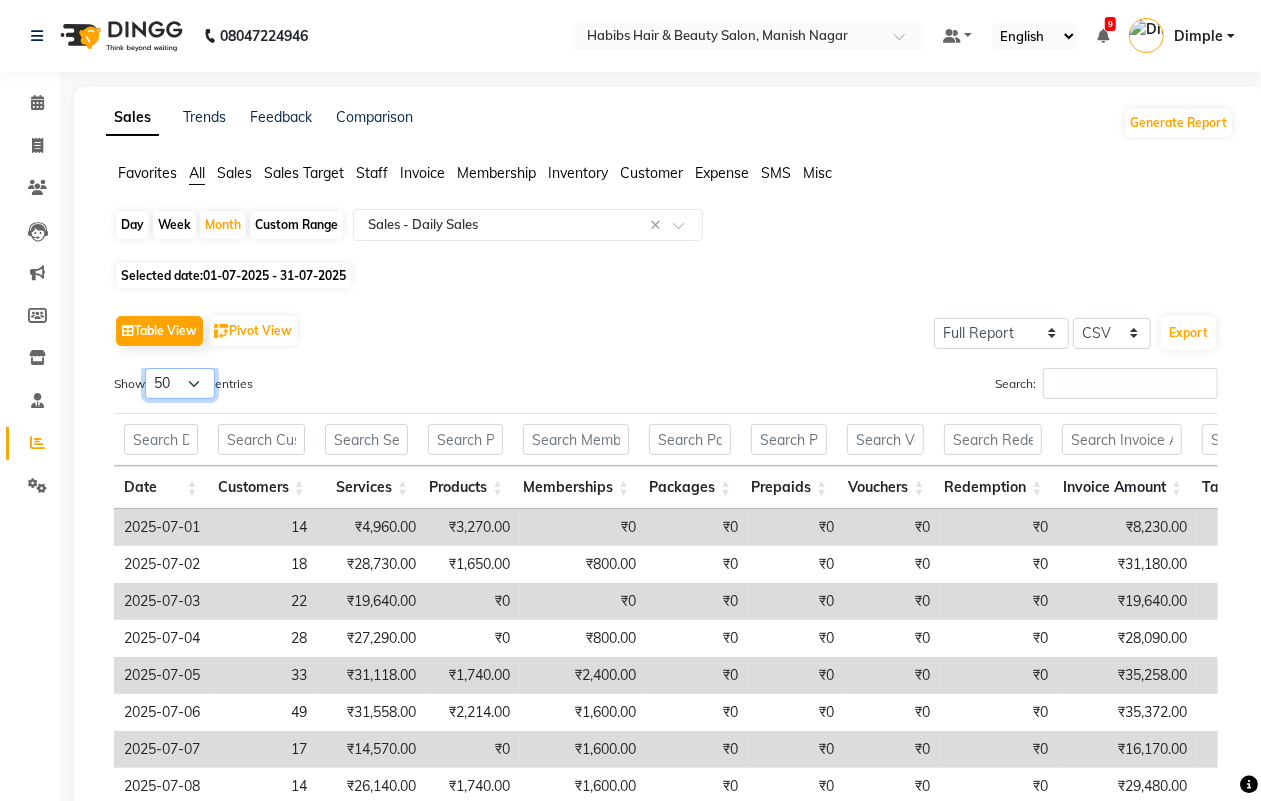 click on "10 25 50 100" at bounding box center [180, 383] 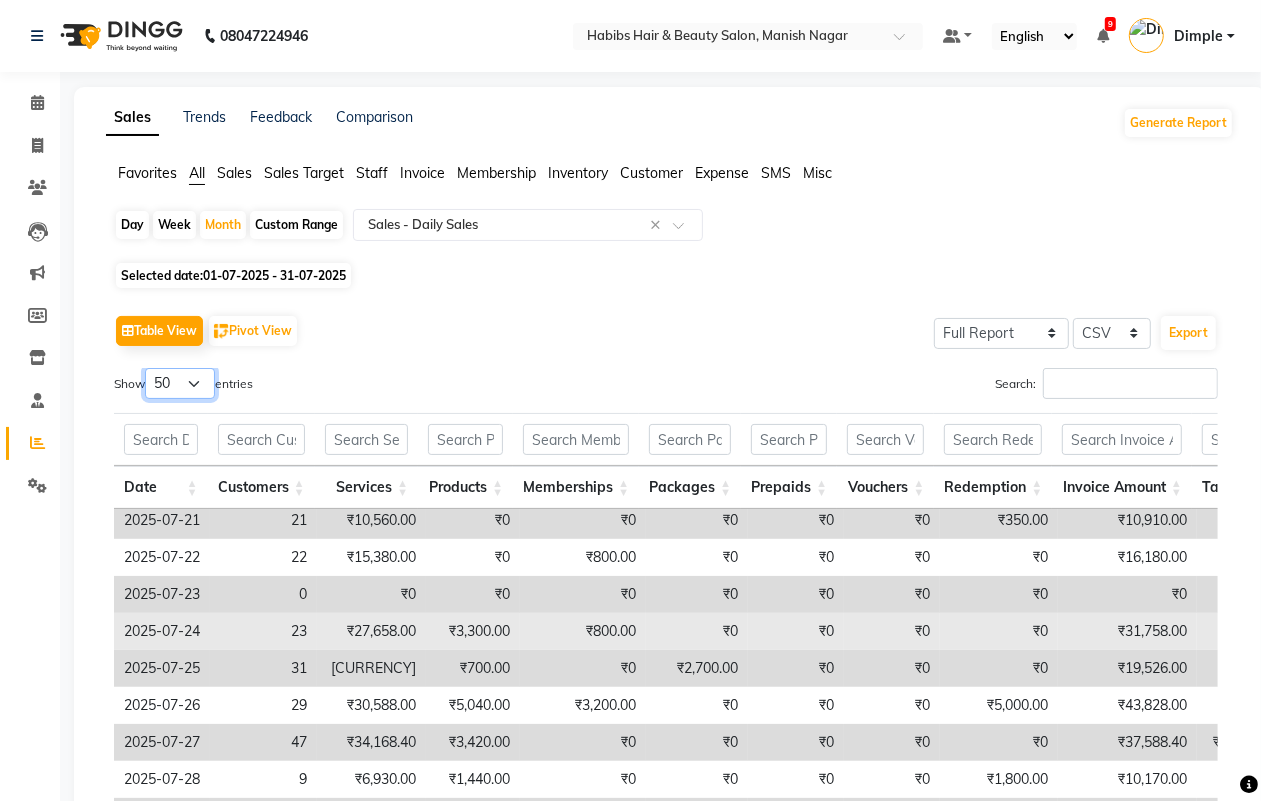 scroll, scrollTop: 765, scrollLeft: 0, axis: vertical 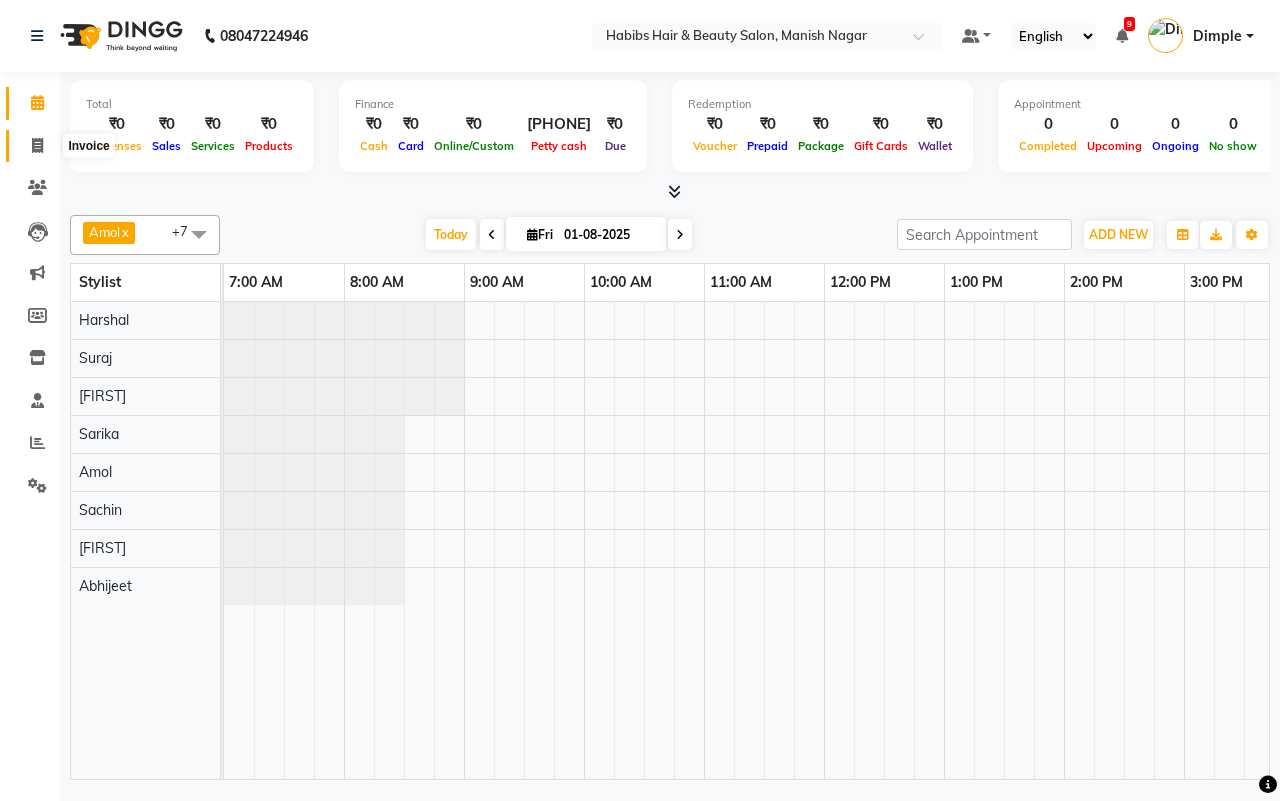 drag, startPoint x: 37, startPoint y: 148, endPoint x: 110, endPoint y: 161, distance: 74.1485 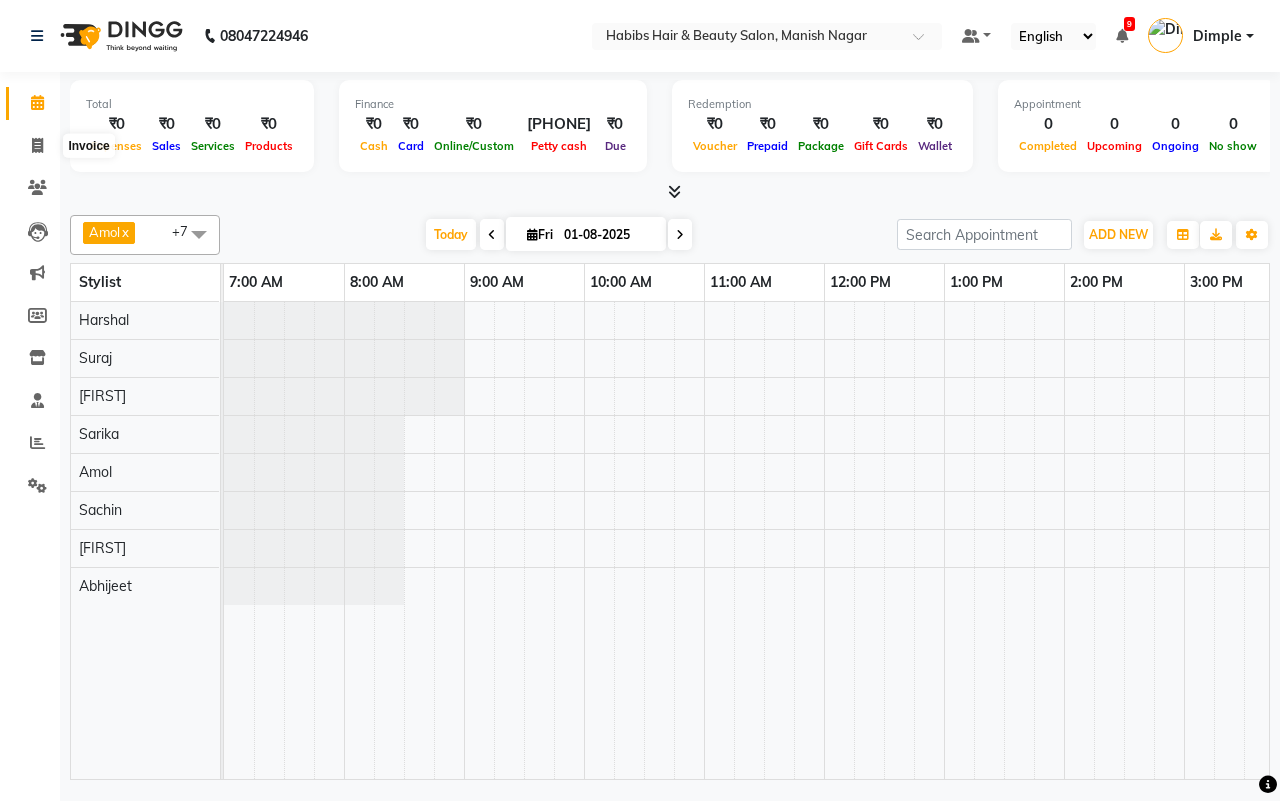 select on "3804" 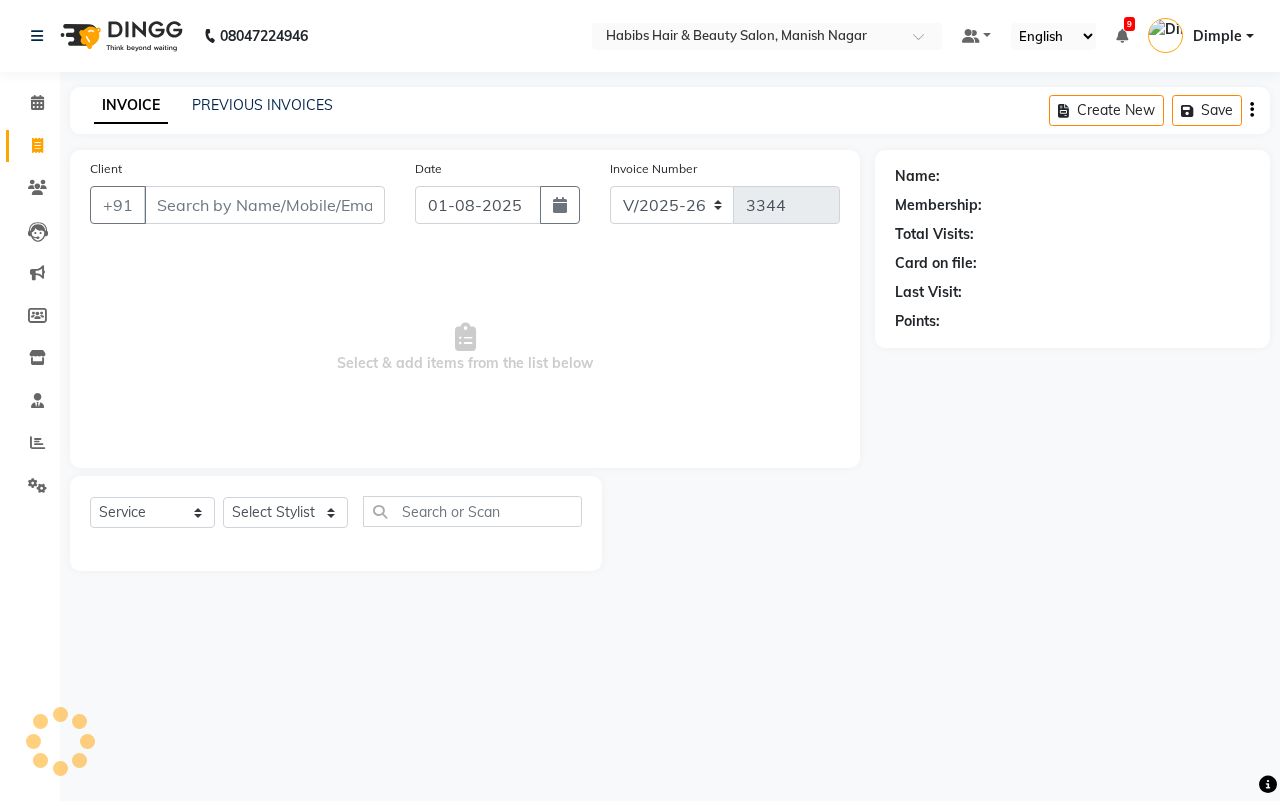 click on "Client" at bounding box center [264, 205] 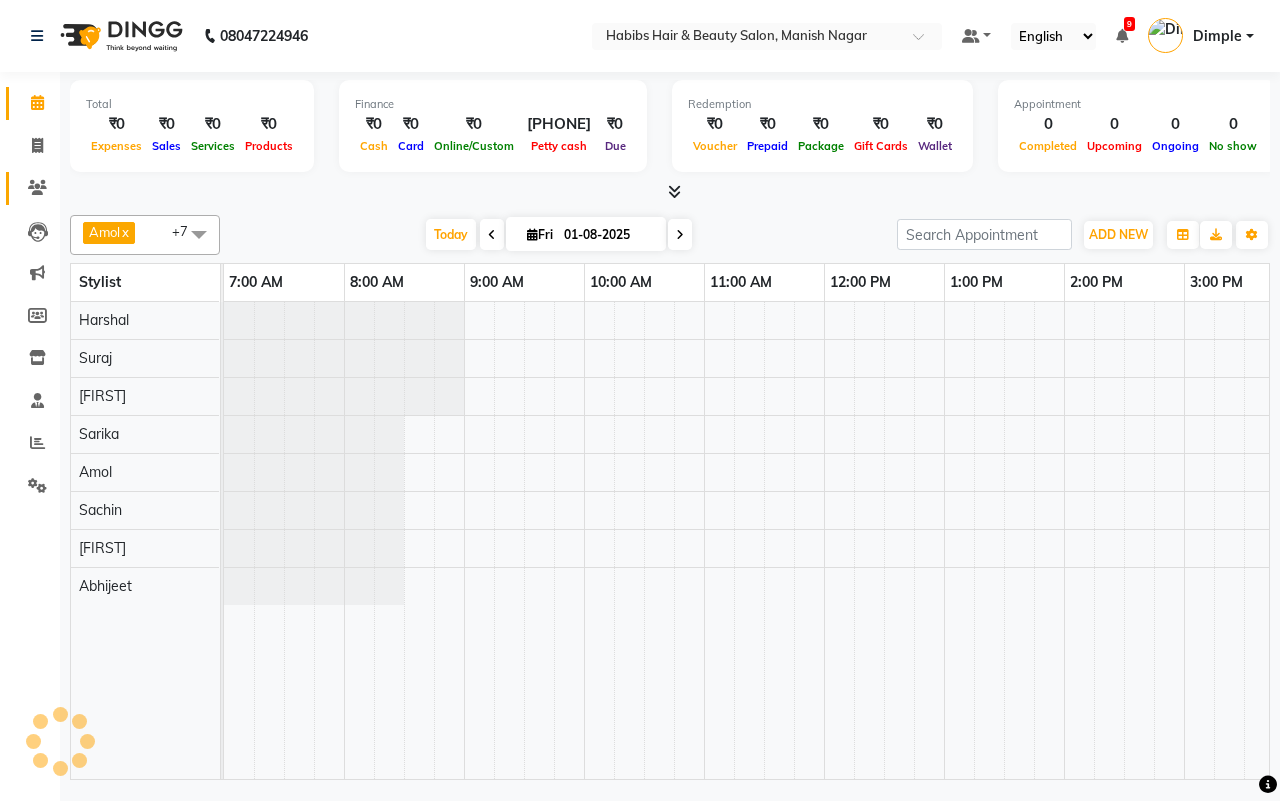 scroll, scrollTop: 0, scrollLeft: 0, axis: both 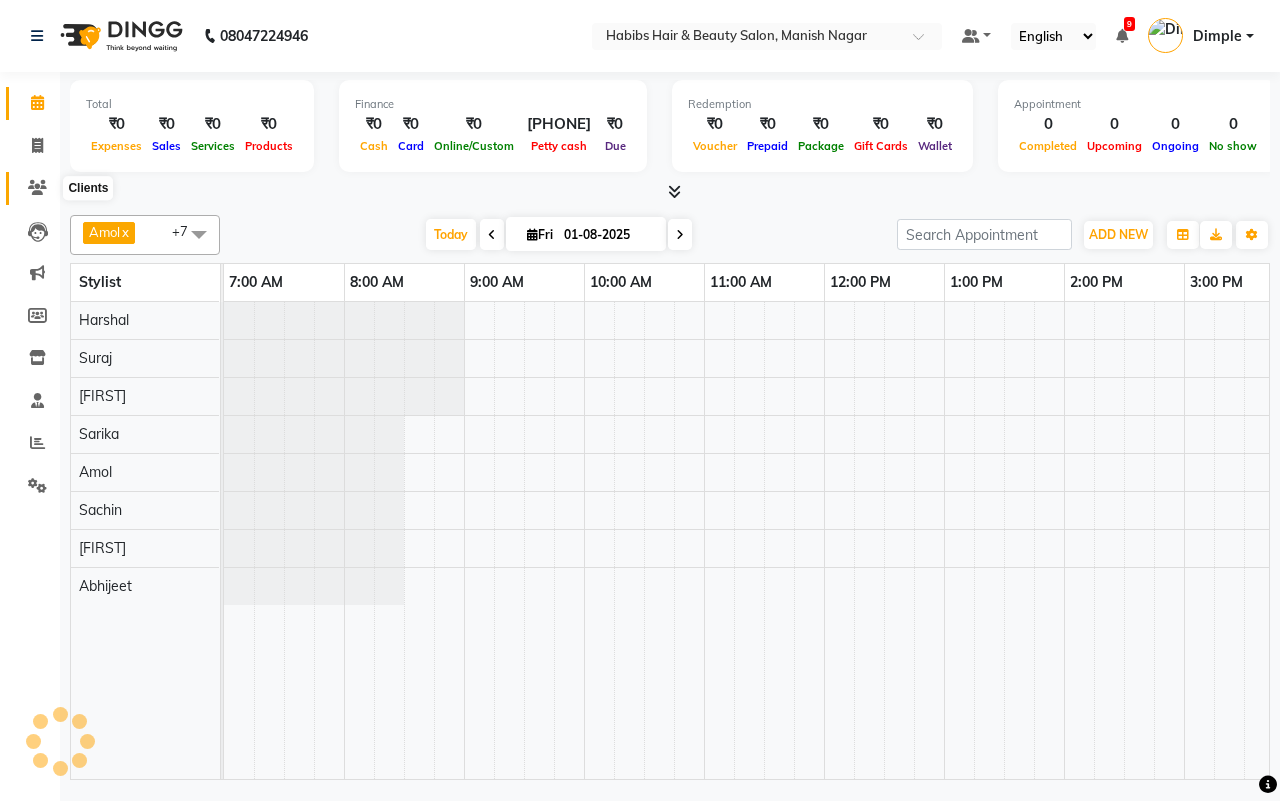 click 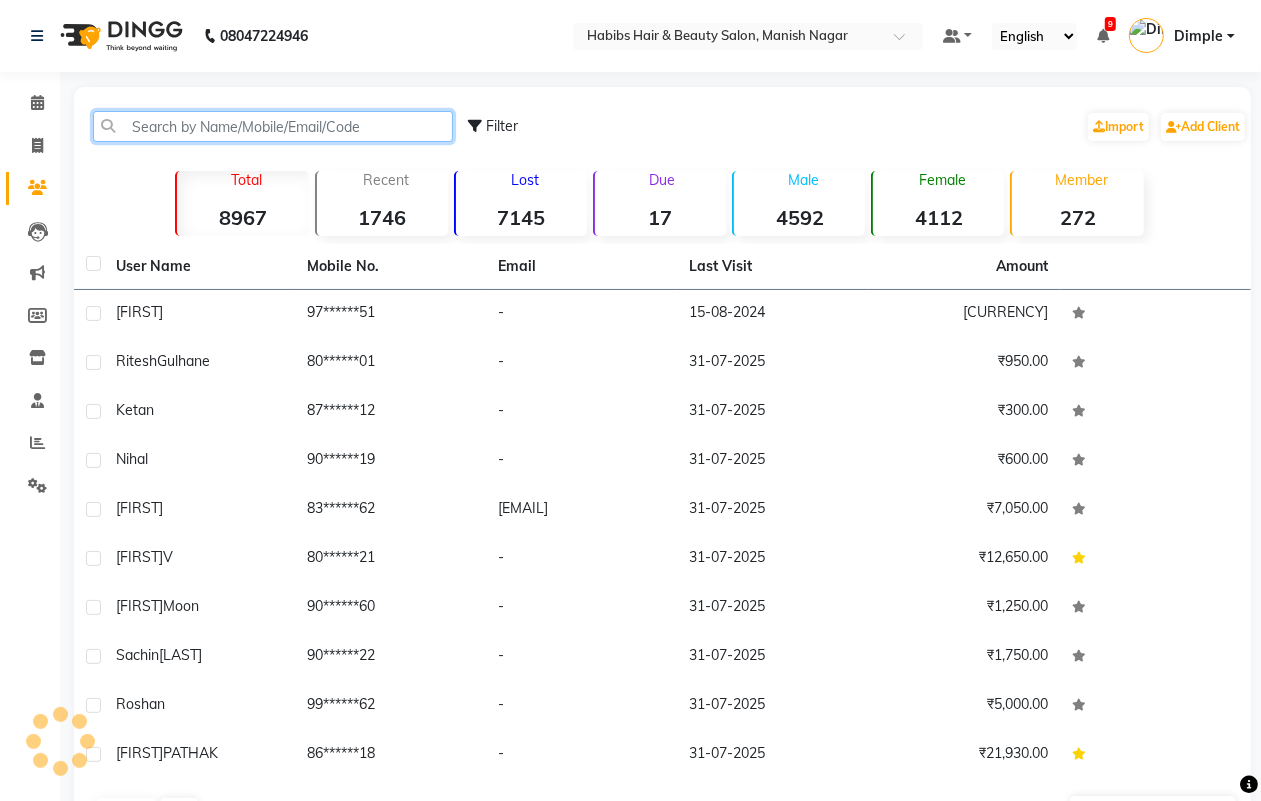 click 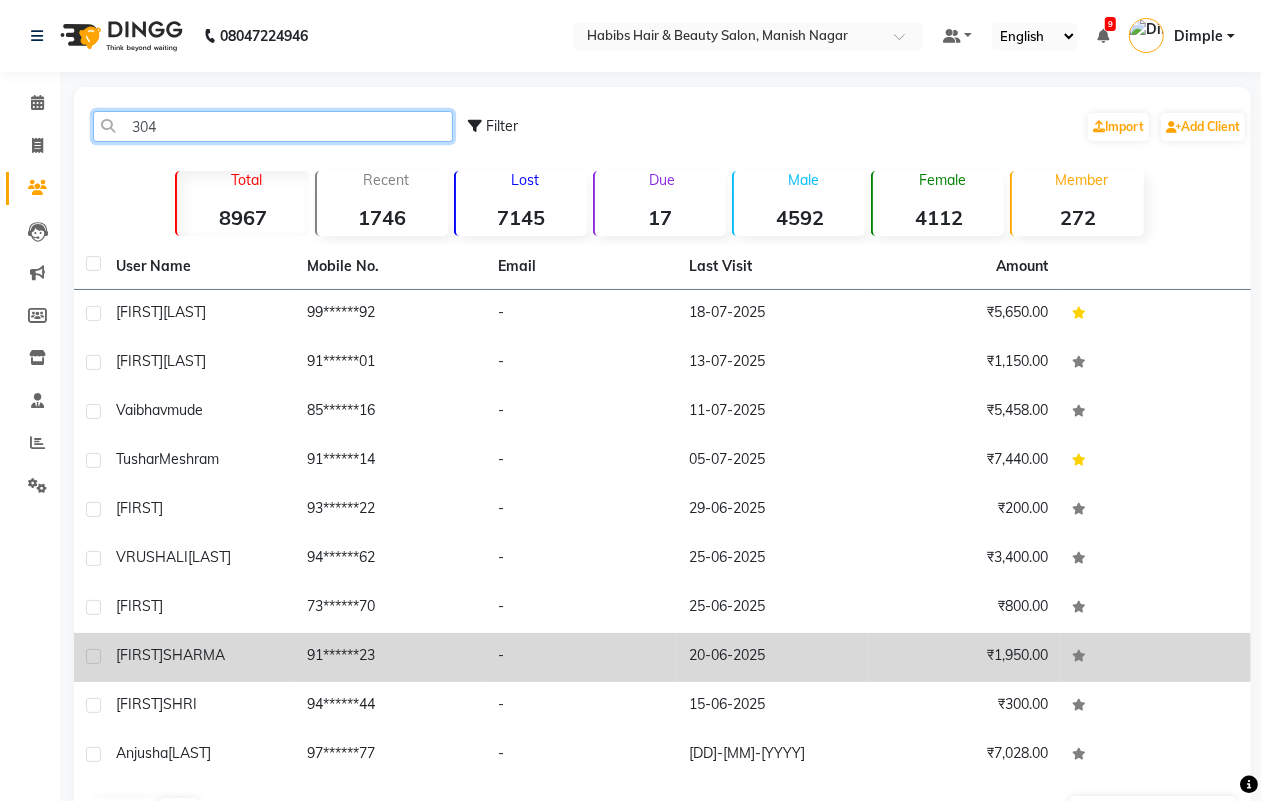 scroll, scrollTop: 65, scrollLeft: 0, axis: vertical 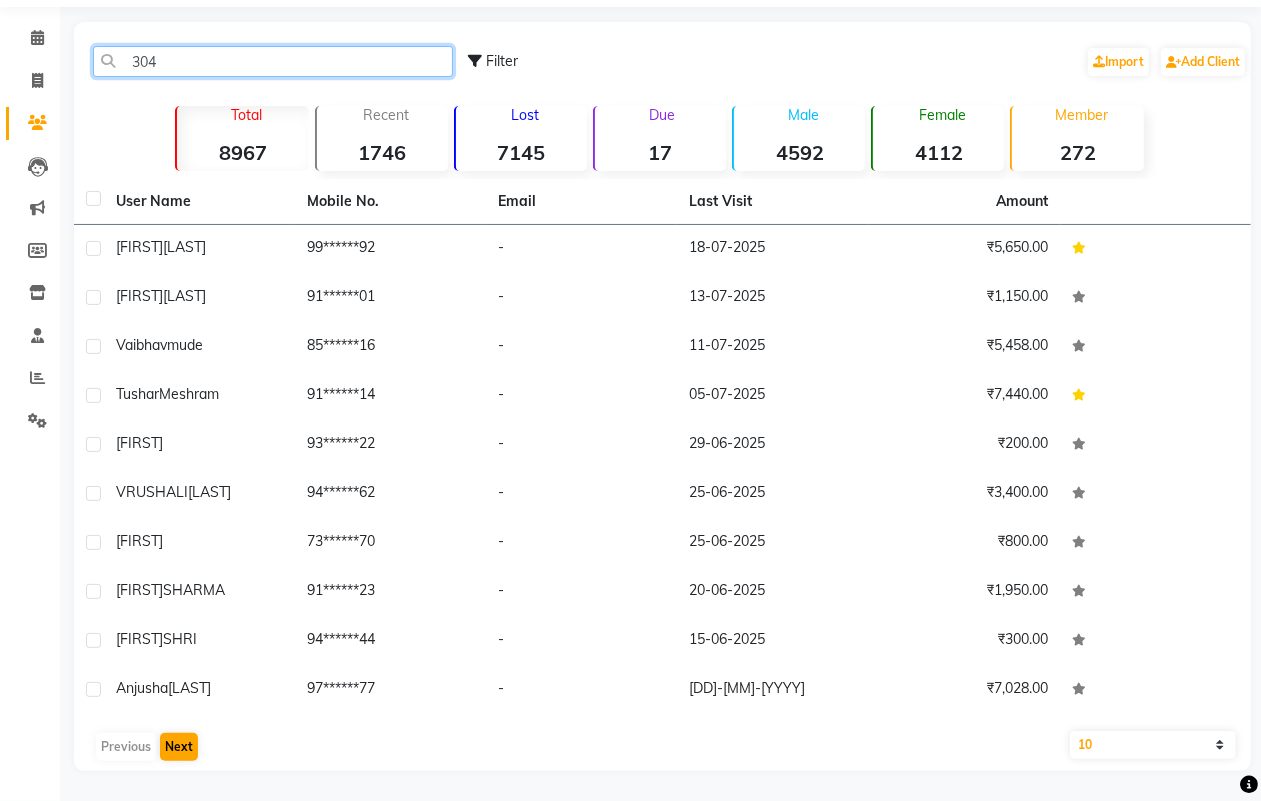 type on "304" 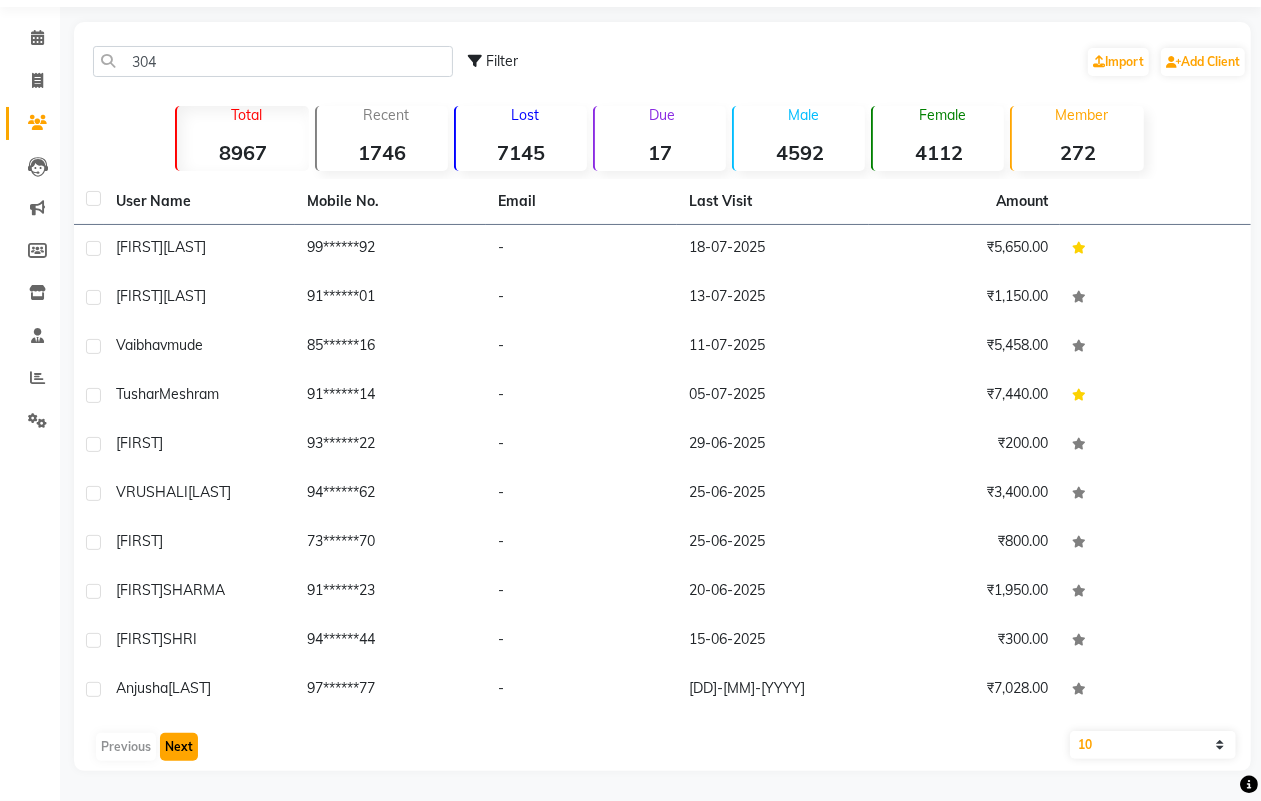 click on "Next" 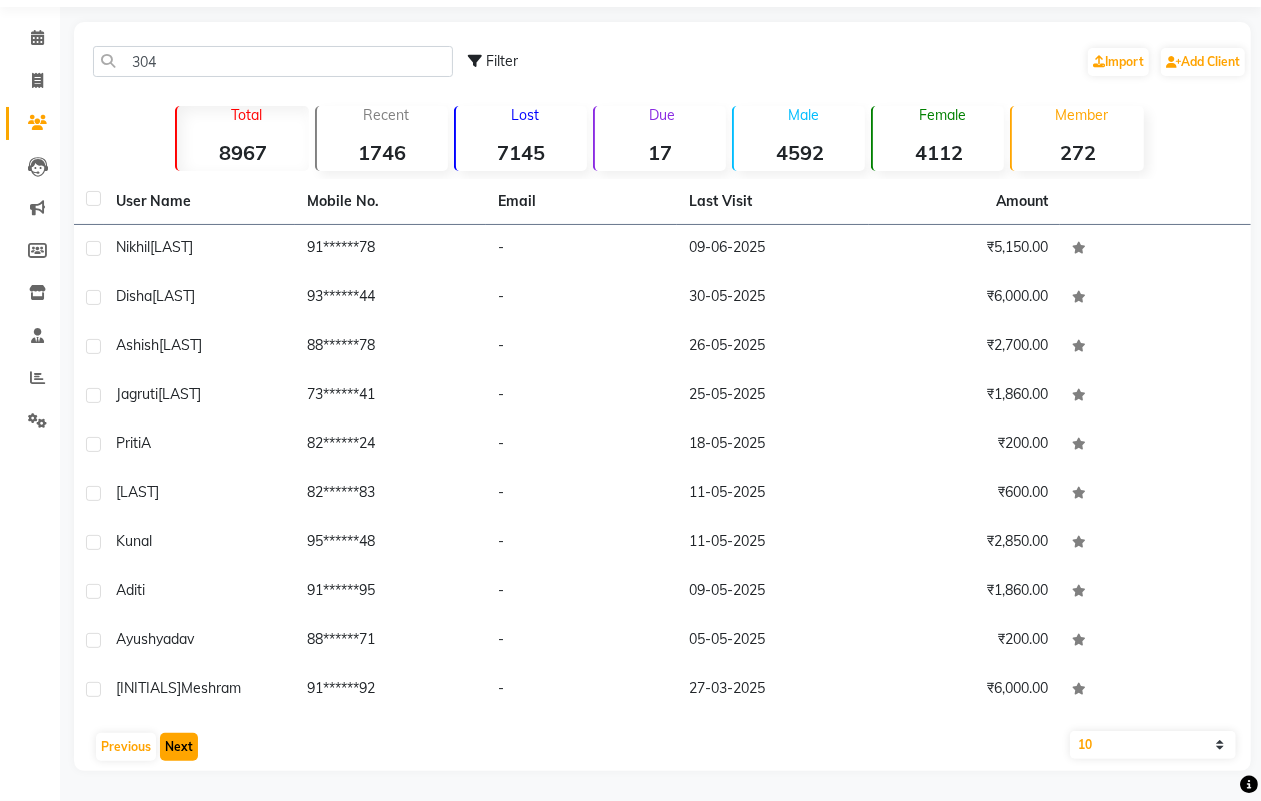 click on "Next" 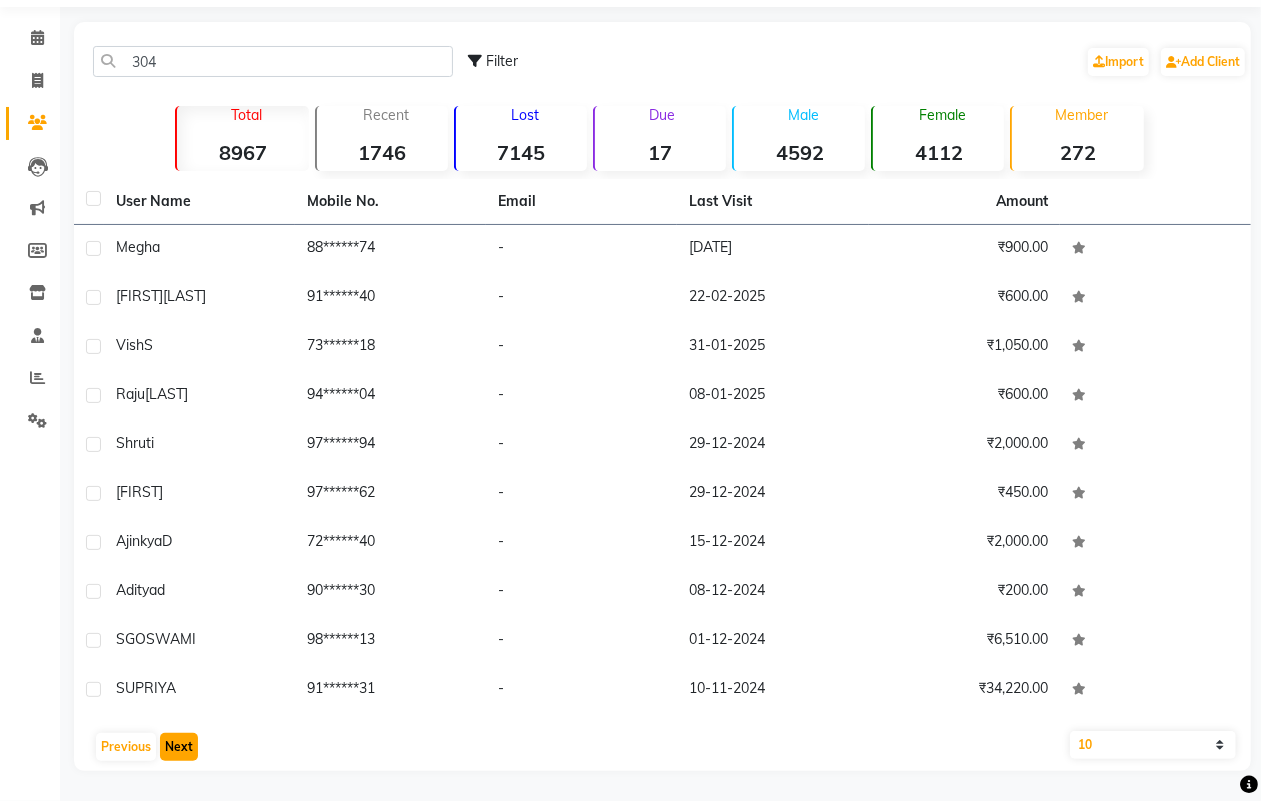 click on "Next" 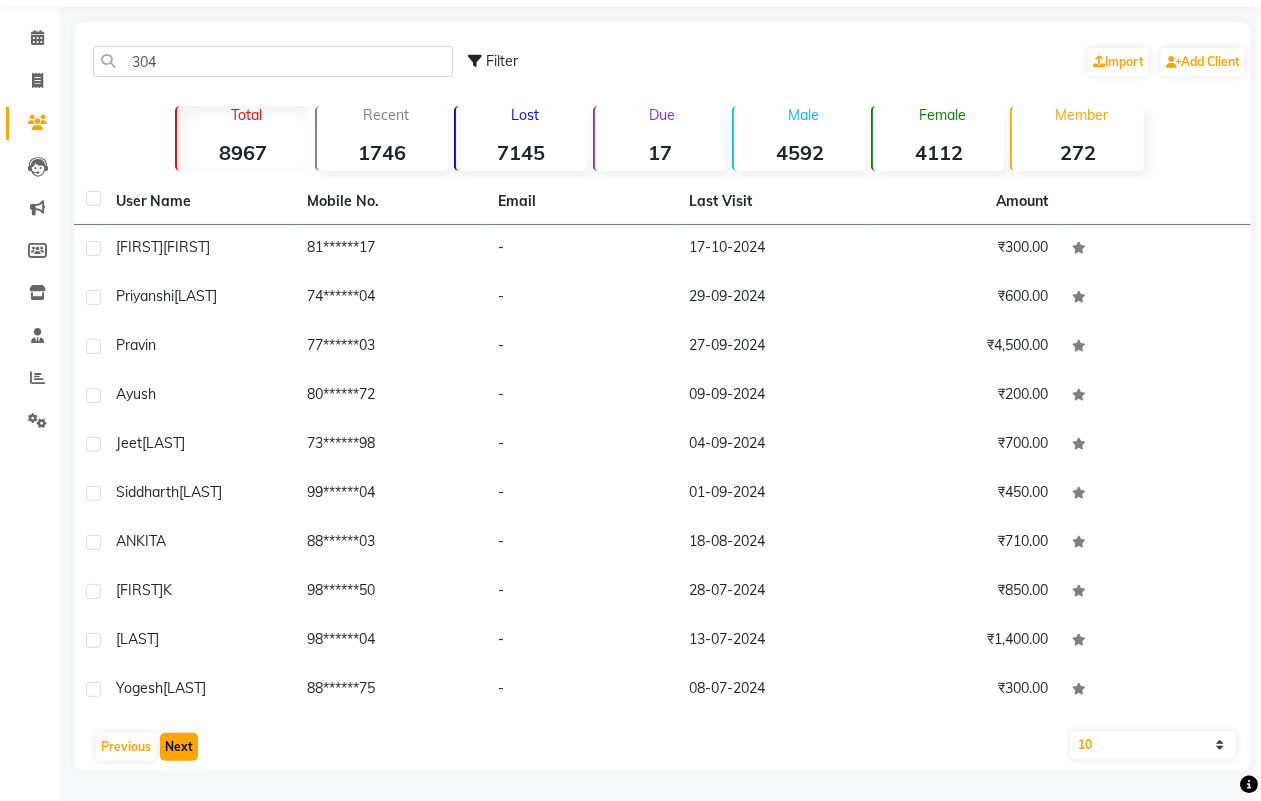 click on "Next" 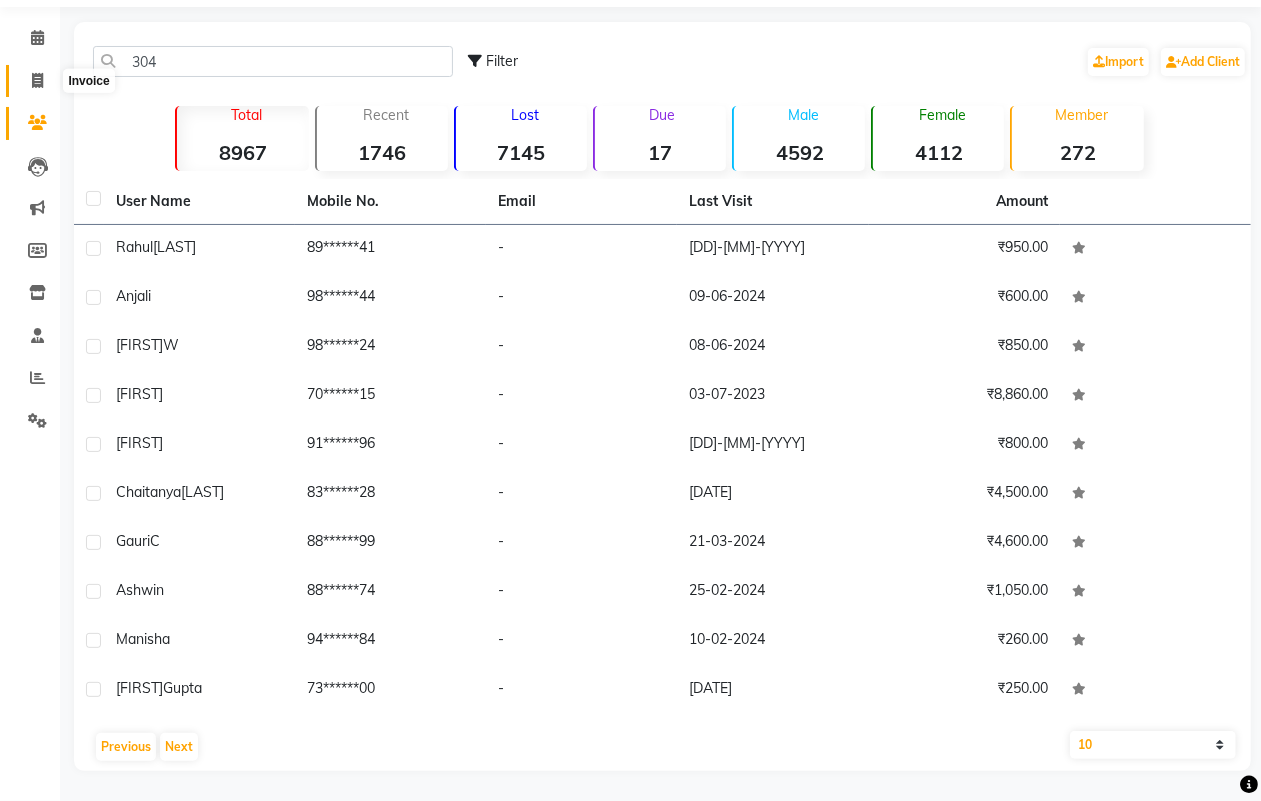 click 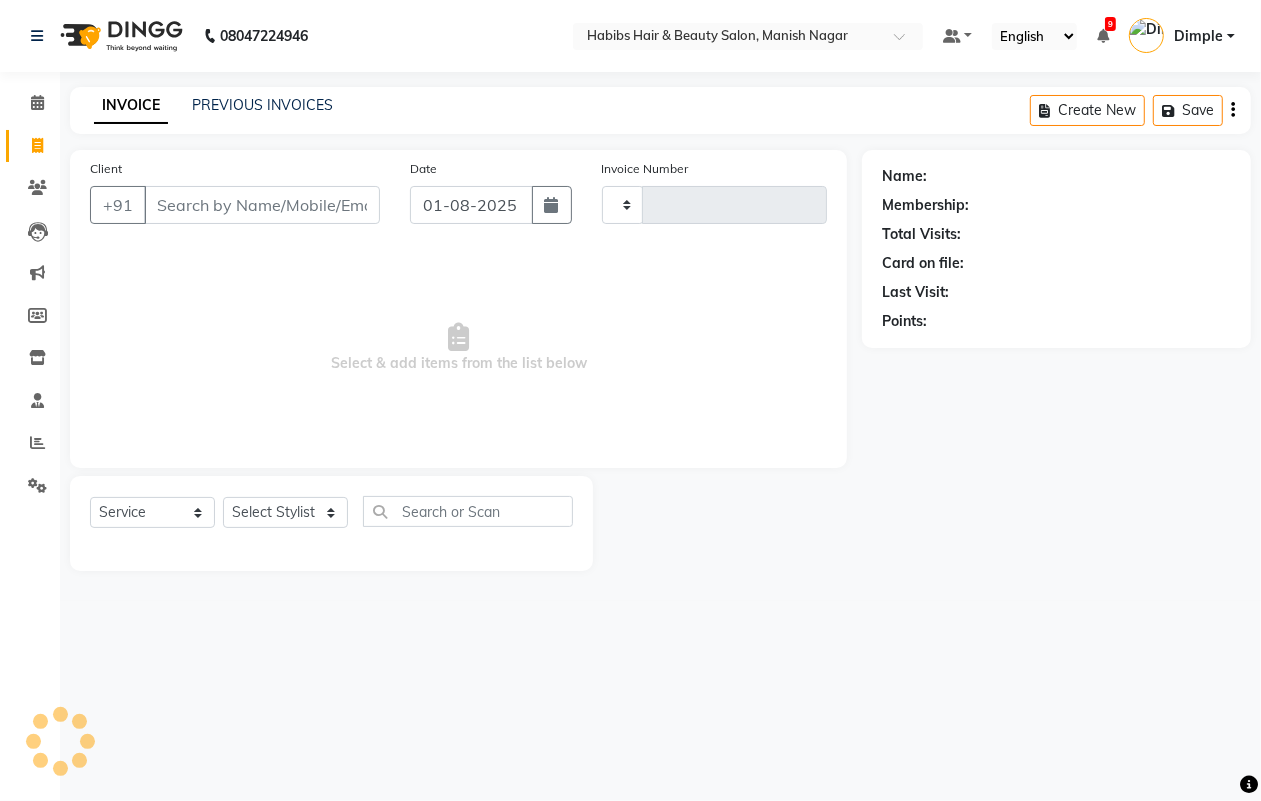 scroll, scrollTop: 0, scrollLeft: 0, axis: both 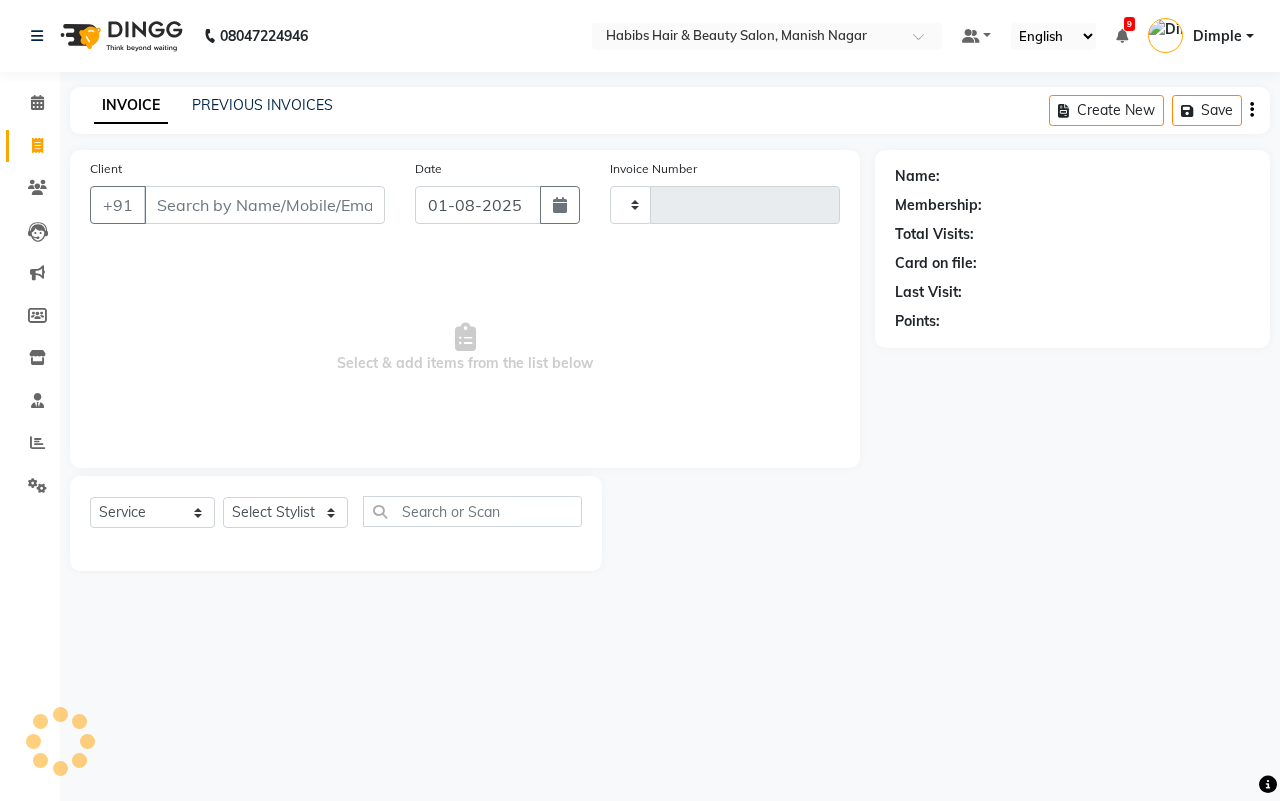 type on "3344" 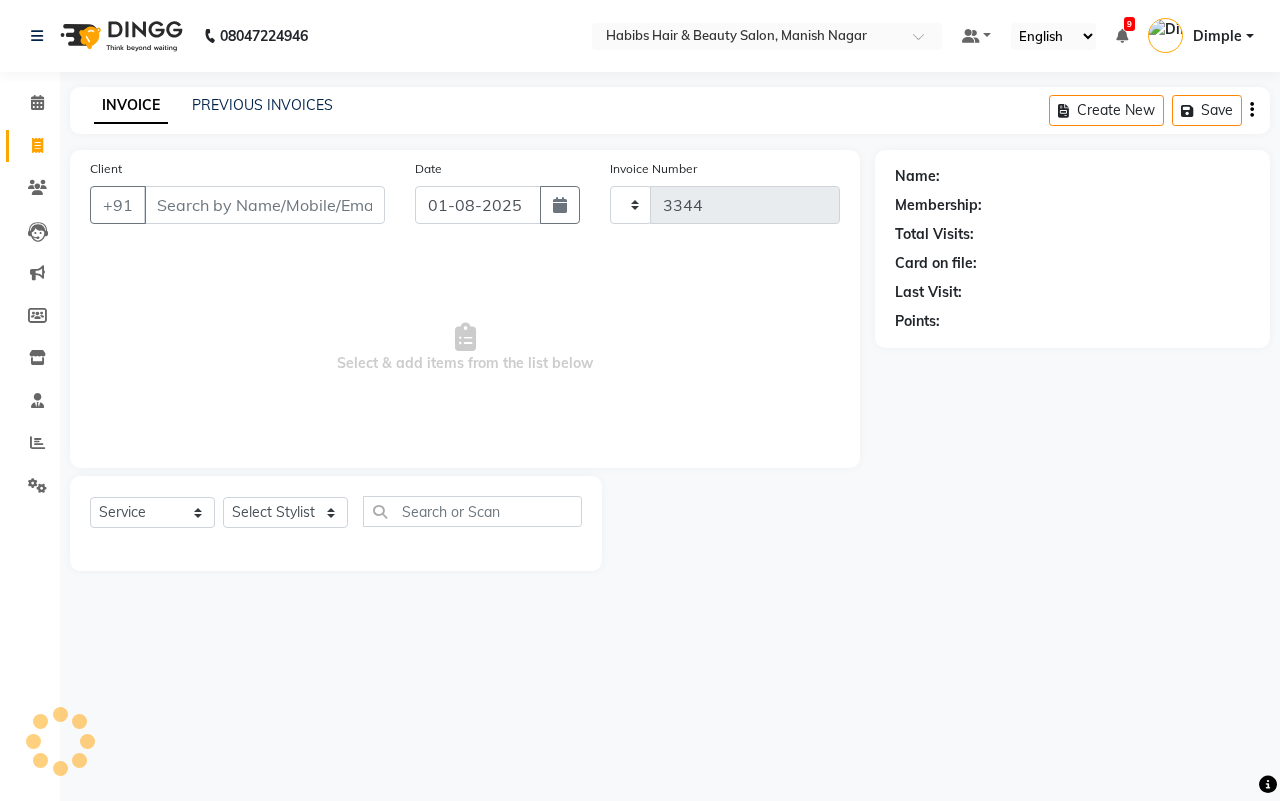 select on "3804" 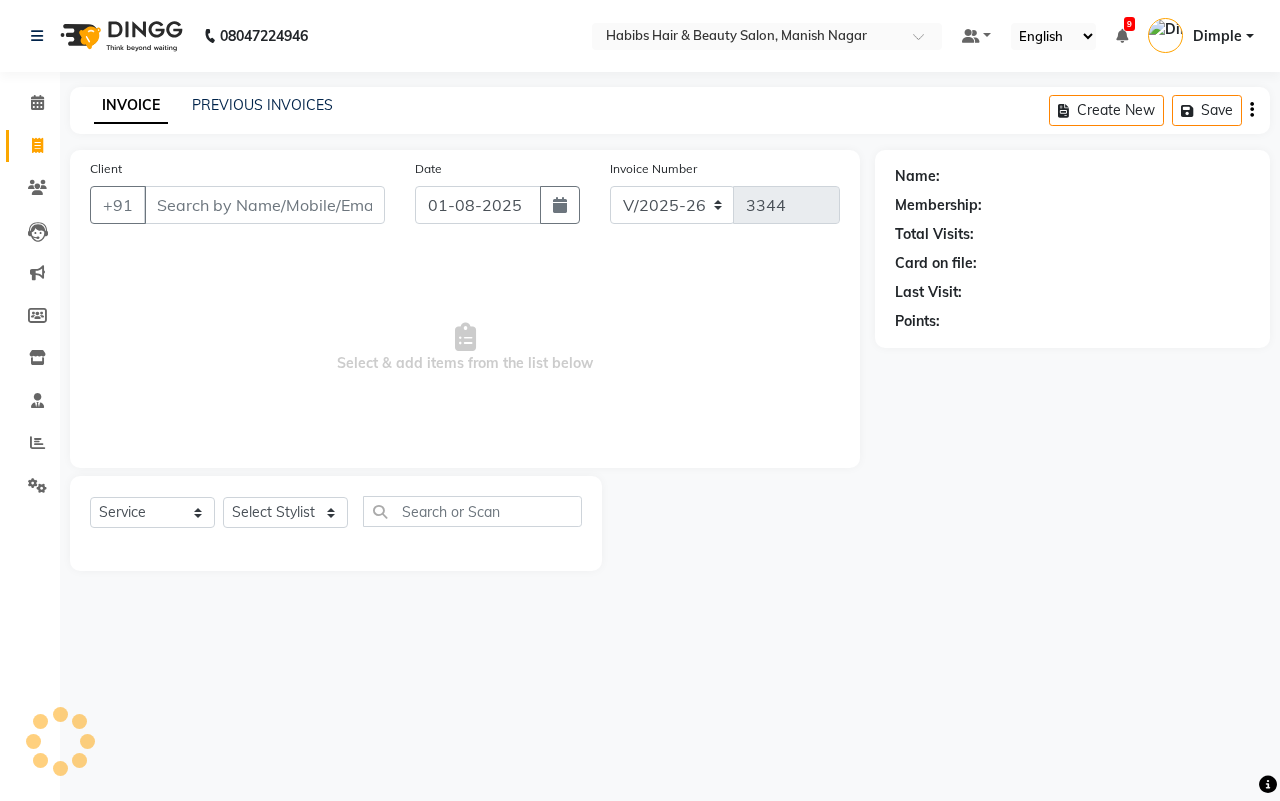 click on "Client" at bounding box center (264, 205) 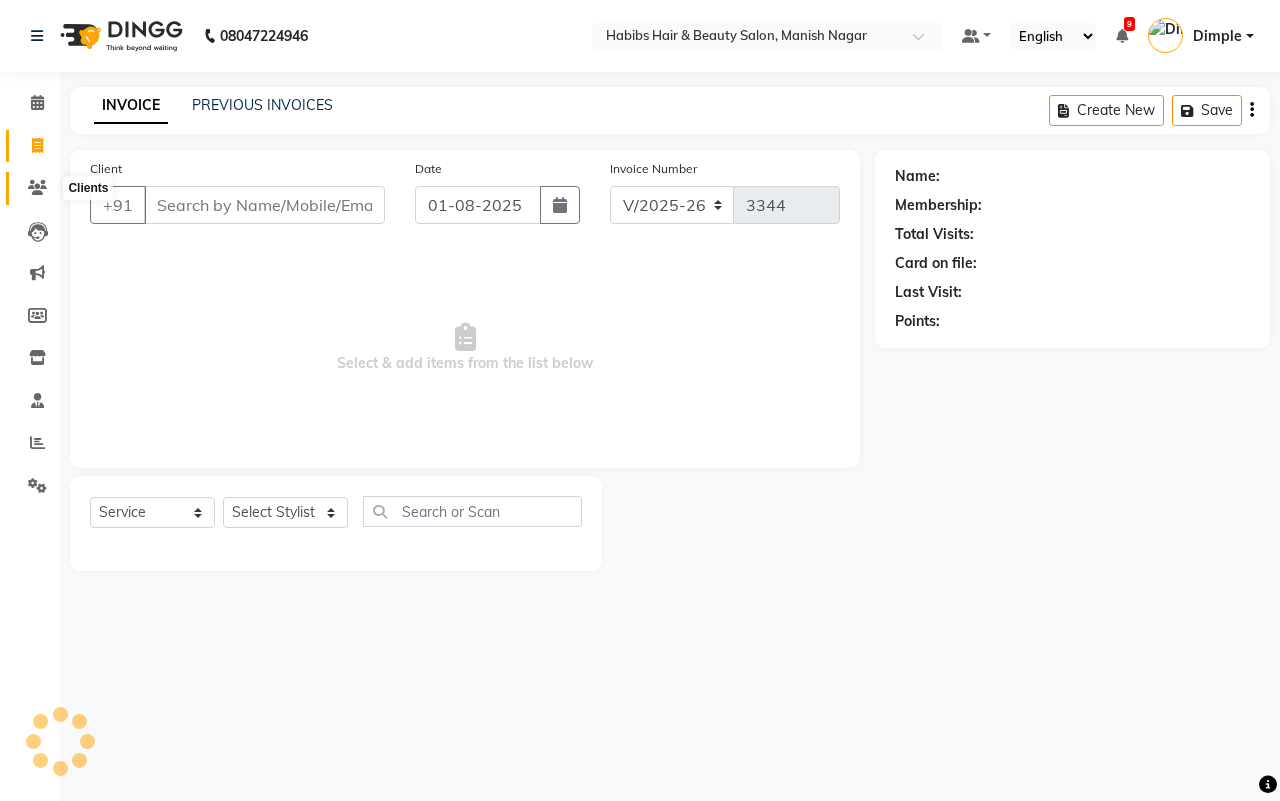 click 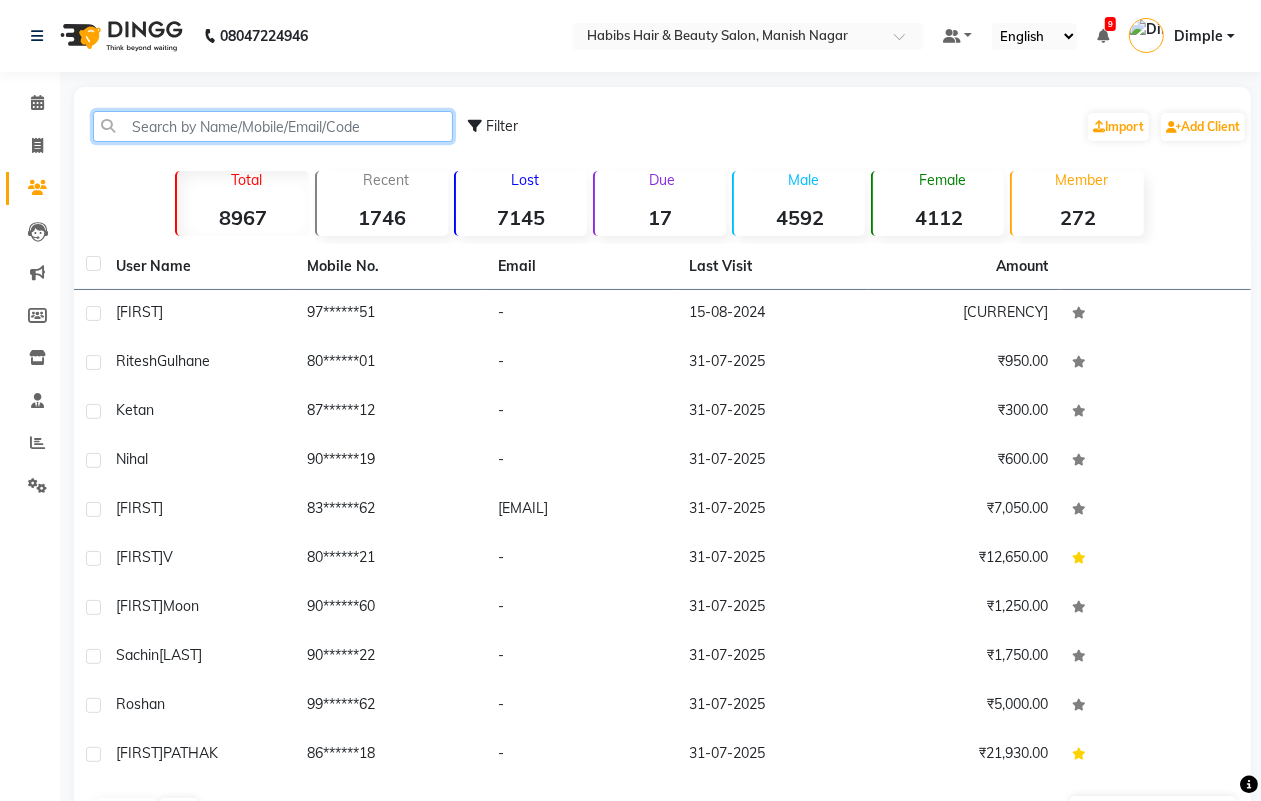 drag, startPoint x: 187, startPoint y: 123, endPoint x: 478, endPoint y: 133, distance: 291.17178 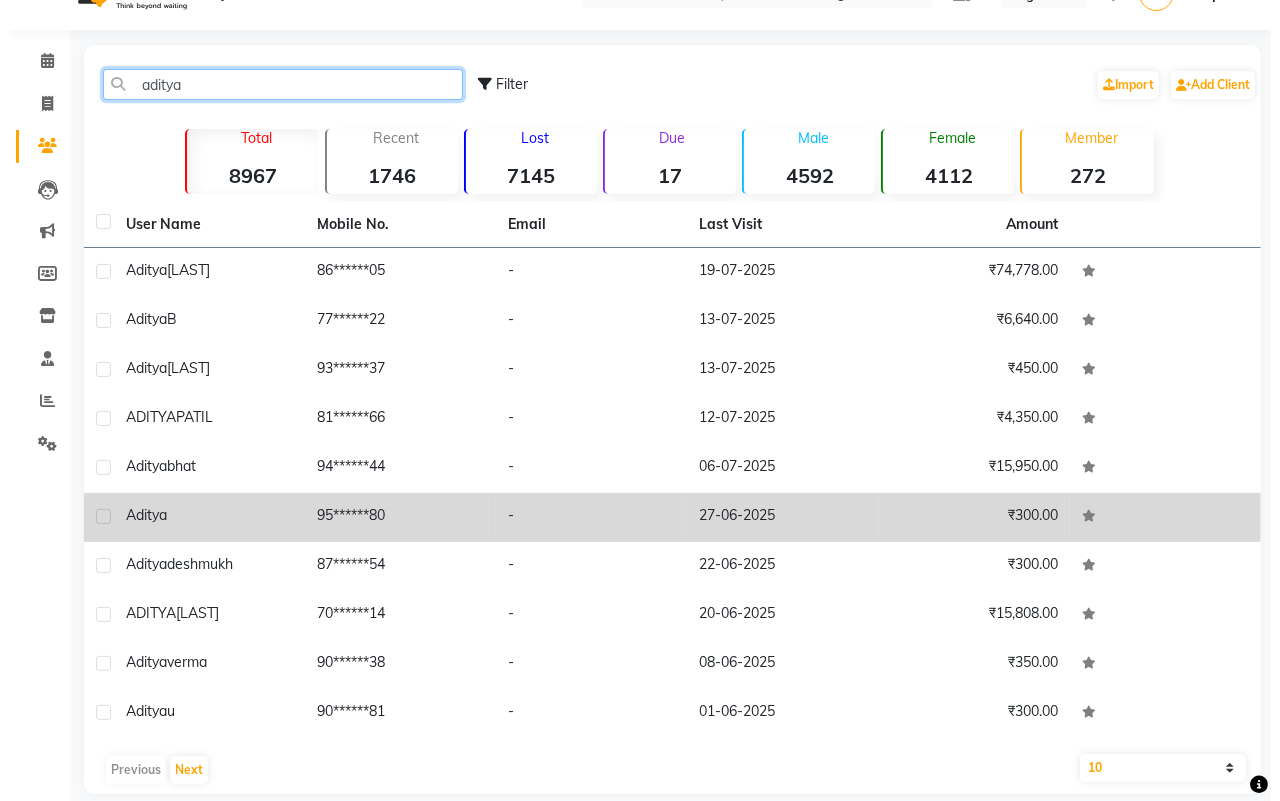 scroll, scrollTop: 65, scrollLeft: 0, axis: vertical 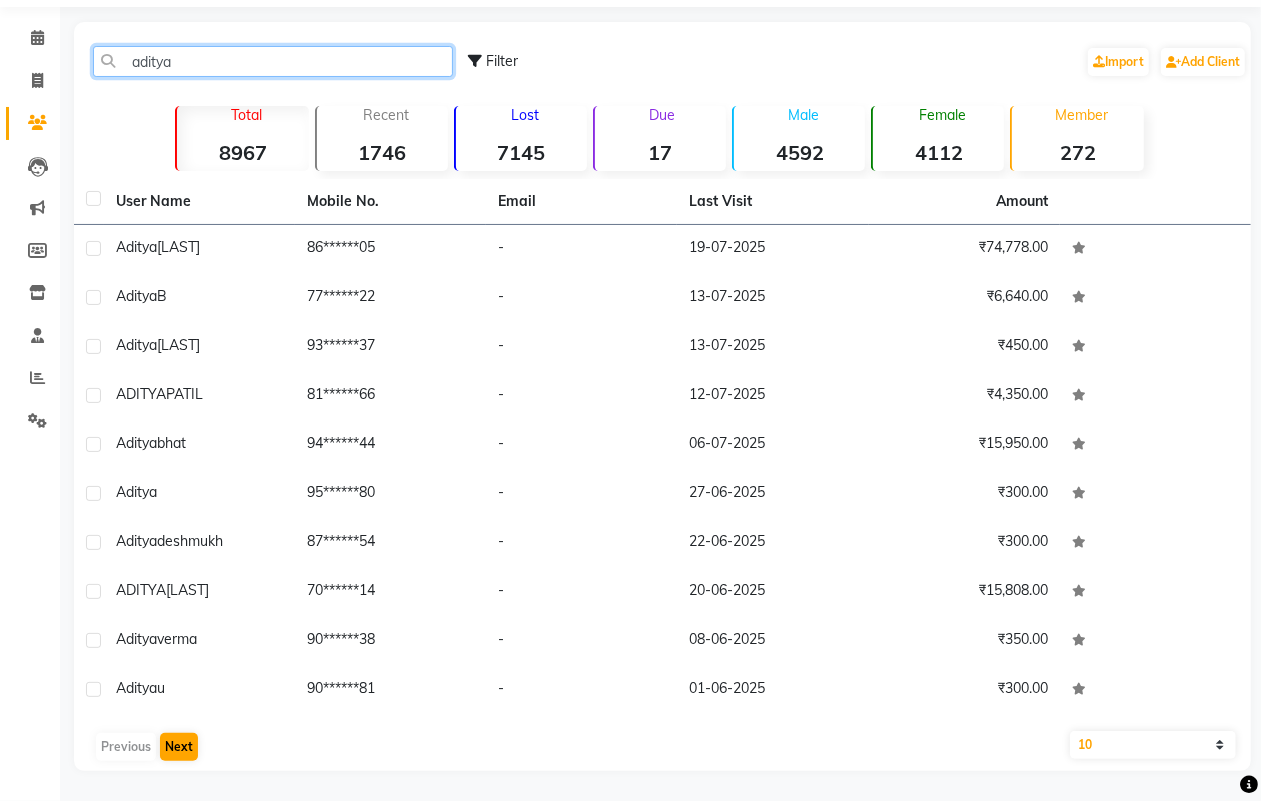 type on "aditya" 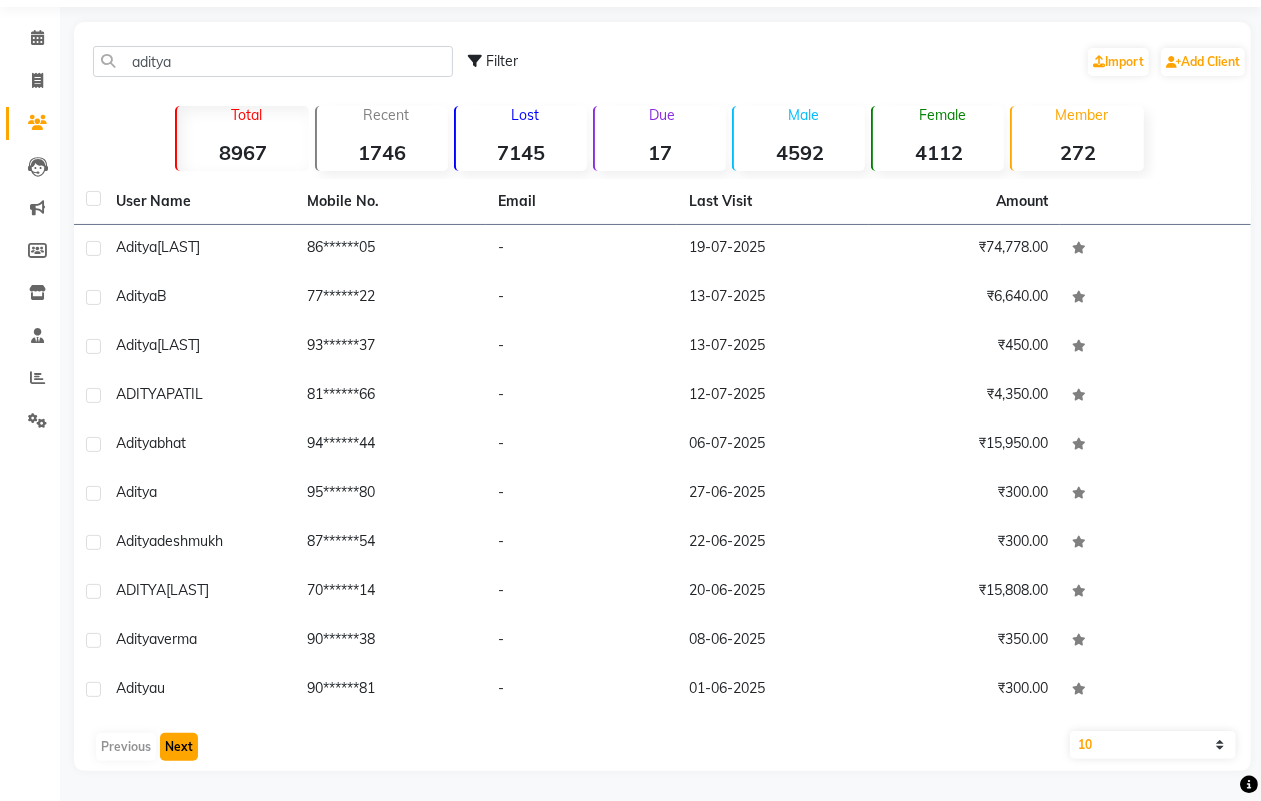 click on "Next" 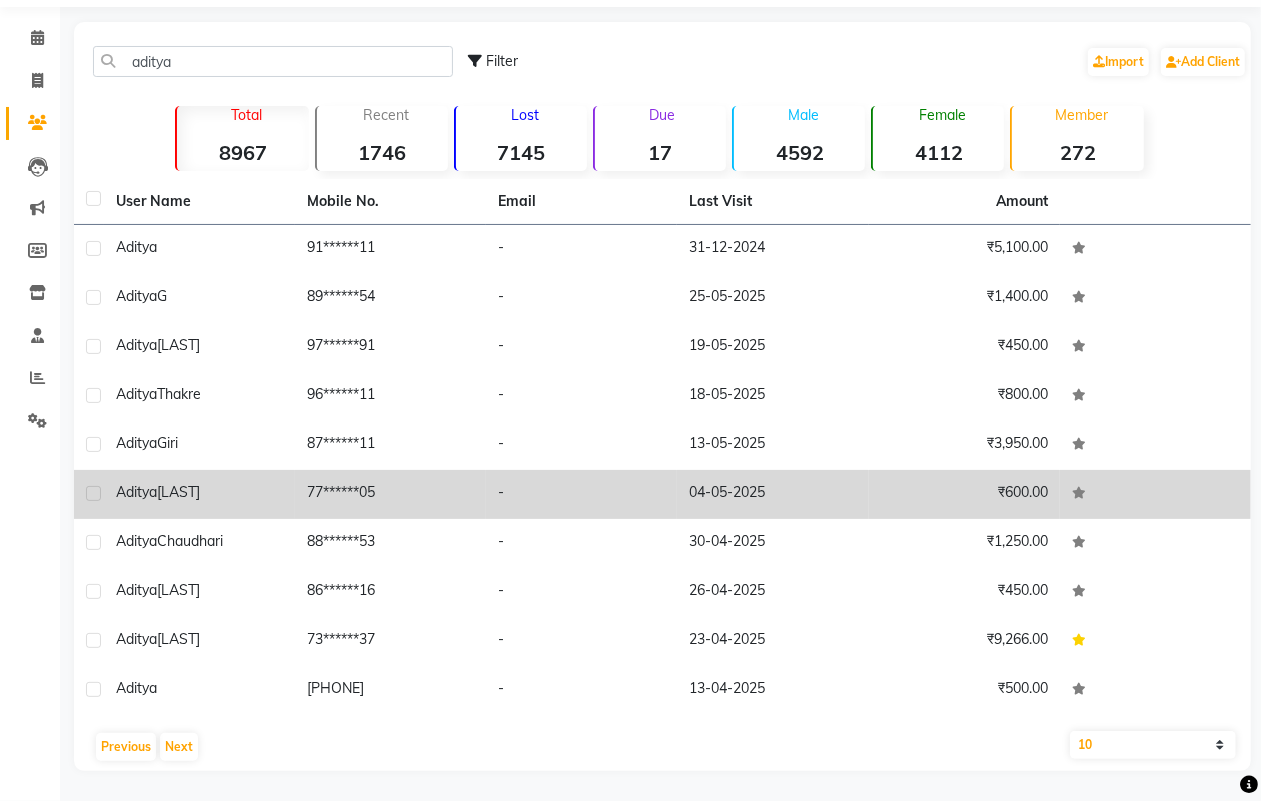 click on "77******05" 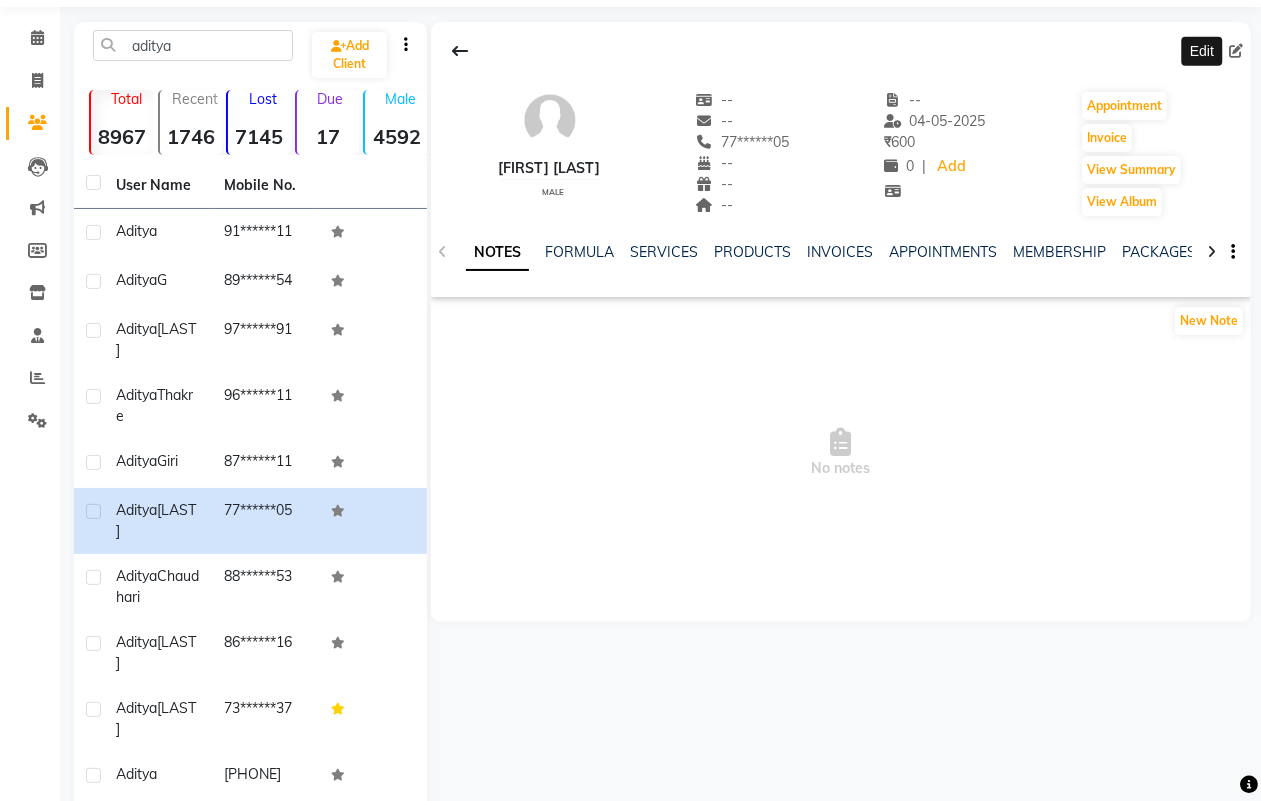 click 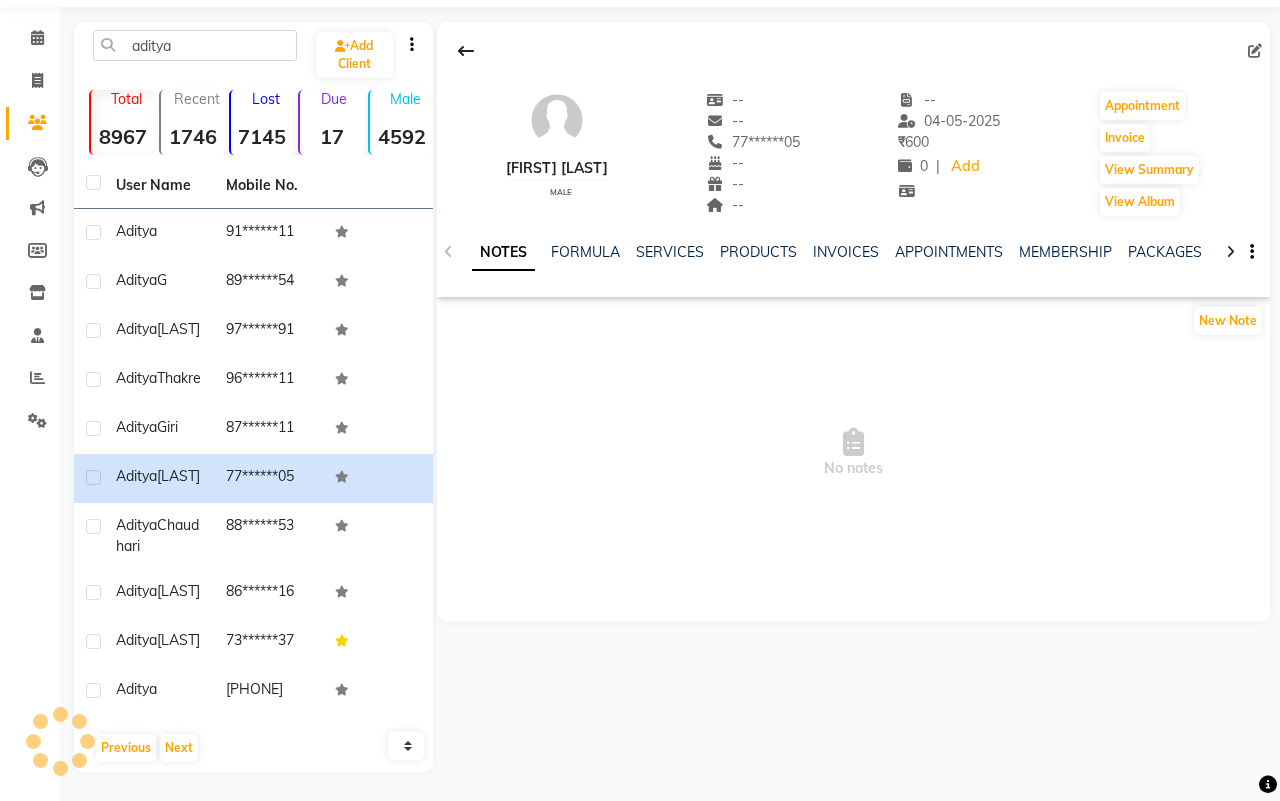 select on "22" 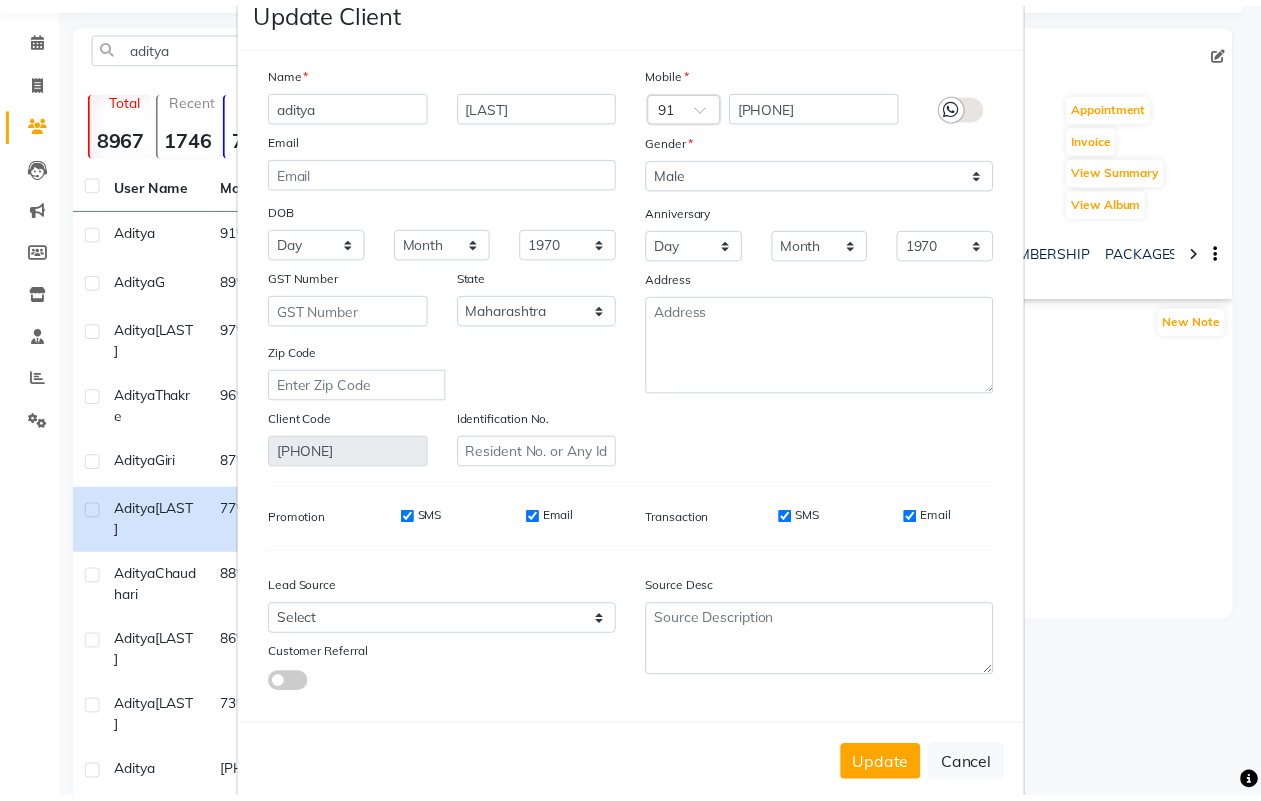 scroll, scrollTop: 80, scrollLeft: 0, axis: vertical 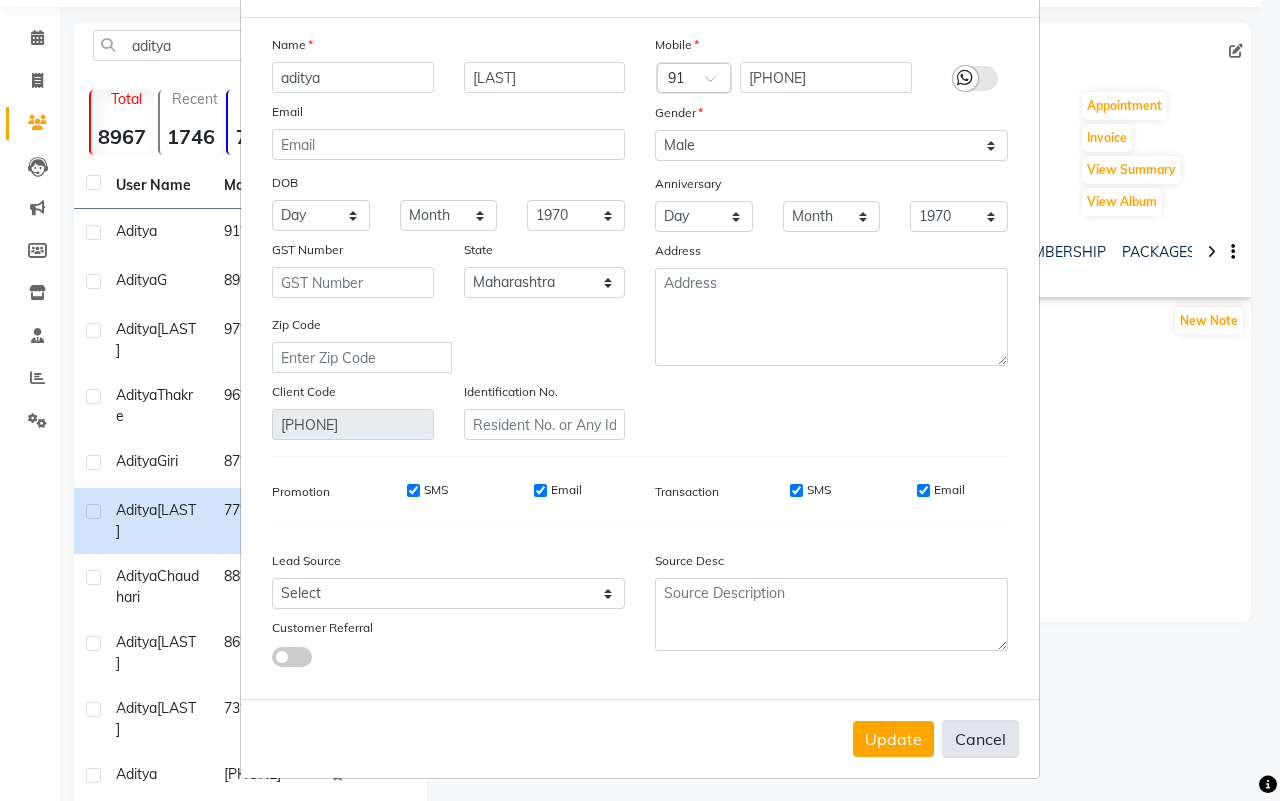 click on "Cancel" at bounding box center (980, 739) 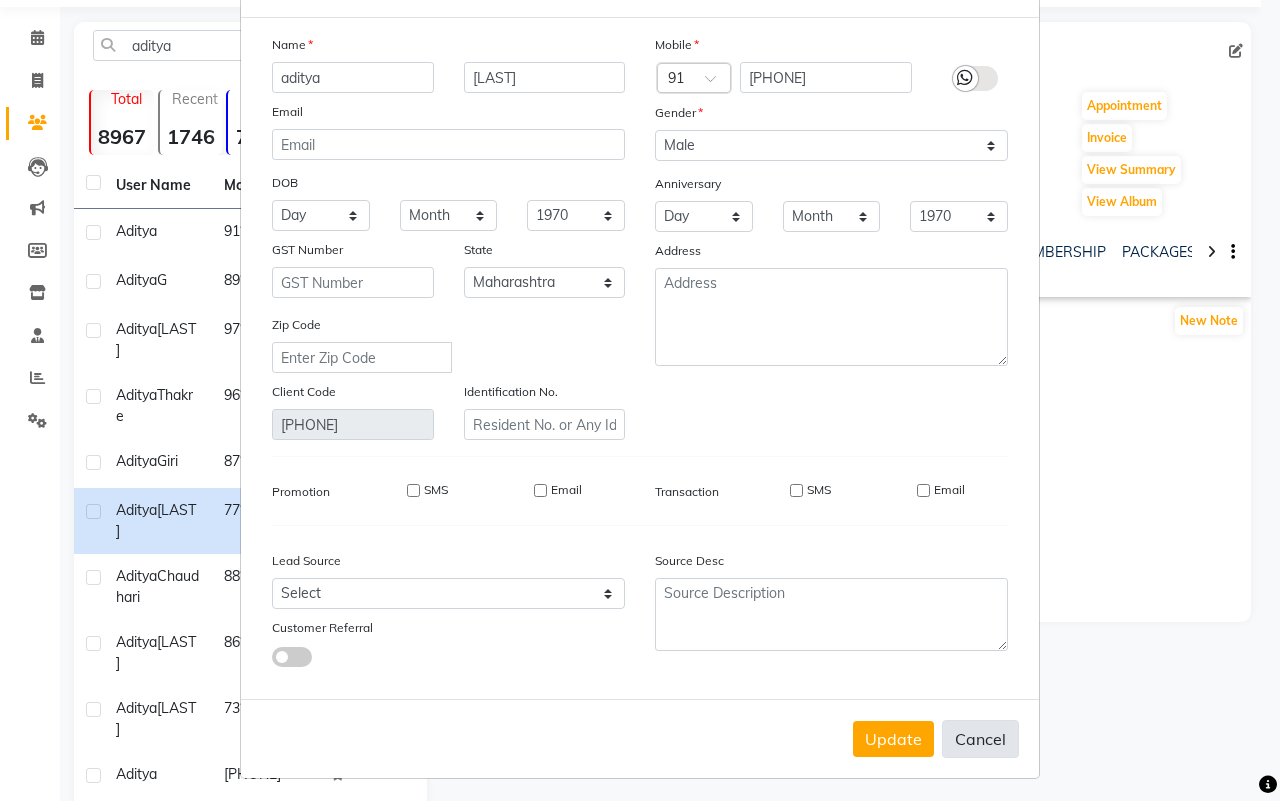 type 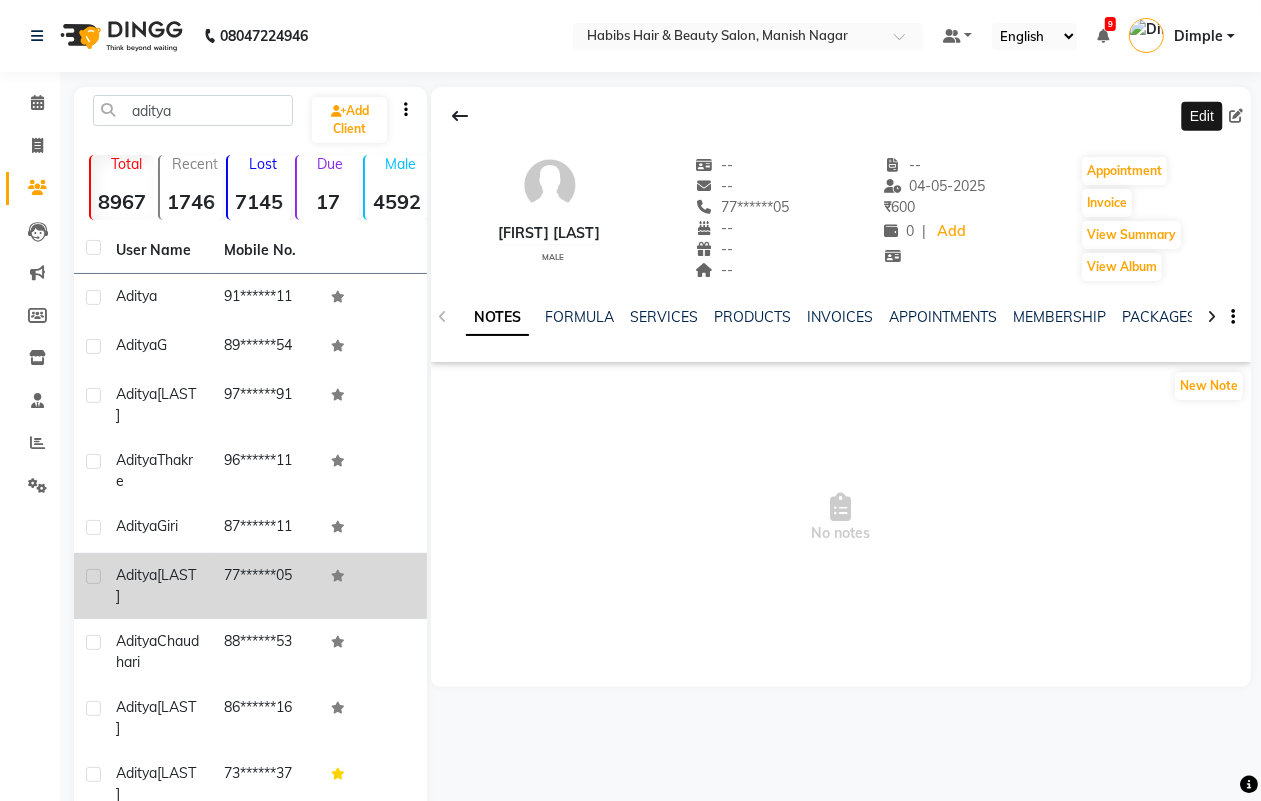 scroll, scrollTop: 150, scrollLeft: 0, axis: vertical 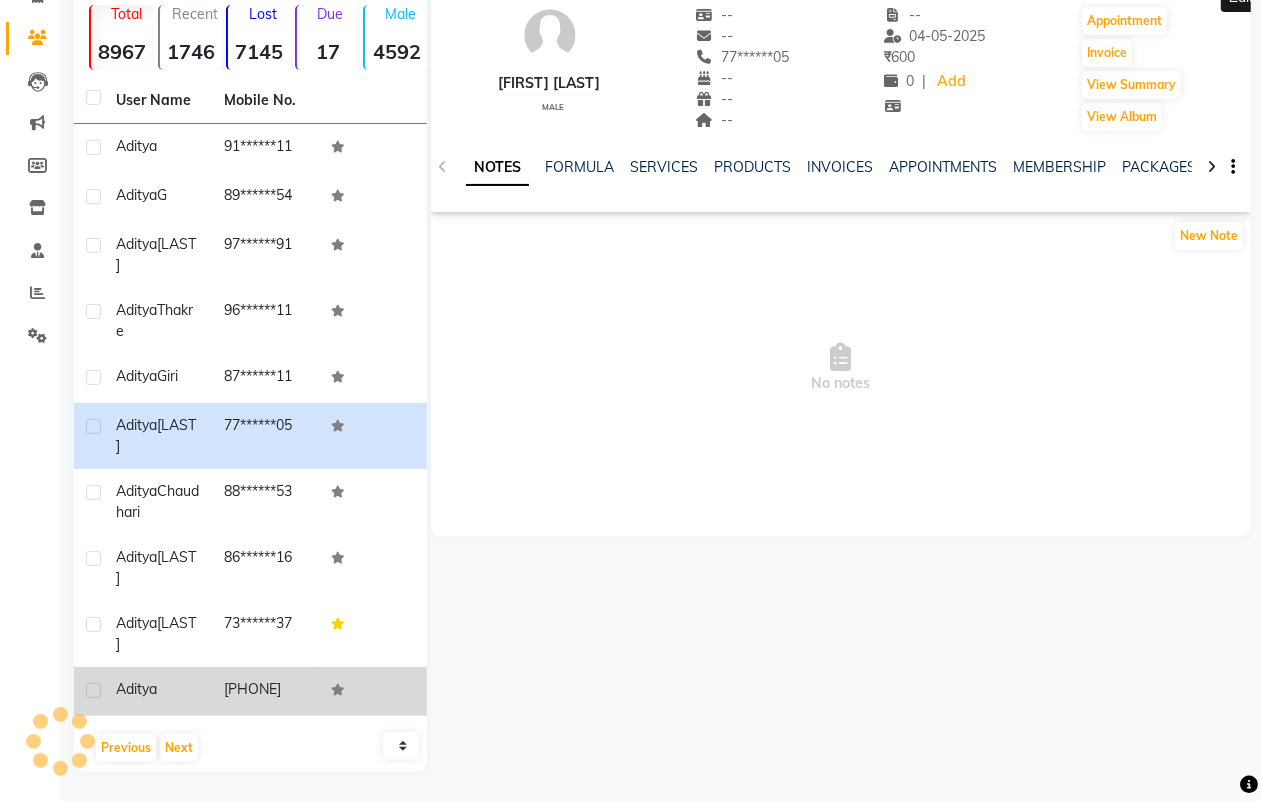 click on "[PHONE]" 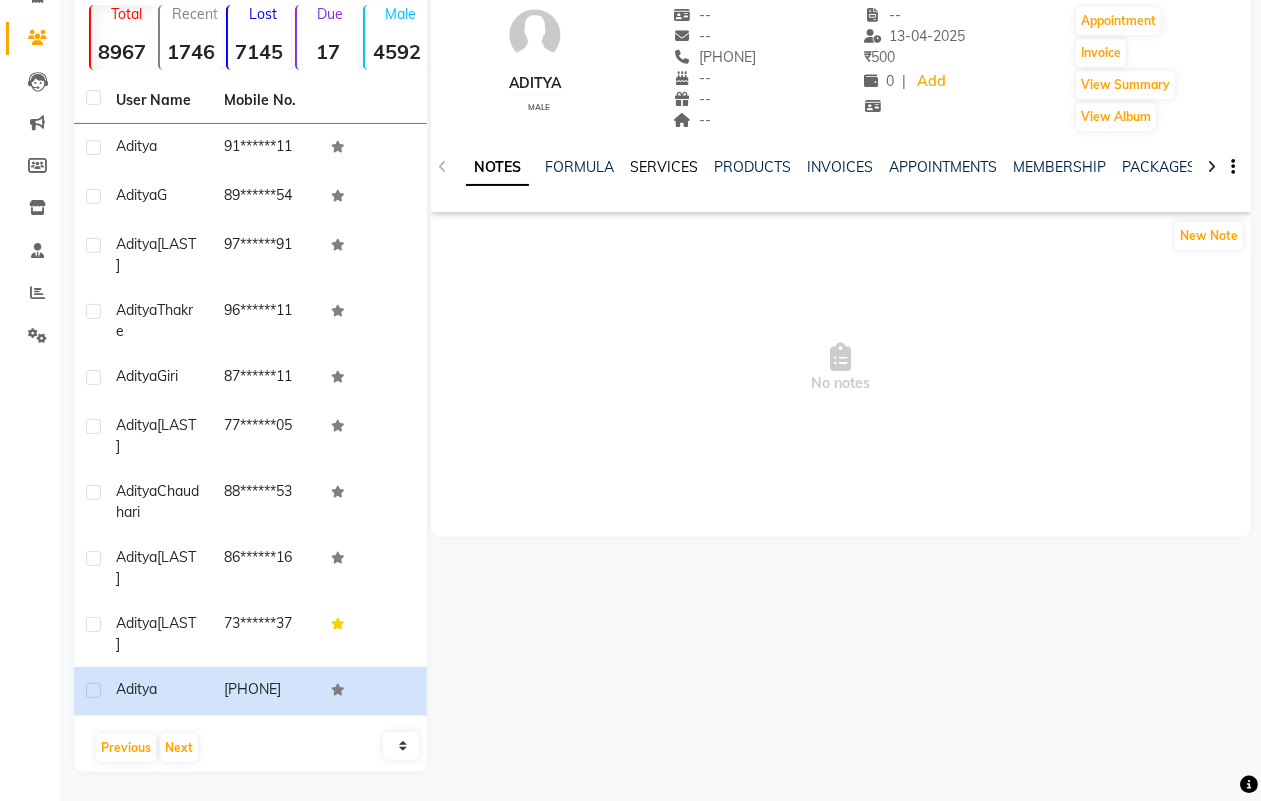 click on "SERVICES" 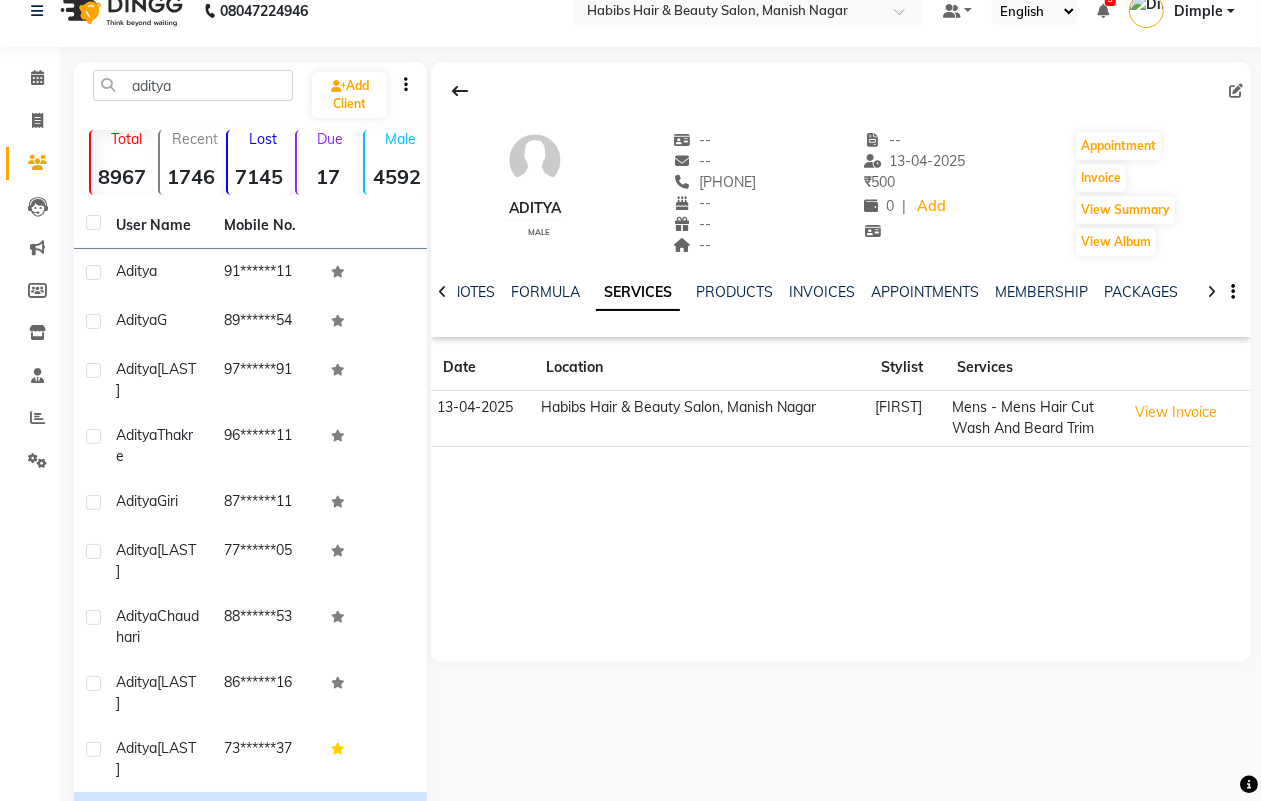 scroll, scrollTop: 0, scrollLeft: 0, axis: both 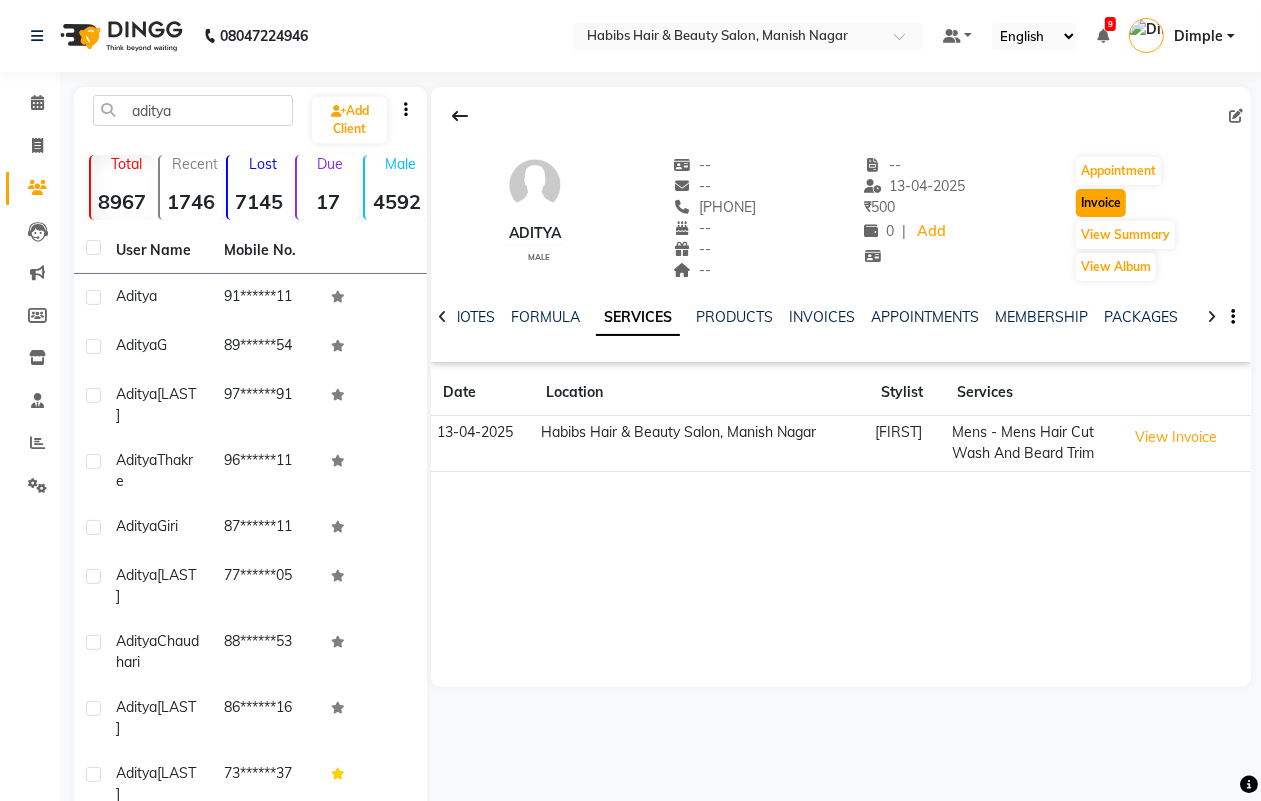 click on "Invoice" 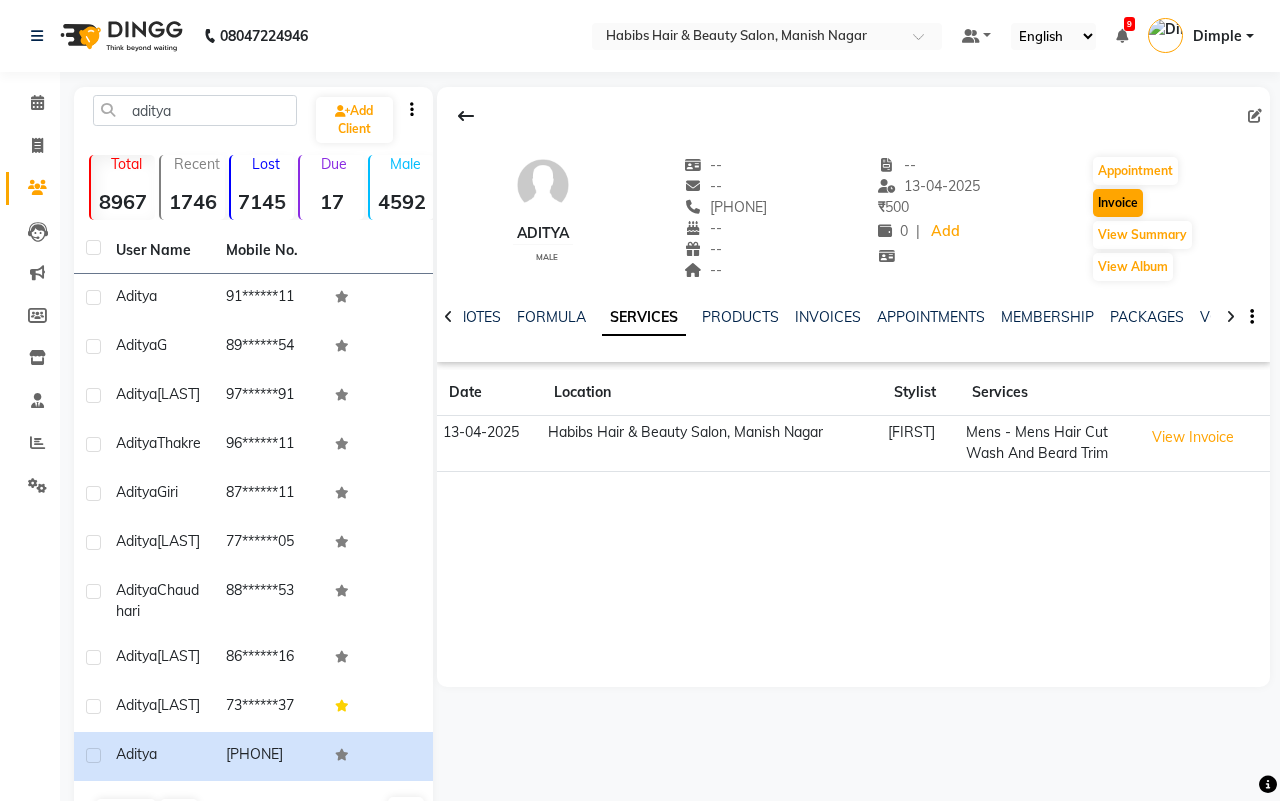 select on "3804" 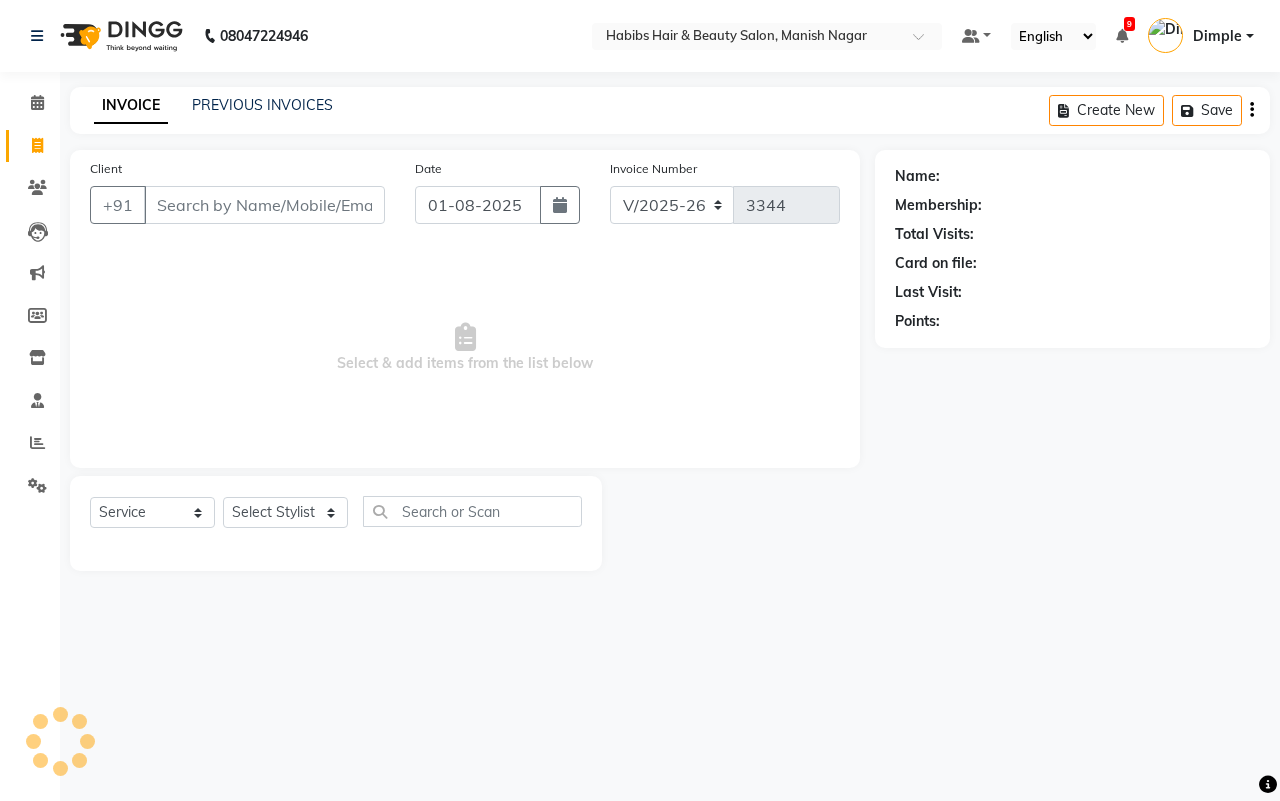 type on "[PHONE]" 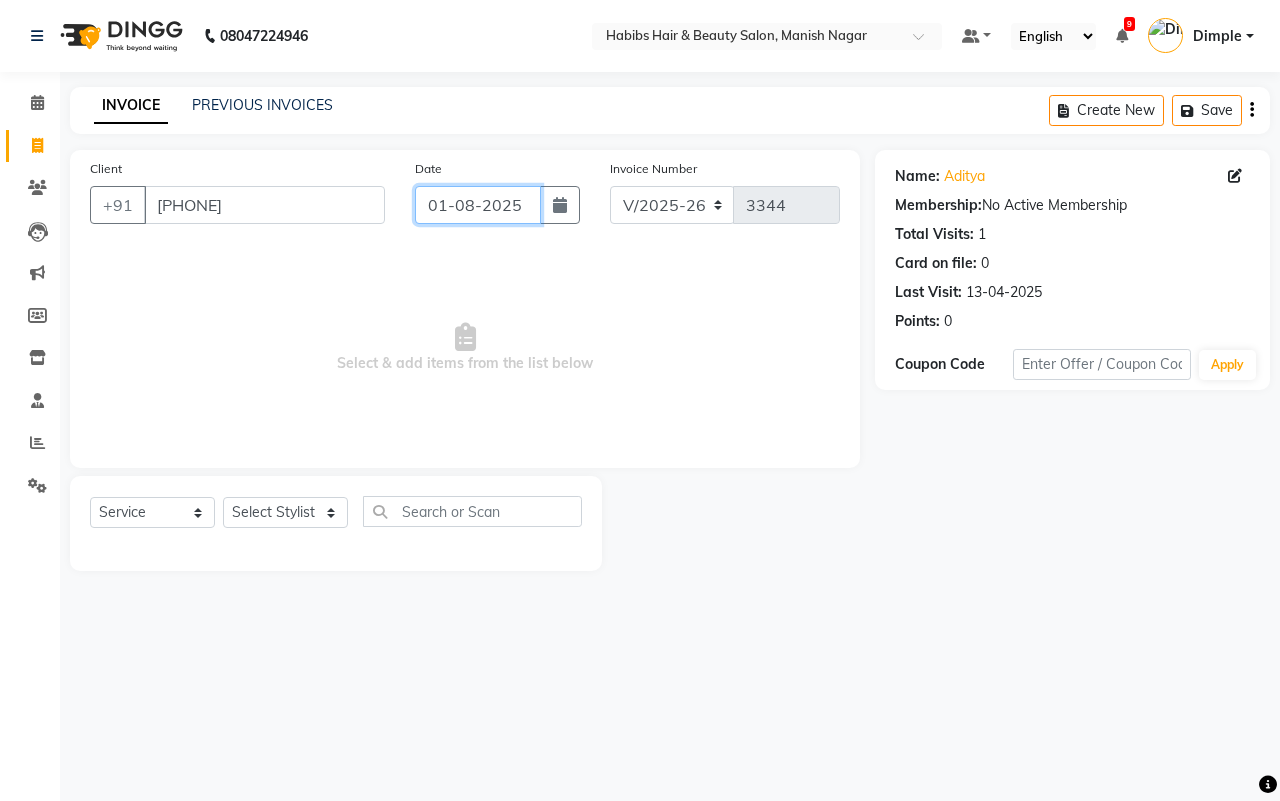 click on "01-08-2025" 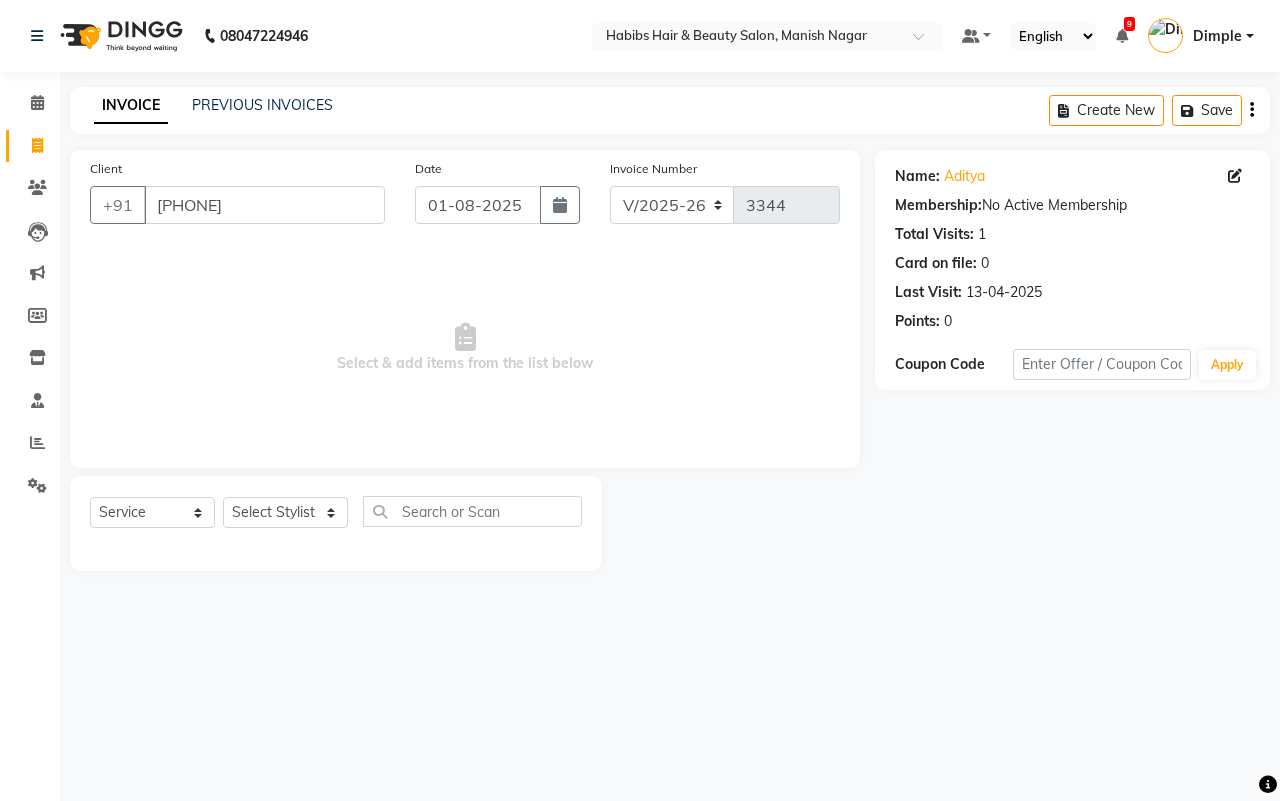select on "8" 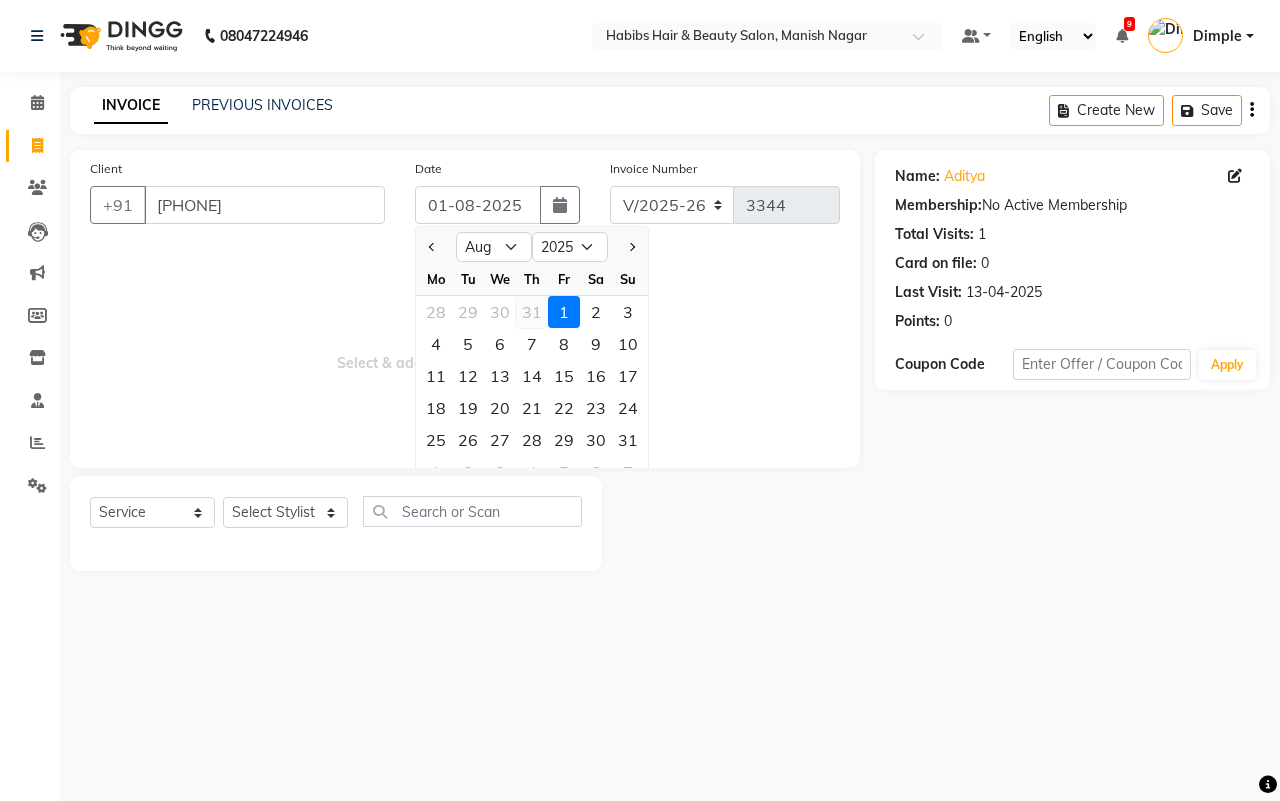 click on "31" 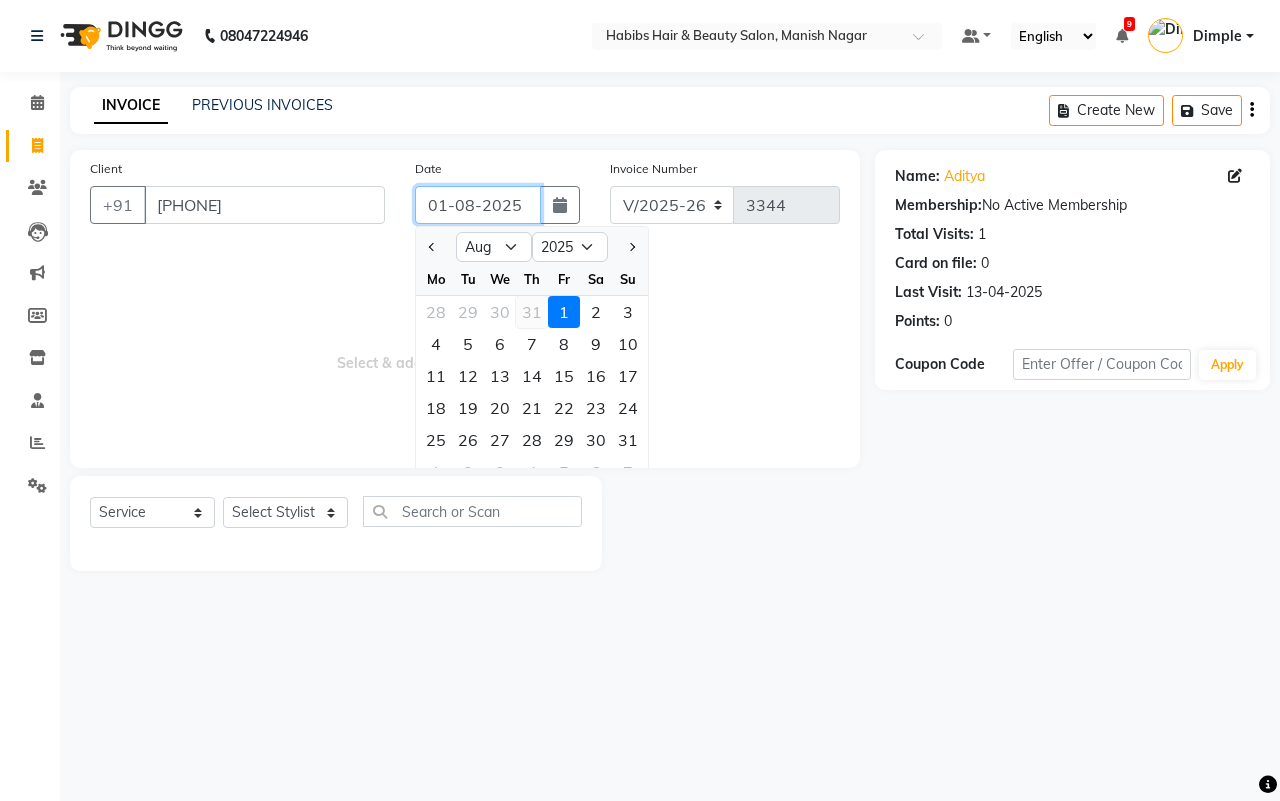 type on "31-07-2025" 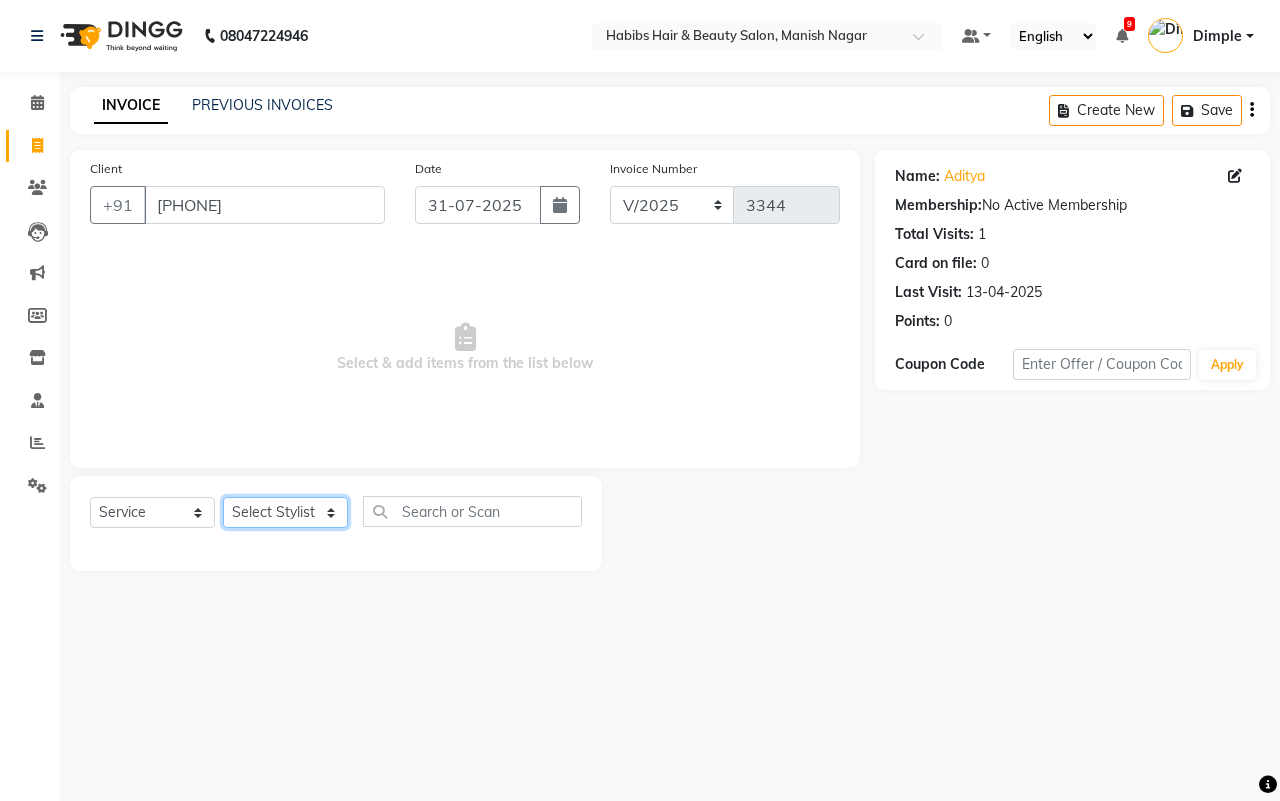 click on "Select Stylist[FIRST] [FIRST] [FIRST] [FIRST] [FIRST] [FIRST] [FIRST] [FIRST] [FIRST] [FIRST]" 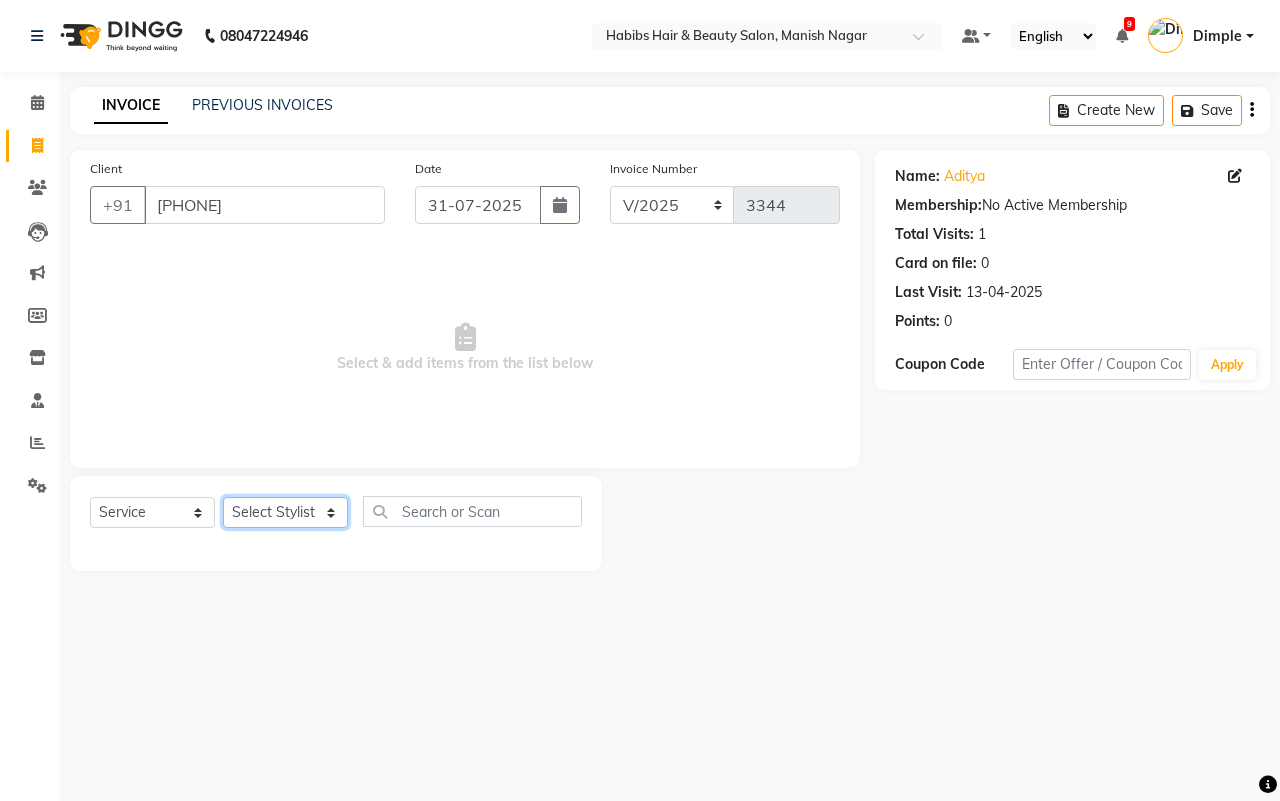 select on "86647" 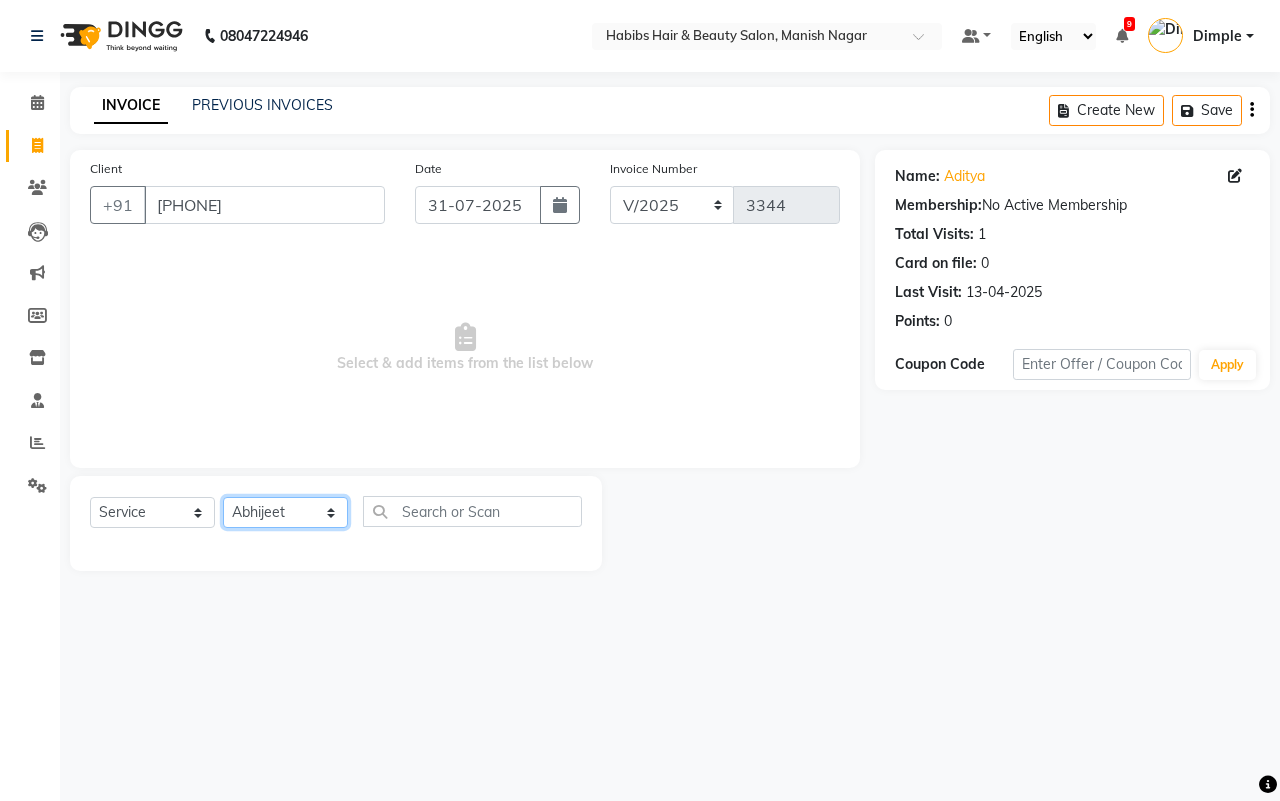 click on "Select Stylist[FIRST] [FIRST] [FIRST] [FIRST] [FIRST] [FIRST] [FIRST] [FIRST] [FIRST] [FIRST]" 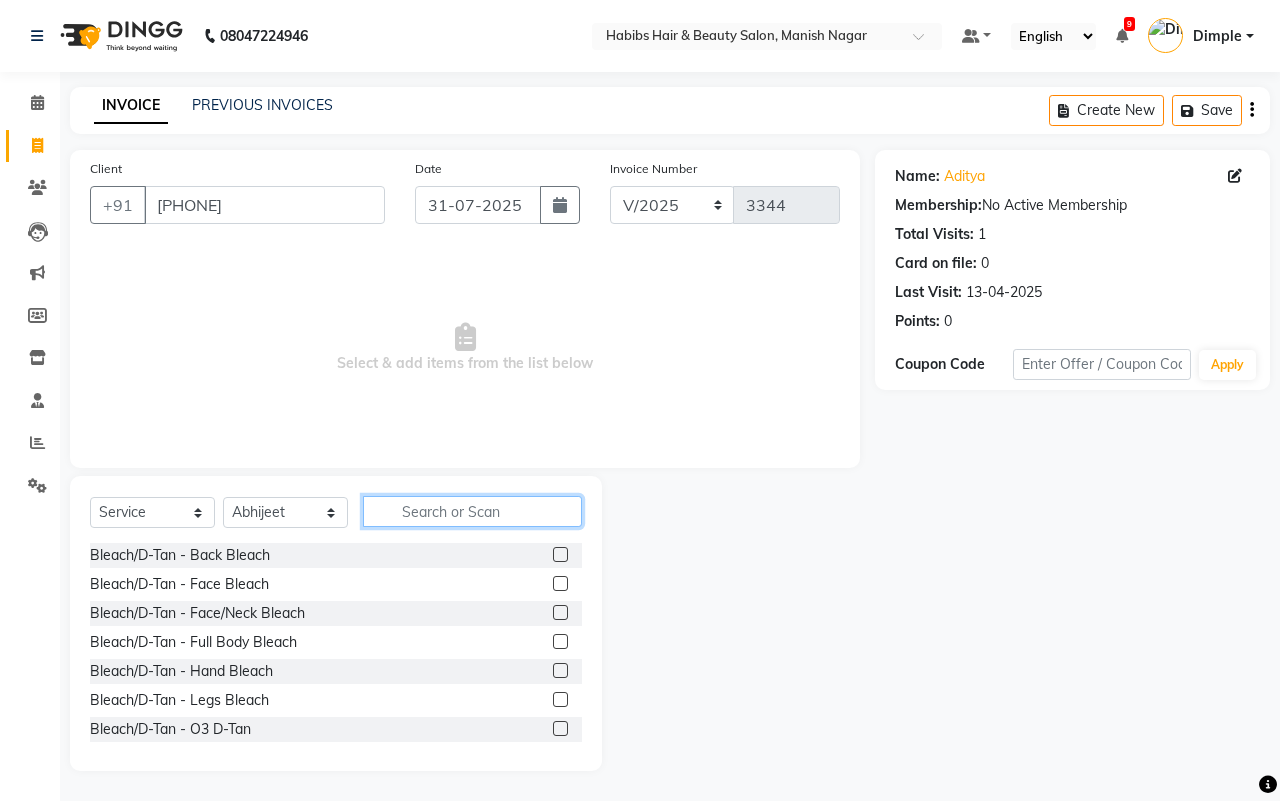 click 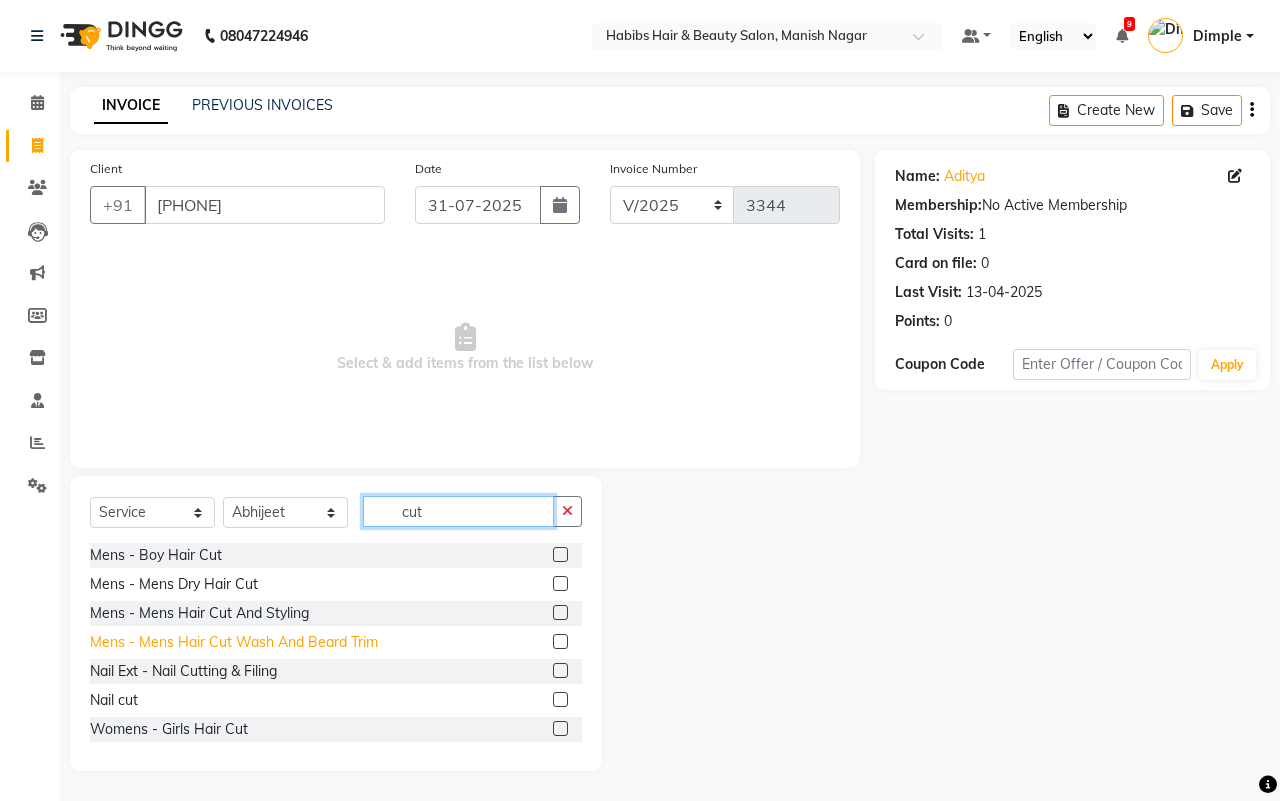 type on "cut" 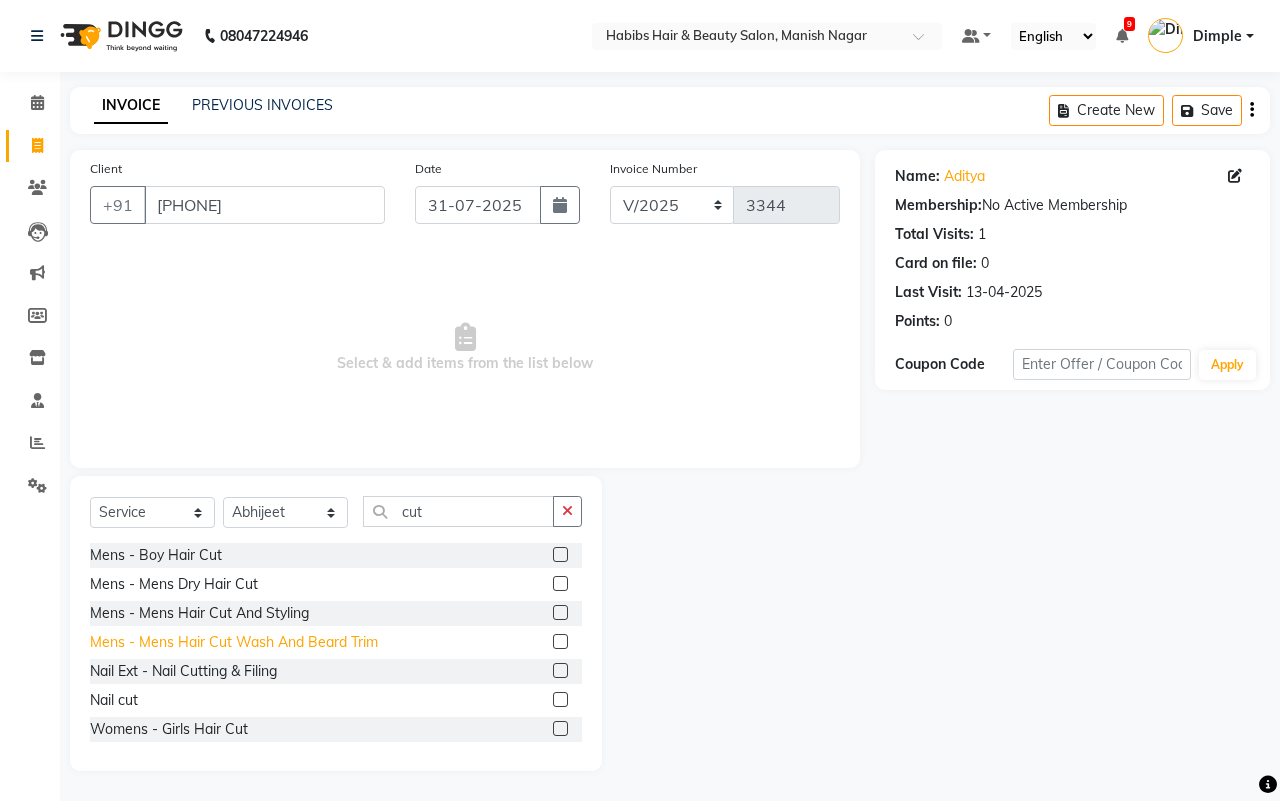 click on "Mens - Mens  Hair Cut Wash And Beard Trim" 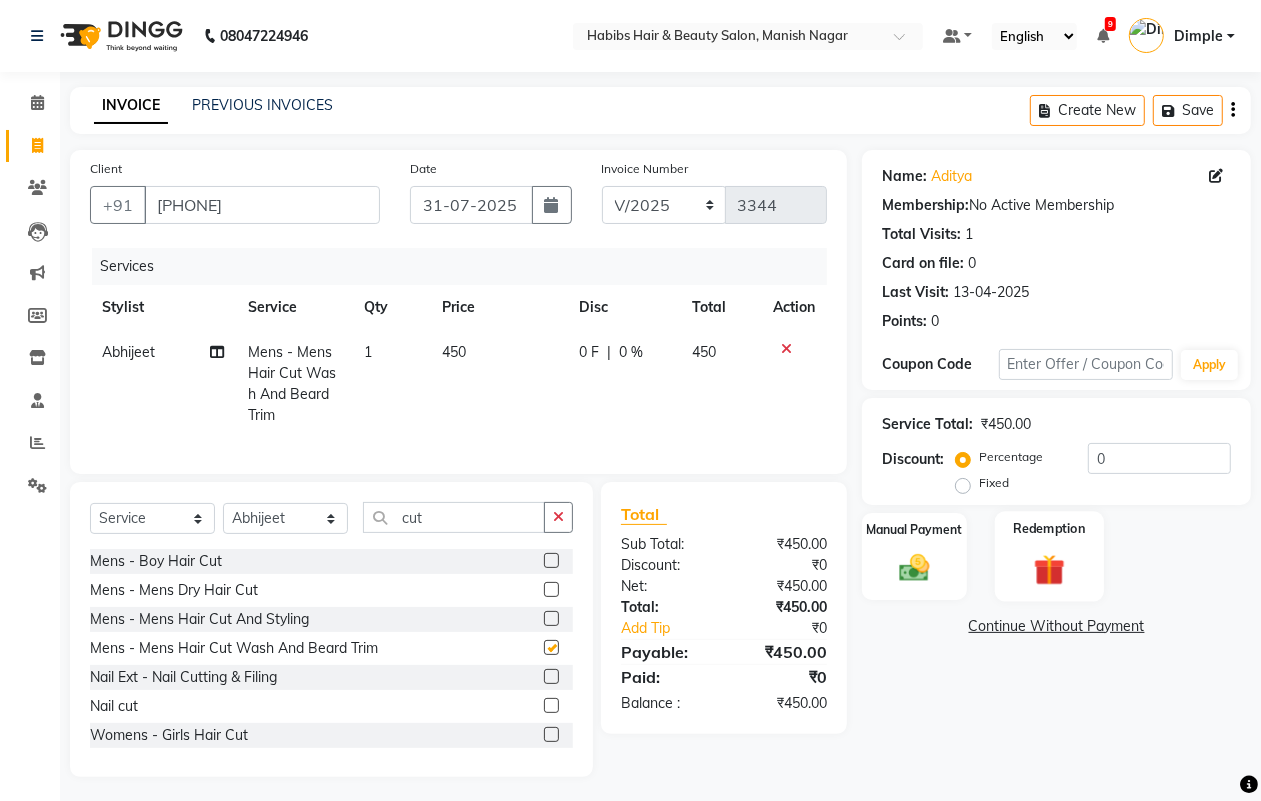 checkbox on "false" 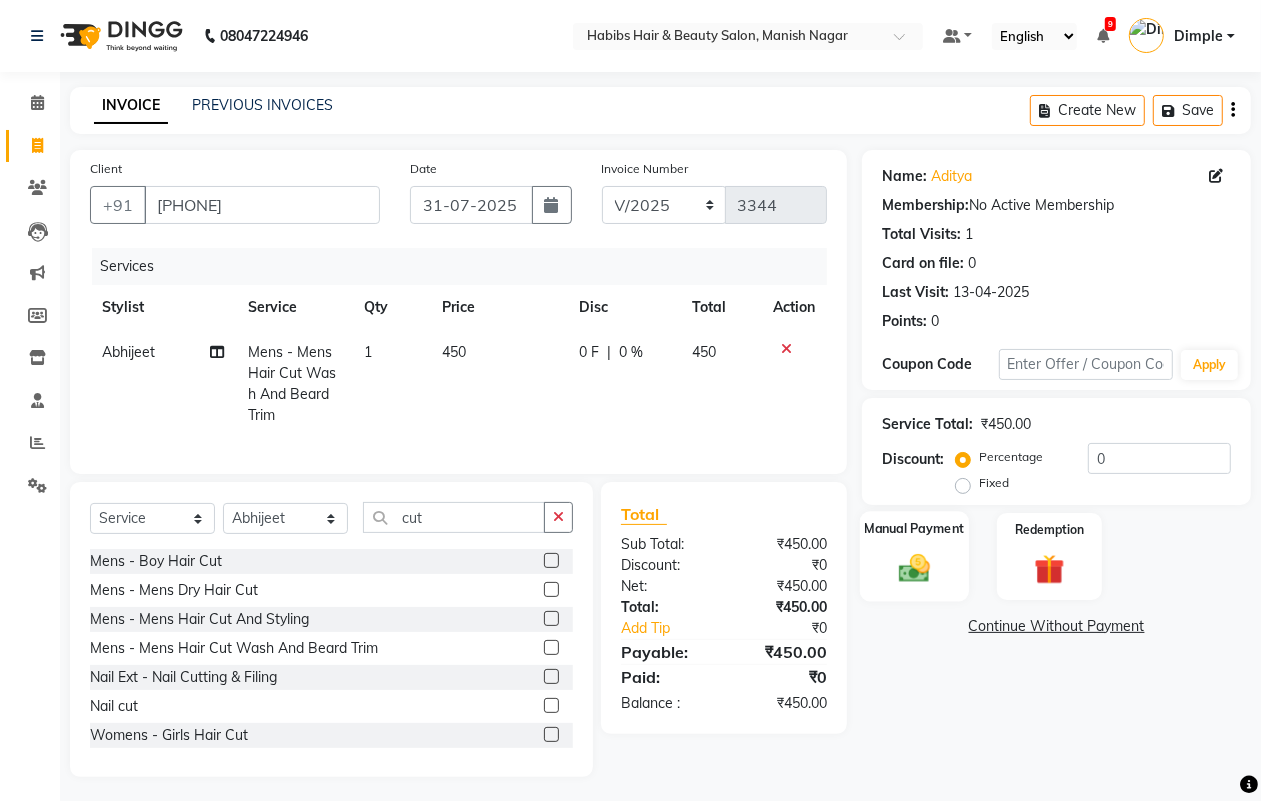 click on "Manual Payment" 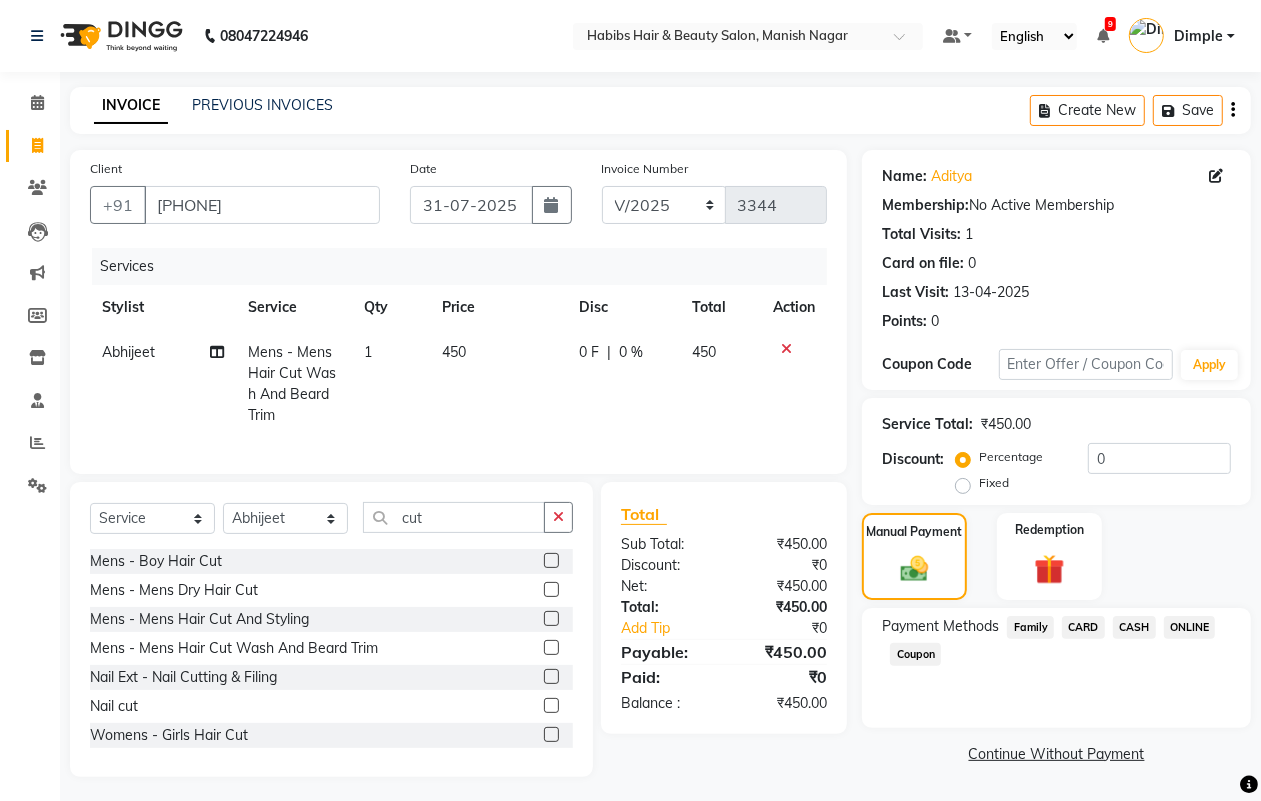 click on "ONLINE" 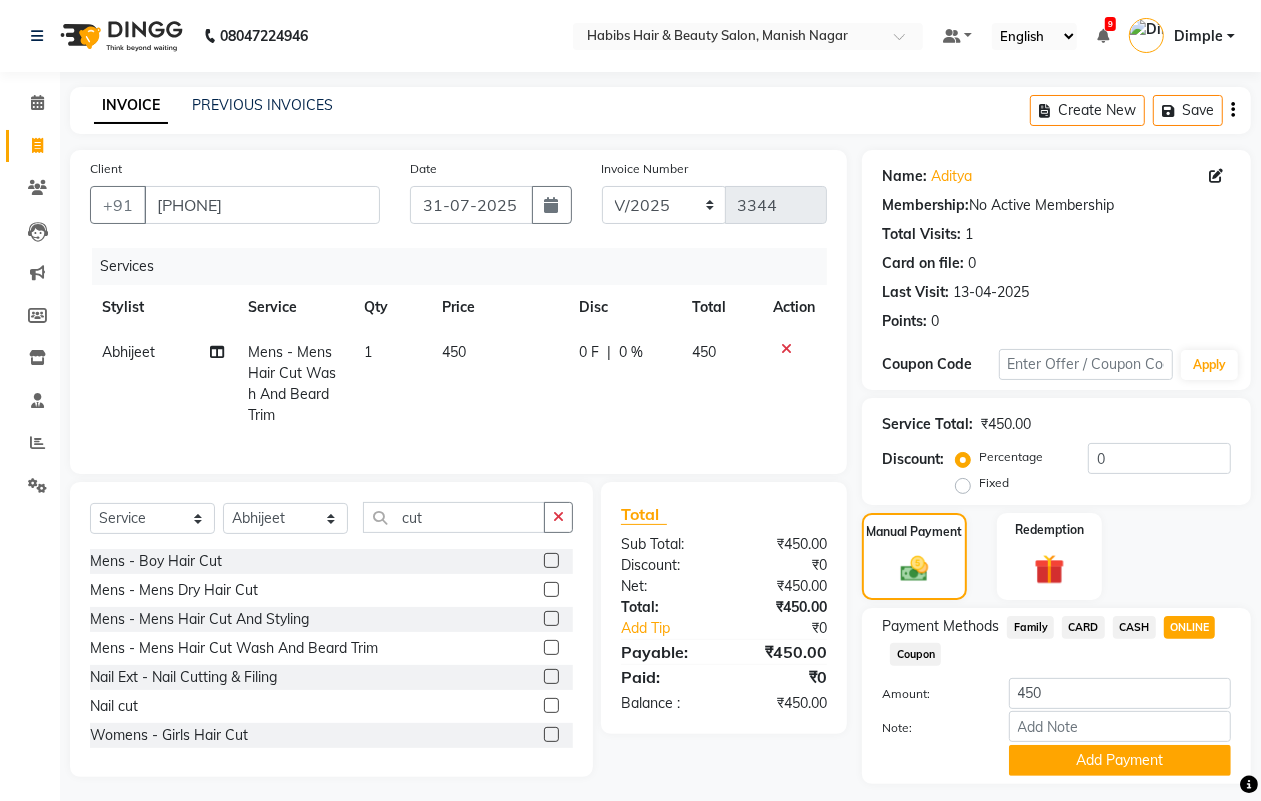 click on "Add Payment" 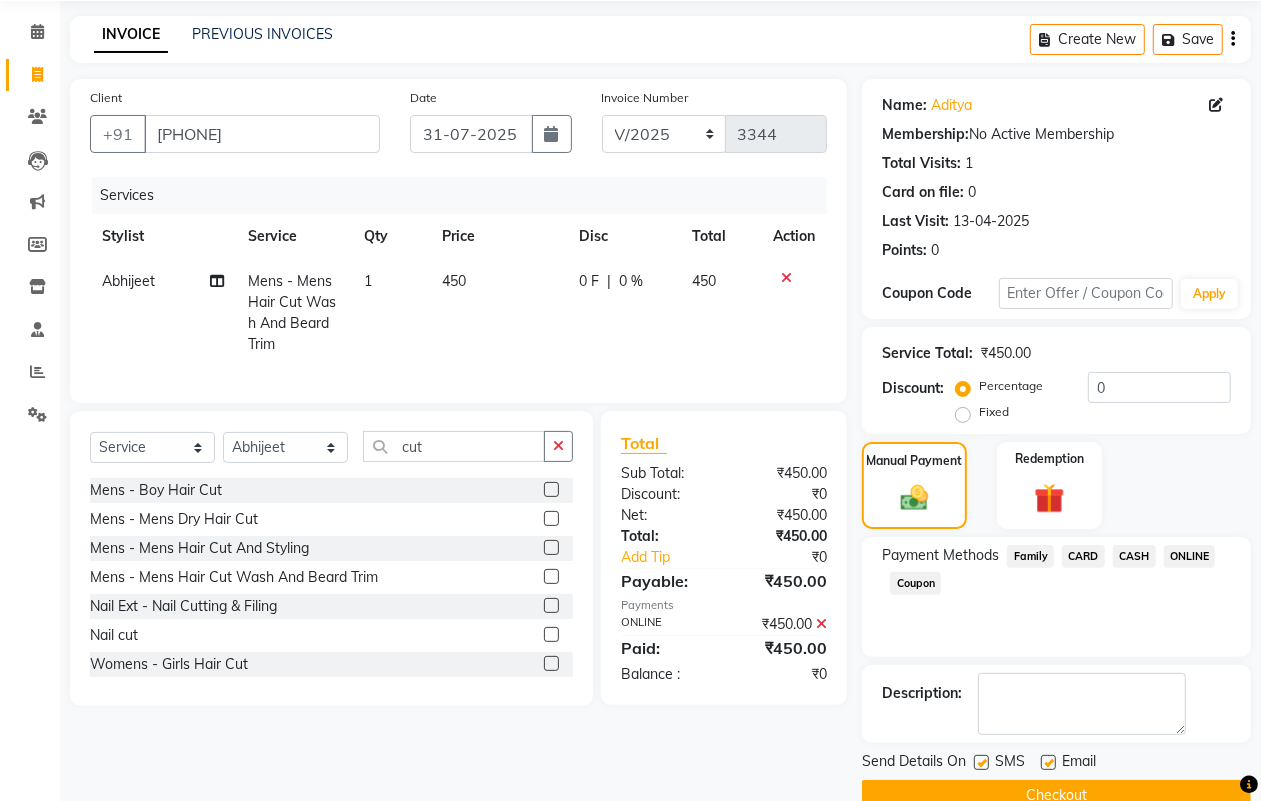 scroll, scrollTop: 111, scrollLeft: 0, axis: vertical 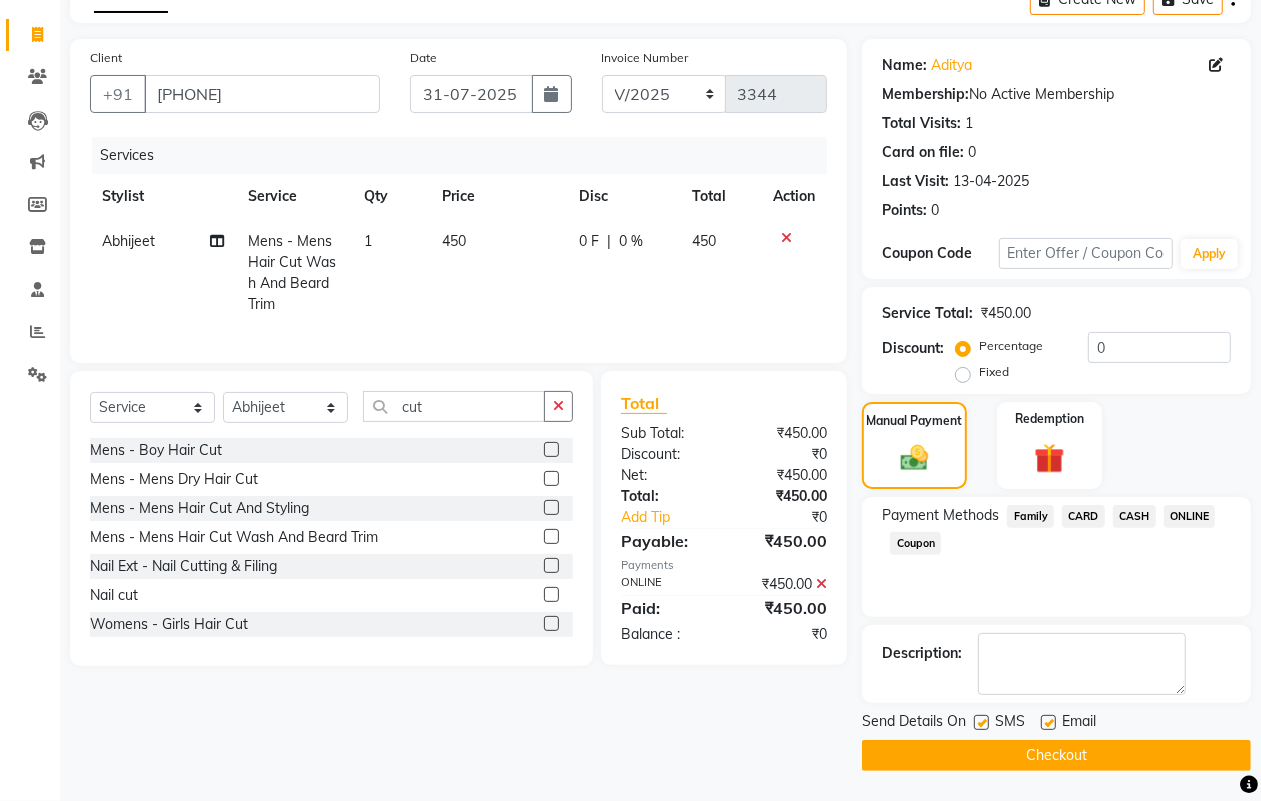 click on "Checkout" 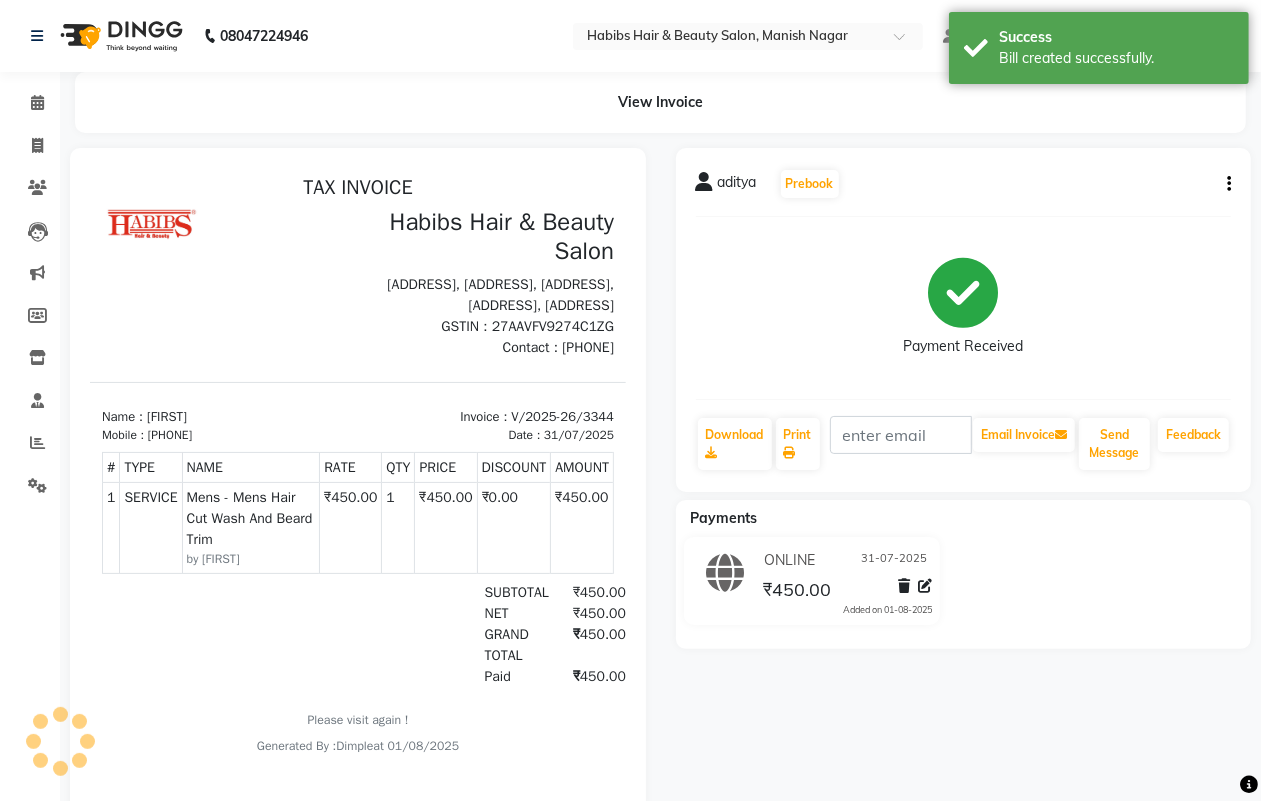 scroll, scrollTop: 0, scrollLeft: 0, axis: both 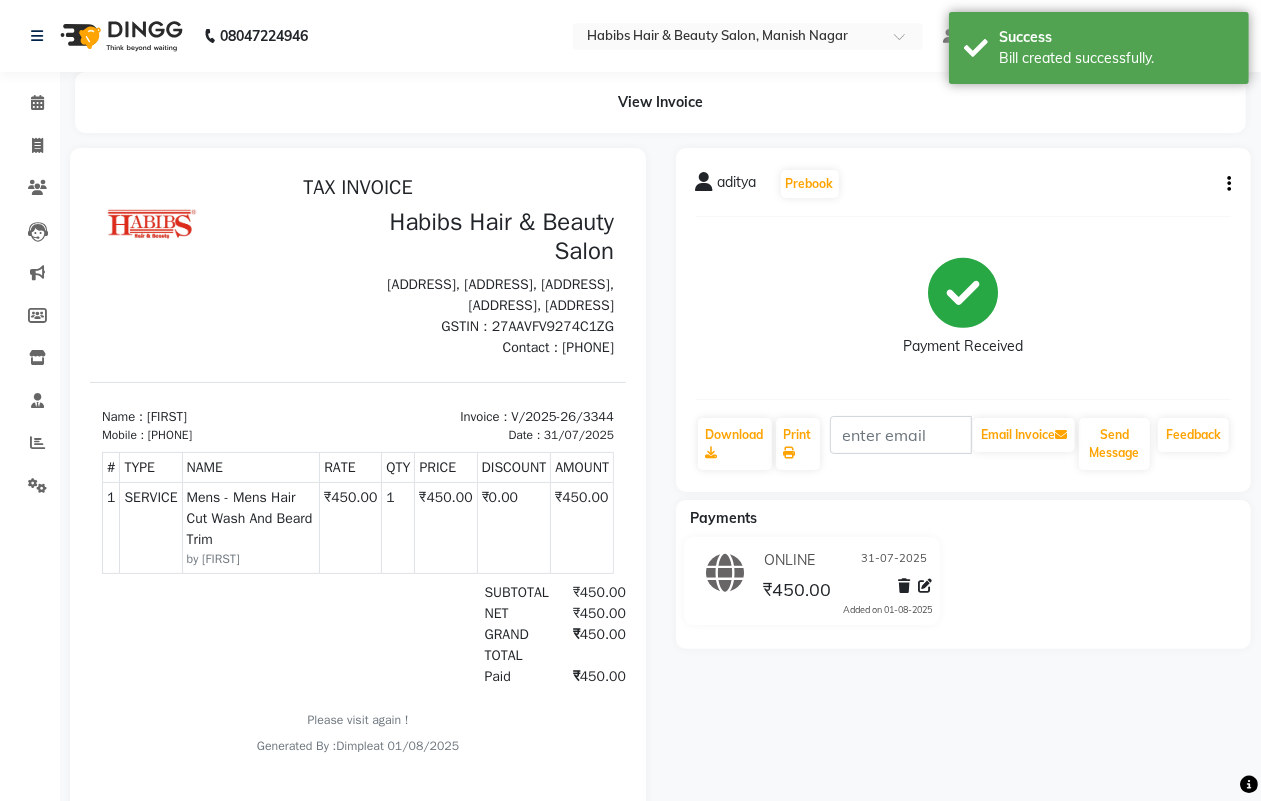 select on "service" 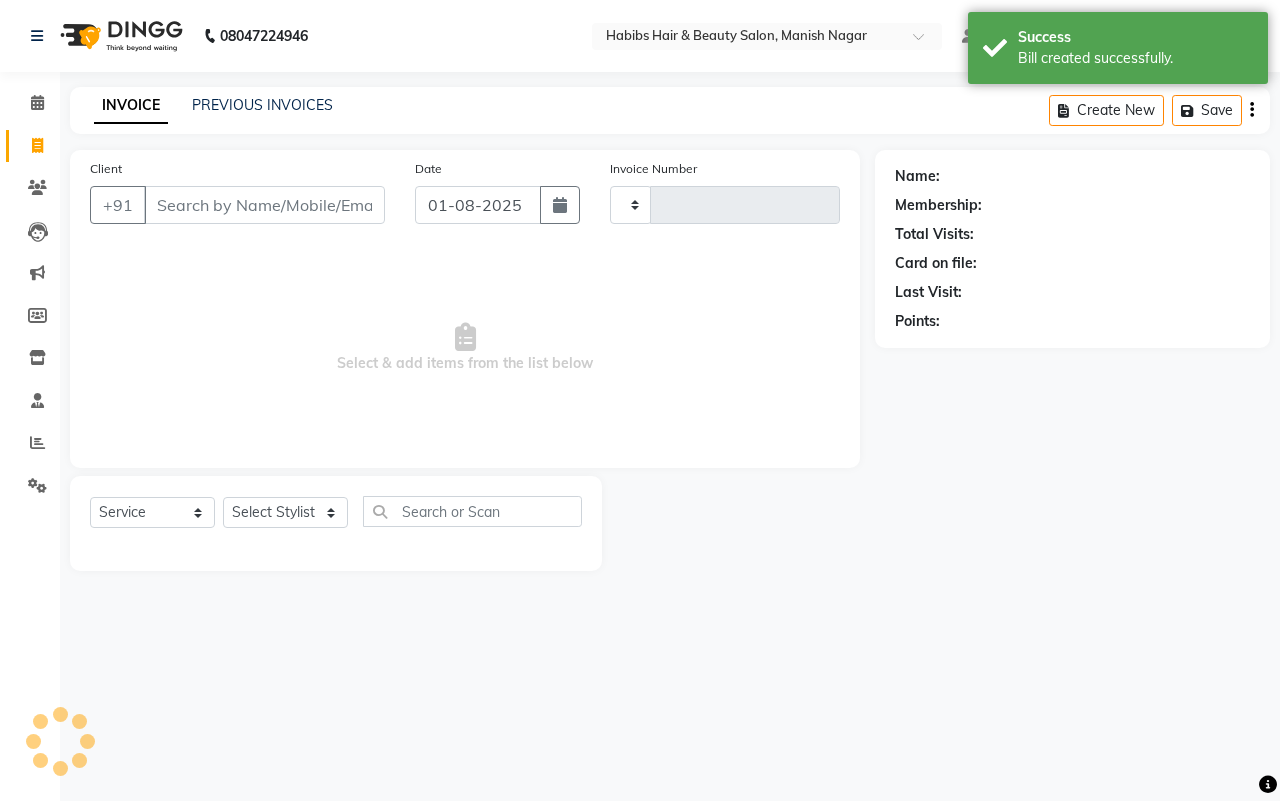 type on "3345" 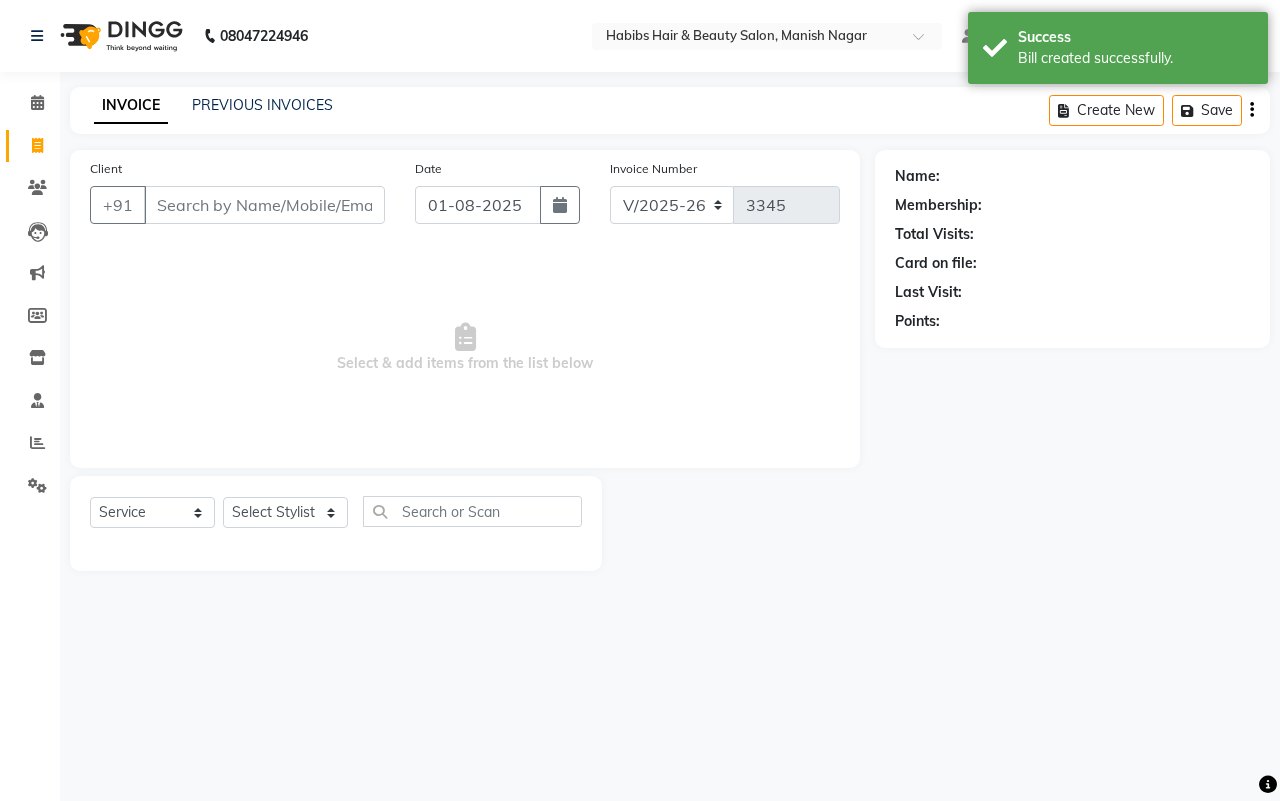 type on "[PHONE]" 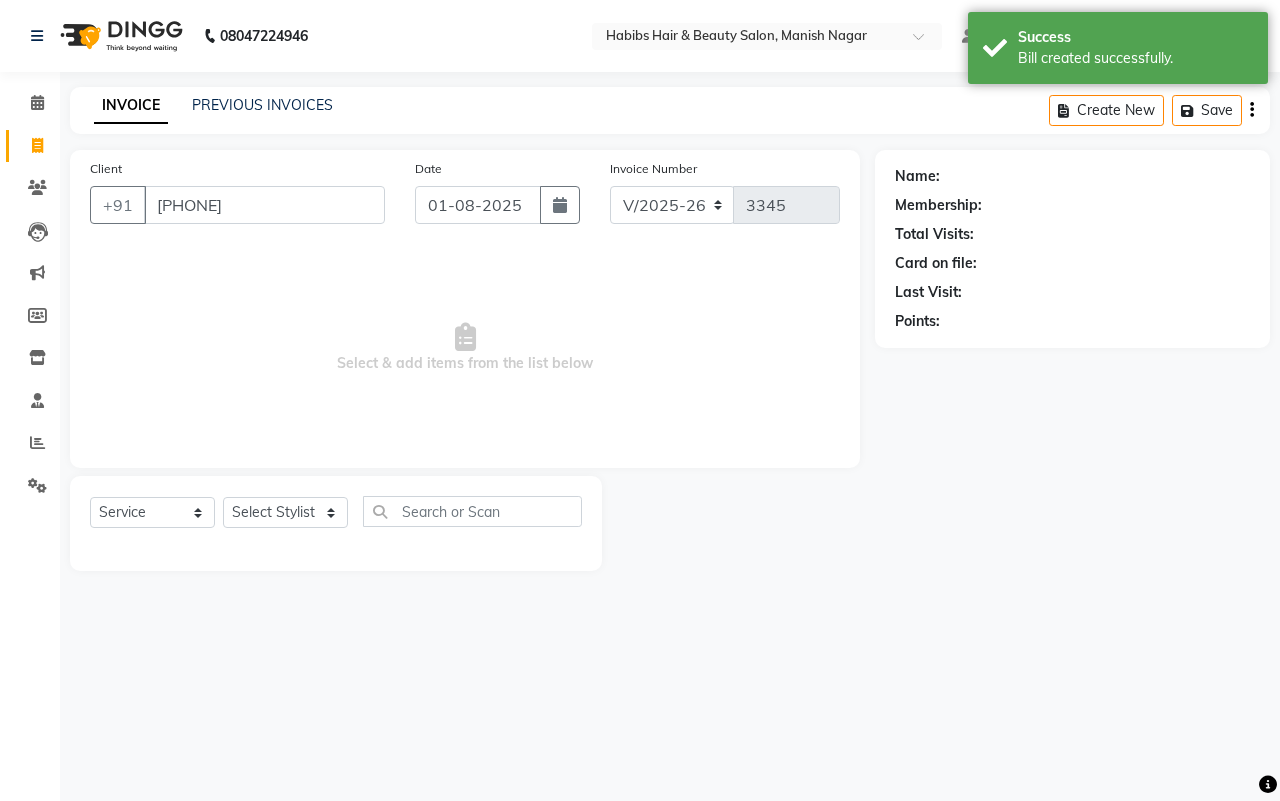 click on "[PHONE]" at bounding box center (264, 205) 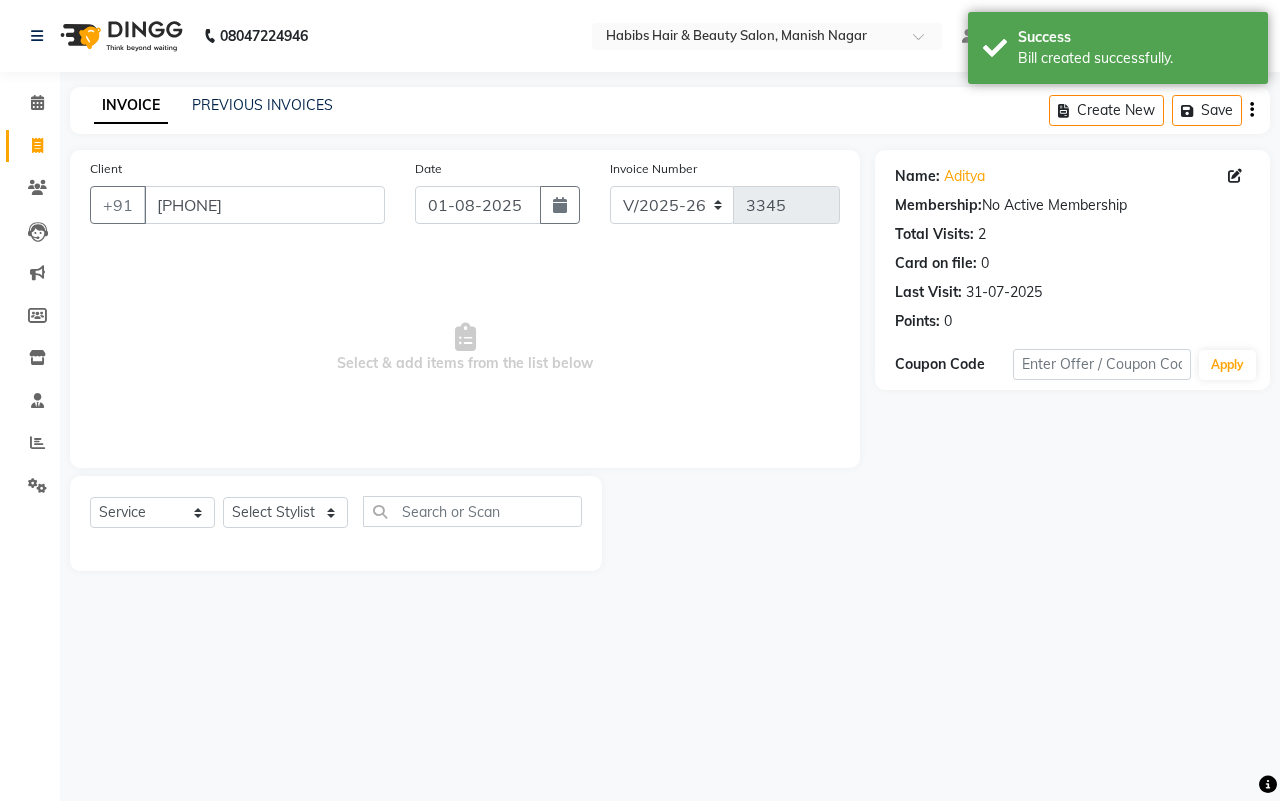 click on "PREVIOUS INVOICES" 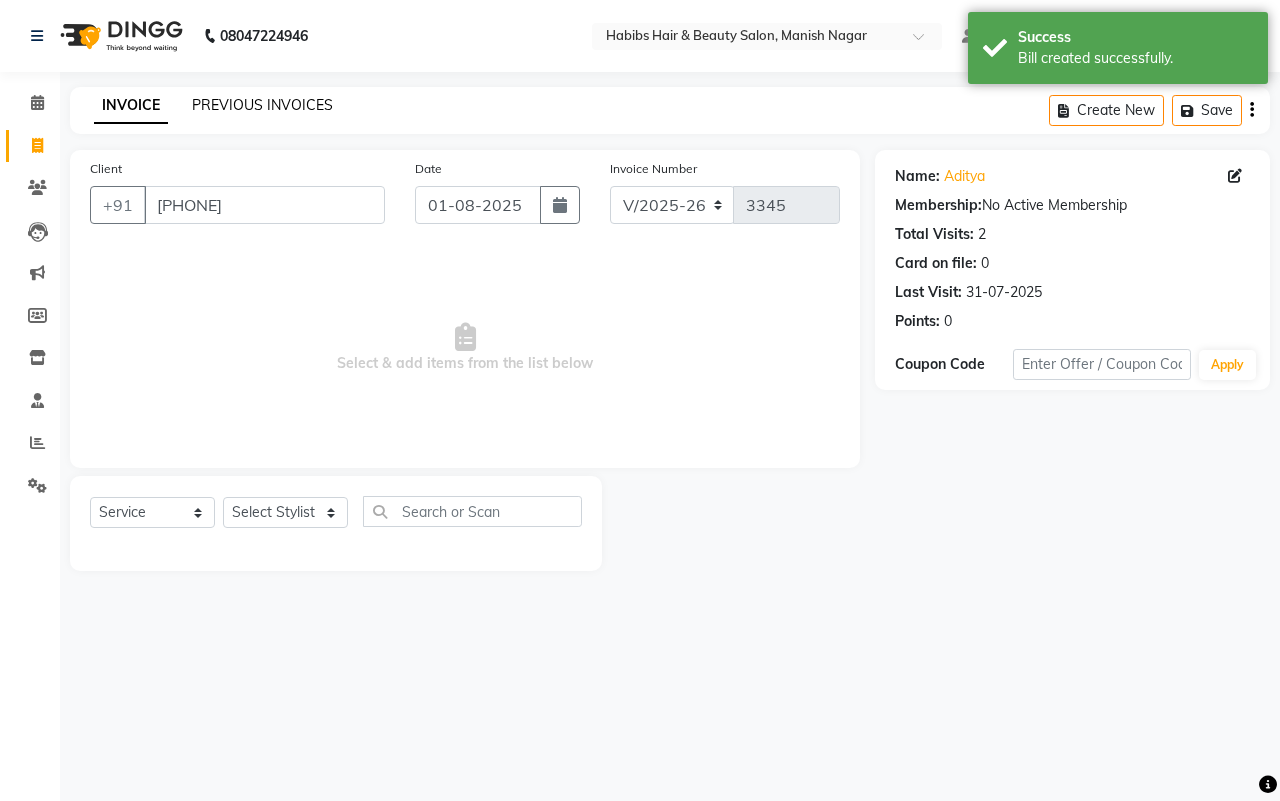 click on "PREVIOUS INVOICES" 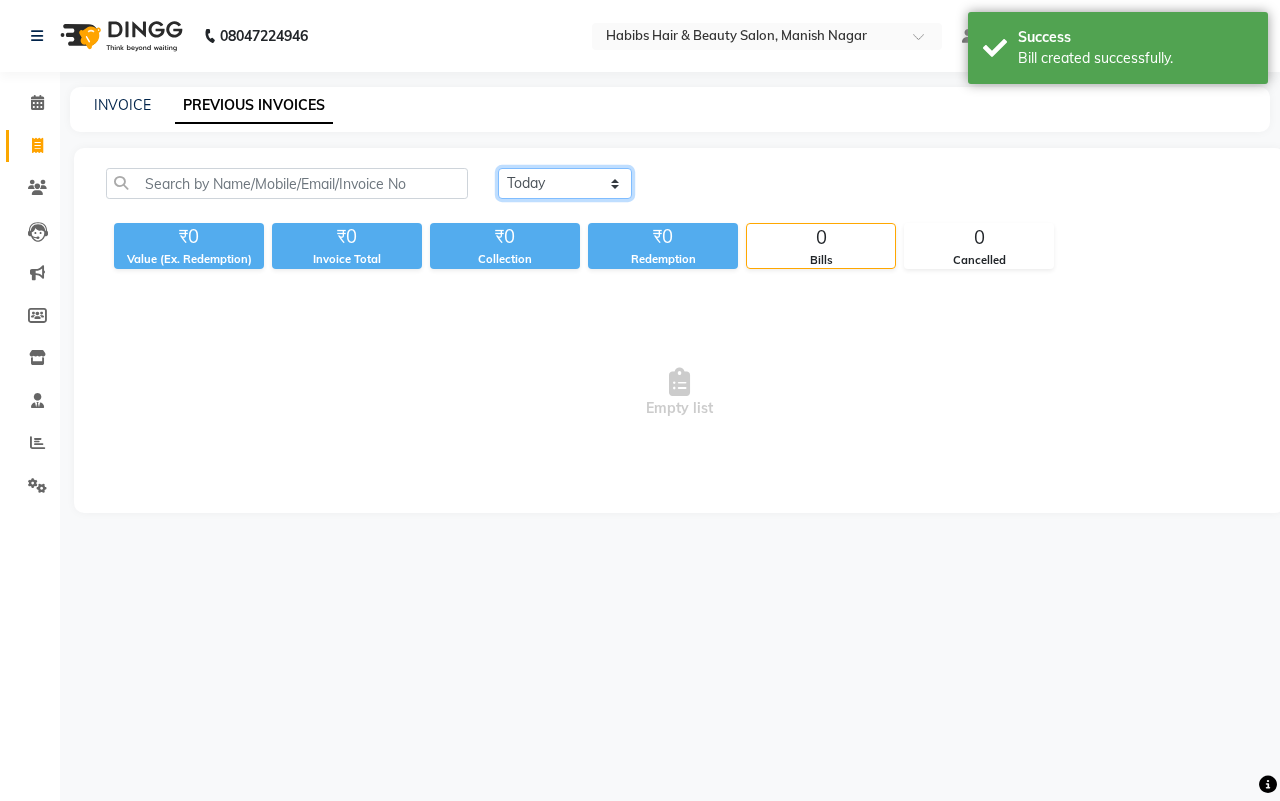 drag, startPoint x: 540, startPoint y: 188, endPoint x: 548, endPoint y: 196, distance: 11.313708 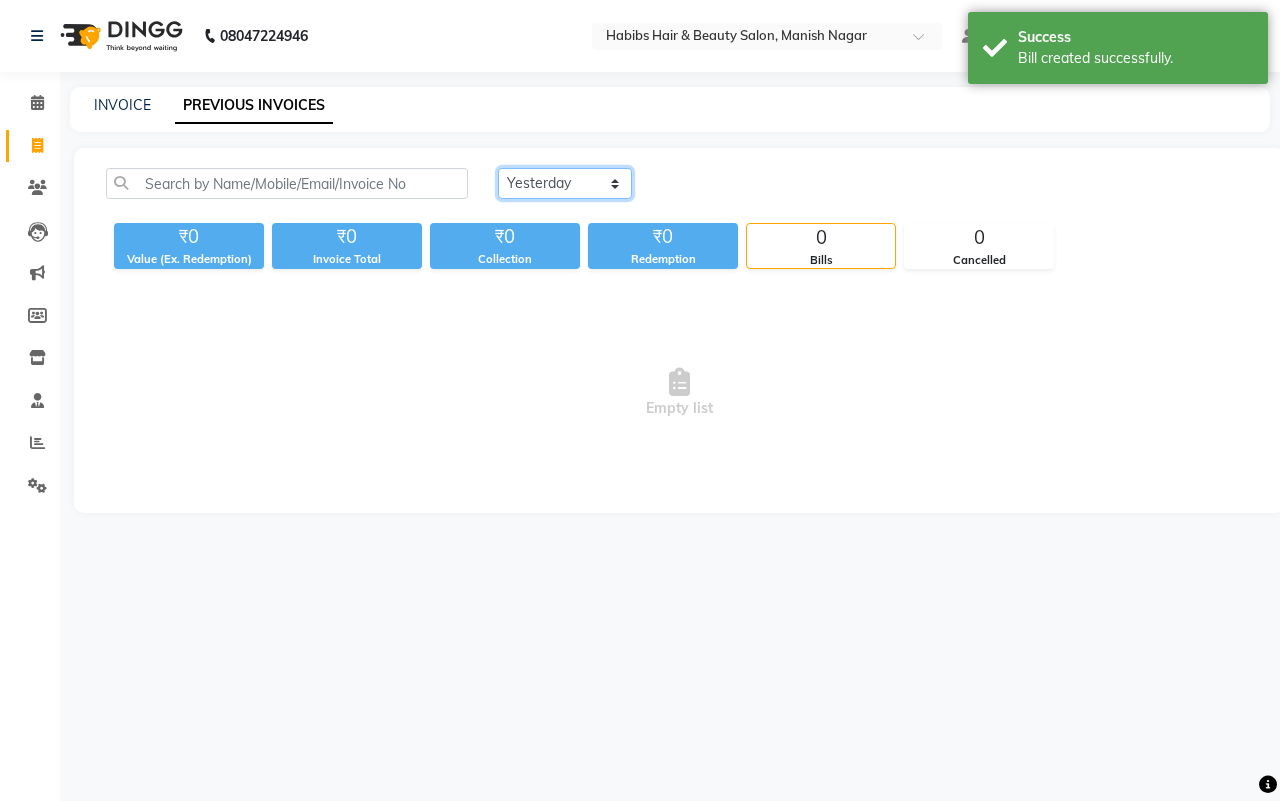 click on "Today Yesterday Custom Range" 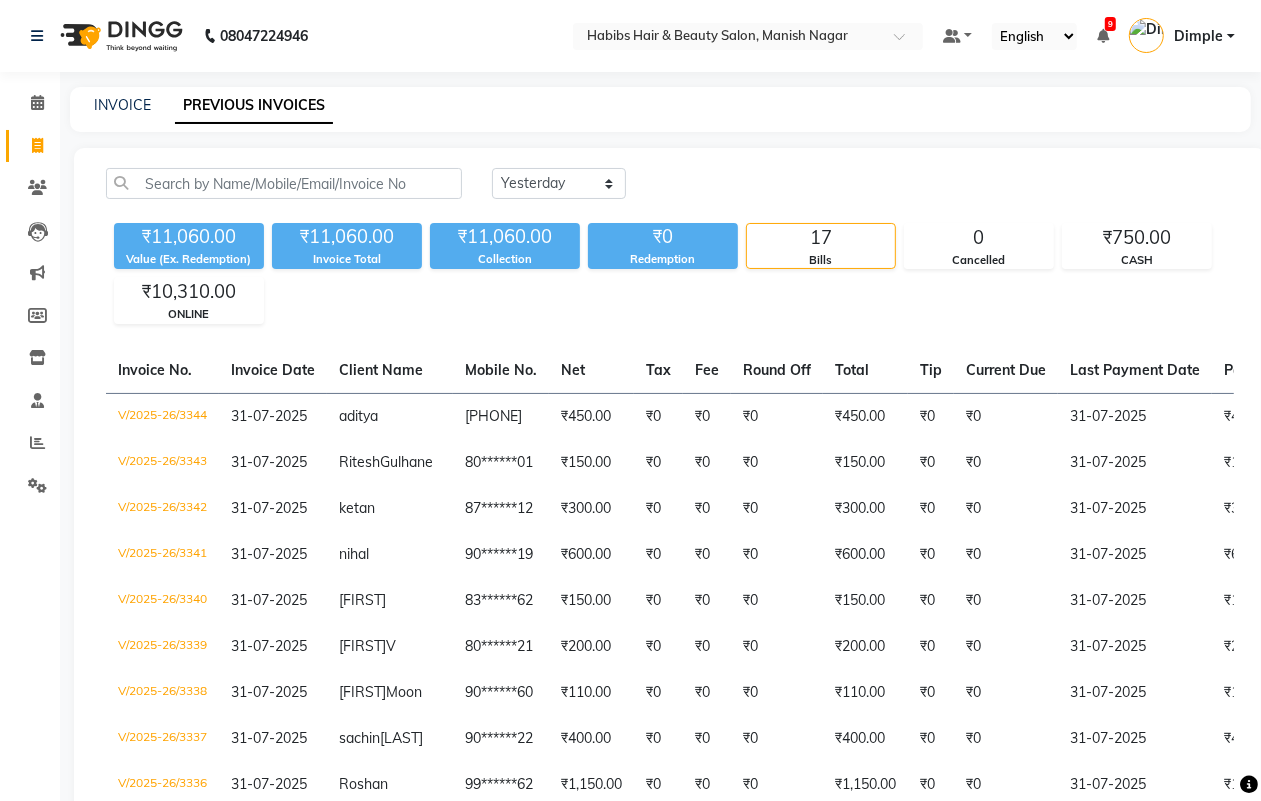 select on "3804" 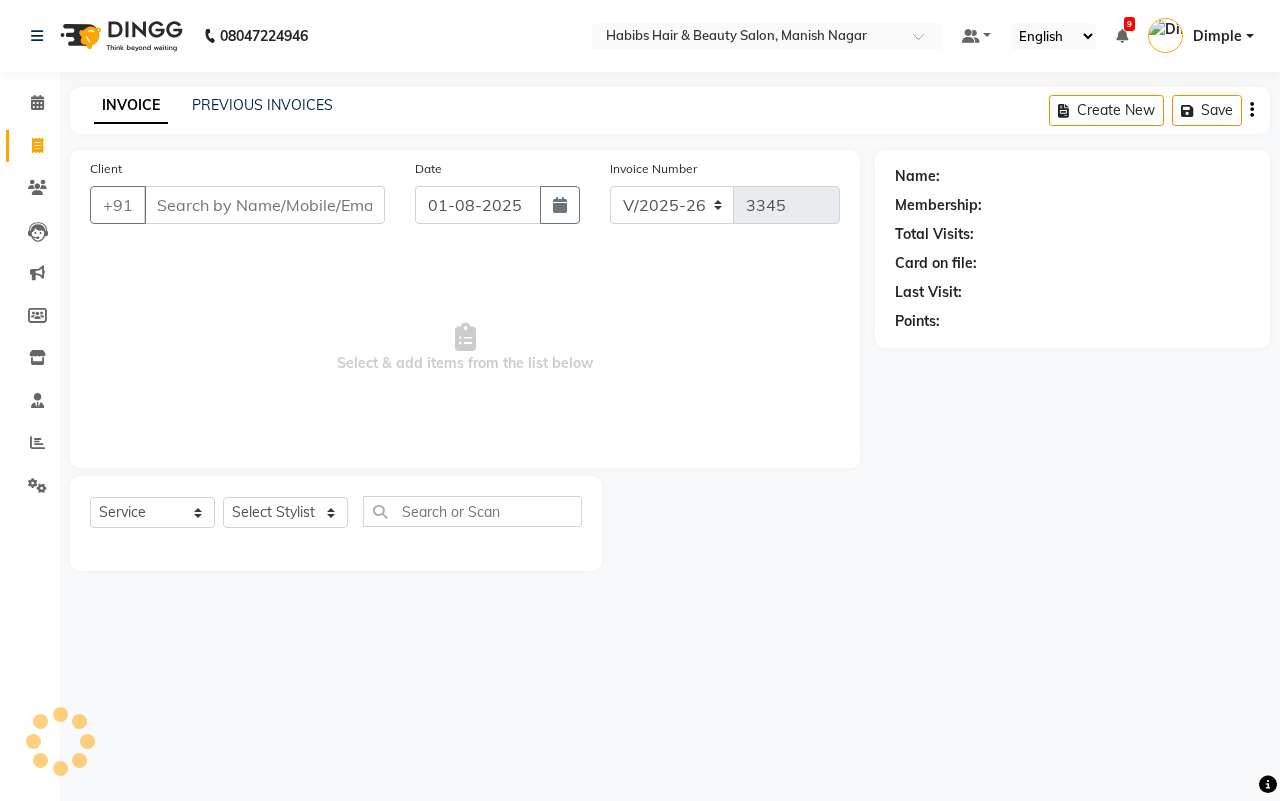 click on "Client" at bounding box center (264, 205) 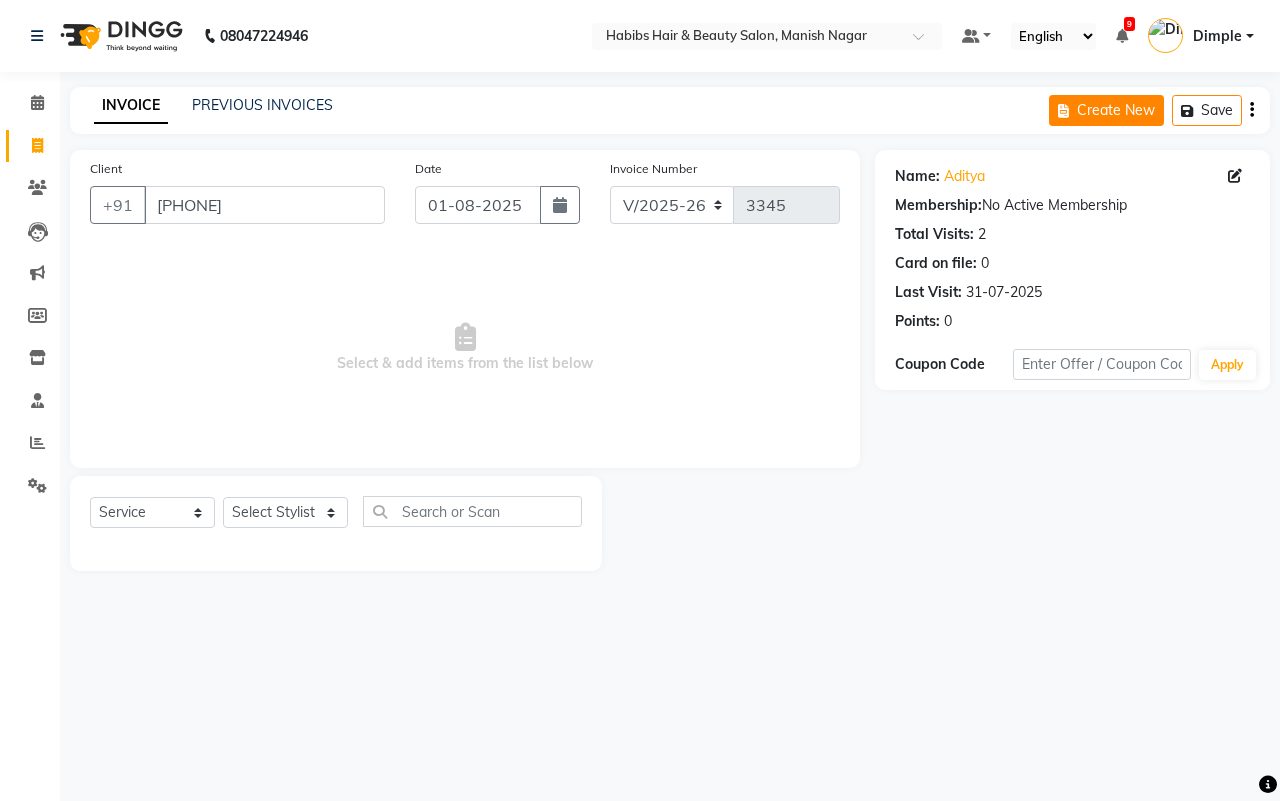 click on "Create New" 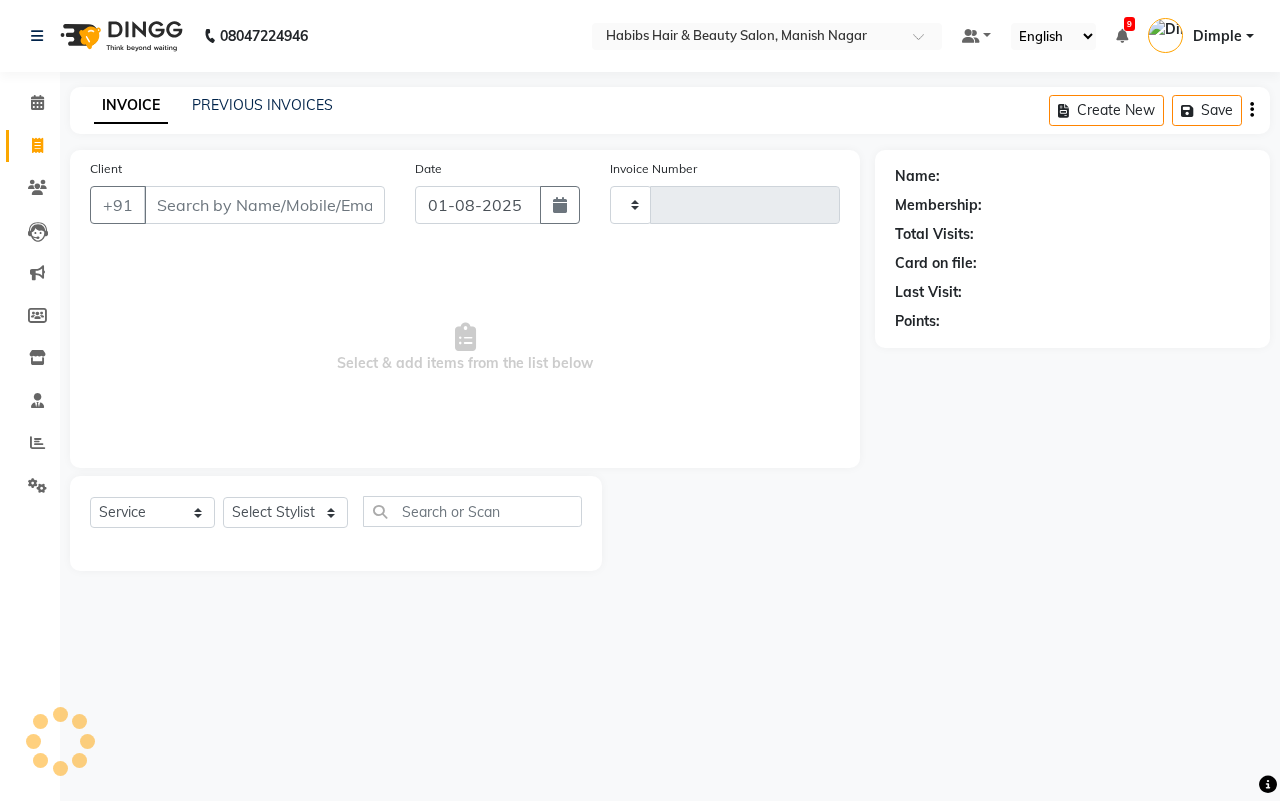 type on "3345" 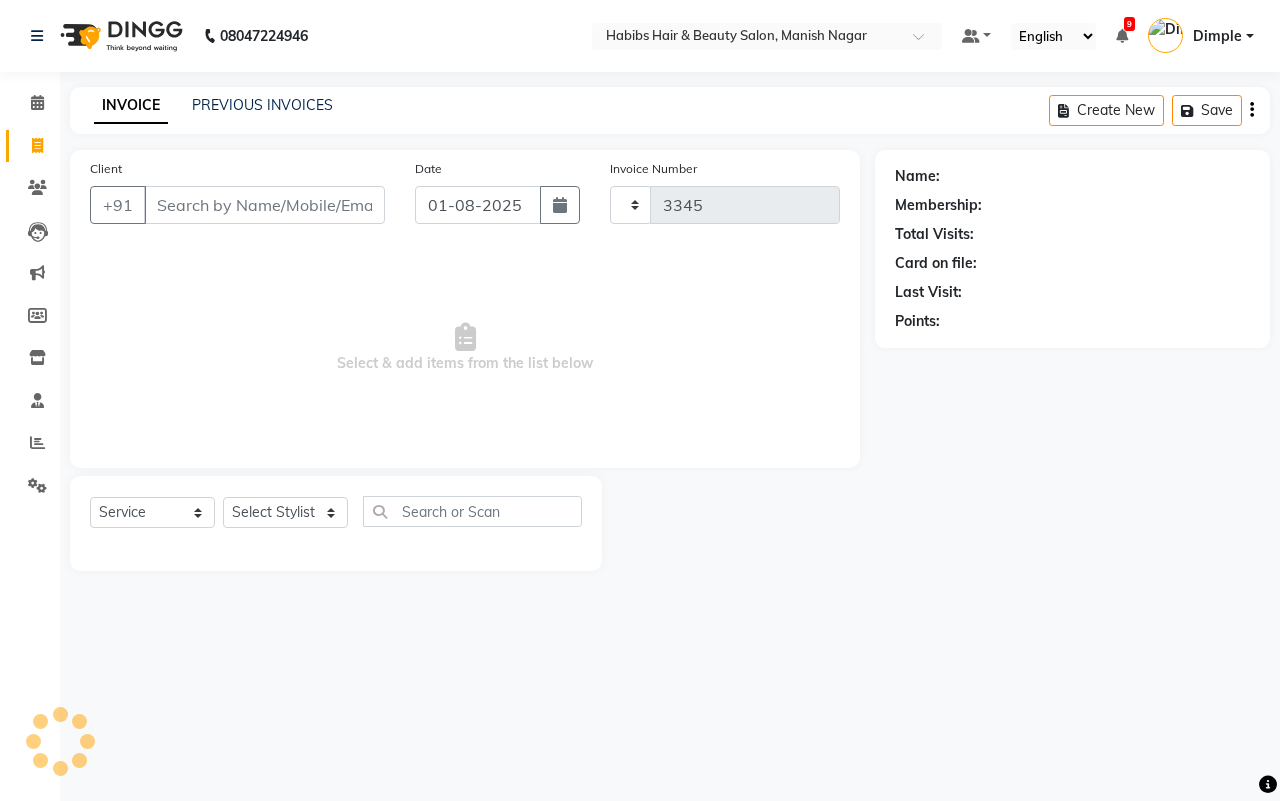 select on "3804" 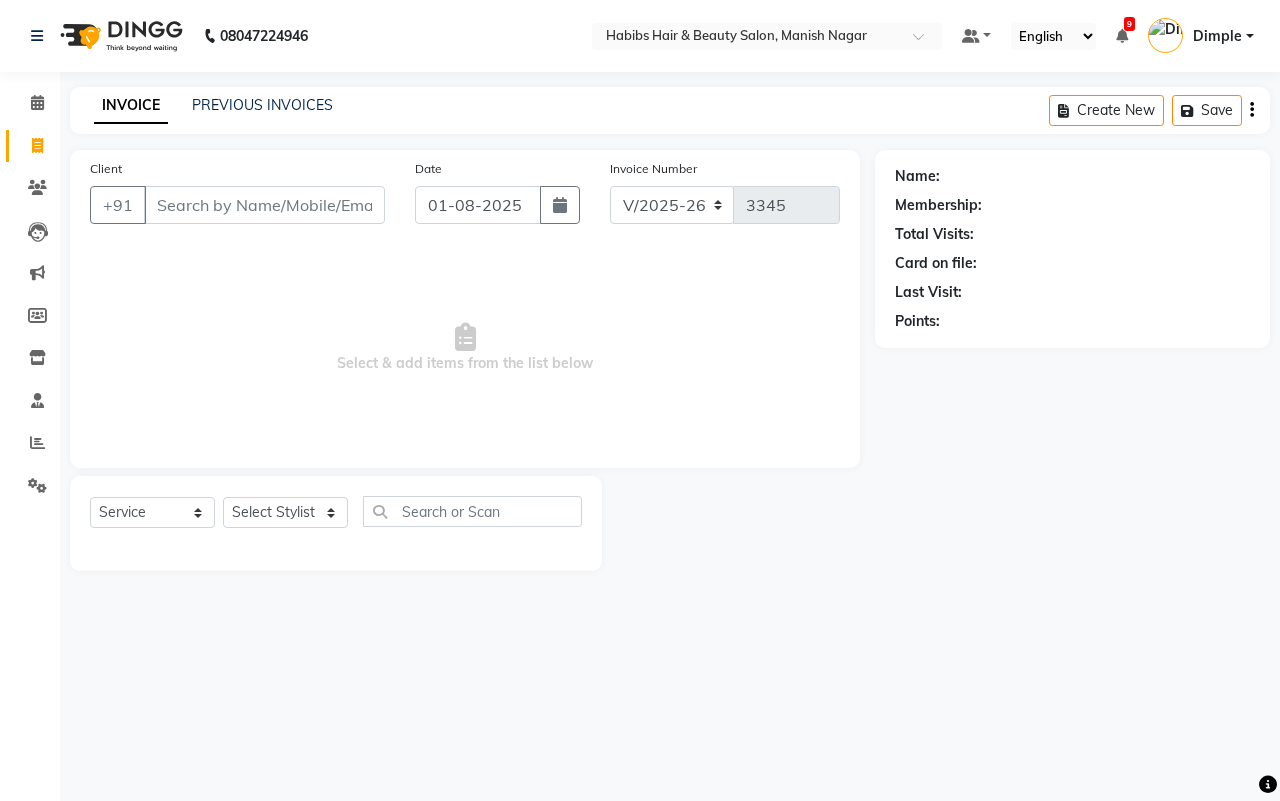 click on "Client" at bounding box center [264, 205] 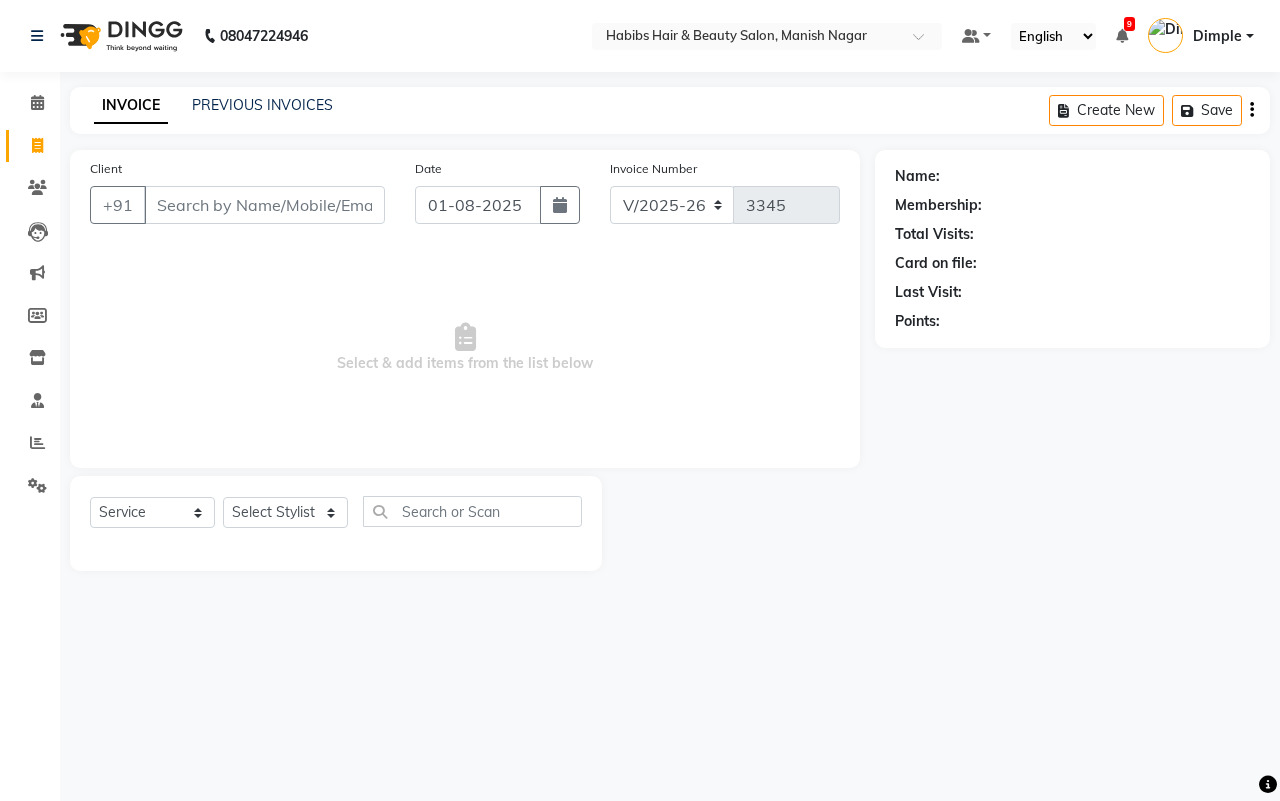 click on "Client" at bounding box center (264, 205) 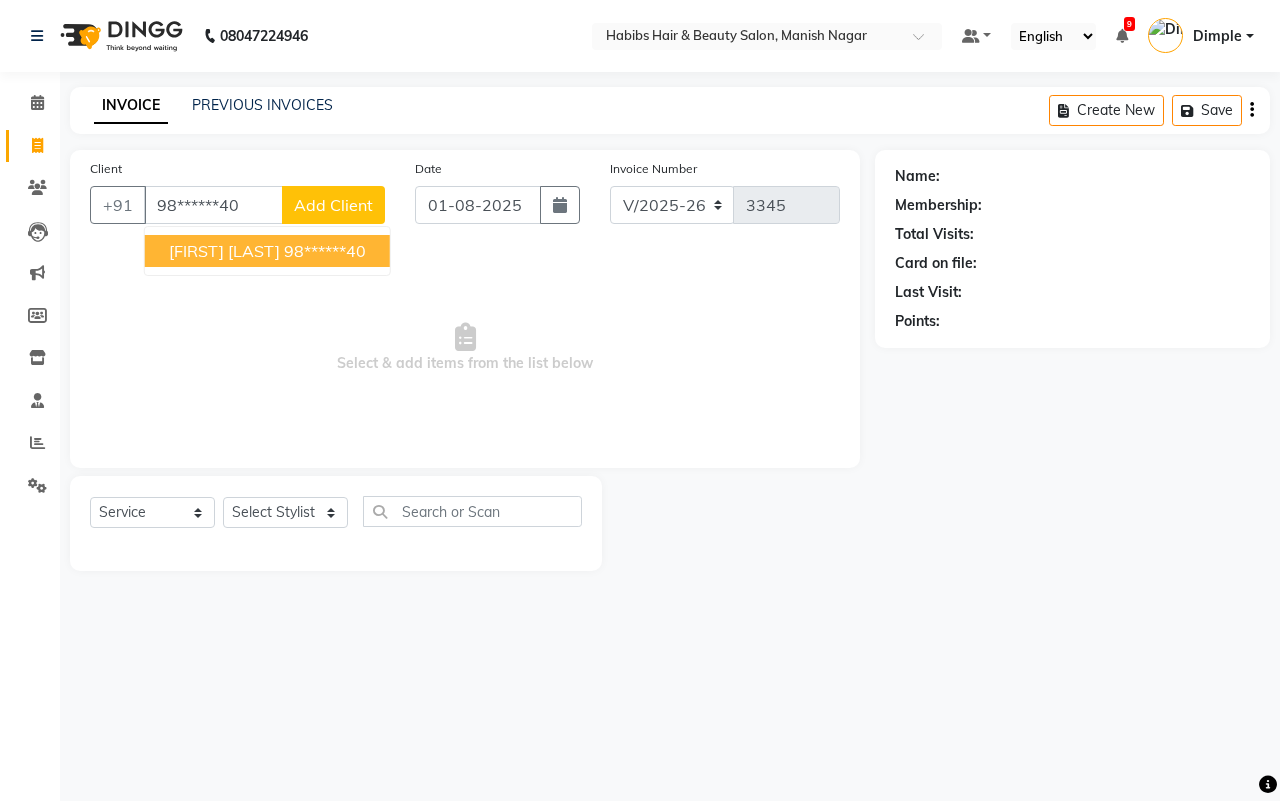 type on "98******40" 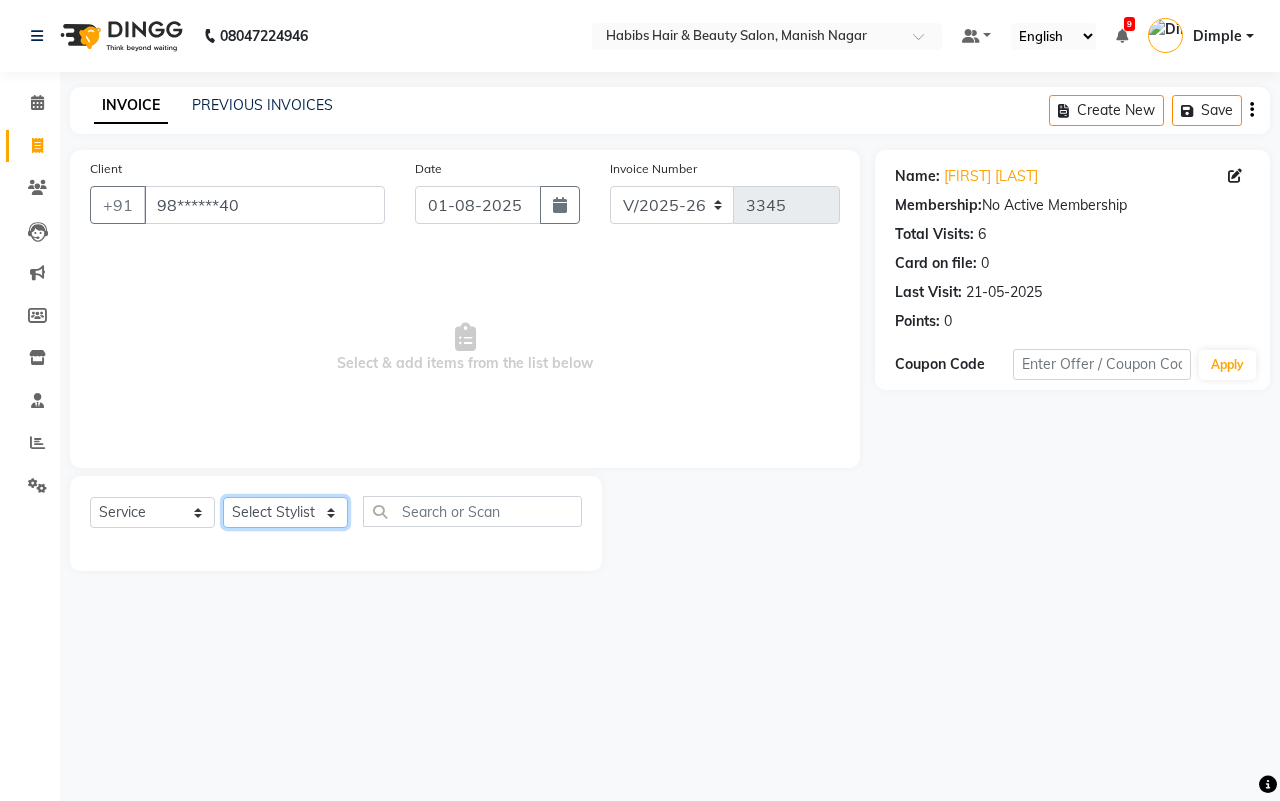 click on "Select Stylist[FIRST] [FIRST] [FIRST] [FIRST] [FIRST] [FIRST] [FIRST] [FIRST] [FIRST] [FIRST]" 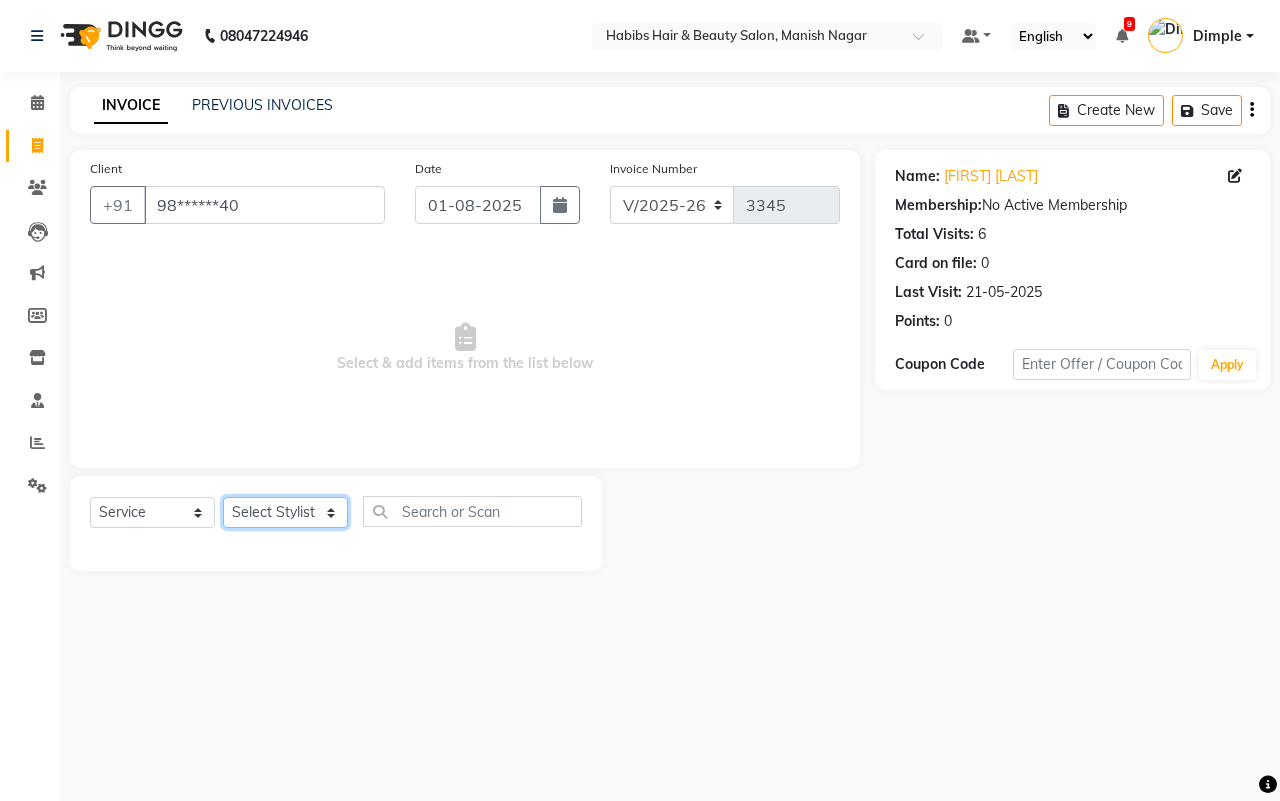 select on "34633" 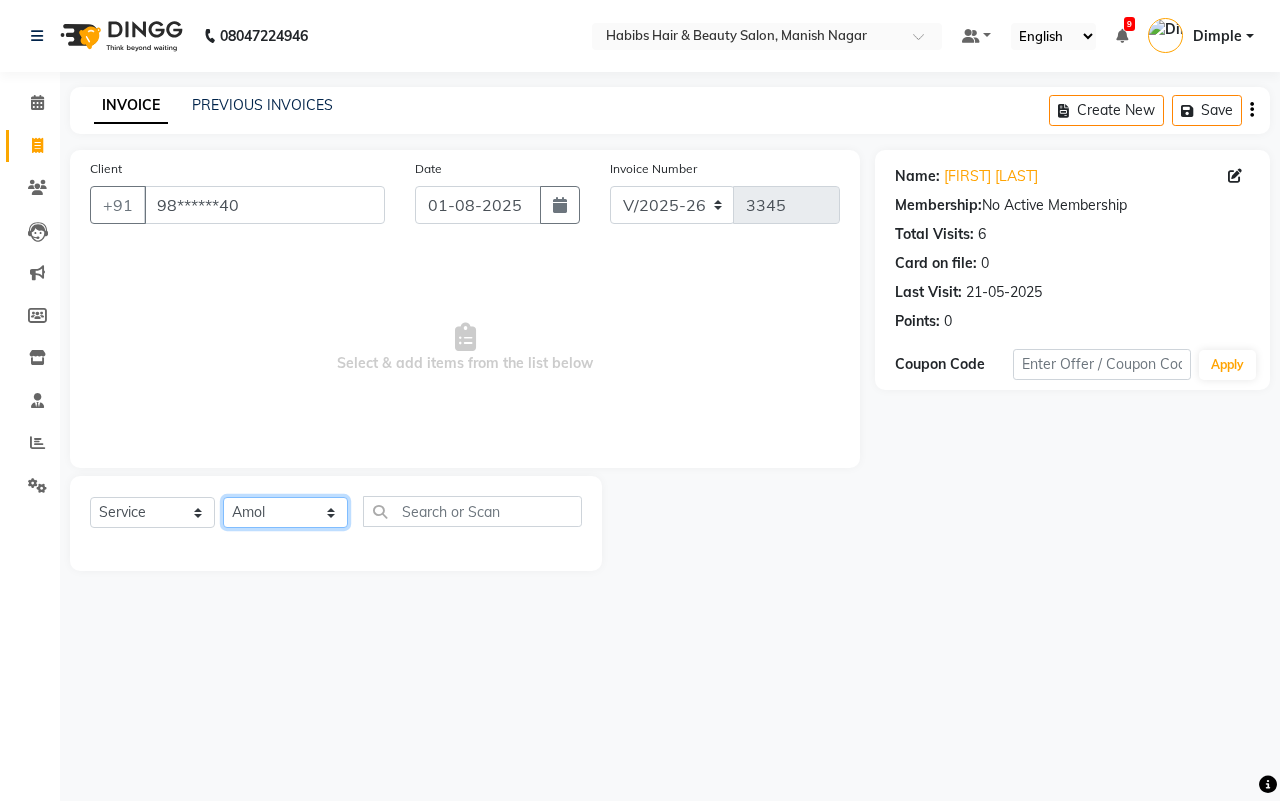 click on "Select Stylist[FIRST] [FIRST] [FIRST] [FIRST] [FIRST] [FIRST] [FIRST] [FIRST] [FIRST] [FIRST]" 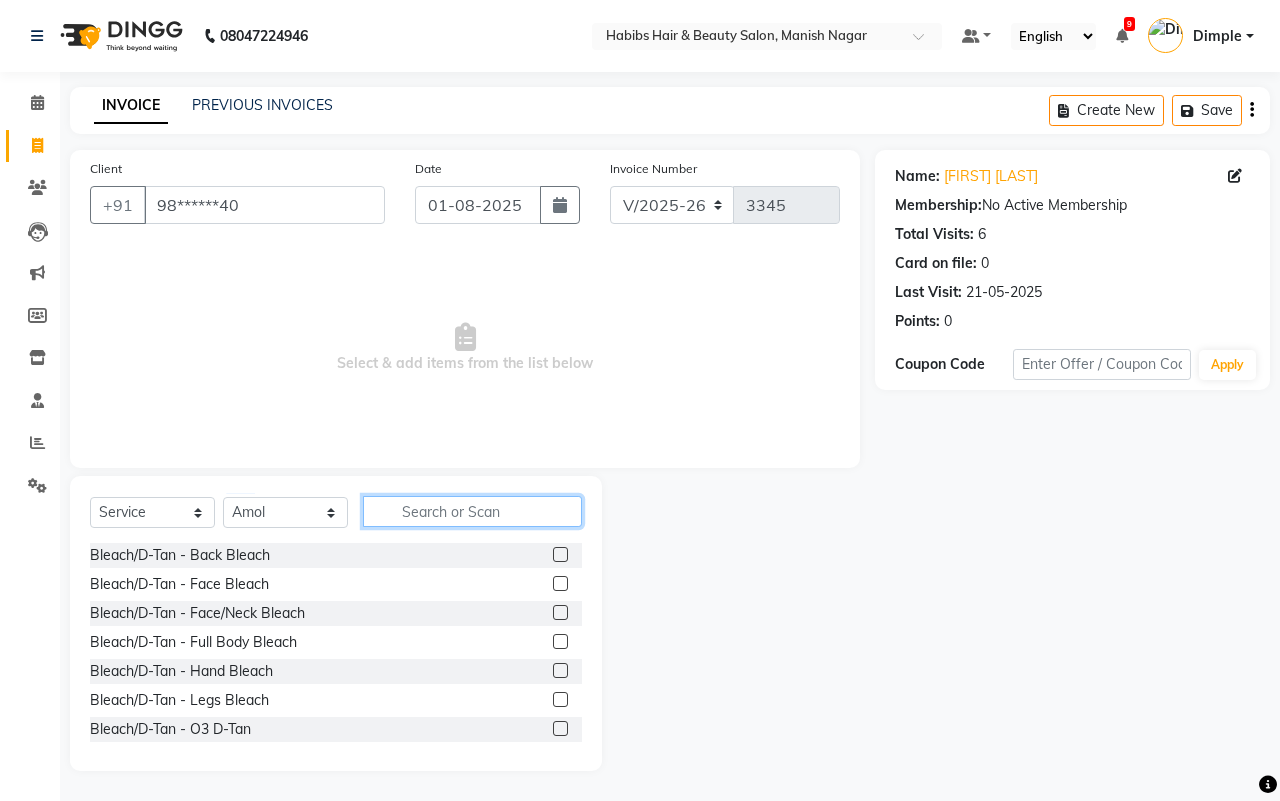 click 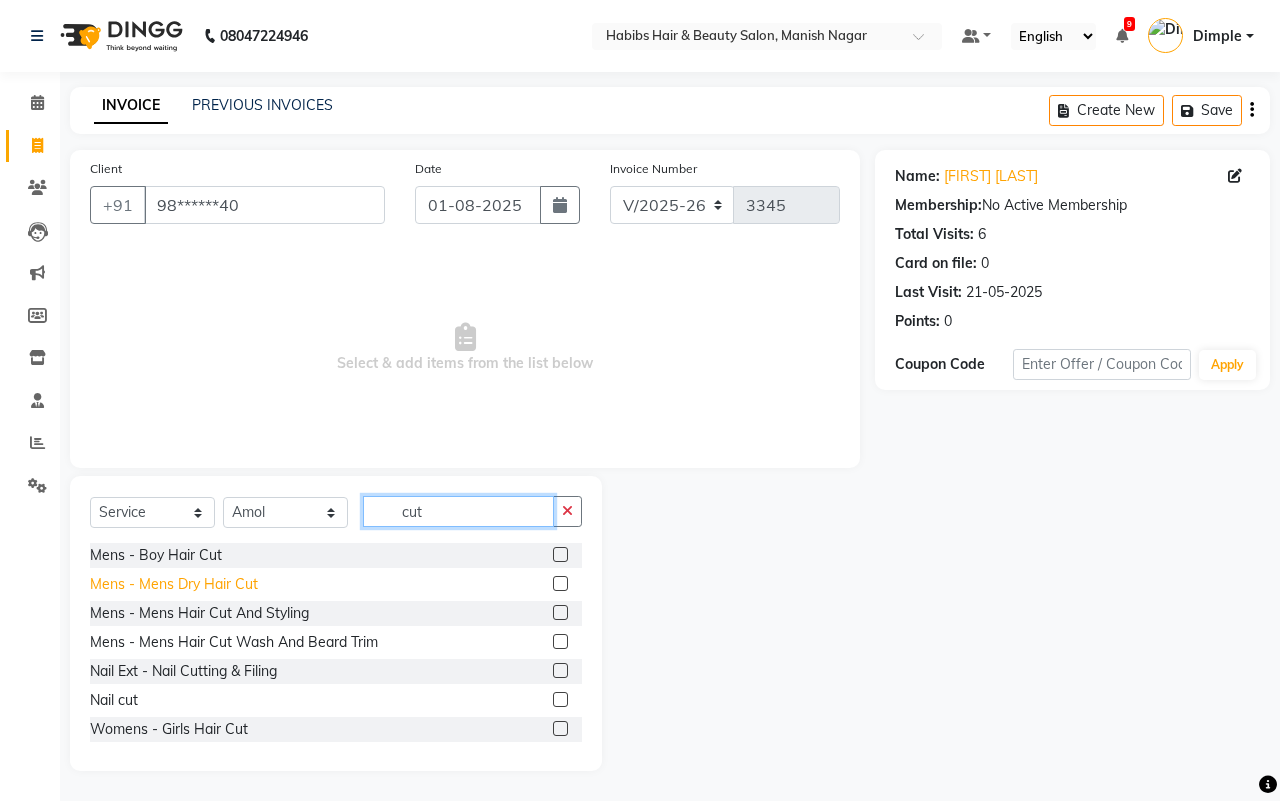 type on "cut" 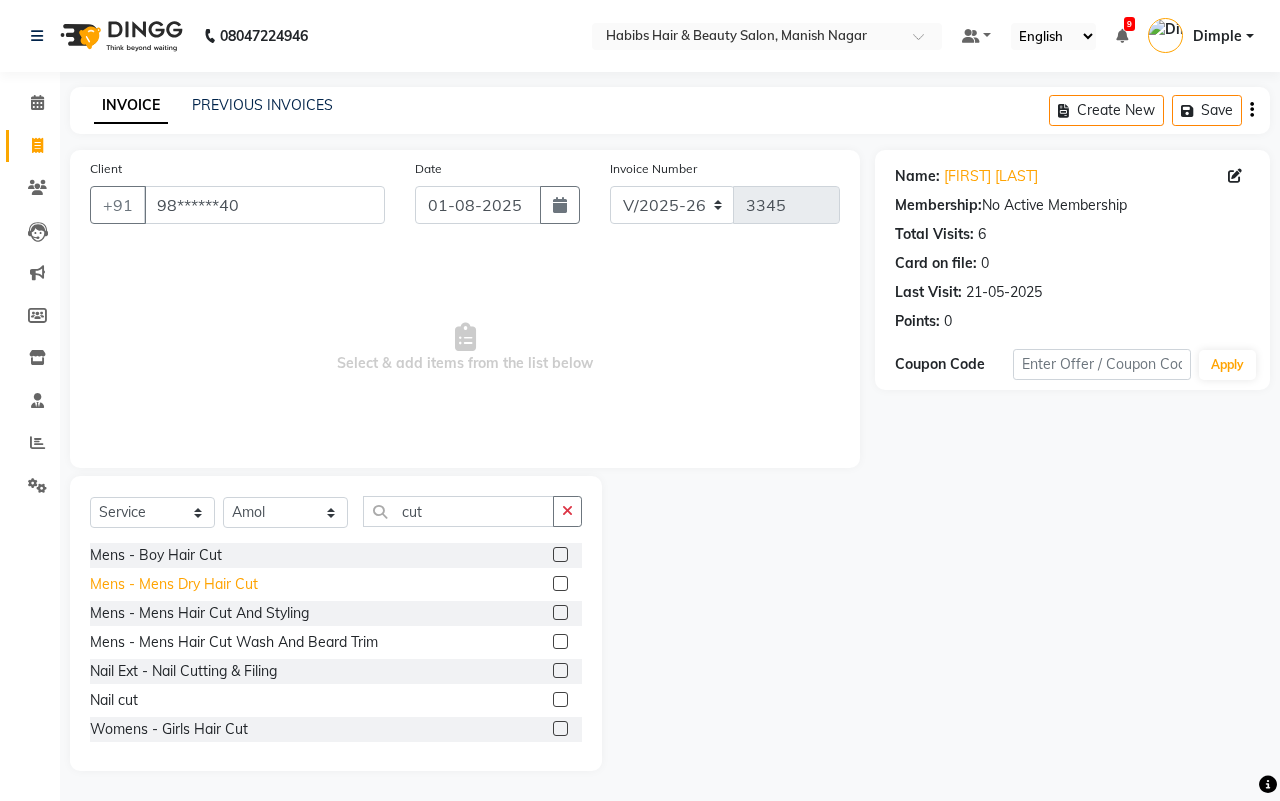 click on "Mens - Mens Dry Hair Cut" 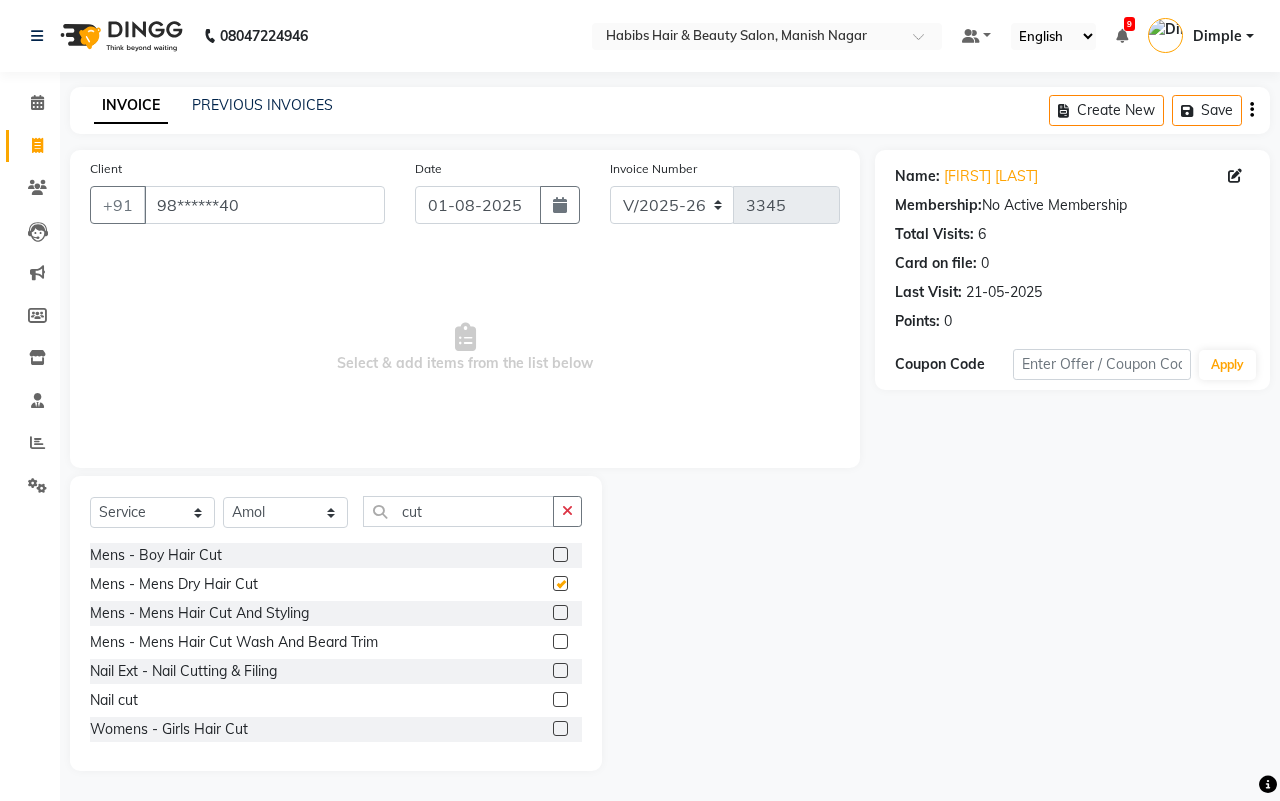 checkbox on "false" 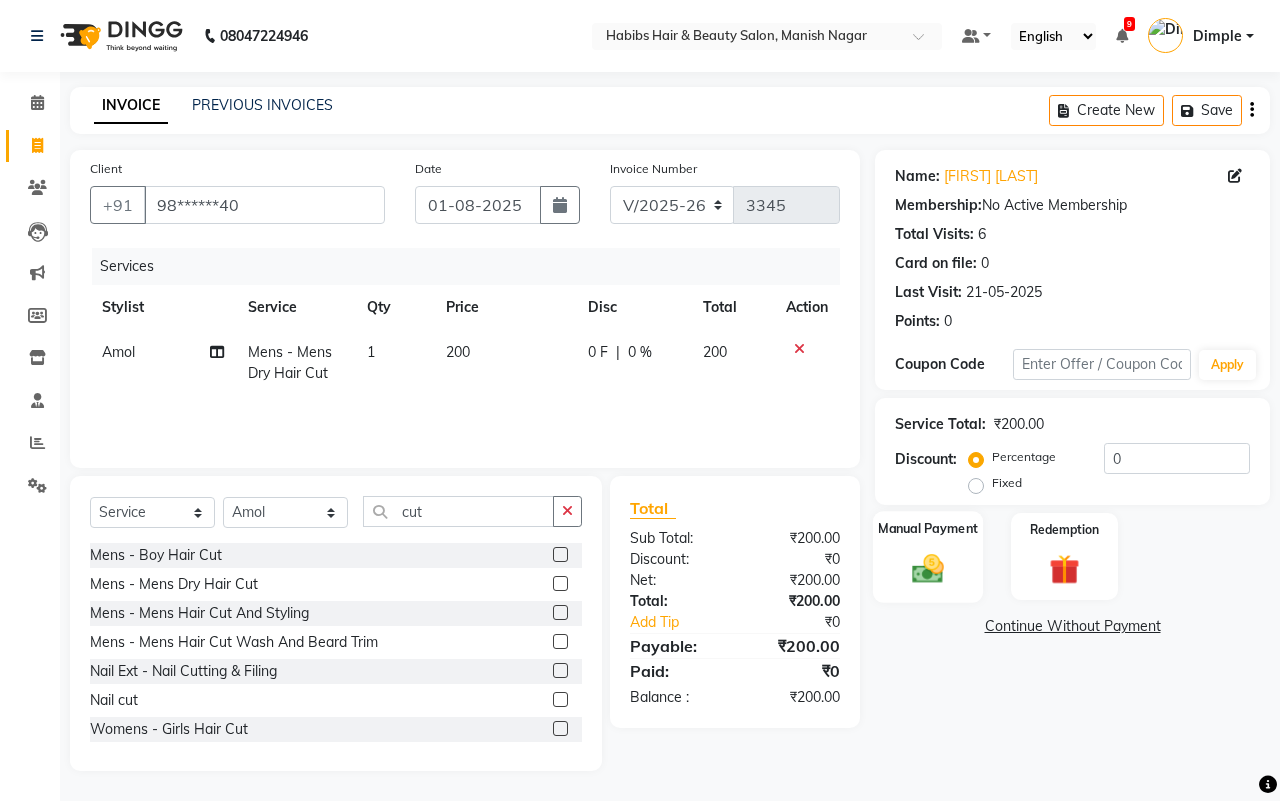 click 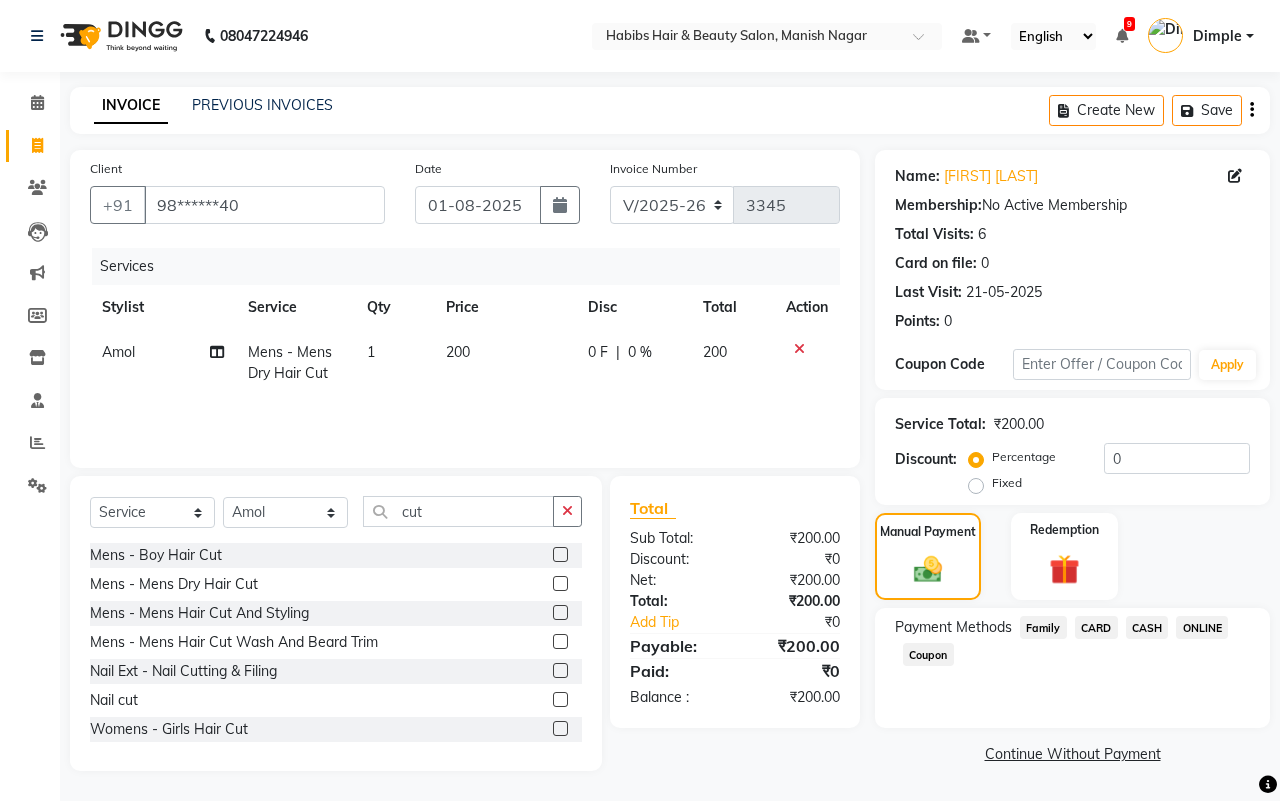 click on "ONLINE" 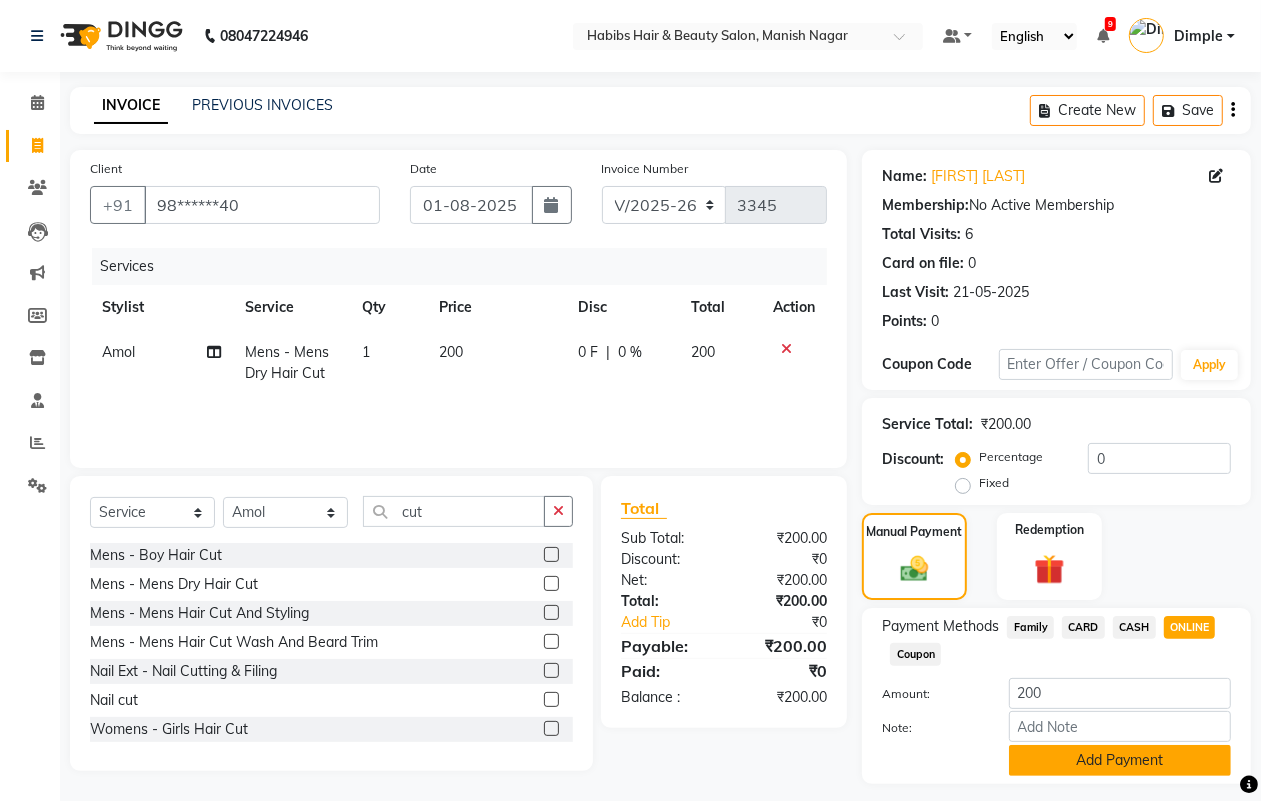 click on "Add Payment" 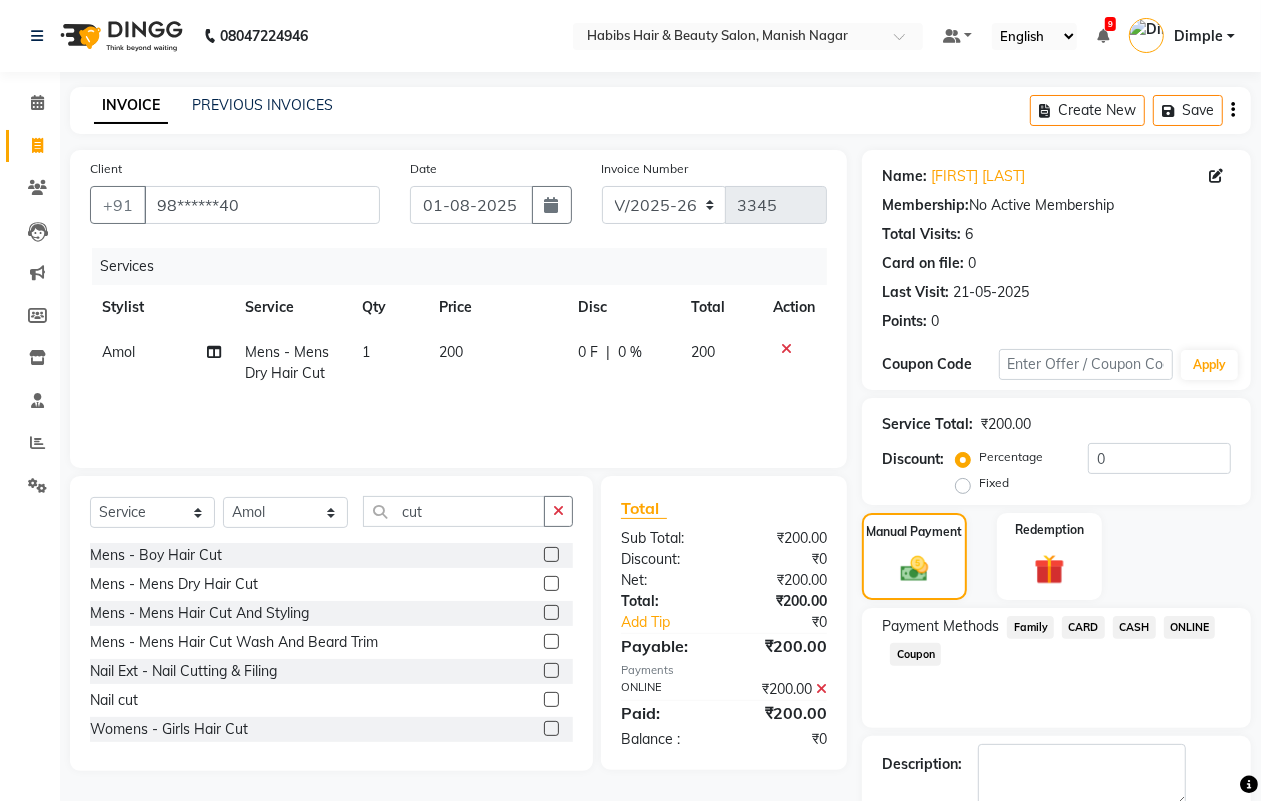scroll, scrollTop: 111, scrollLeft: 0, axis: vertical 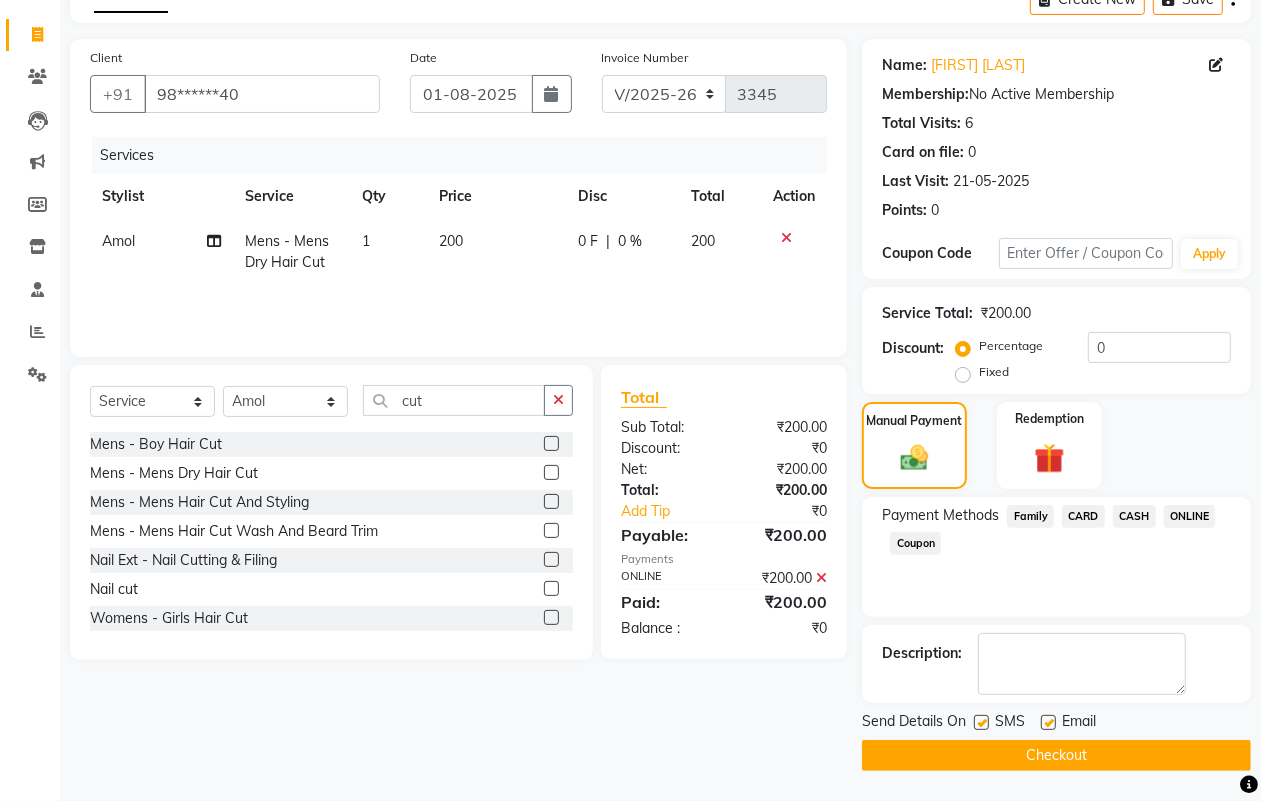 click on "Checkout" 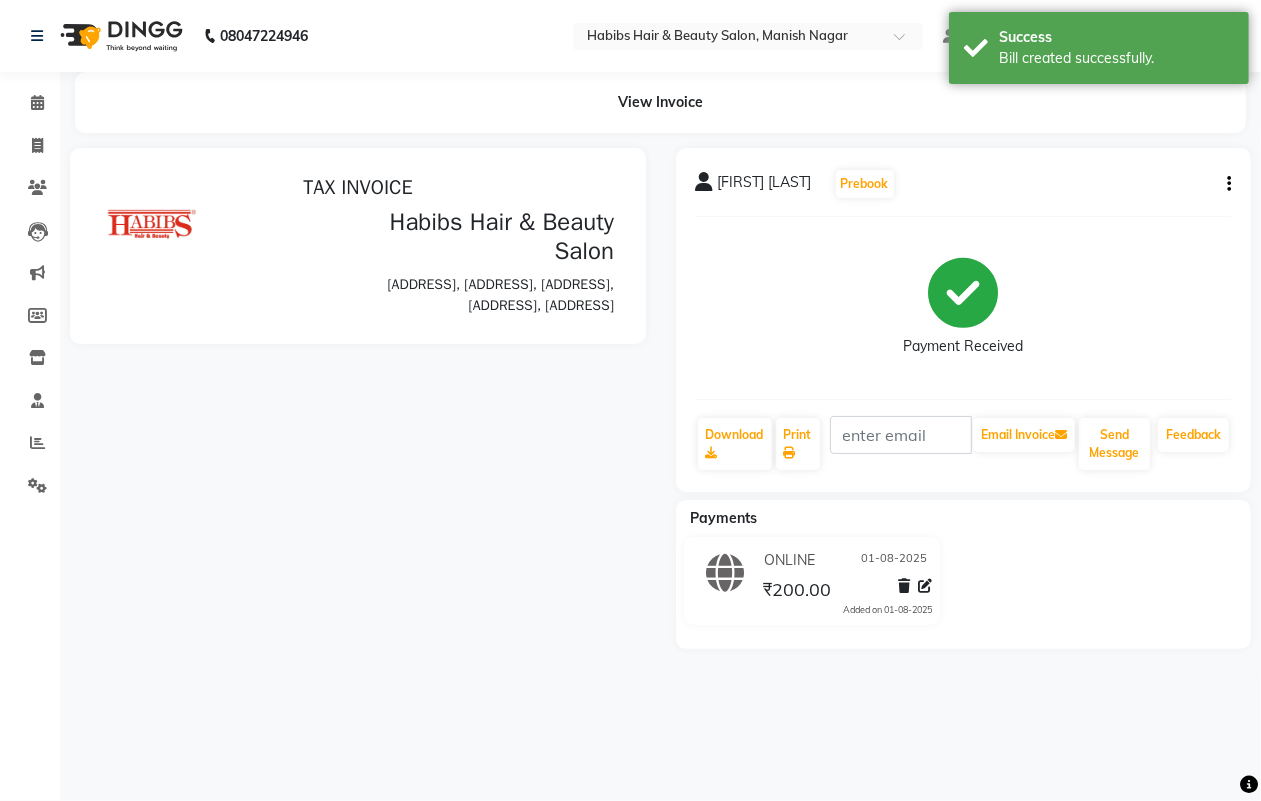 scroll, scrollTop: 0, scrollLeft: 0, axis: both 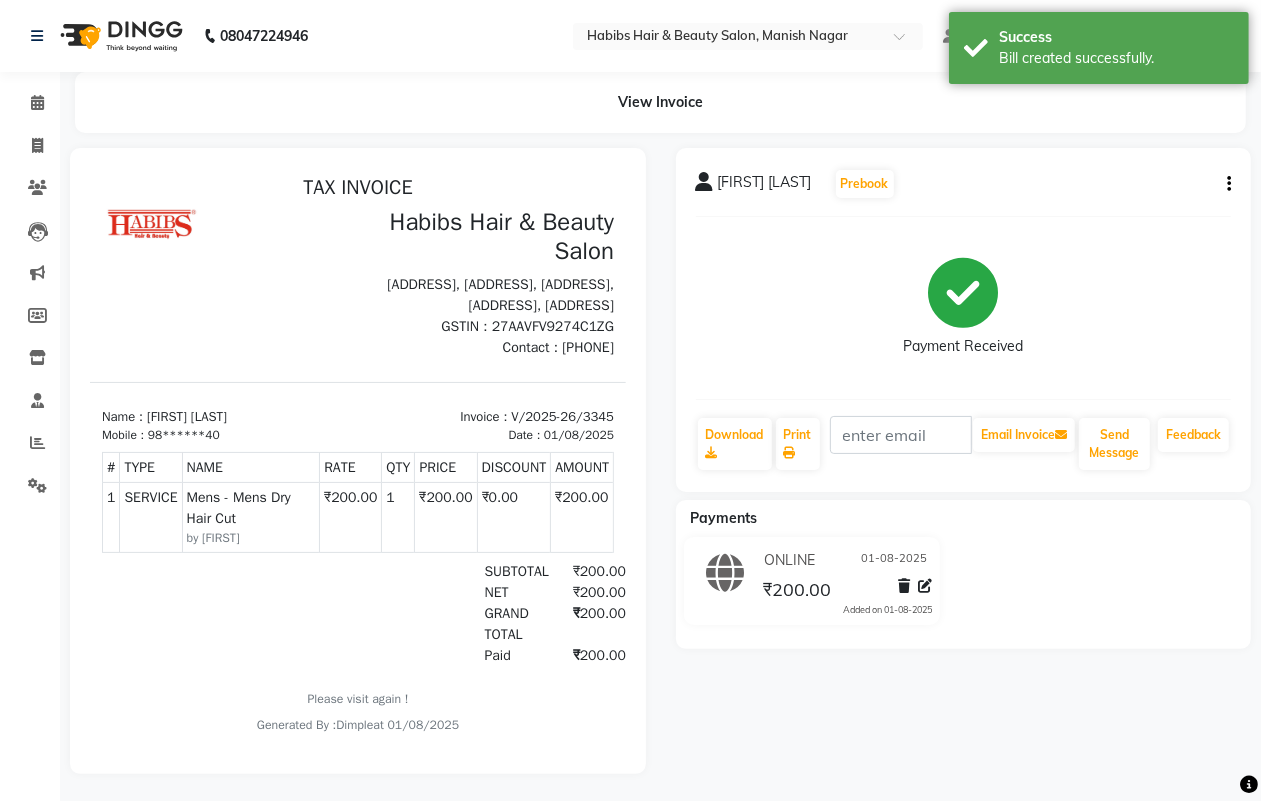 select on "3804" 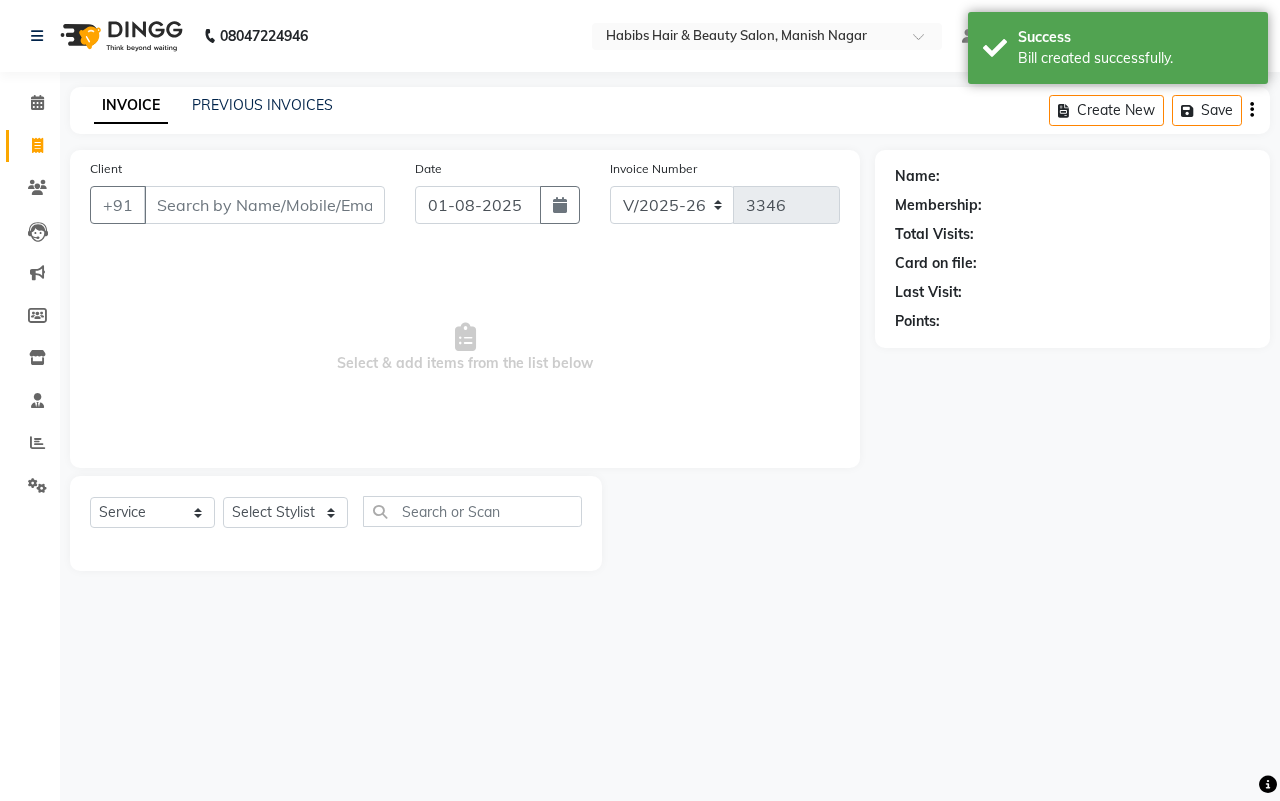 click on "Client" at bounding box center [264, 205] 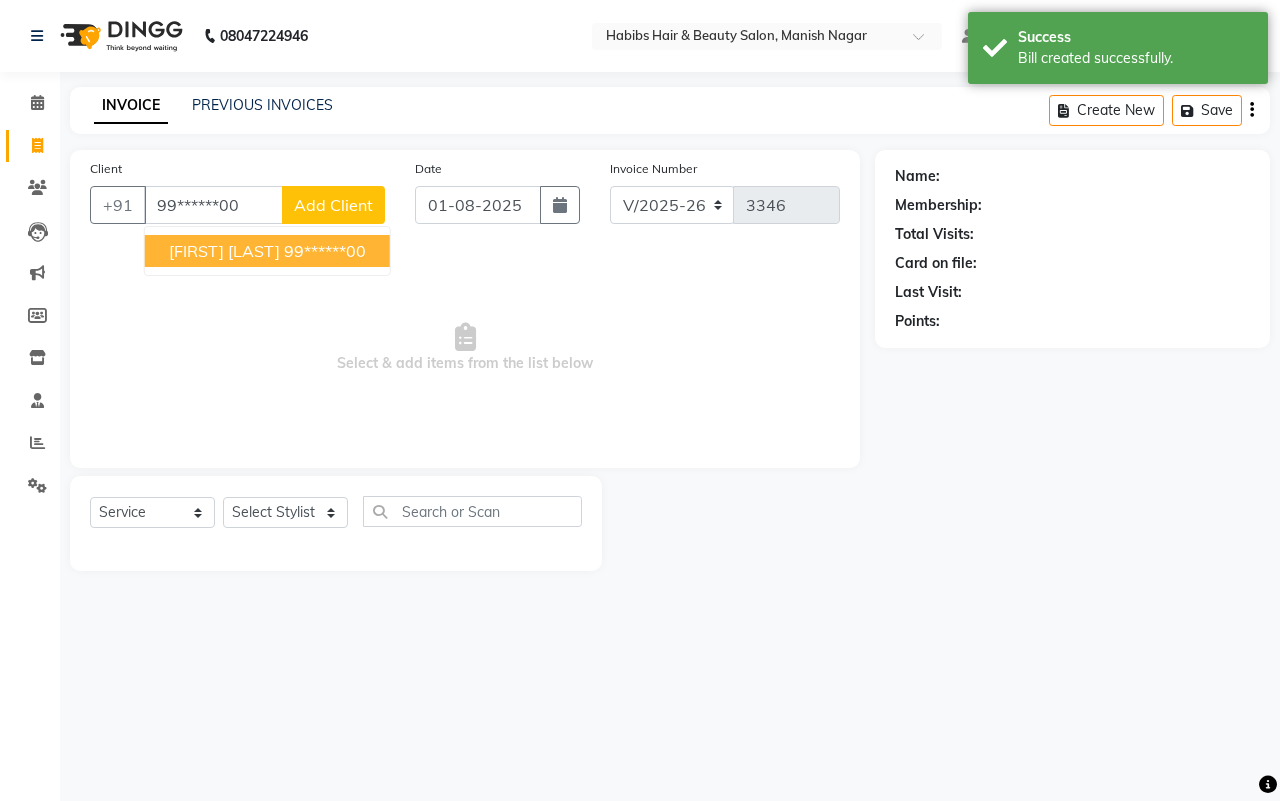type on "99******00" 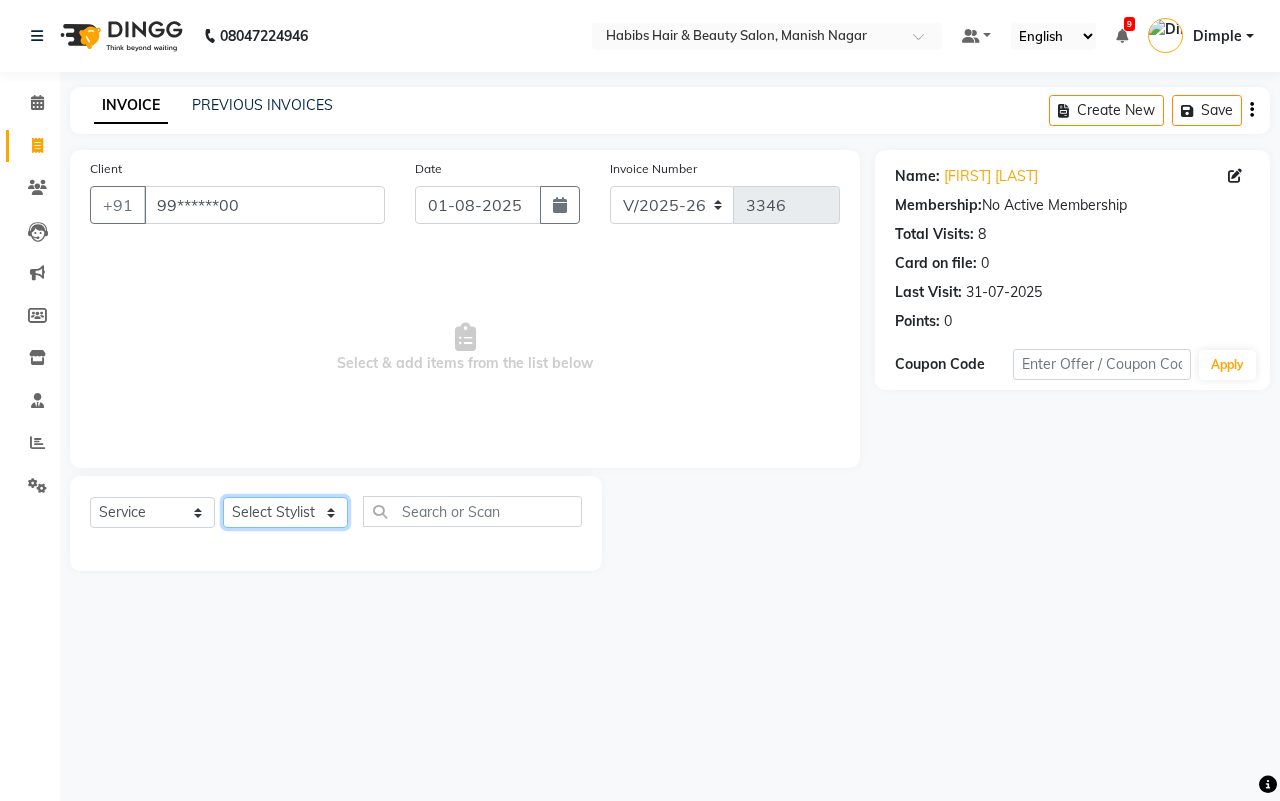 click on "Select Stylist[FIRST] [FIRST] [FIRST] [FIRST] [FIRST] [FIRST] [FIRST] [FIRST] [FIRST] [FIRST]" 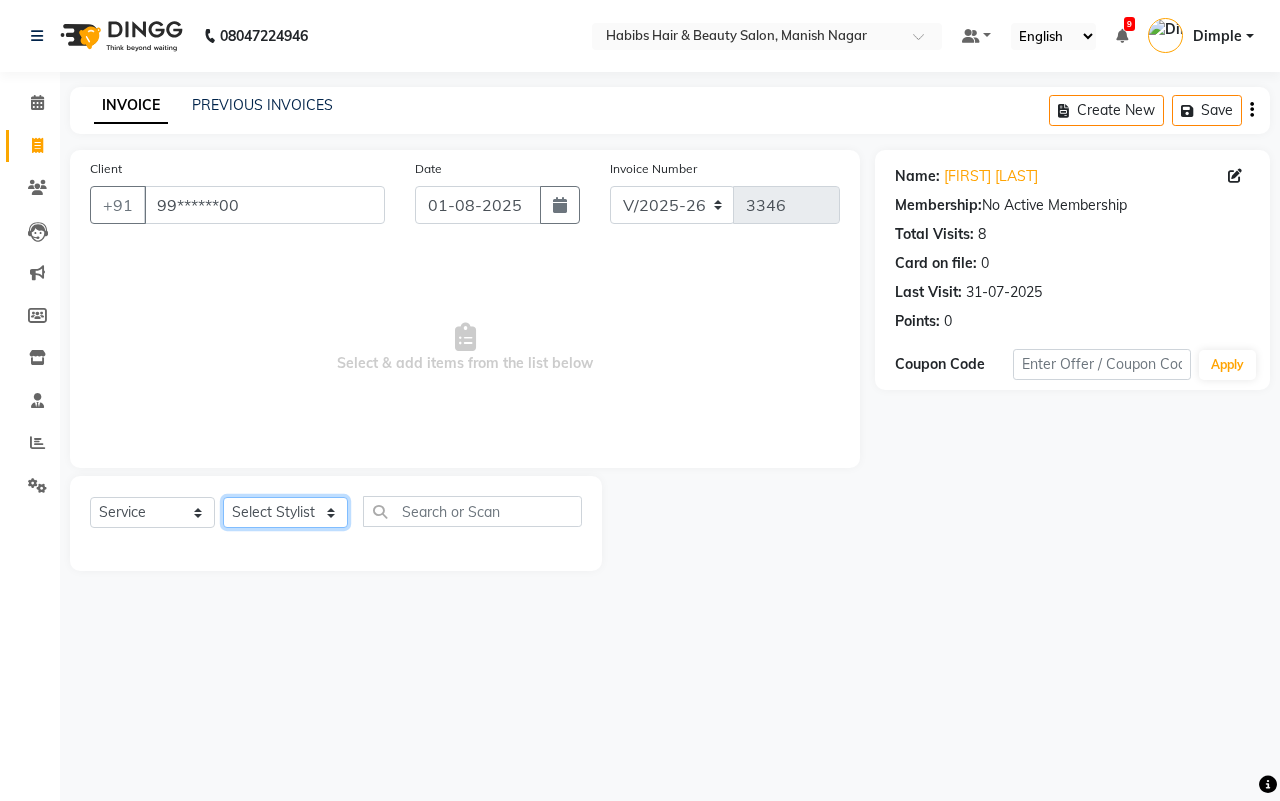 select on "34633" 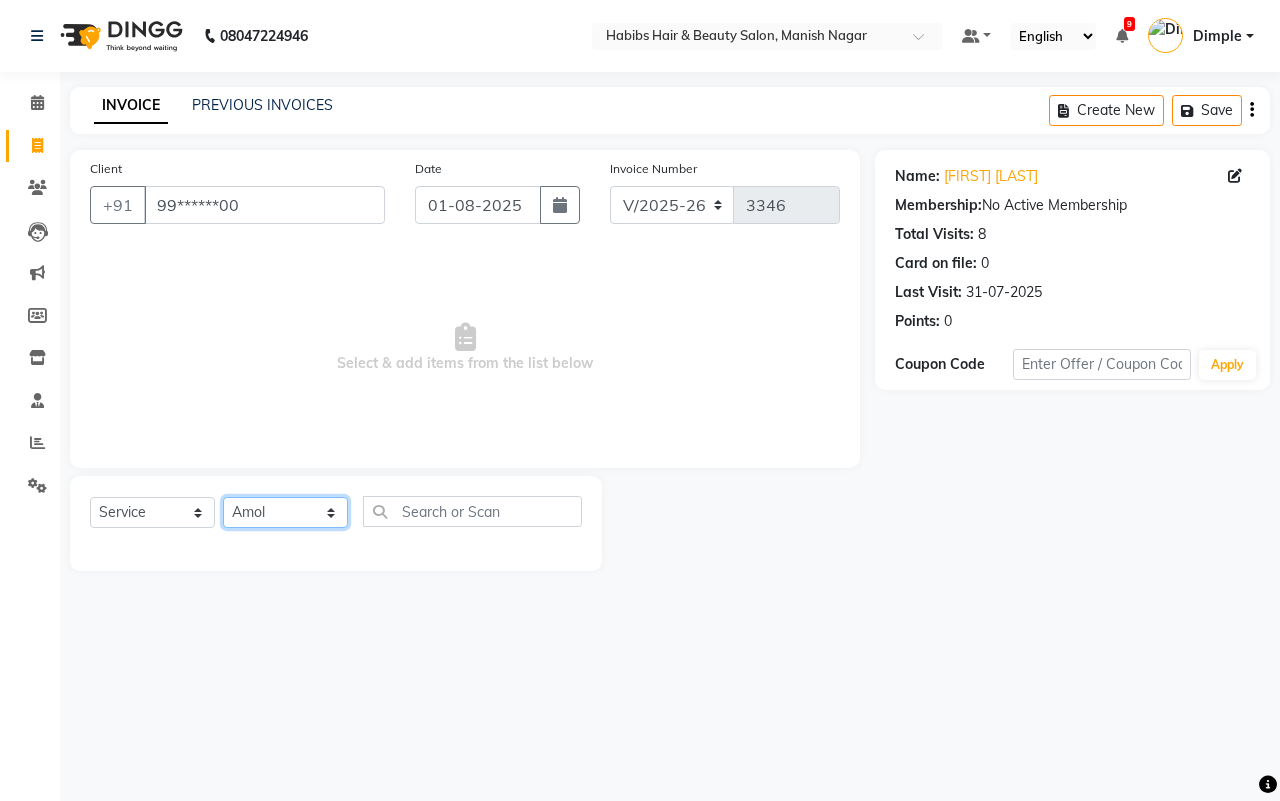 click on "Select Stylist[FIRST] [FIRST] [FIRST] [FIRST] [FIRST] [FIRST] [FIRST] [FIRST] [FIRST] [FIRST]" 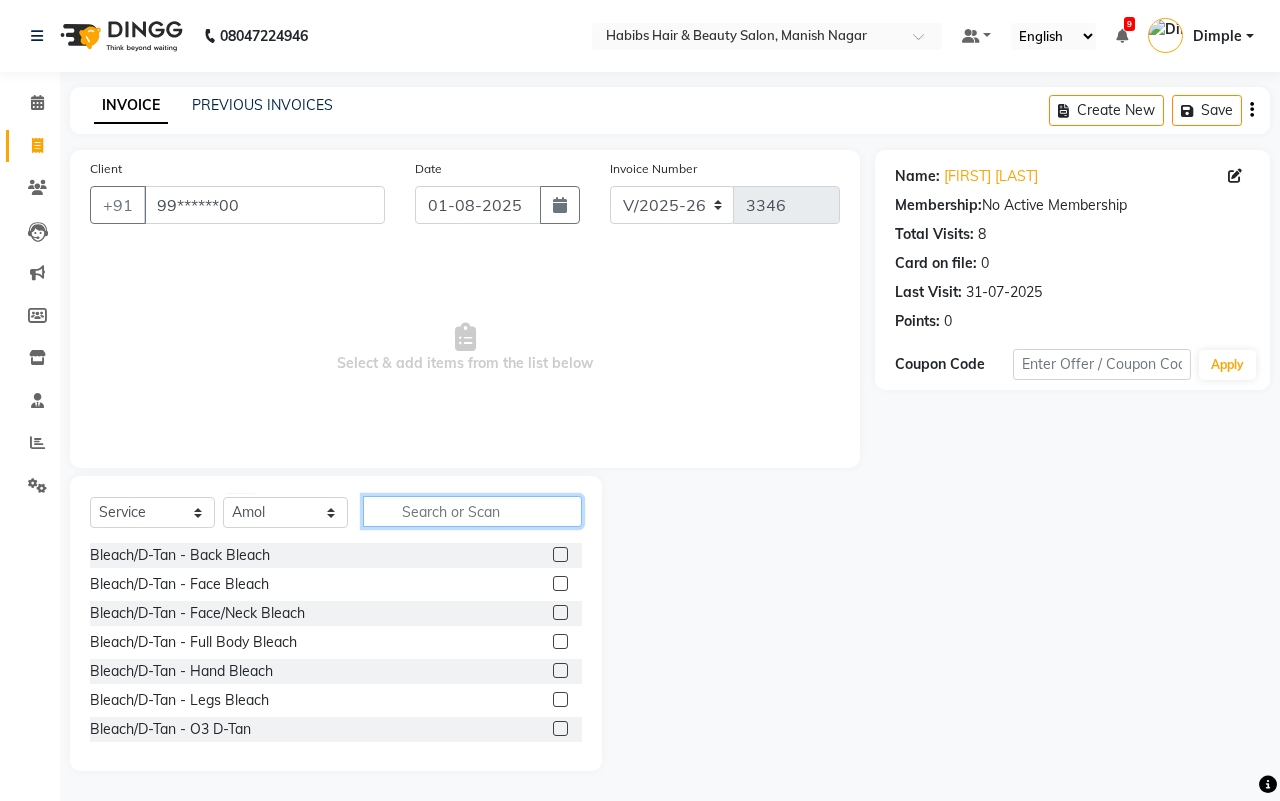 click 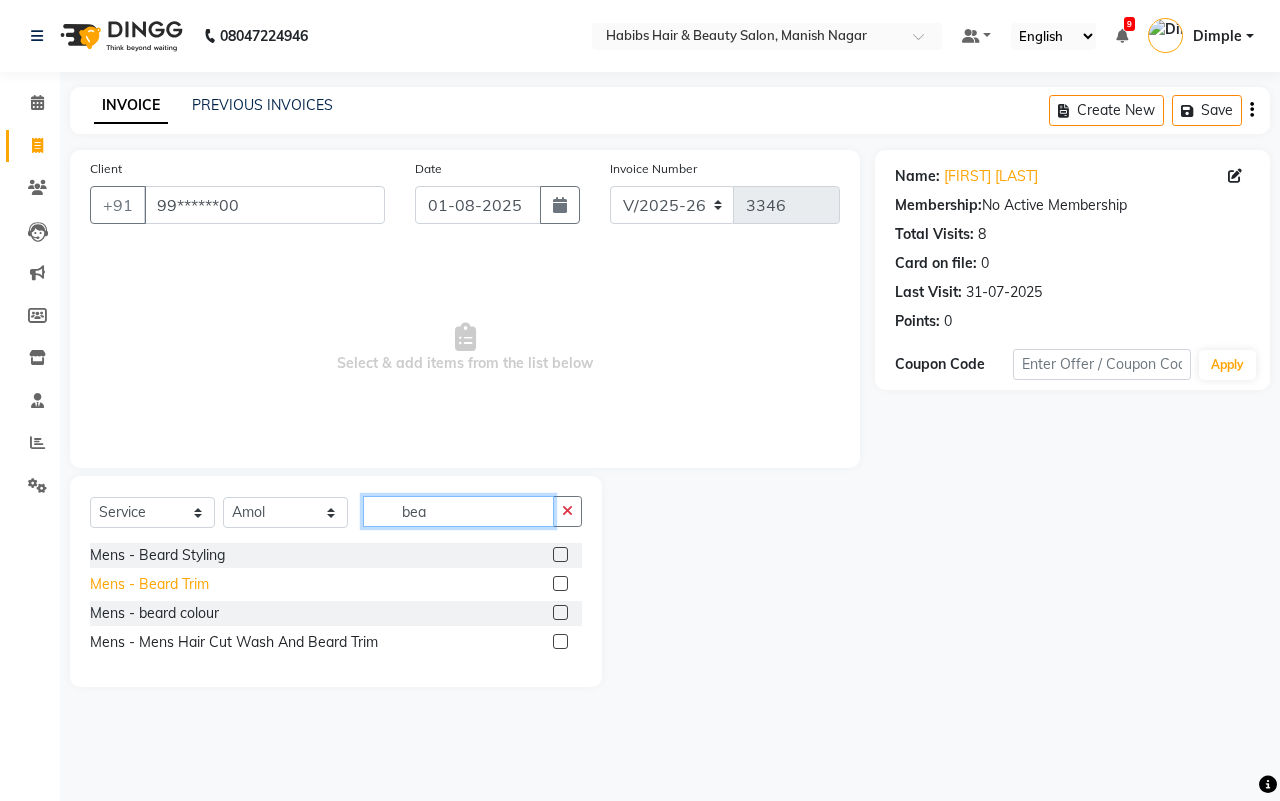 type on "bea" 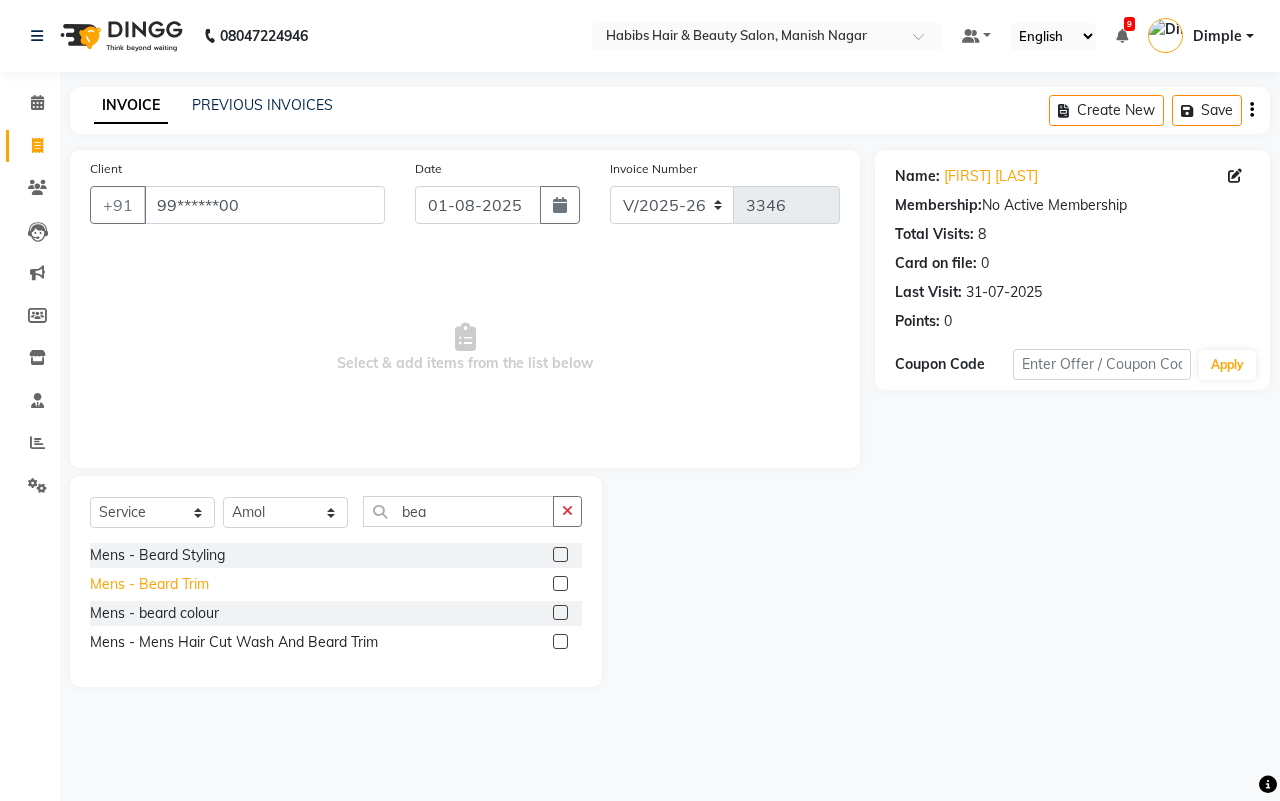 click on "Mens - Beard Trim" 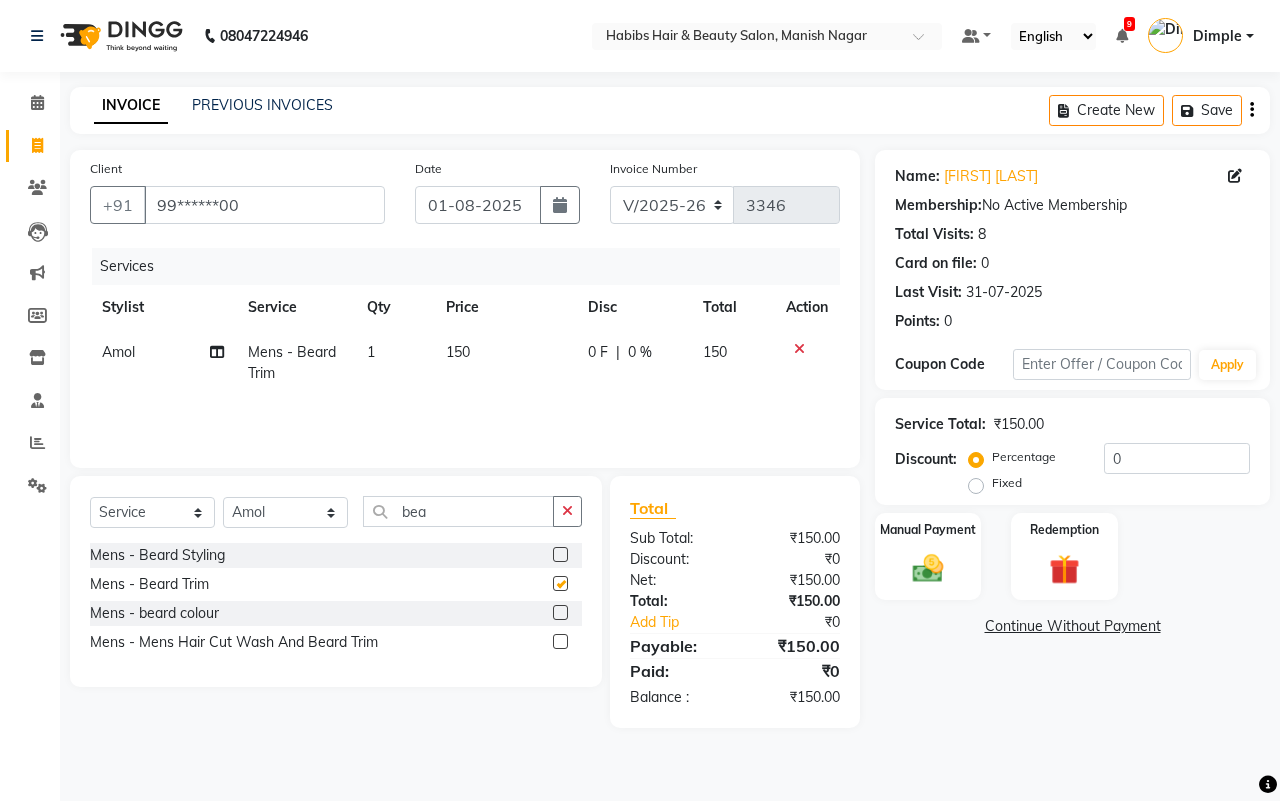 checkbox on "false" 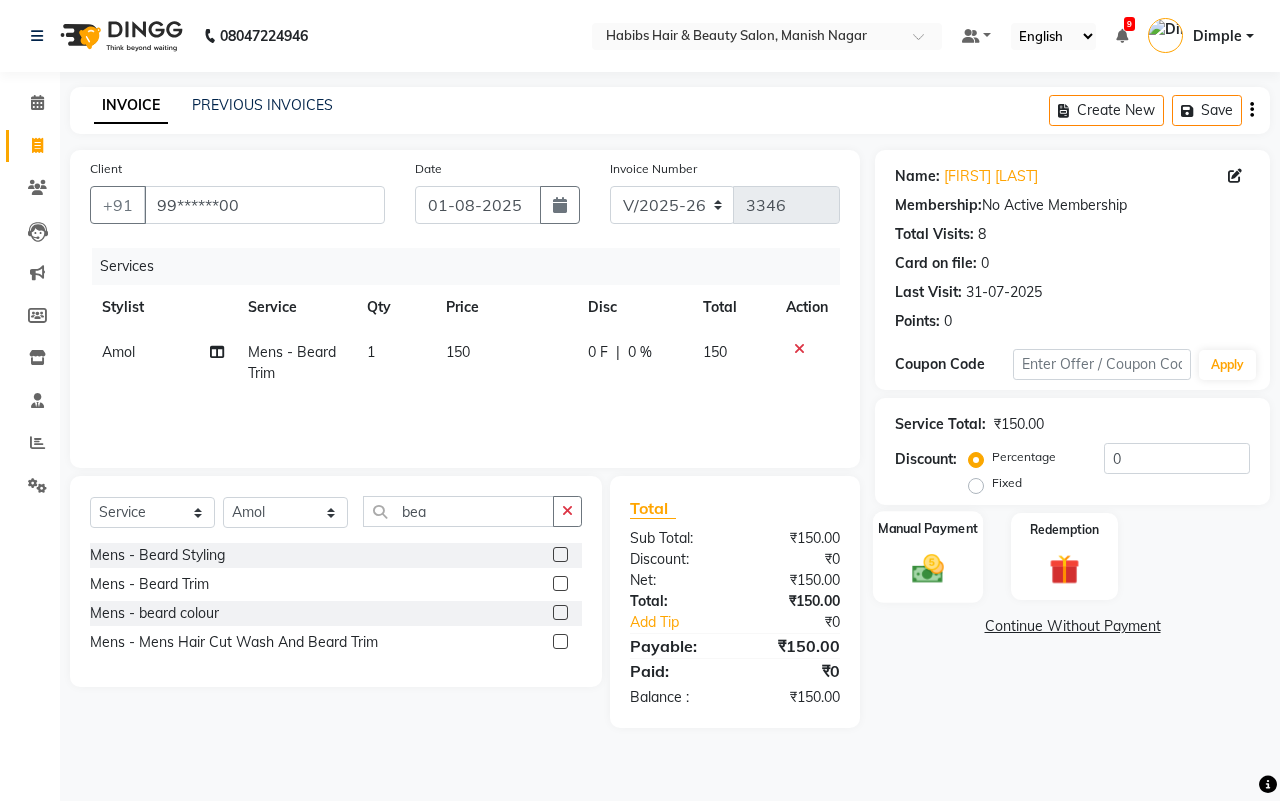 click 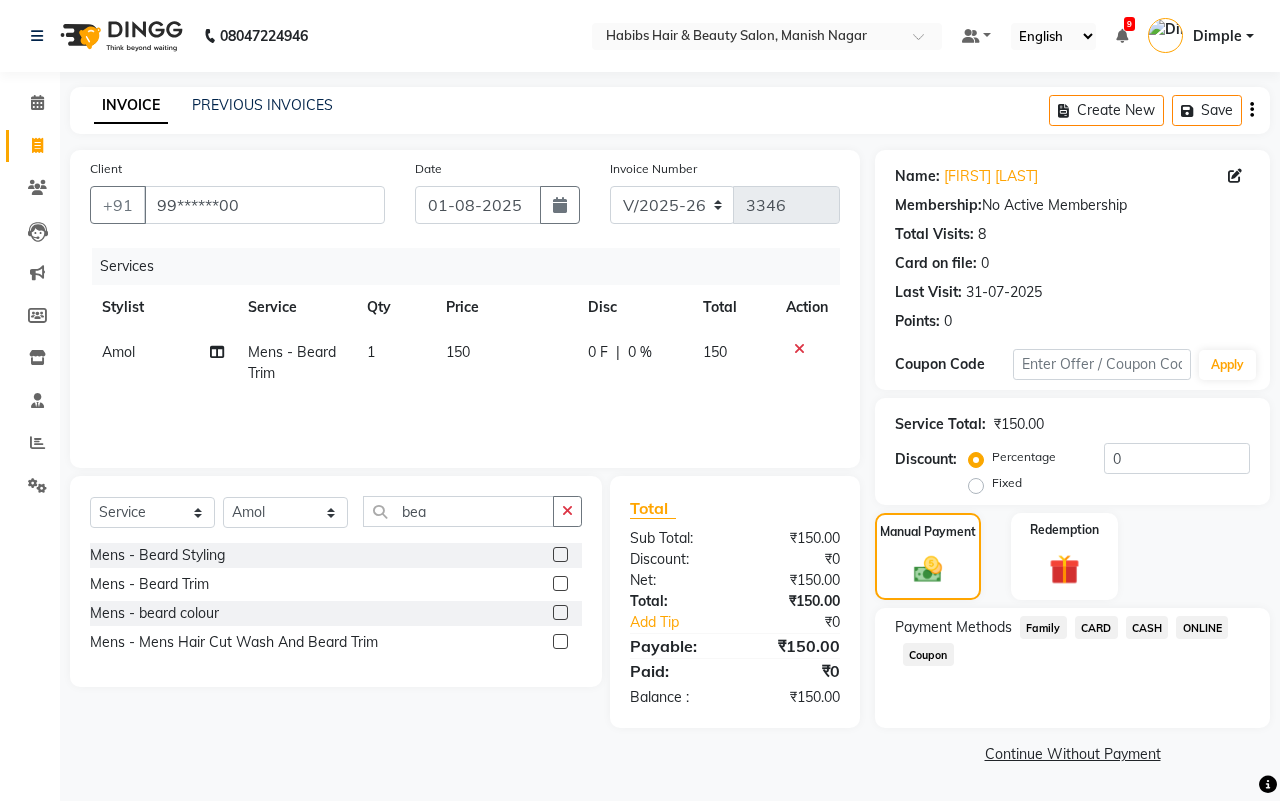 click on "ONLINE" 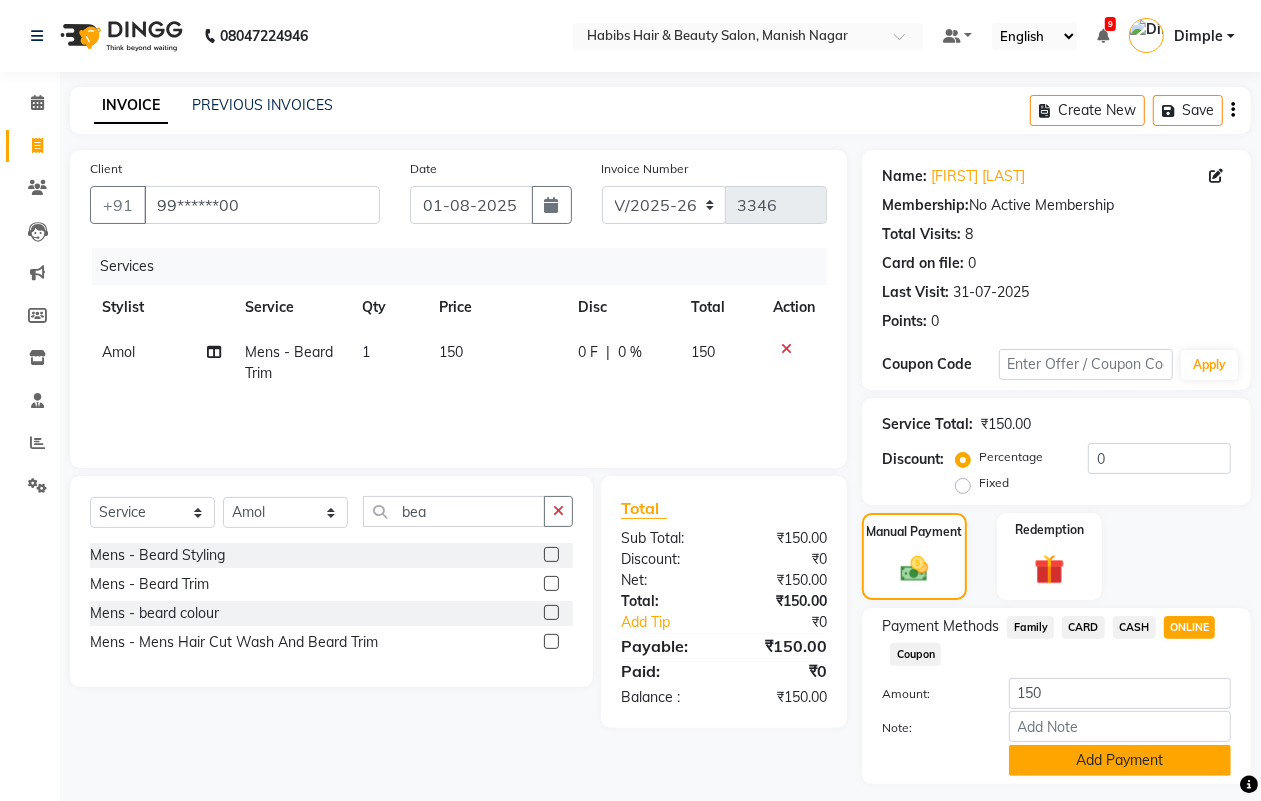 click on "Add Payment" 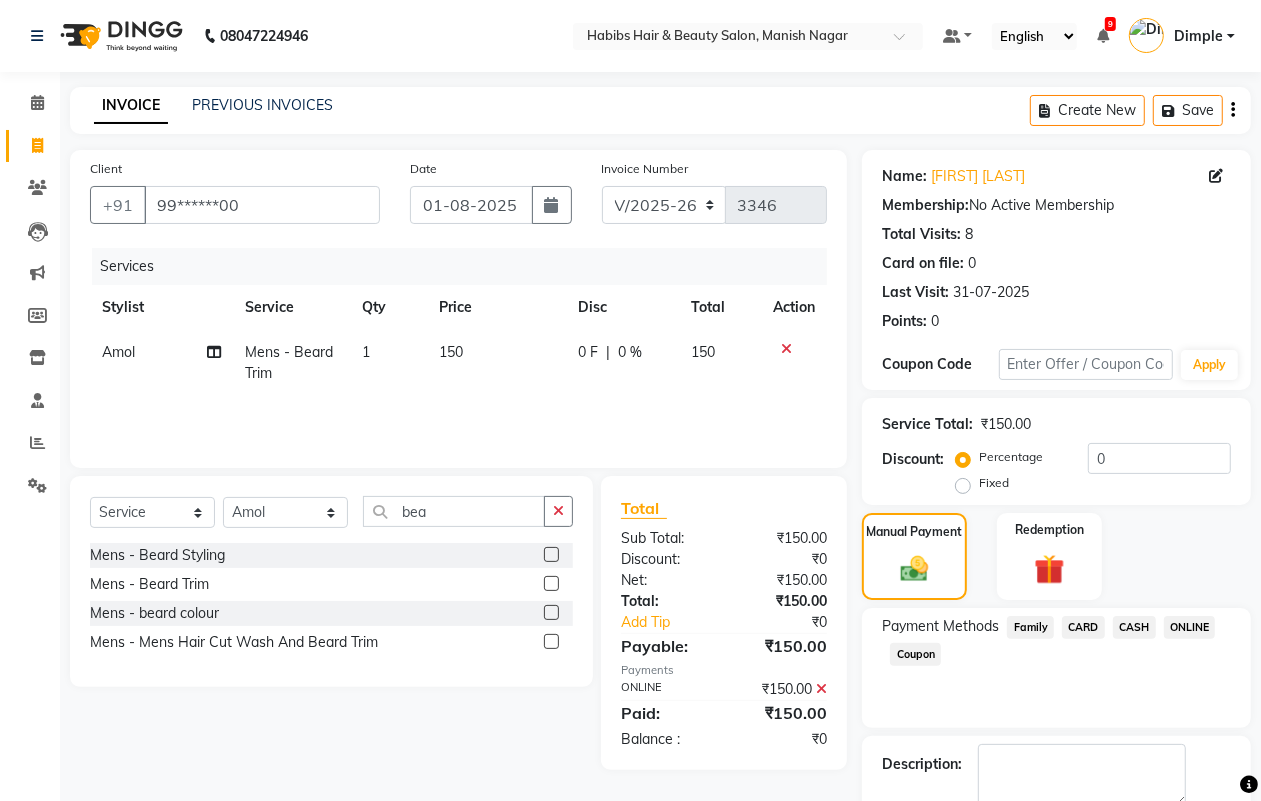 scroll, scrollTop: 111, scrollLeft: 0, axis: vertical 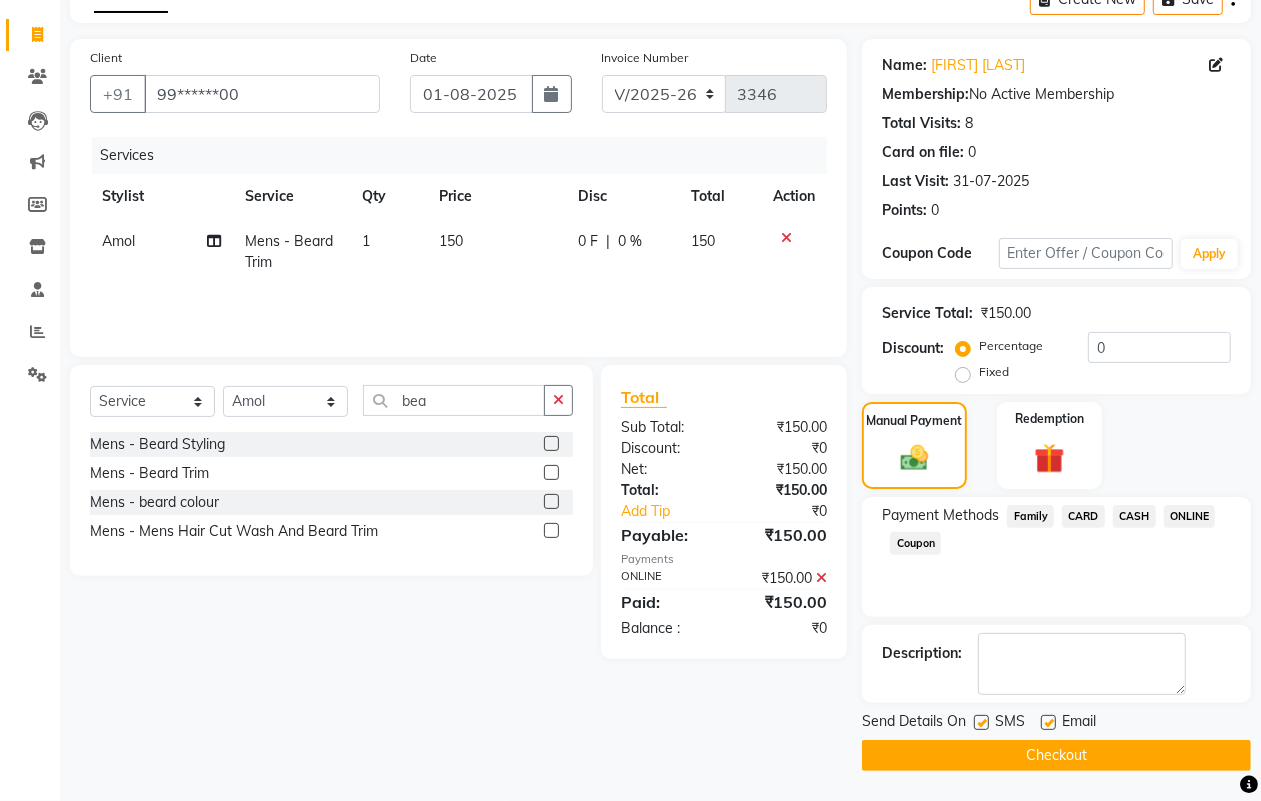 click on "Checkout" 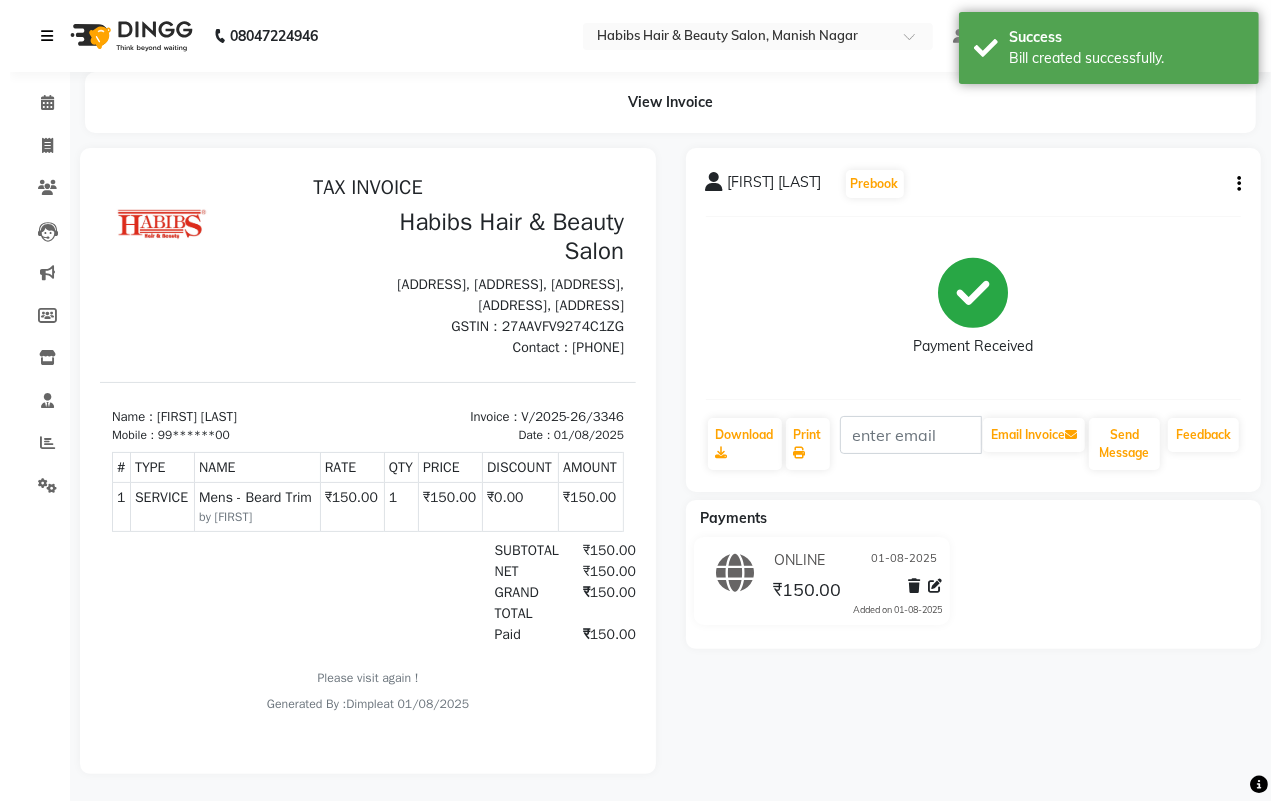 scroll, scrollTop: 0, scrollLeft: 0, axis: both 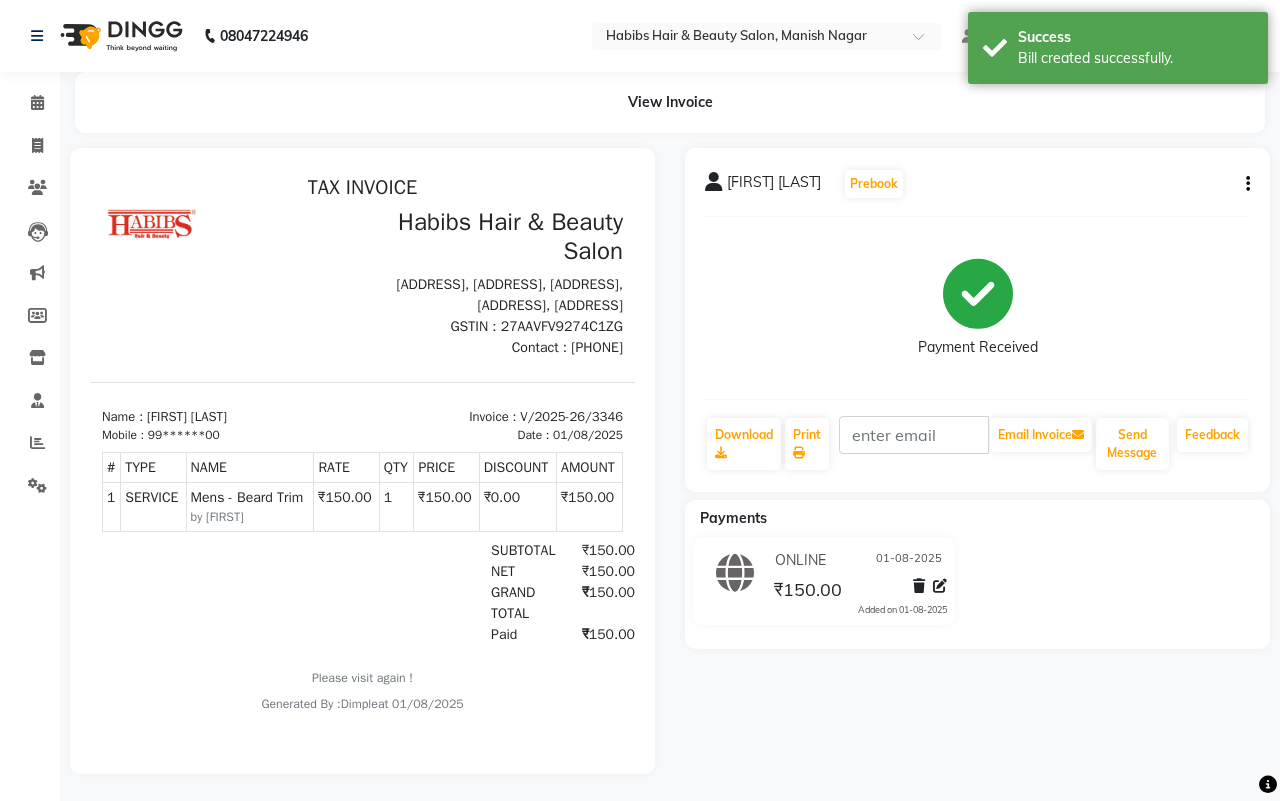 select on "3804" 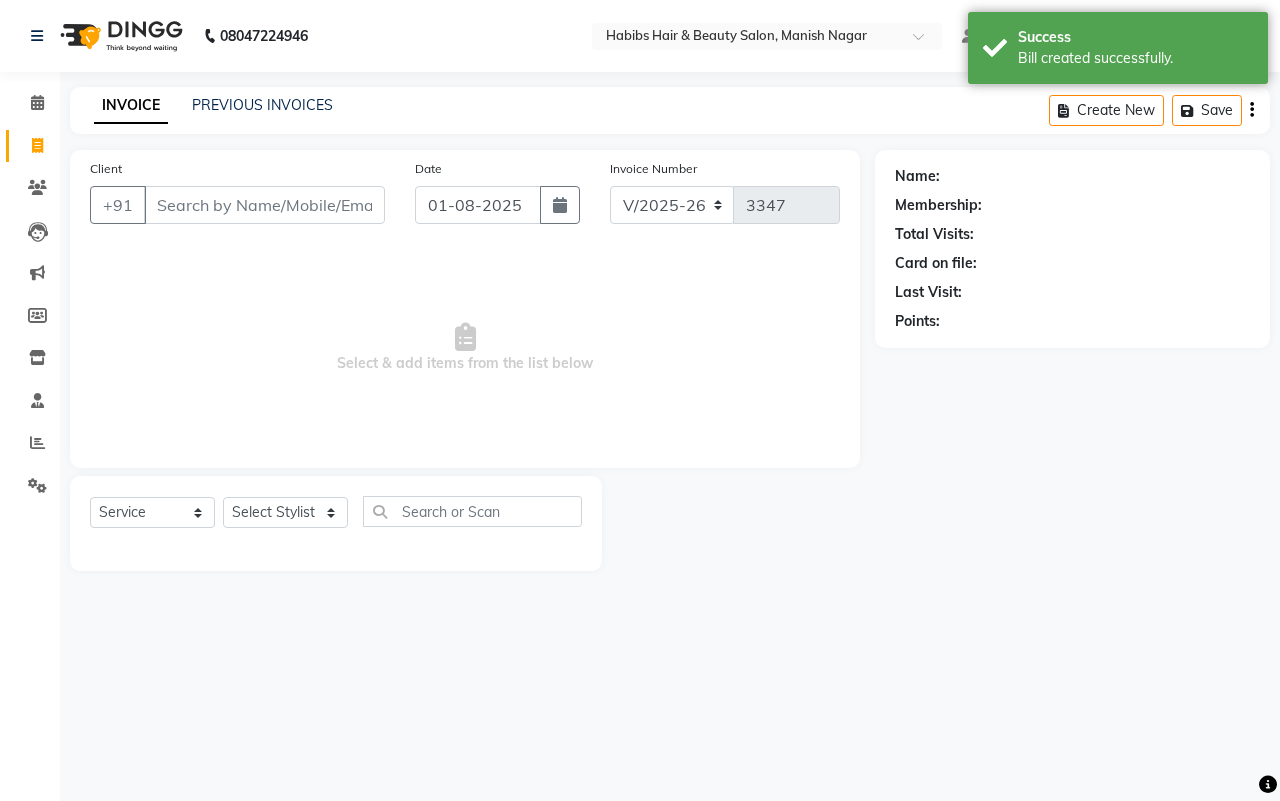 click on "Client" at bounding box center (264, 205) 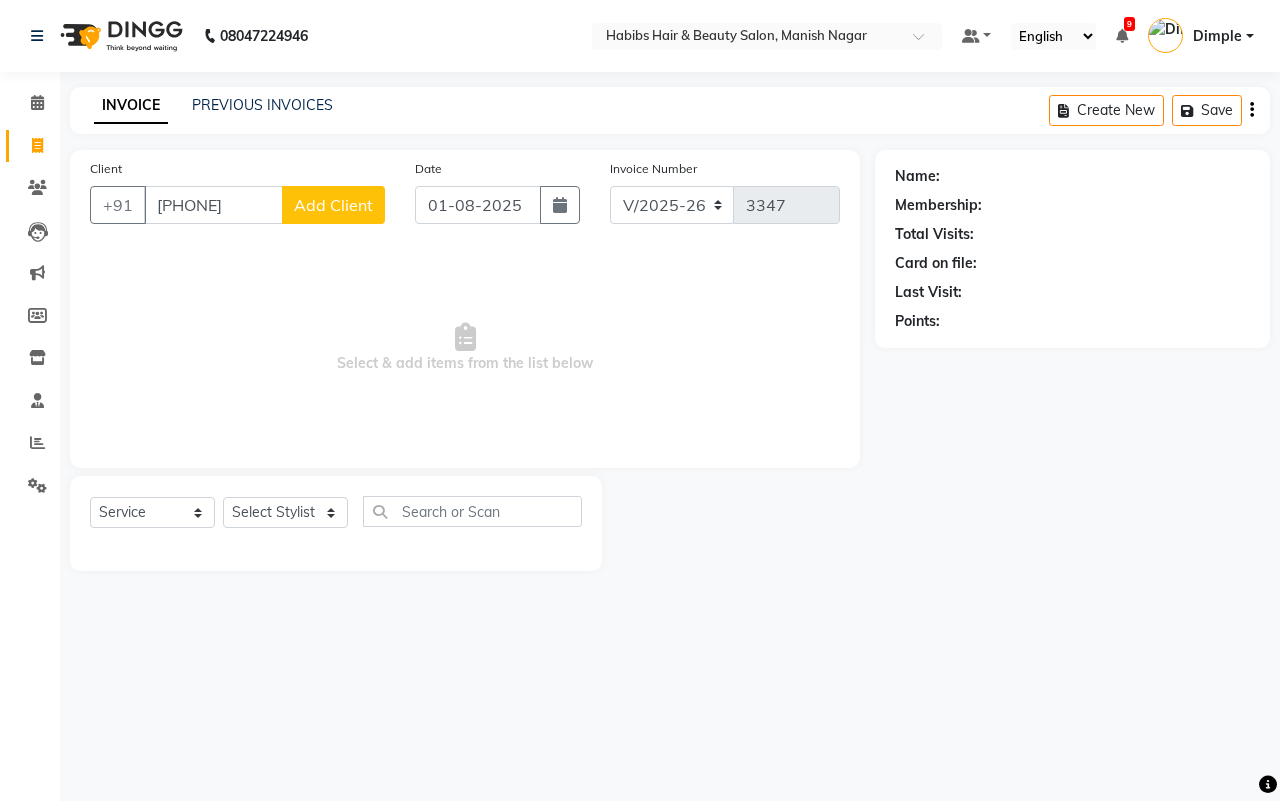 drag, startPoint x: 163, startPoint y: 200, endPoint x: 178, endPoint y: 210, distance: 18.027756 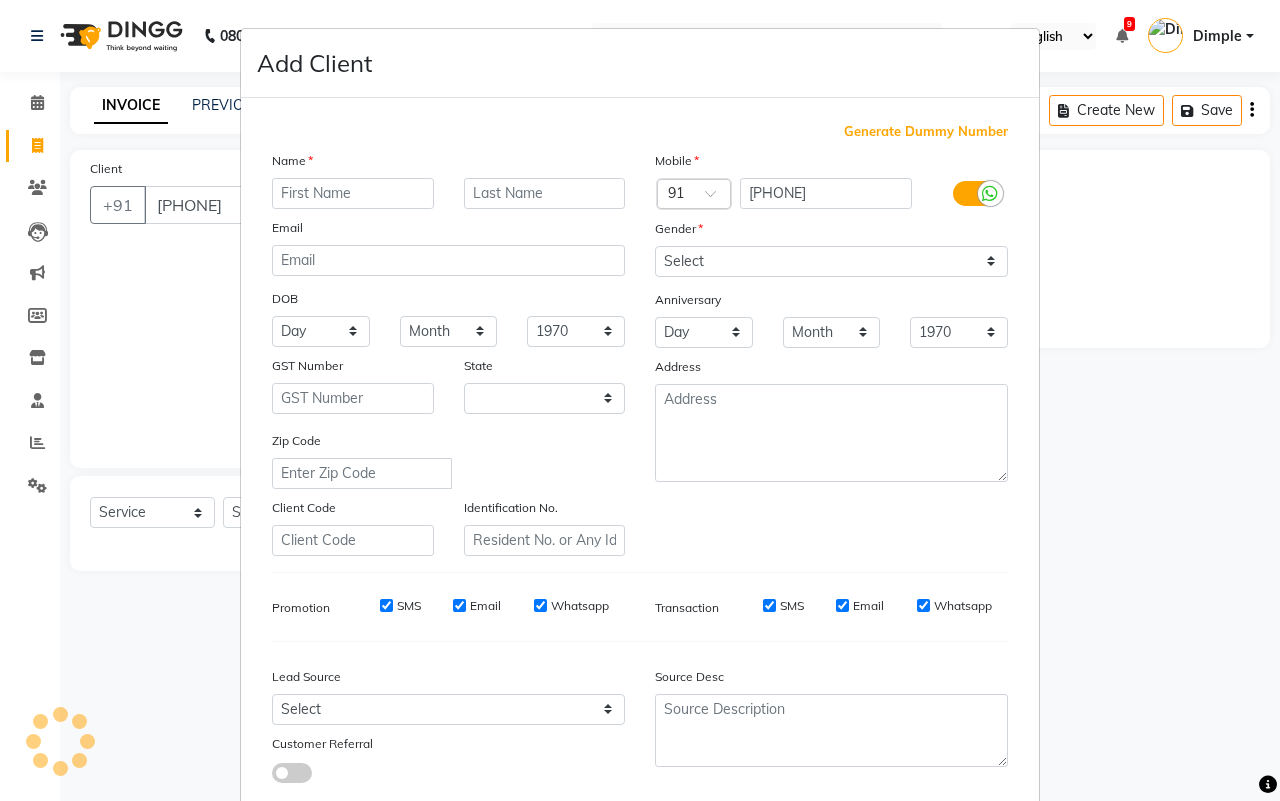 select on "22" 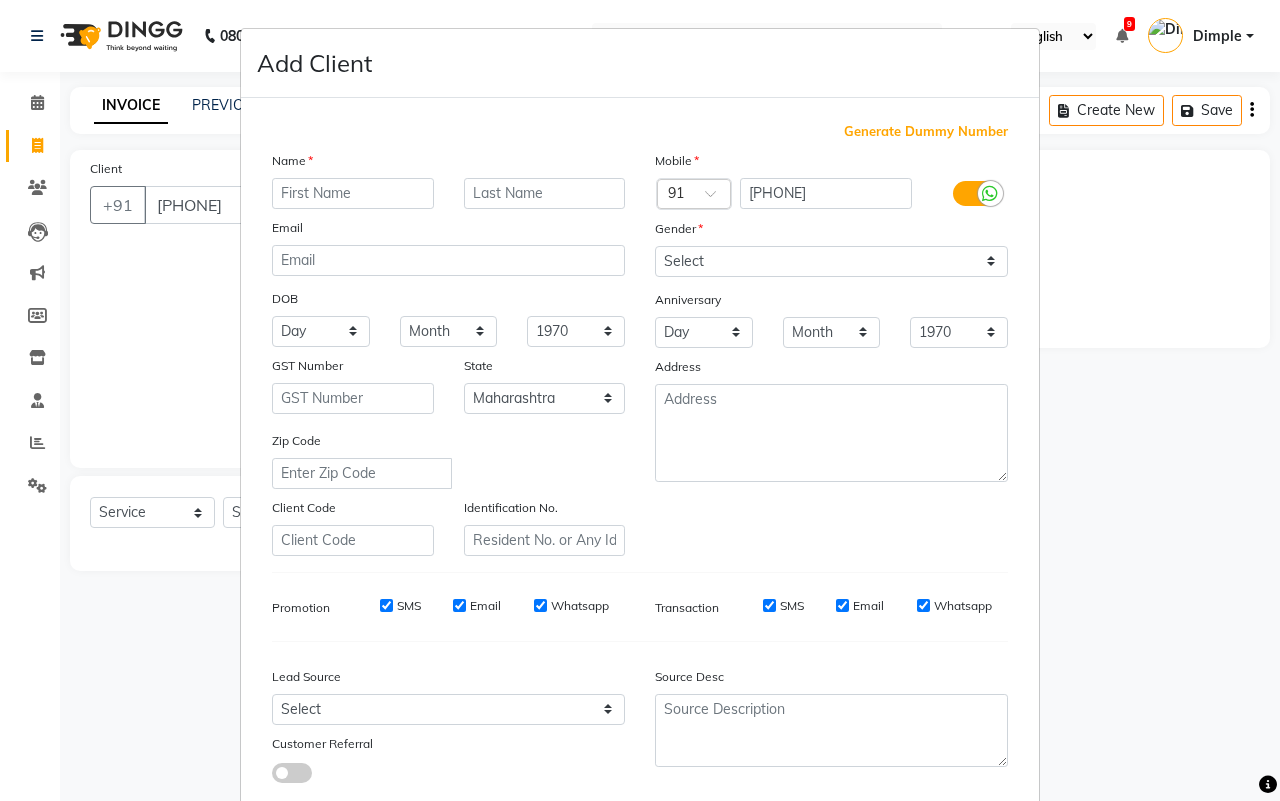 click at bounding box center [353, 193] 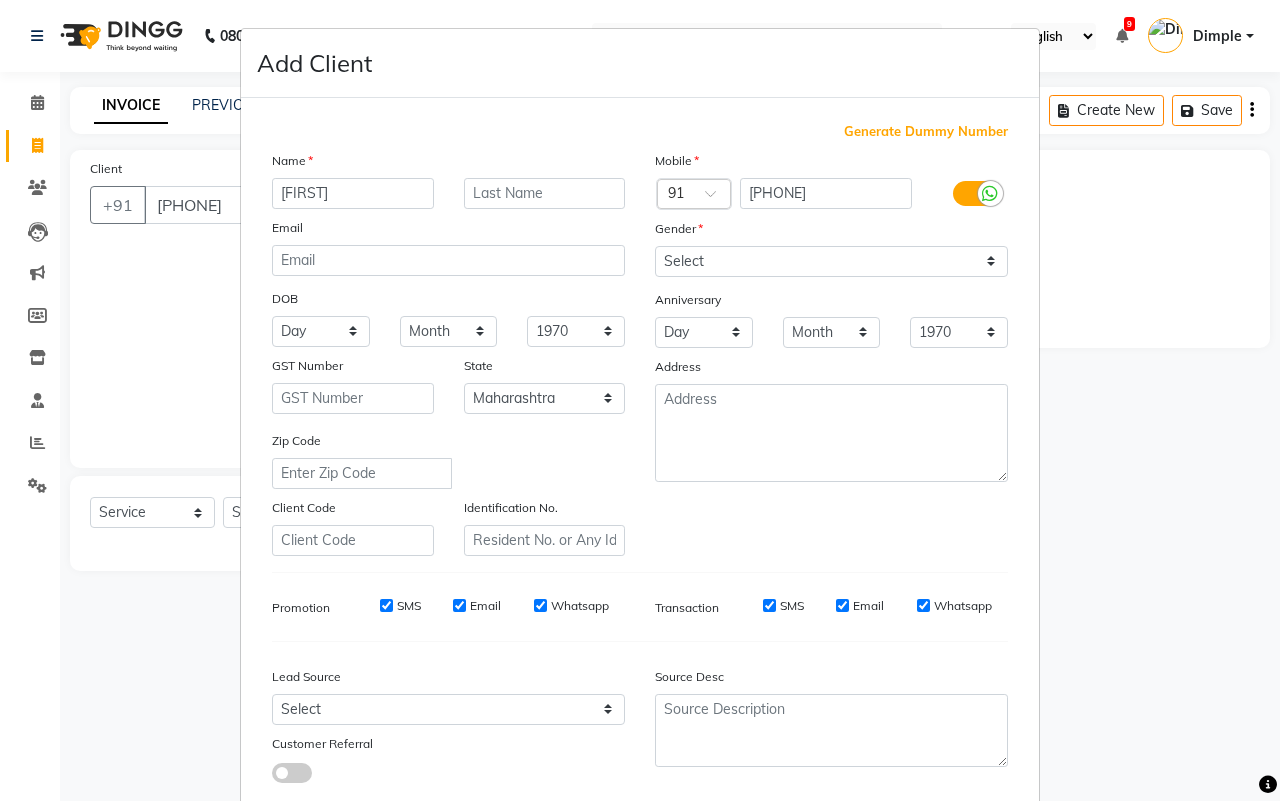 type on "[FIRST]" 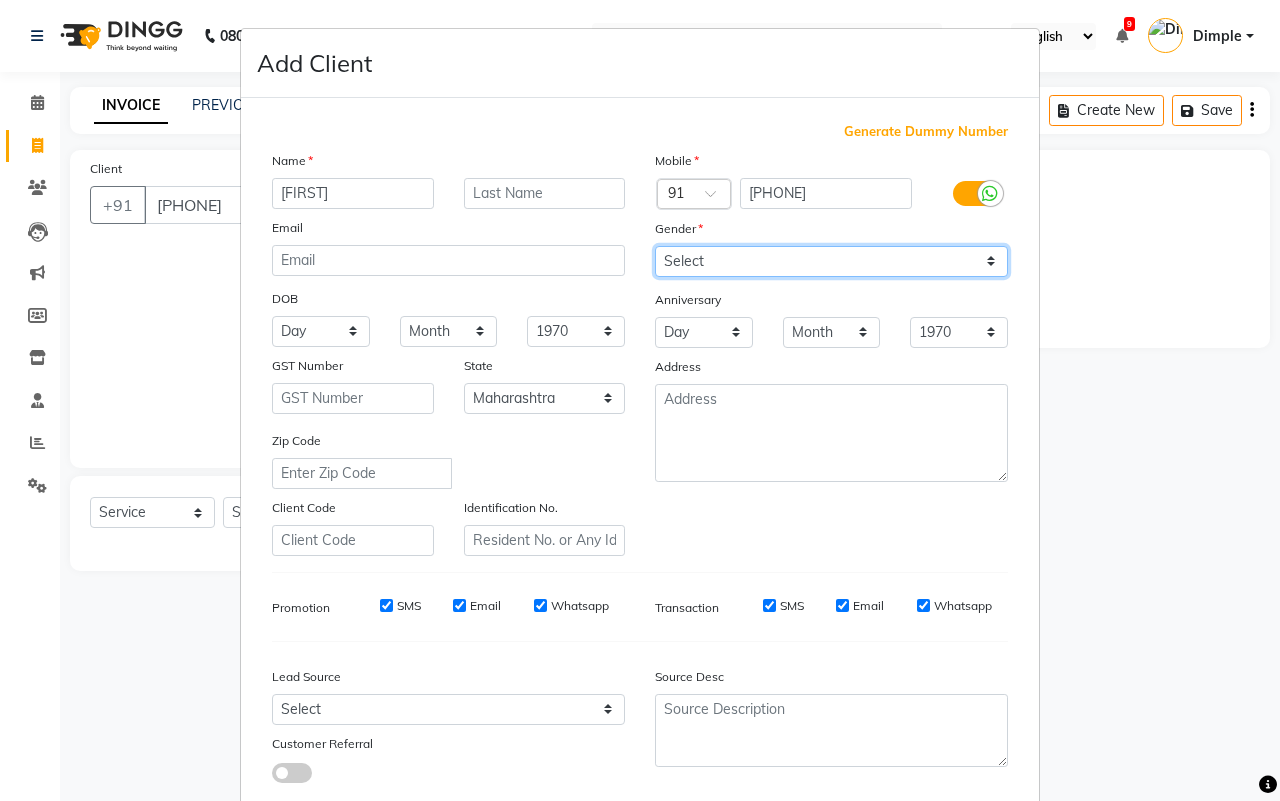 drag, startPoint x: 743, startPoint y: 251, endPoint x: 731, endPoint y: 273, distance: 25.059929 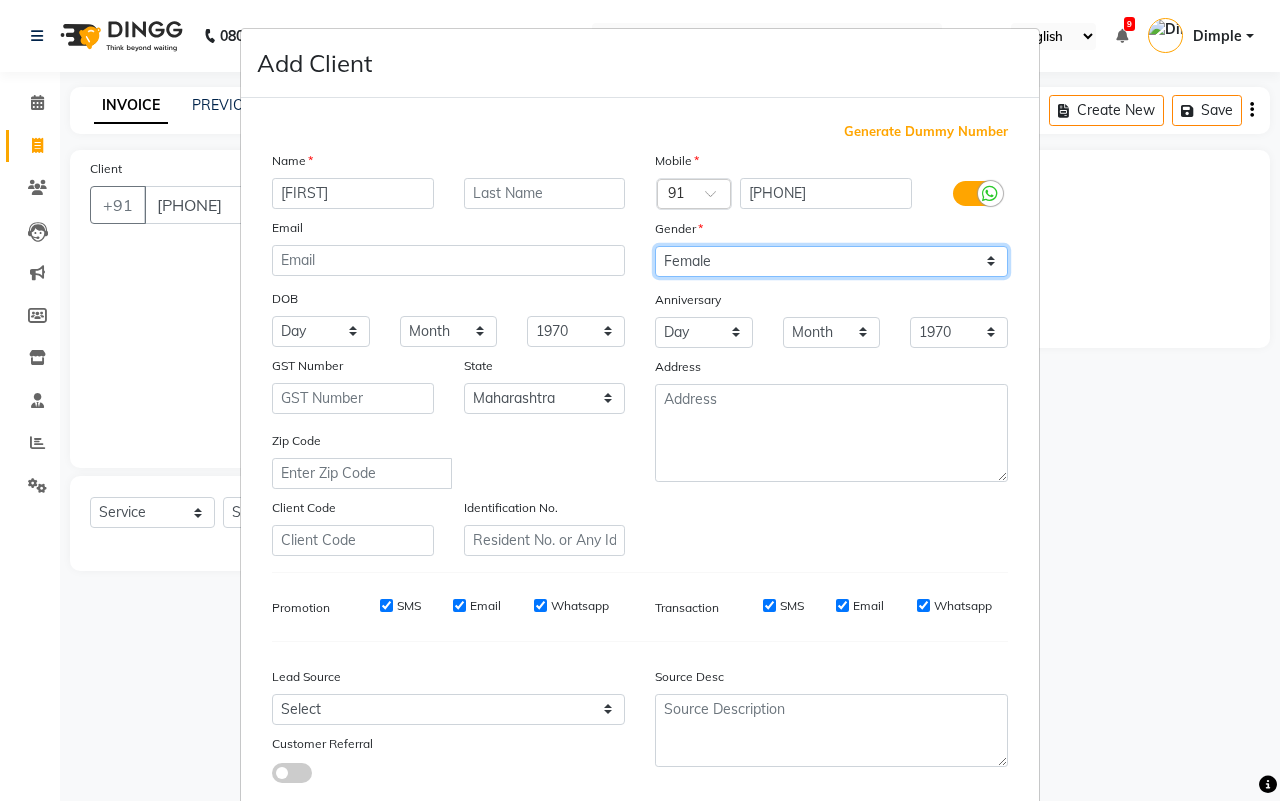 click on "Select Male Female Other Prefer Not To Say" at bounding box center [831, 261] 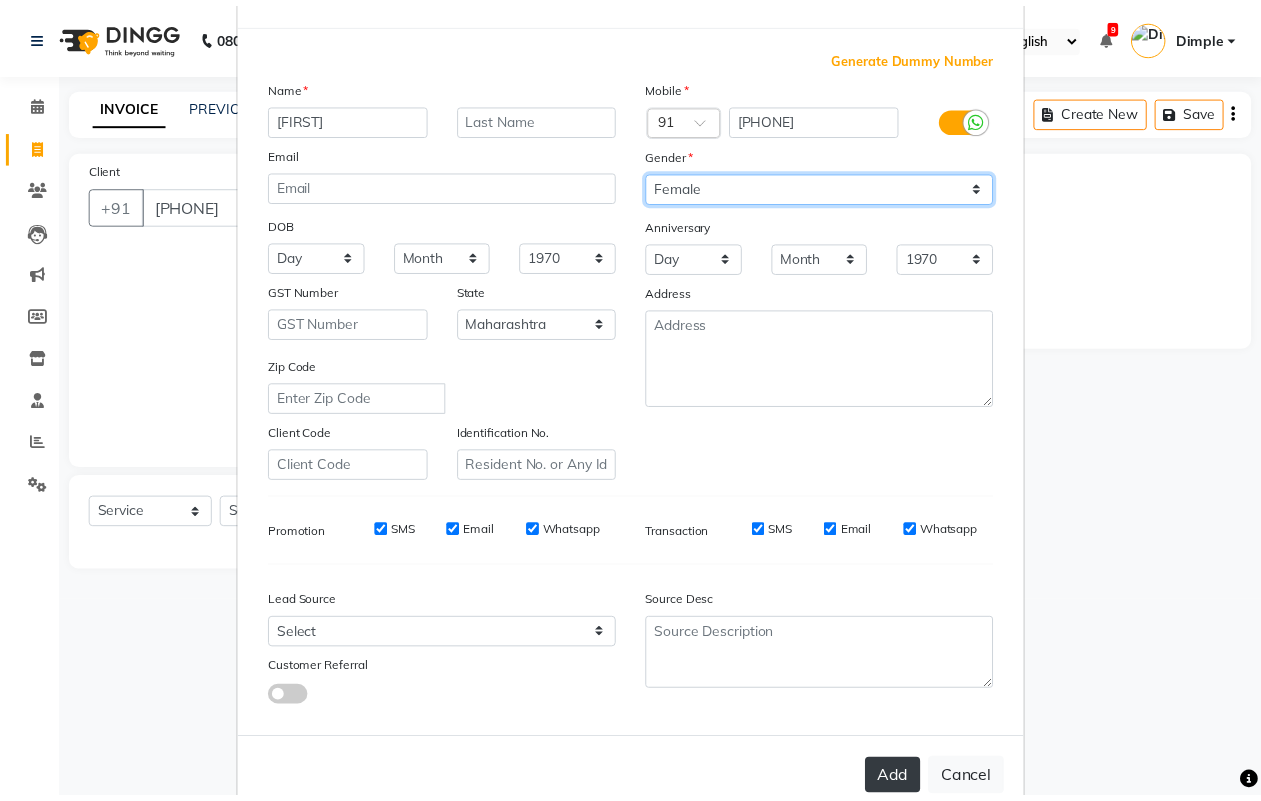 scroll, scrollTop: 115, scrollLeft: 0, axis: vertical 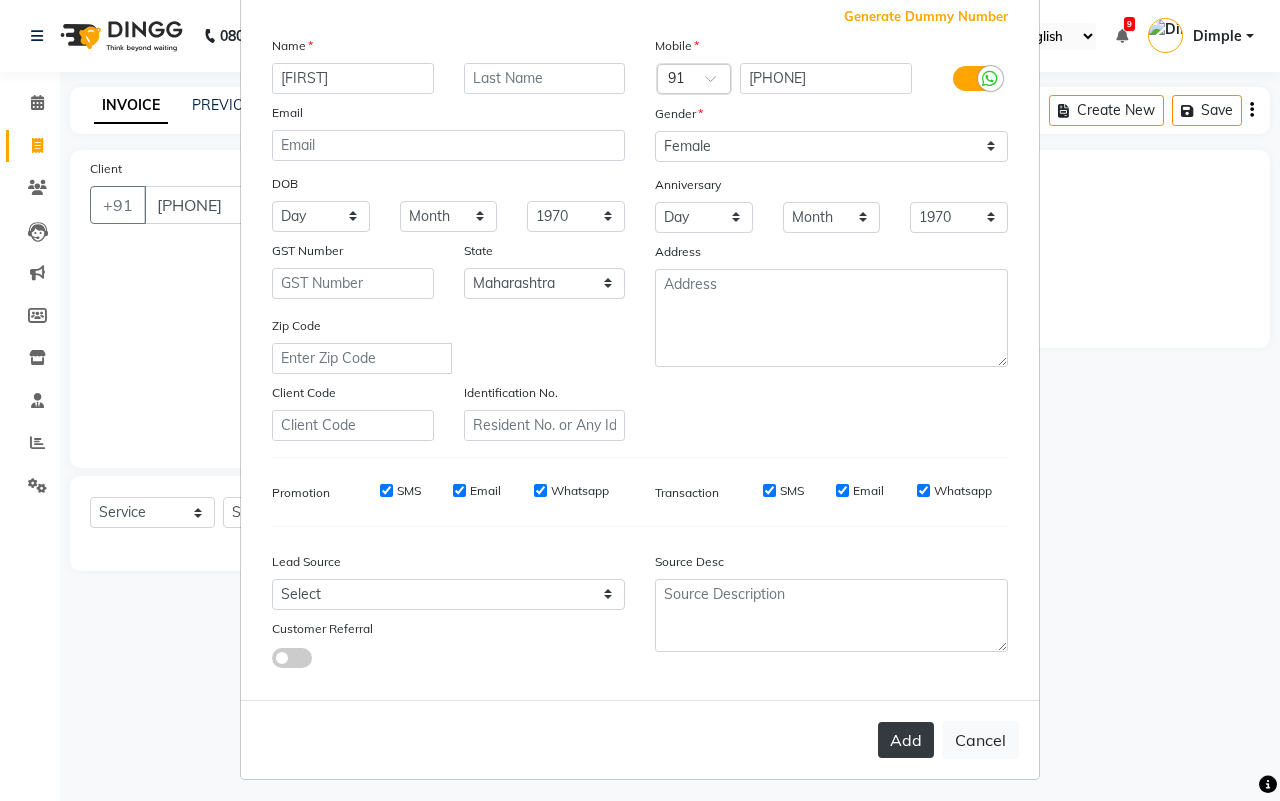 click on "Add" at bounding box center [906, 740] 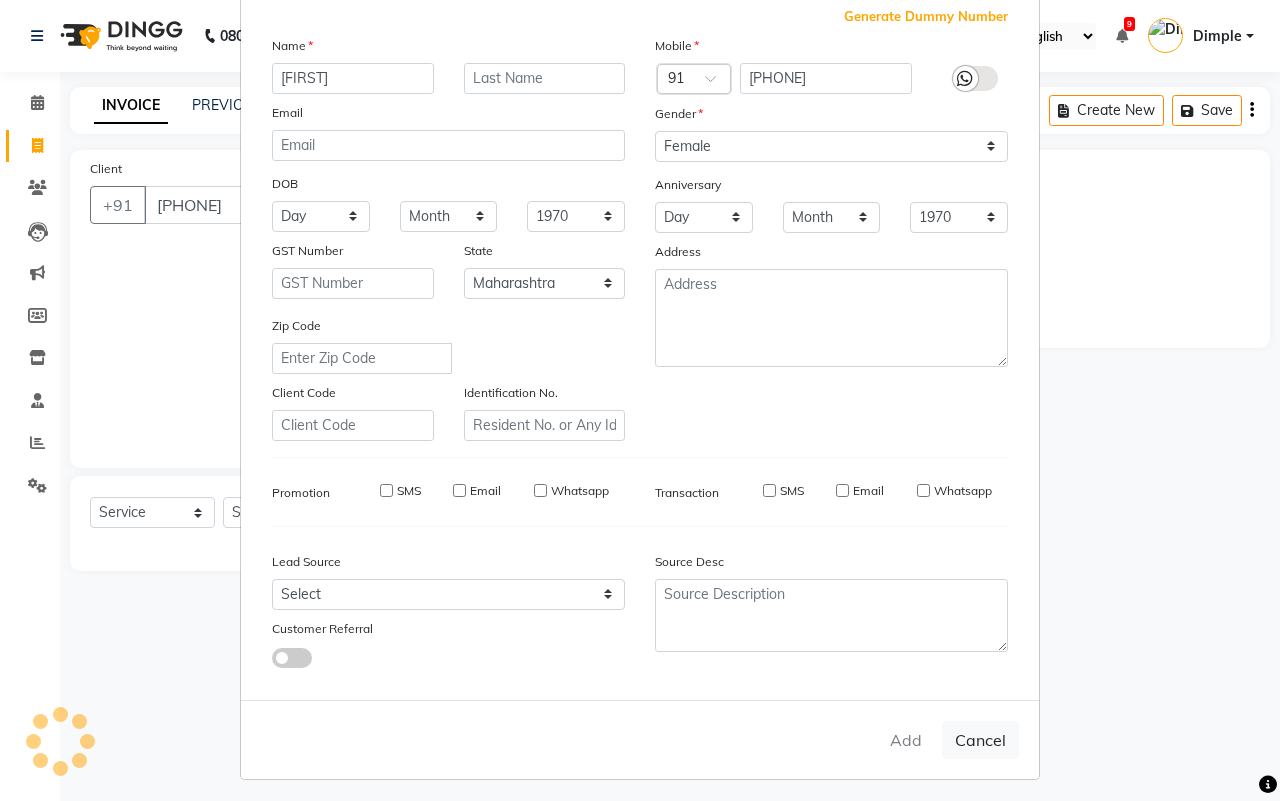 type on "86******78" 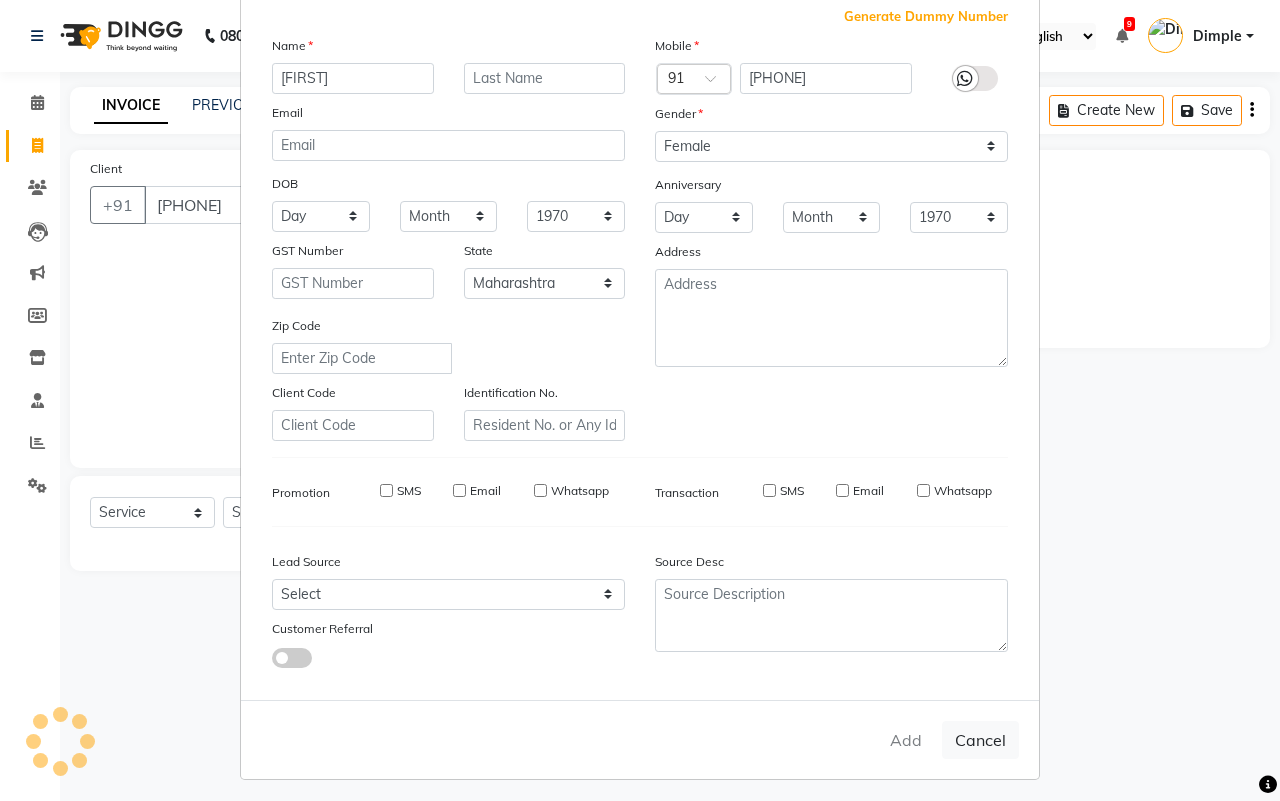 type 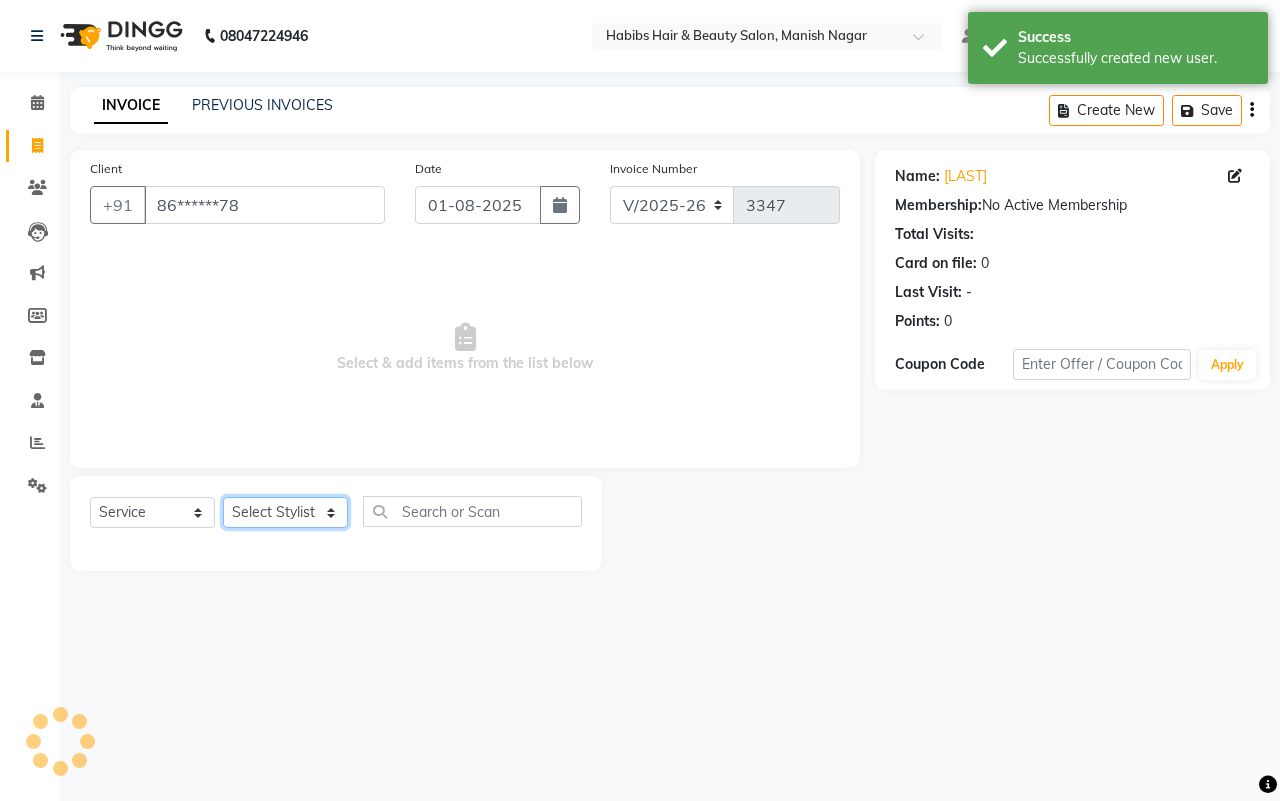 click on "Select Stylist[FIRST] [FIRST] [FIRST] [FIRST] [FIRST] [FIRST] [FIRST] [FIRST] [FIRST] [FIRST]" 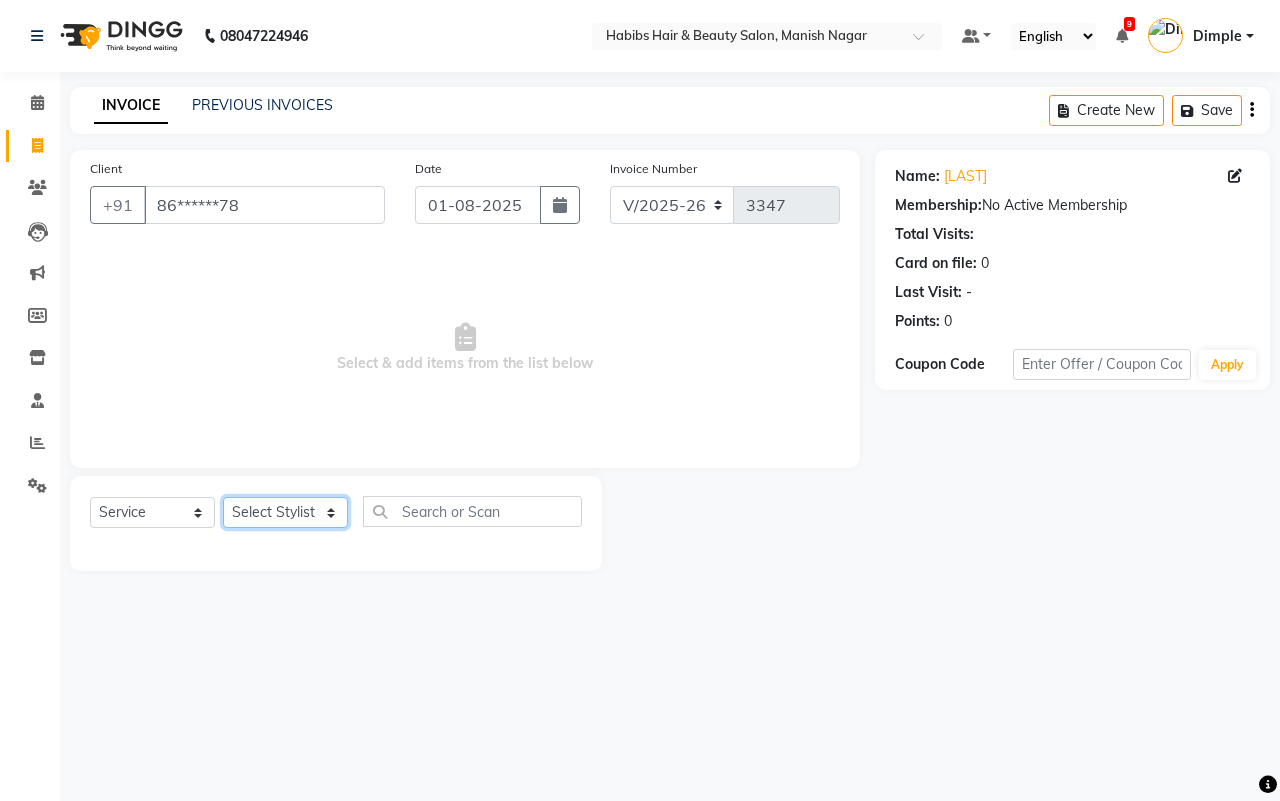 select on "62737" 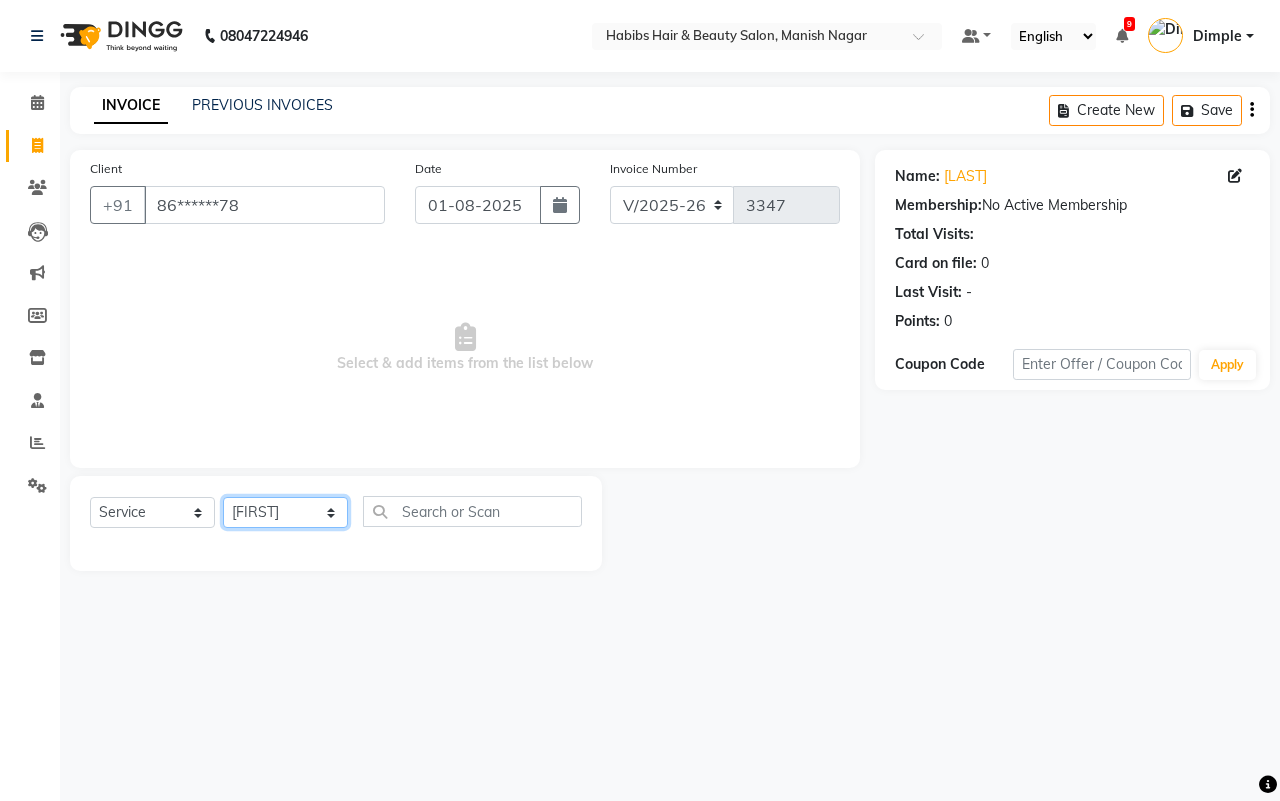 click on "Select Stylist[FIRST] [FIRST] [FIRST] [FIRST] [FIRST] [FIRST] [FIRST] [FIRST] [FIRST] [FIRST]" 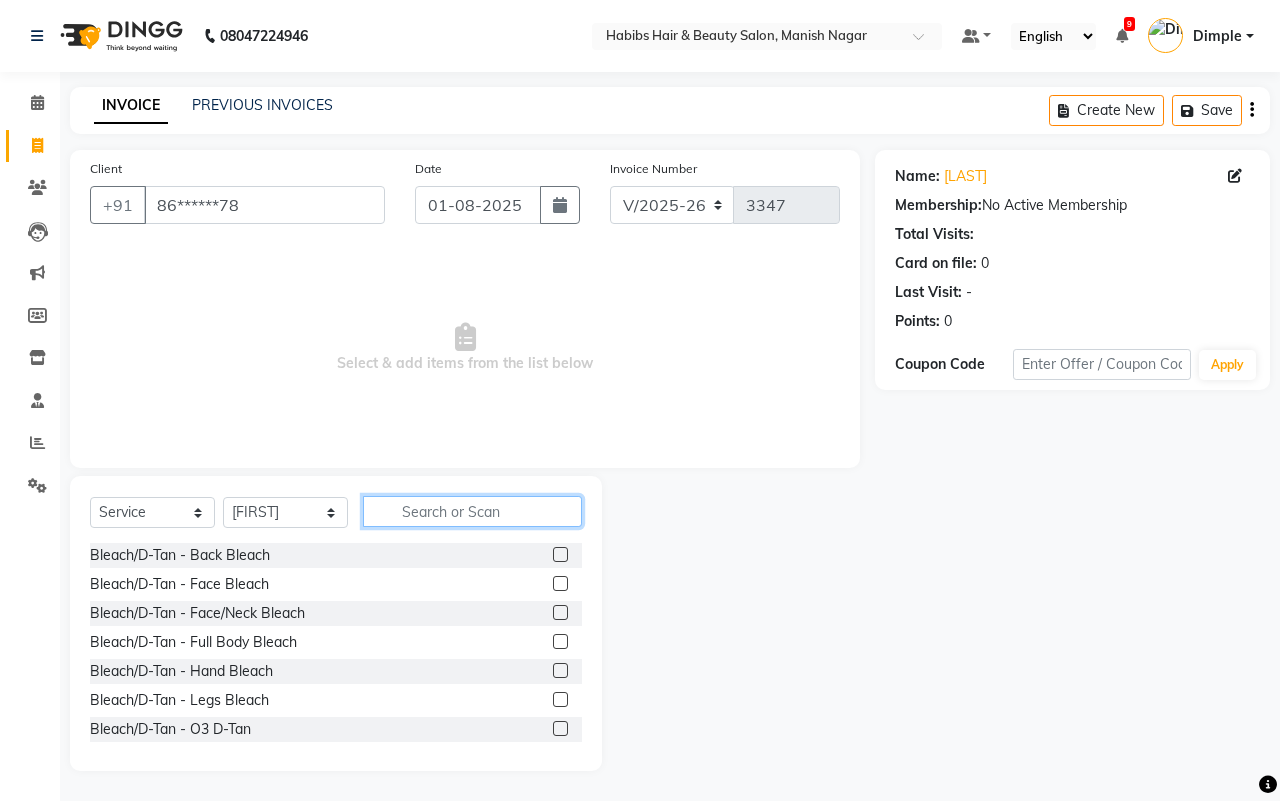 click 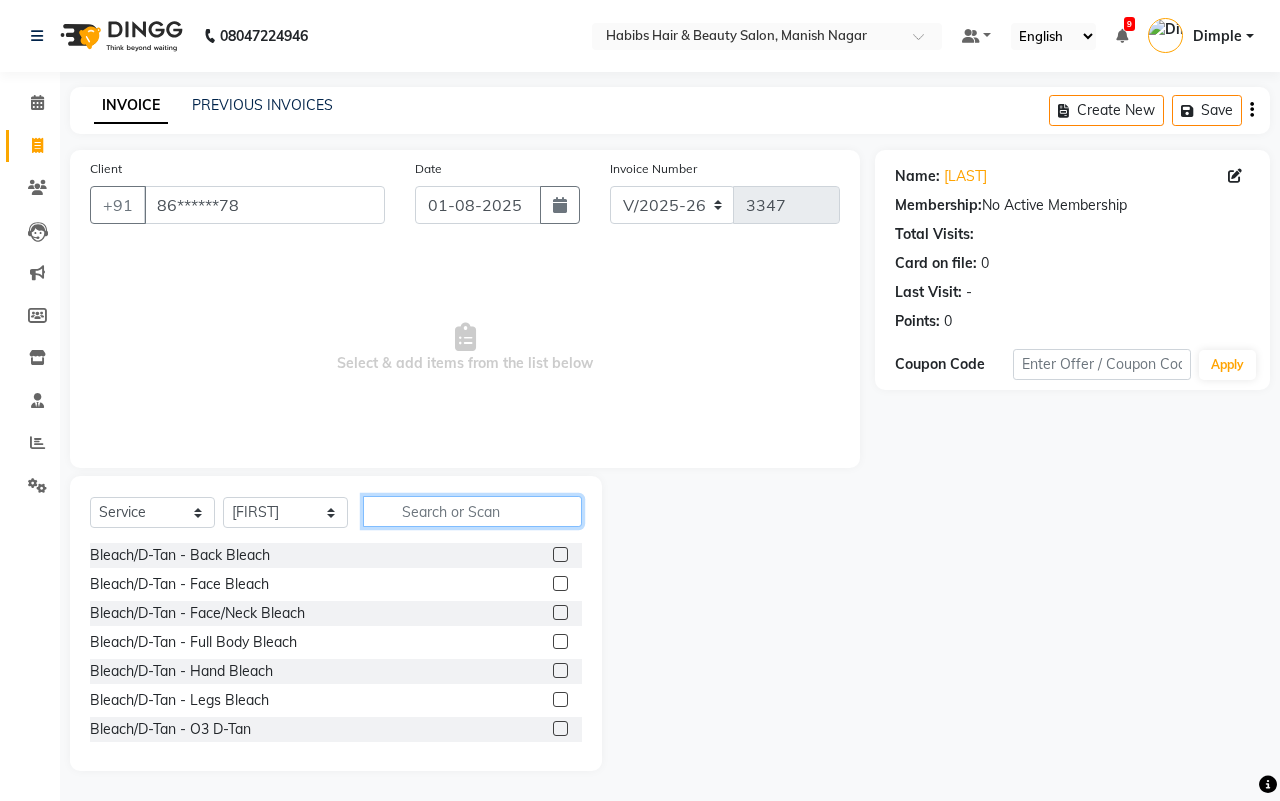 type on "v" 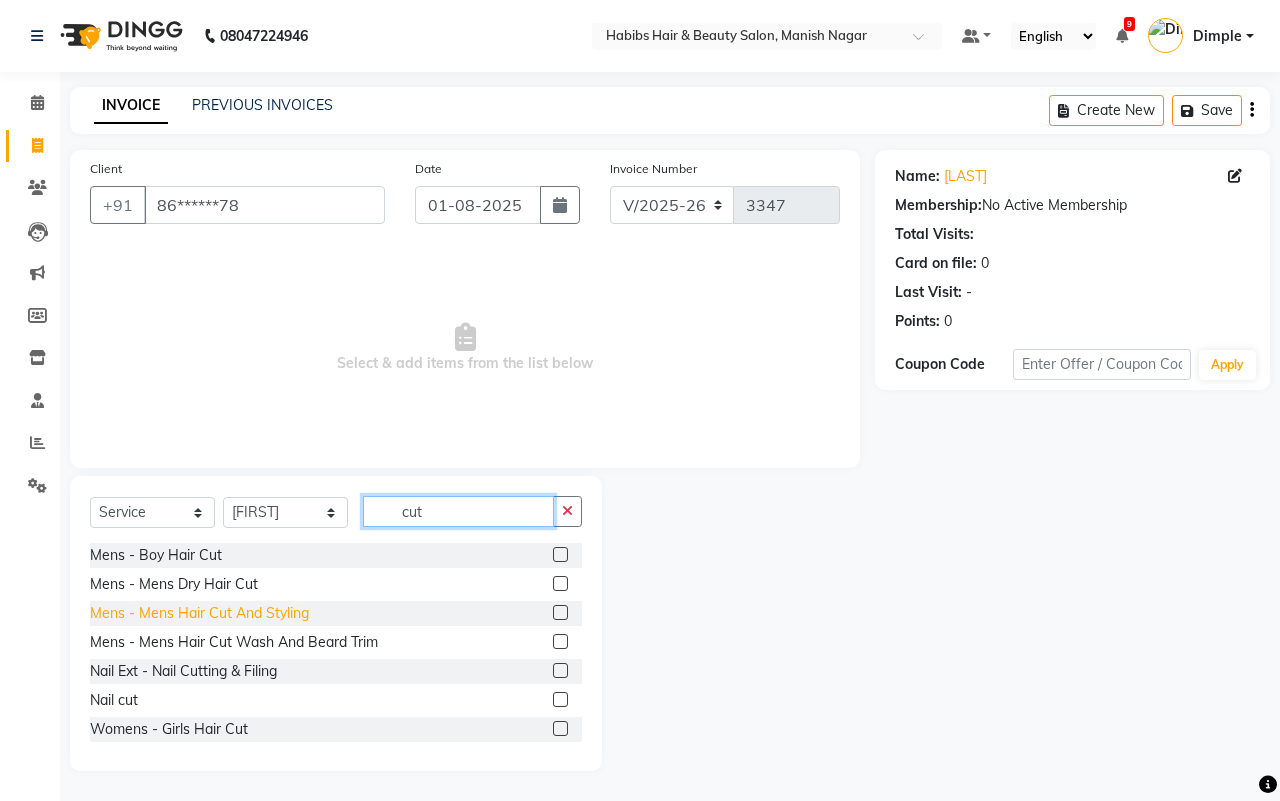 type on "cut" 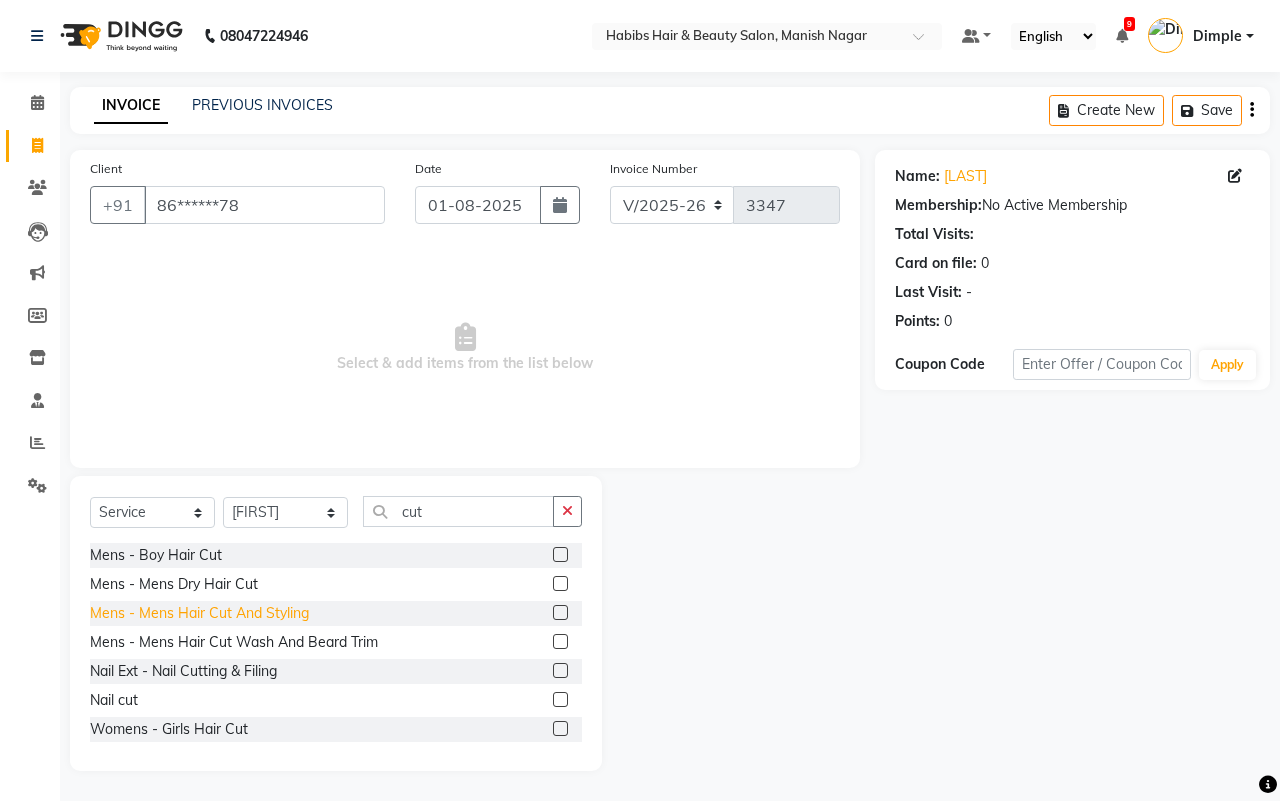 click on "Mens - Mens Hair Cut And Styling" 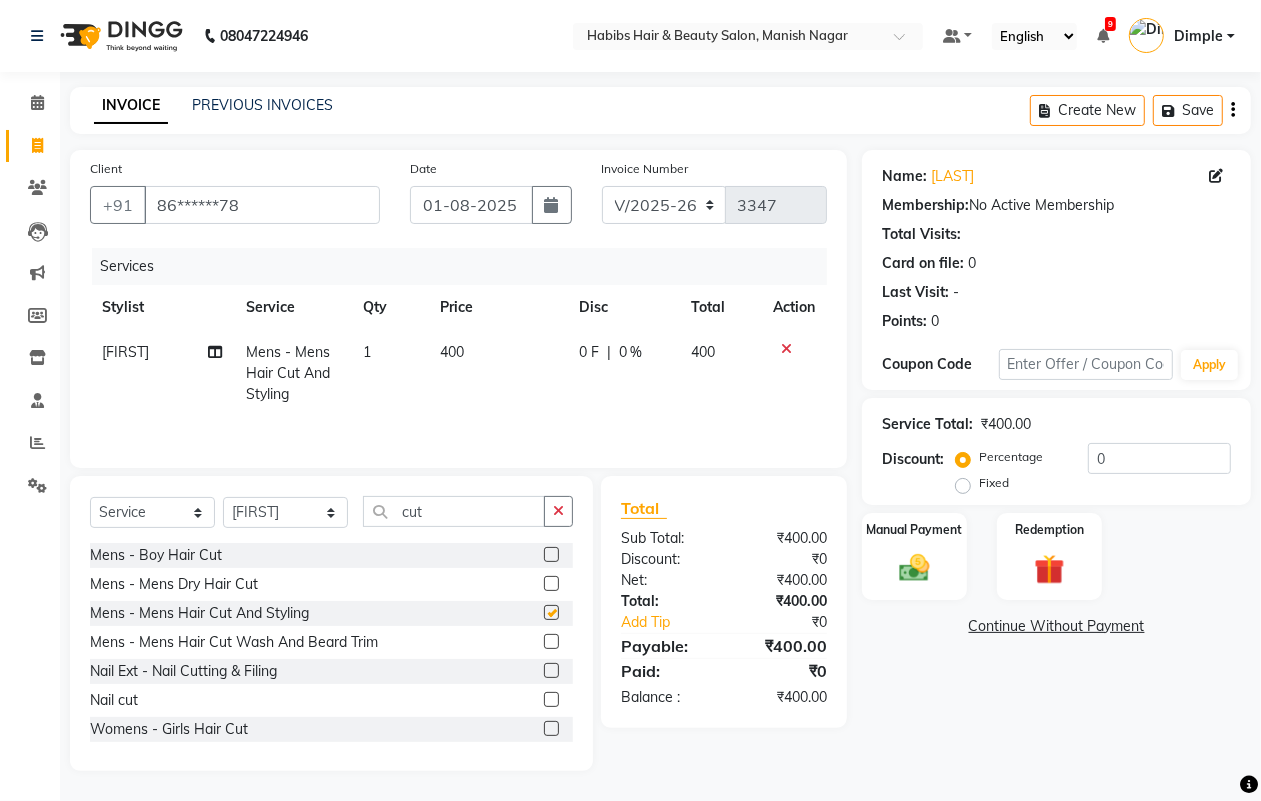 checkbox on "false" 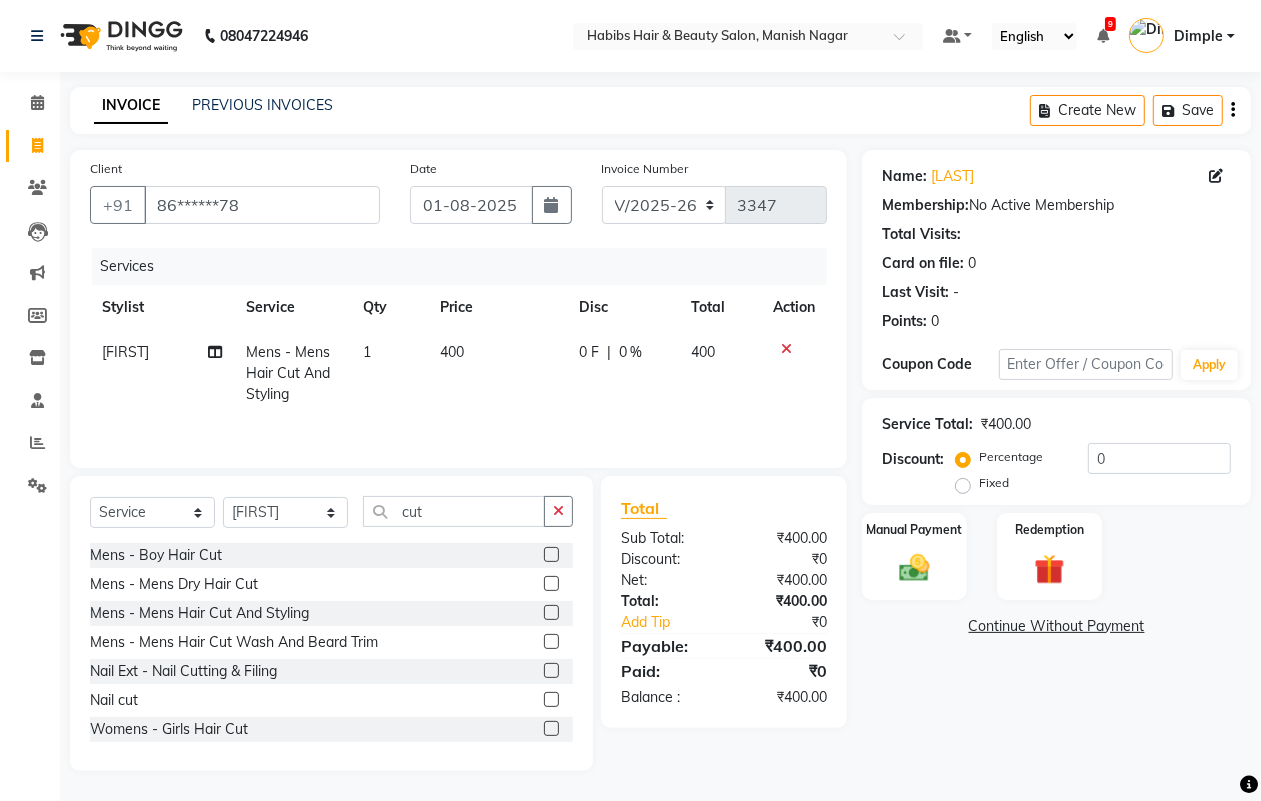 click on "400" 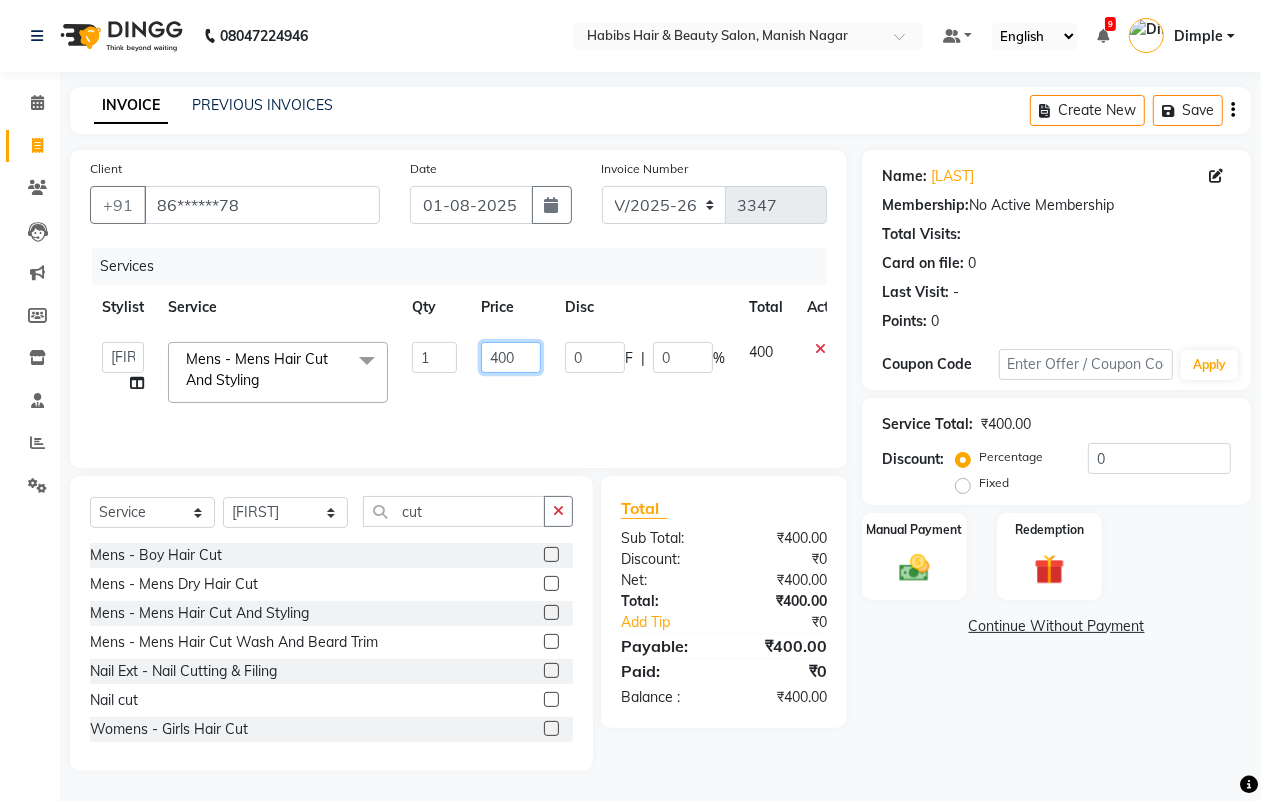 click on "400" 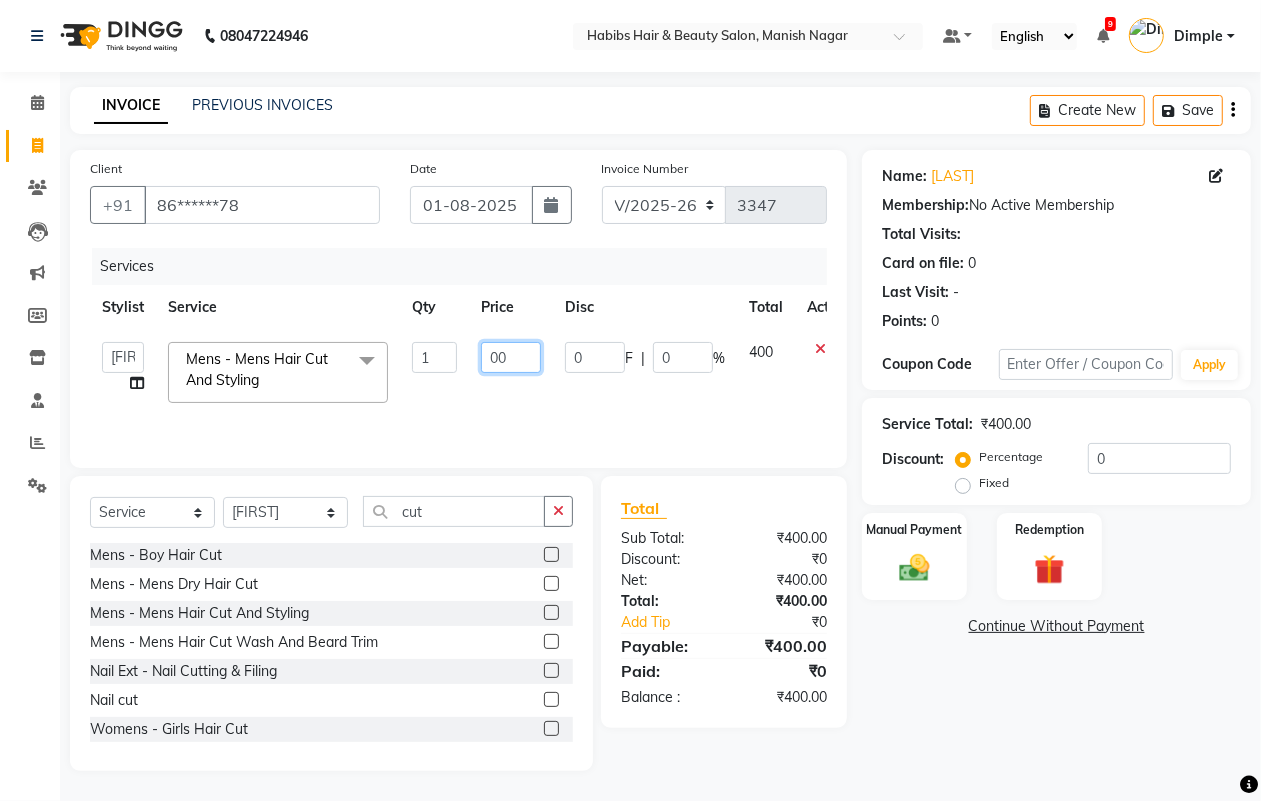 type on "300" 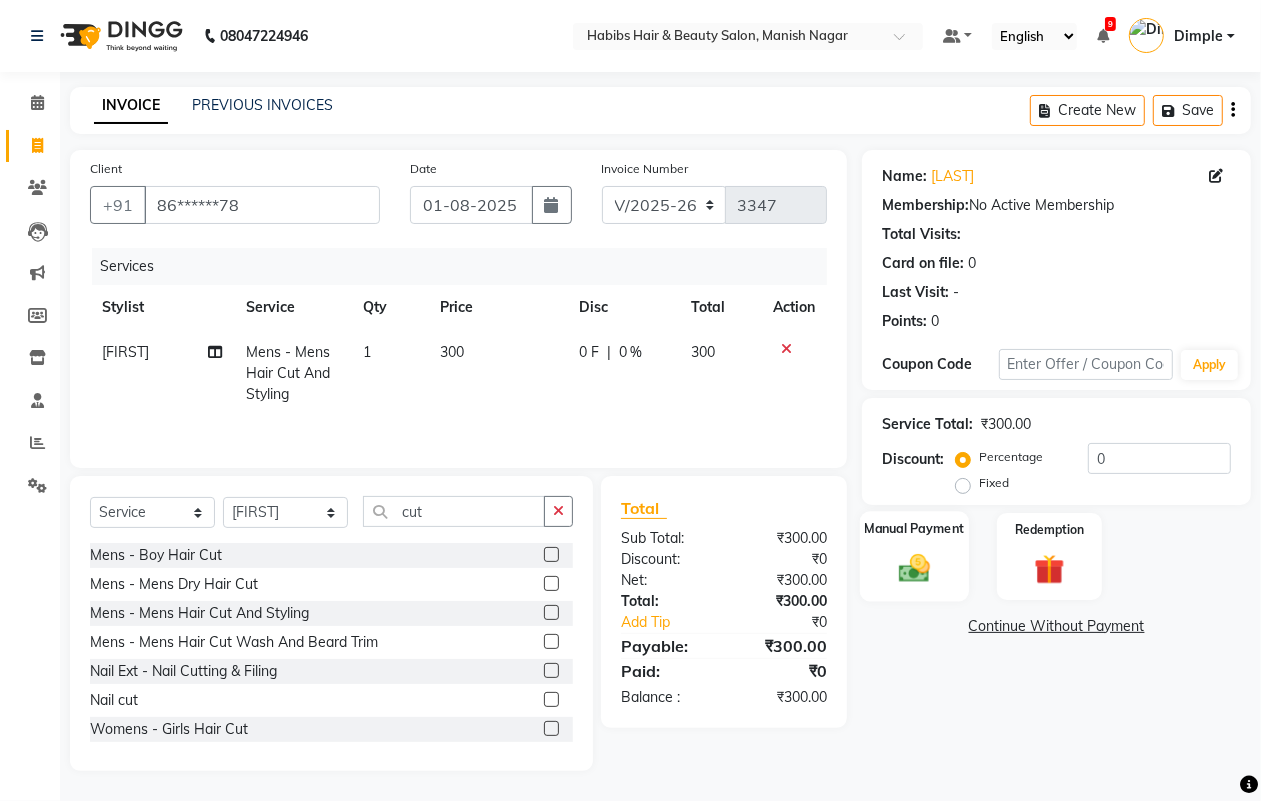 click 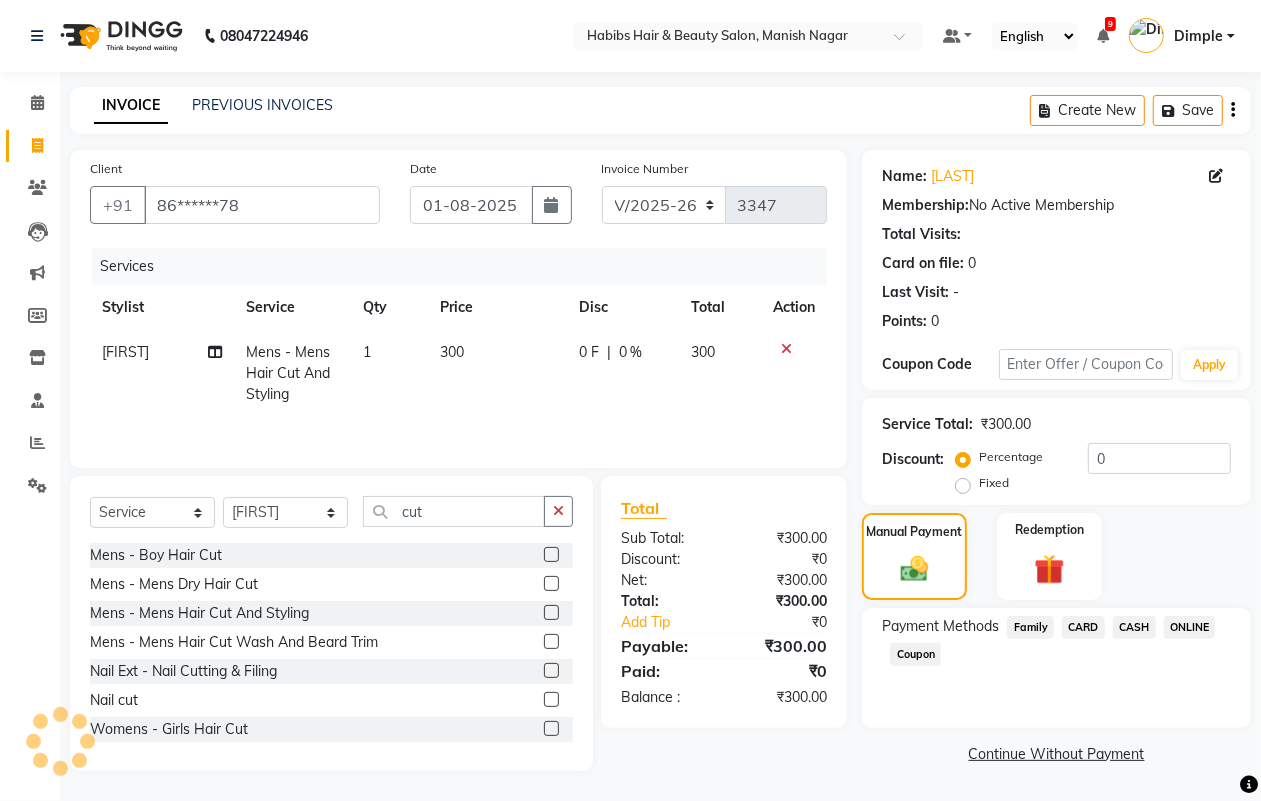 click on "ONLINE" 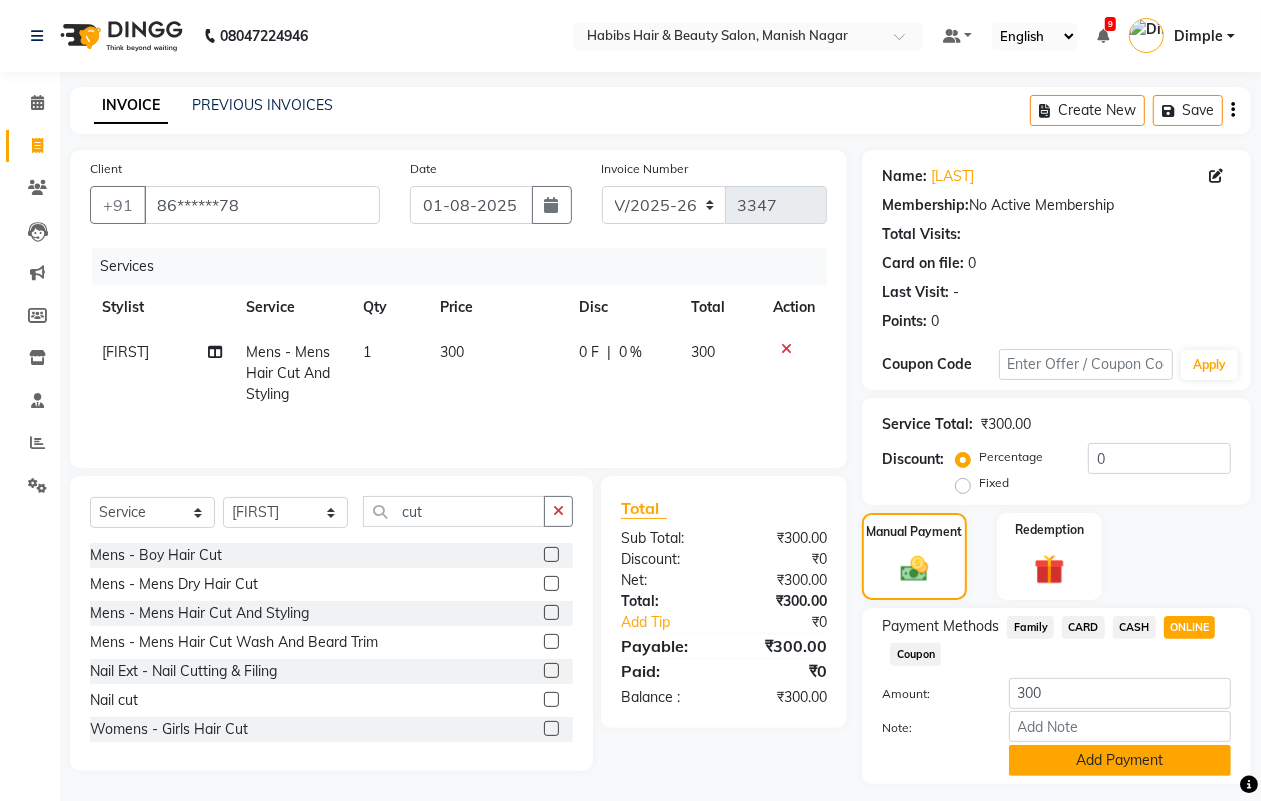 click on "Add Payment" 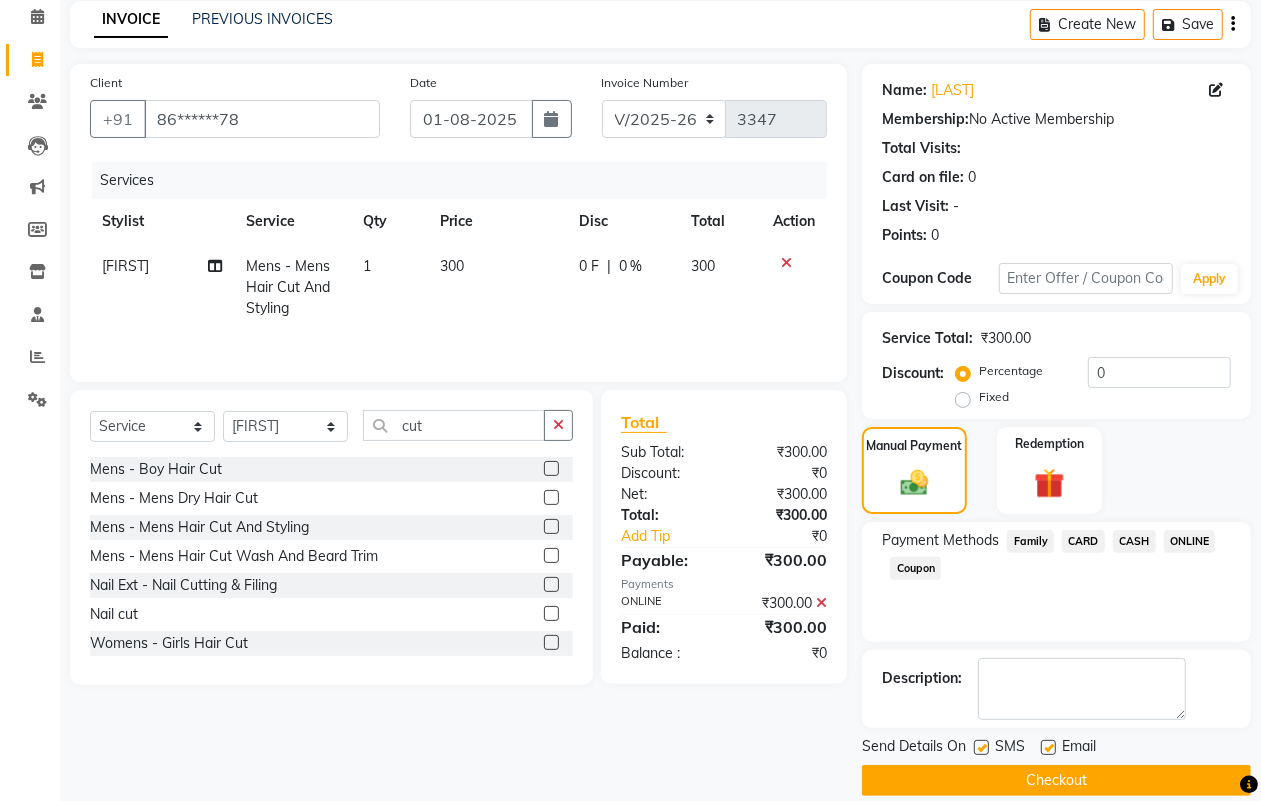 scroll, scrollTop: 111, scrollLeft: 0, axis: vertical 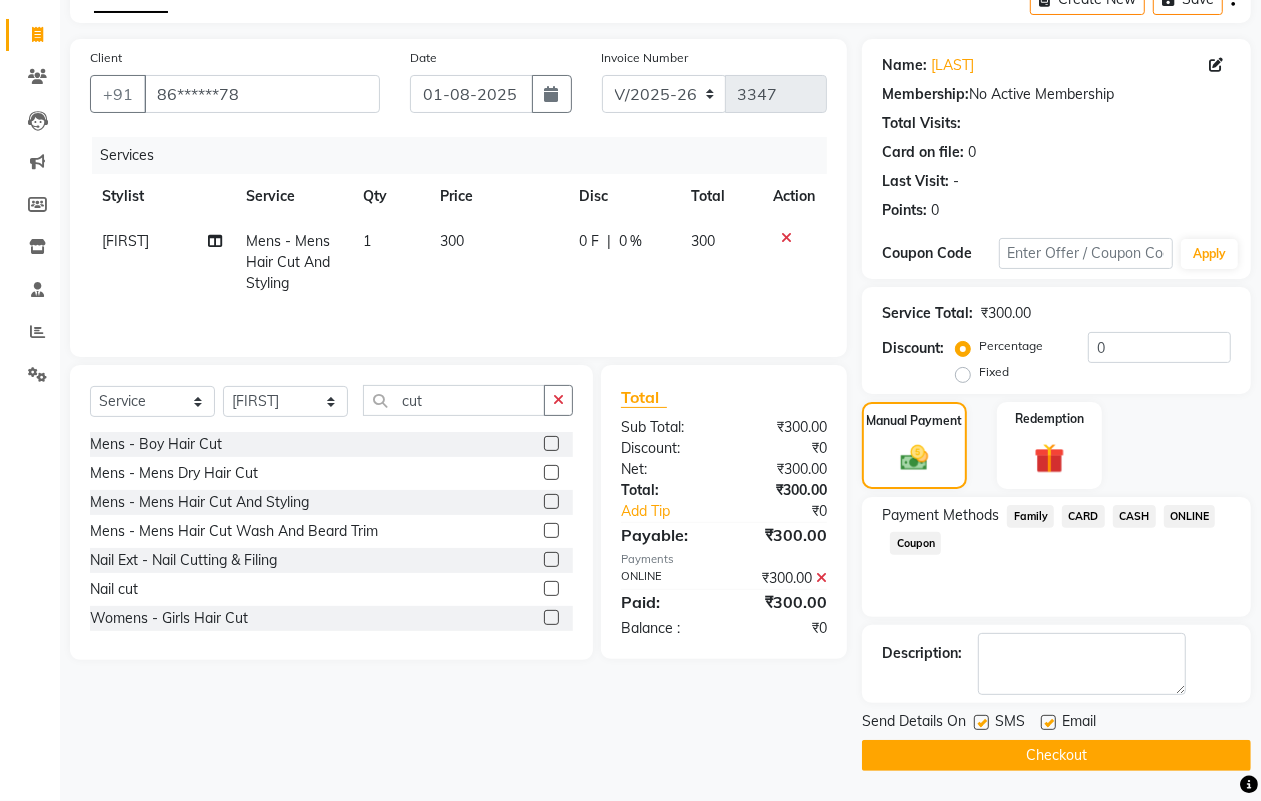 click on "Checkout" 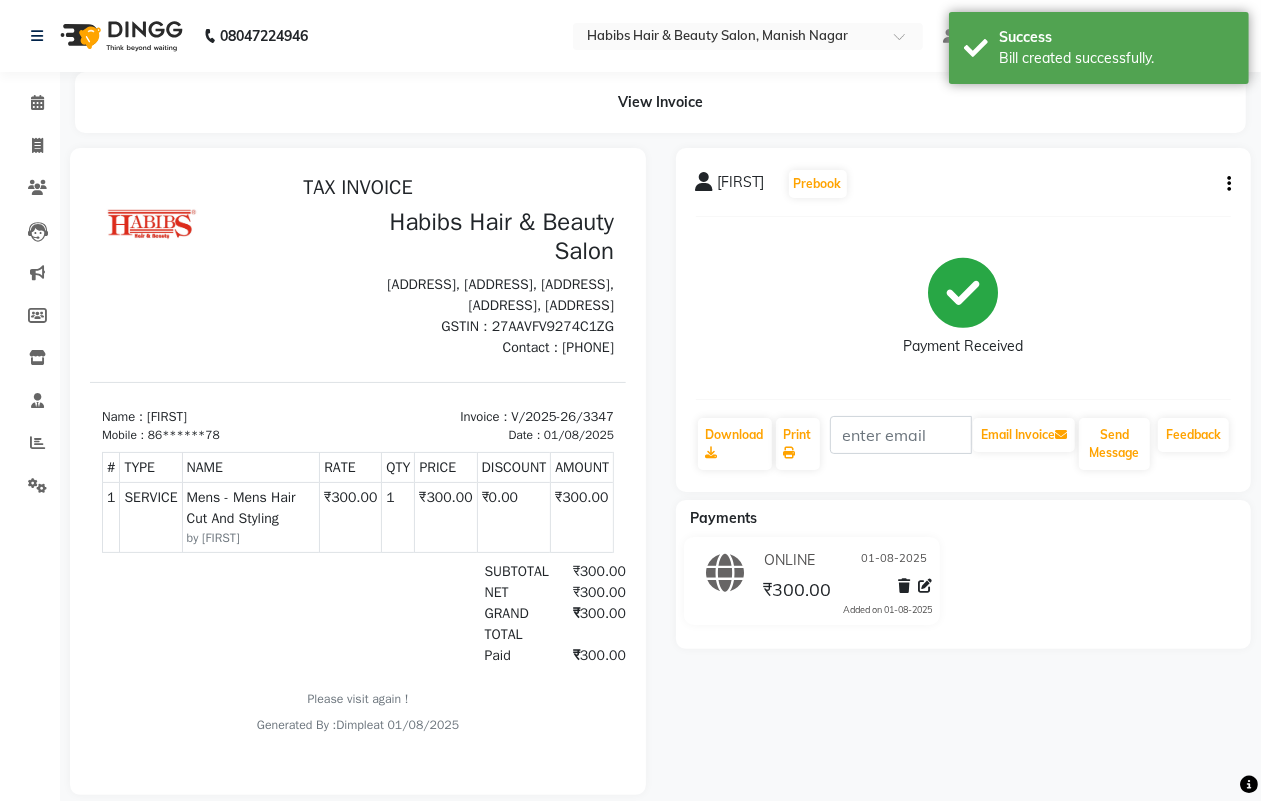 scroll, scrollTop: 0, scrollLeft: 0, axis: both 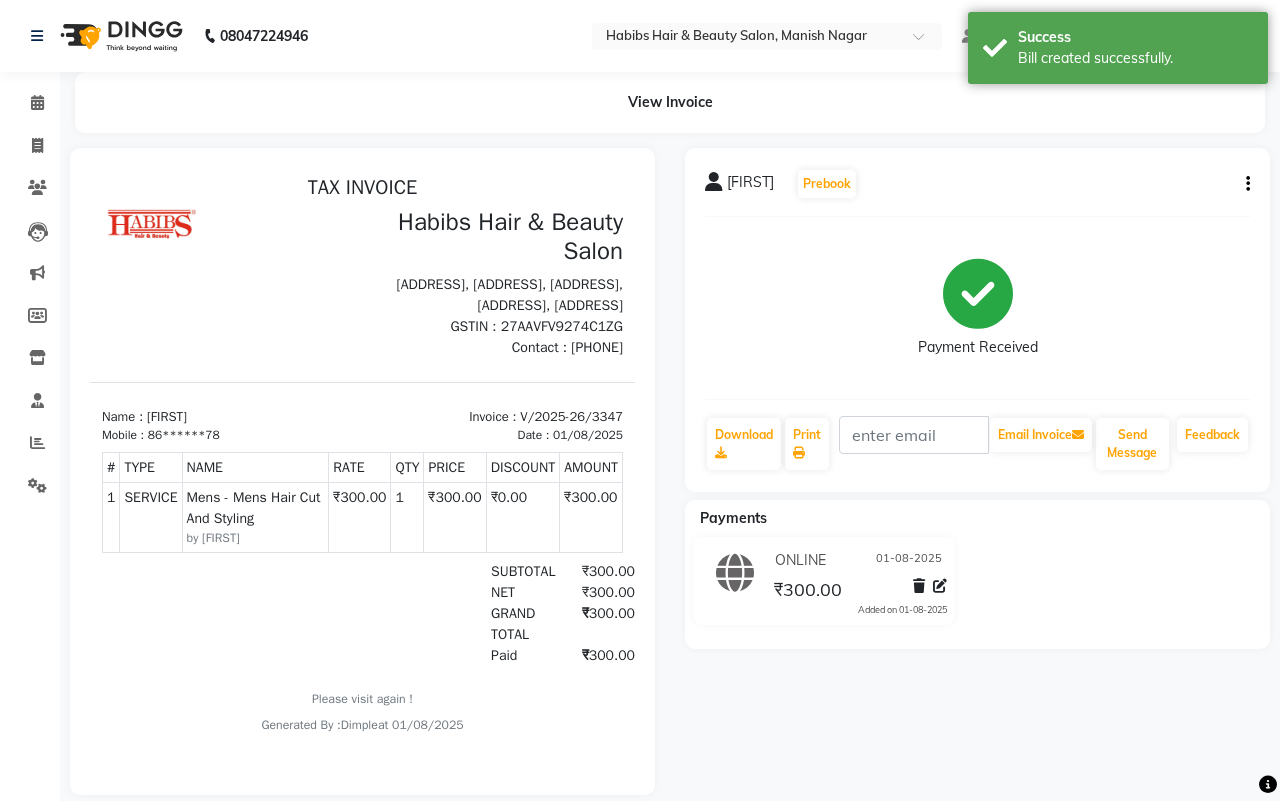 select on "3804" 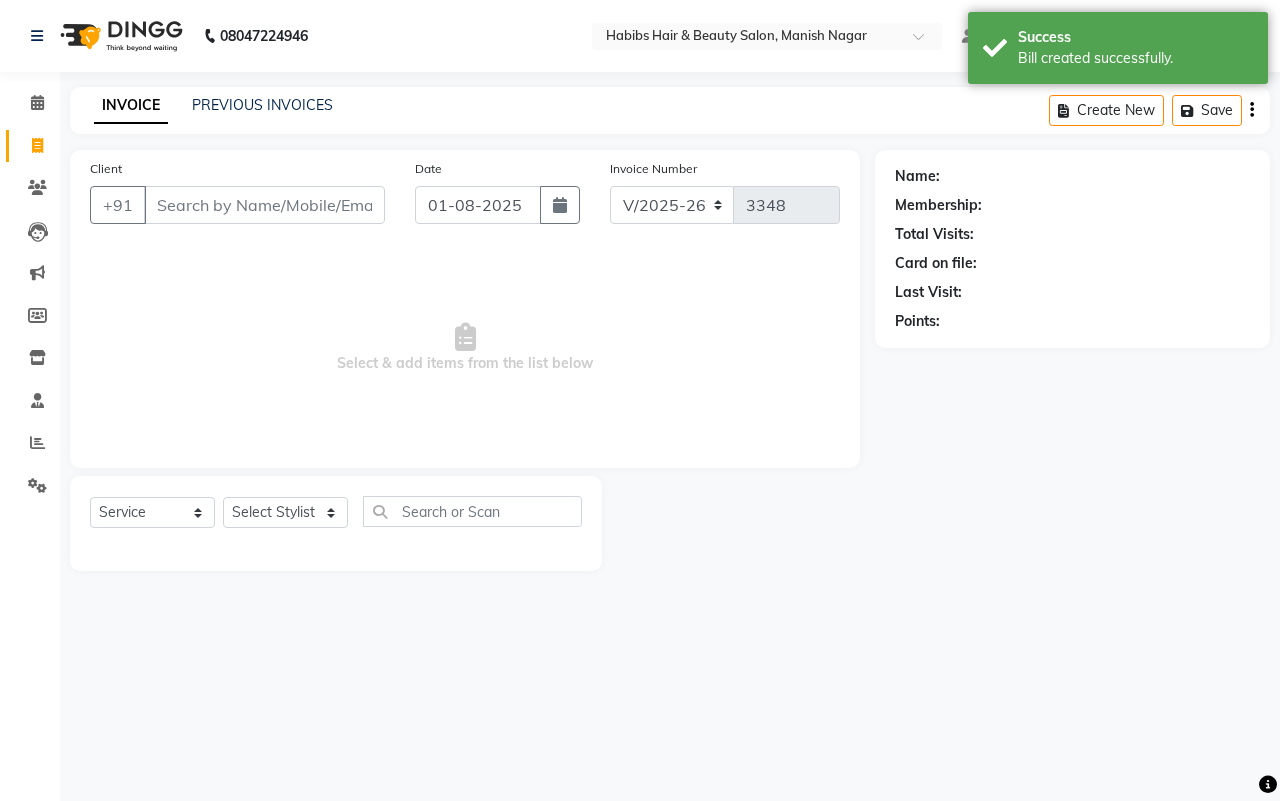 click on "Client" at bounding box center [264, 205] 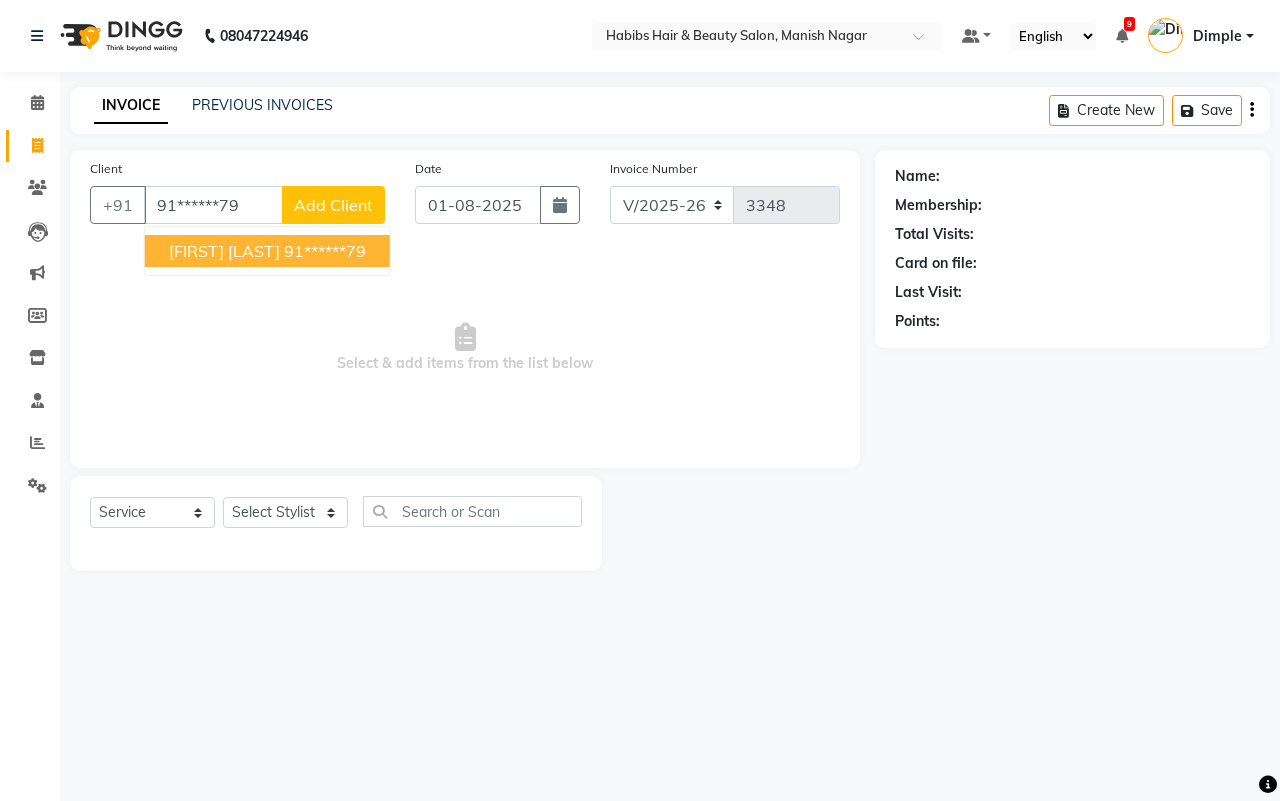 type on "91******79" 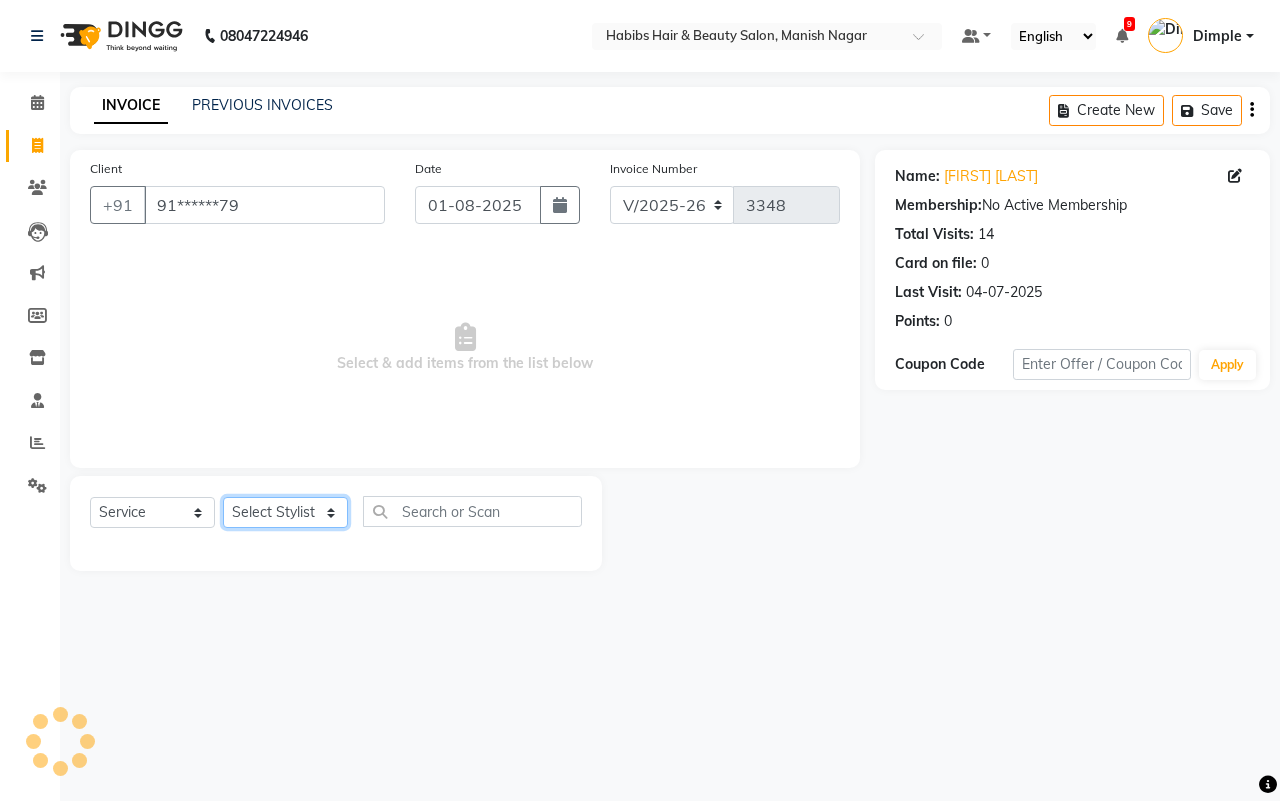 click on "Select Stylist[FIRST] [FIRST] [FIRST] [FIRST] [FIRST] [FIRST] [FIRST] [FIRST] [FIRST] [FIRST]" 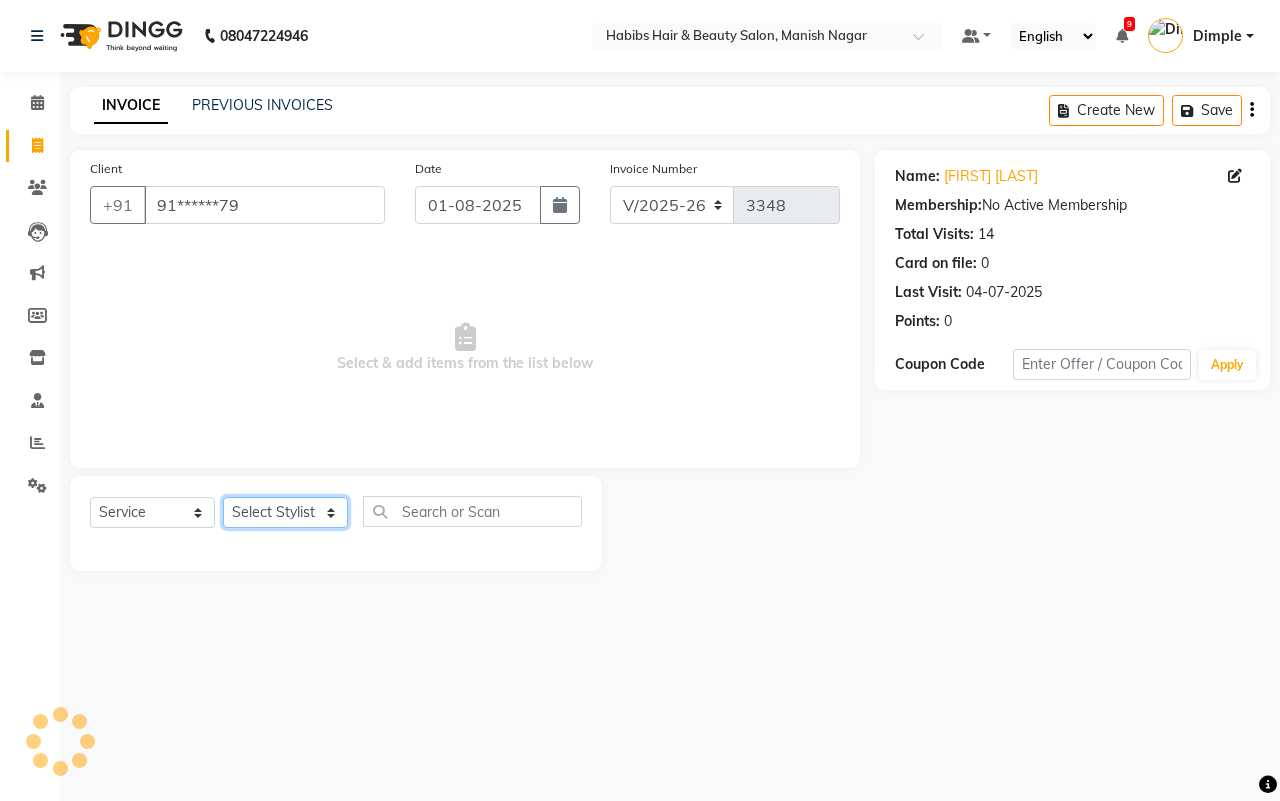 select on "34633" 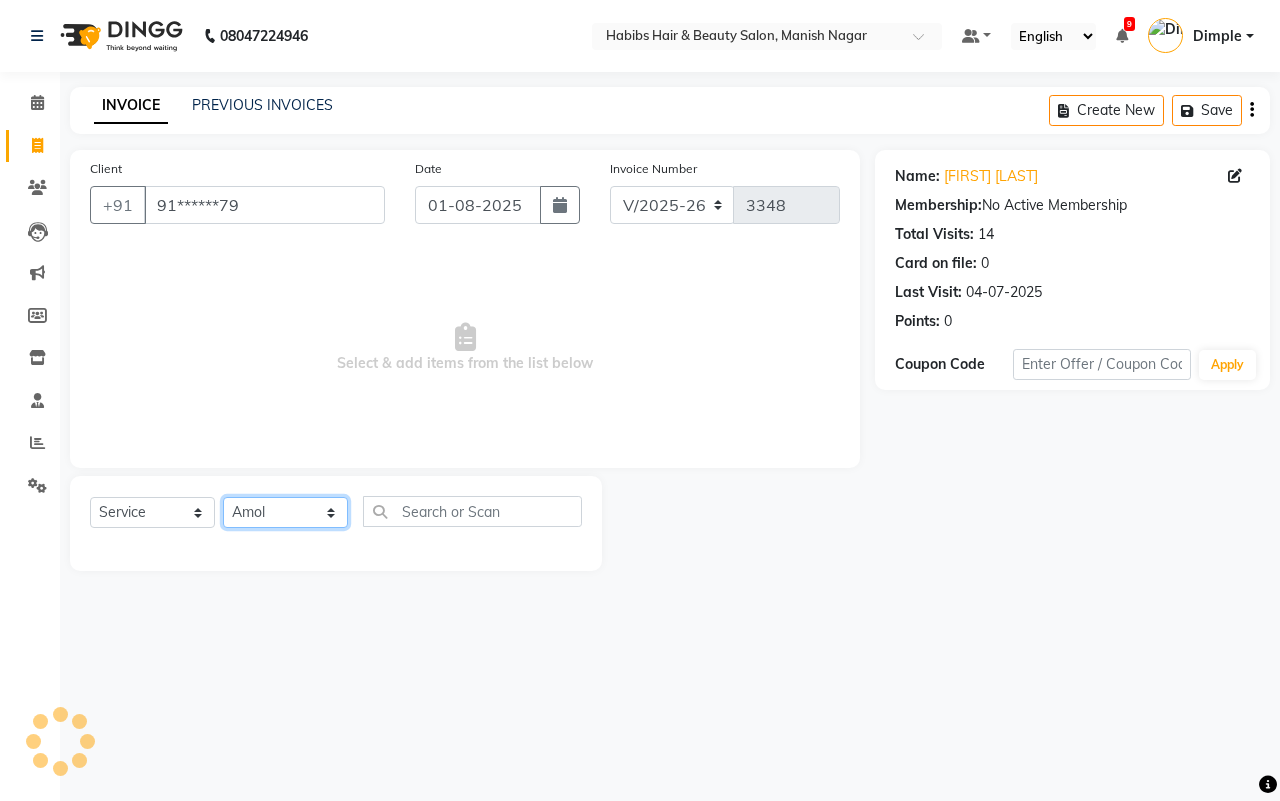 click on "Select Stylist[FIRST] [FIRST] [FIRST] [FIRST] [FIRST] [FIRST] [FIRST] [FIRST] [FIRST] [FIRST]" 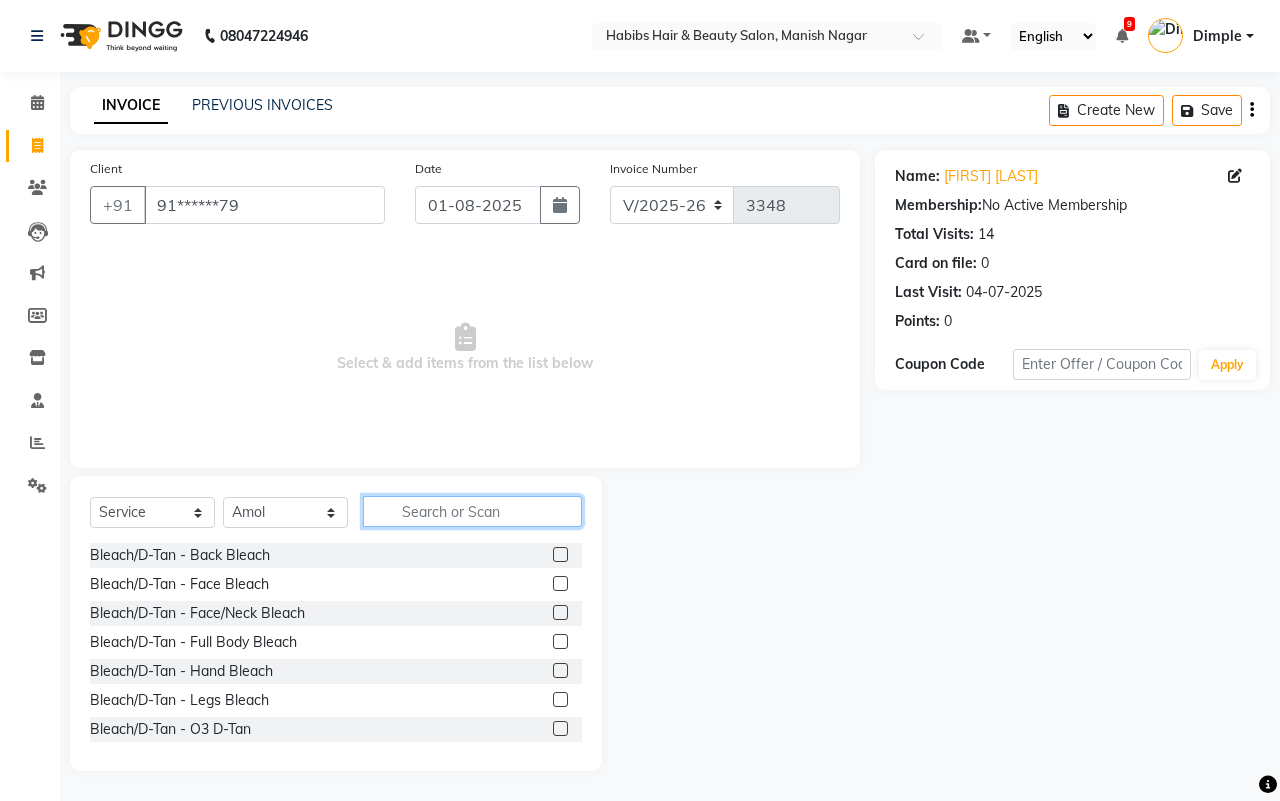 click 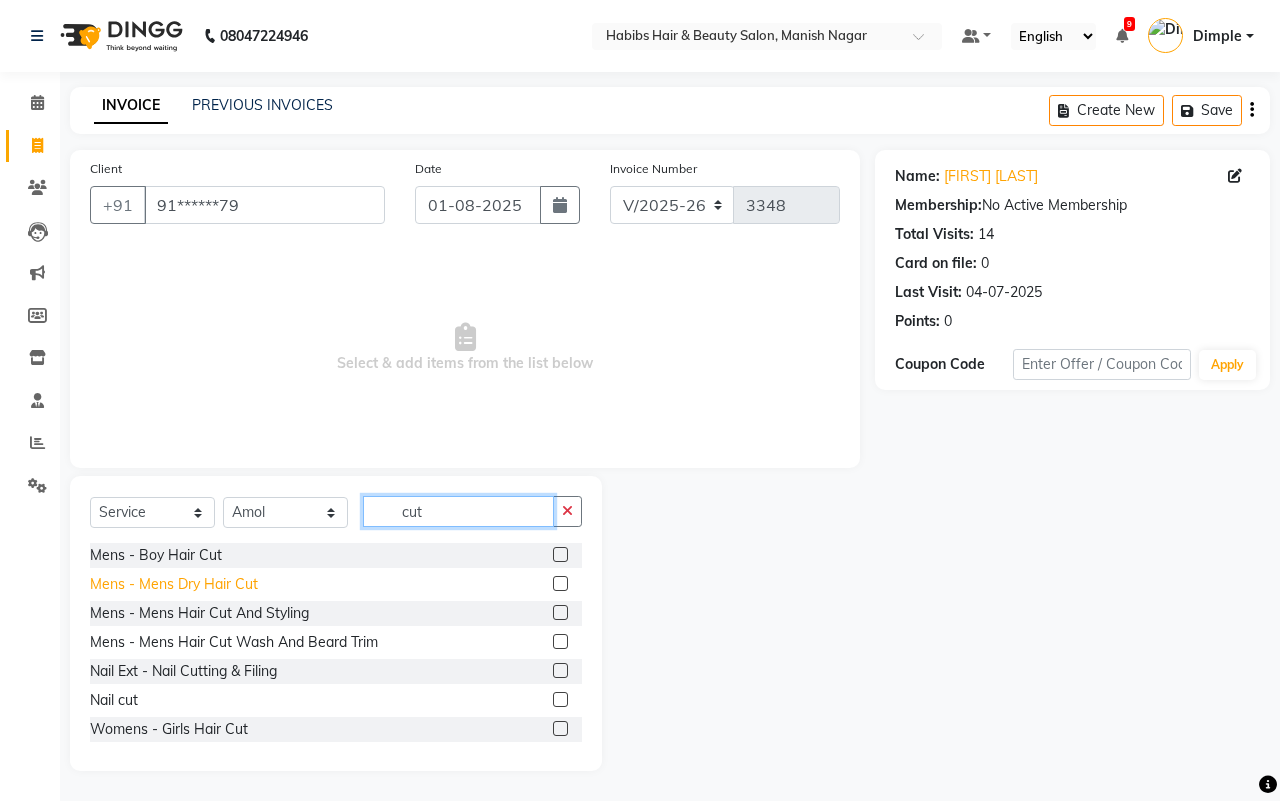 type on "cut" 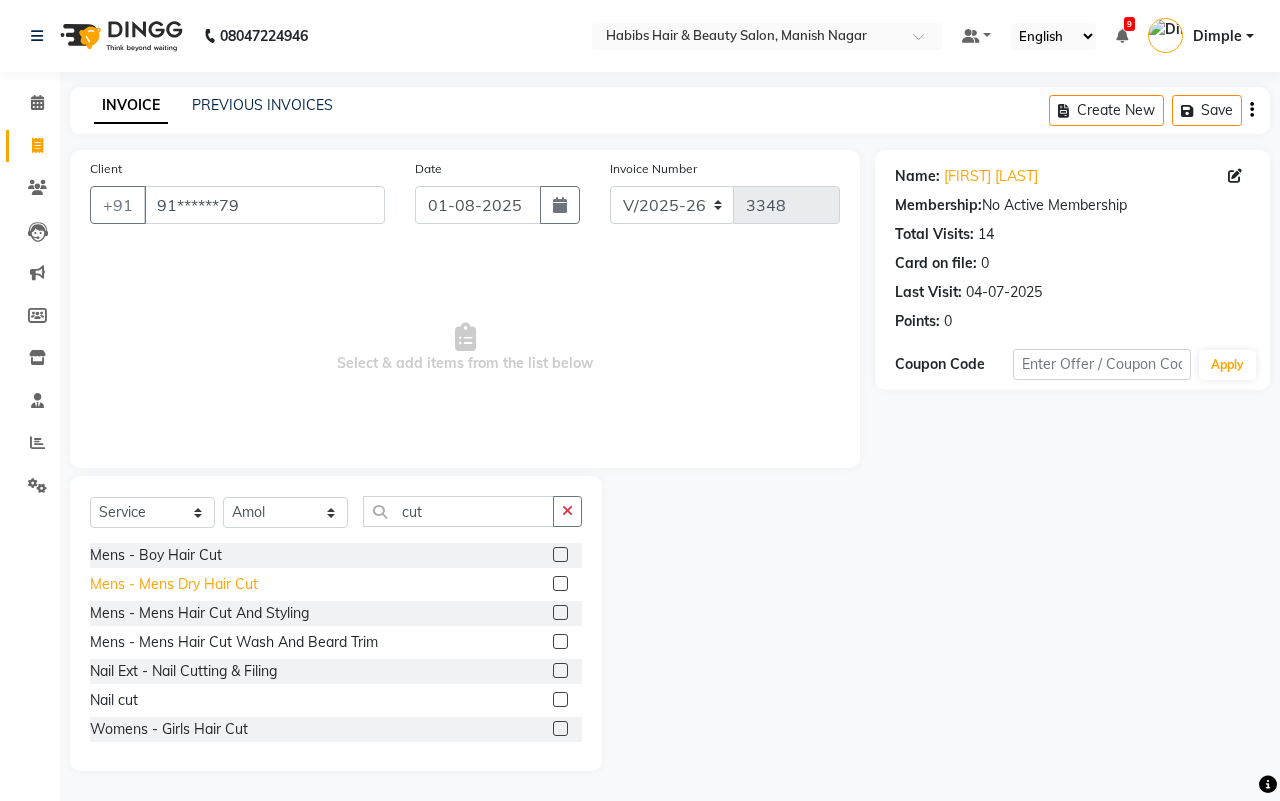 click on "Mens - Mens Dry Hair Cut" 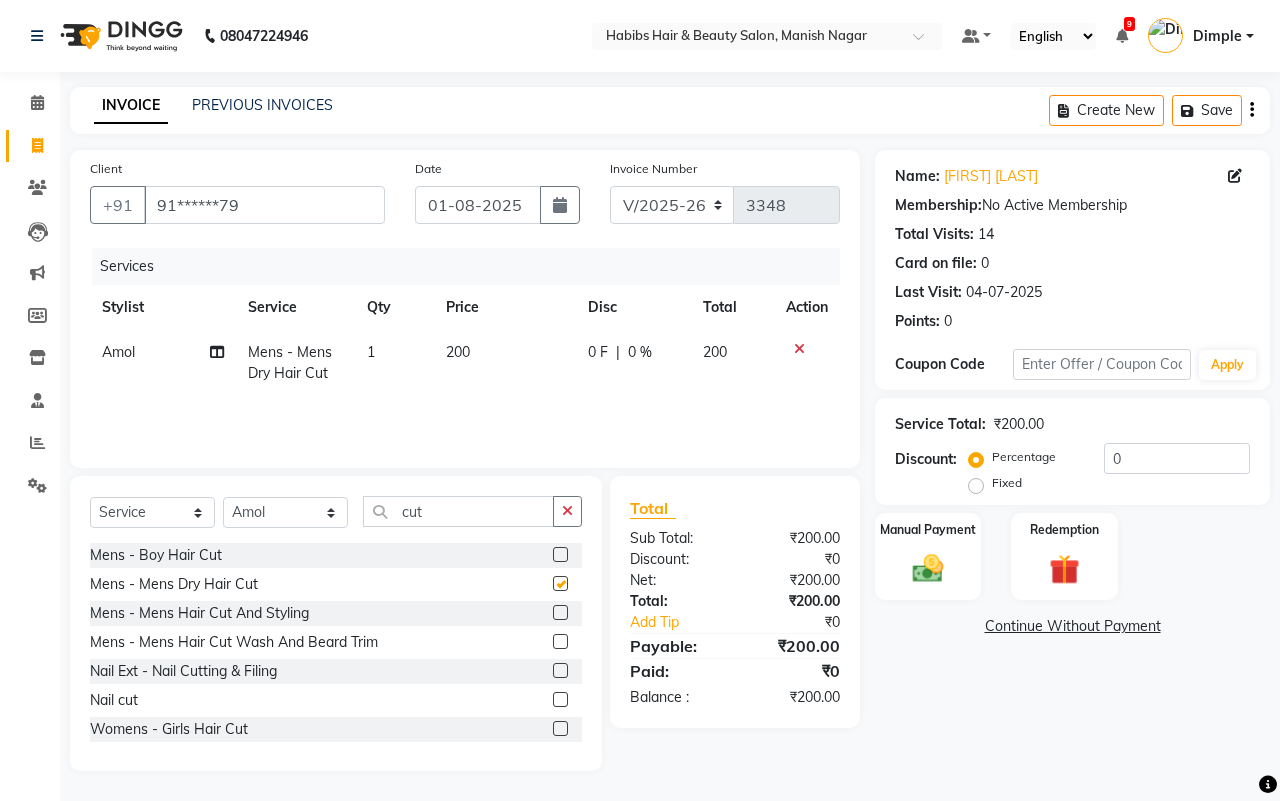 checkbox on "false" 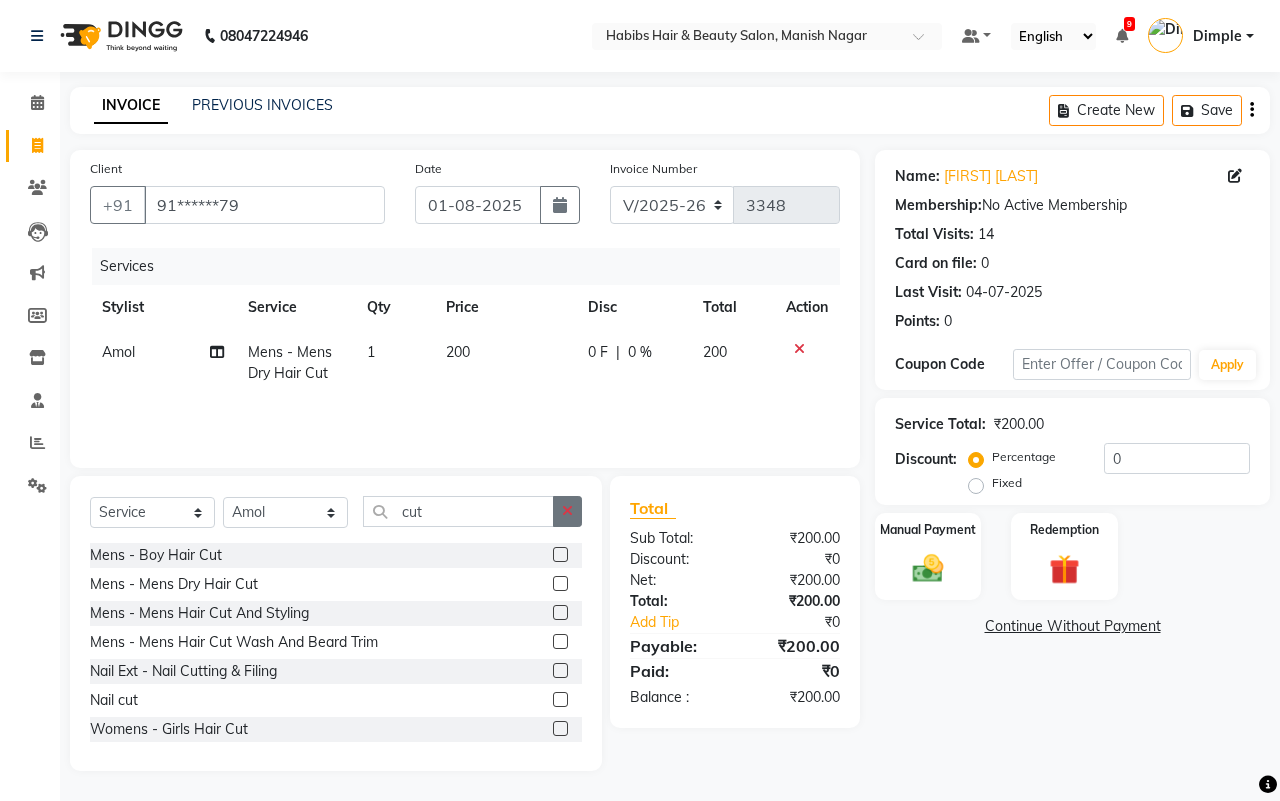 click 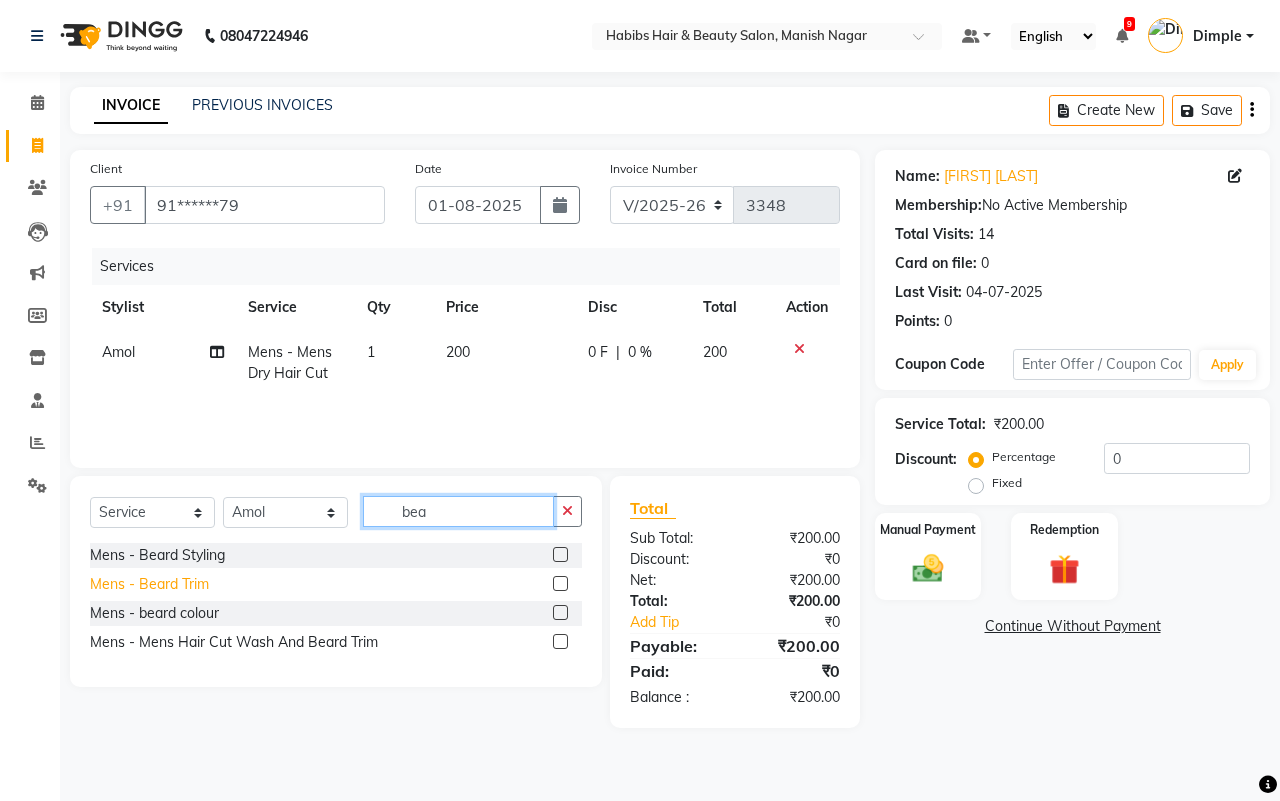 type on "bea" 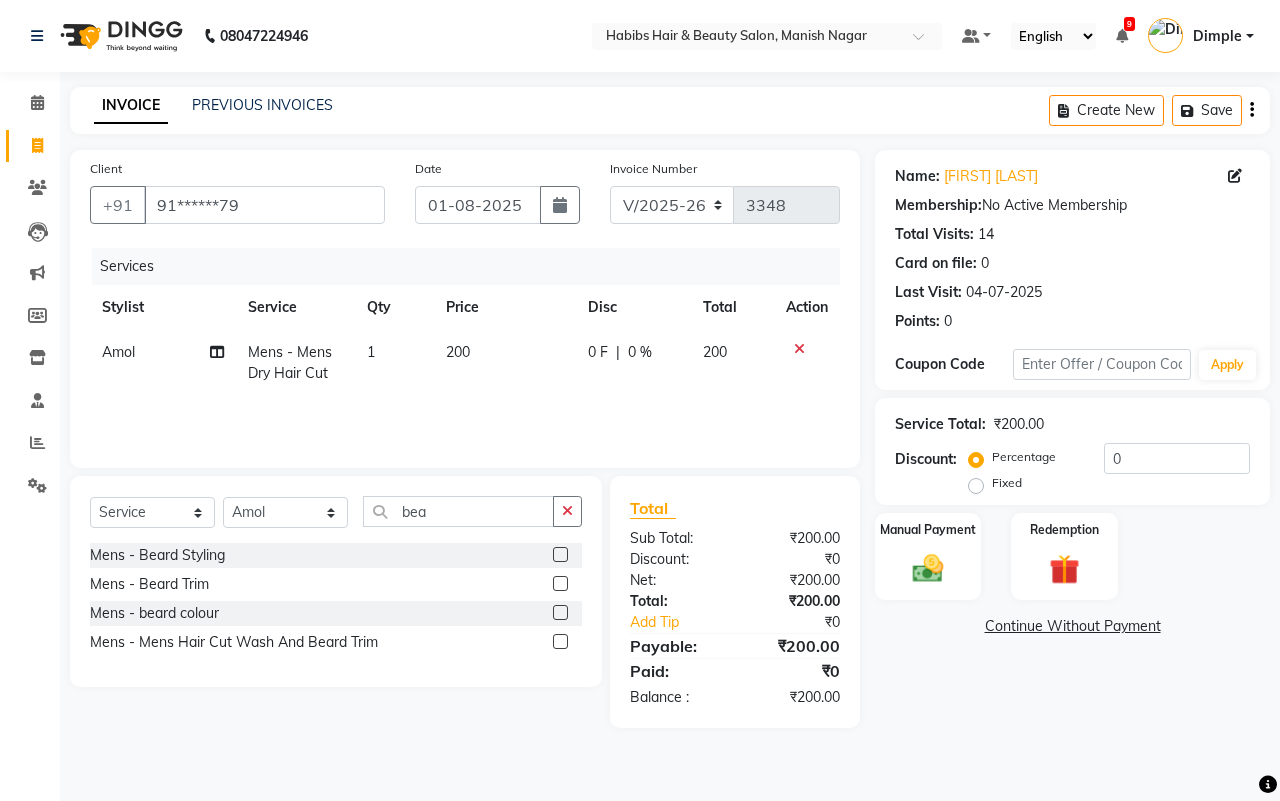 drag, startPoint x: 186, startPoint y: 588, endPoint x: 466, endPoint y: 585, distance: 280.01608 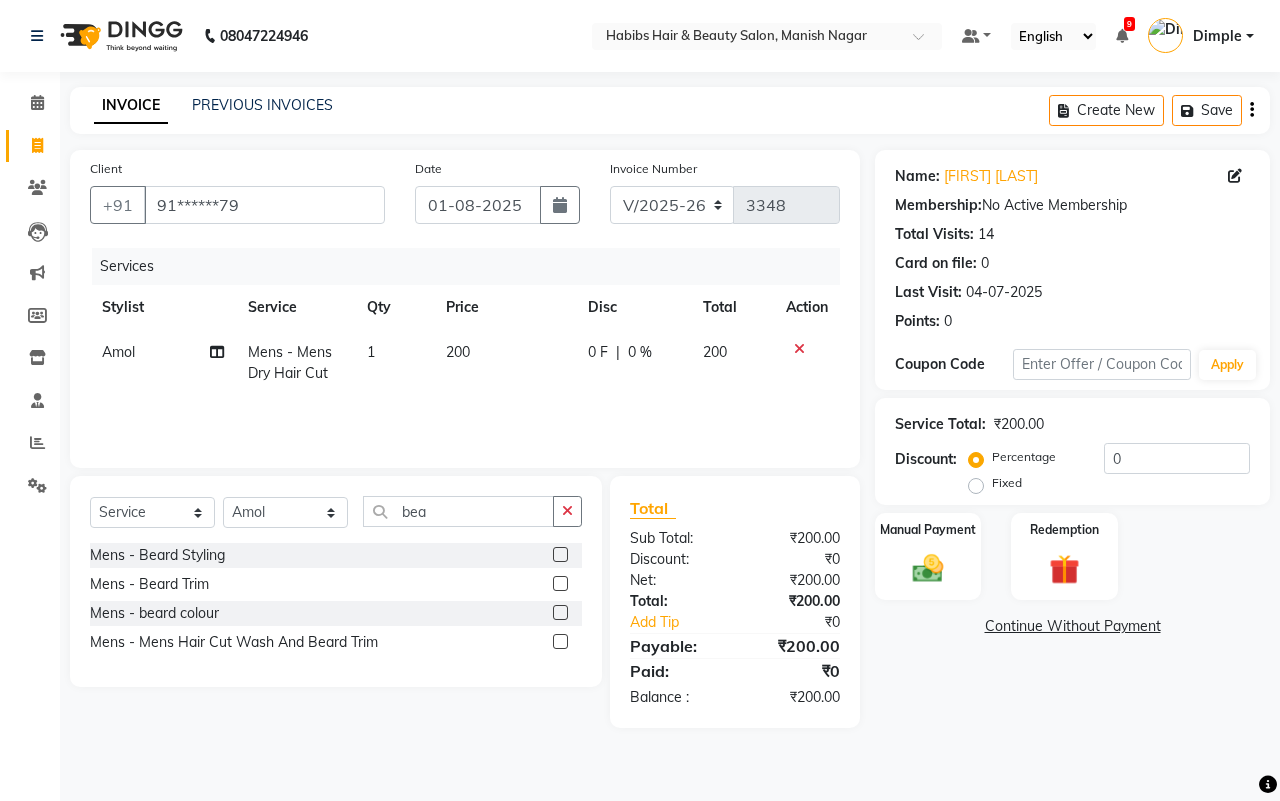 click on "Mens - Beard Trim" 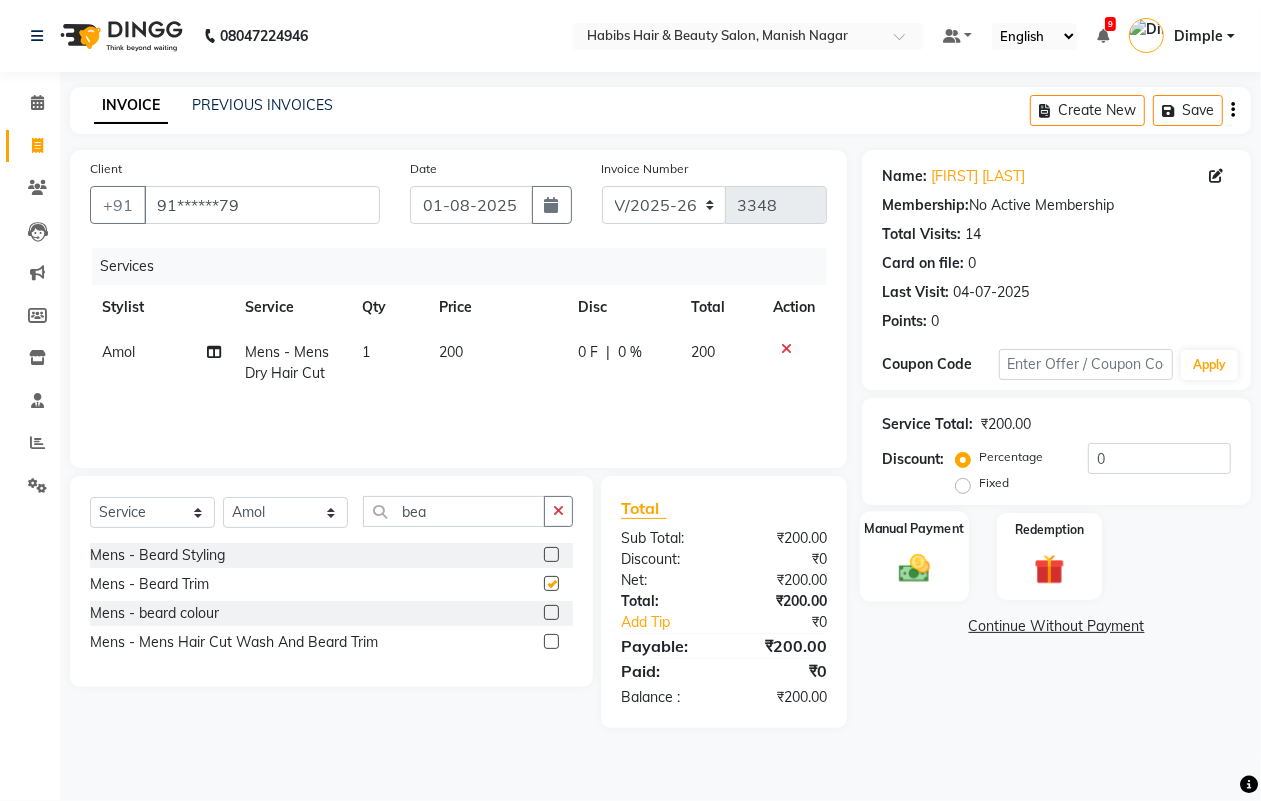 checkbox on "false" 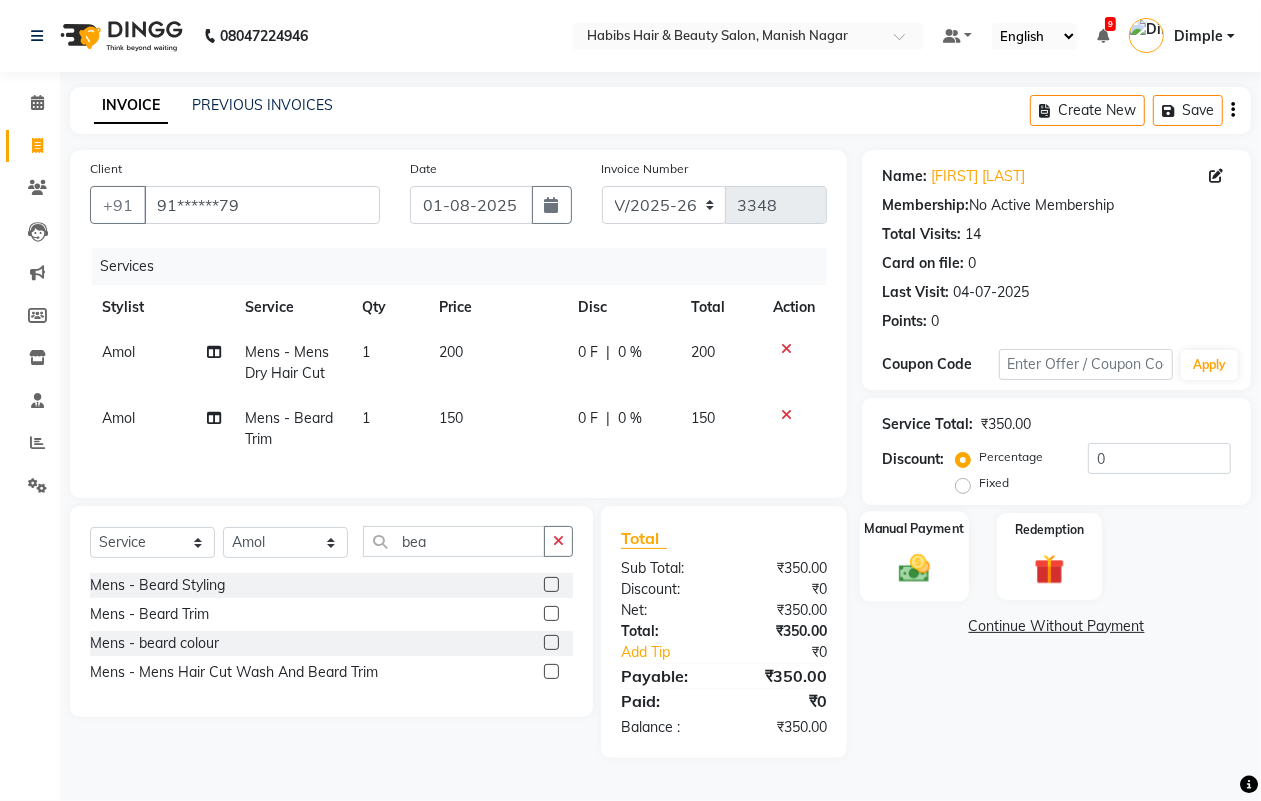 click on "Manual Payment" 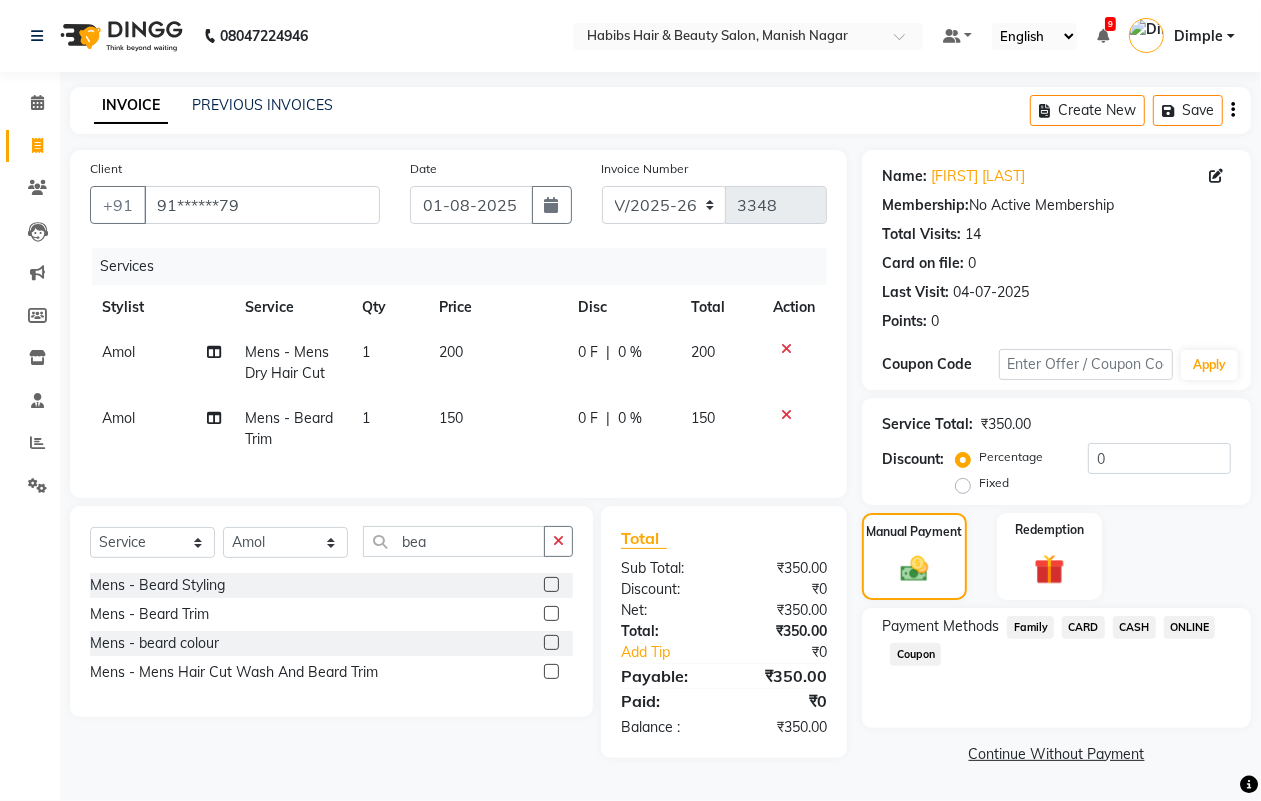 click on "ONLINE" 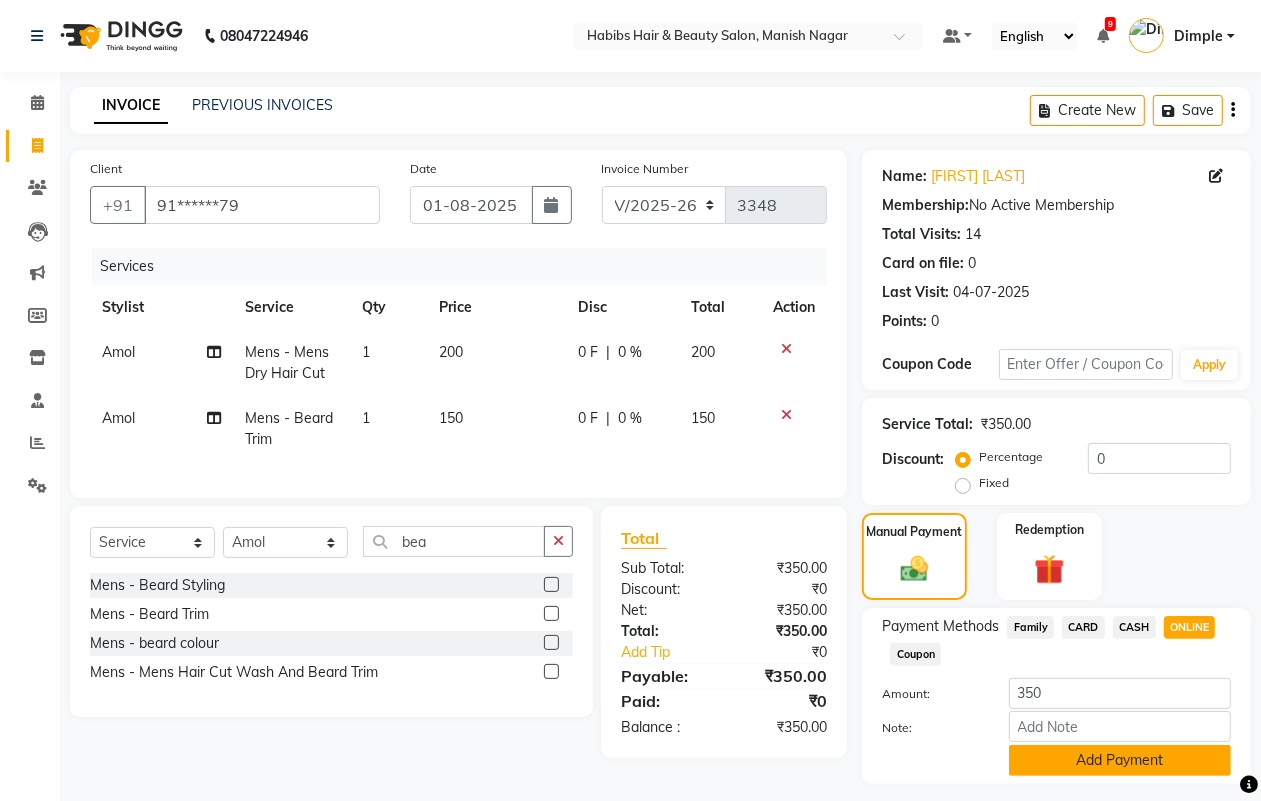 click on "Add Payment" 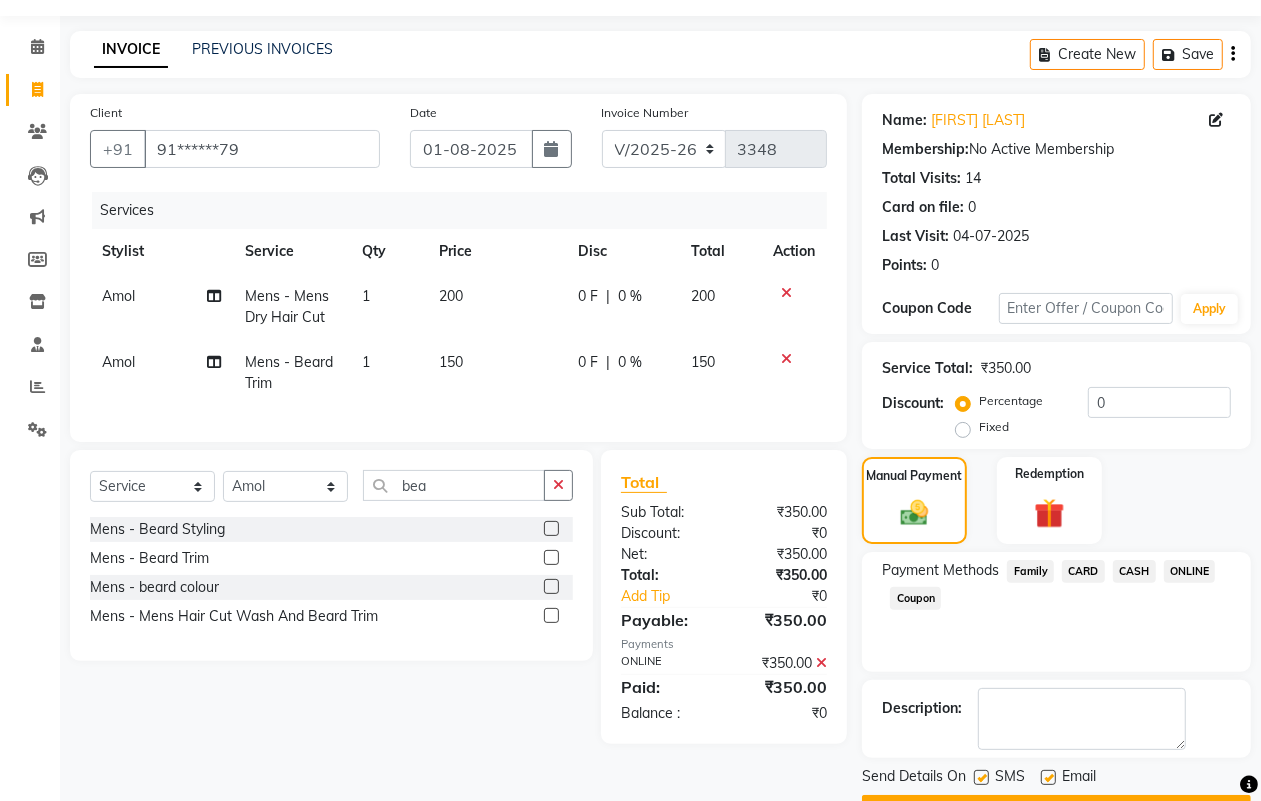 scroll, scrollTop: 111, scrollLeft: 0, axis: vertical 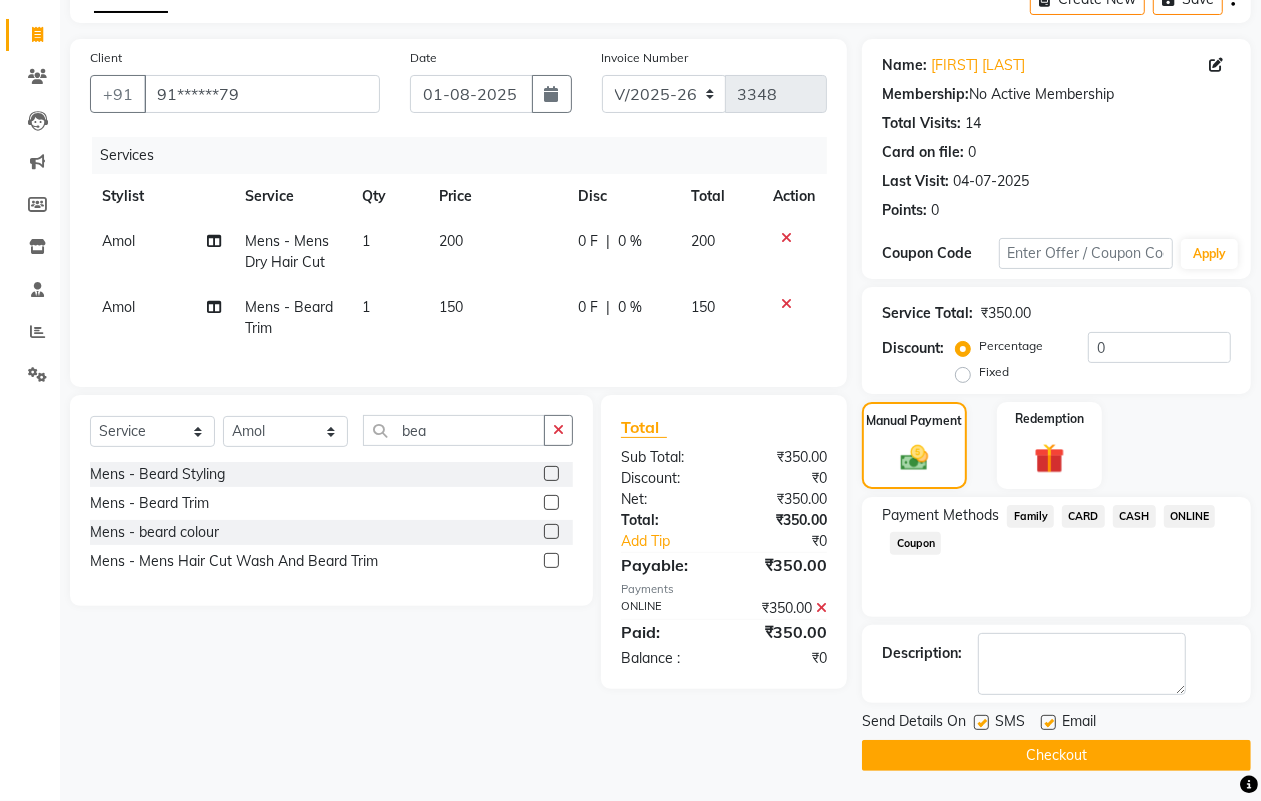 click on "Checkout" 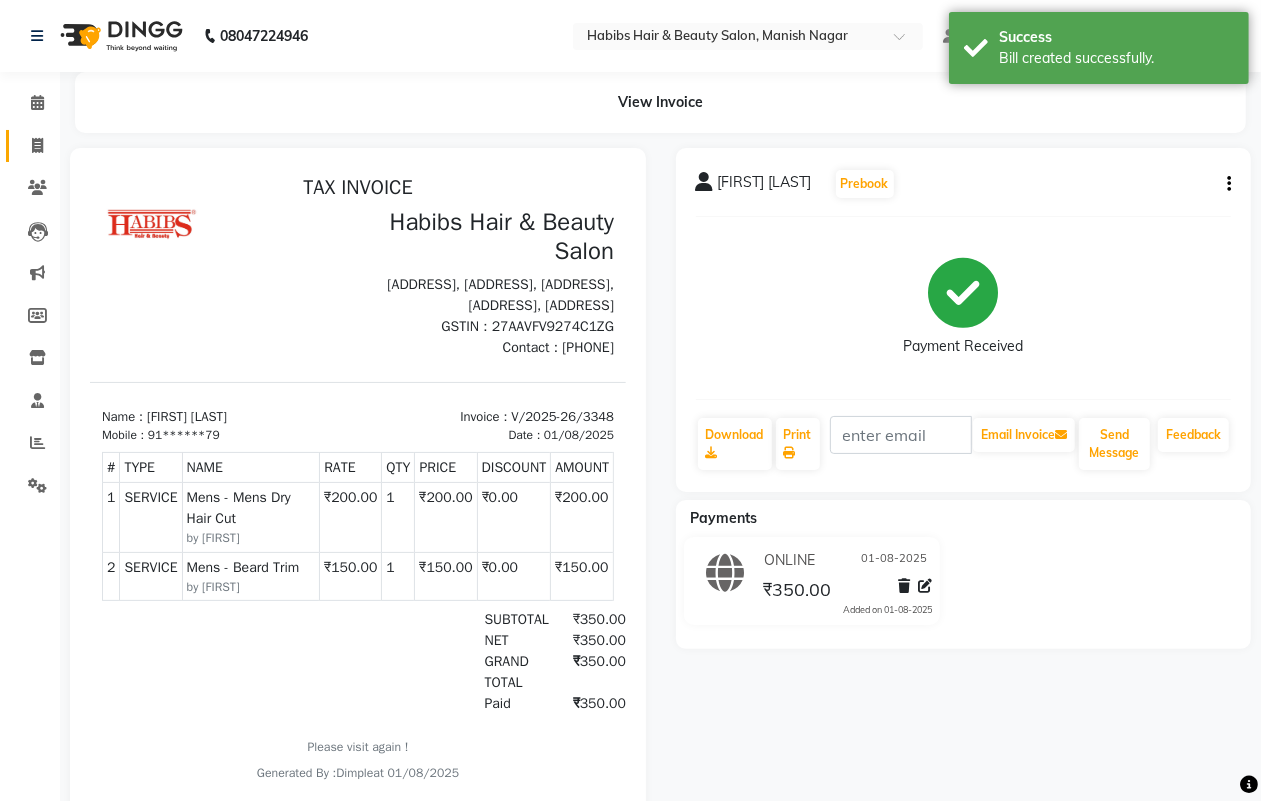 scroll, scrollTop: 0, scrollLeft: 0, axis: both 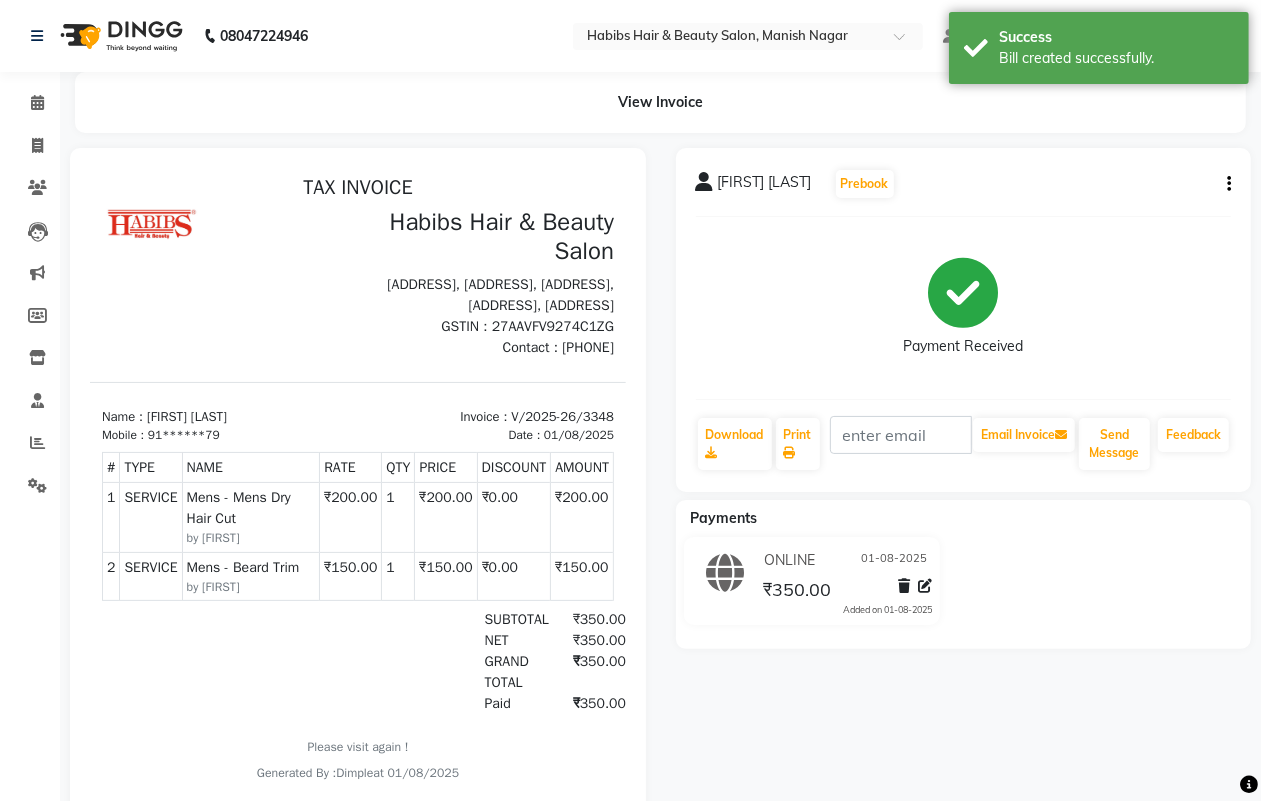 select on "service" 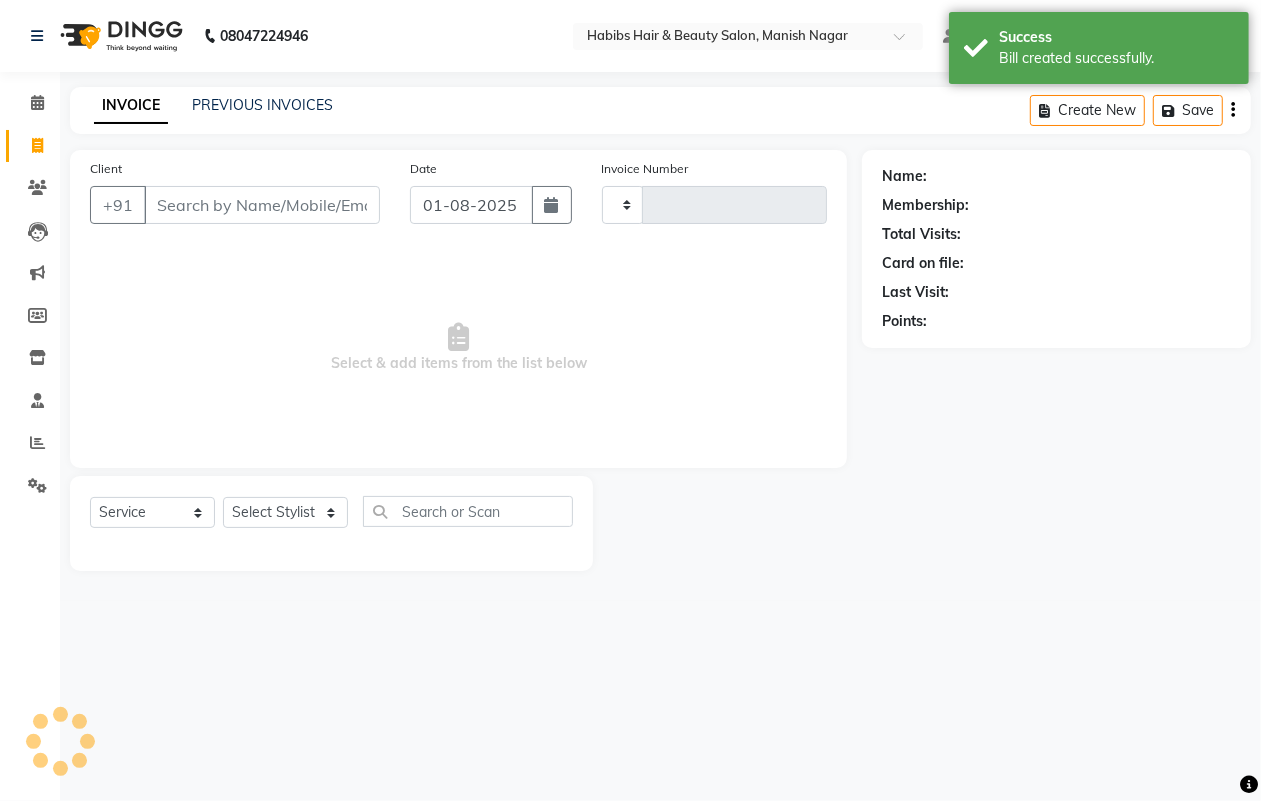 type on "3349" 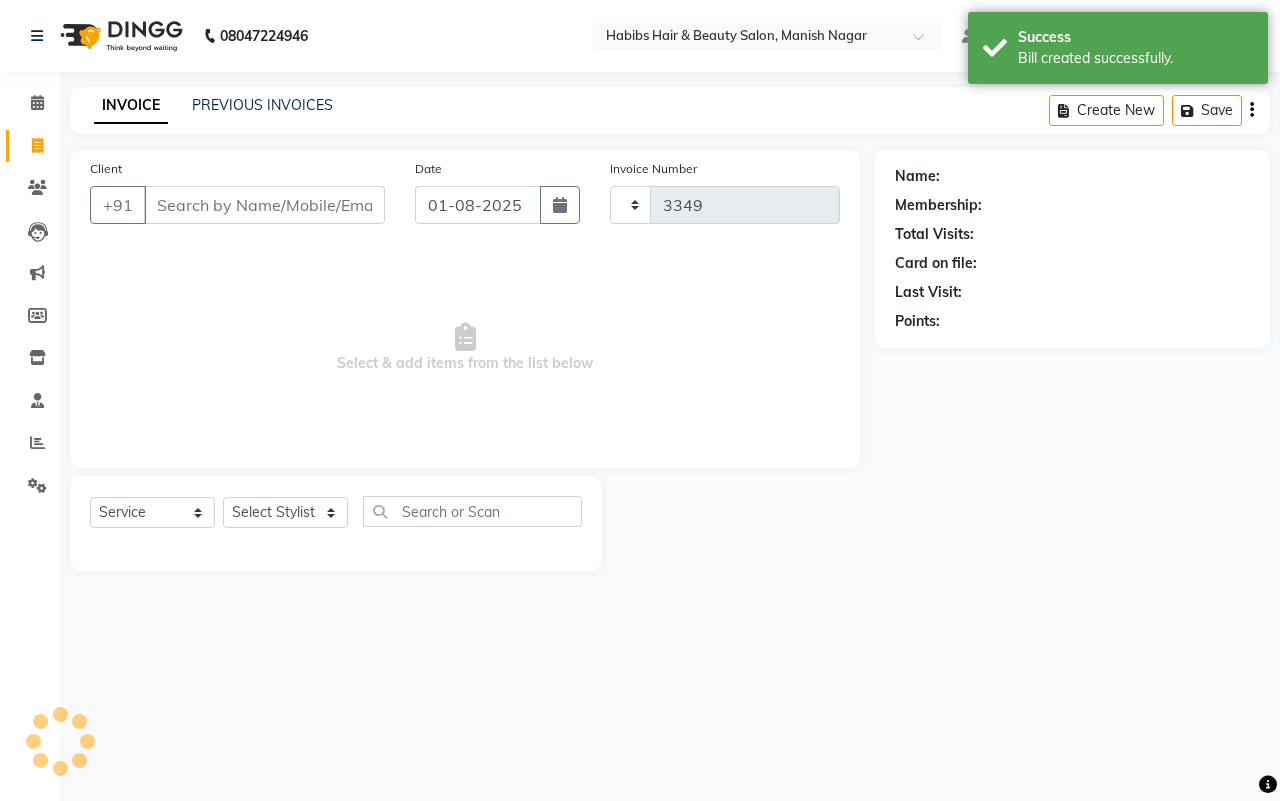 select on "3804" 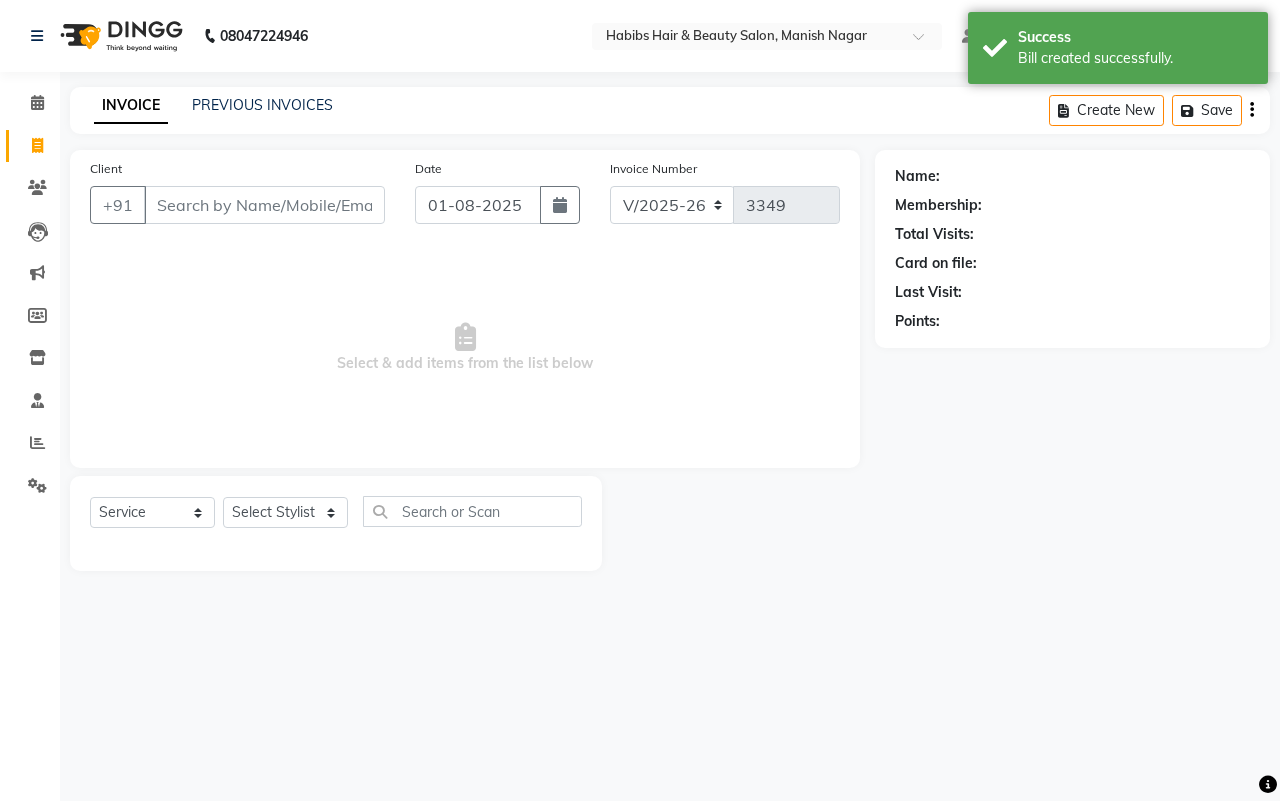 click on "Client" at bounding box center (264, 205) 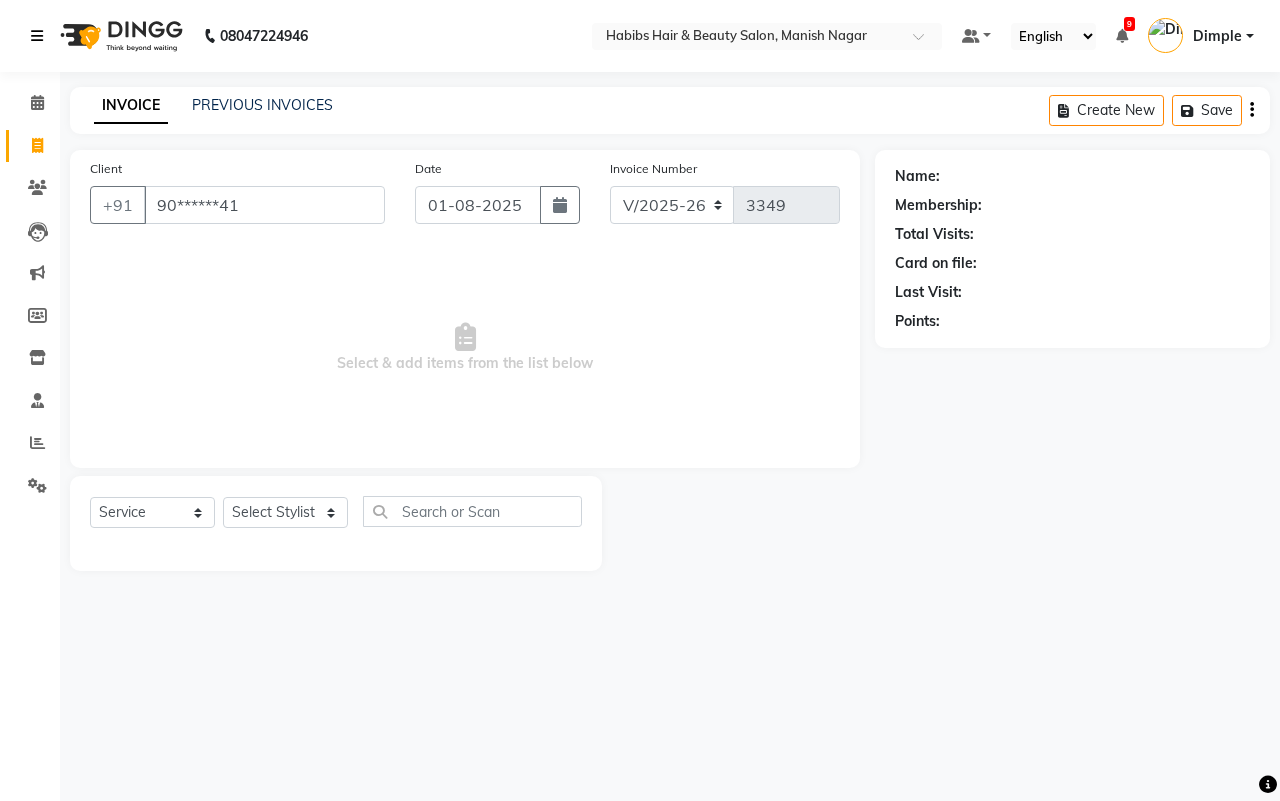 type on "90******41" 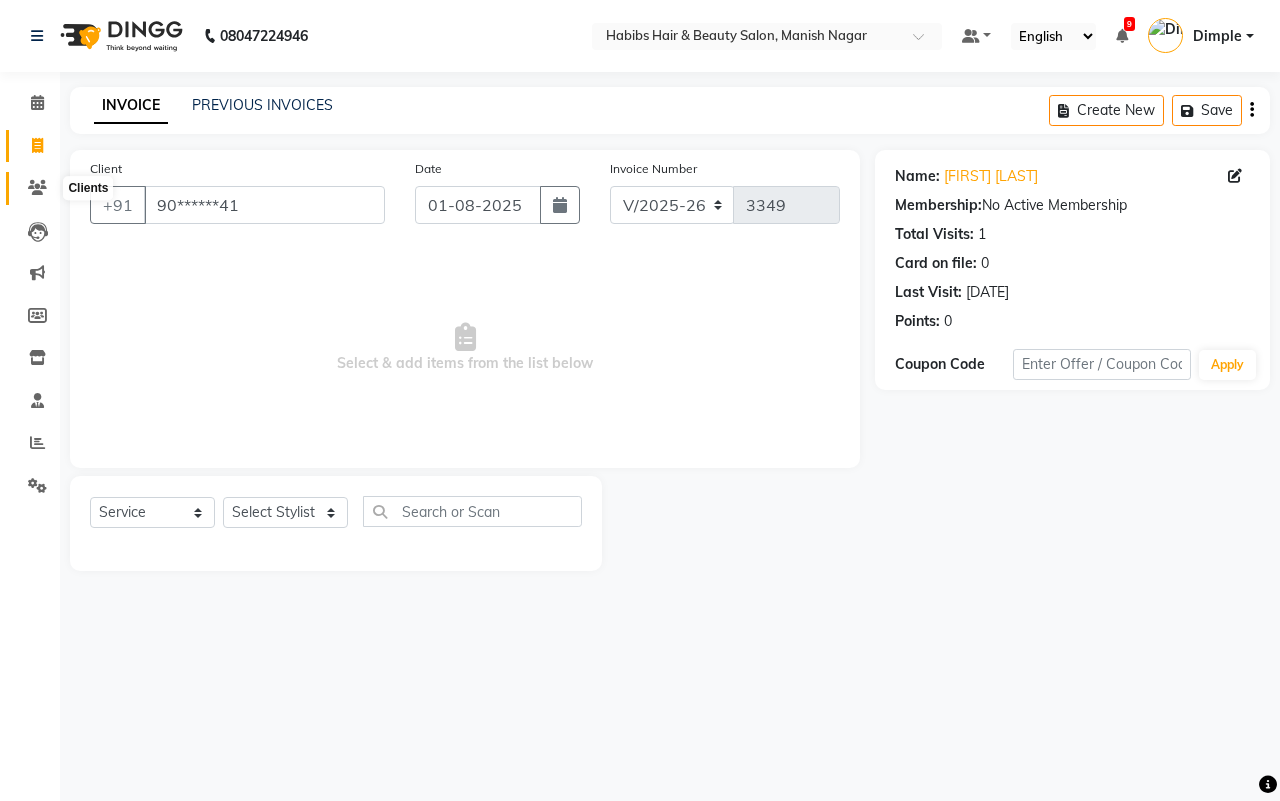 click 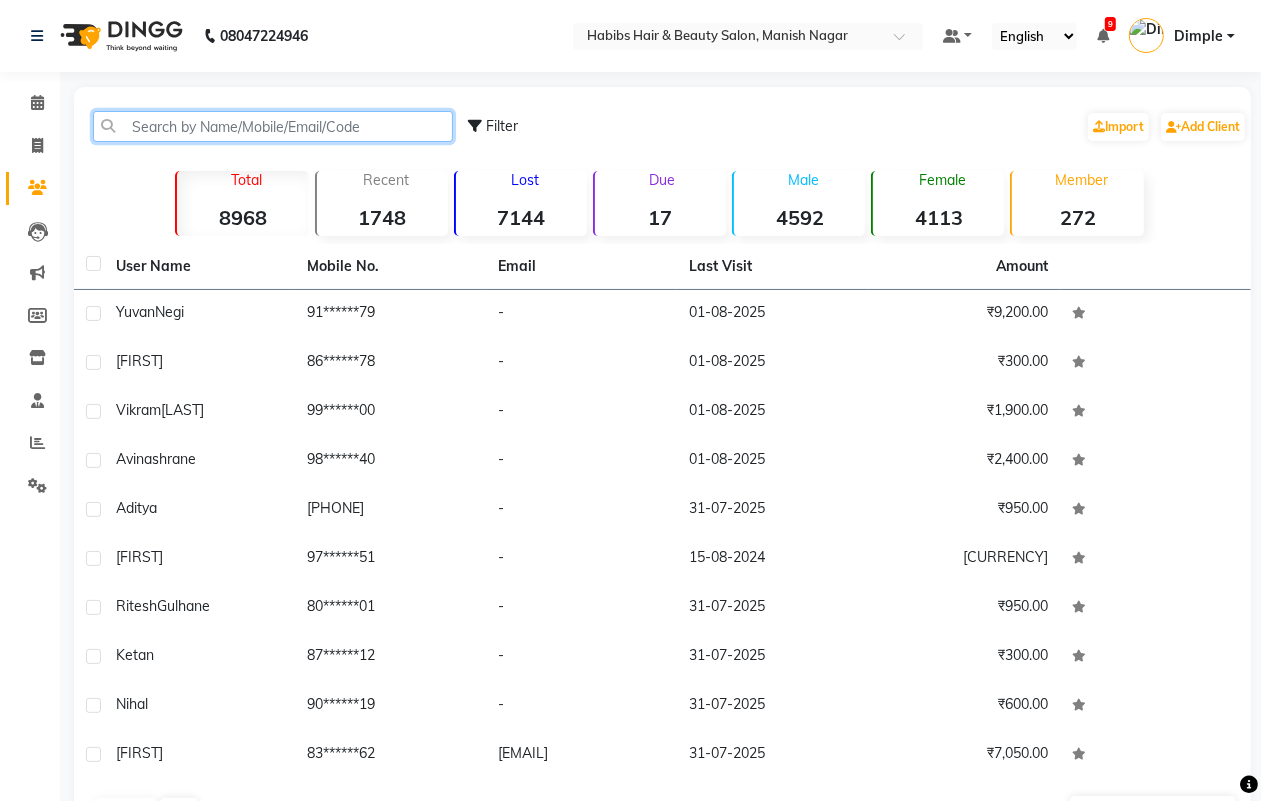 click 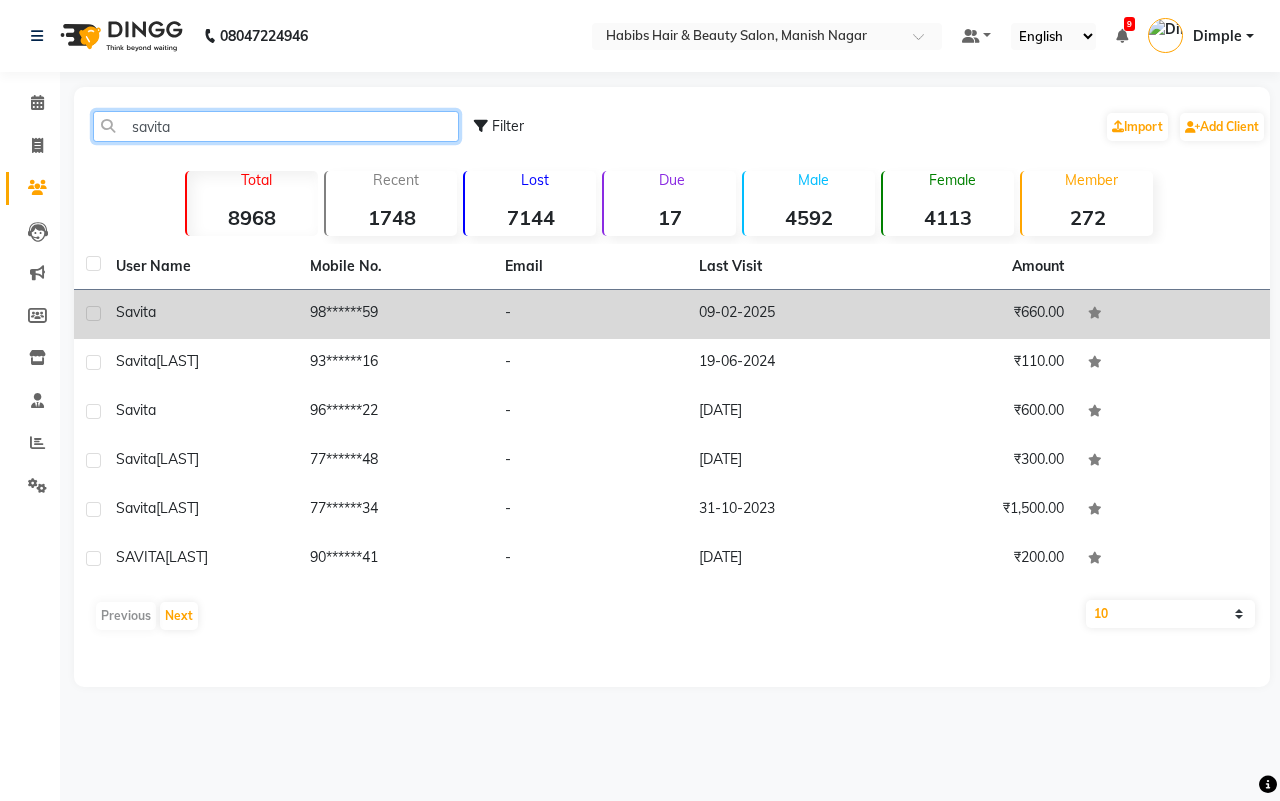 type on "savita" 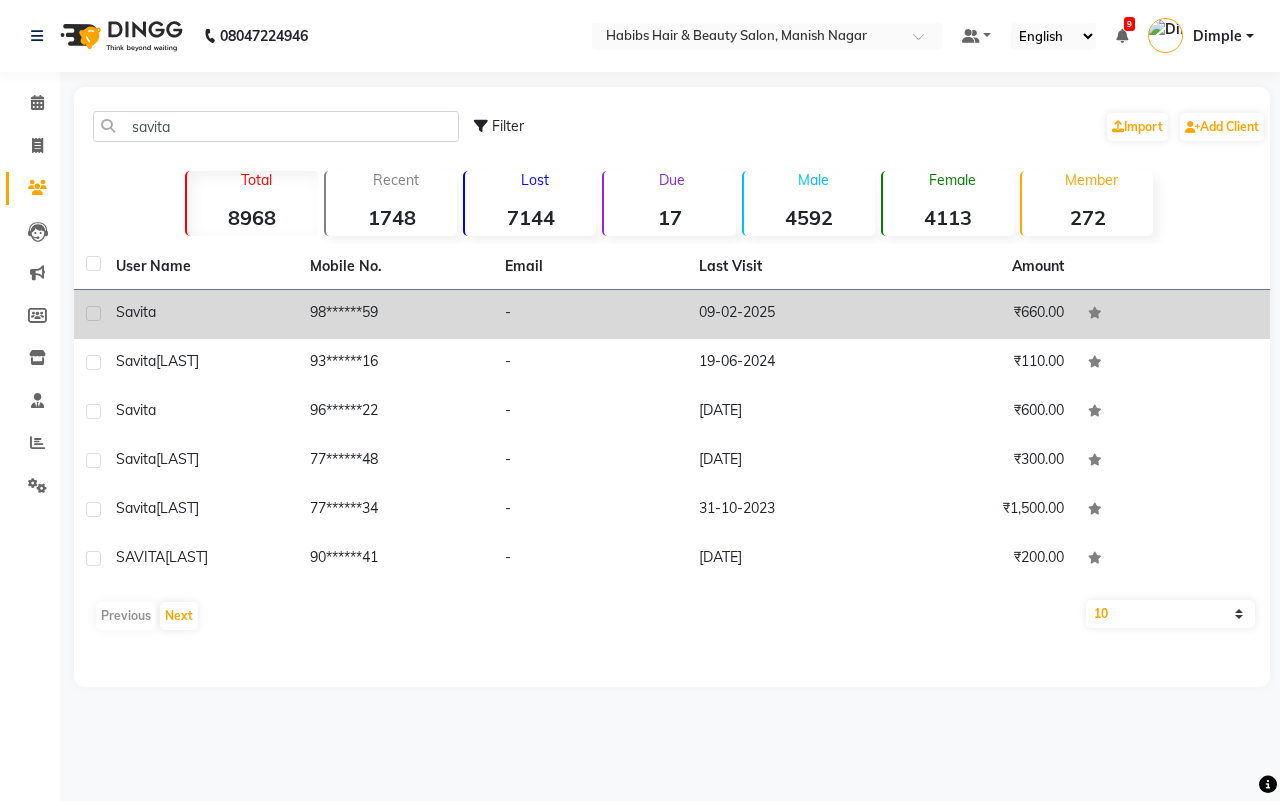 click on "98******59" 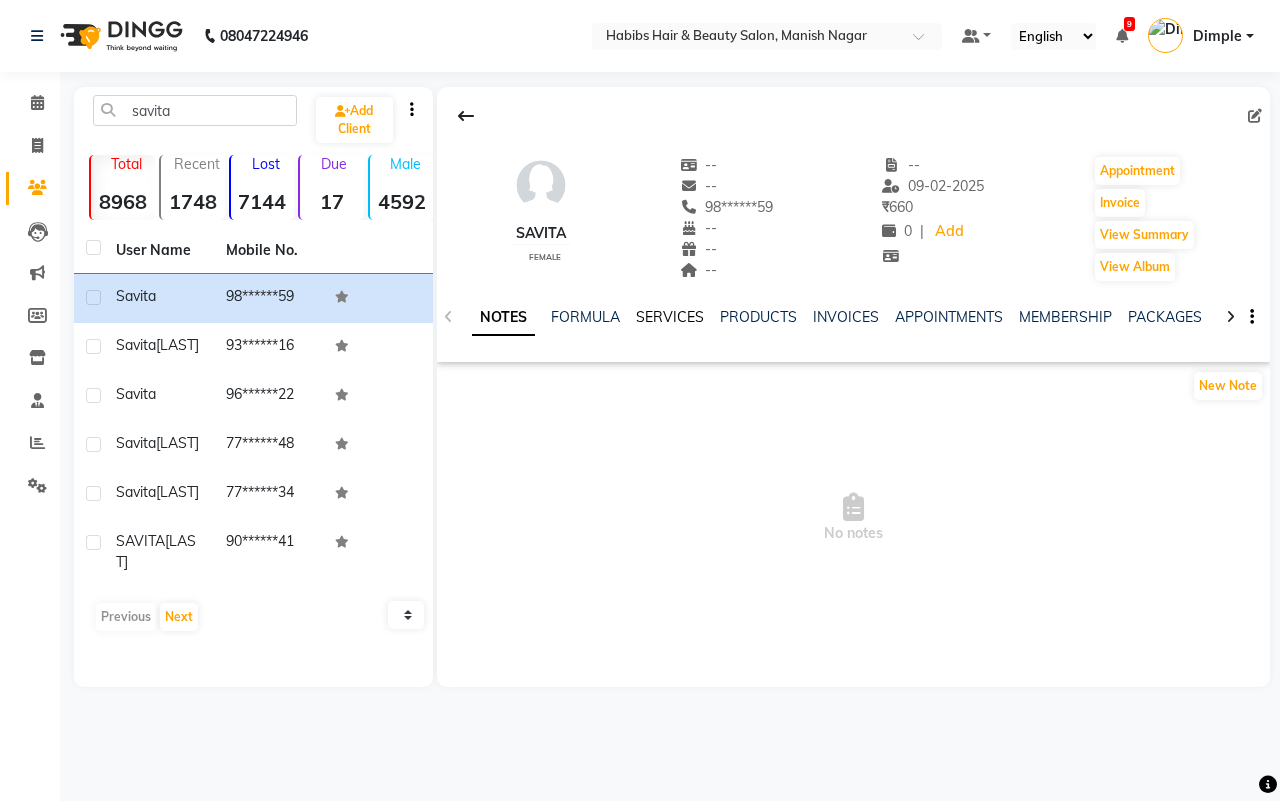 click on "SERVICES" 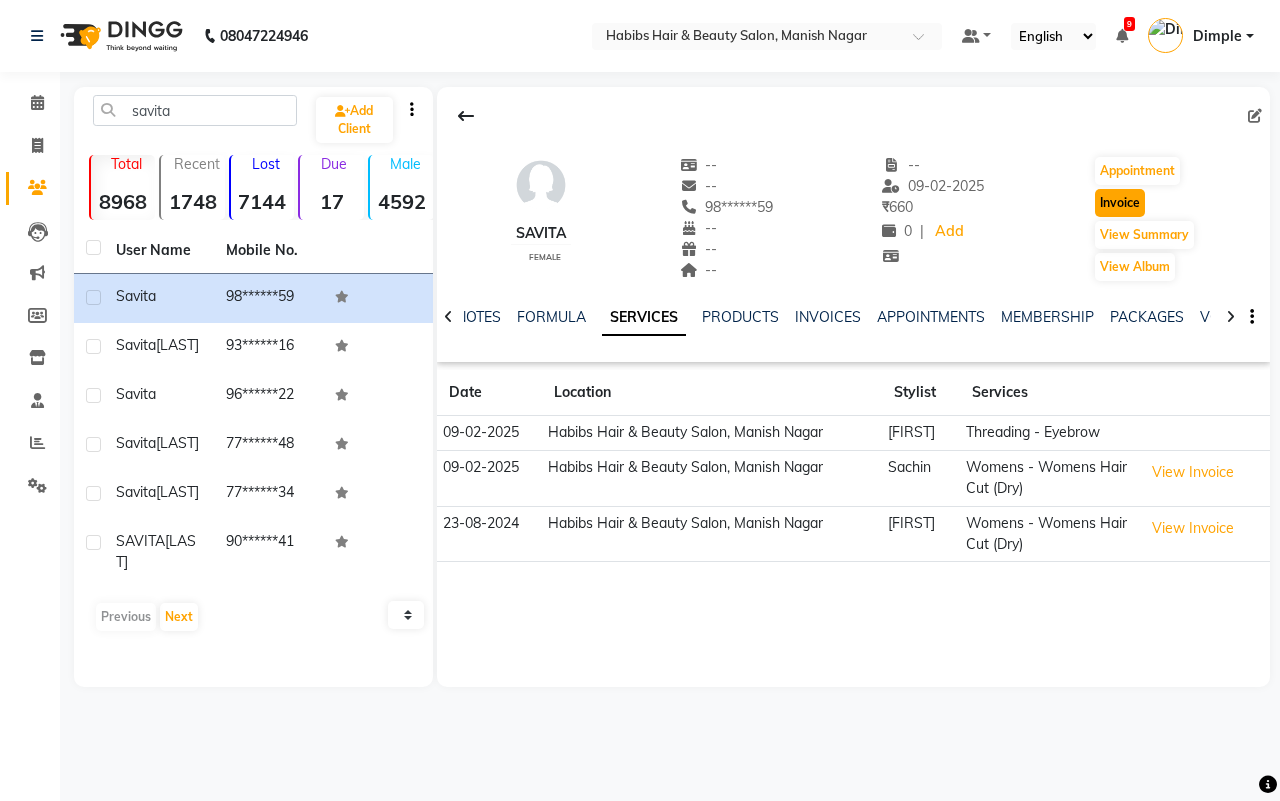 click on "Invoice" 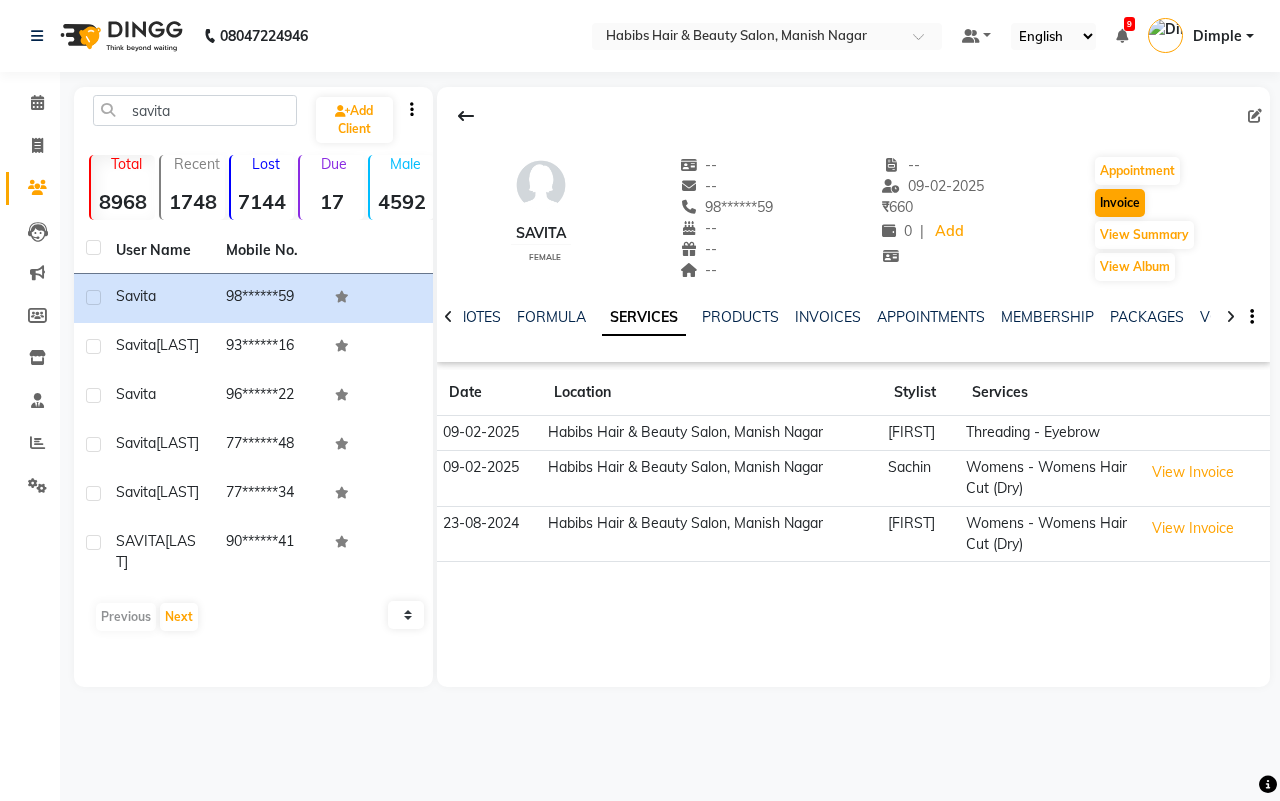select on "service" 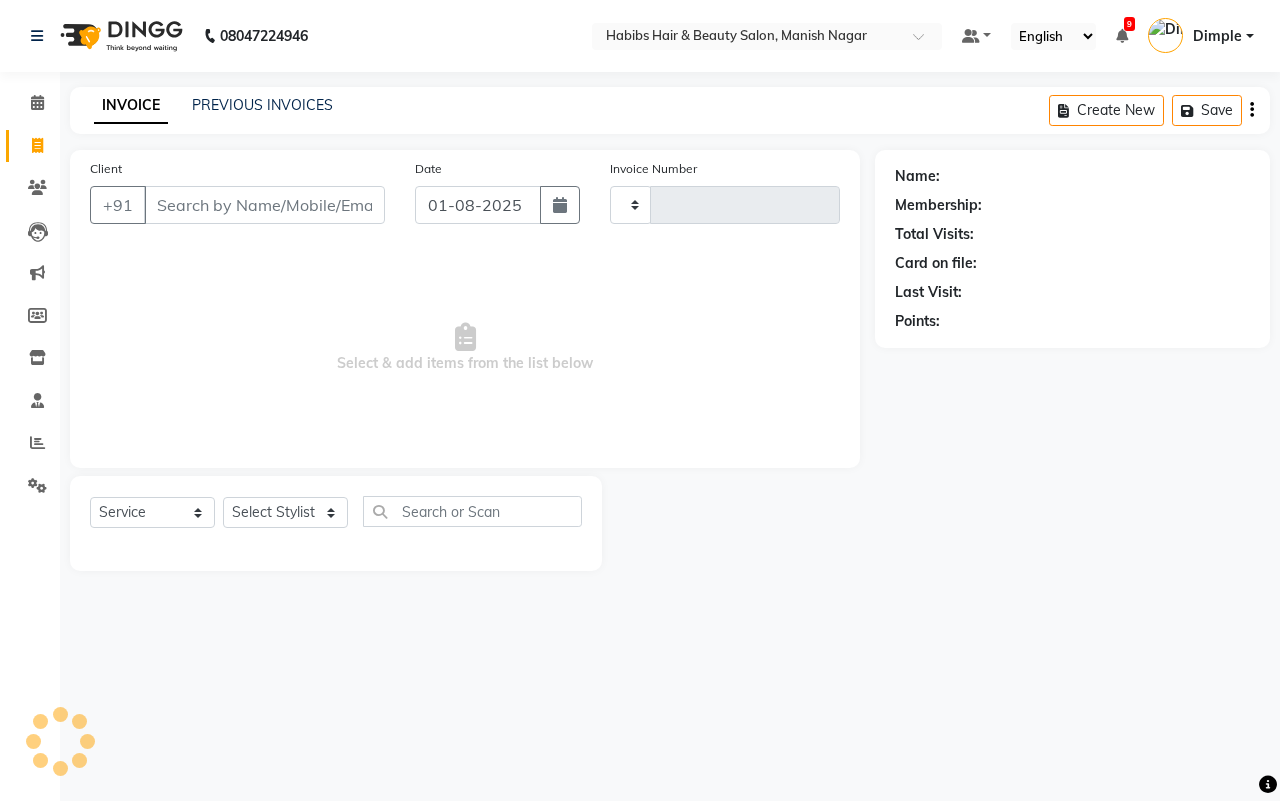 type on "3349" 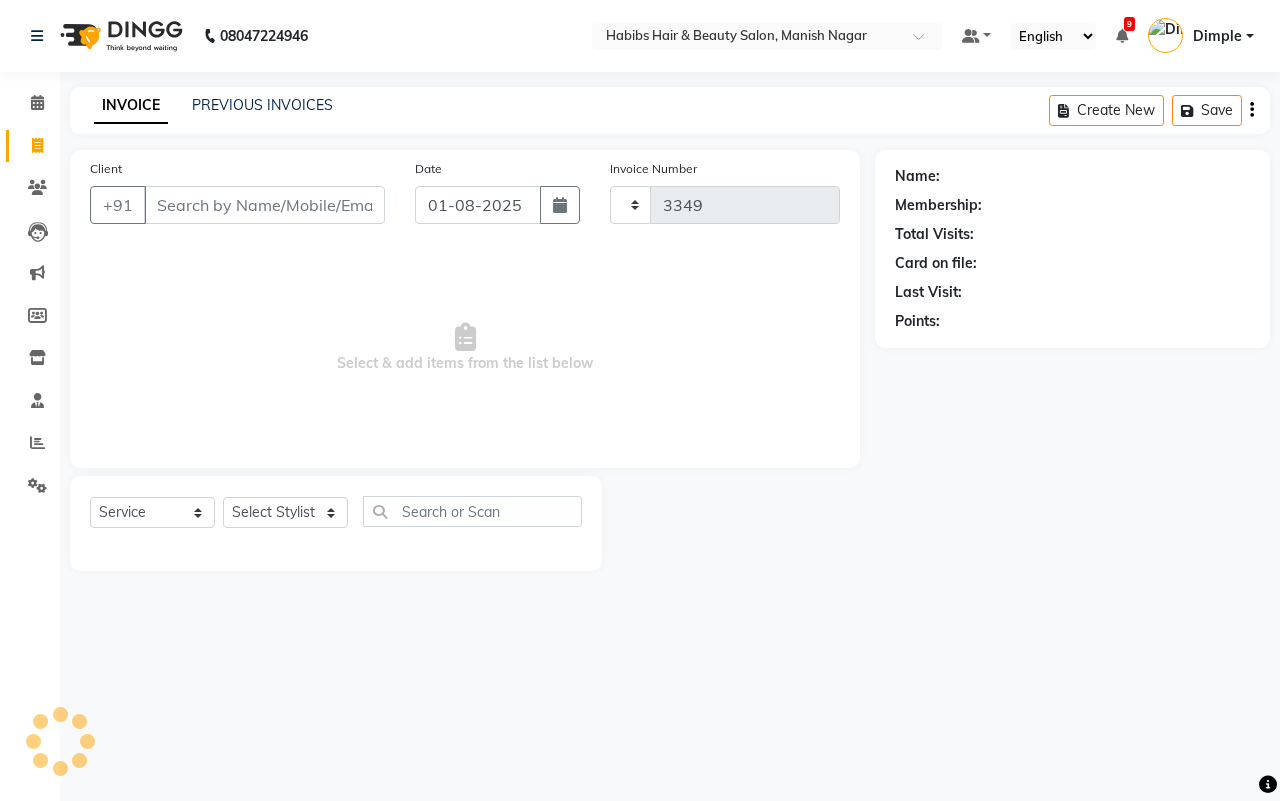 select on "3804" 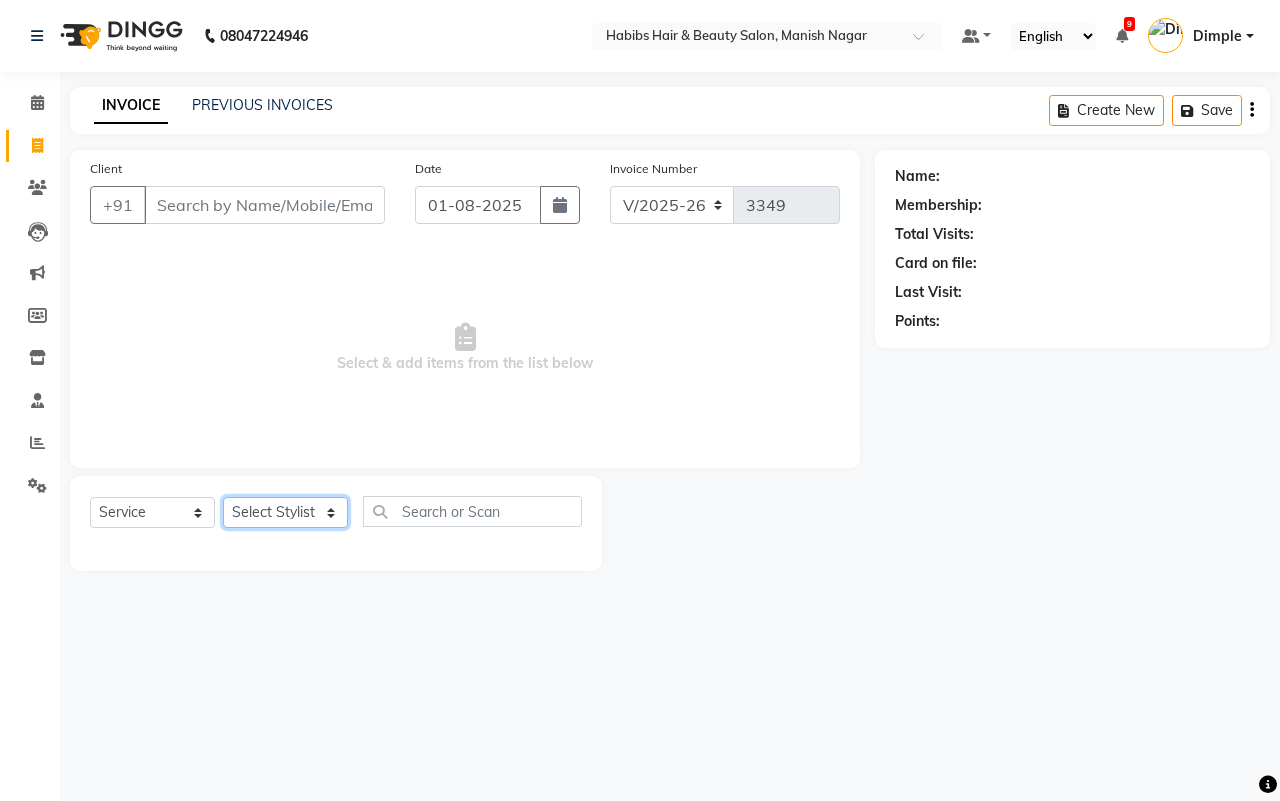 click on "Select Stylist" 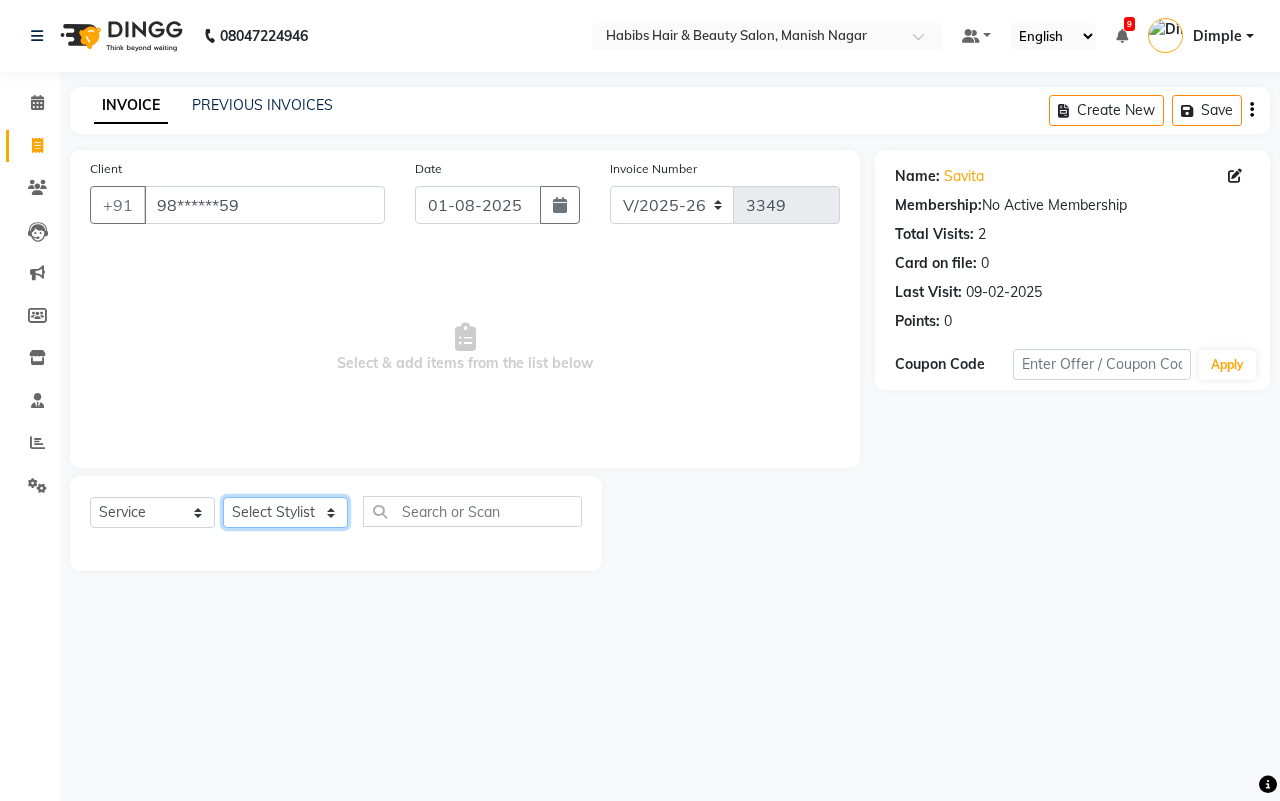 select on "30681" 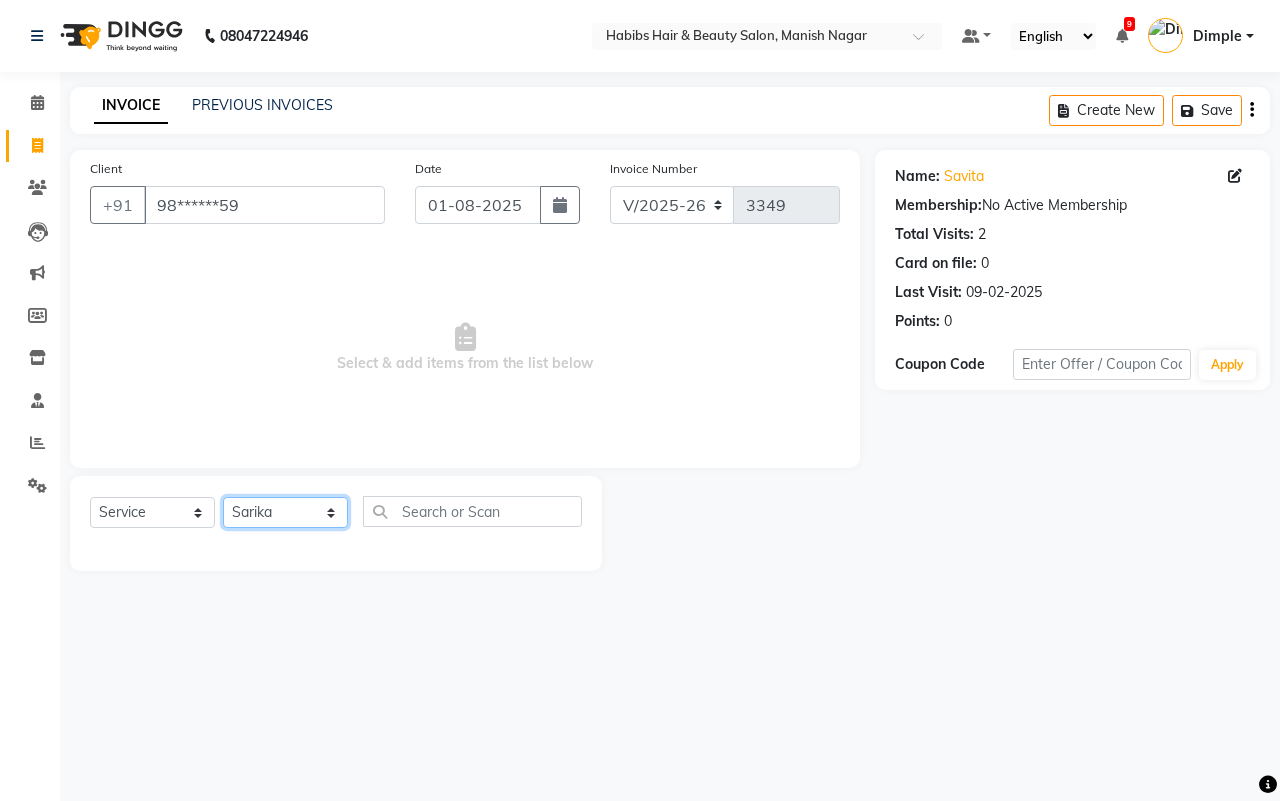 click on "Select Stylist[FIRST] [FIRST] [FIRST] [FIRST] [FIRST] [FIRST] [FIRST] [FIRST] [FIRST] [FIRST]" 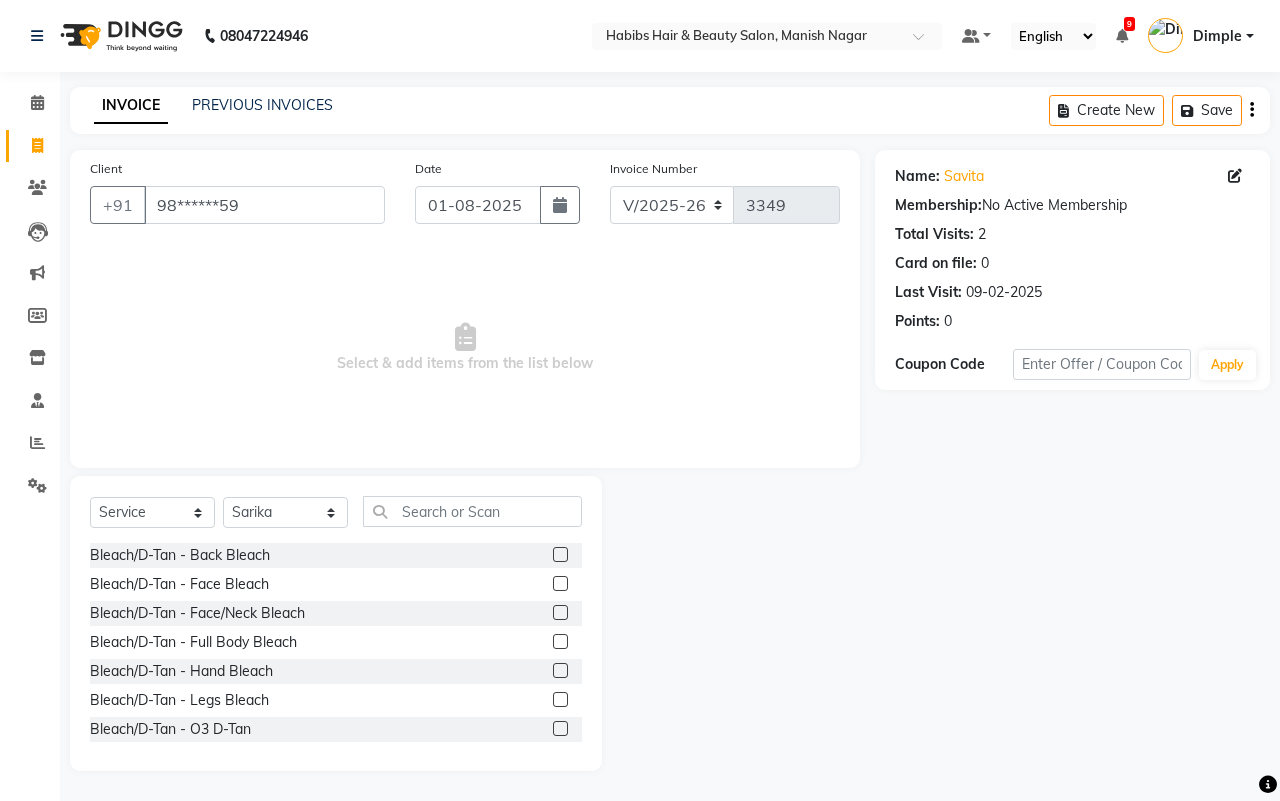 drag, startPoint x: 431, startPoint y: 490, endPoint x: 433, endPoint y: 505, distance: 15.132746 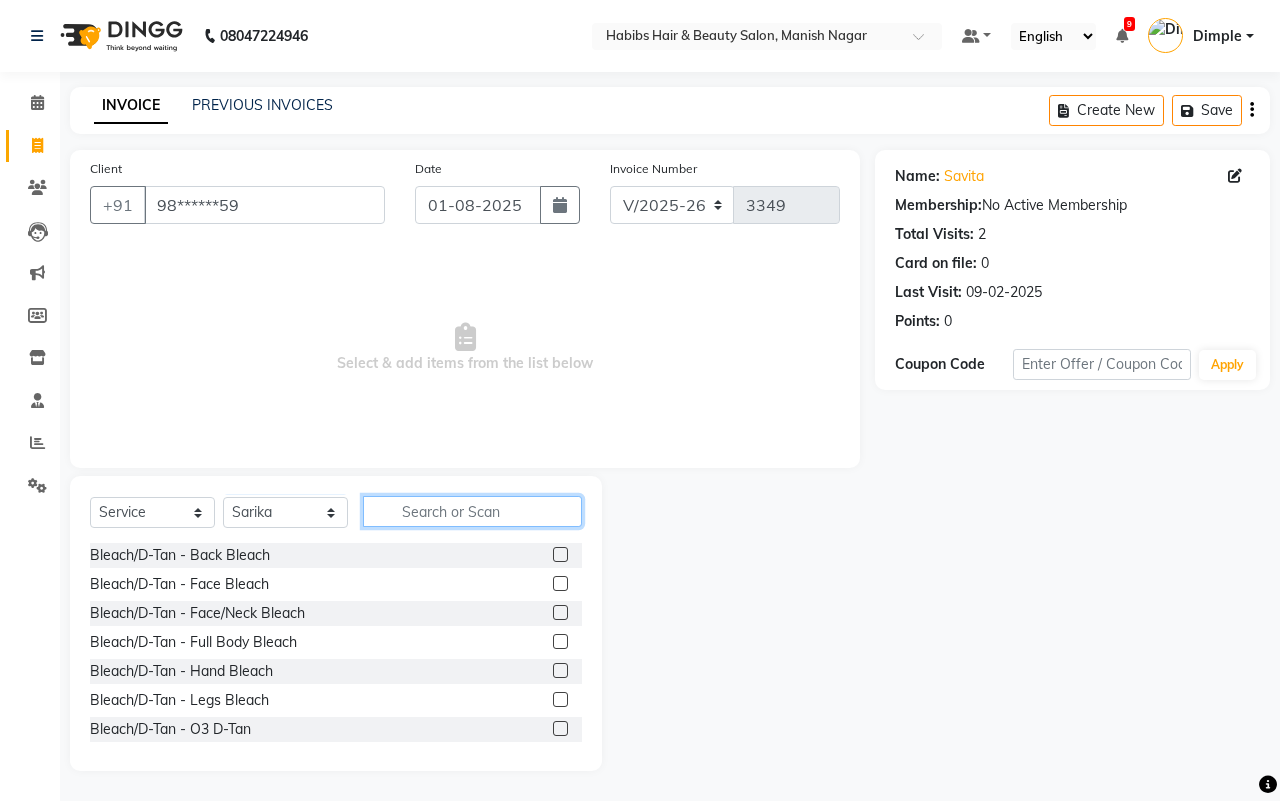 click 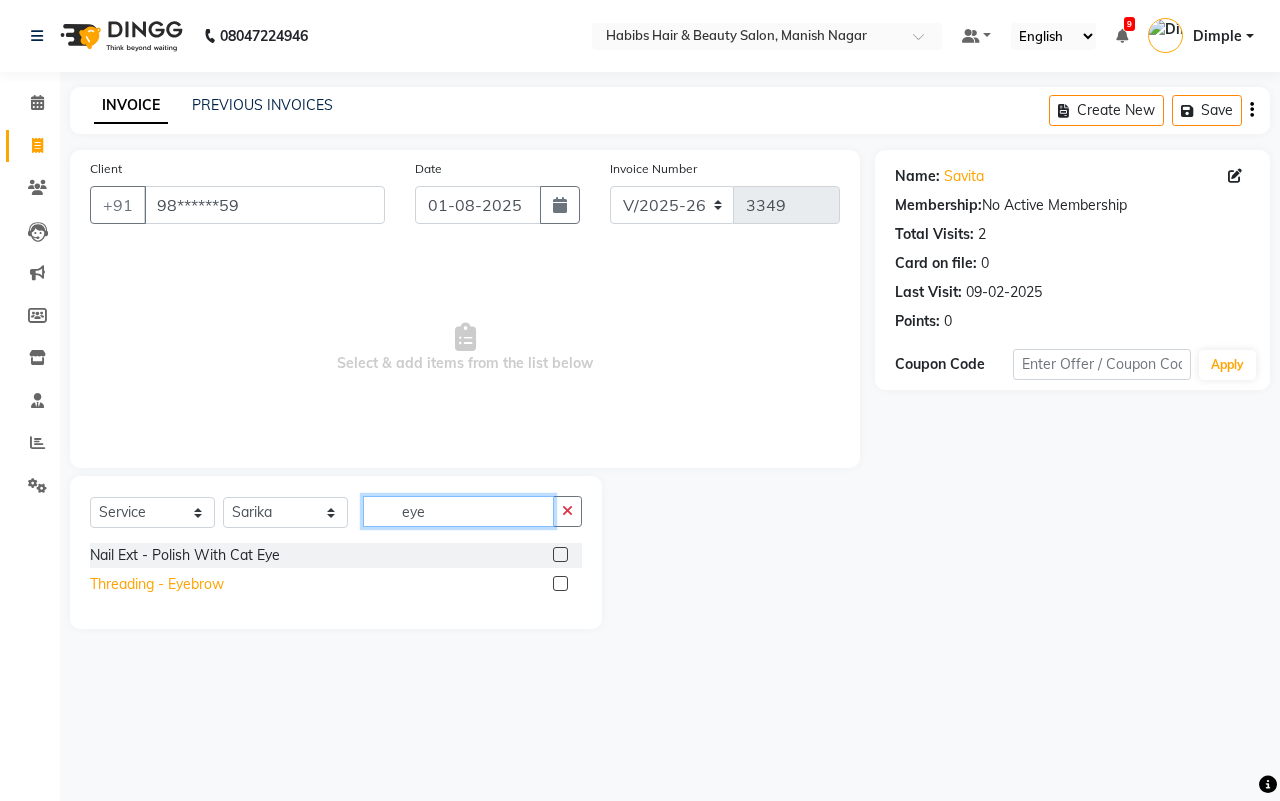 type on "eye" 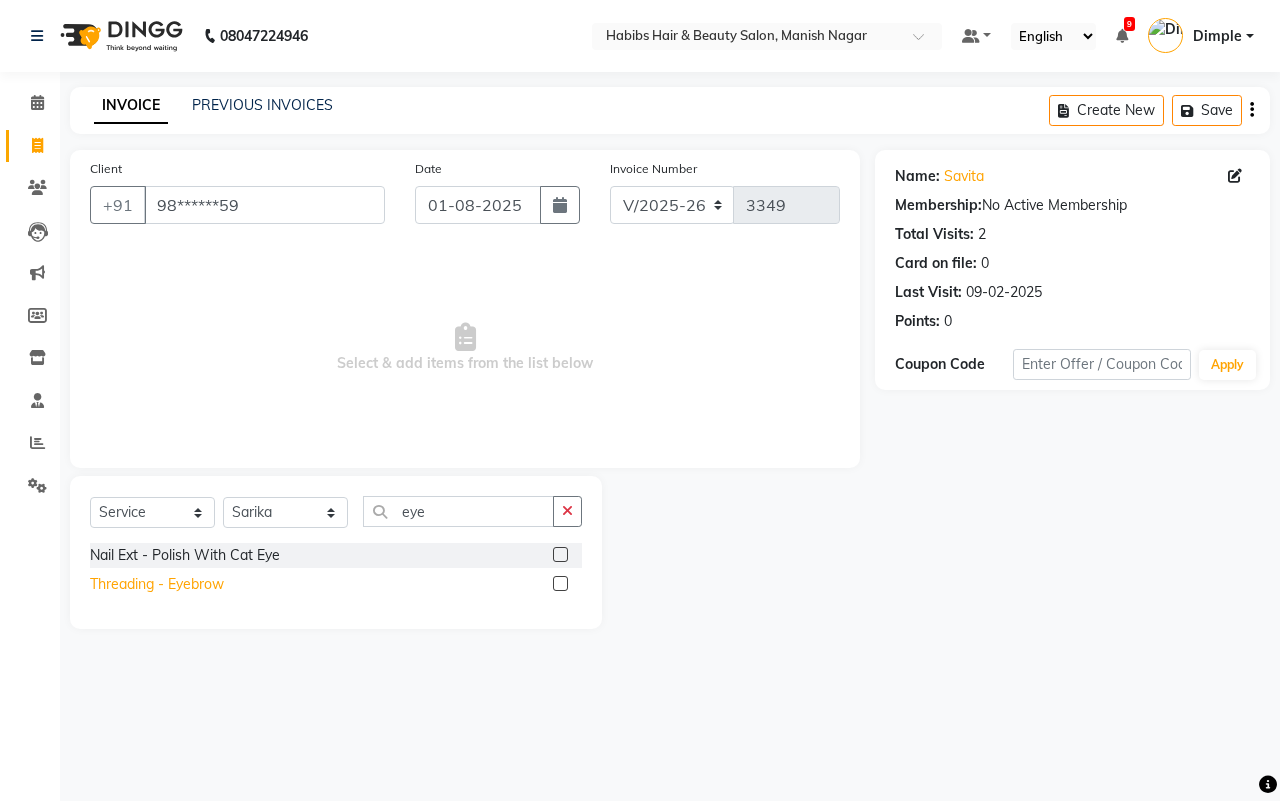 click on "Threading - Eyebrow" 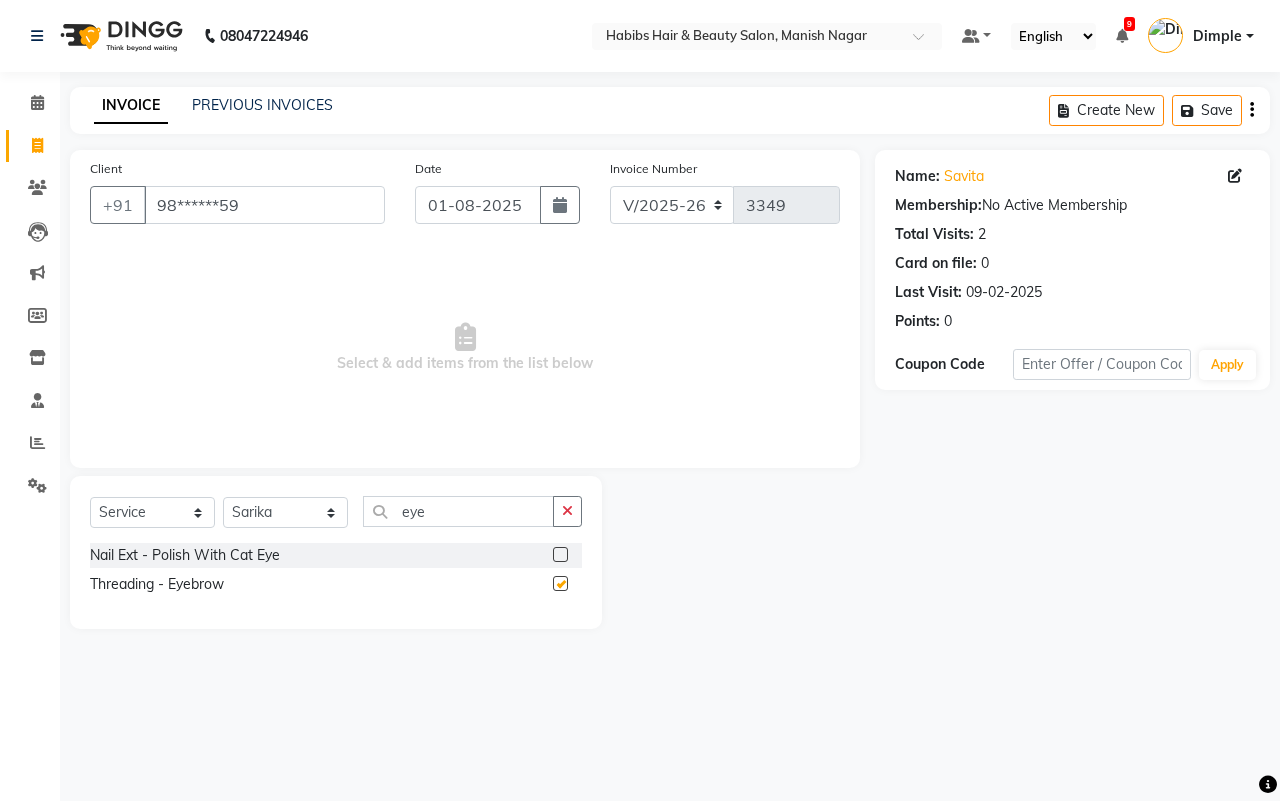 click on "Threading - Eyebrow" 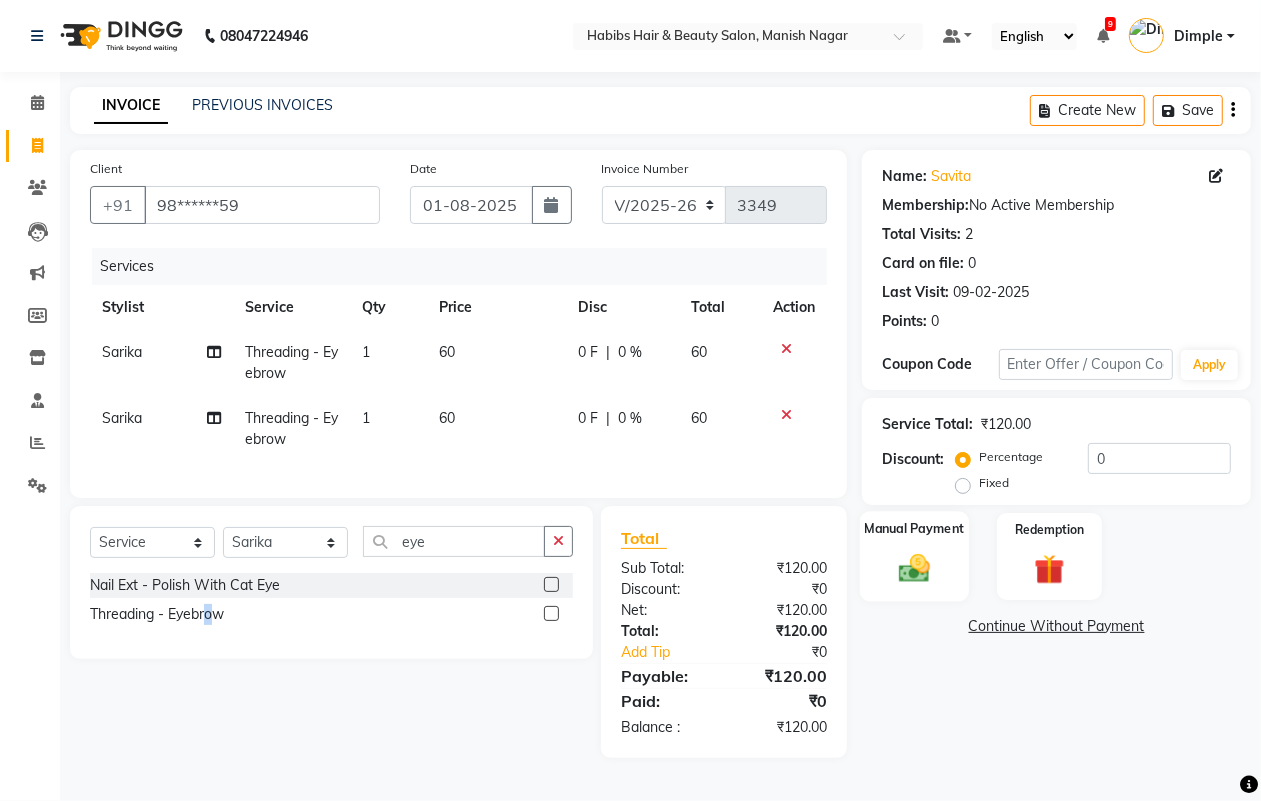checkbox on "false" 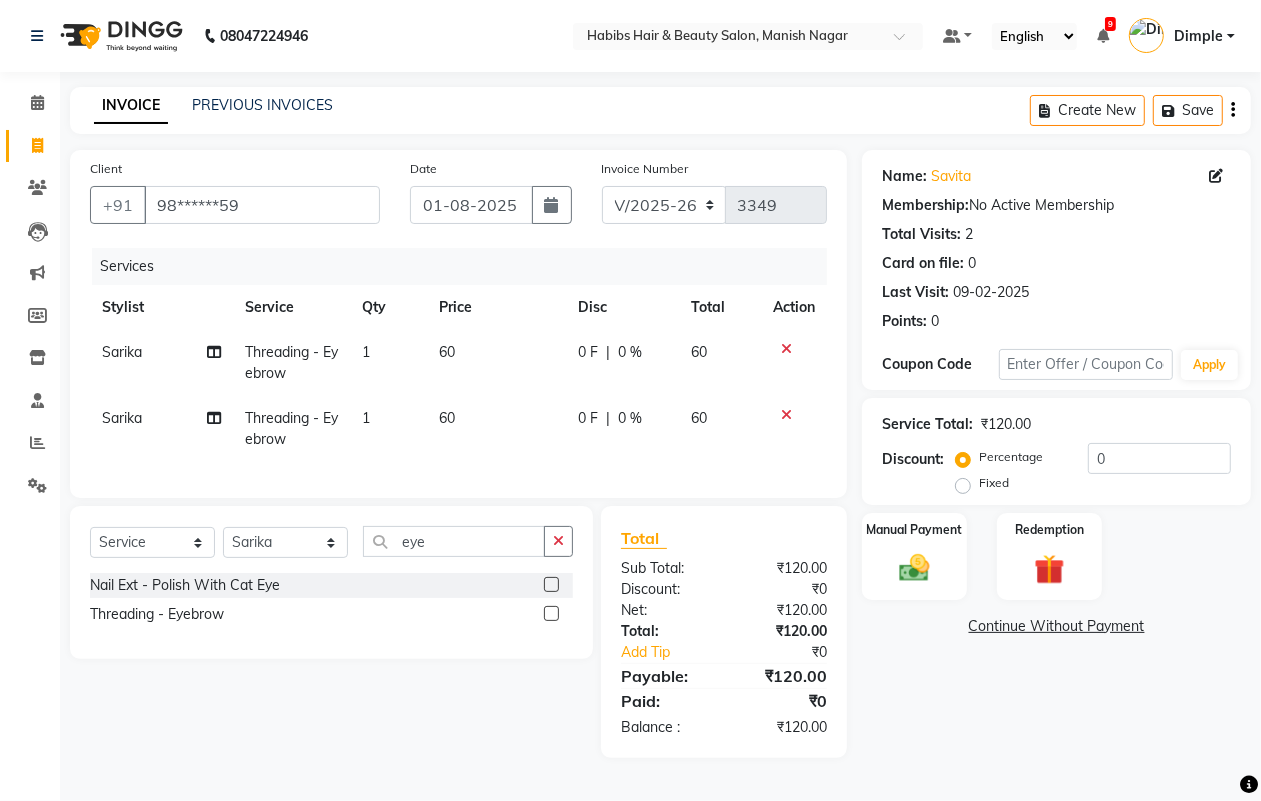 click 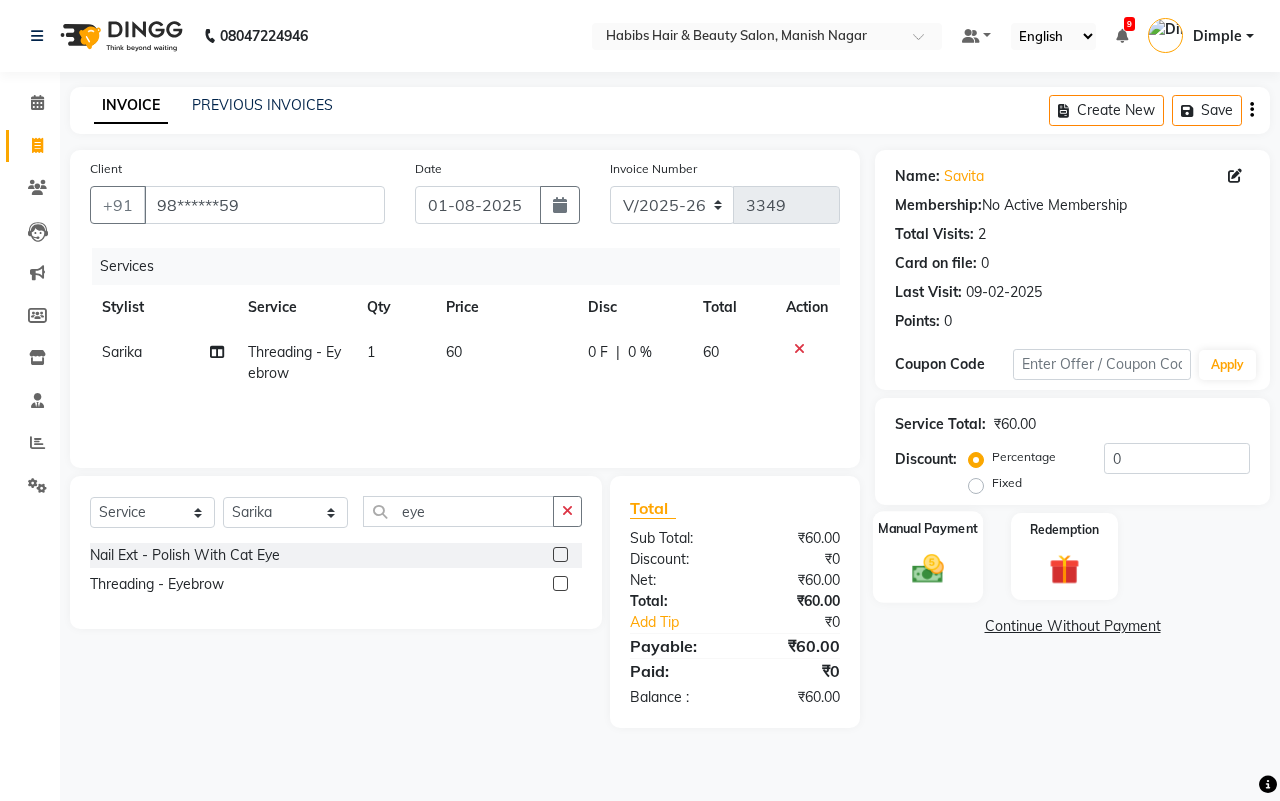 click on "Manual Payment" 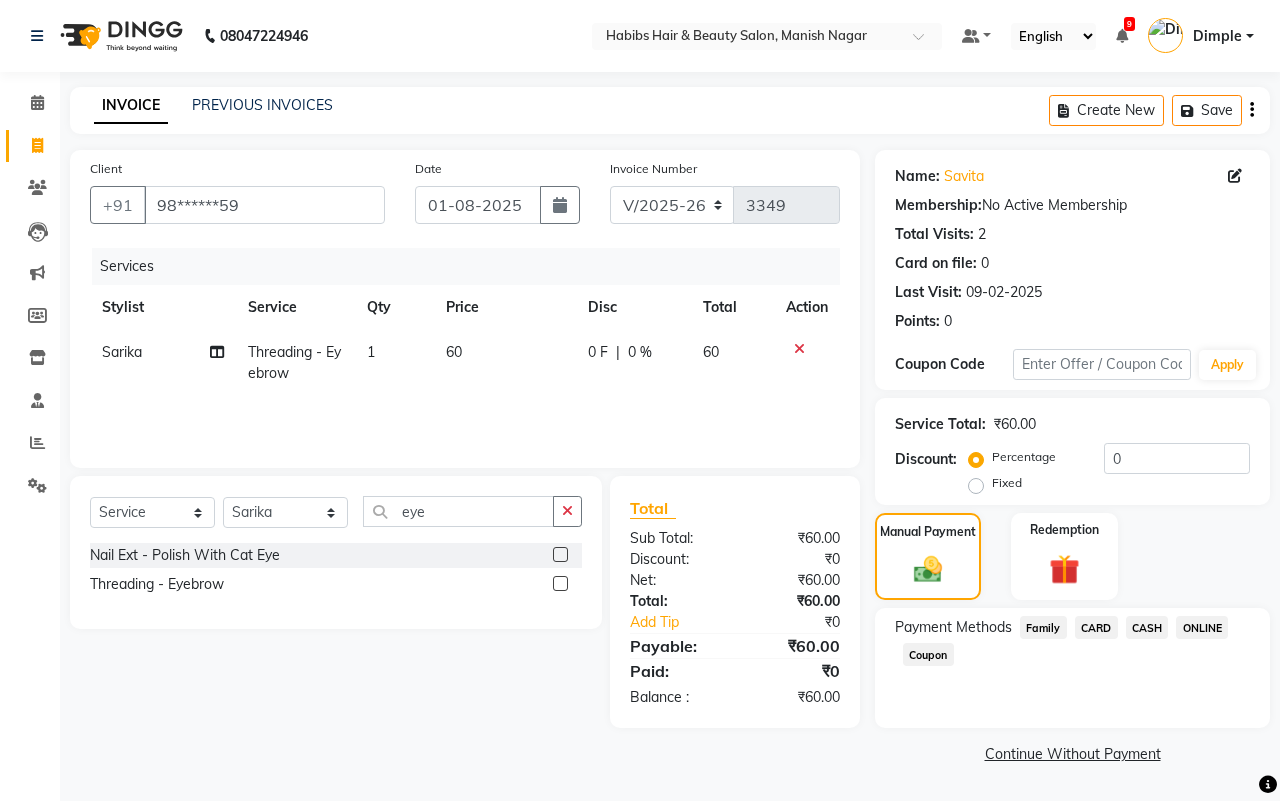 click on "CASH" 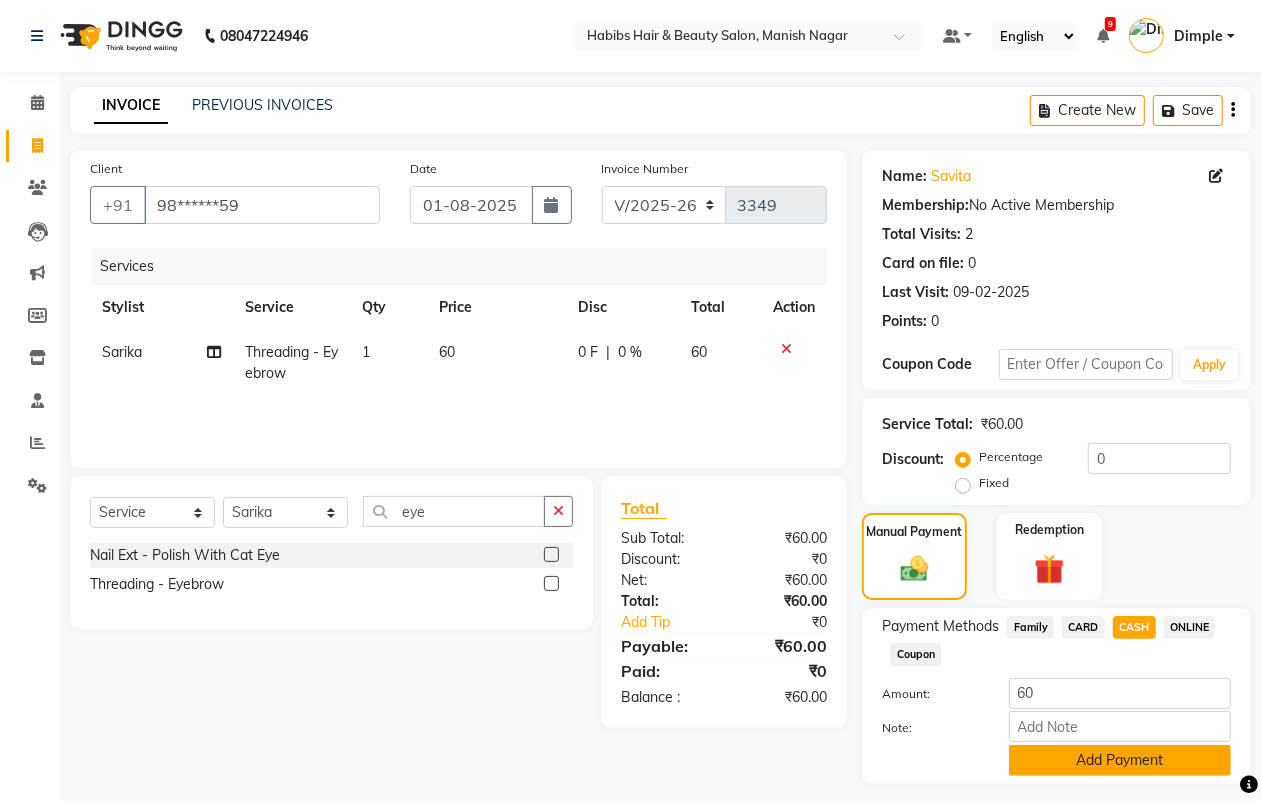 click on "Add Payment" 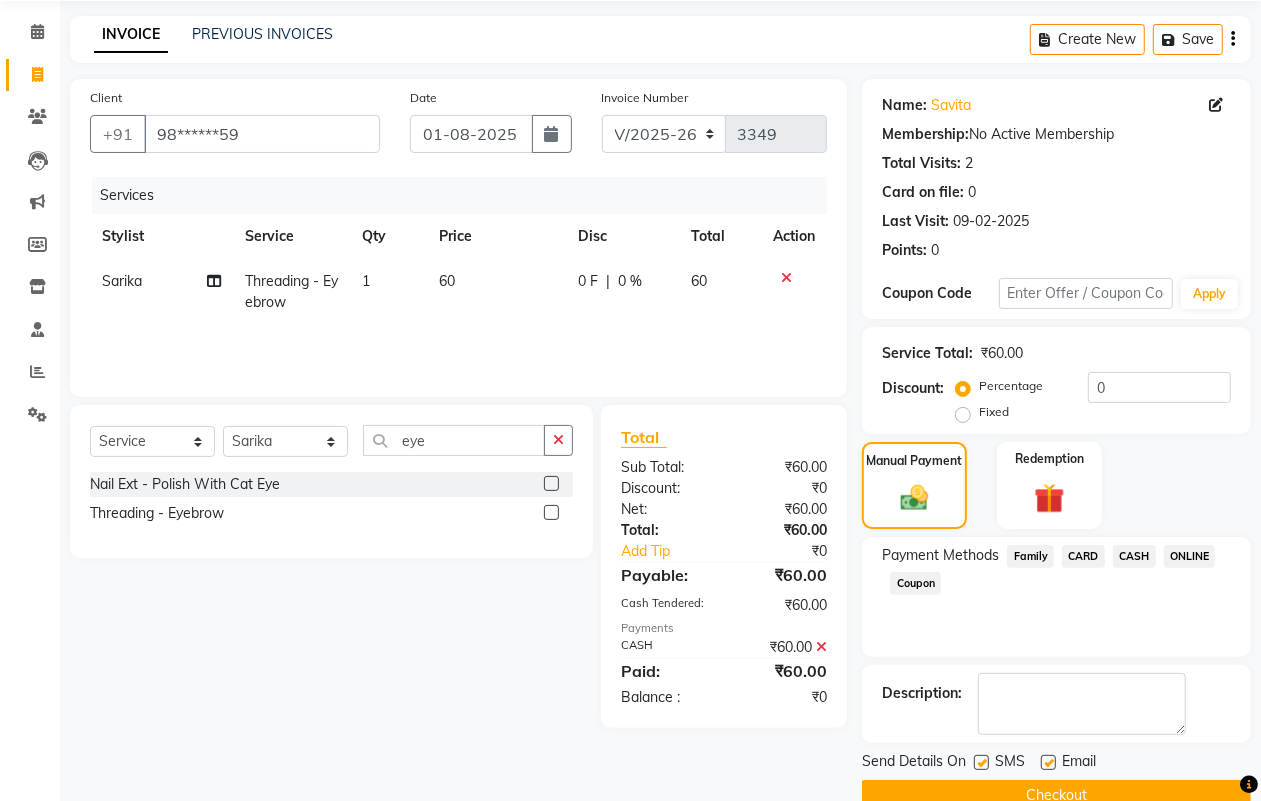 scroll, scrollTop: 111, scrollLeft: 0, axis: vertical 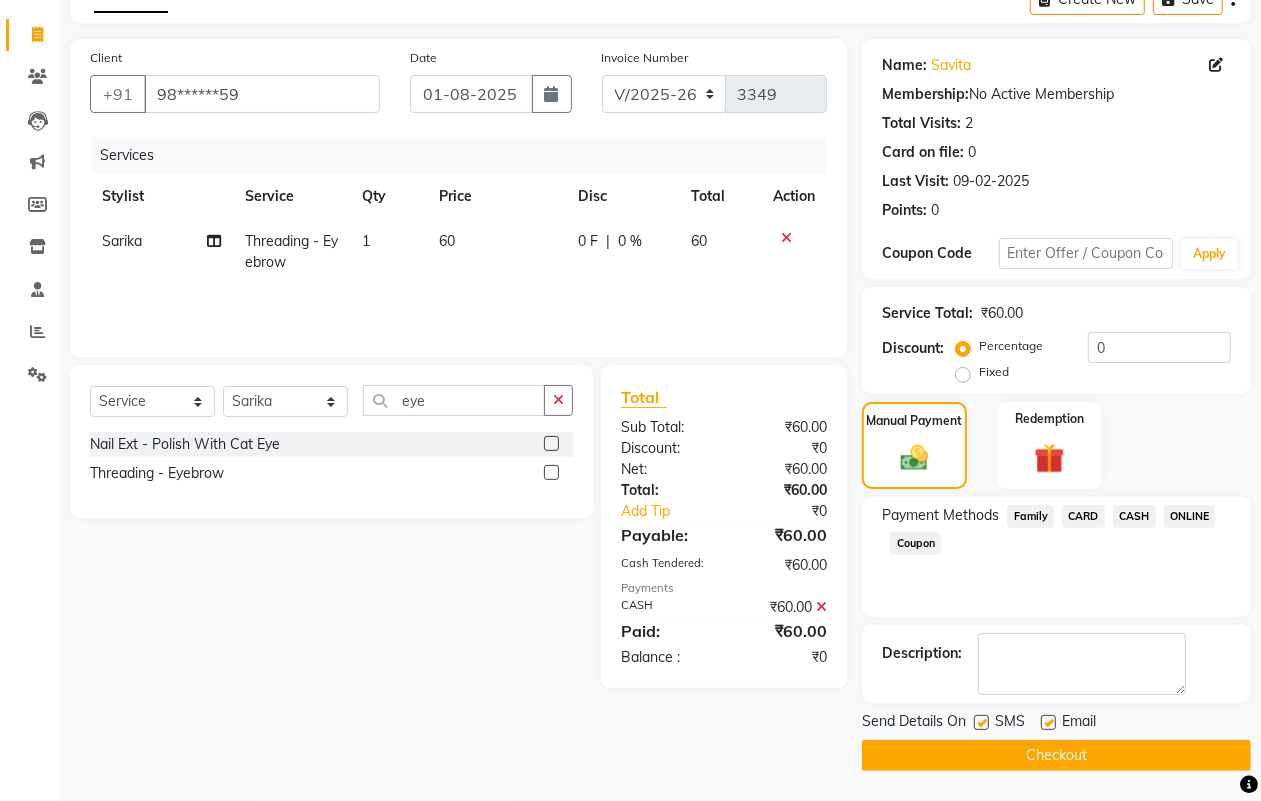 click on "INVOICE PREVIOUS INVOICES Create New   Save  Client +91 [PHONE] Date 01-08-2025 Invoice Number V/2025 V/2025-26 3349 Services Stylist Service Qty Price Disc Total Action Sarika Threading - Eyebrow 1 60 0 F | 0 % 60 Select  Service  Product  Membership  Package Voucher Prepaid Gift Card  Select Stylist Abhijeet Amol Apurva Dimple Harshal  Mrunali Sachin Sarika Shantanu Suraj  Vedant  eye Nail Ext - Polish With Cat Eye  Threading - Eyebrow  Total Sub Total: ₹60.00 Discount: ₹0 Net: ₹60.00 Total: ₹60.00 Add Tip ₹0 Payable: ₹60.00 Cash Tendered: ₹60.00 Payments CASH ₹60.00  Paid: ₹60.00 Balance   : ₹0 Name: [FIRST]  Membership:  No Active Membership  Total Visits:  2 Card on file:  0 Last Visit:   09-02-2025 Points:   0  Coupon Code Apply Service Total:  ₹60.00  Discount:  Percentage   Fixed  0 Manual Payment Redemption Payment Methods  Family   CARD   CASH   ONLINE   Coupon  Description:                  Send Details On SMS Email  Checkout" 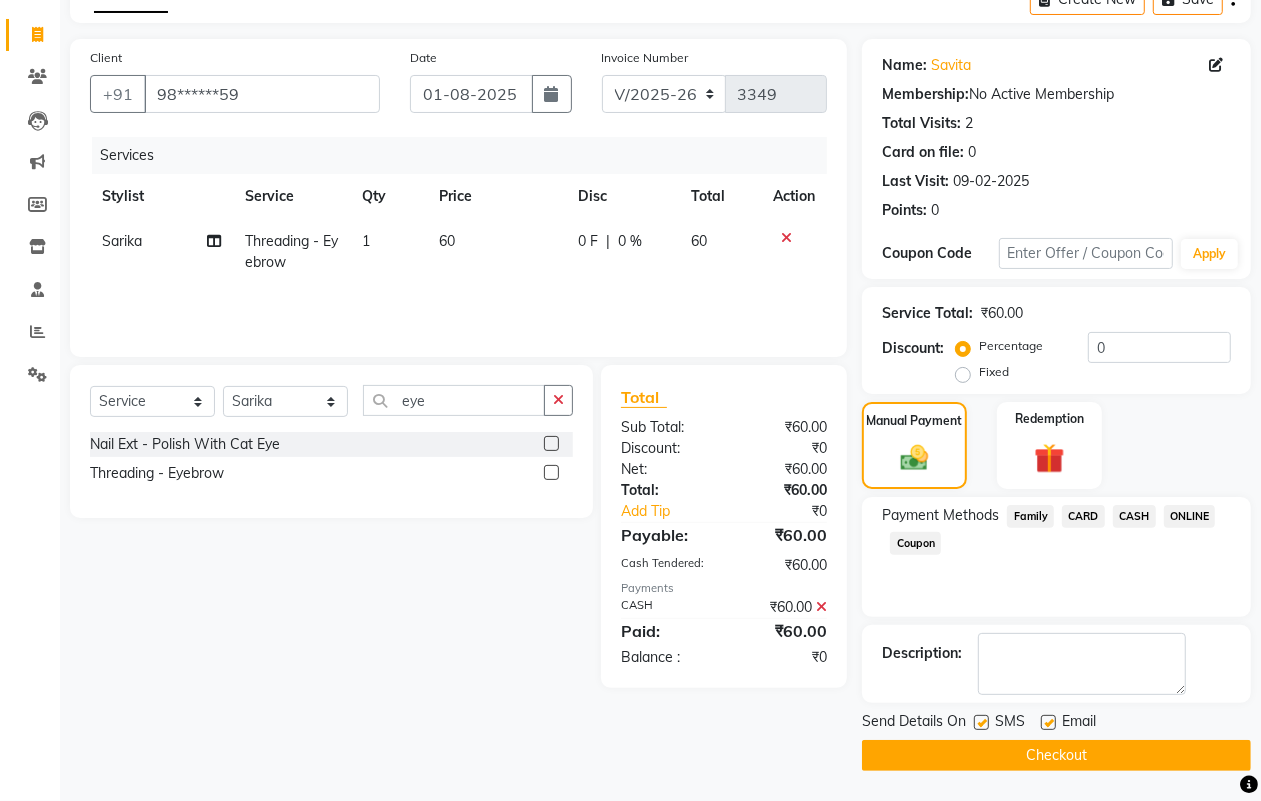 click on "Checkout" 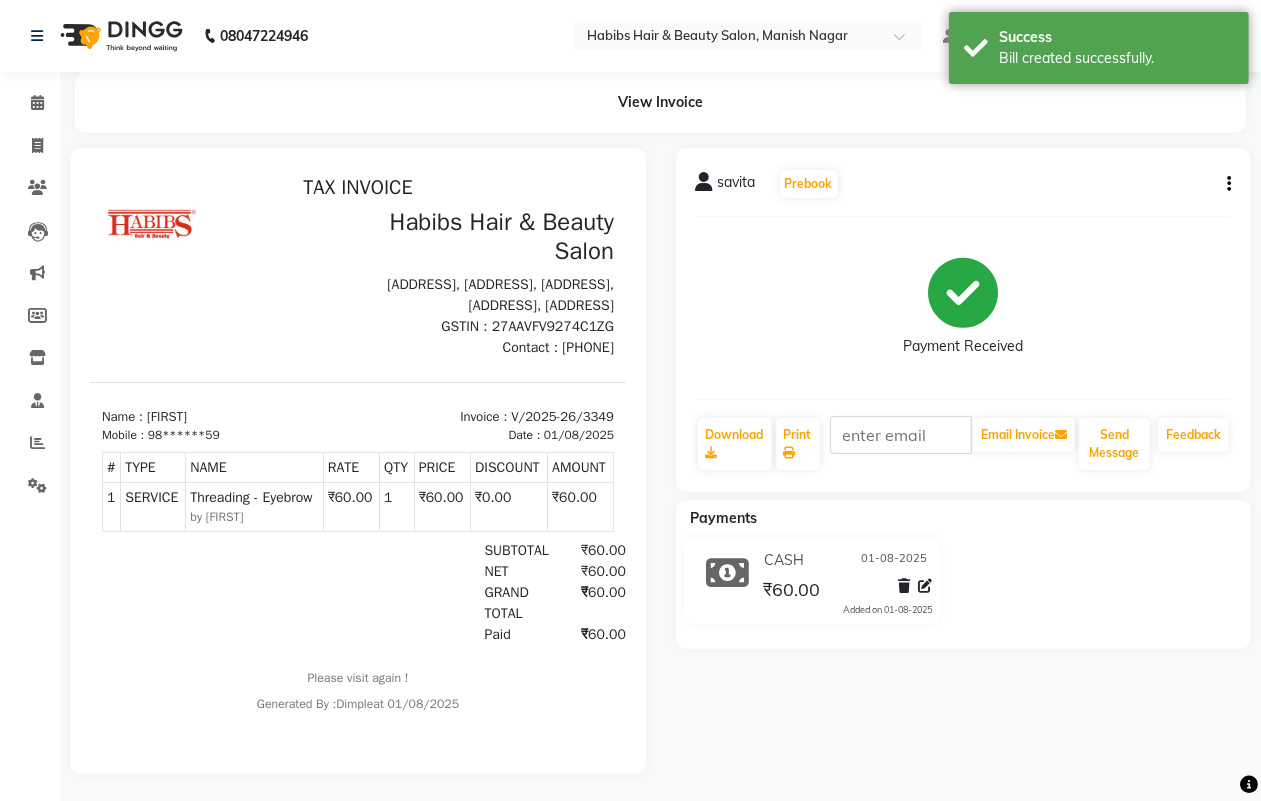 scroll, scrollTop: 0, scrollLeft: 0, axis: both 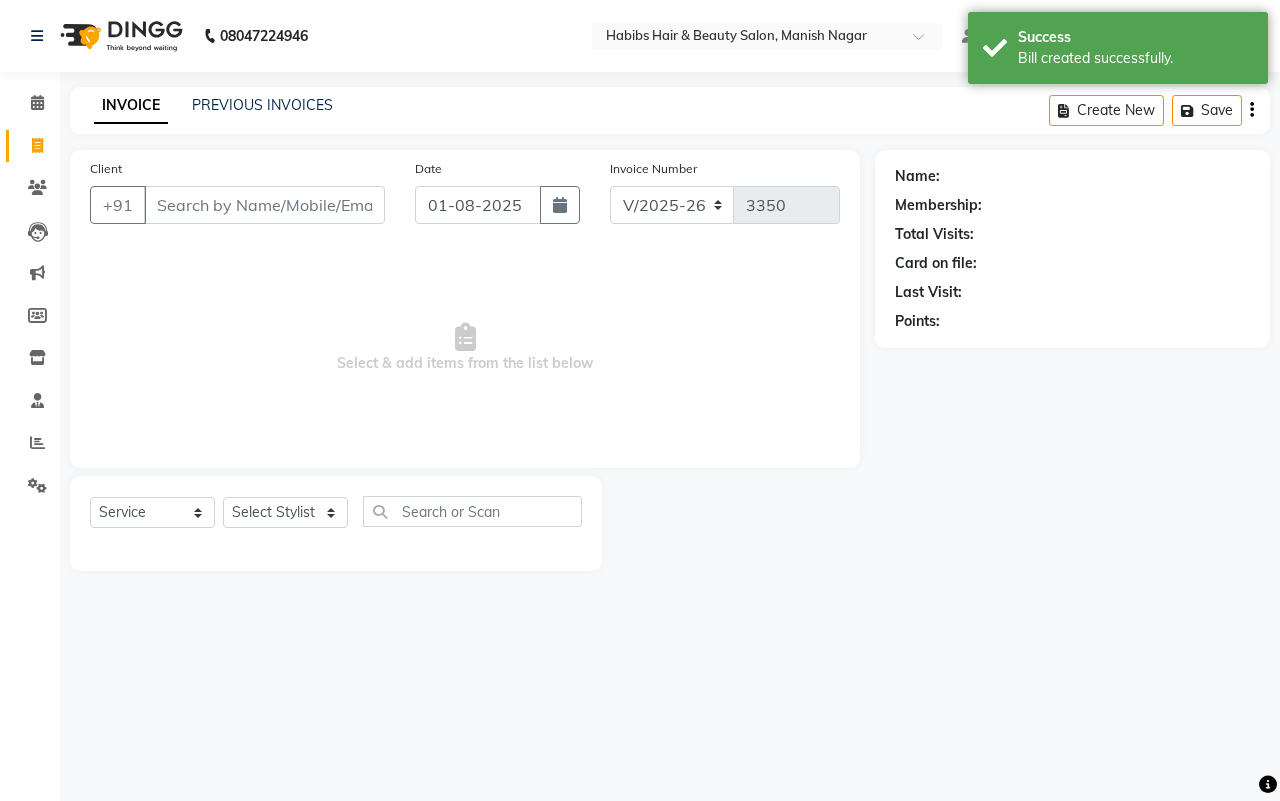 type on "98******59" 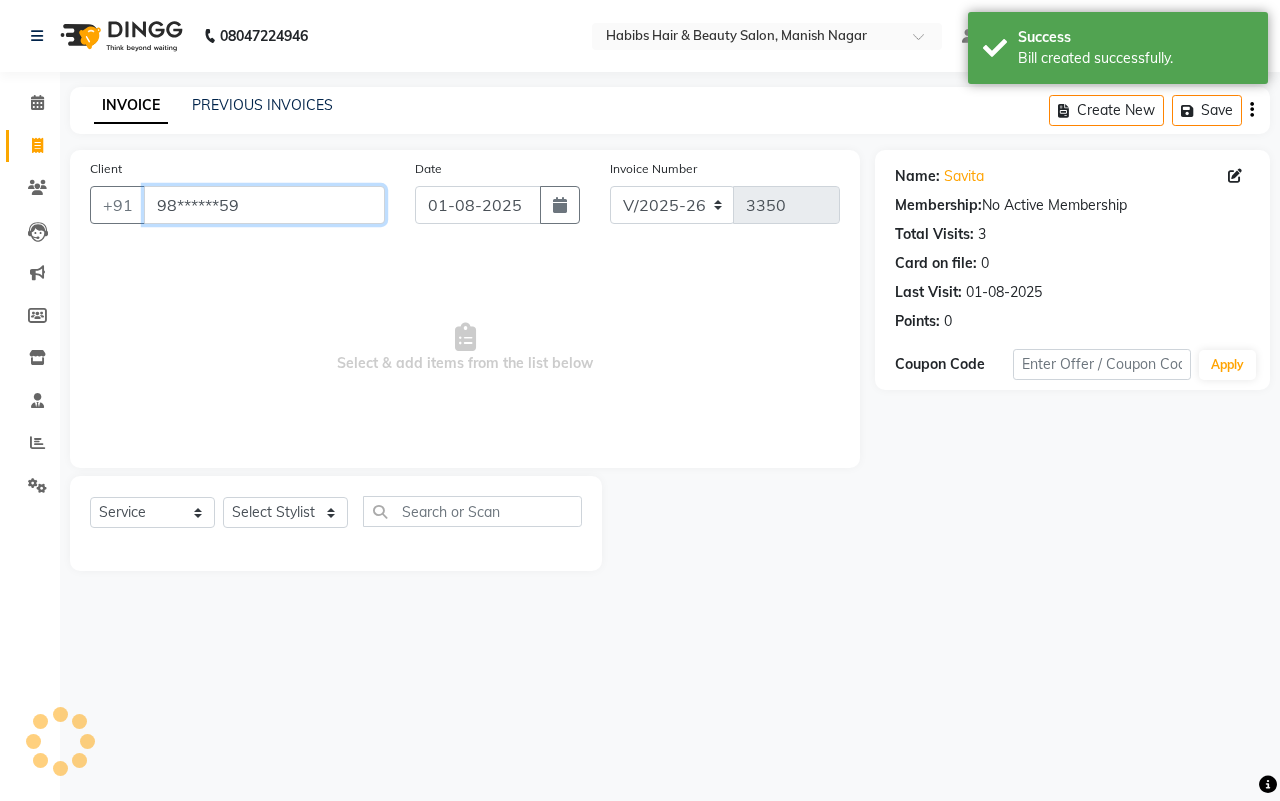 click on "98******59" at bounding box center [264, 205] 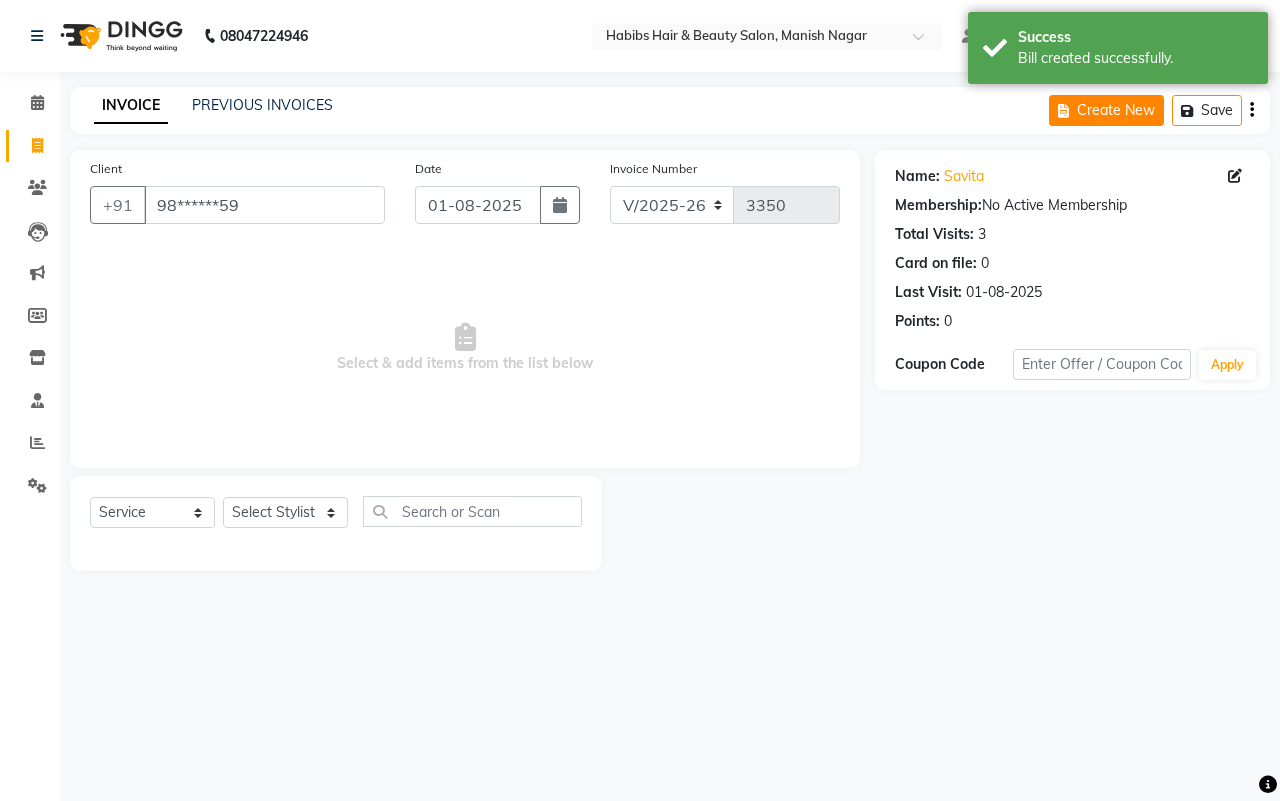 click on "Create New" 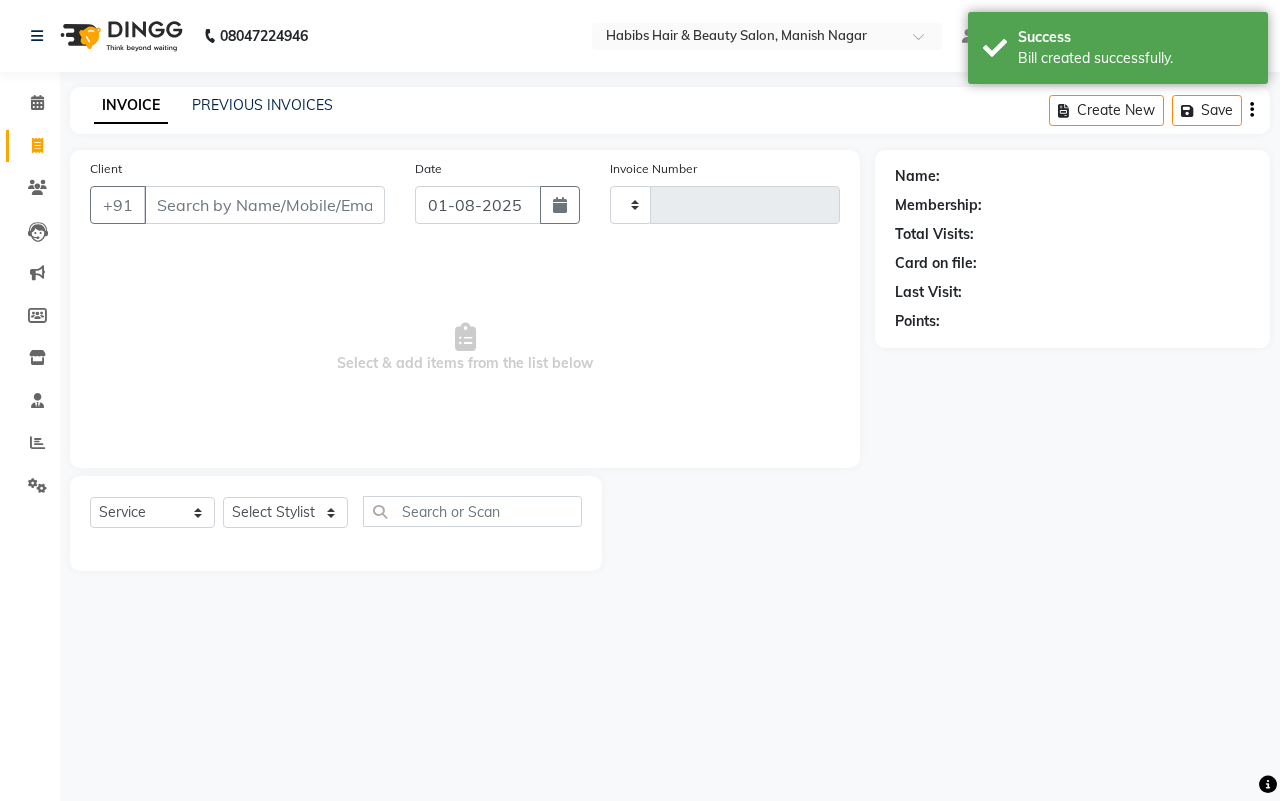 type on "3350" 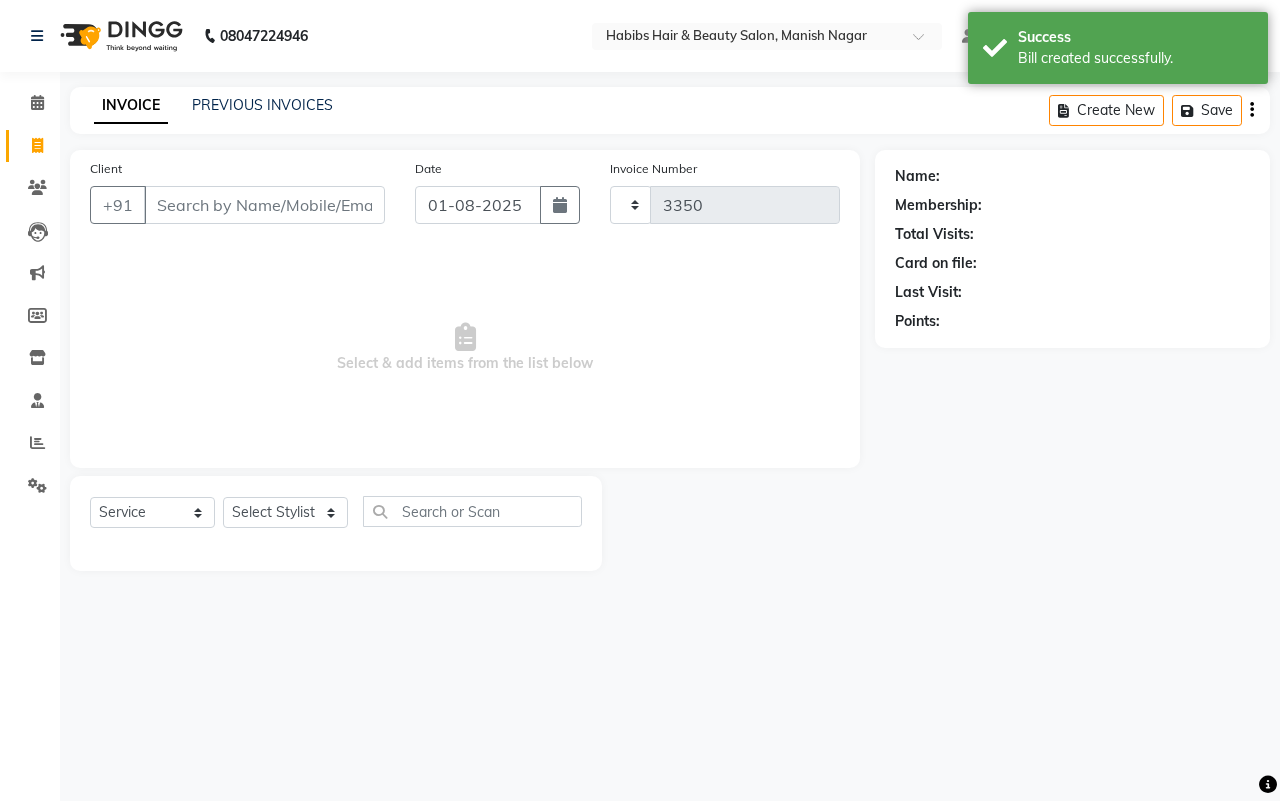 select on "3804" 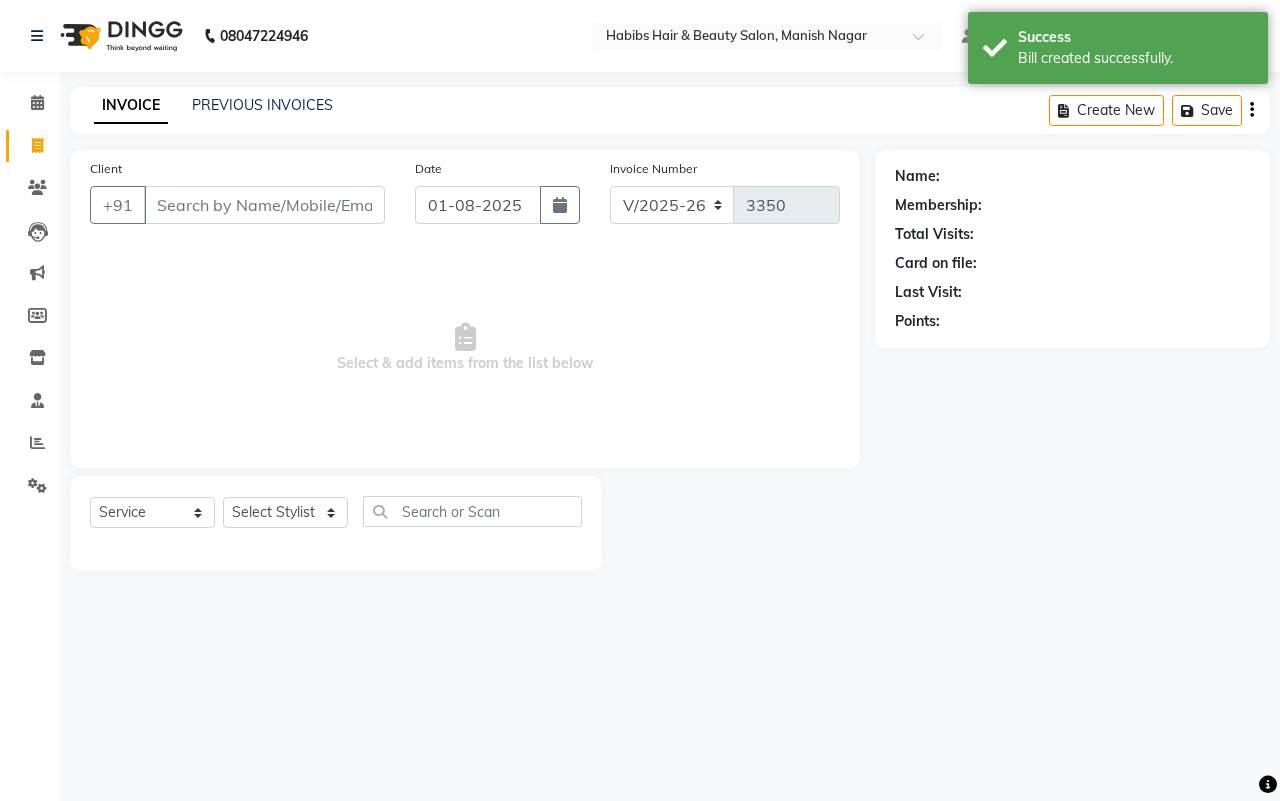 click on "Client" at bounding box center [264, 205] 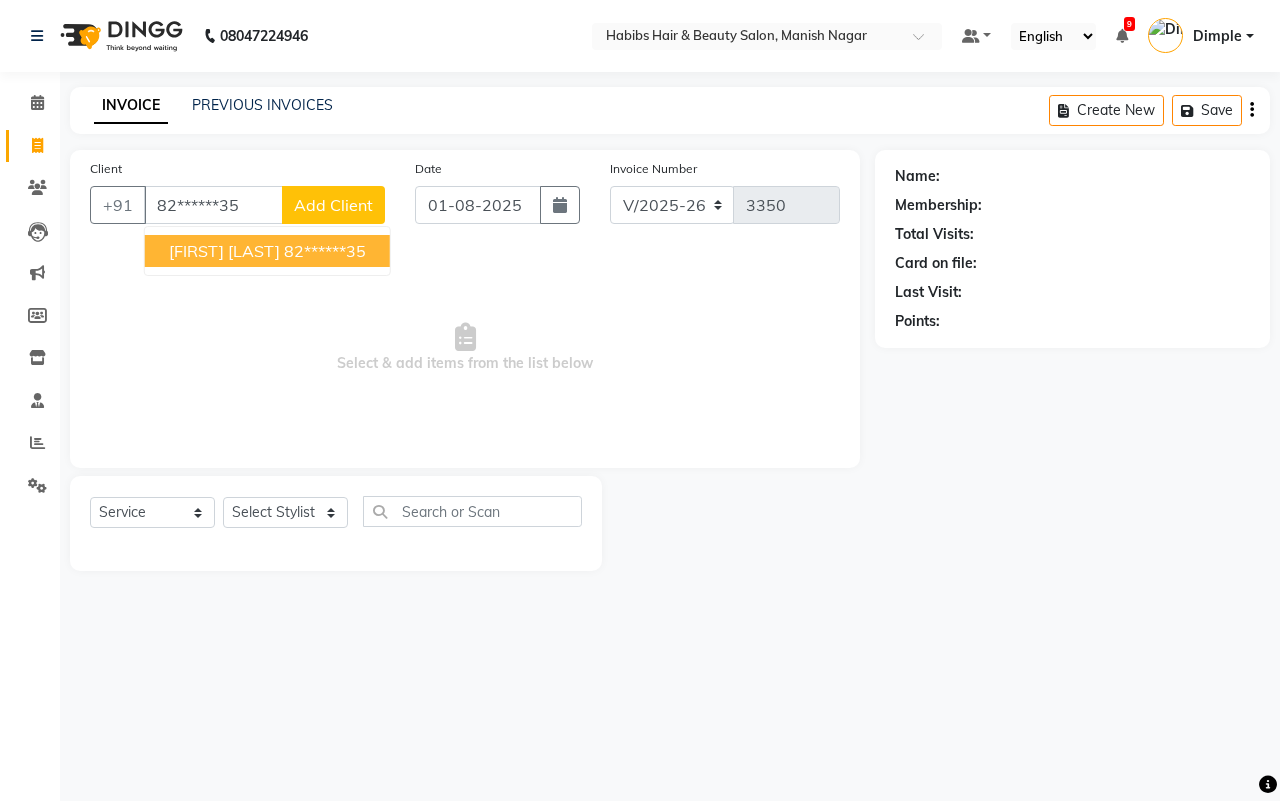 type on "82******35" 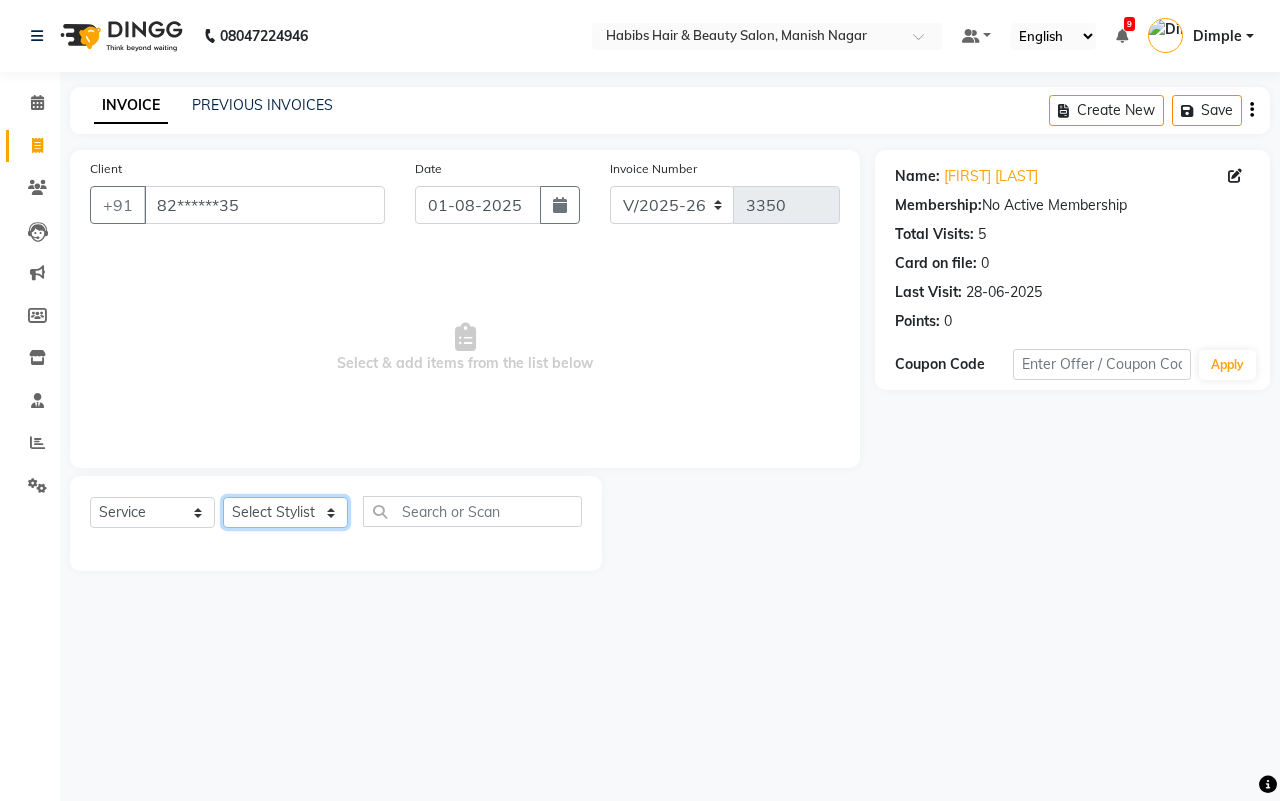 click on "Select Stylist[FIRST] [FIRST] [FIRST] [FIRST] [FIRST] [FIRST] [FIRST] [FIRST] [FIRST] [FIRST]" 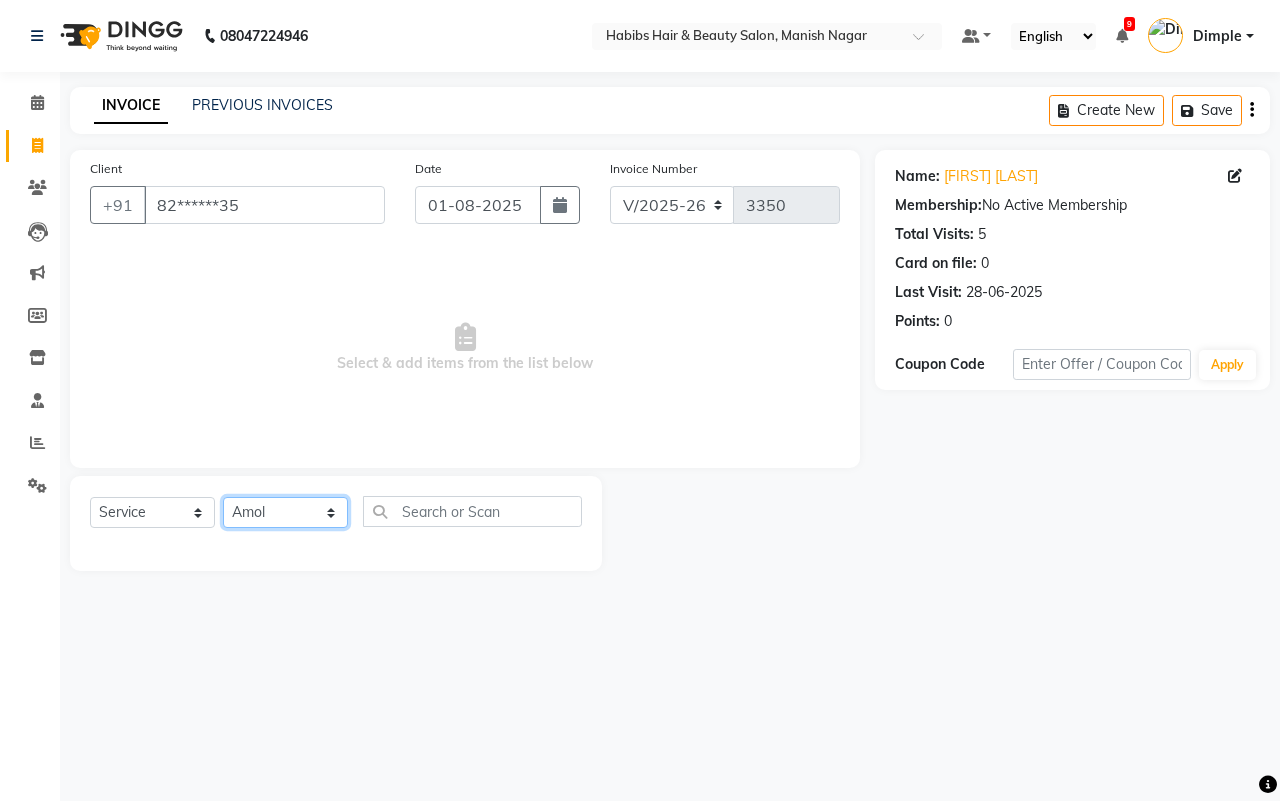 click on "Select Stylist[FIRST] [FIRST] [FIRST] [FIRST] [FIRST] [FIRST] [FIRST] [FIRST] [FIRST] [FIRST]" 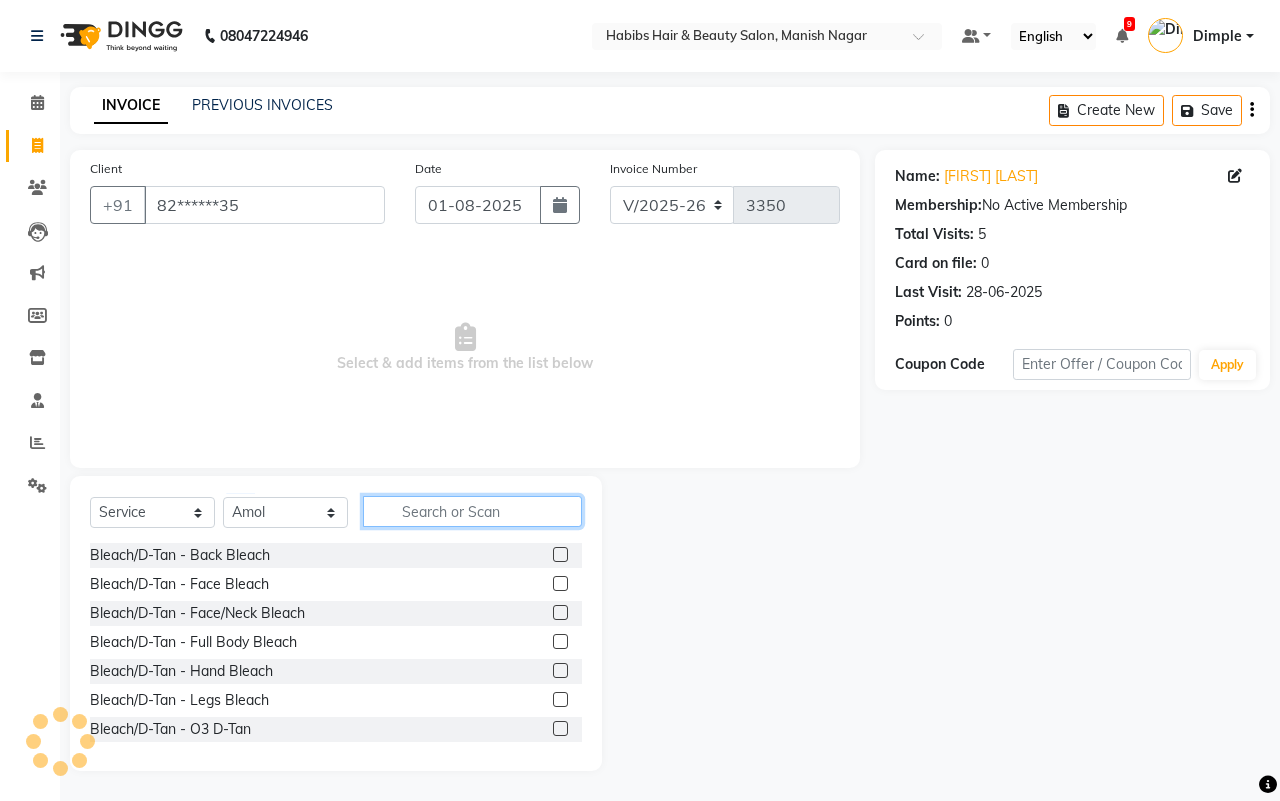 click 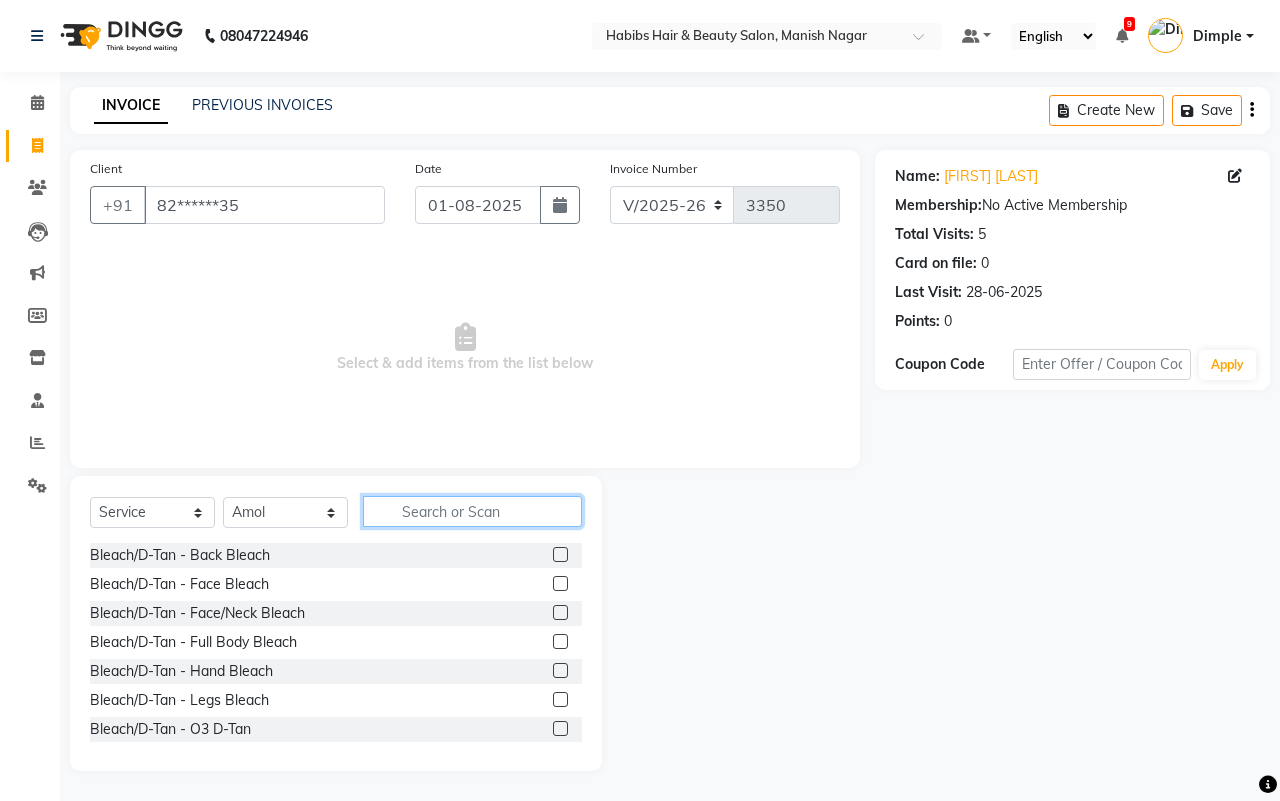 click 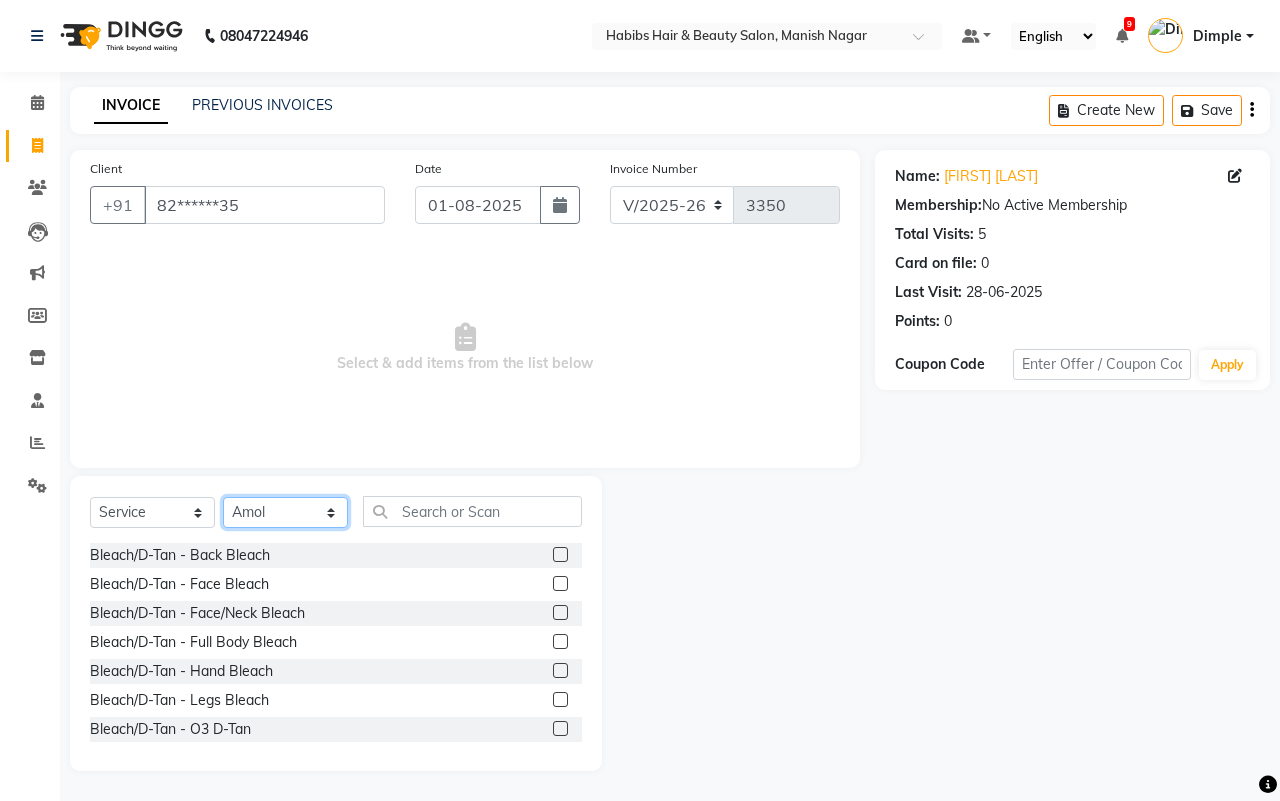 click on "Select Stylist[FIRST] [FIRST] [FIRST] [FIRST] [FIRST] [FIRST] [FIRST] [FIRST] [FIRST] [FIRST]" 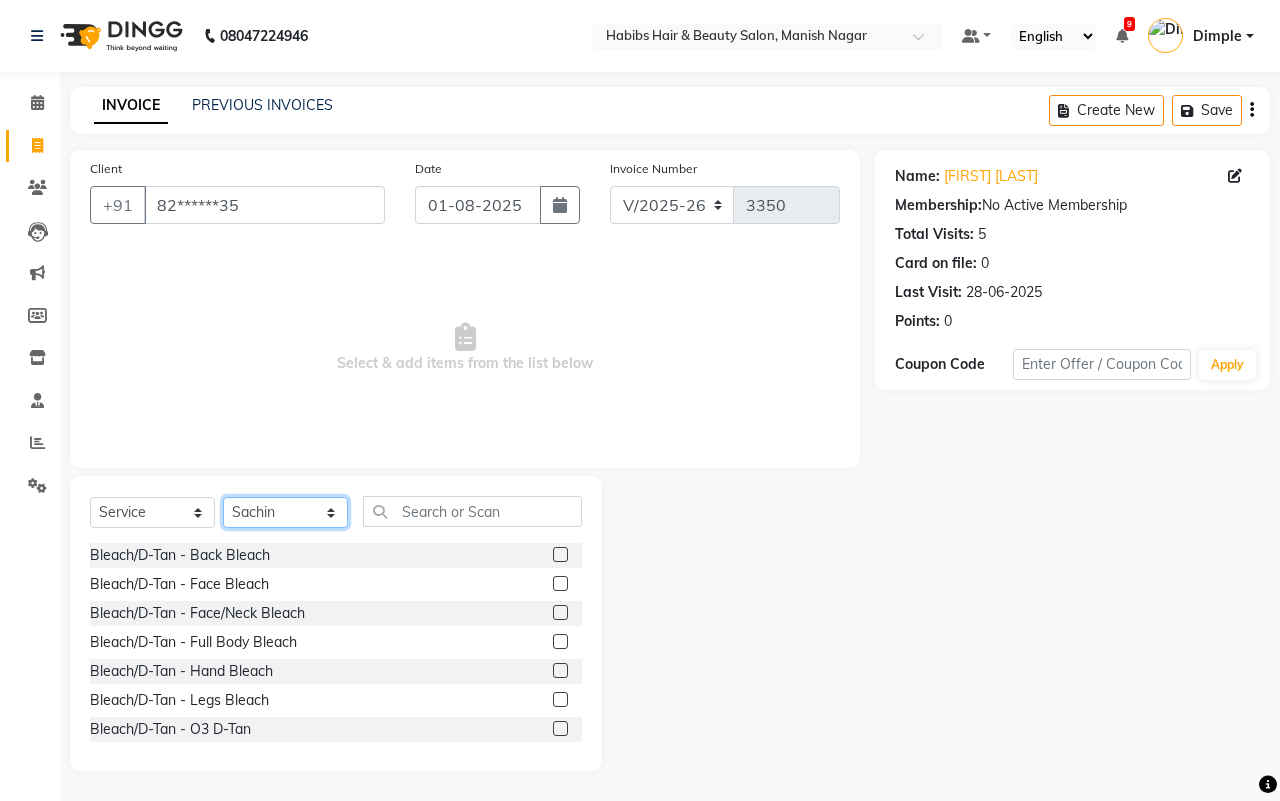 click on "Select Stylist[FIRST] [FIRST] [FIRST] [FIRST] [FIRST] [FIRST] [FIRST] [FIRST] [FIRST] [FIRST]" 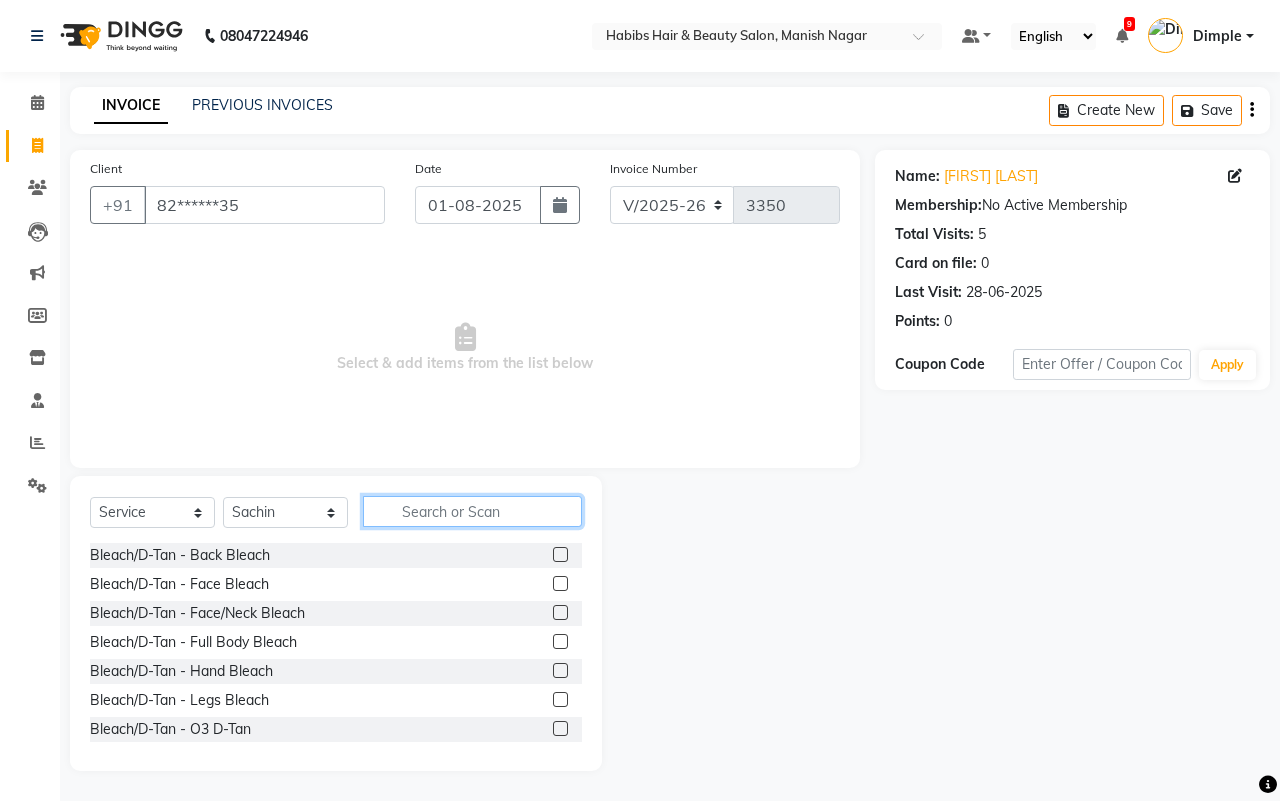 click 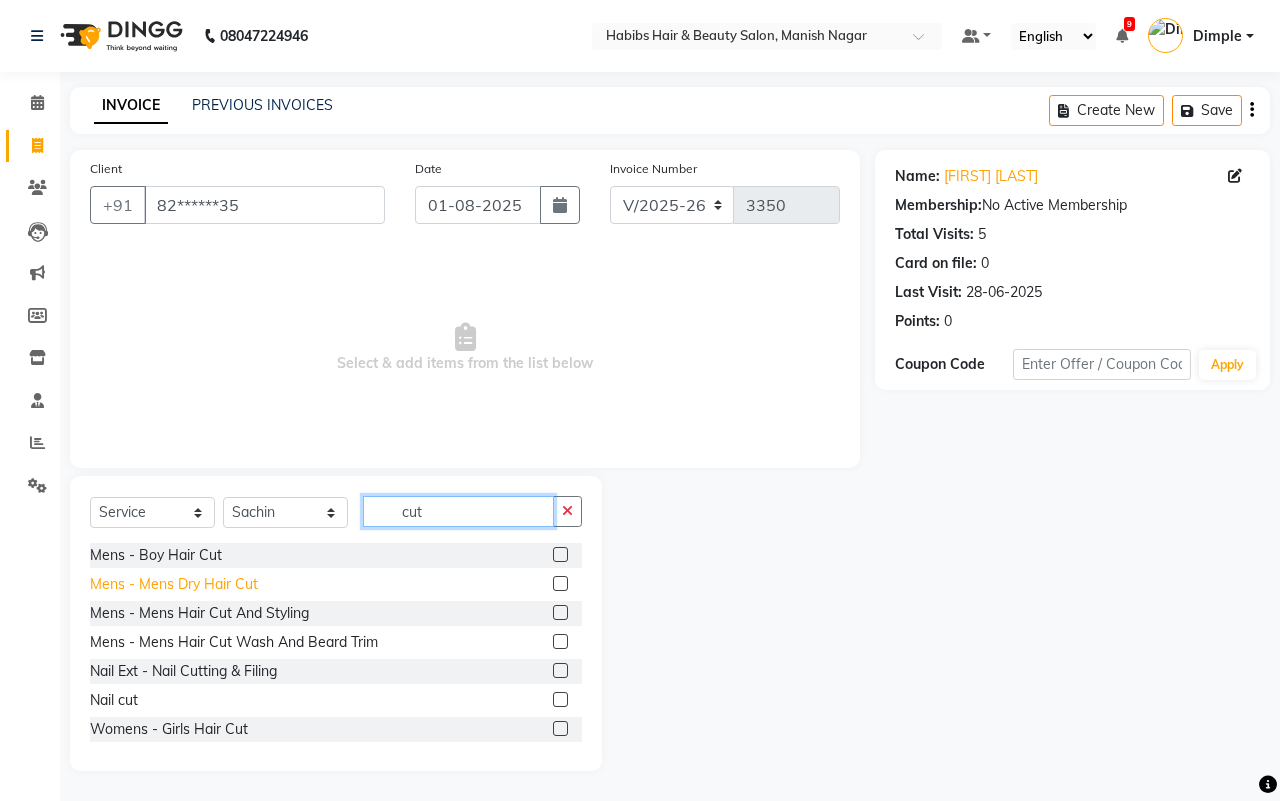 type on "cut" 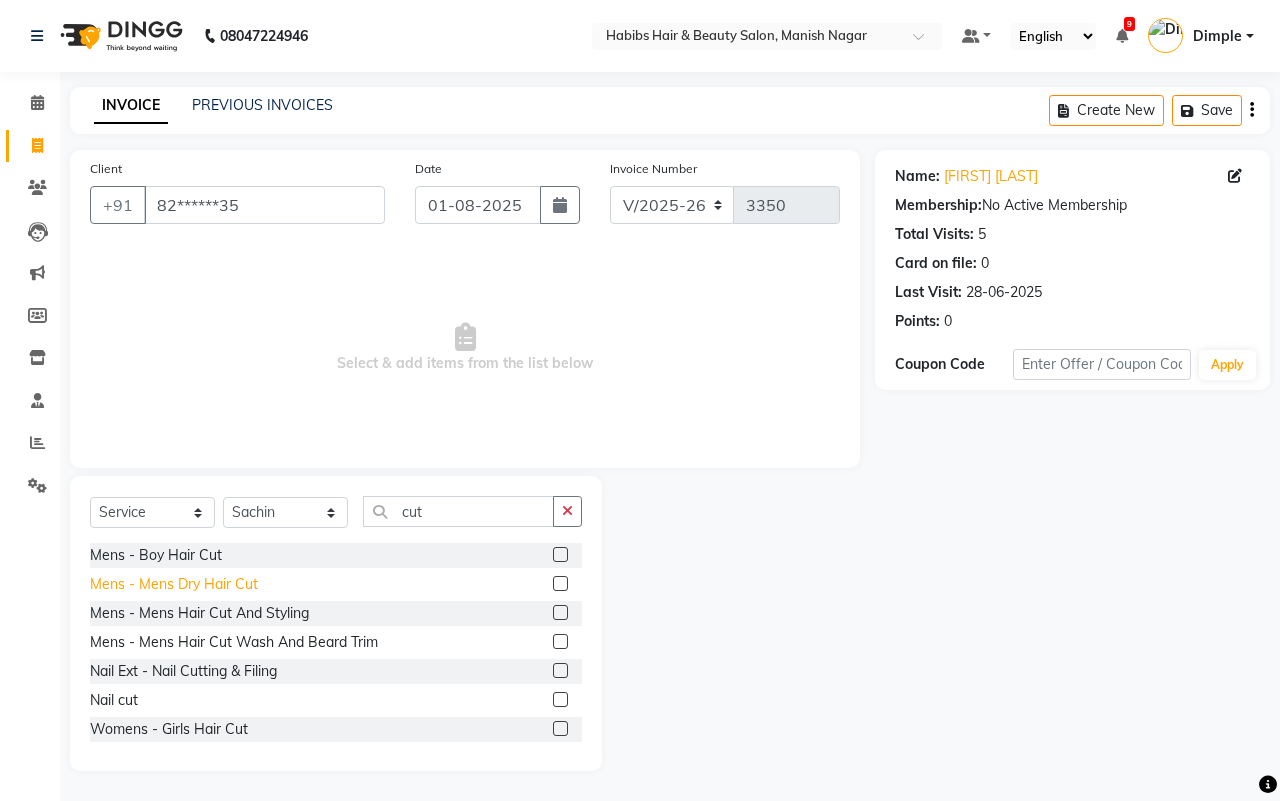 click on "Mens - Mens Dry Hair Cut" 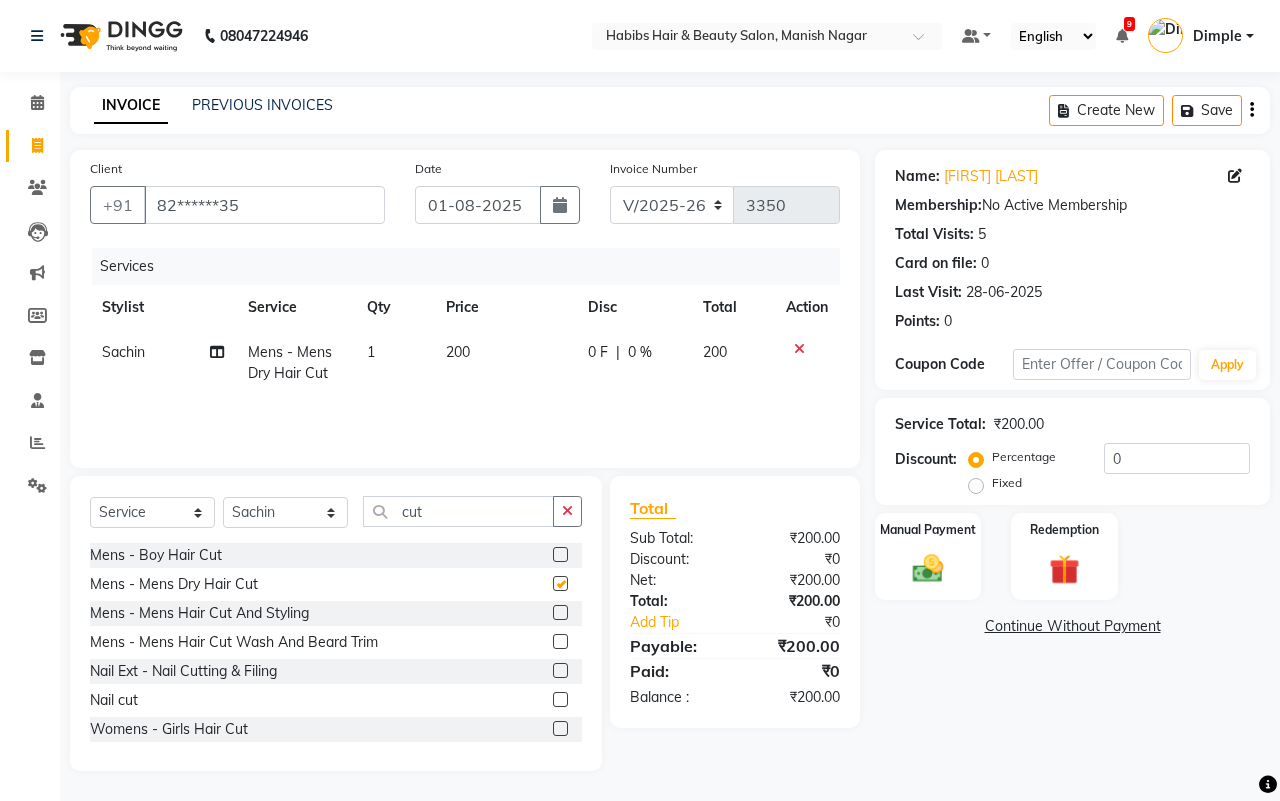 checkbox on "false" 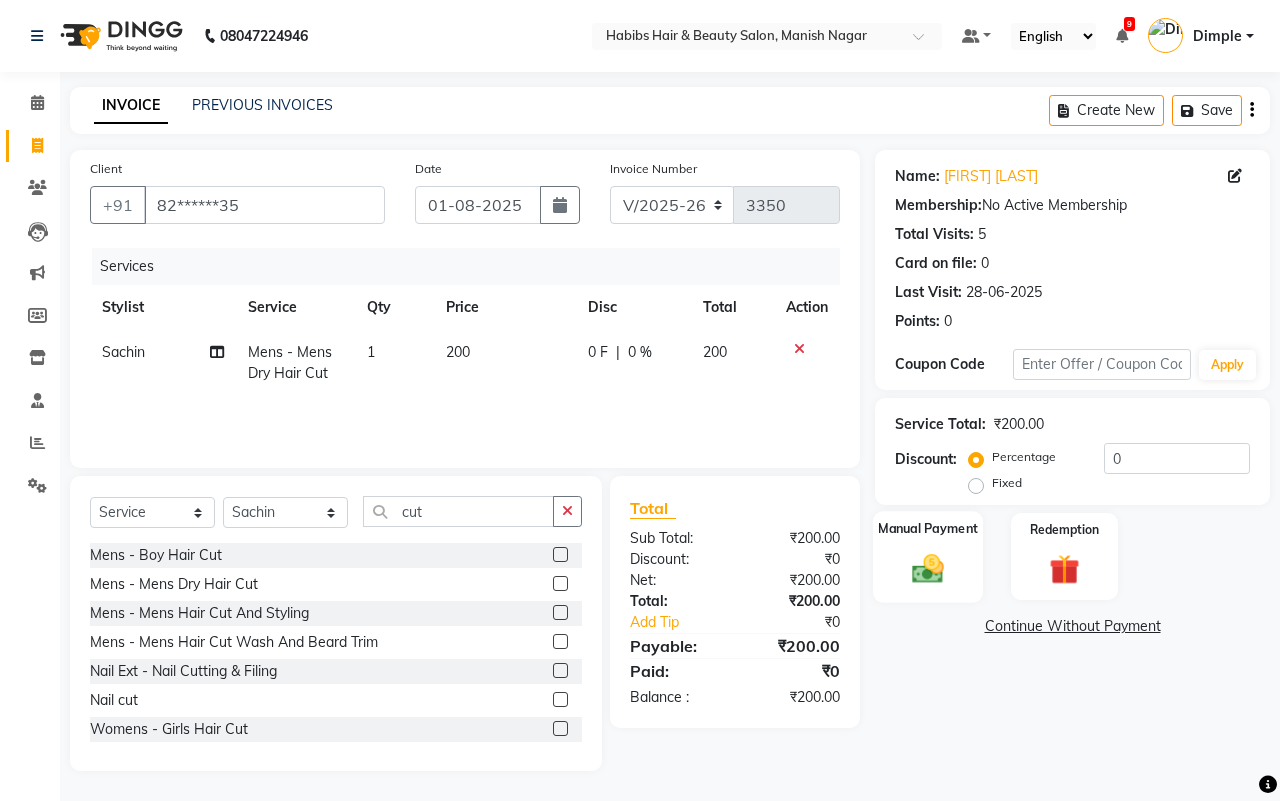 click 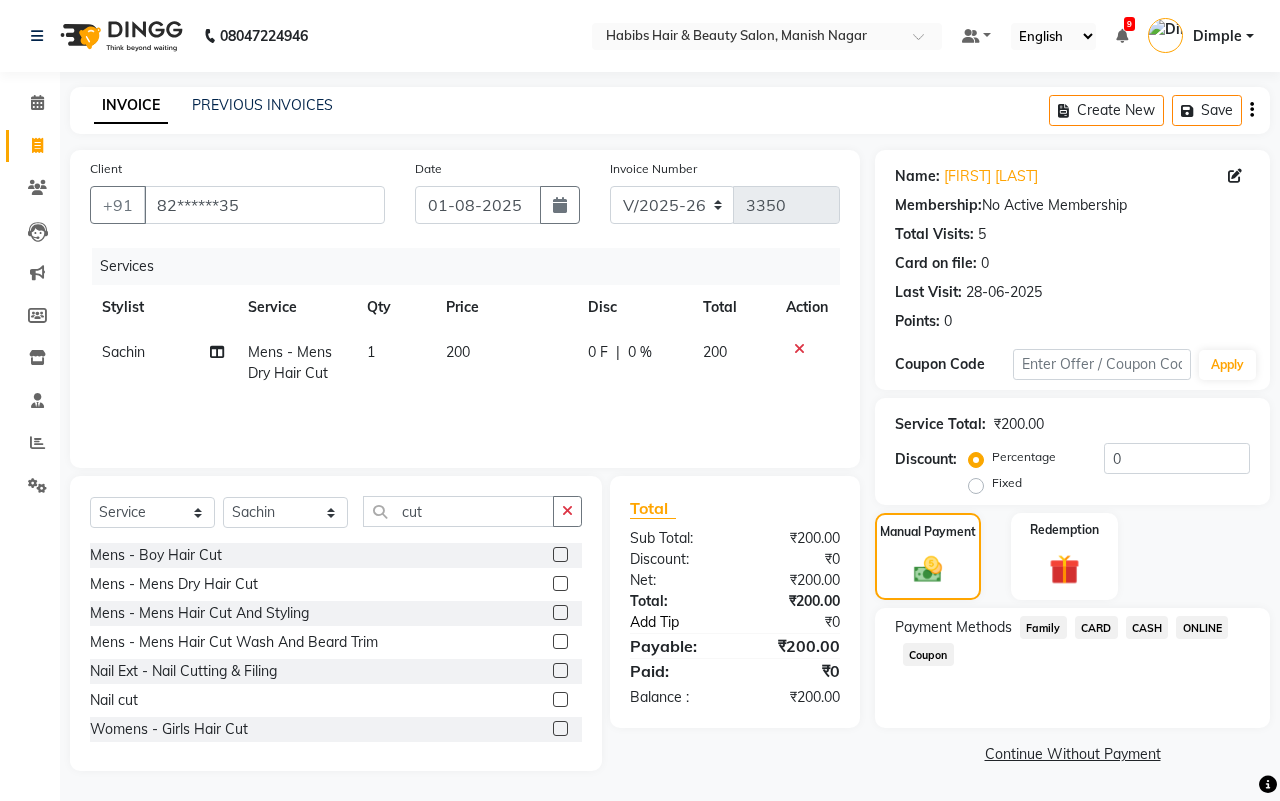 click on "Add Tip" 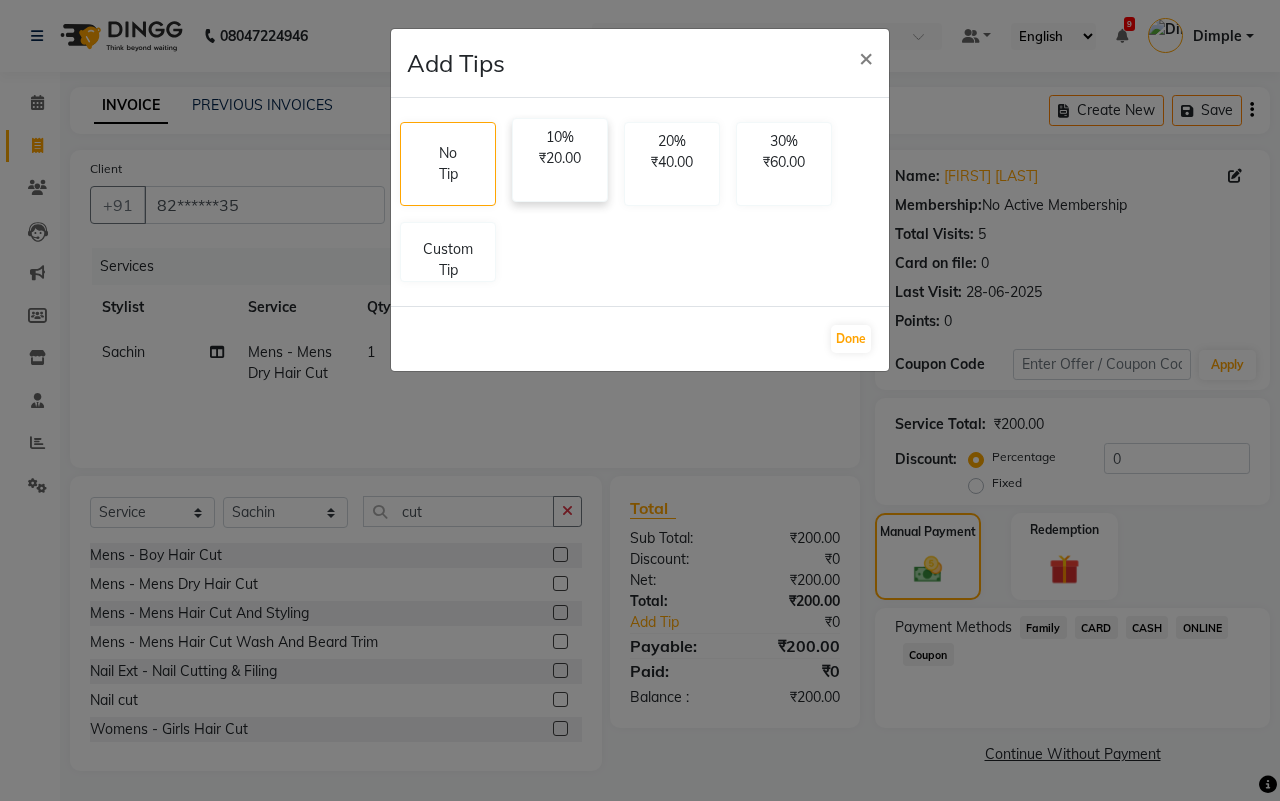 click on "10% ₹20.00" 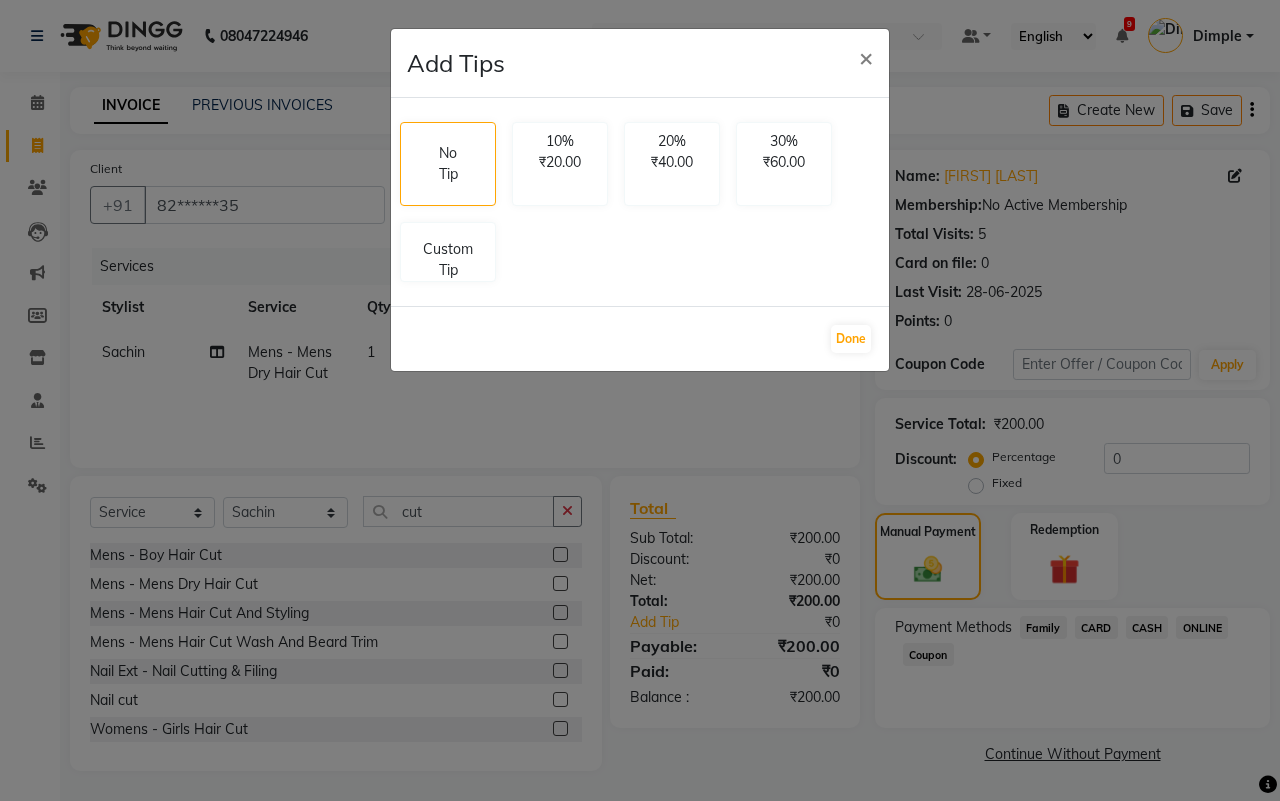select on "47216" 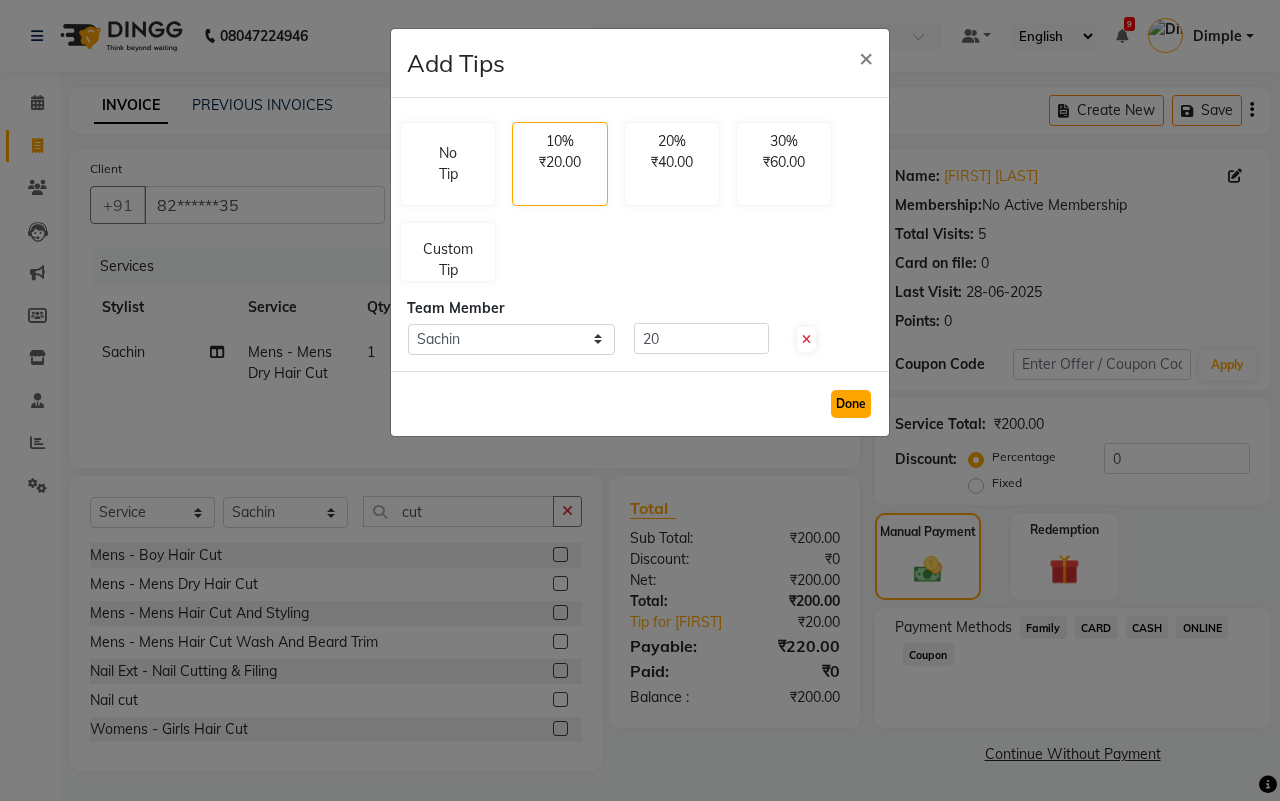 click on "Done" 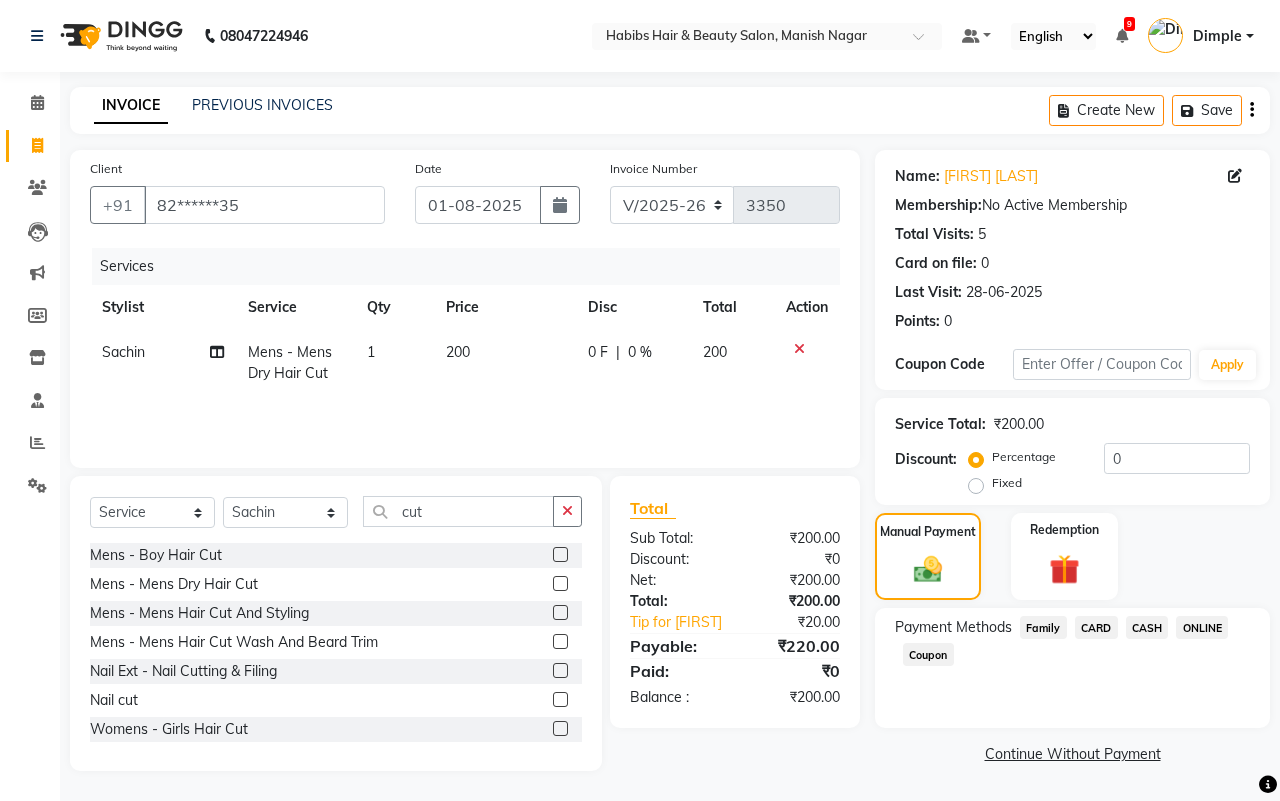 drag, startPoint x: 1196, startPoint y: 626, endPoint x: 1183, endPoint y: 648, distance: 25.553865 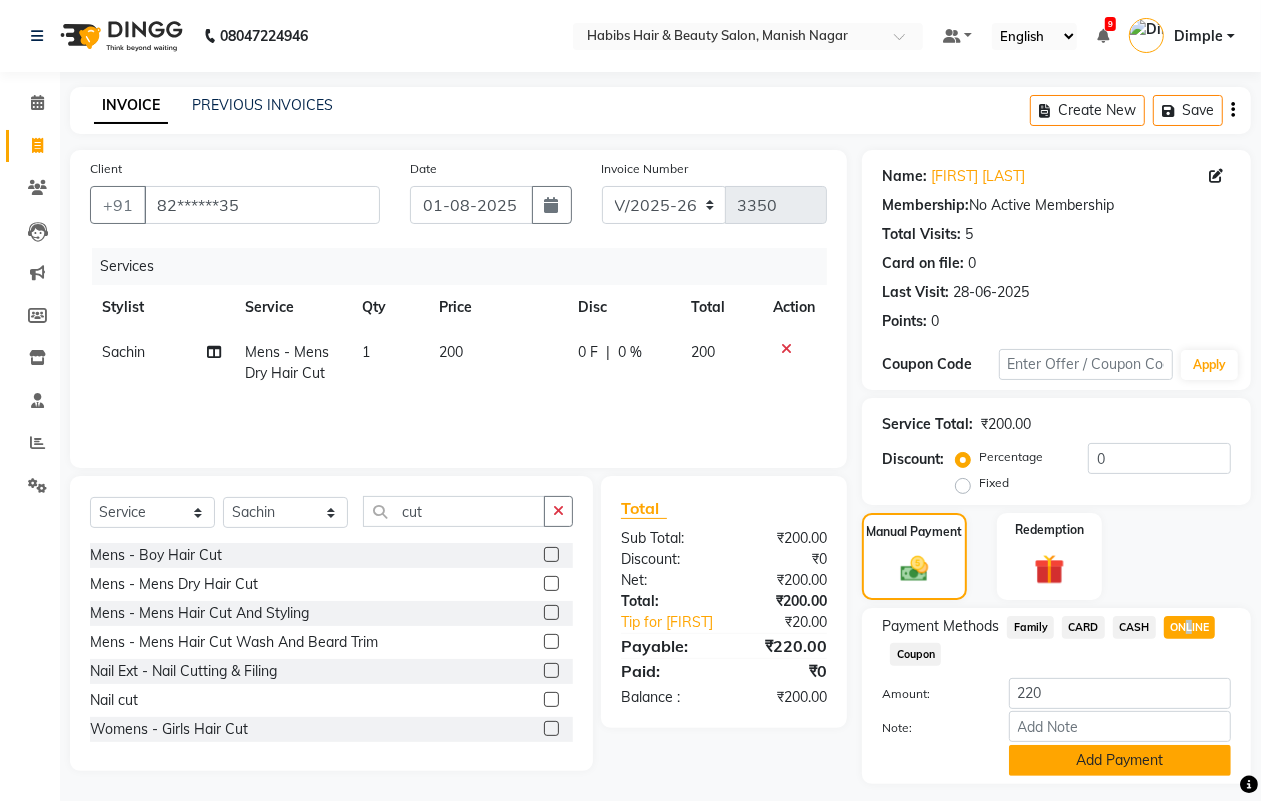 click on "Add Payment" 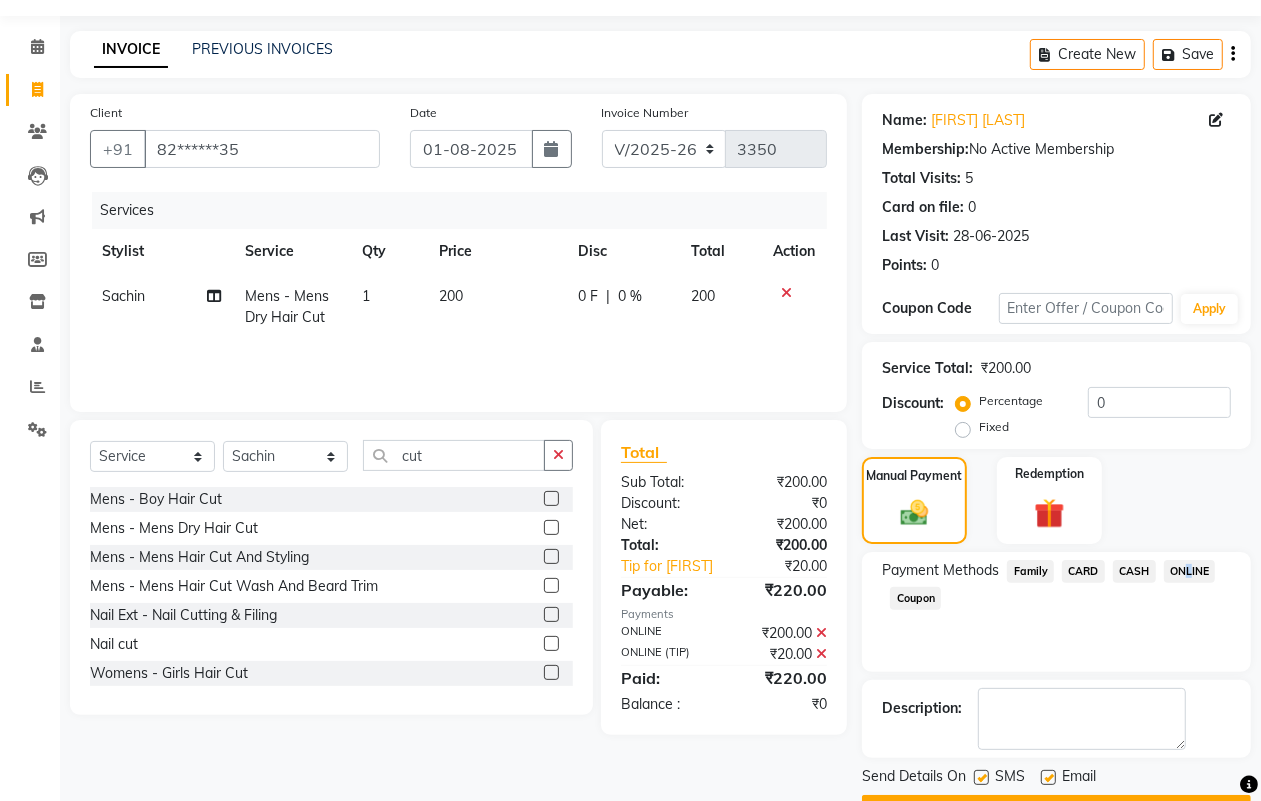 scroll, scrollTop: 111, scrollLeft: 0, axis: vertical 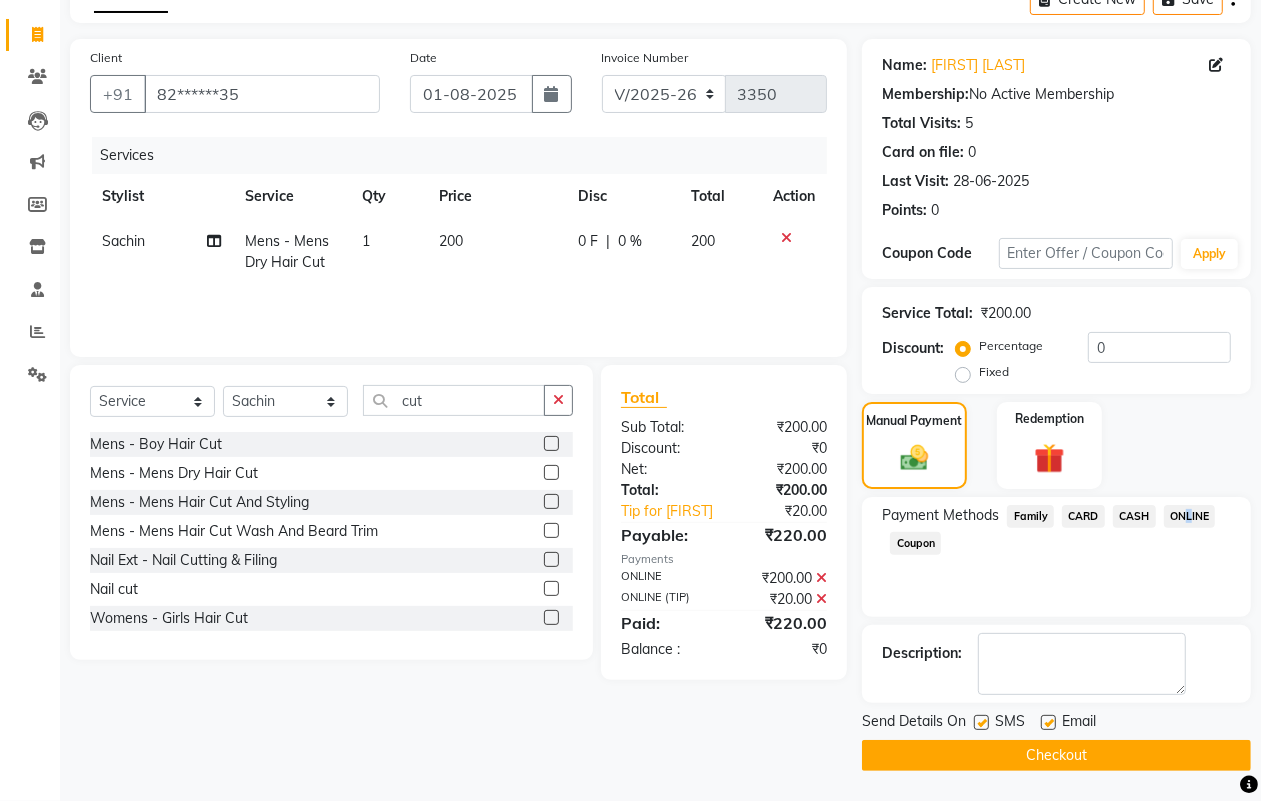 click on "Checkout" 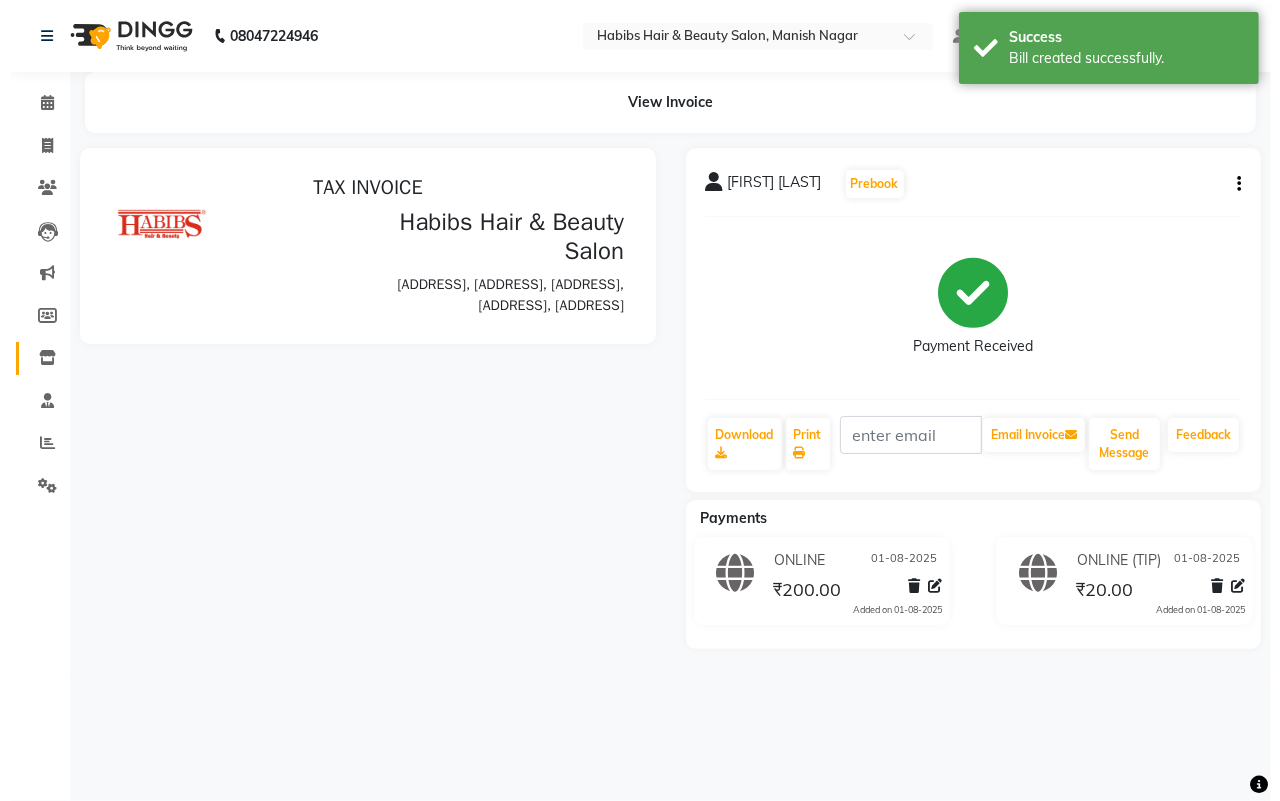 scroll, scrollTop: 0, scrollLeft: 0, axis: both 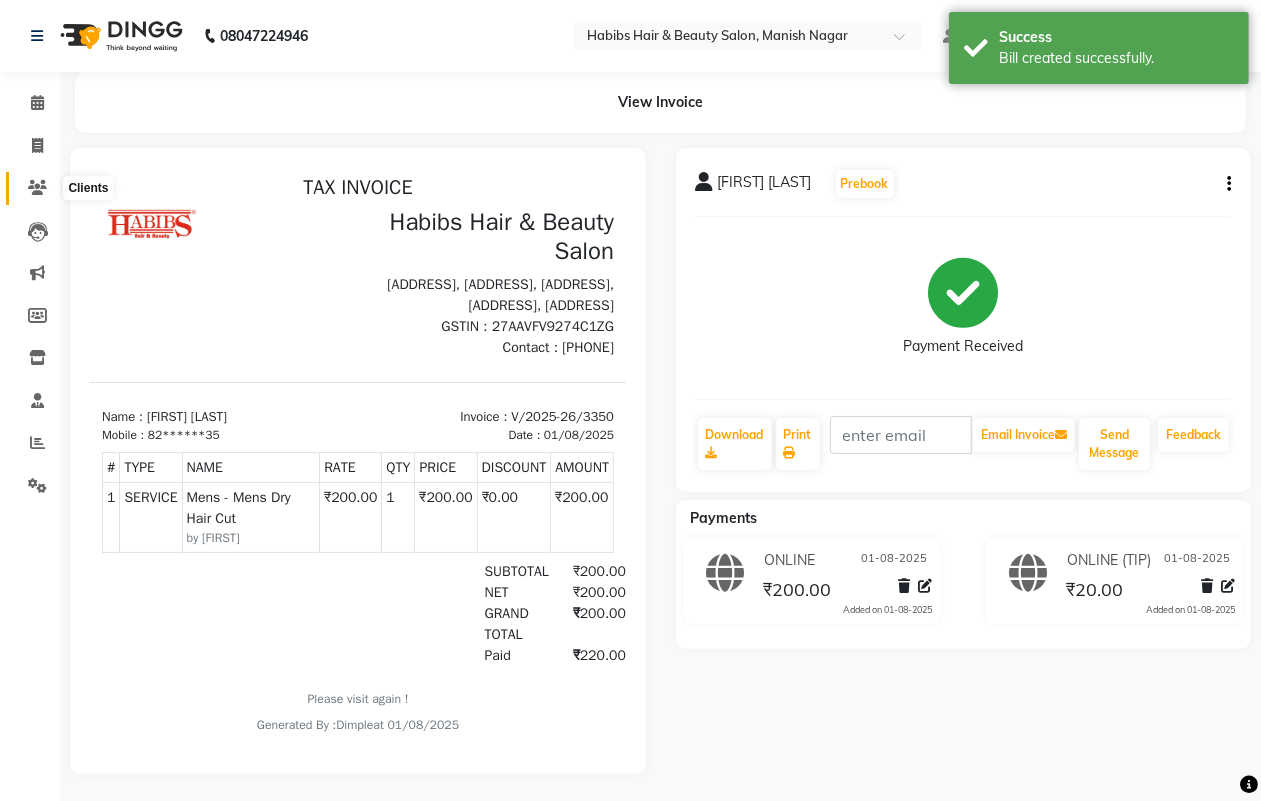 click 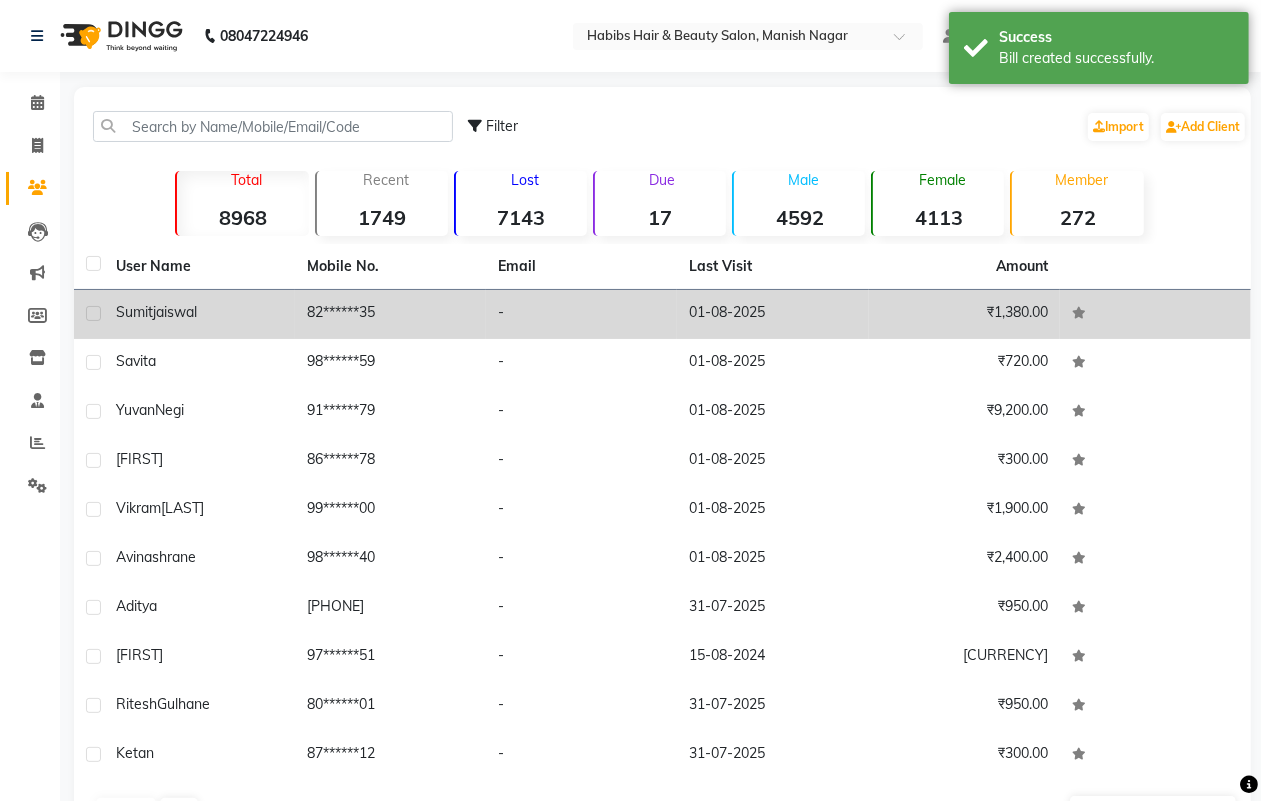 click on "jaiswal" 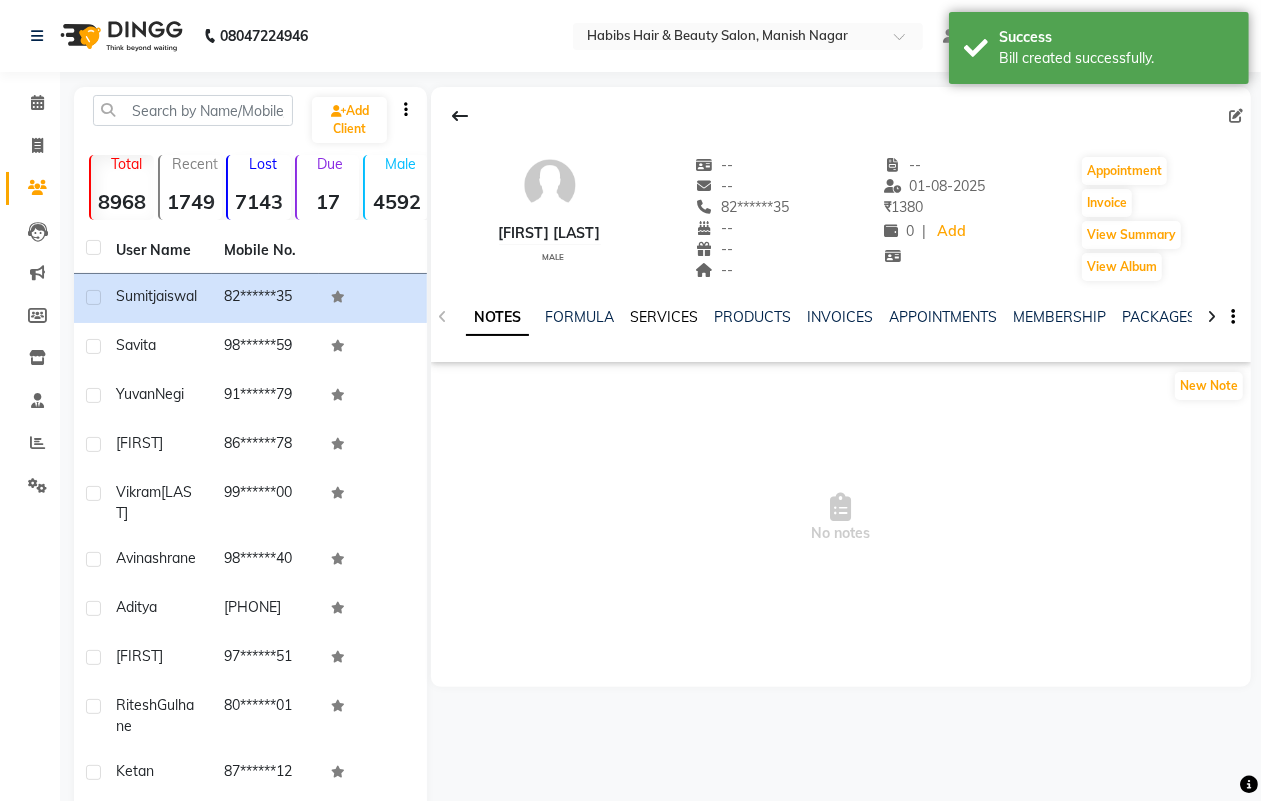 click on "SERVICES" 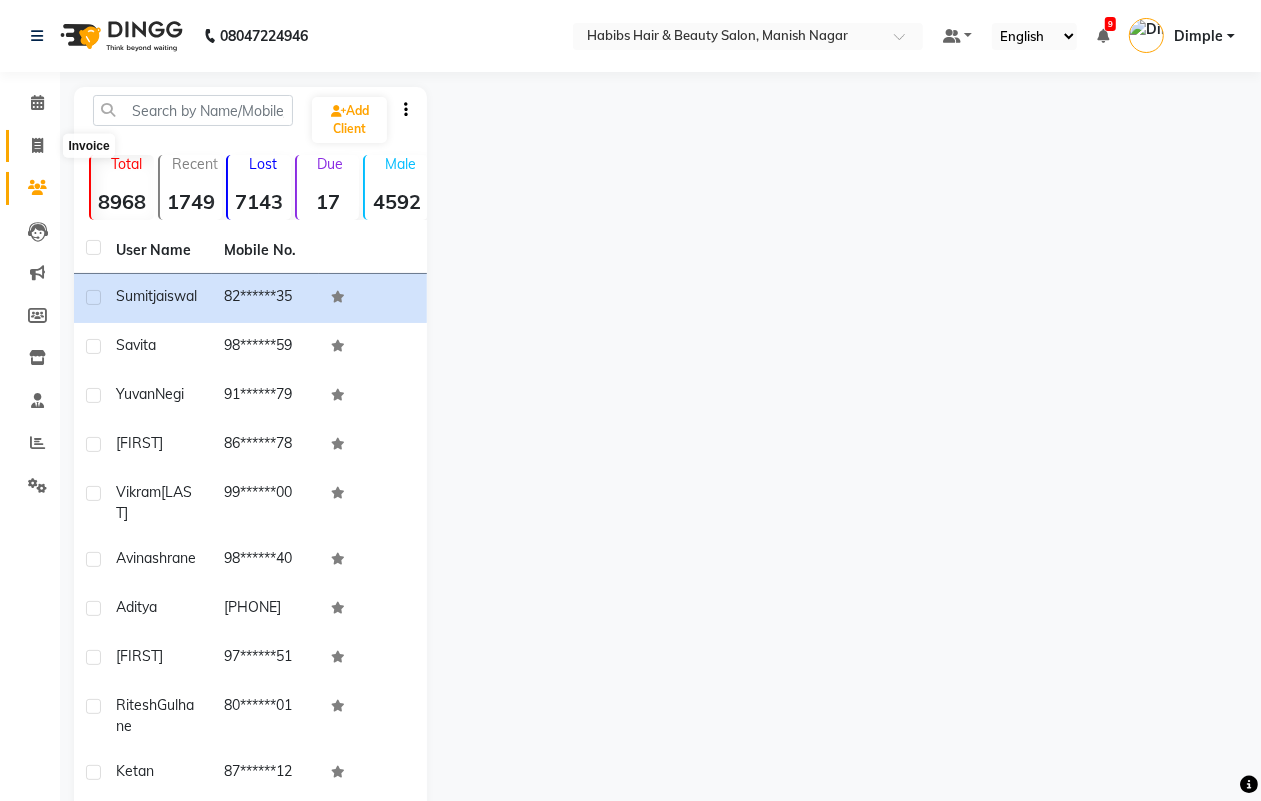 click 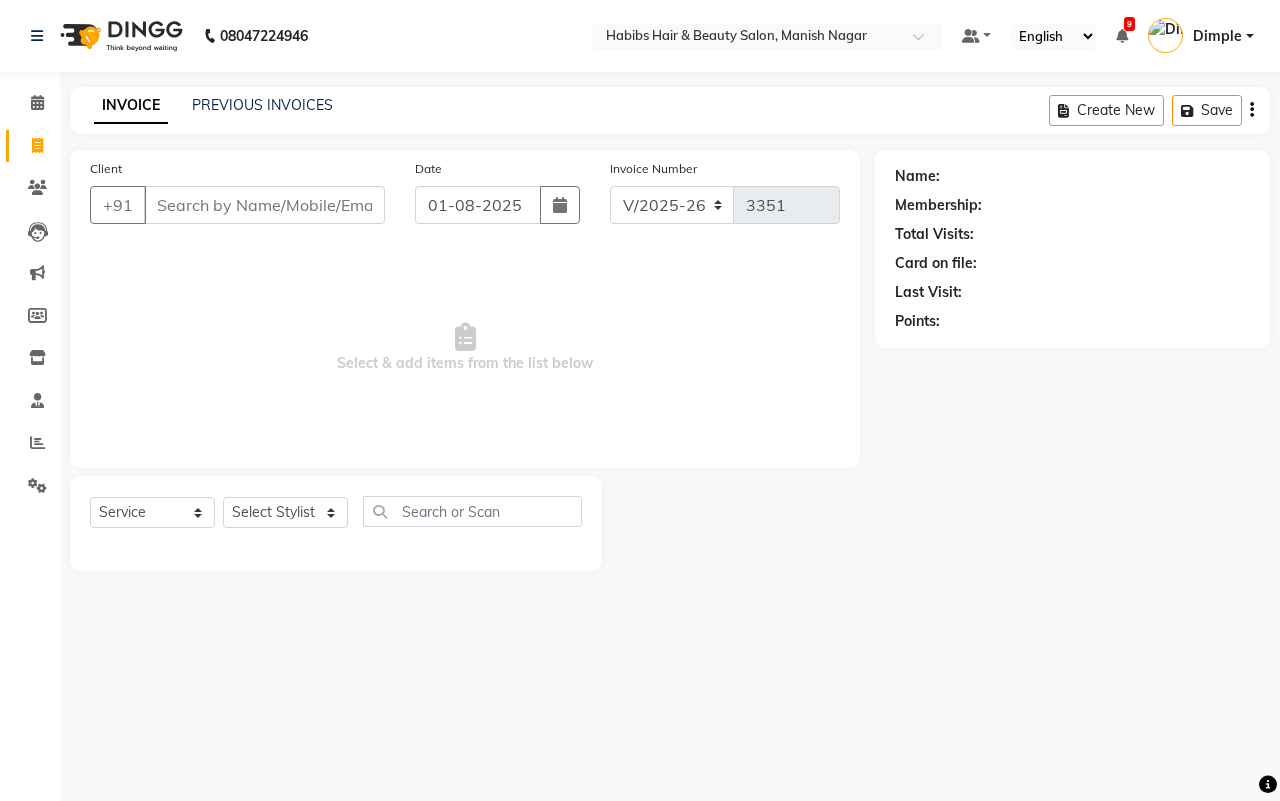 click on "Client" at bounding box center (264, 205) 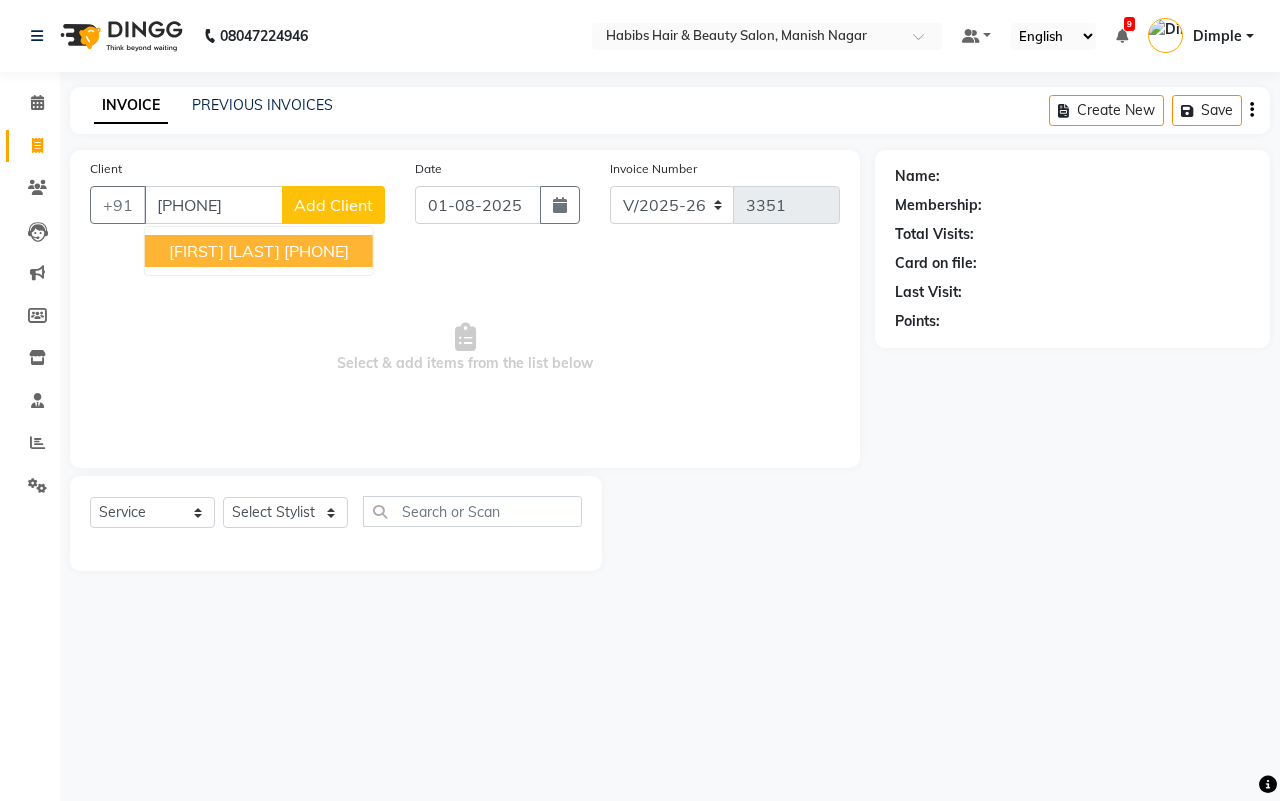 type on "[PHONE]" 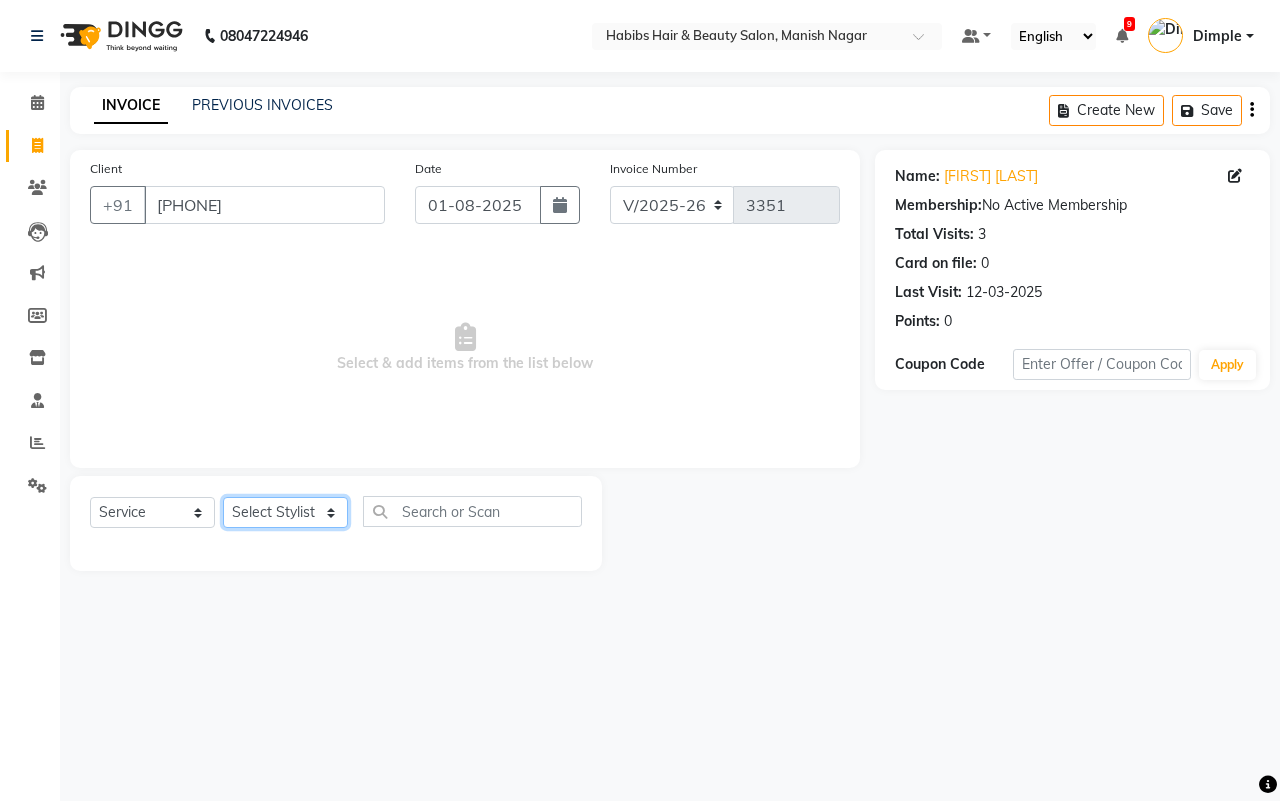 click on "Select Stylist[FIRST] [FIRST] [FIRST] [FIRST] [FIRST] [FIRST] [FIRST] [FIRST] [FIRST] [FIRST]" 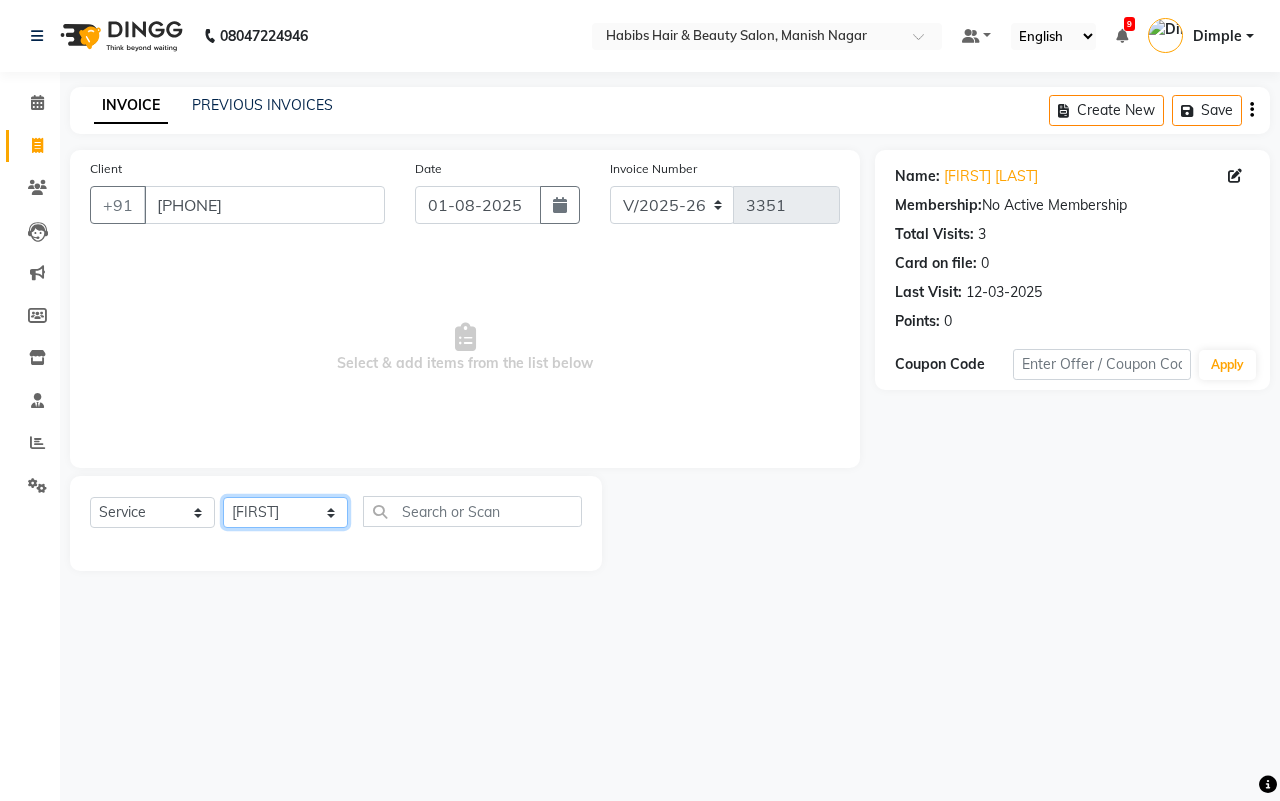 click on "Select Stylist[FIRST] [FIRST] [FIRST] [FIRST] [FIRST] [FIRST] [FIRST] [FIRST] [FIRST] [FIRST]" 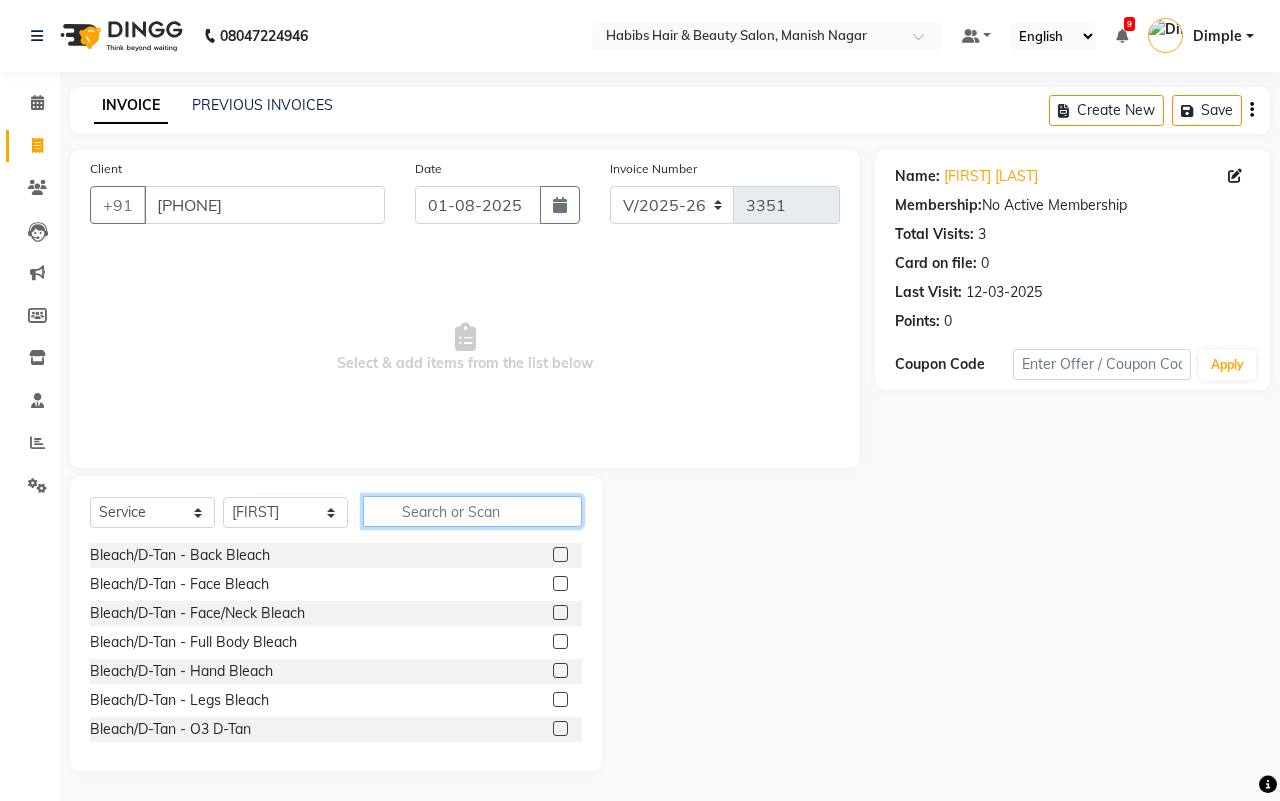 click 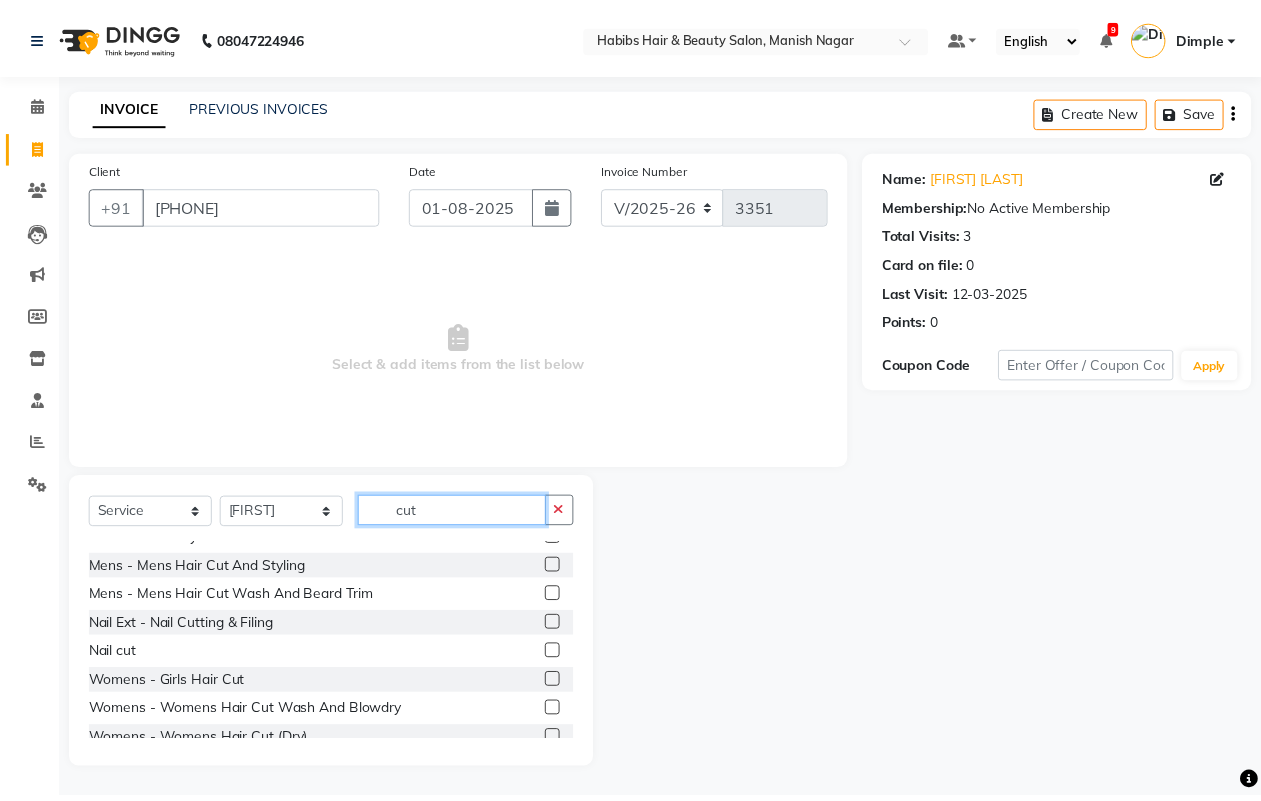 scroll, scrollTop: 90, scrollLeft: 0, axis: vertical 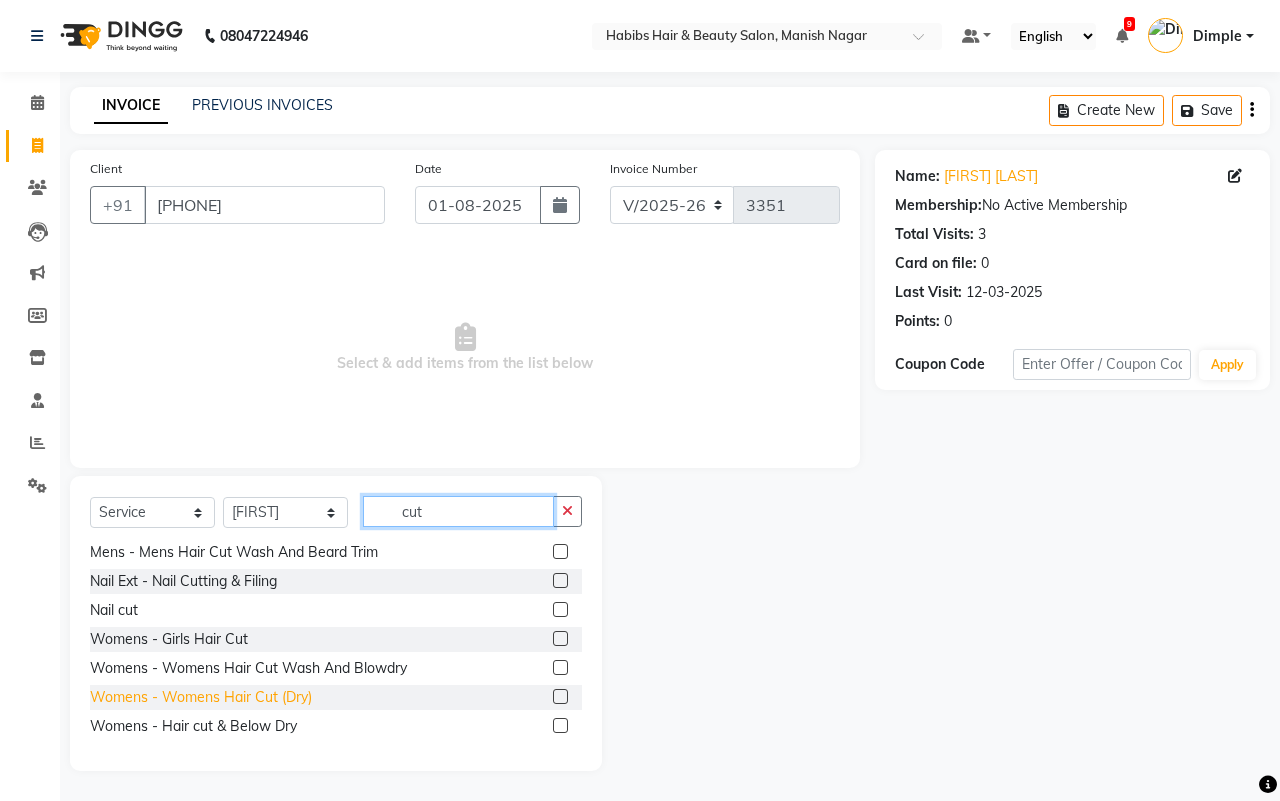 type on "cut" 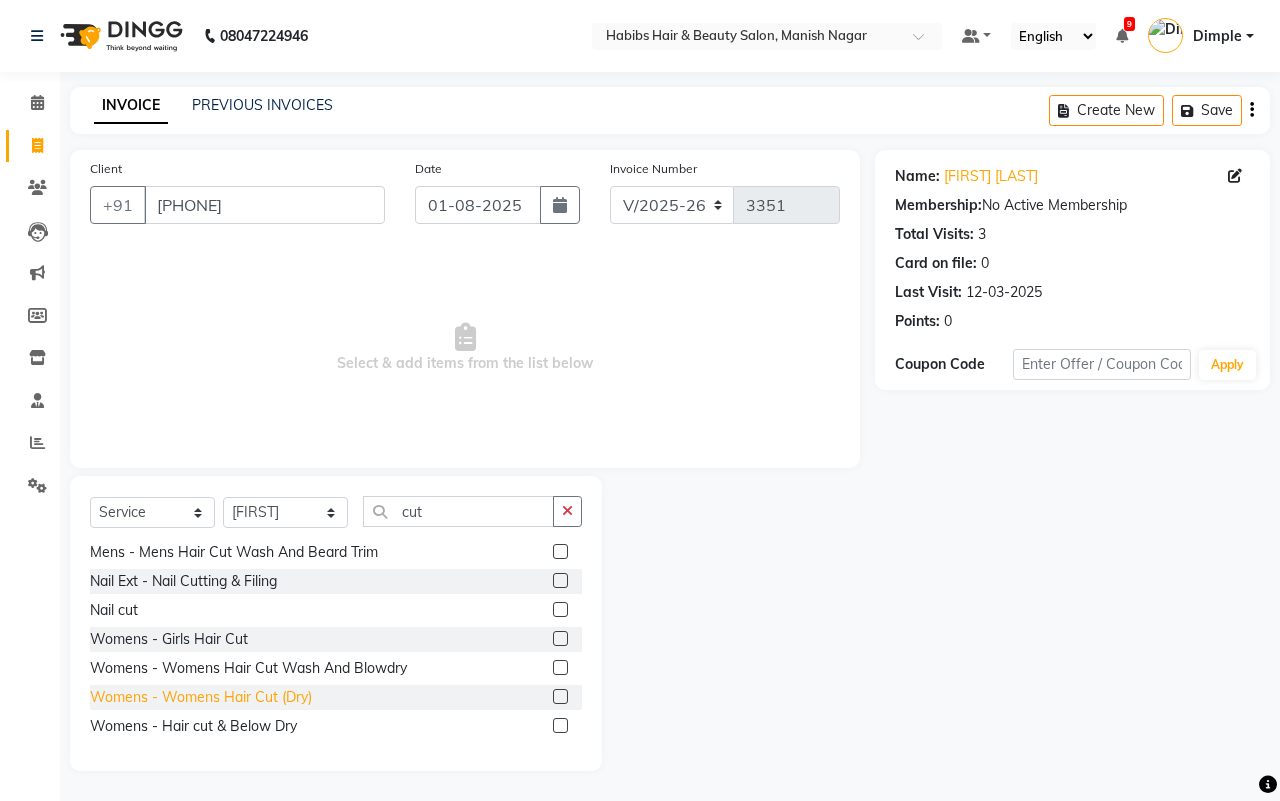 click on "Womens - Womens Hair Cut (Dry)" 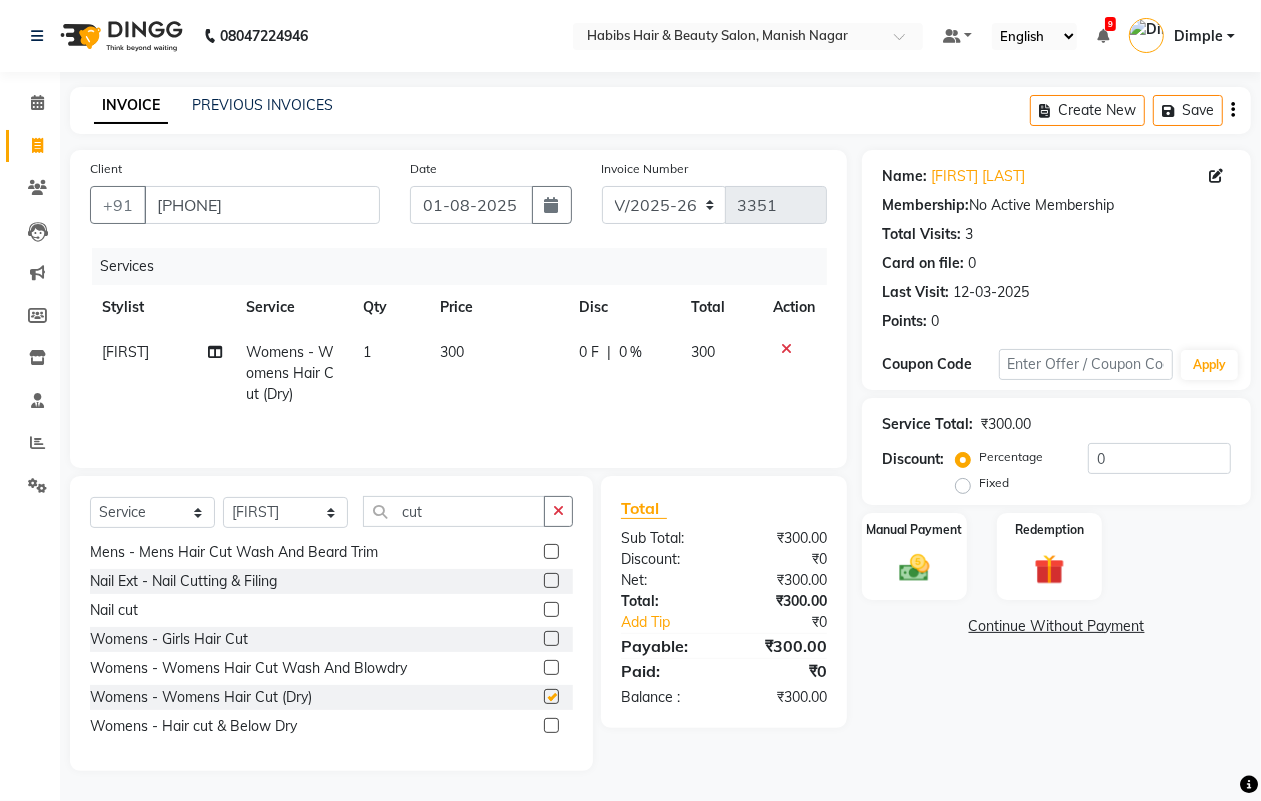 checkbox on "false" 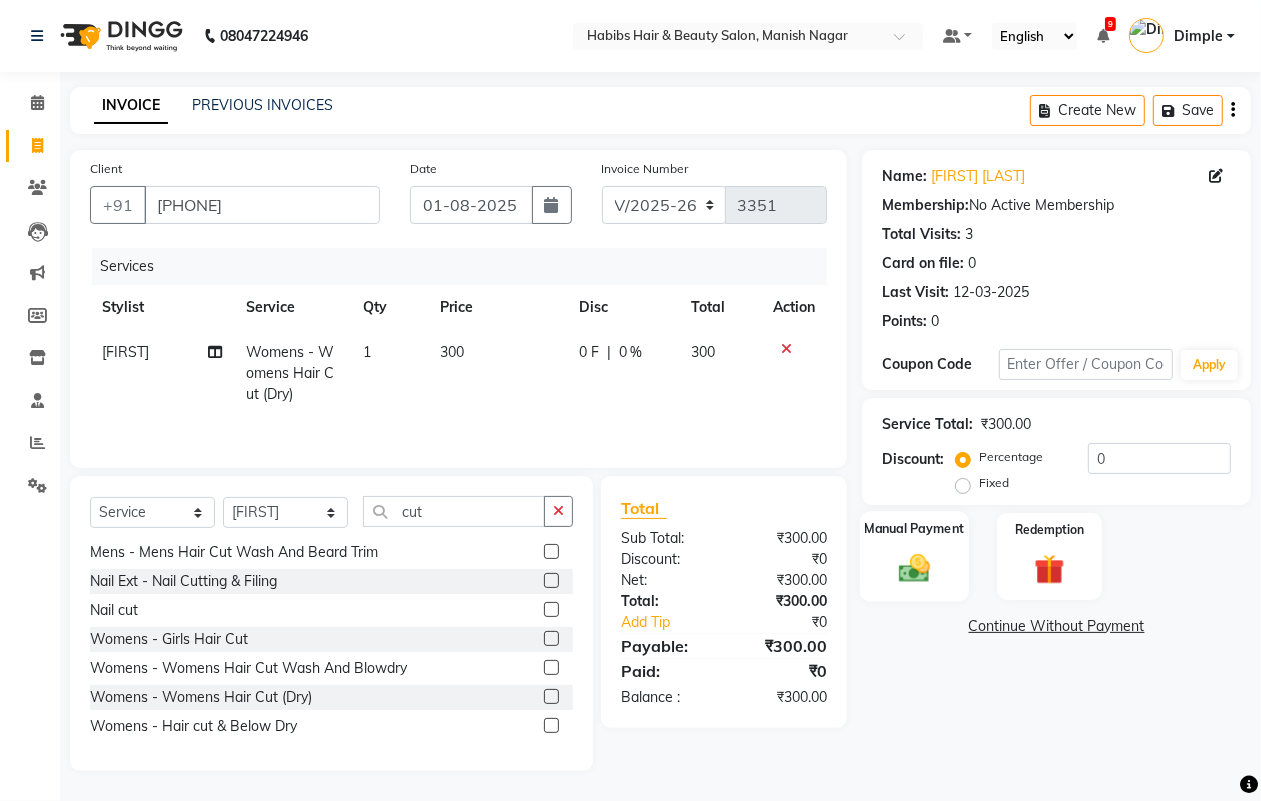click 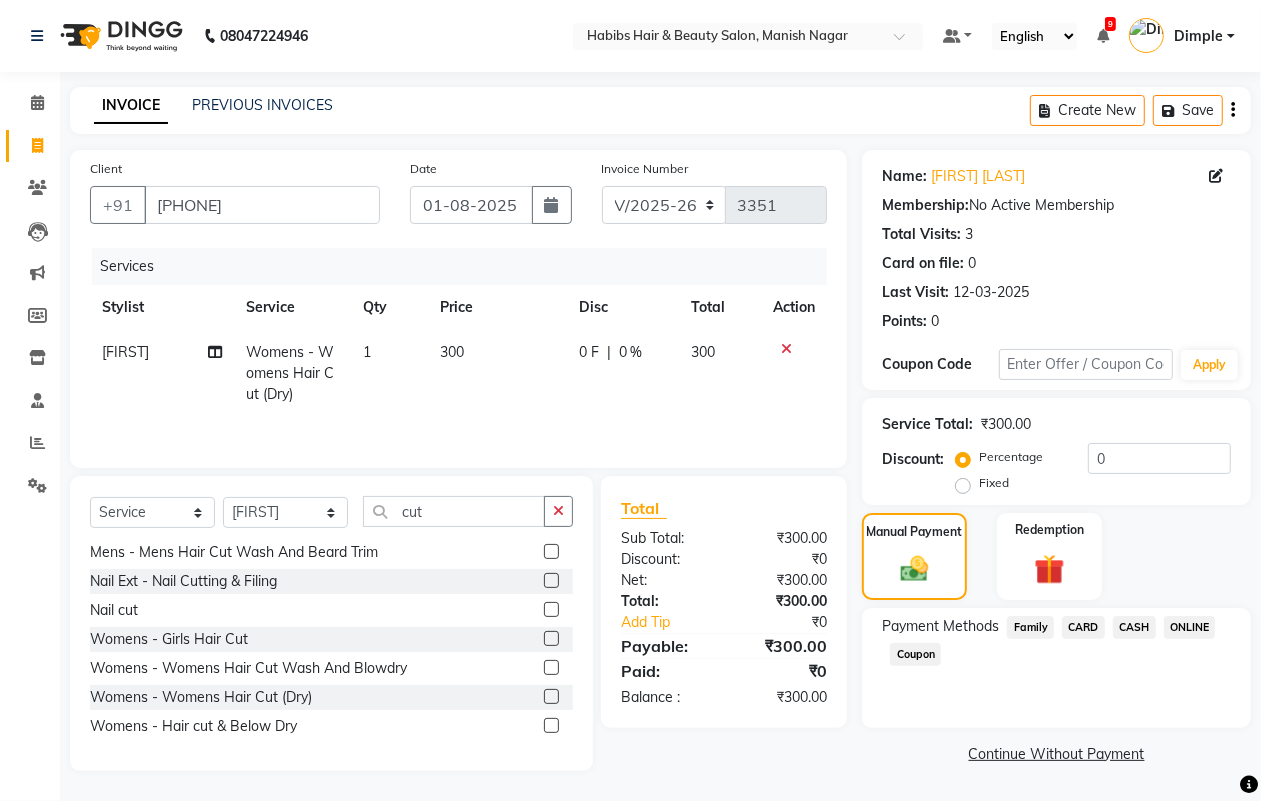 click on "ONLINE" 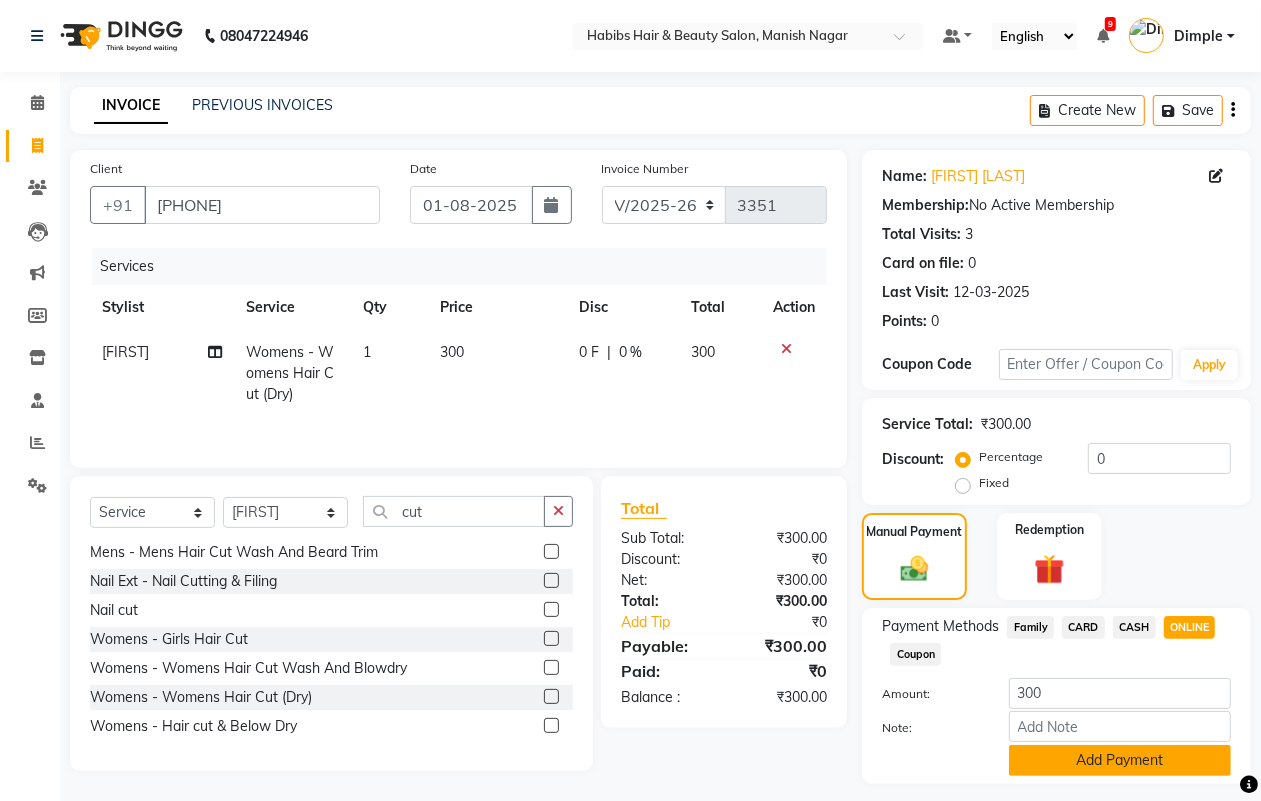 click on "Add Payment" 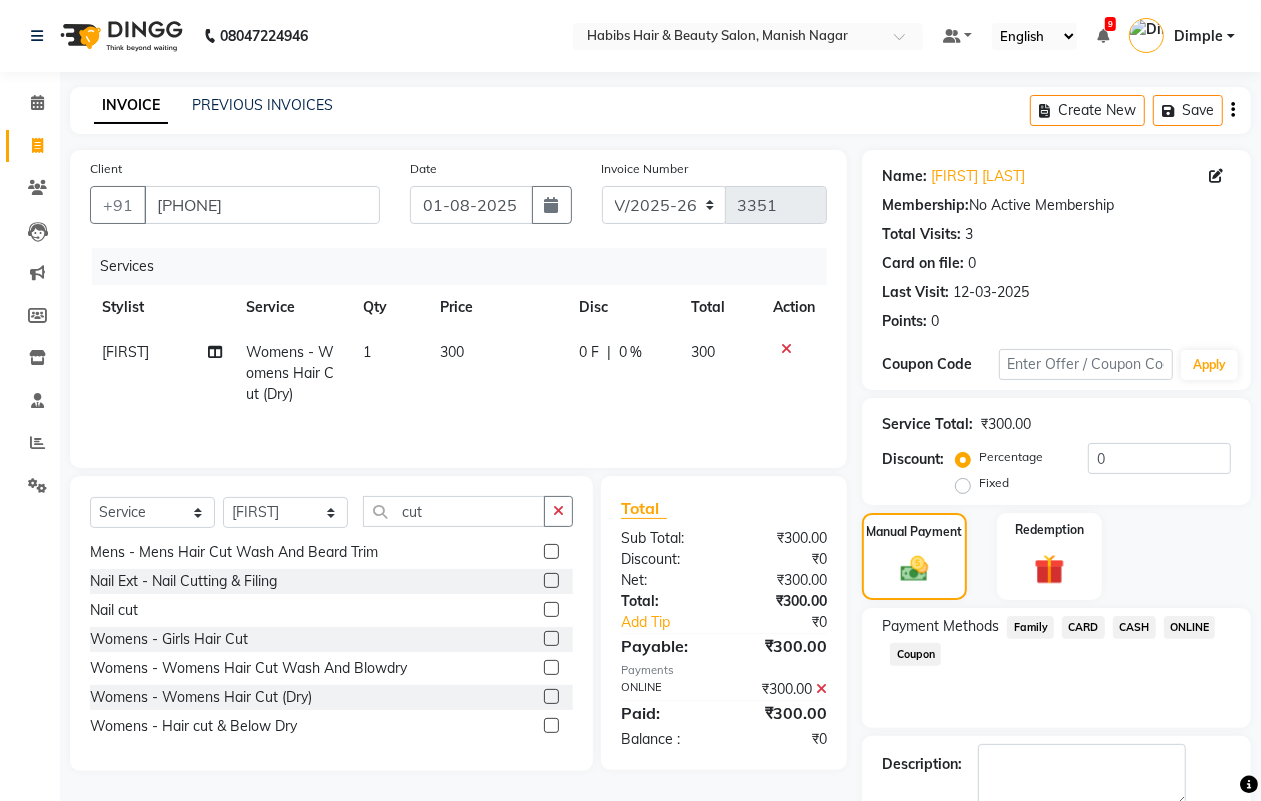 scroll, scrollTop: 111, scrollLeft: 0, axis: vertical 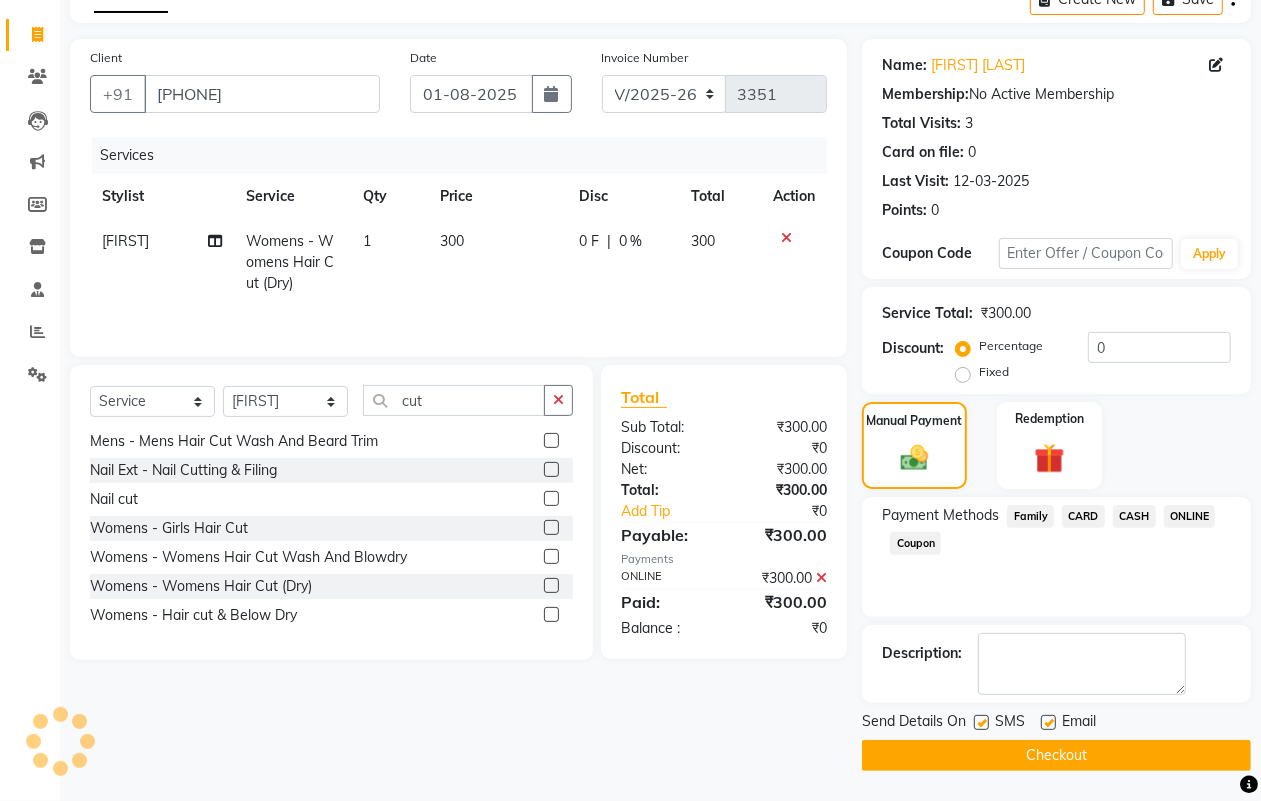 click on "Checkout" 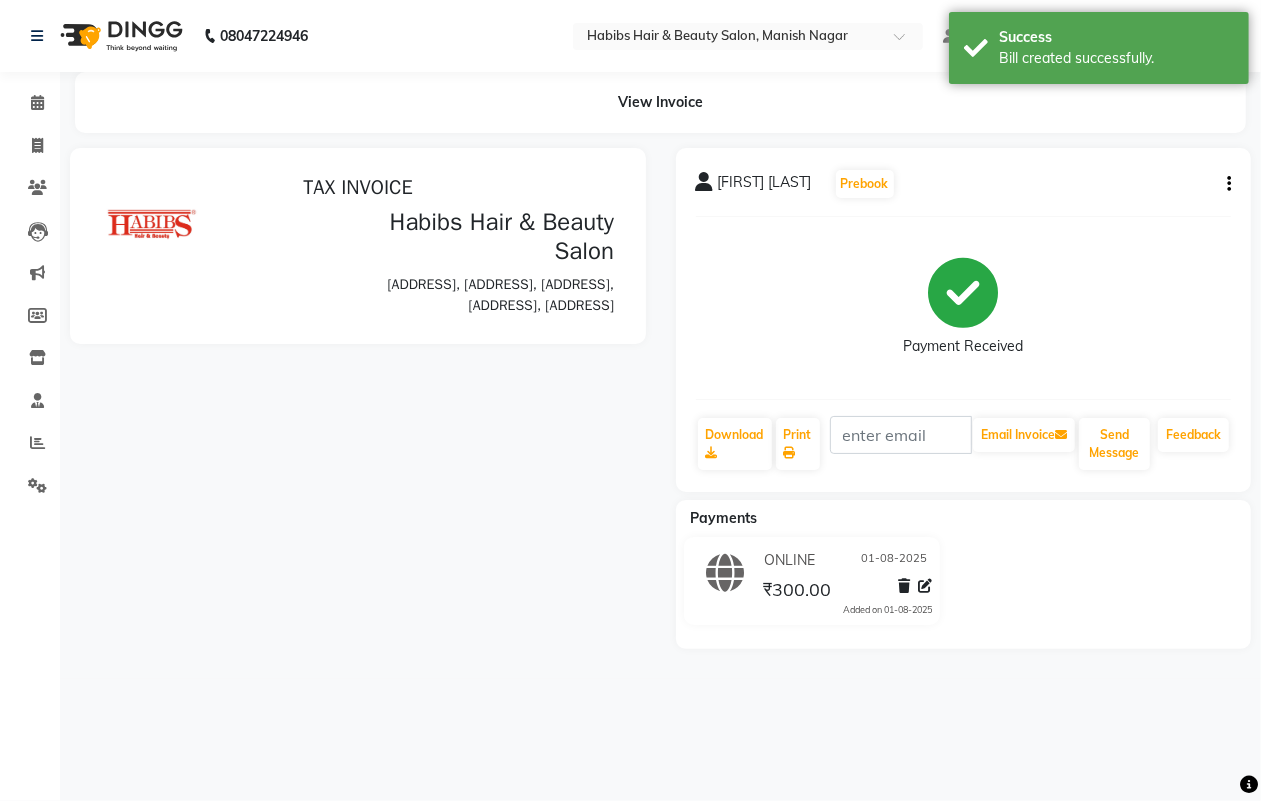 scroll, scrollTop: 0, scrollLeft: 0, axis: both 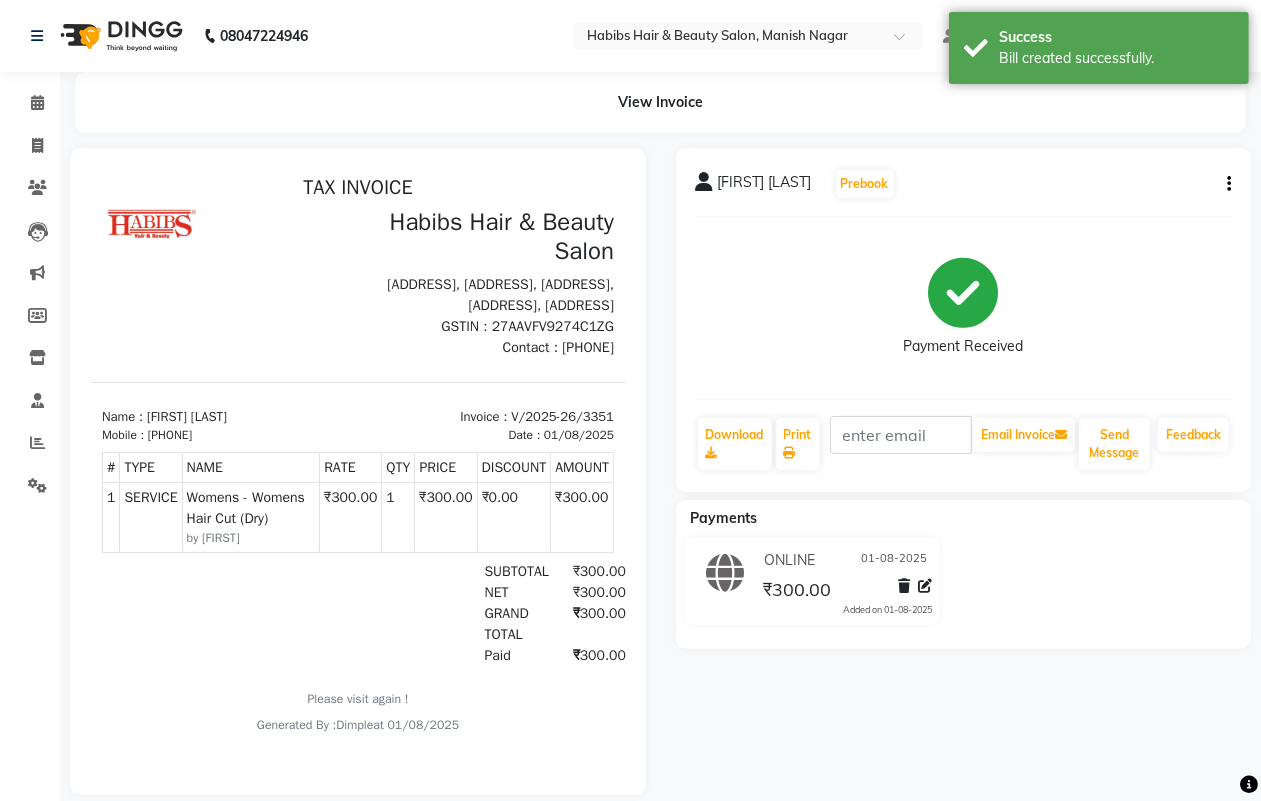 select on "service" 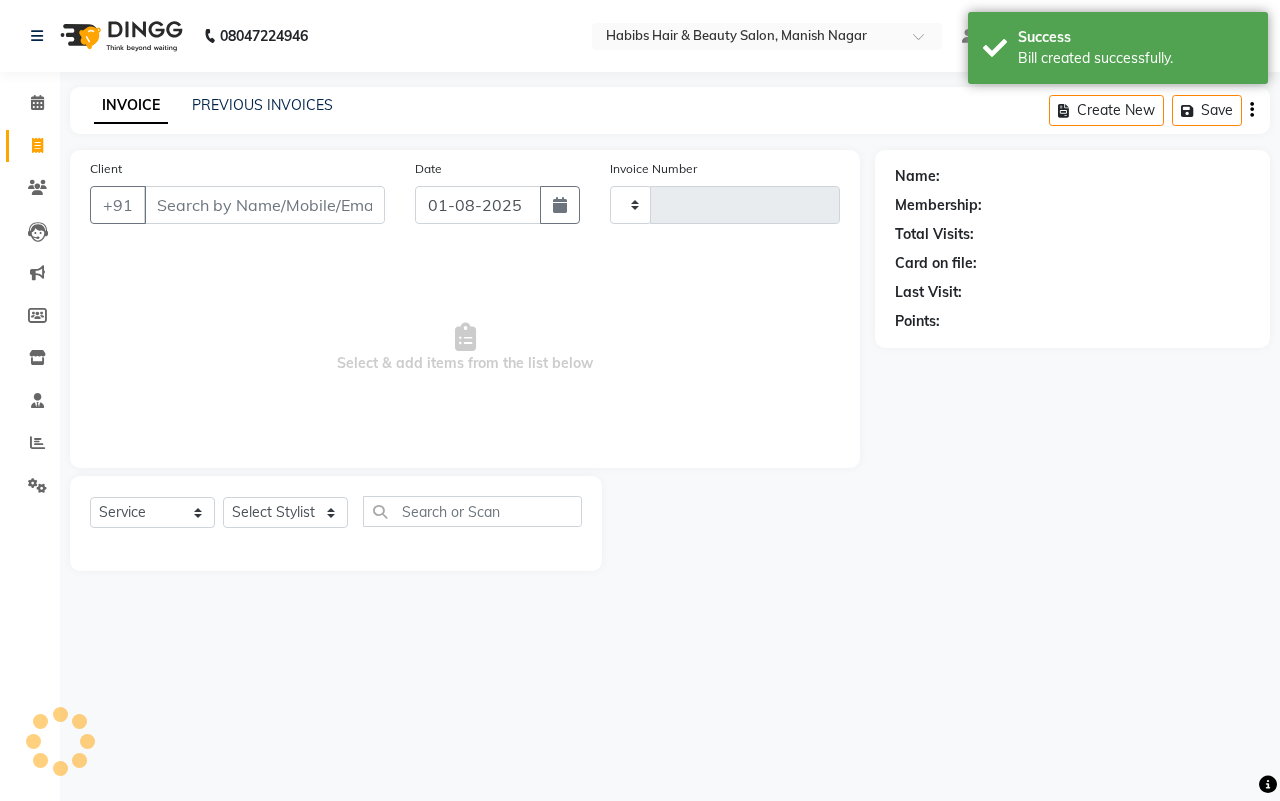 type on "3352" 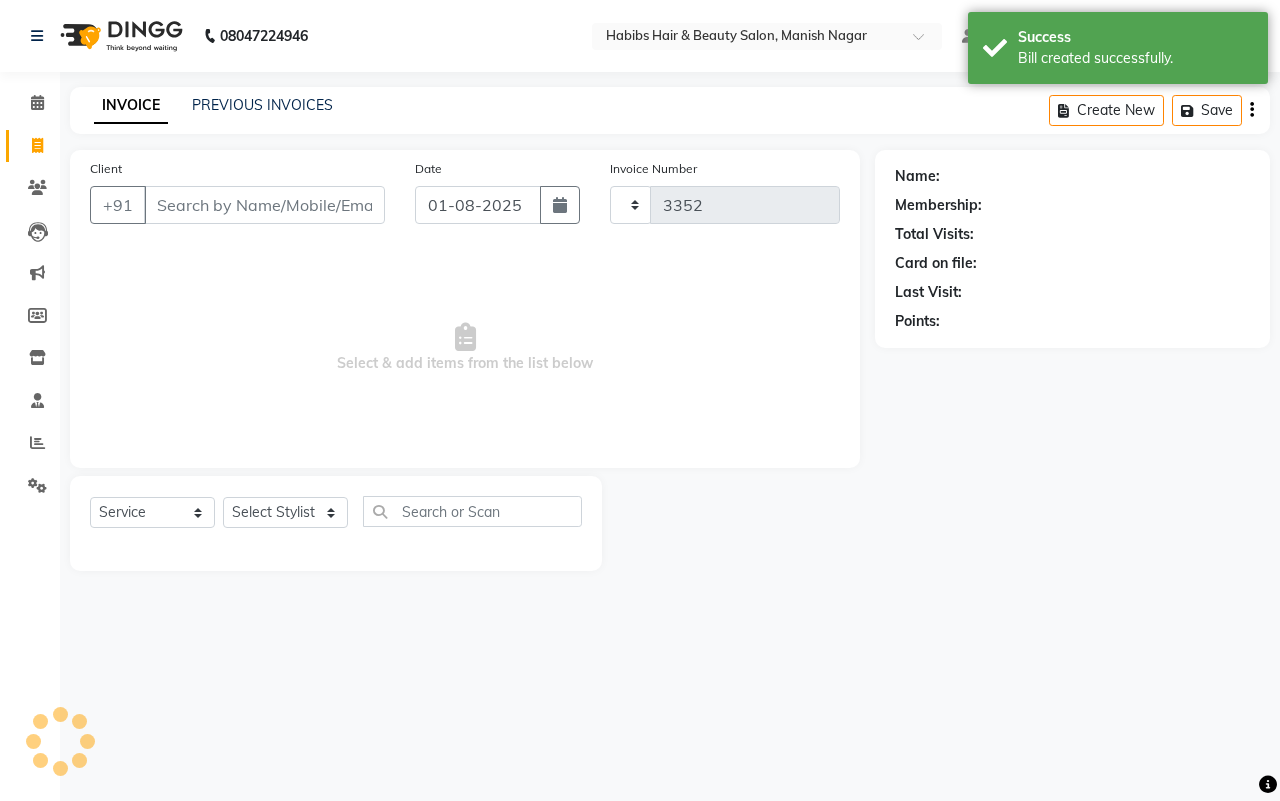 select on "3804" 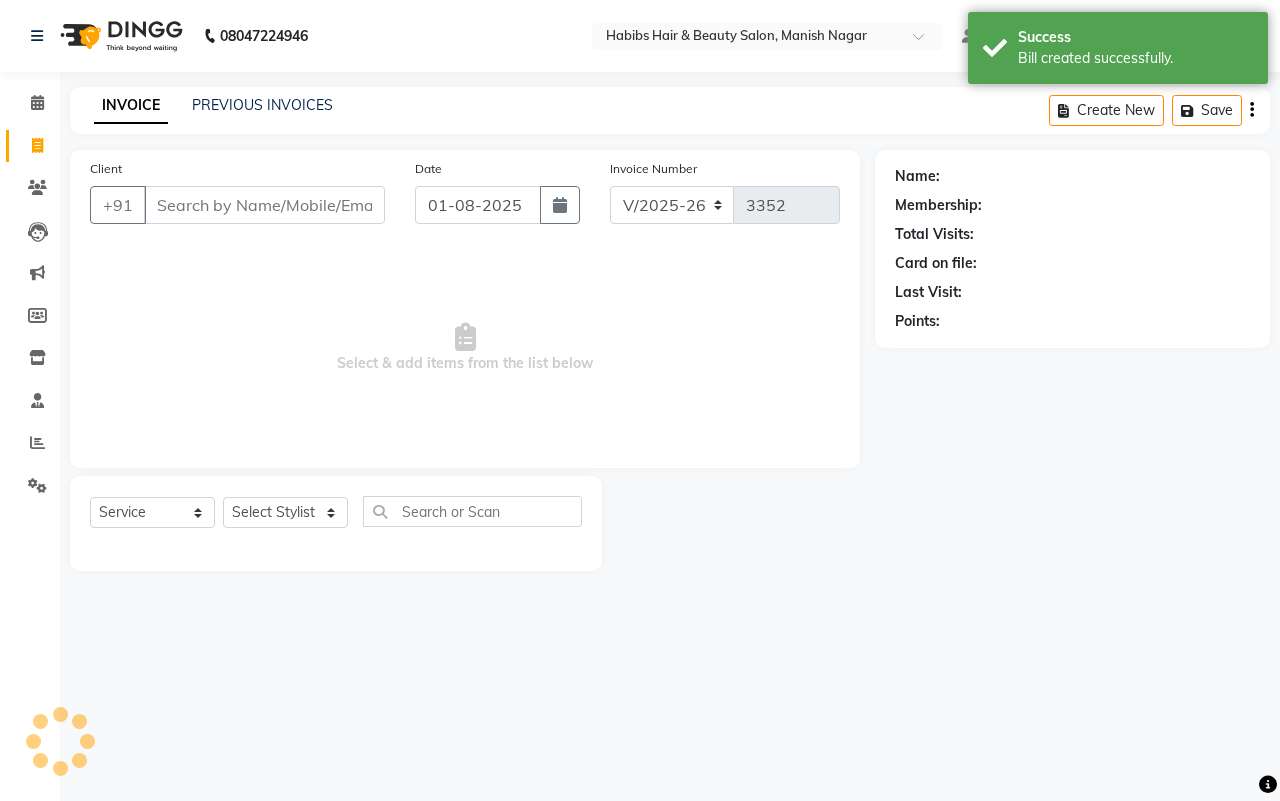 click on "Client" at bounding box center (264, 205) 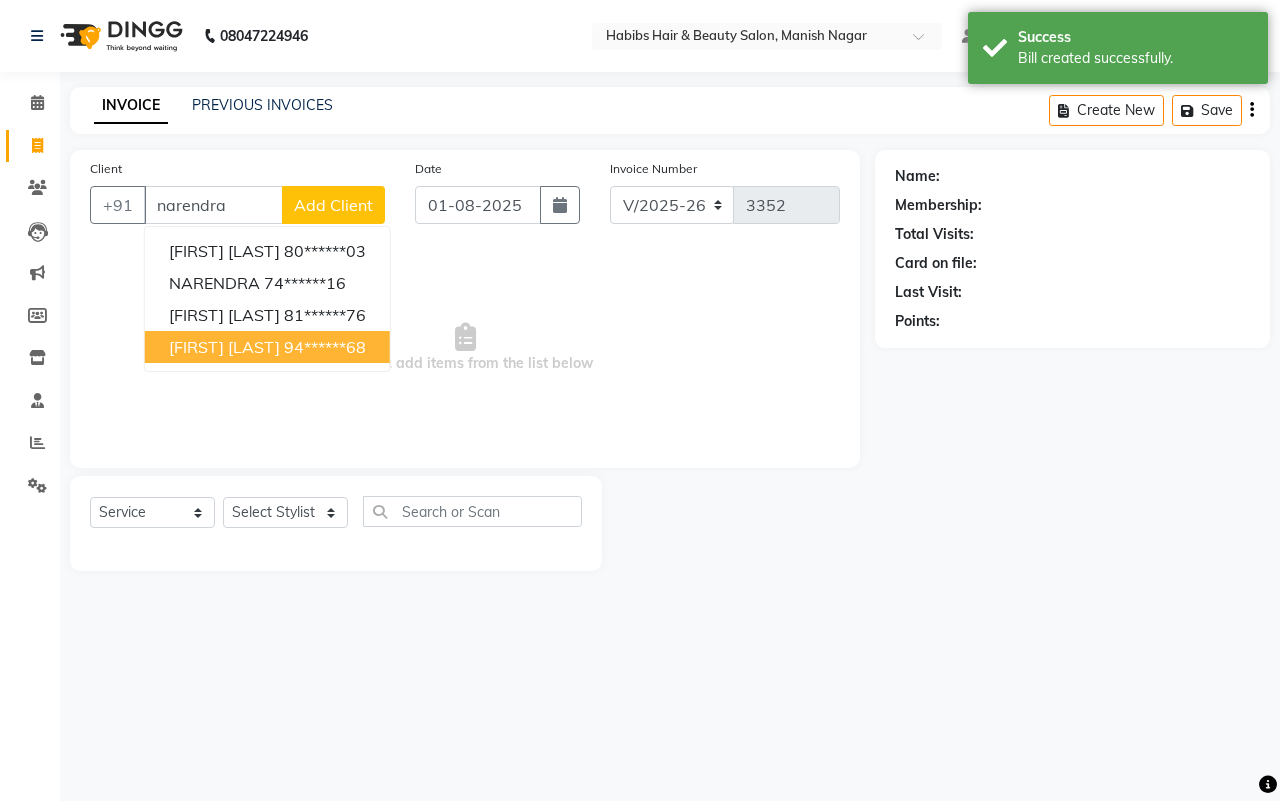 click on "94******68" at bounding box center (325, 347) 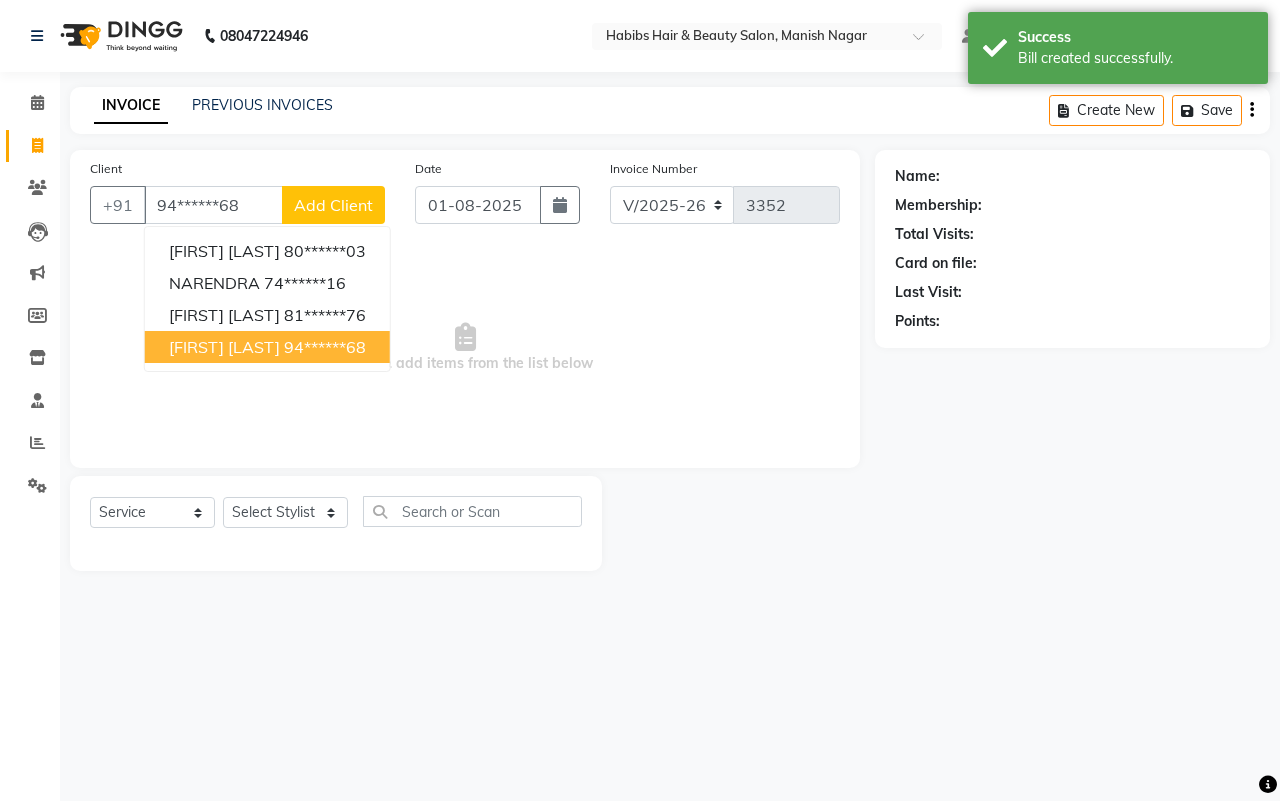 type on "94******68" 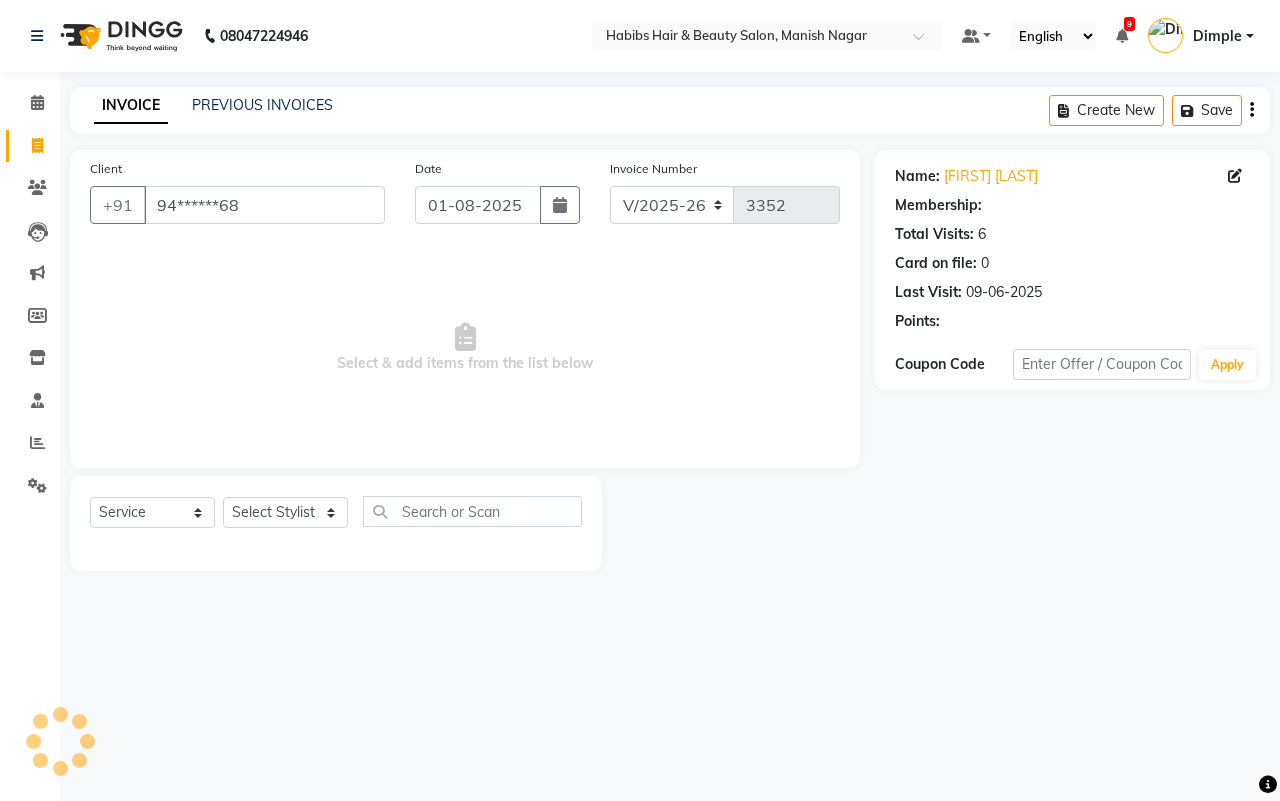 select on "1: Object" 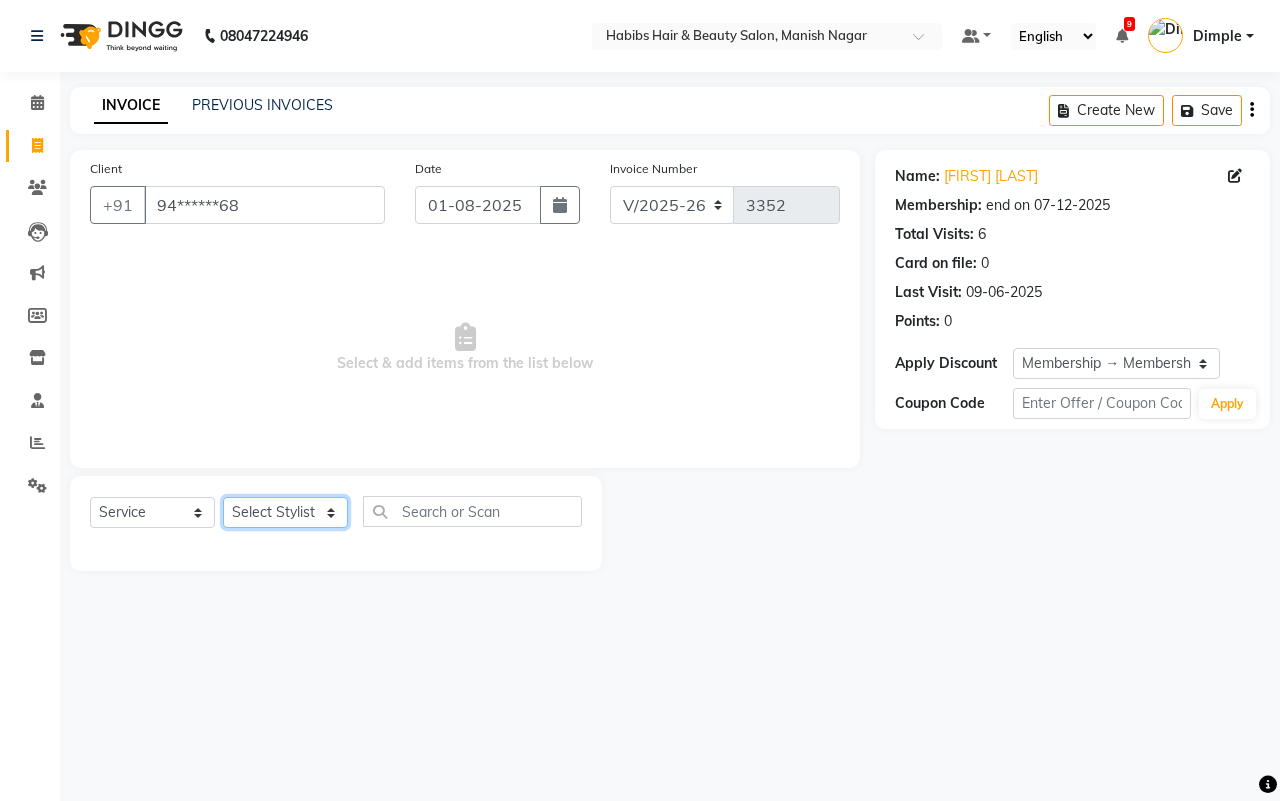 click on "Select Stylist[FIRST] [FIRST] [FIRST] [FIRST] [FIRST] [FIRST] [FIRST] [FIRST] [FIRST] [FIRST]" 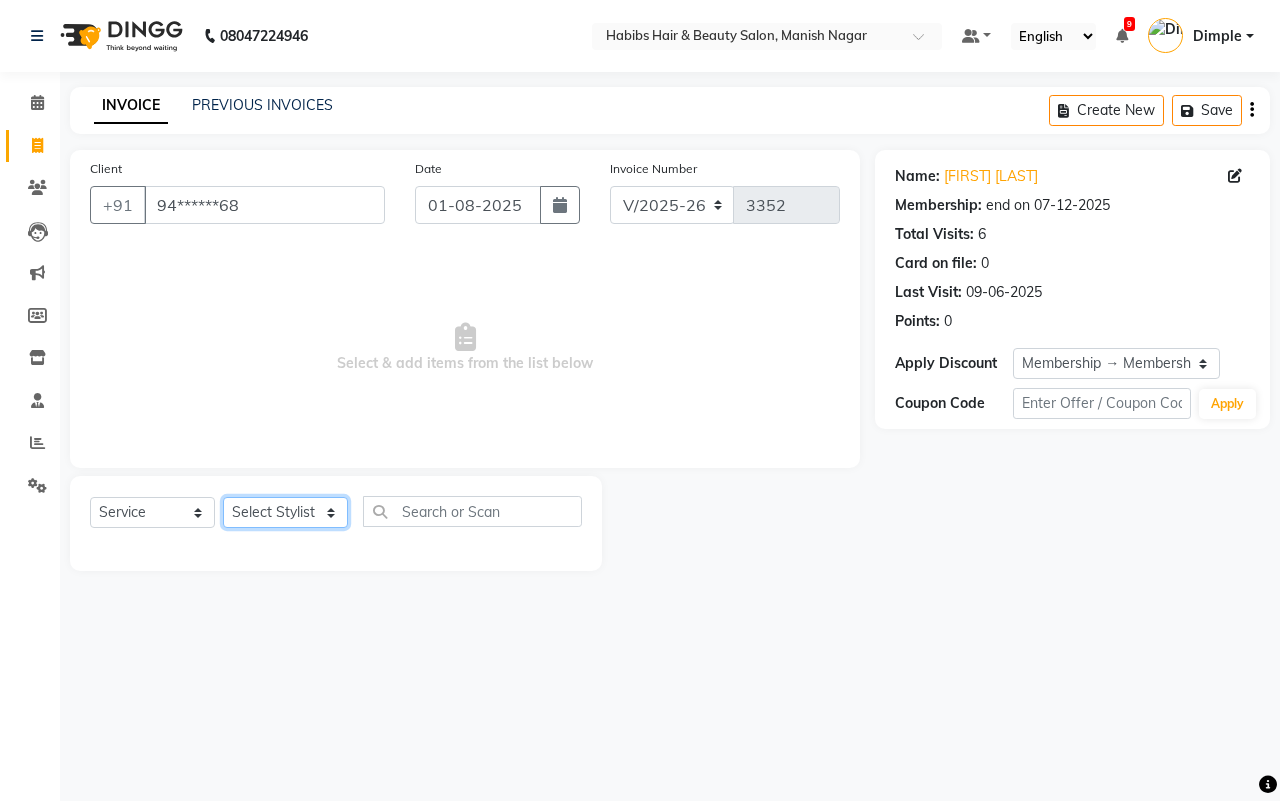 select on "34633" 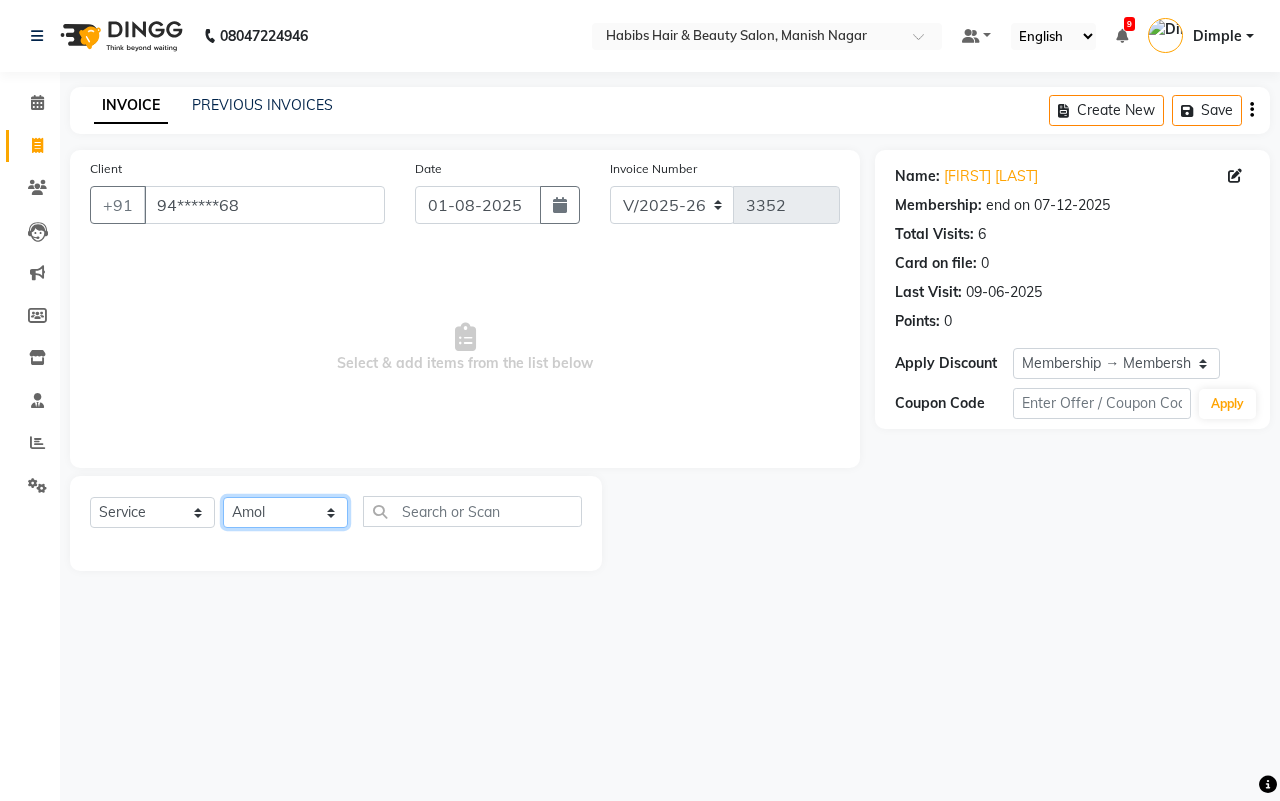 click on "Select Stylist[FIRST] [FIRST] [FIRST] [FIRST] [FIRST] [FIRST] [FIRST] [FIRST] [FIRST] [FIRST]" 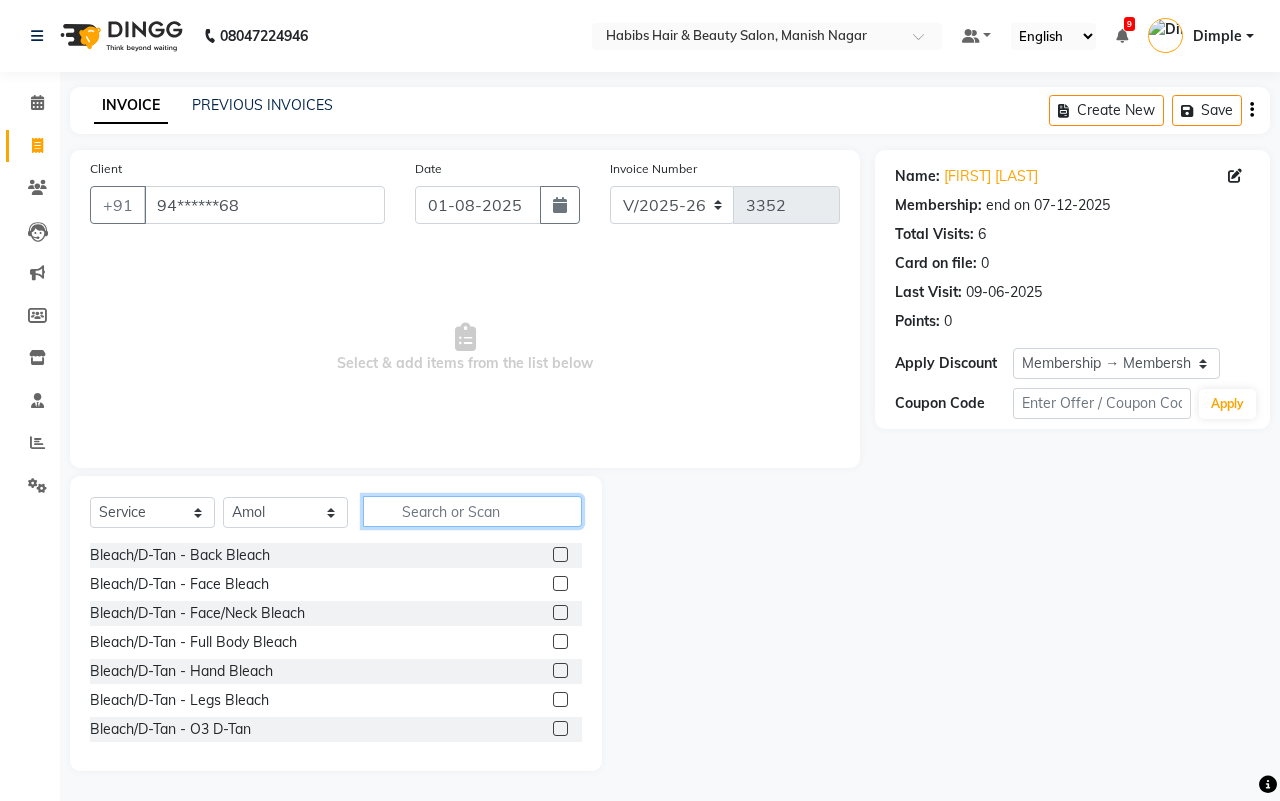click 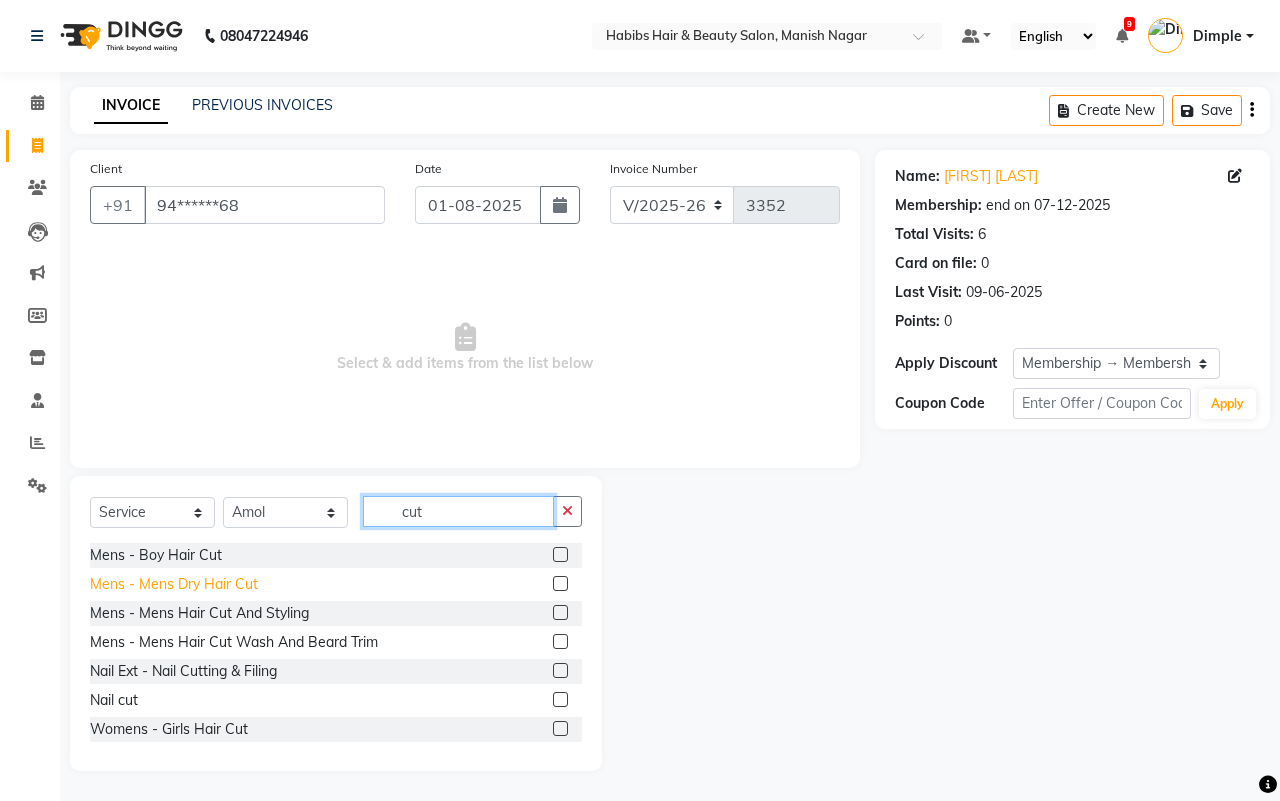 type on "cut" 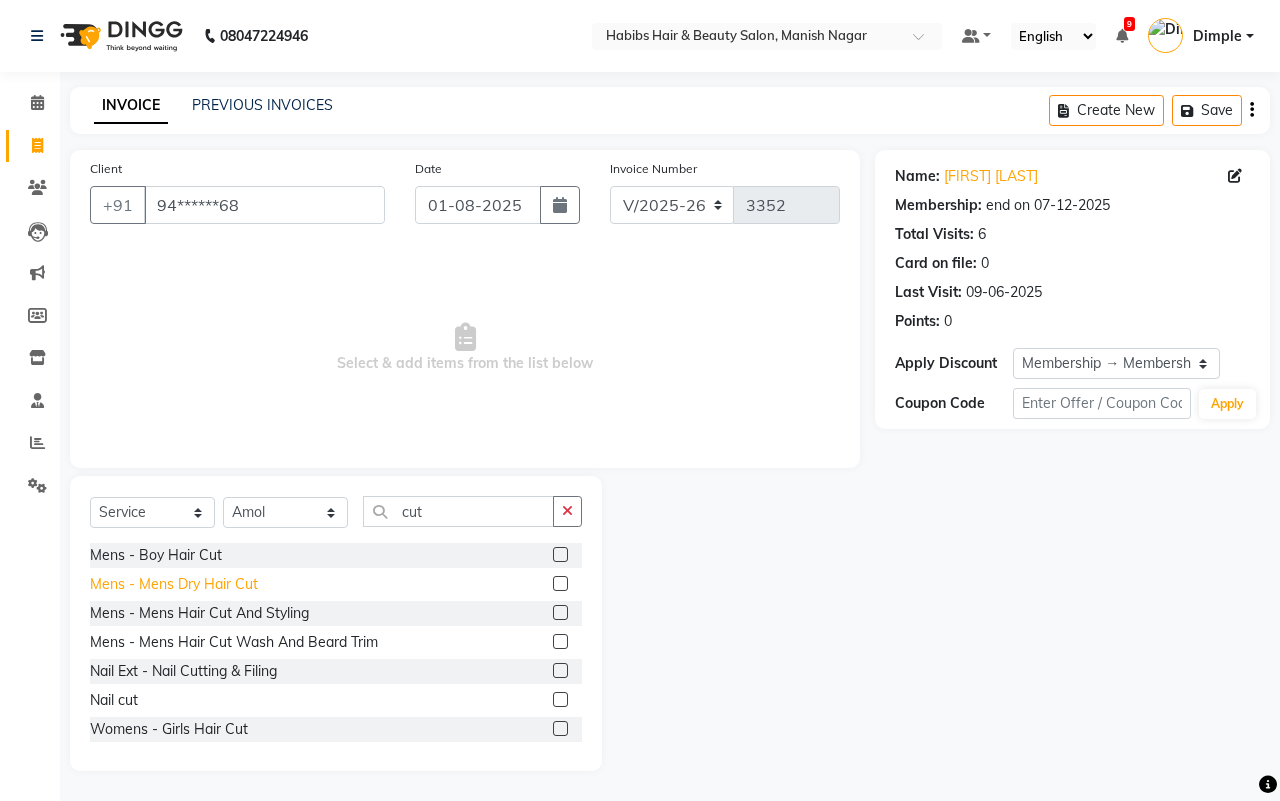 click on "Mens - Mens Dry Hair Cut" 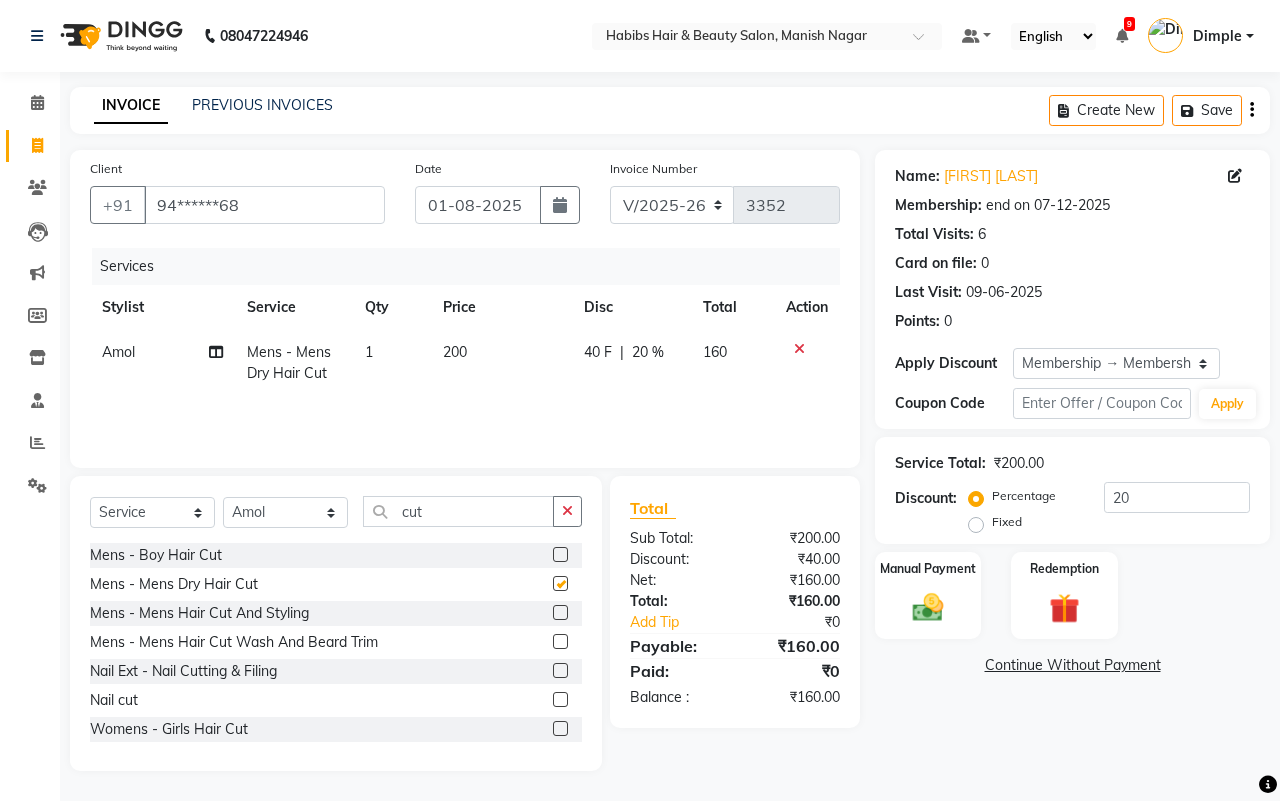 checkbox on "false" 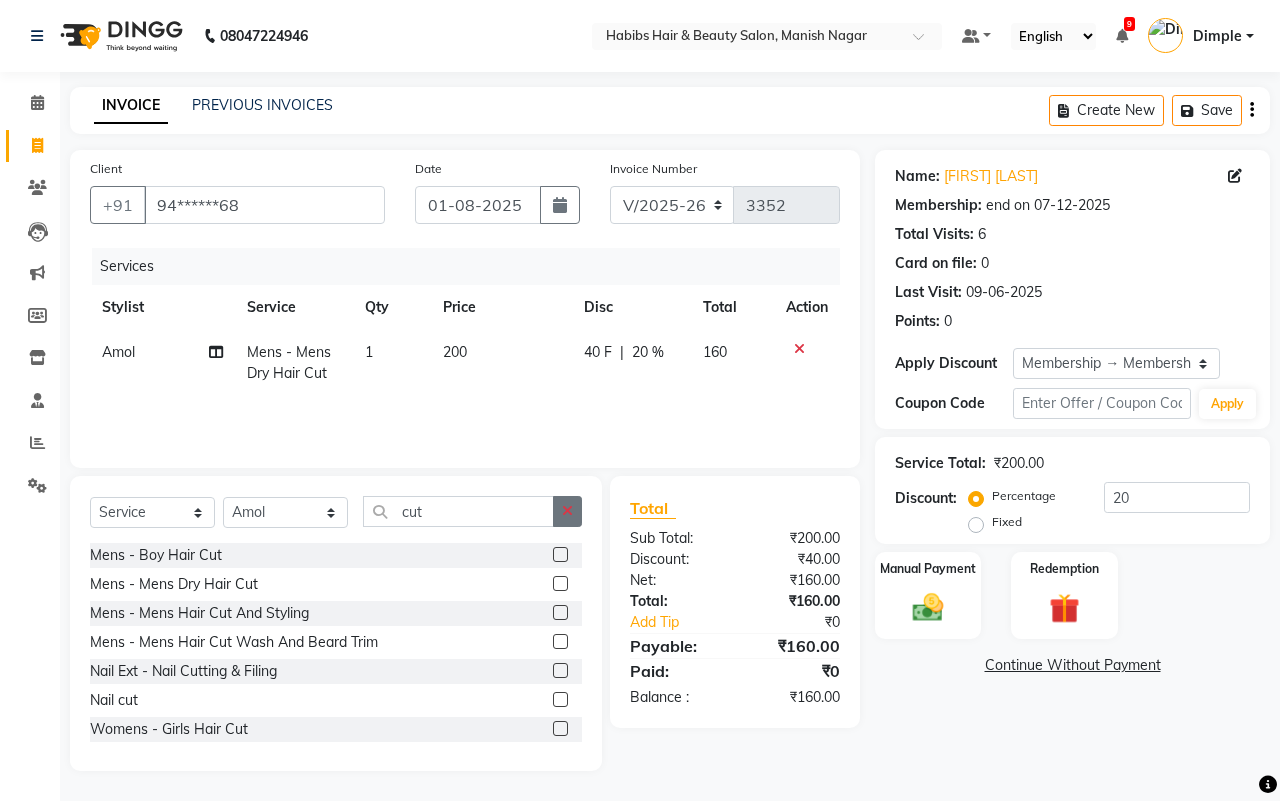 click 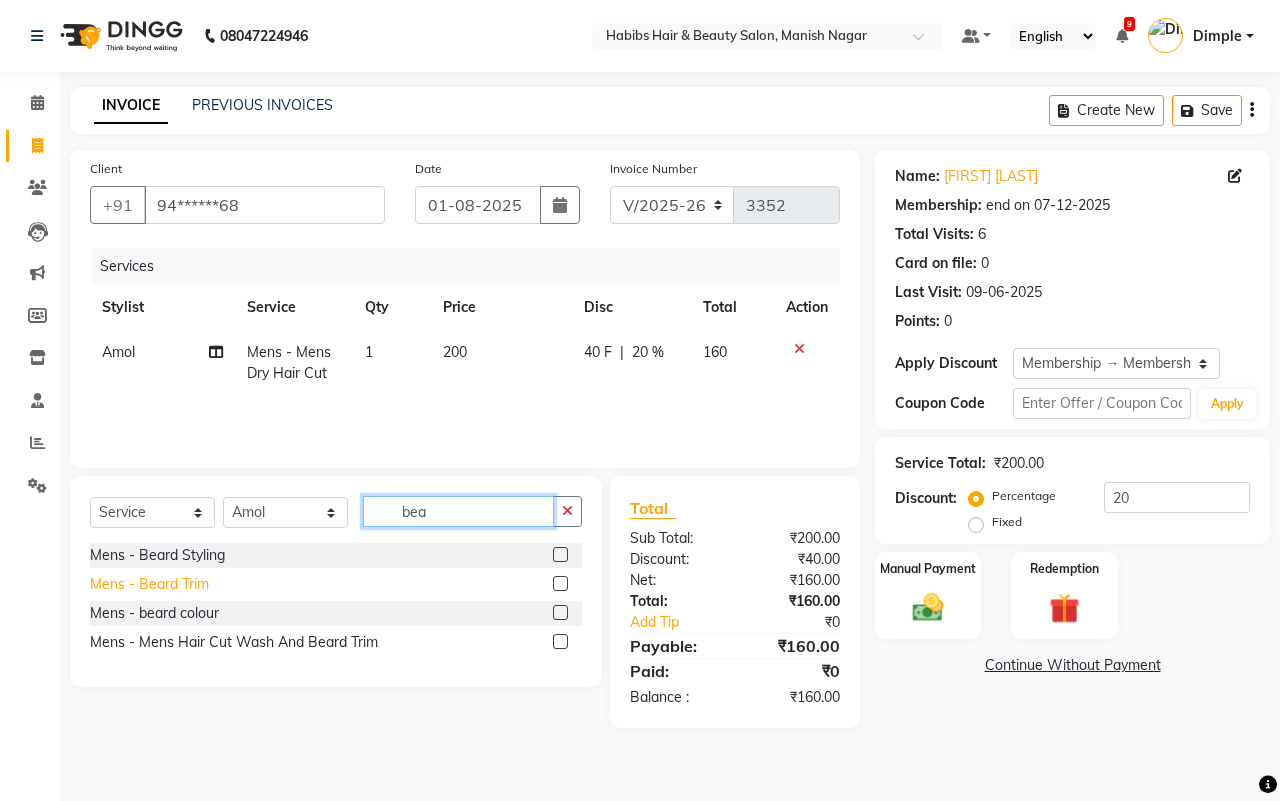 type on "bea" 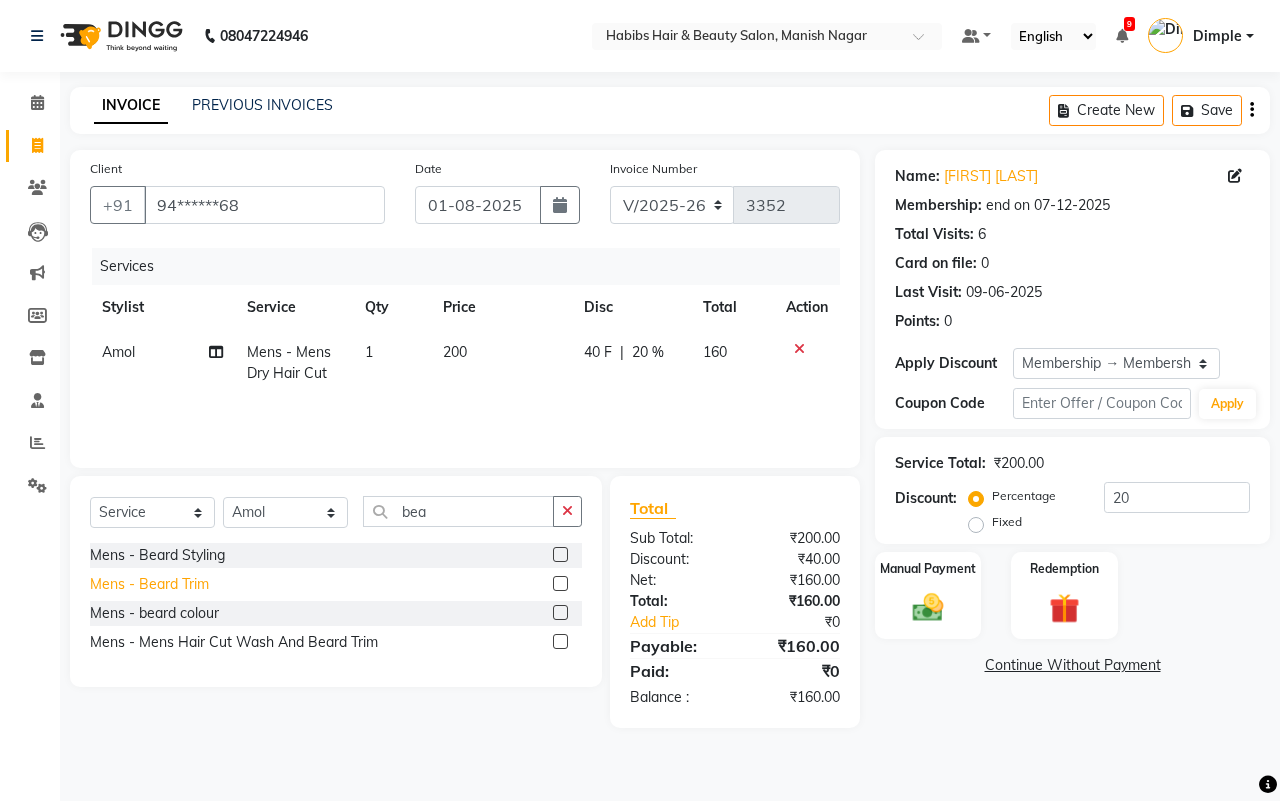click on "Mens - Beard Trim" 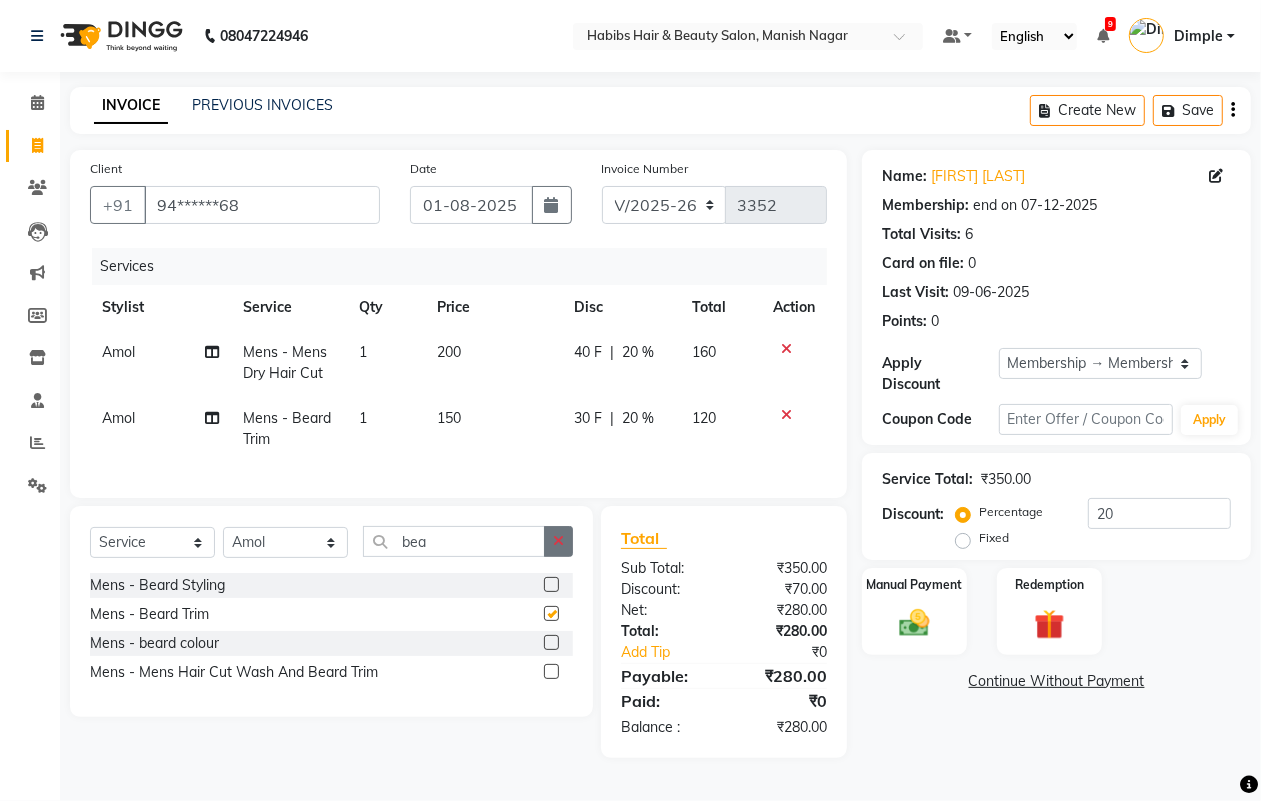 checkbox on "false" 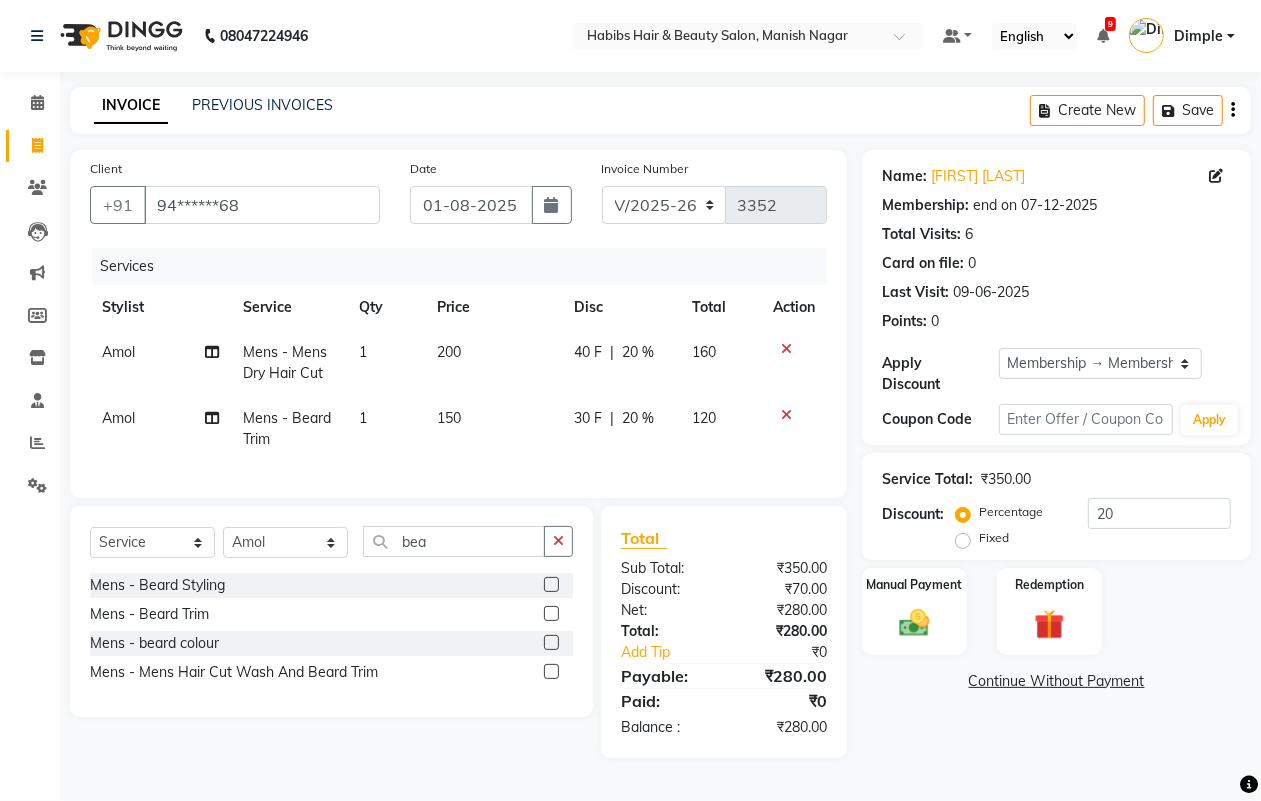 click 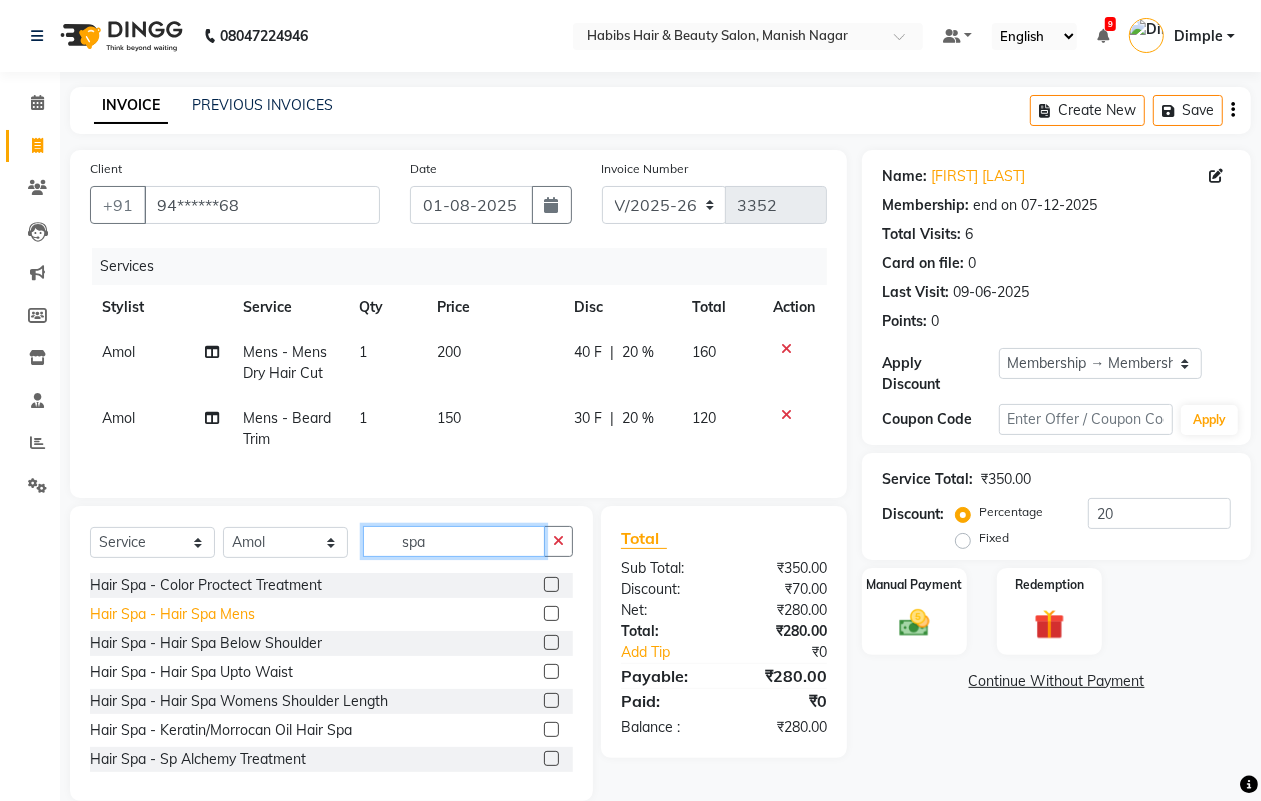 type on "spa" 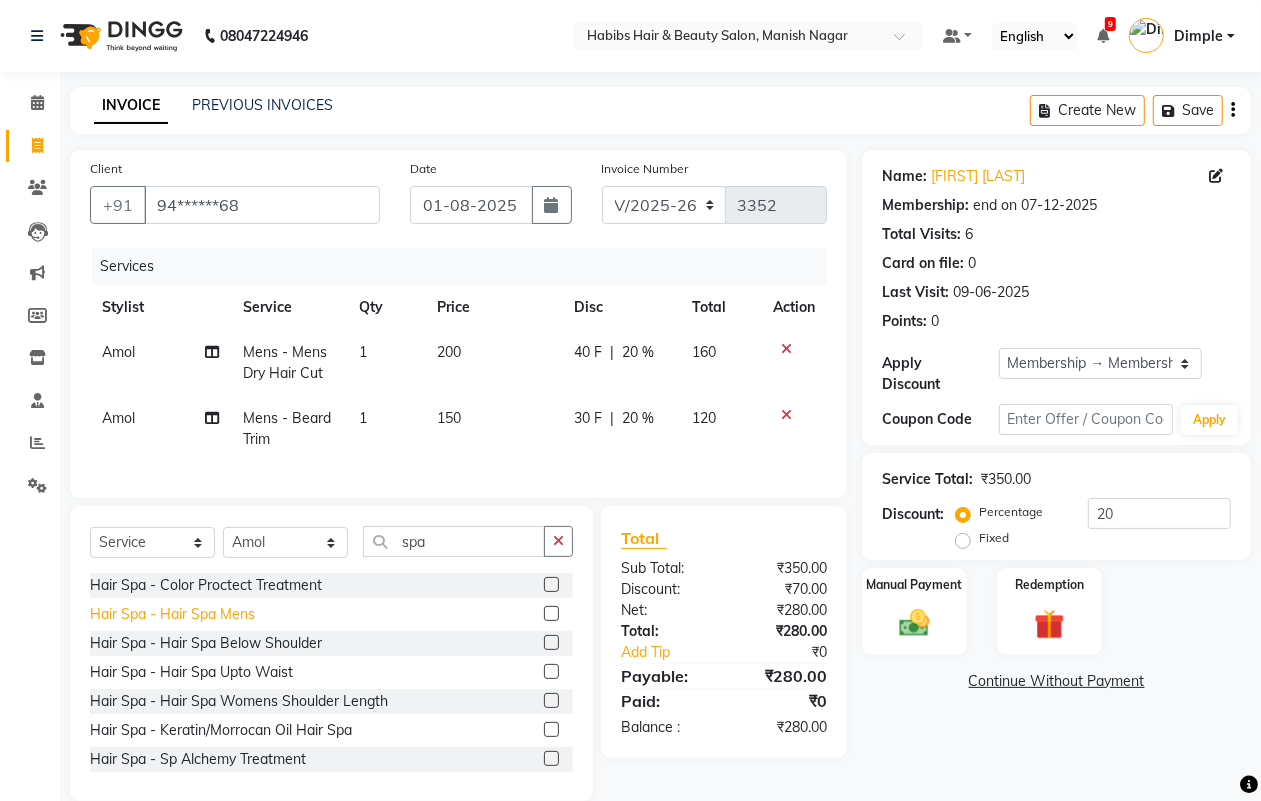 click on "Hair Spa - Hair  Spa Mens" 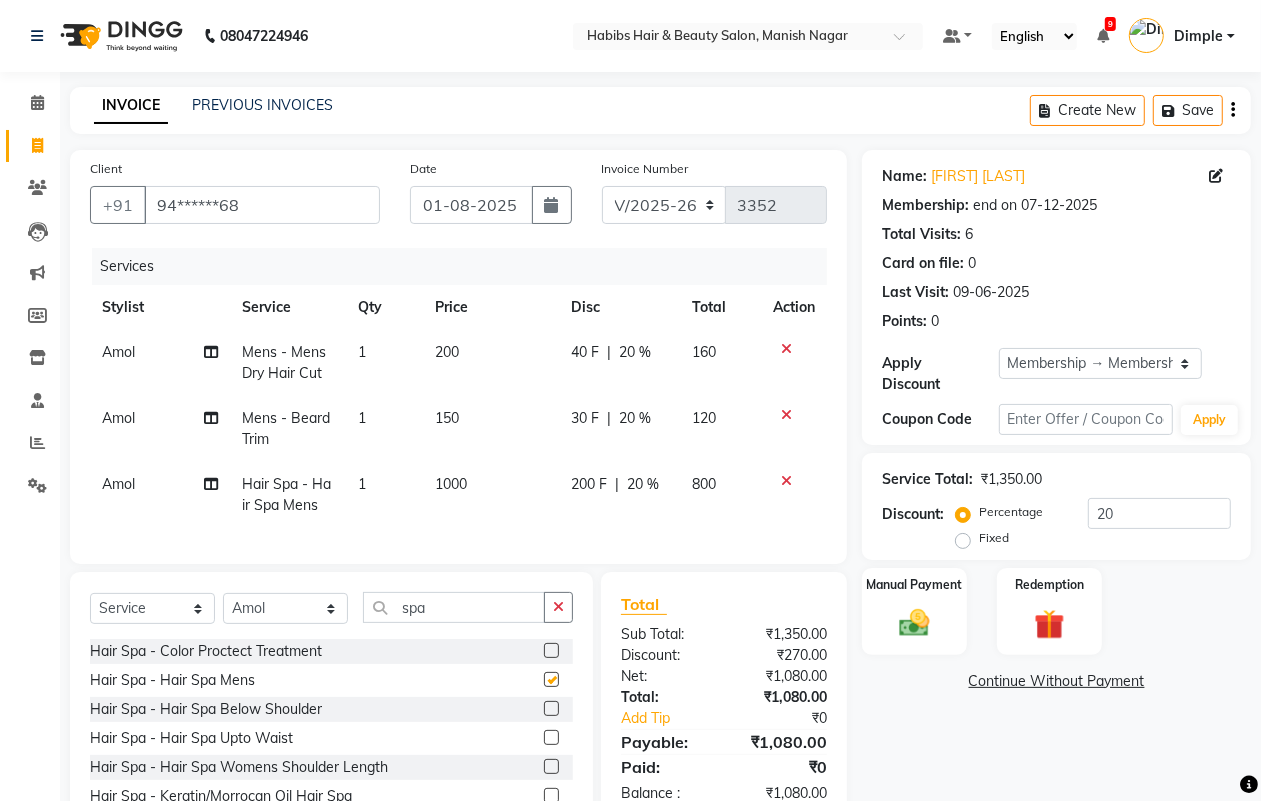 checkbox on "false" 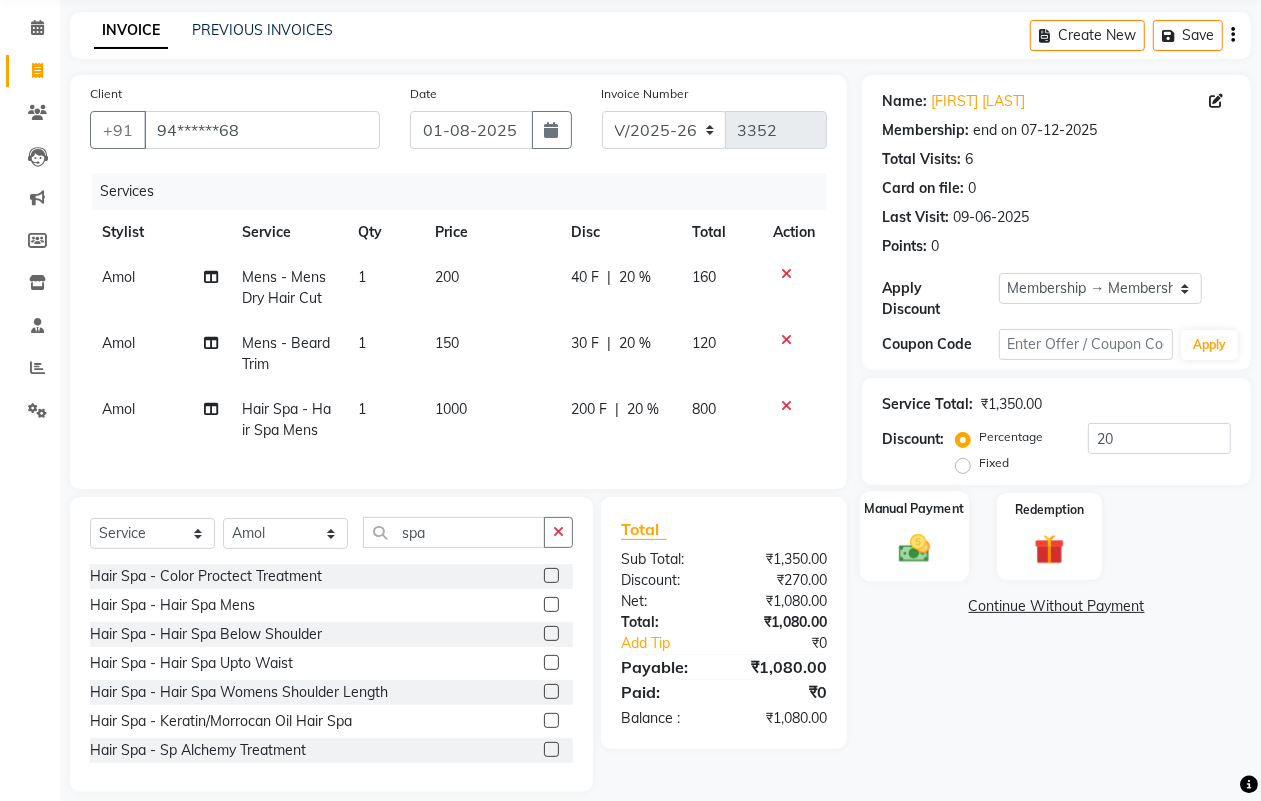 scroll, scrollTop: 115, scrollLeft: 0, axis: vertical 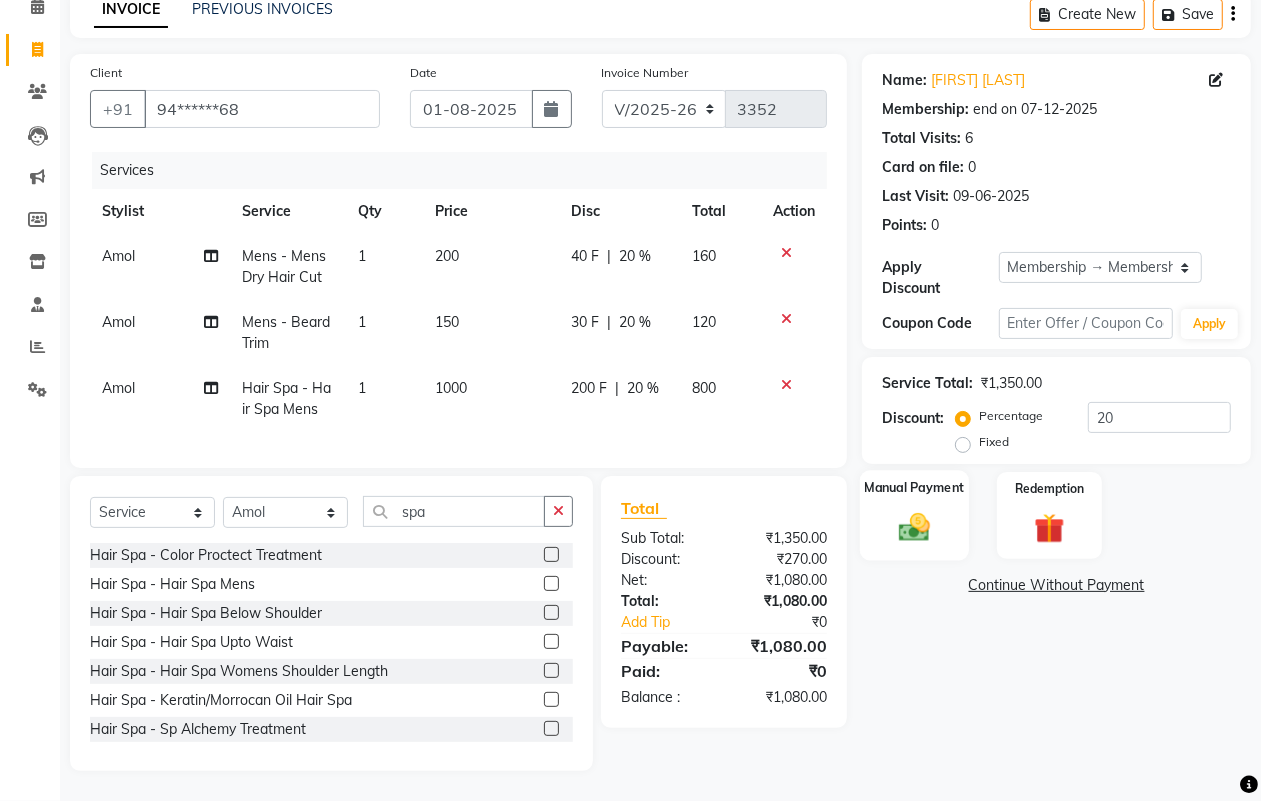 click 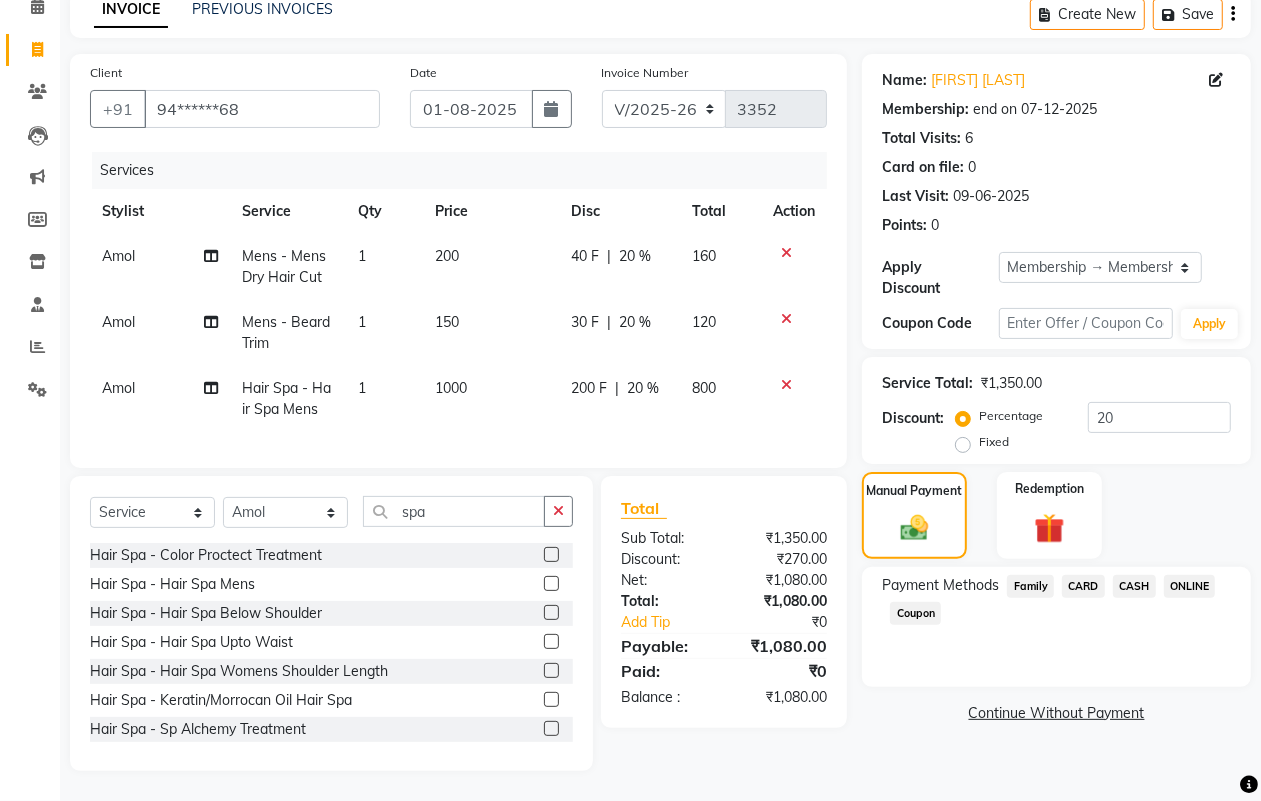 click on "CASH" 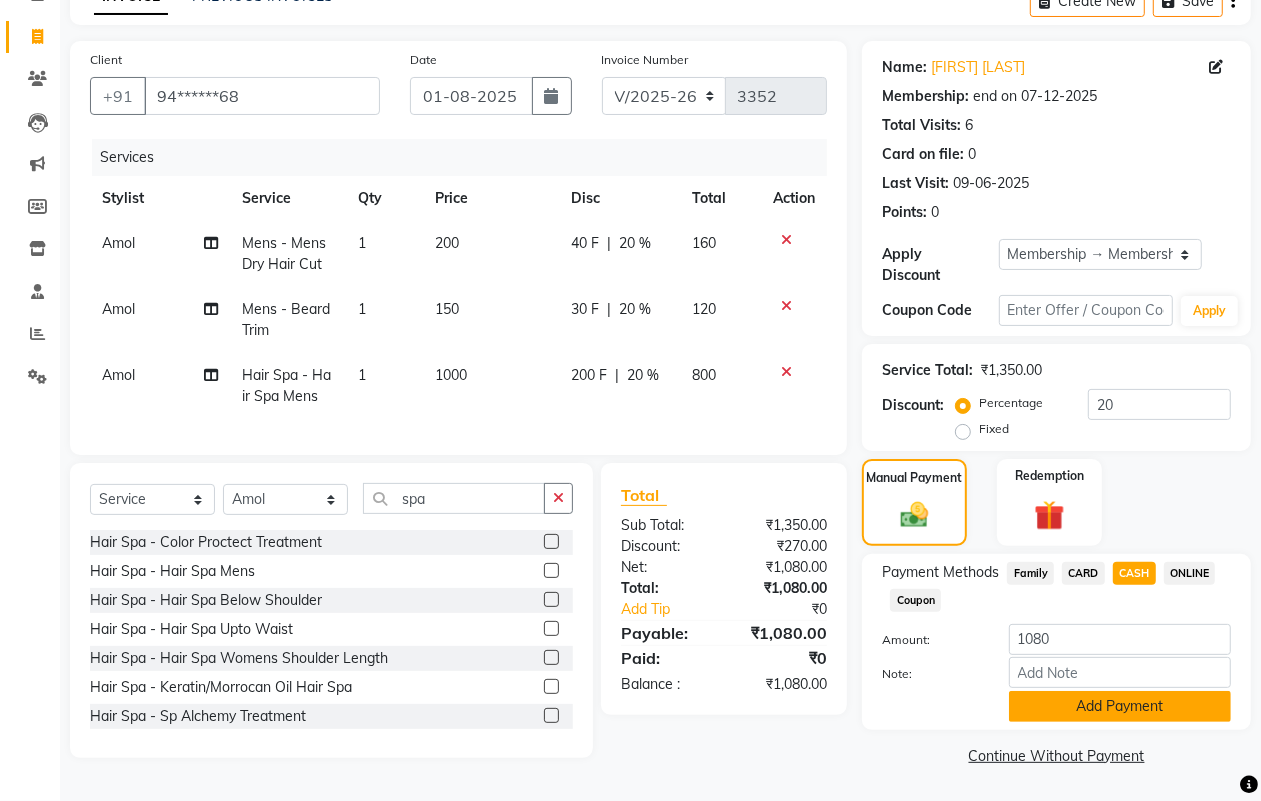 click on "Add Payment" 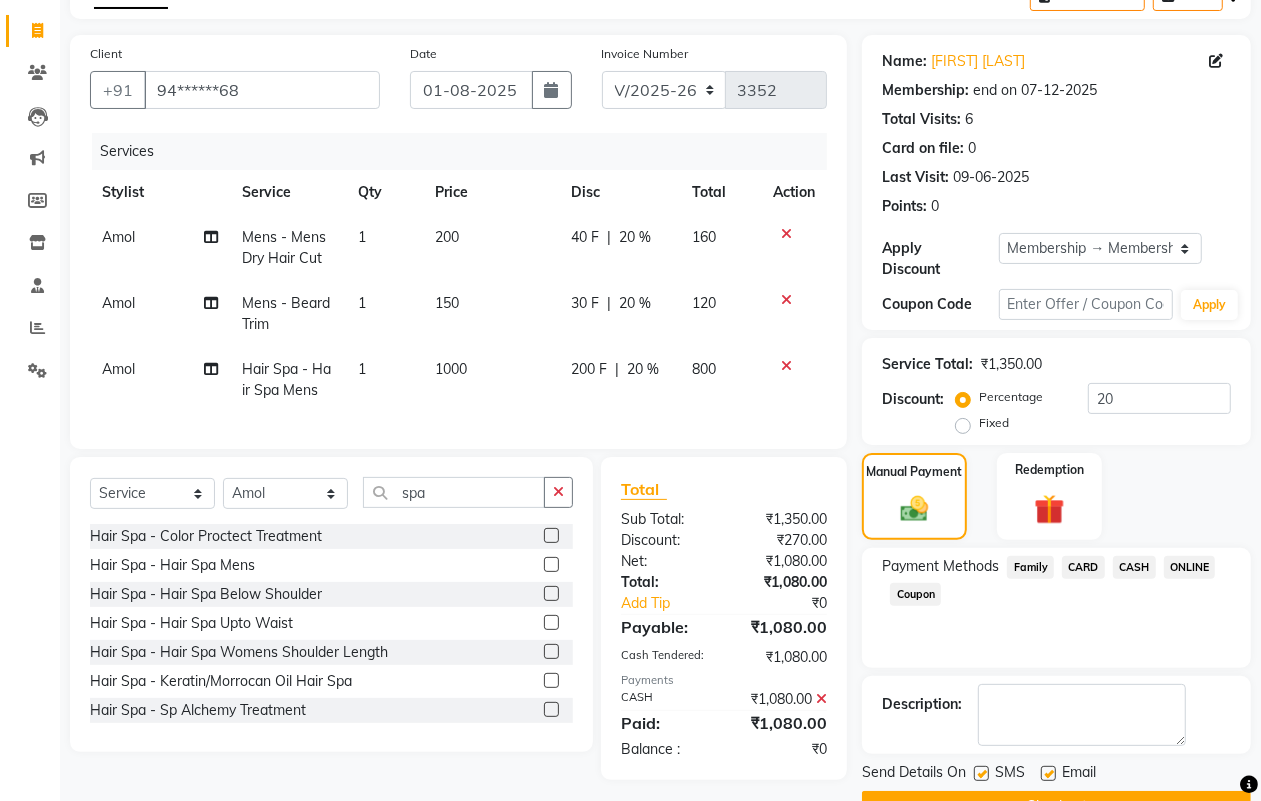 scroll, scrollTop: 166, scrollLeft: 0, axis: vertical 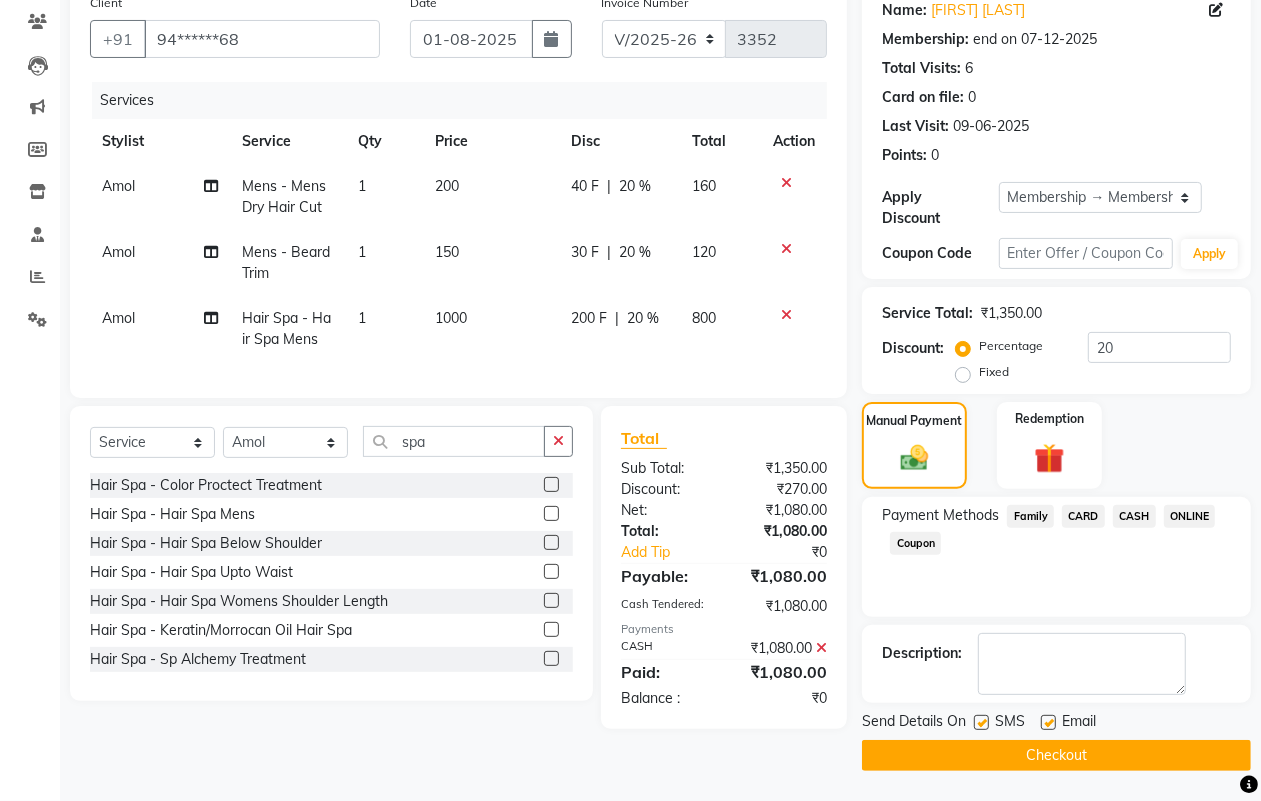 drag, startPoint x: 1110, startPoint y: 715, endPoint x: 1107, endPoint y: 735, distance: 20.22375 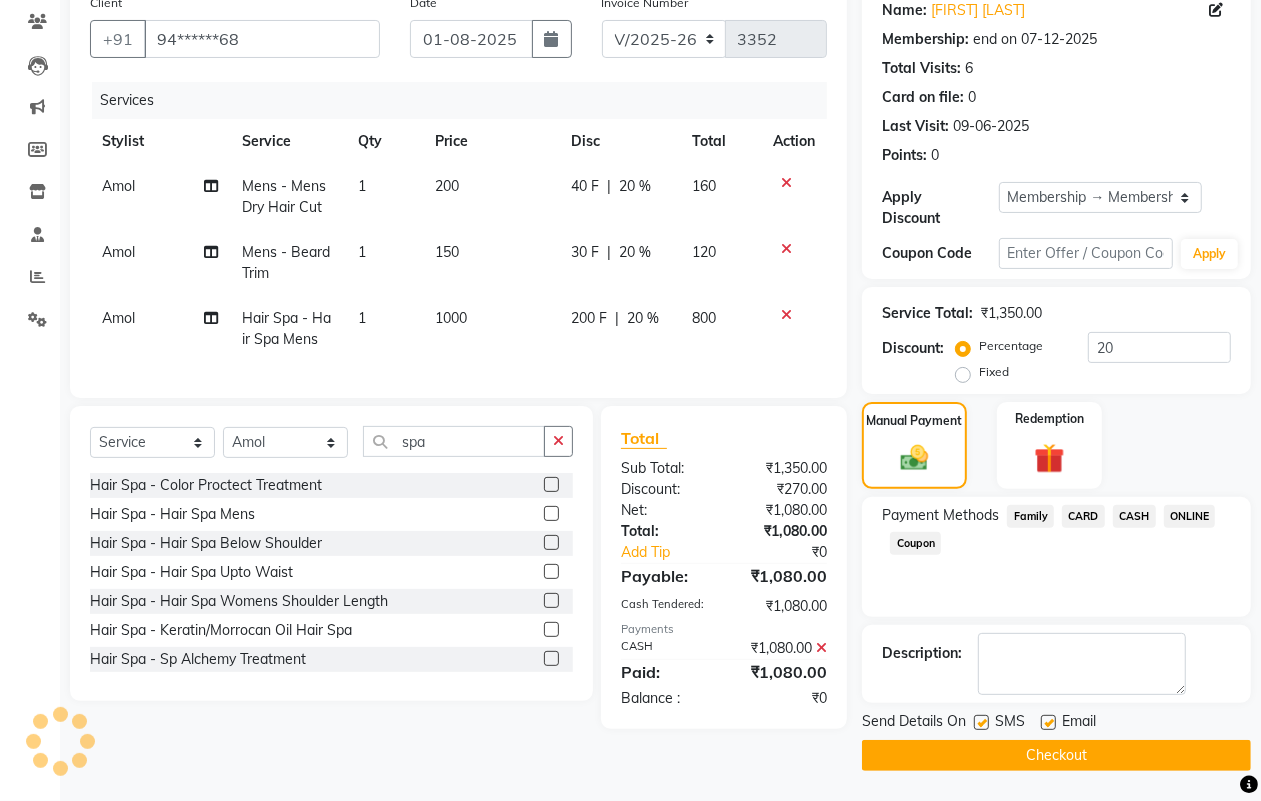 click on "Checkout" 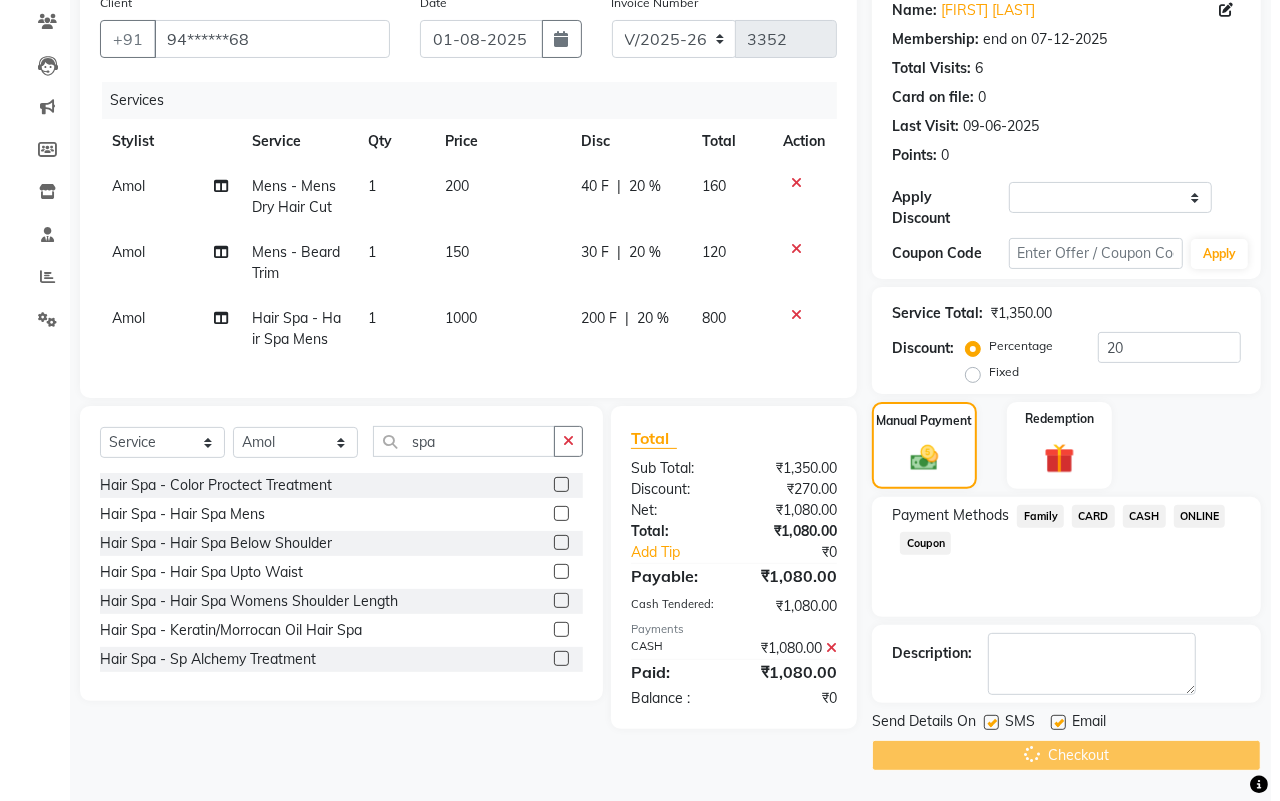 scroll, scrollTop: 0, scrollLeft: 0, axis: both 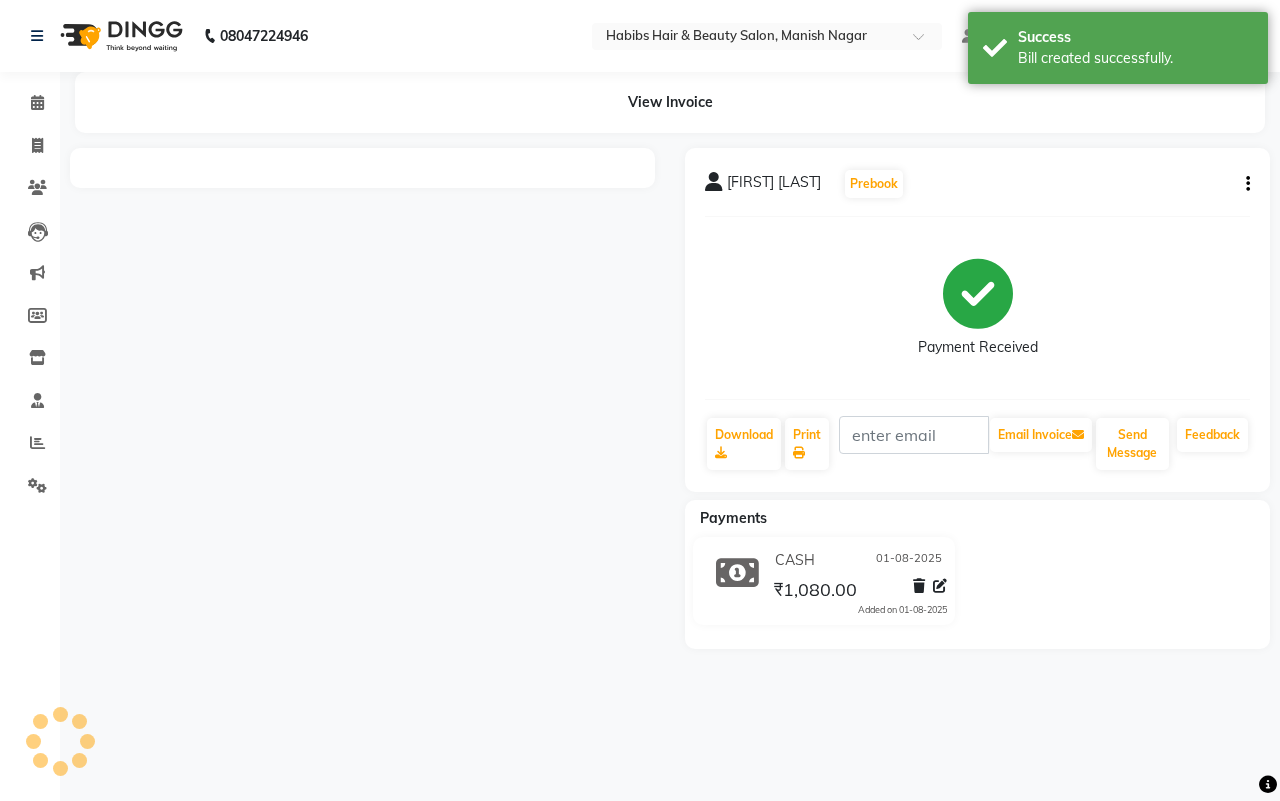 select on "3804" 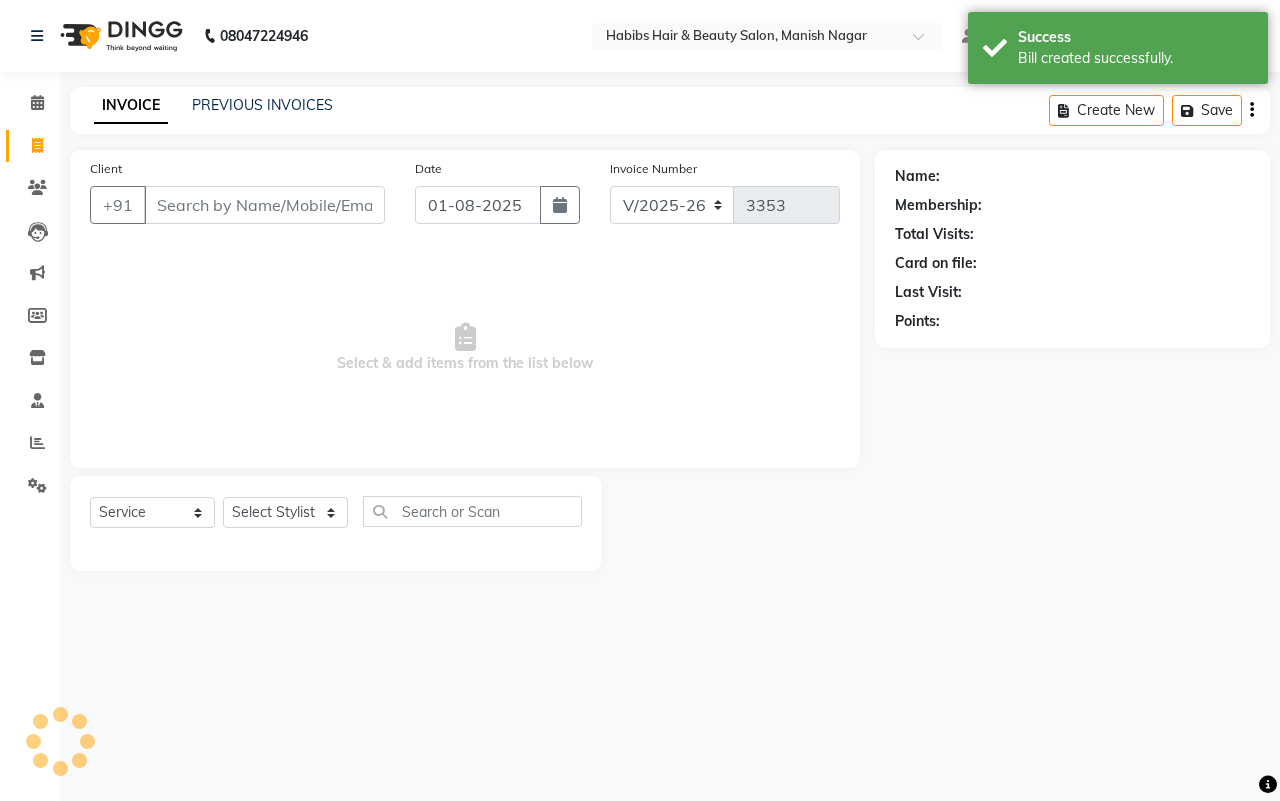 drag, startPoint x: 313, startPoint y: 203, endPoint x: 1278, endPoint y: 258, distance: 966.5661 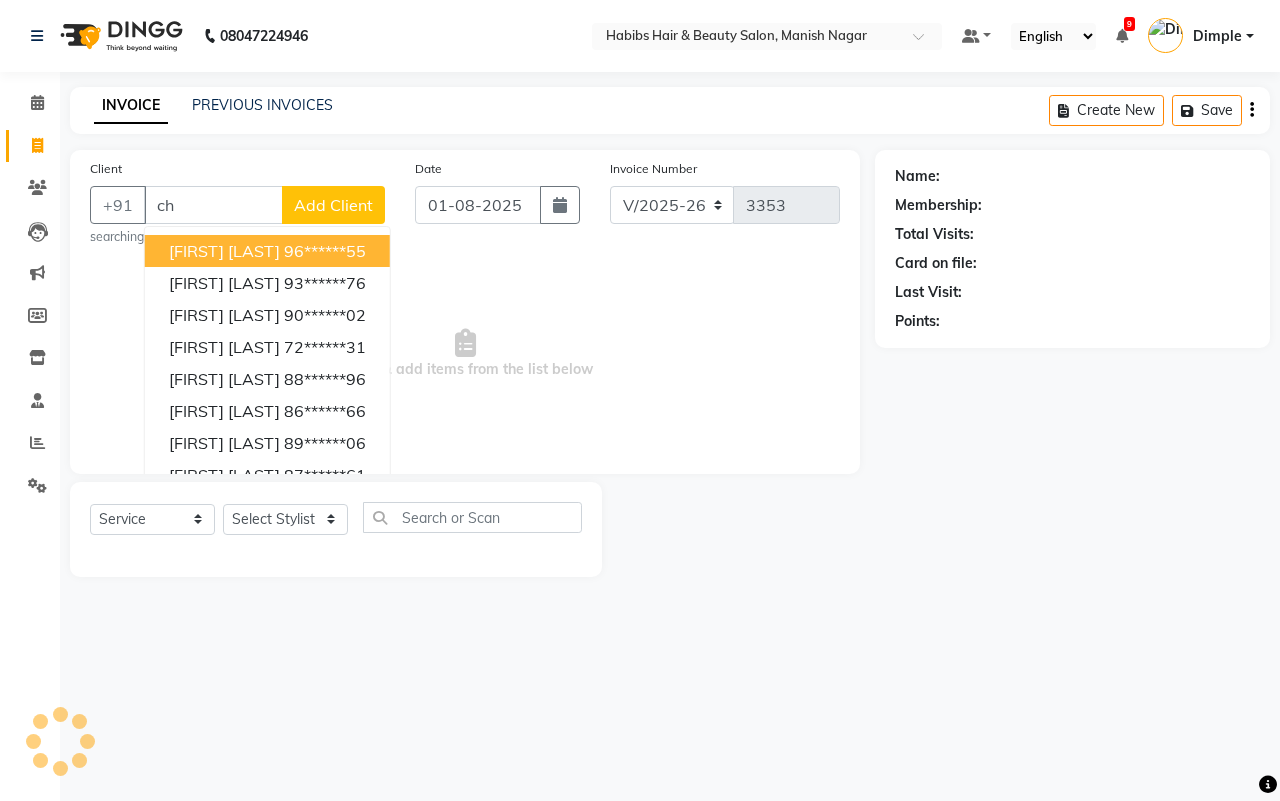 type on "c" 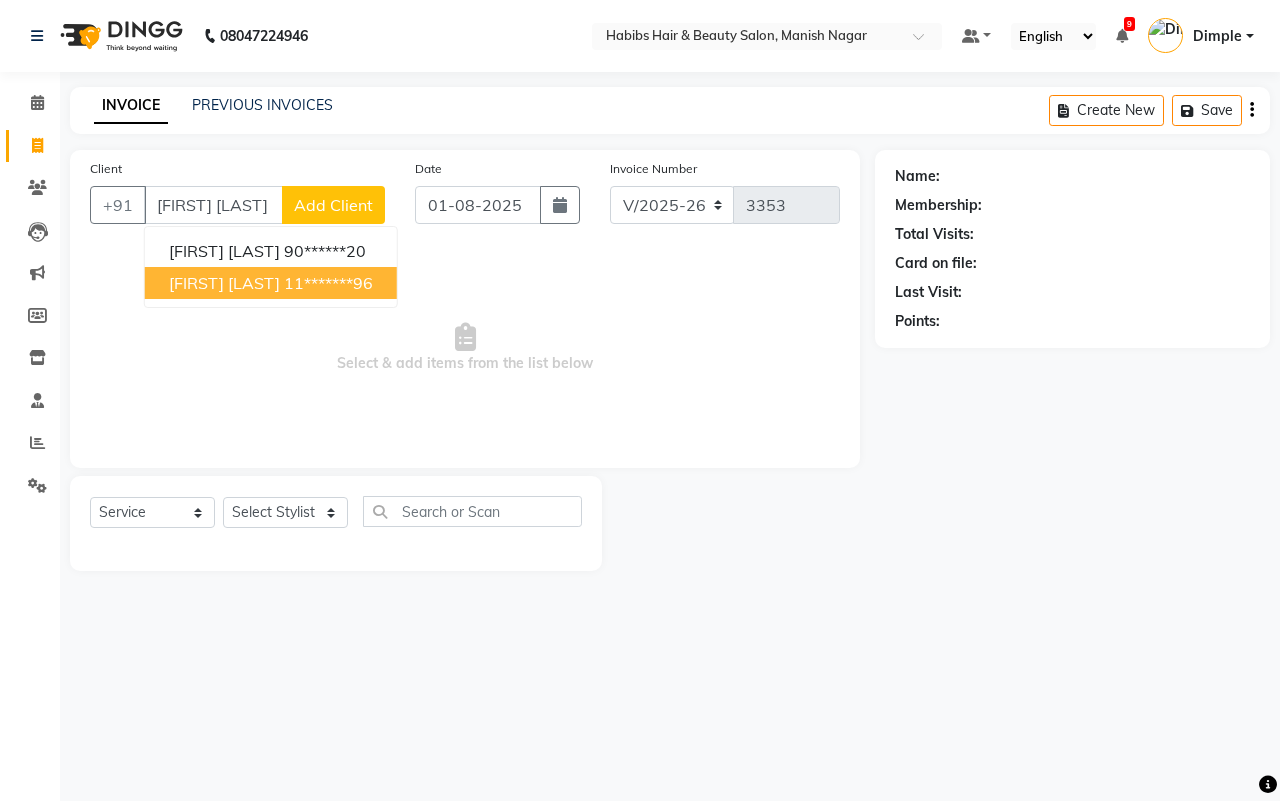 click on "[FIRST] [LAST]" at bounding box center [224, 283] 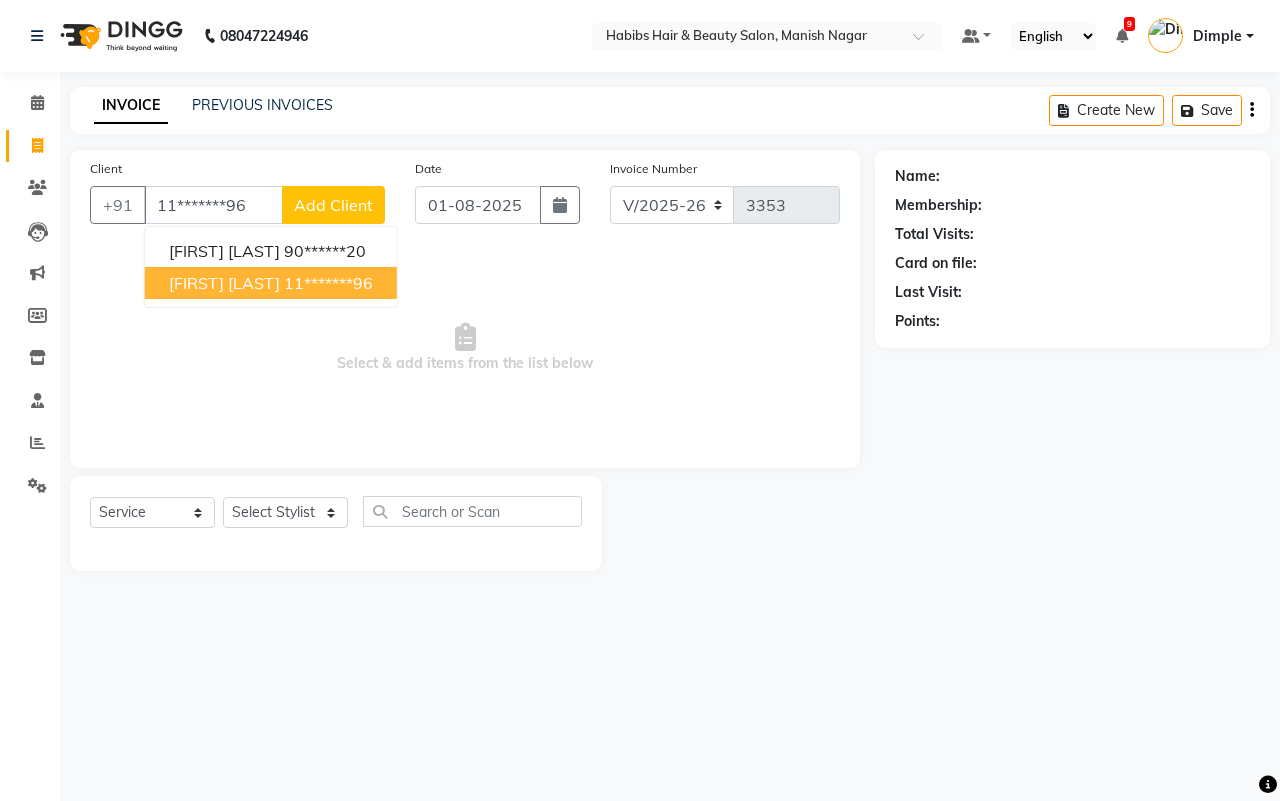 type on "11*******96" 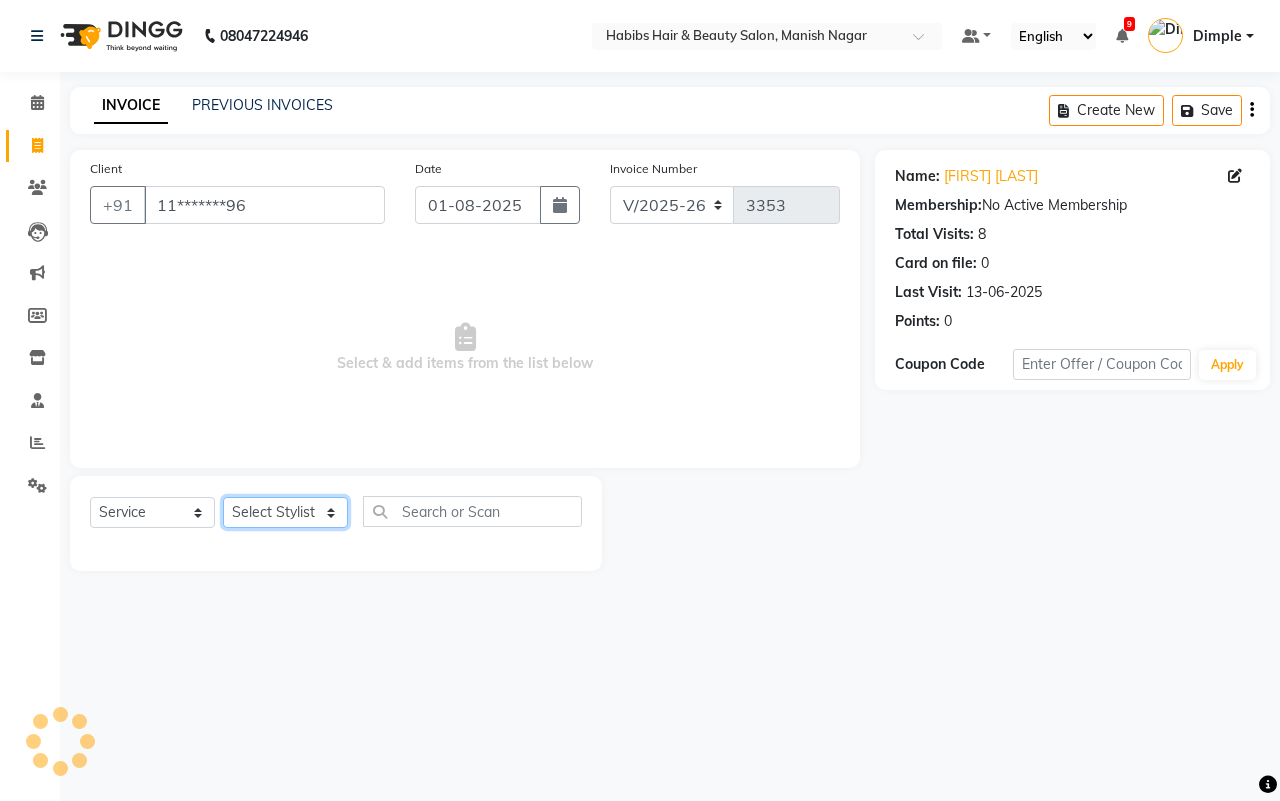 click on "Select Stylist[FIRST] [FIRST] [FIRST] [FIRST] [FIRST] [FIRST] [FIRST] [FIRST] [FIRST] [FIRST]" 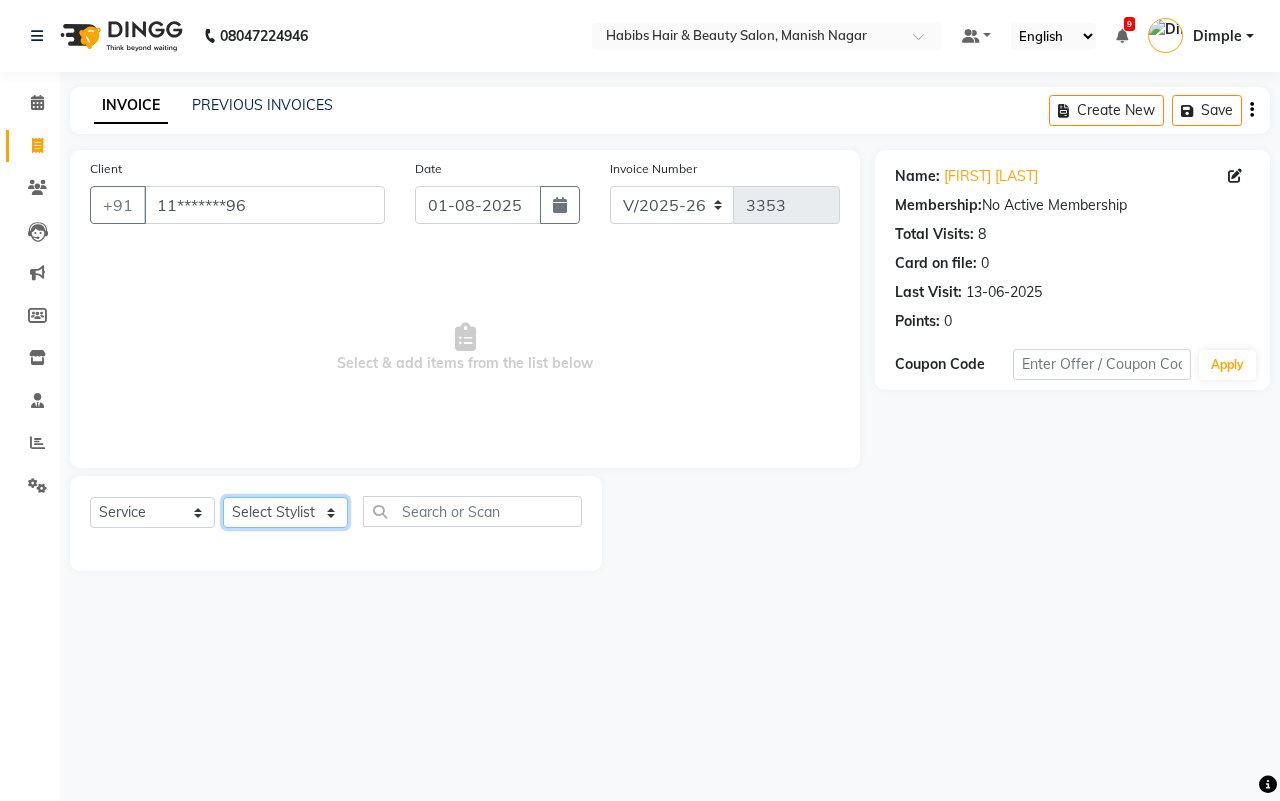 select on "47216" 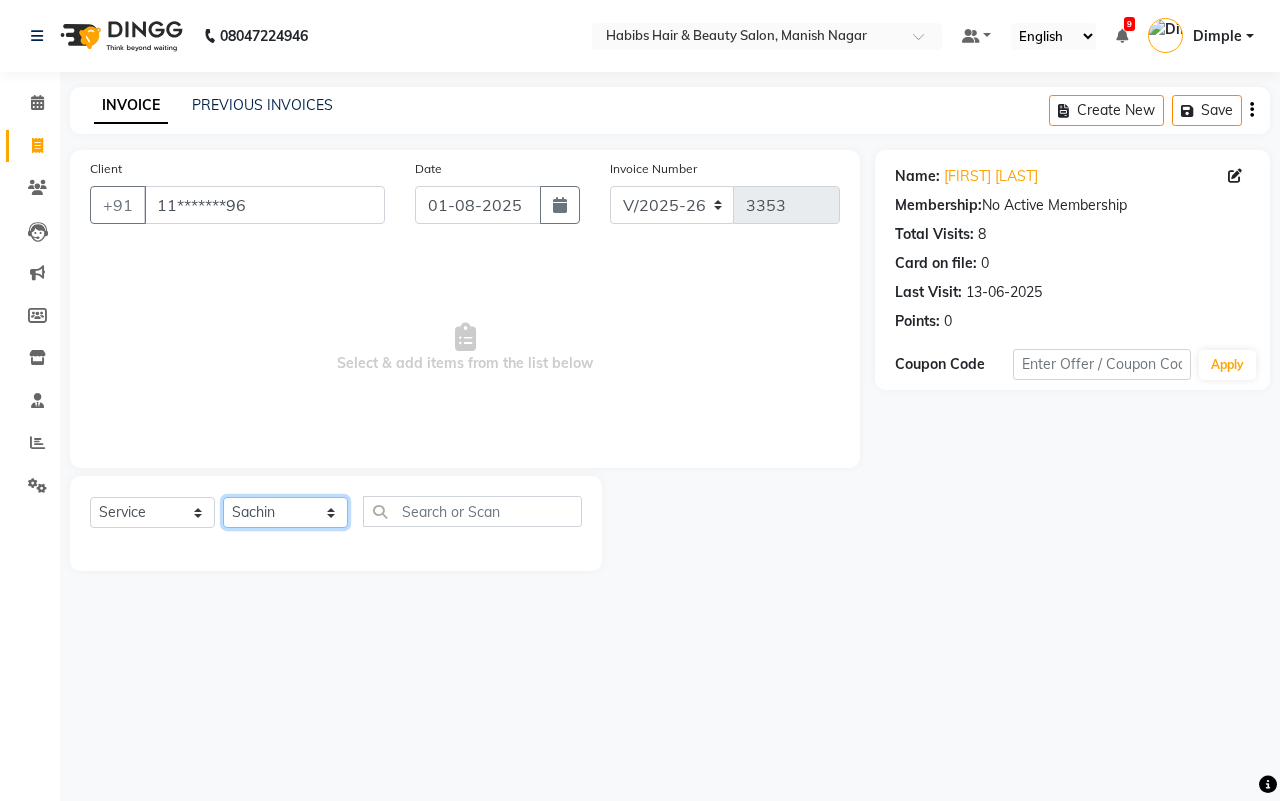 click on "Select Stylist[FIRST] [FIRST] [FIRST] [FIRST] [FIRST] [FIRST] [FIRST] [FIRST] [FIRST] [FIRST]" 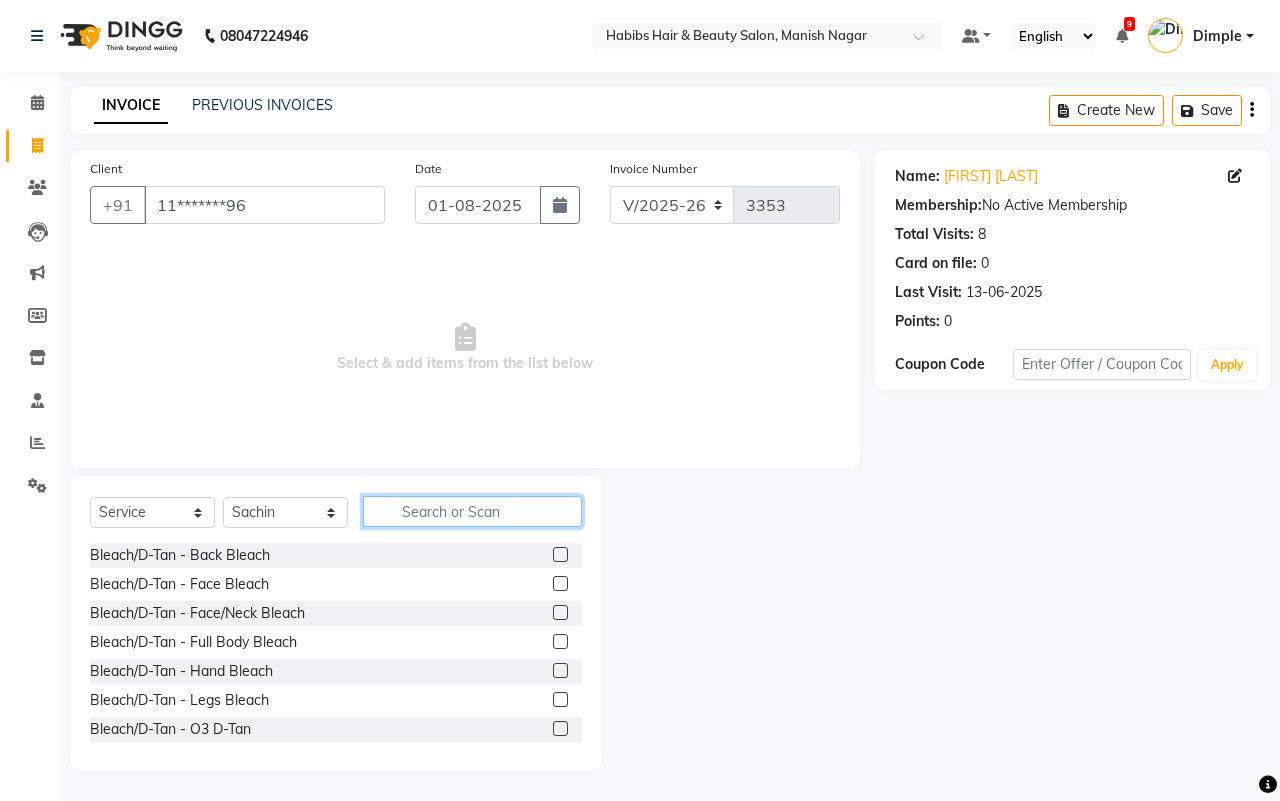 click 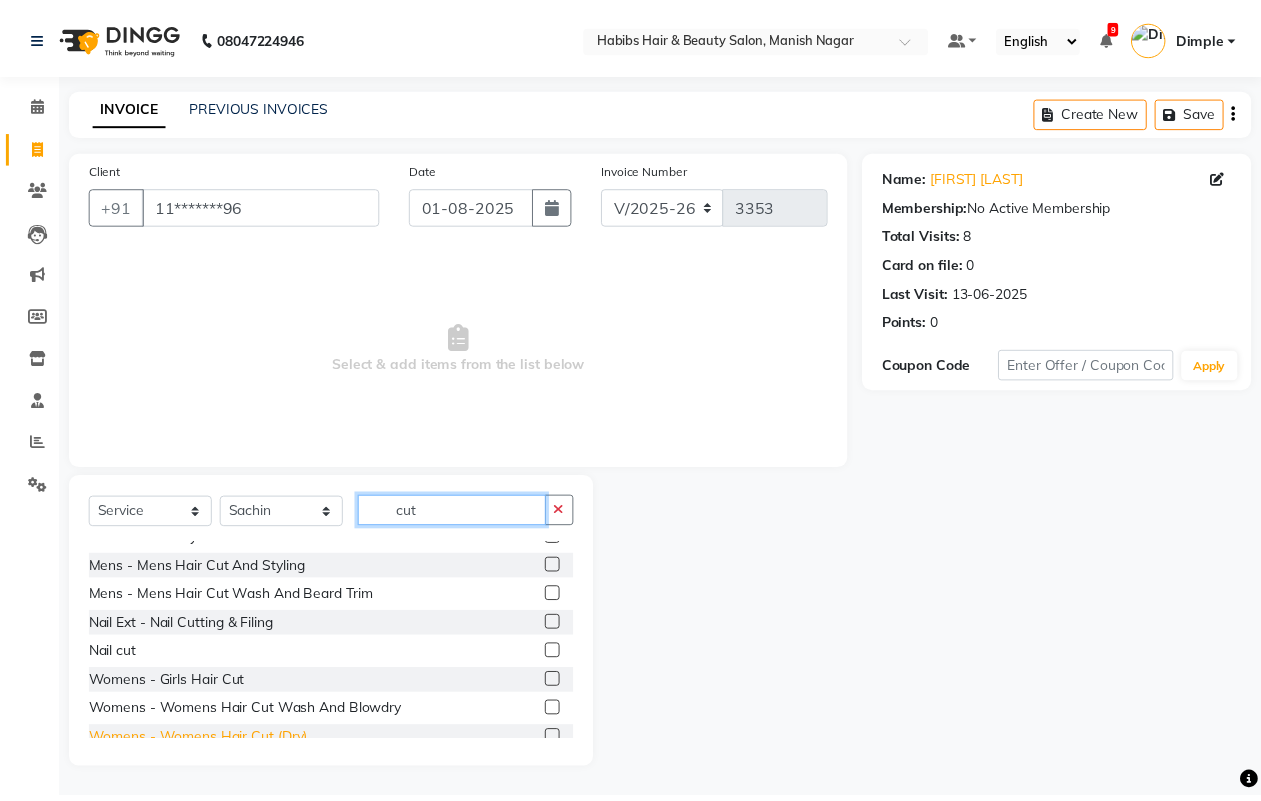 scroll, scrollTop: 90, scrollLeft: 0, axis: vertical 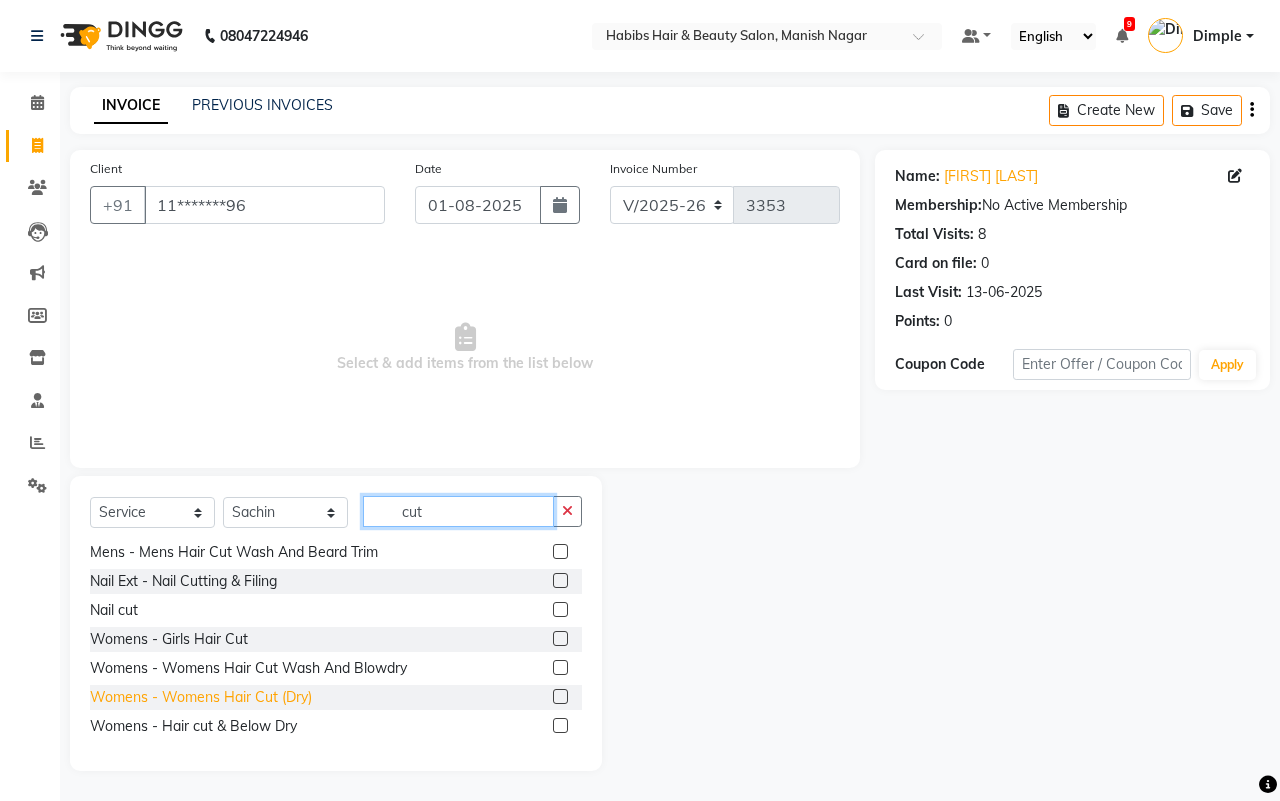 type on "cut" 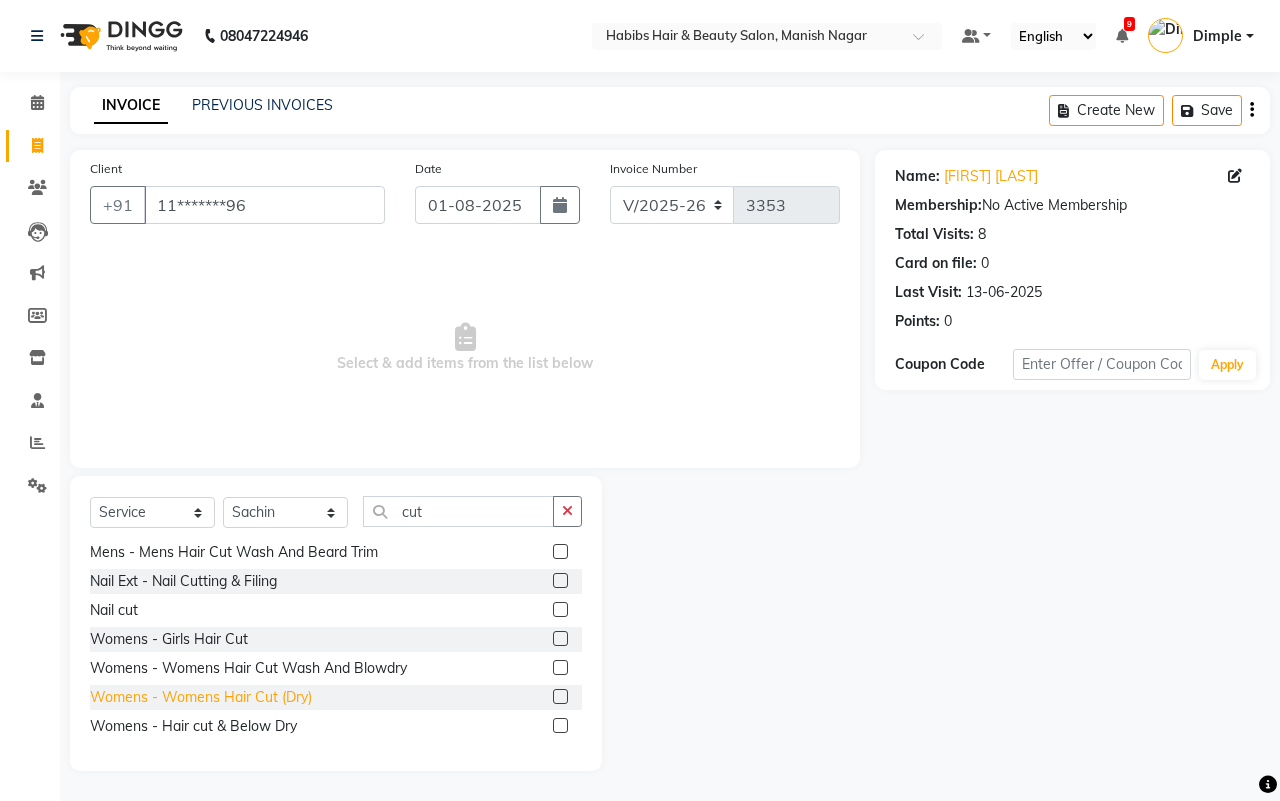click on "Womens - Womens Hair Cut (Dry)" 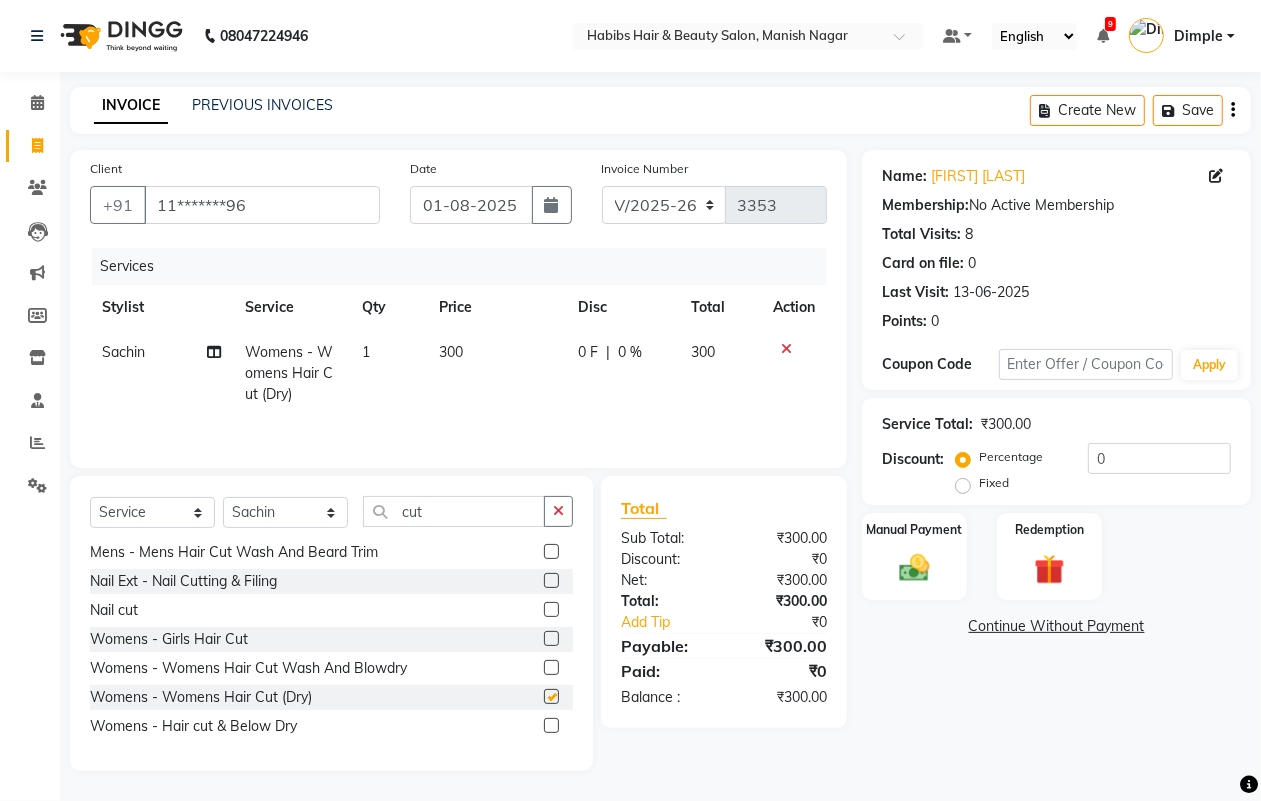 checkbox on "false" 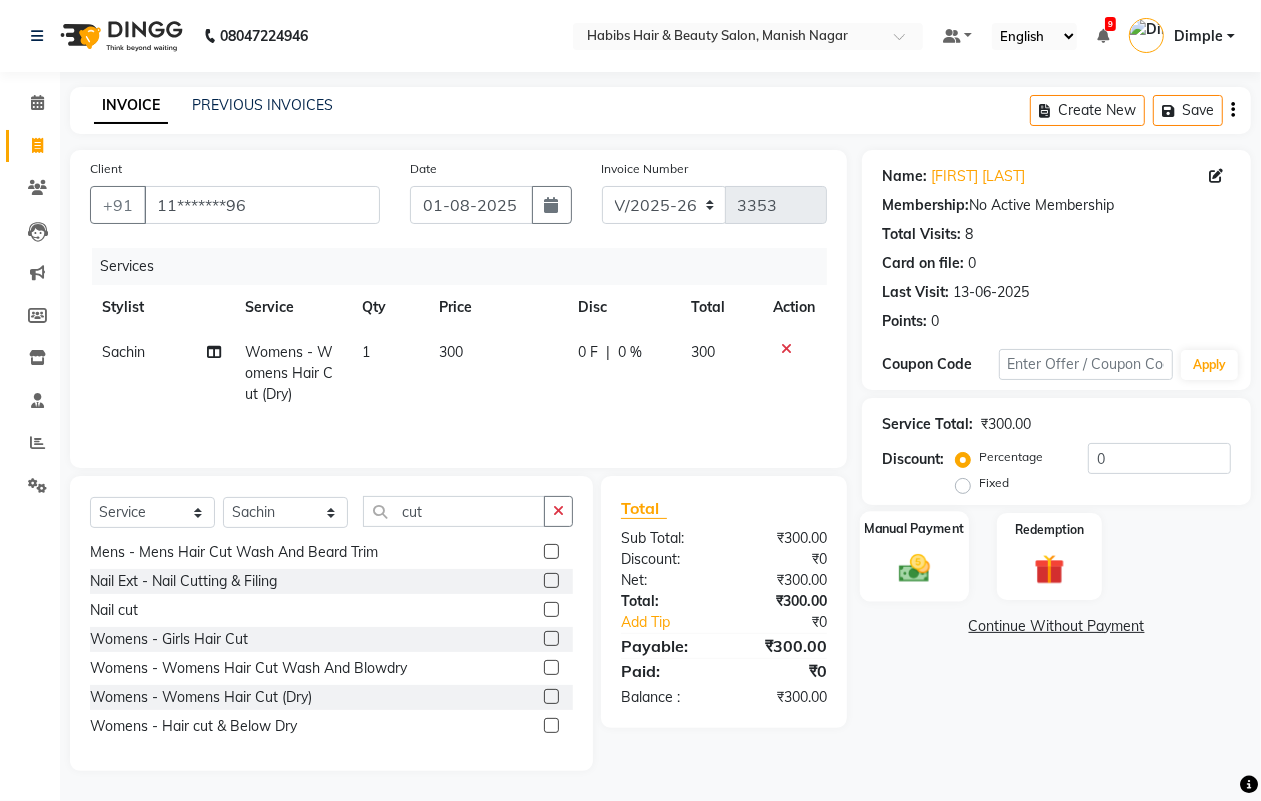 click 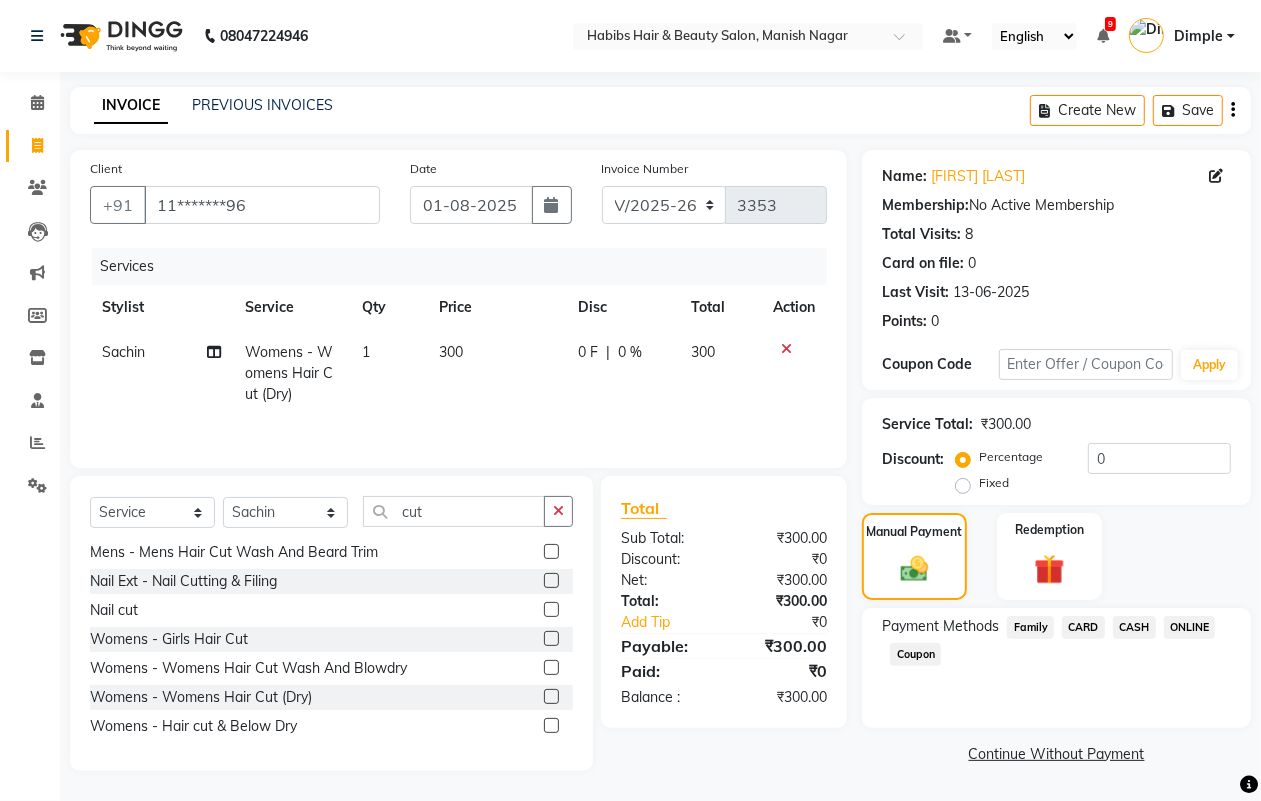 drag, startPoint x: 1131, startPoint y: 625, endPoint x: 1130, endPoint y: 641, distance: 16.03122 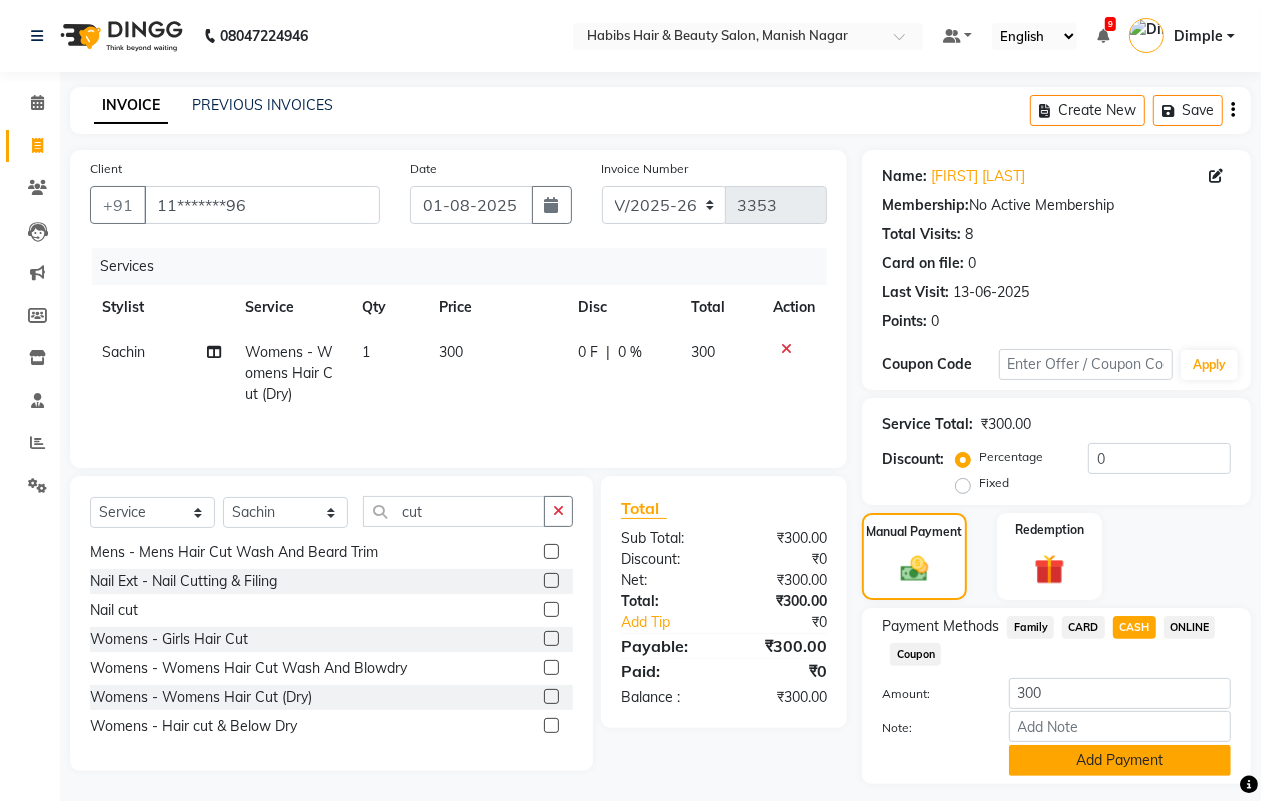 click on "Add Payment" 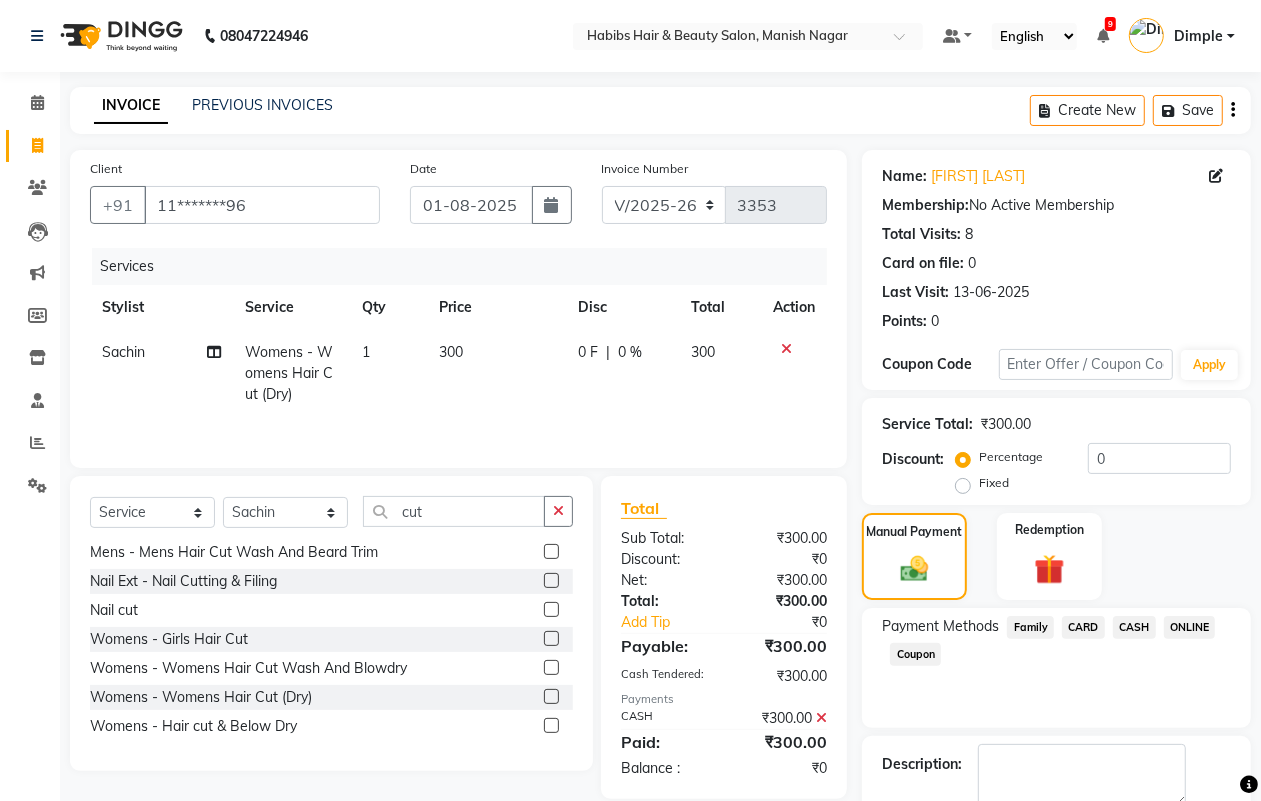 scroll, scrollTop: 111, scrollLeft: 0, axis: vertical 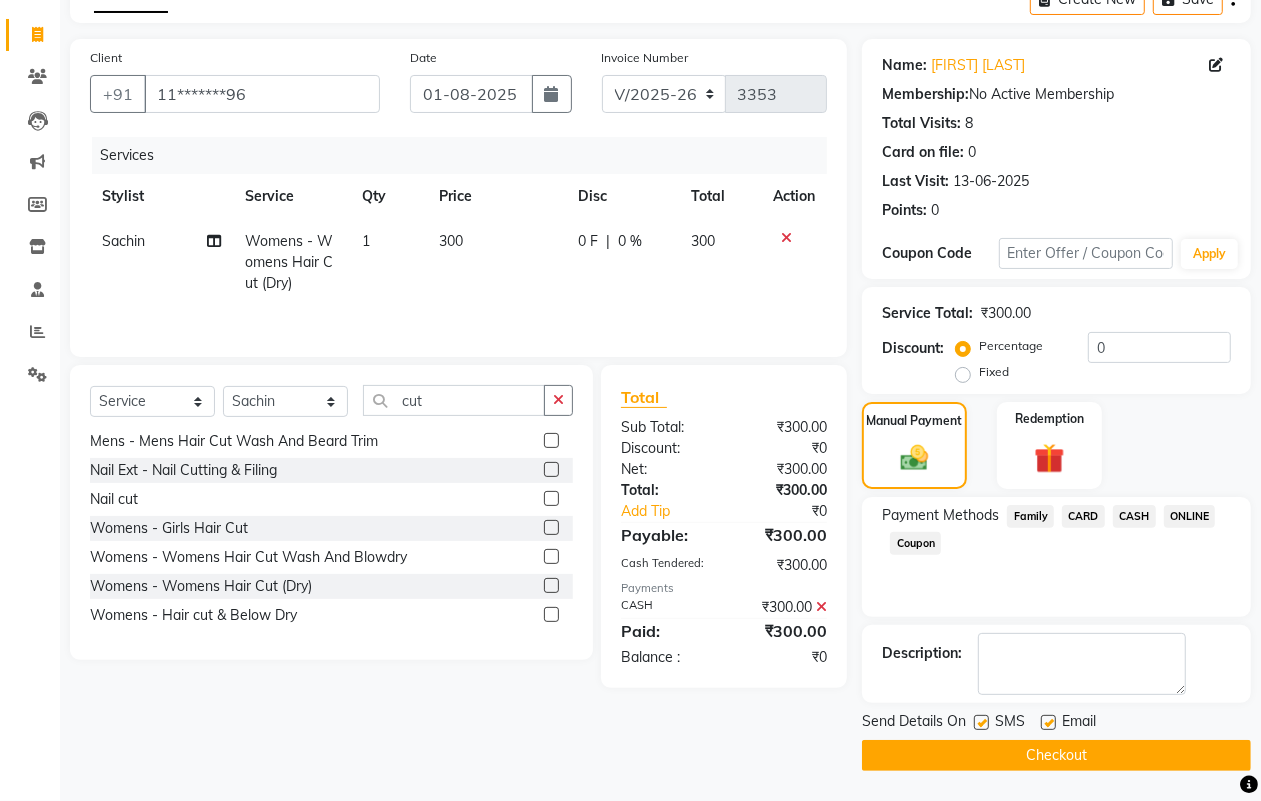 click on "Checkout" 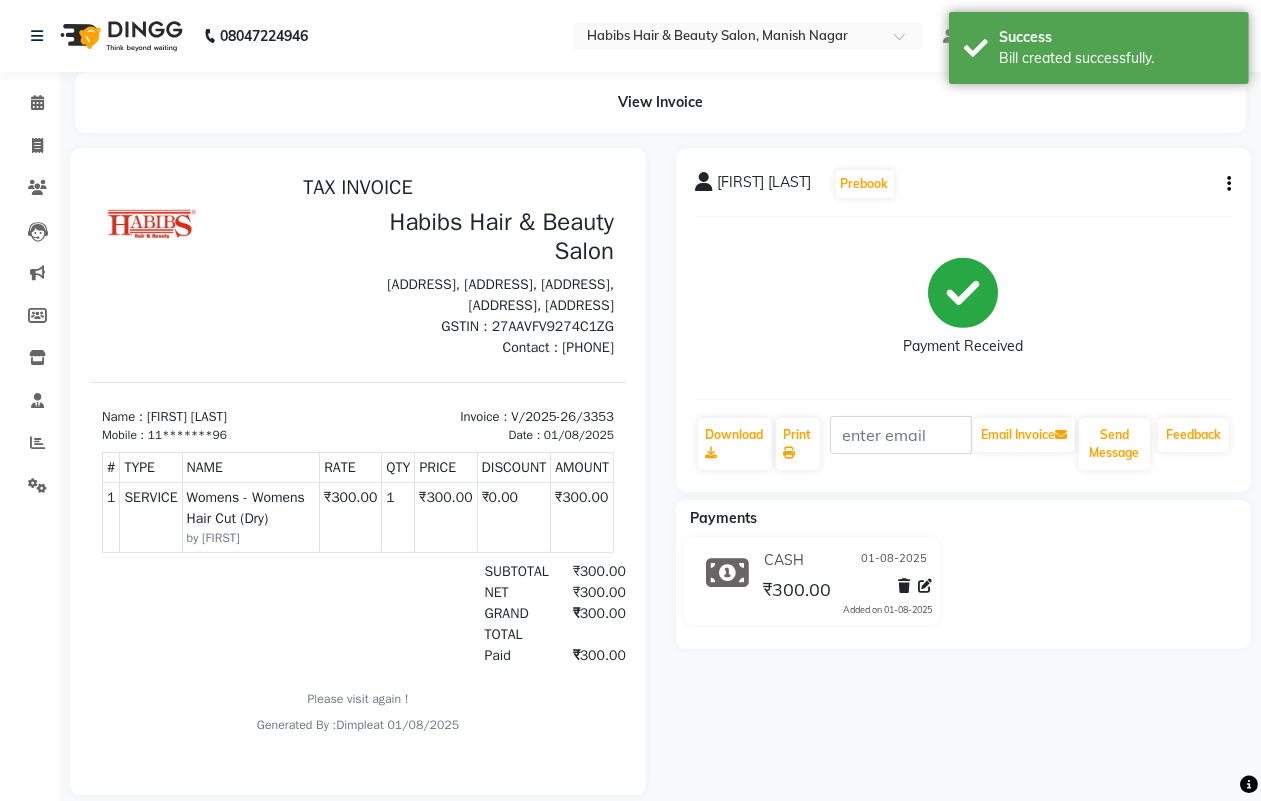 scroll, scrollTop: 0, scrollLeft: 0, axis: both 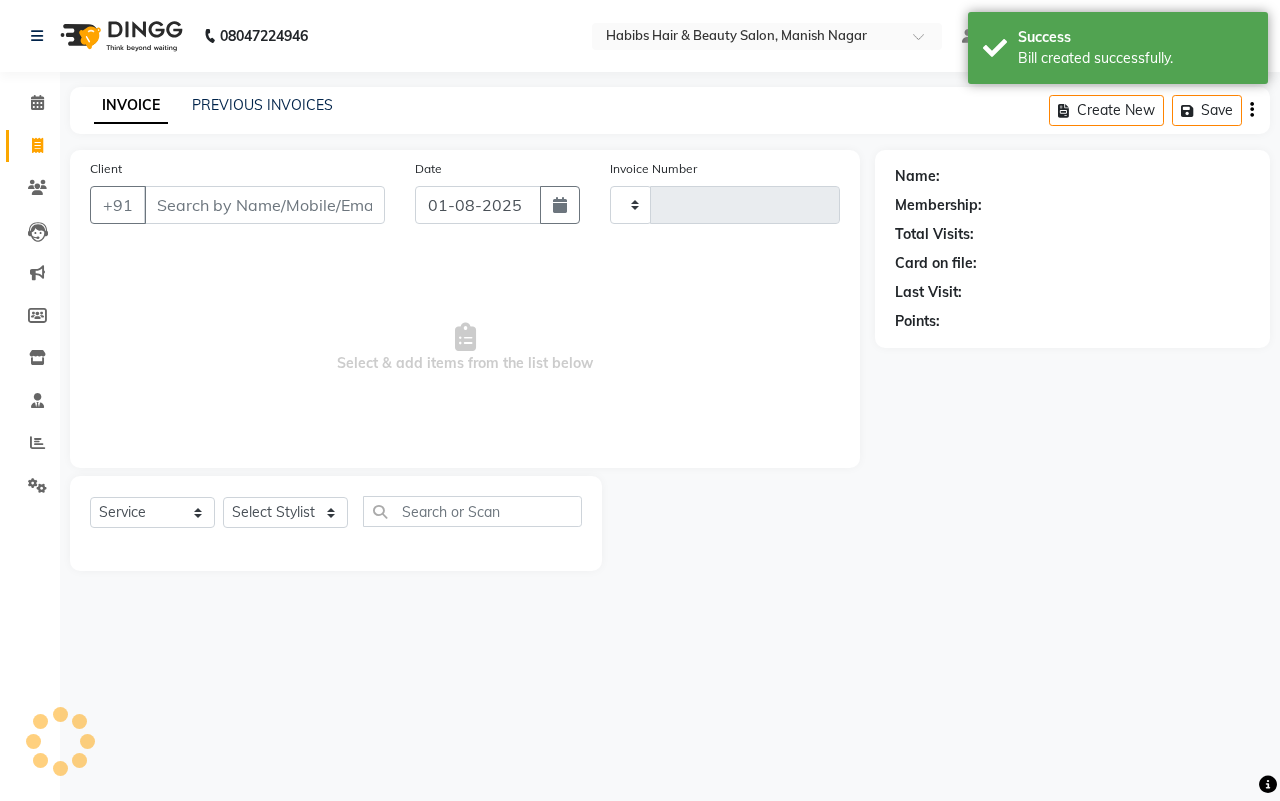 type on "3354" 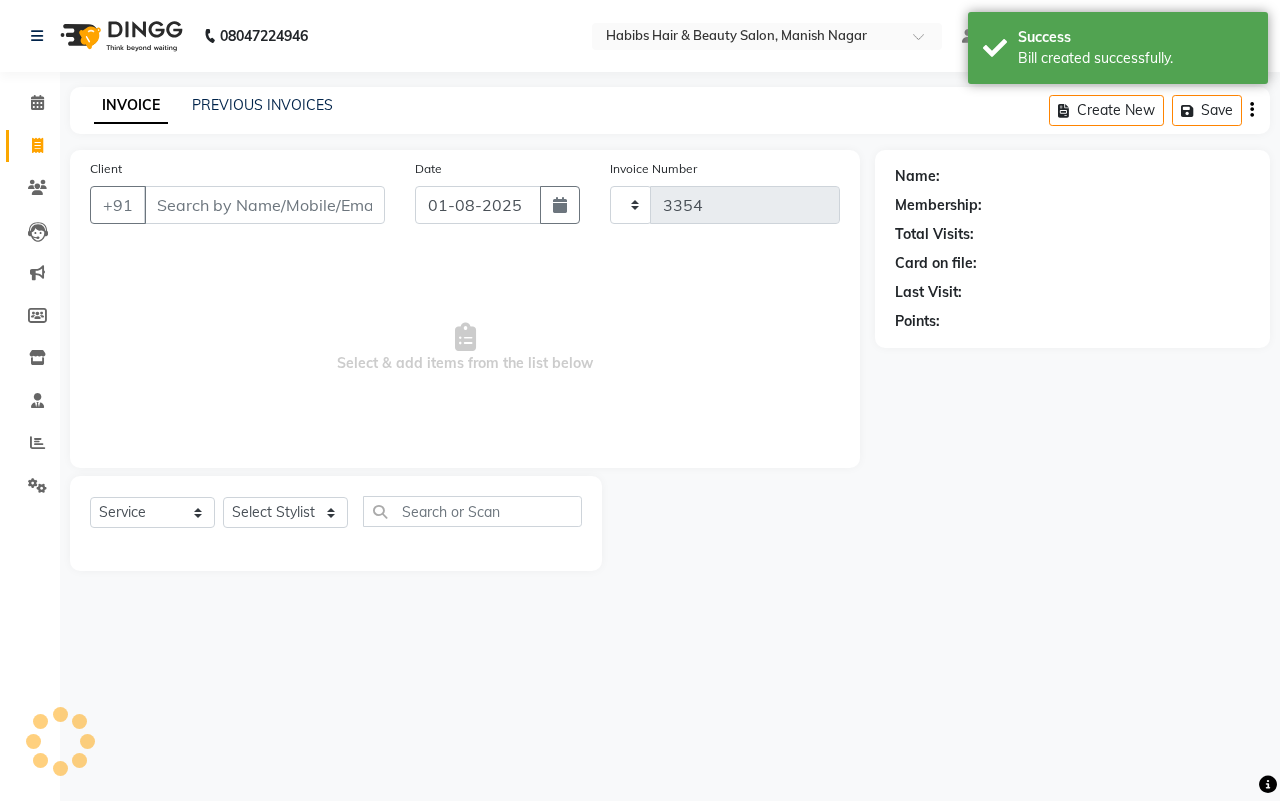 select on "3804" 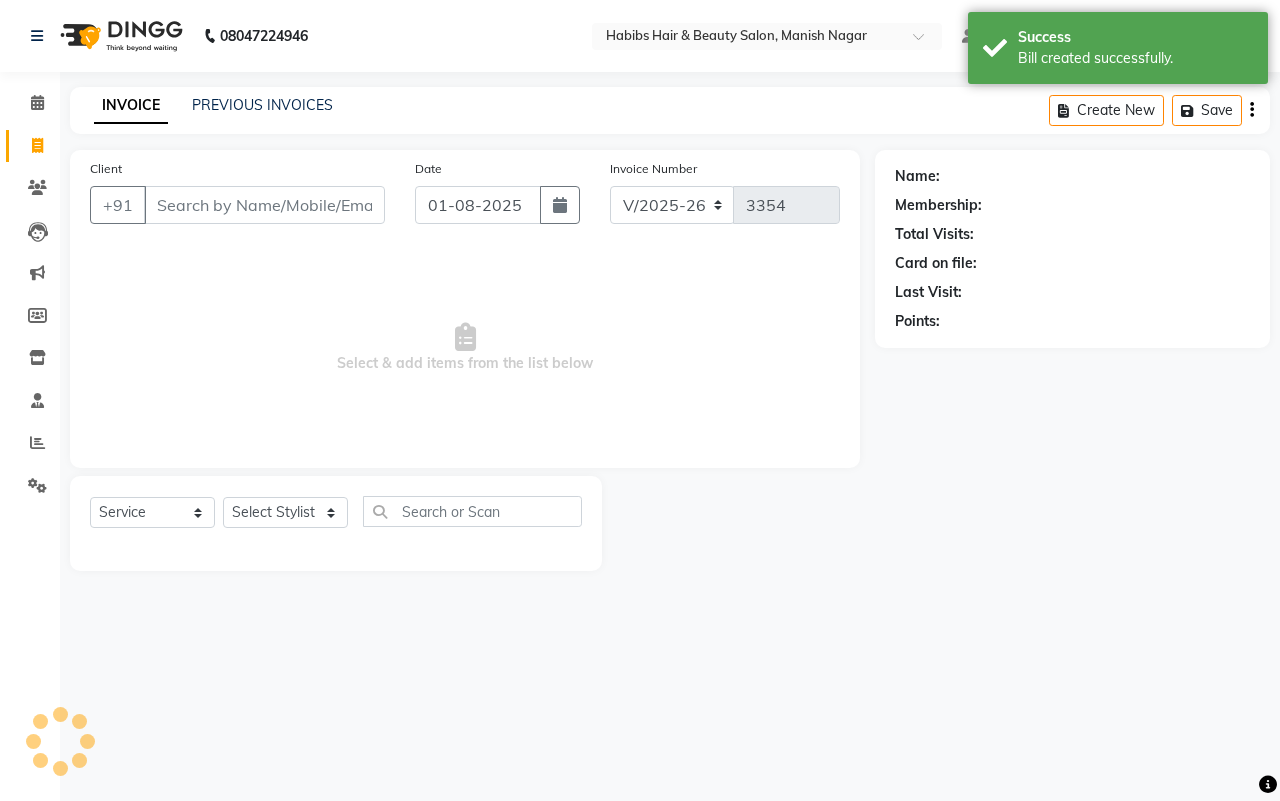 click on "Client" at bounding box center (264, 205) 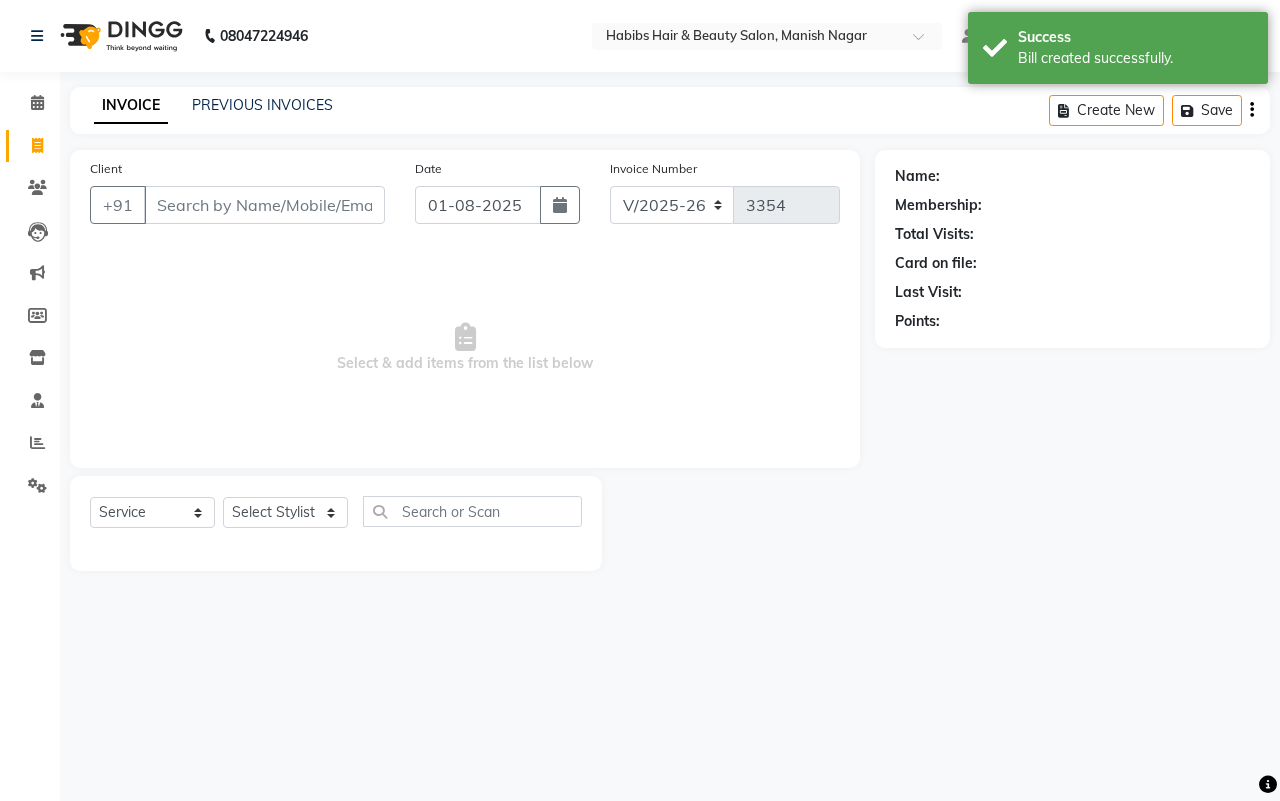 click on "Client" at bounding box center [264, 205] 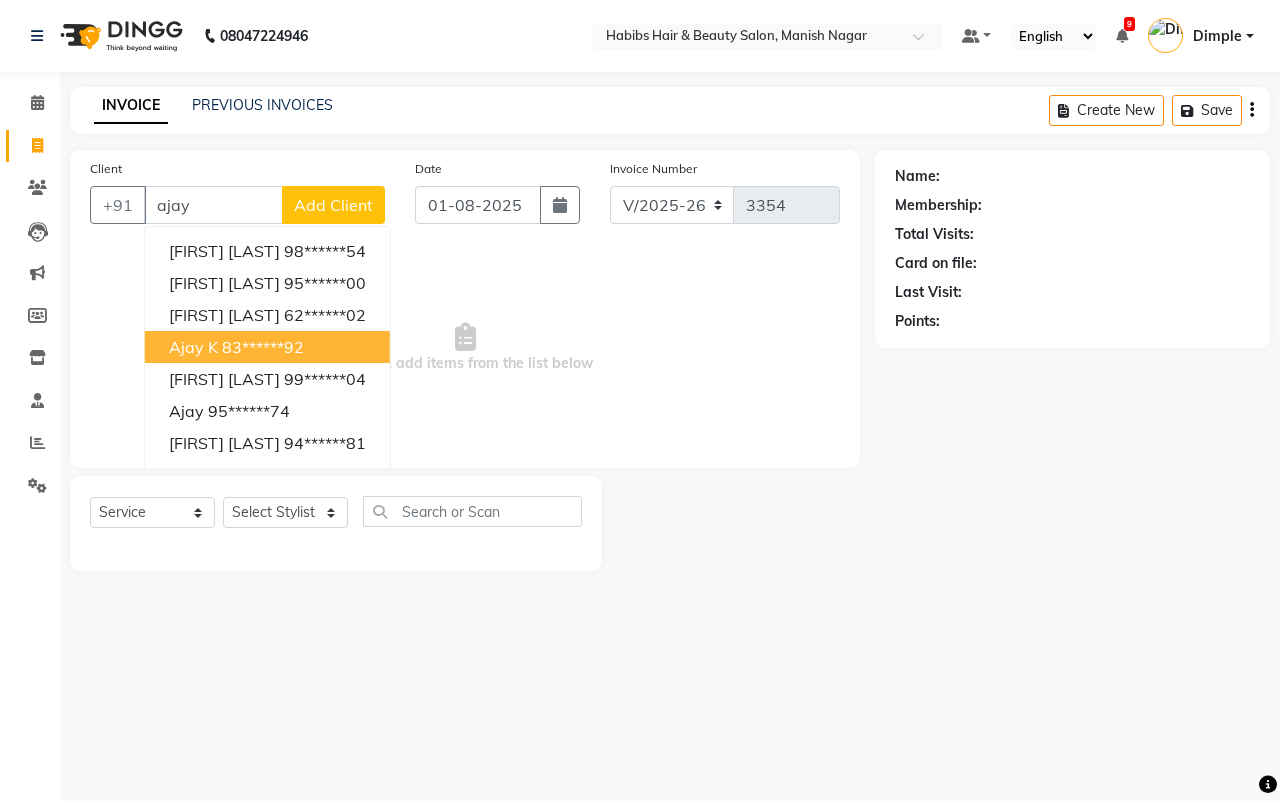 click on "83******92" at bounding box center [263, 347] 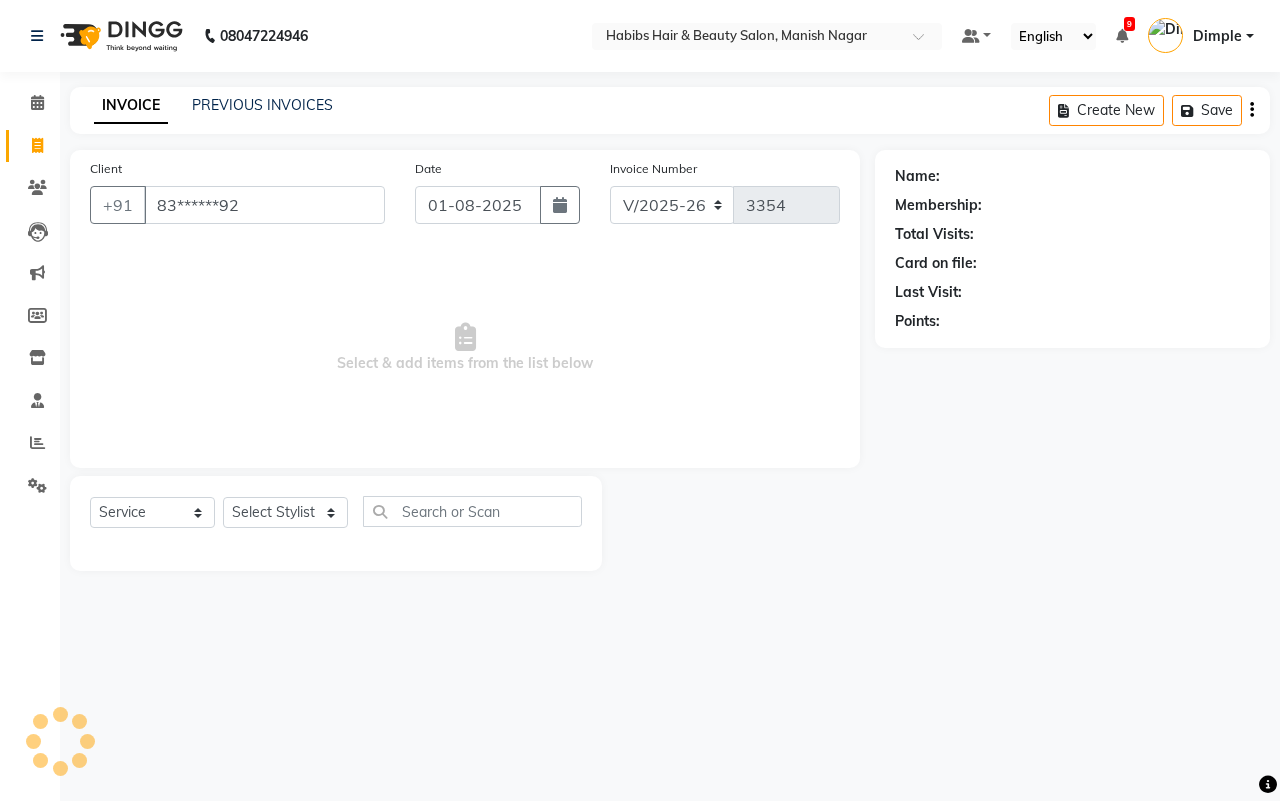 type on "83******92" 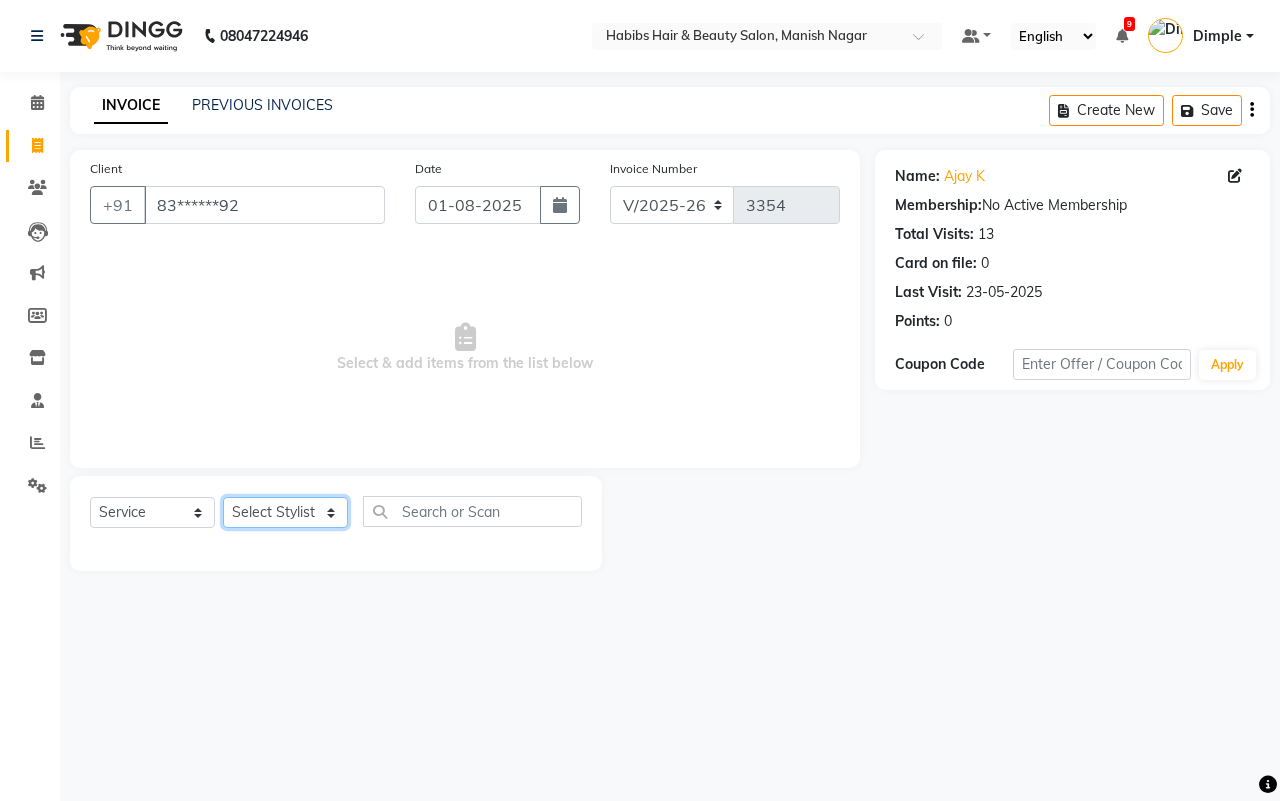 click on "Select Stylist[FIRST] [FIRST] [FIRST] [FIRST] [FIRST] [FIRST] [FIRST] [FIRST] [FIRST] [FIRST]" 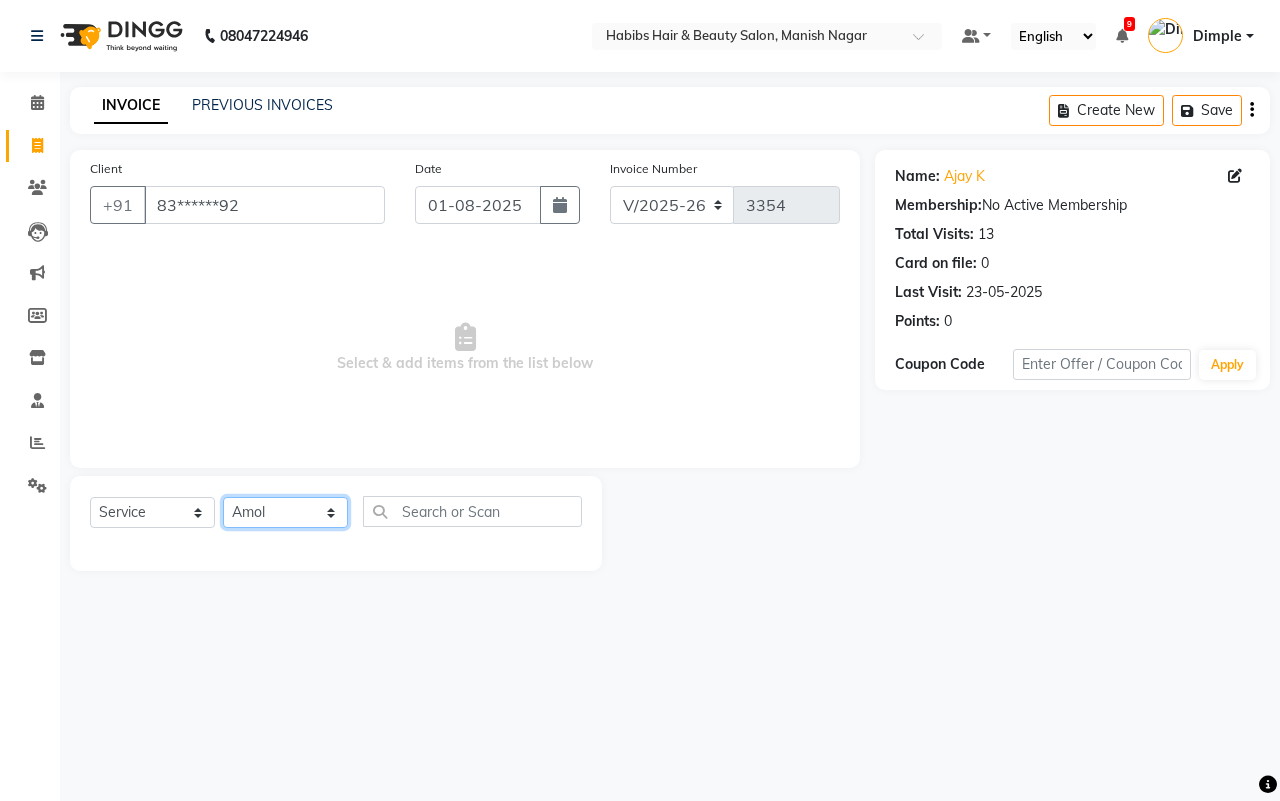 click on "Select Stylist[FIRST] [FIRST] [FIRST] [FIRST] [FIRST] [FIRST] [FIRST] [FIRST] [FIRST] [FIRST]" 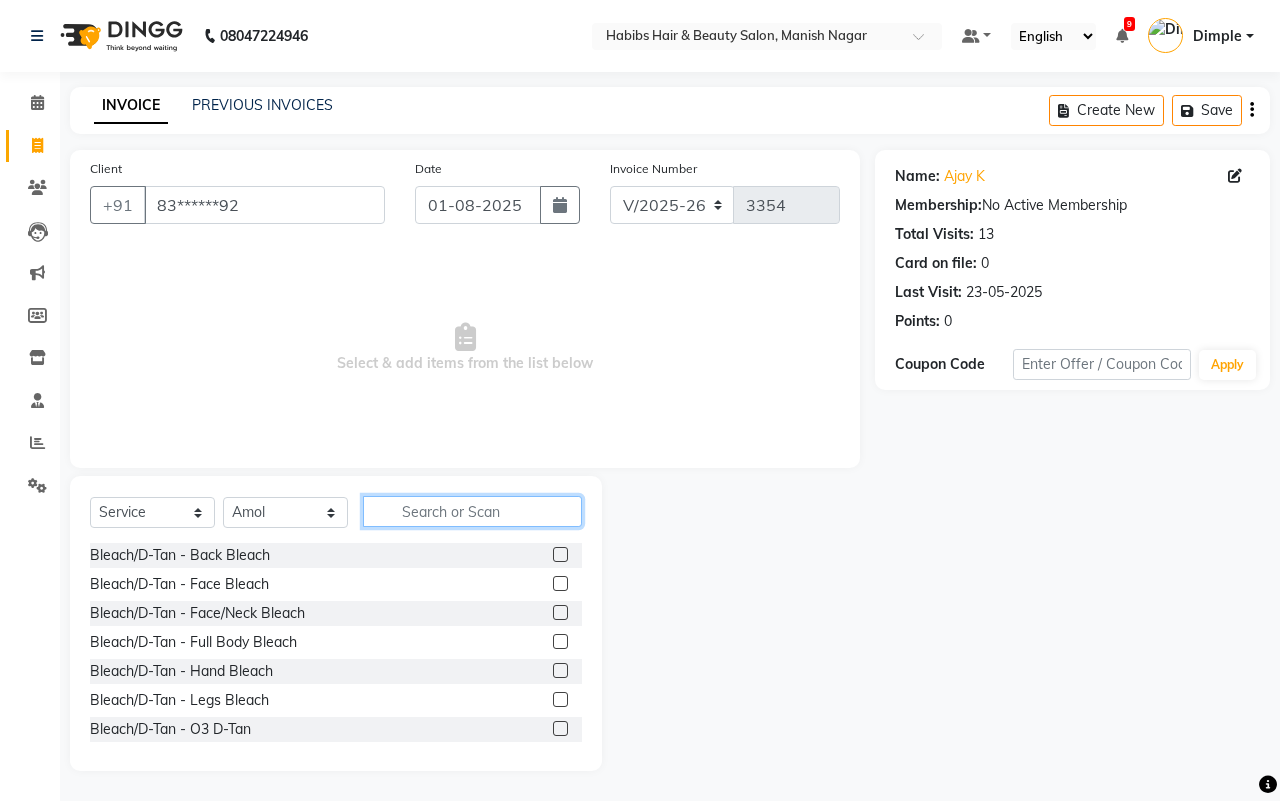 click 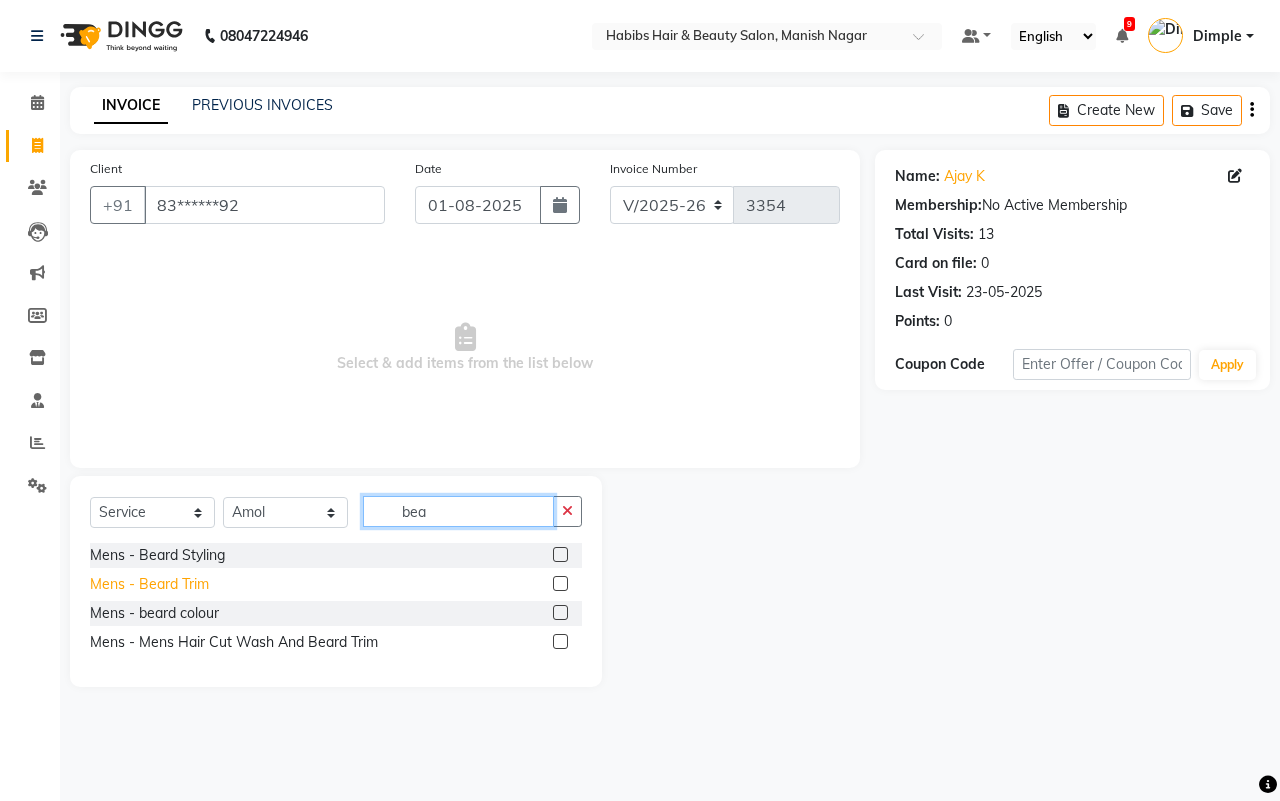 type on "bea" 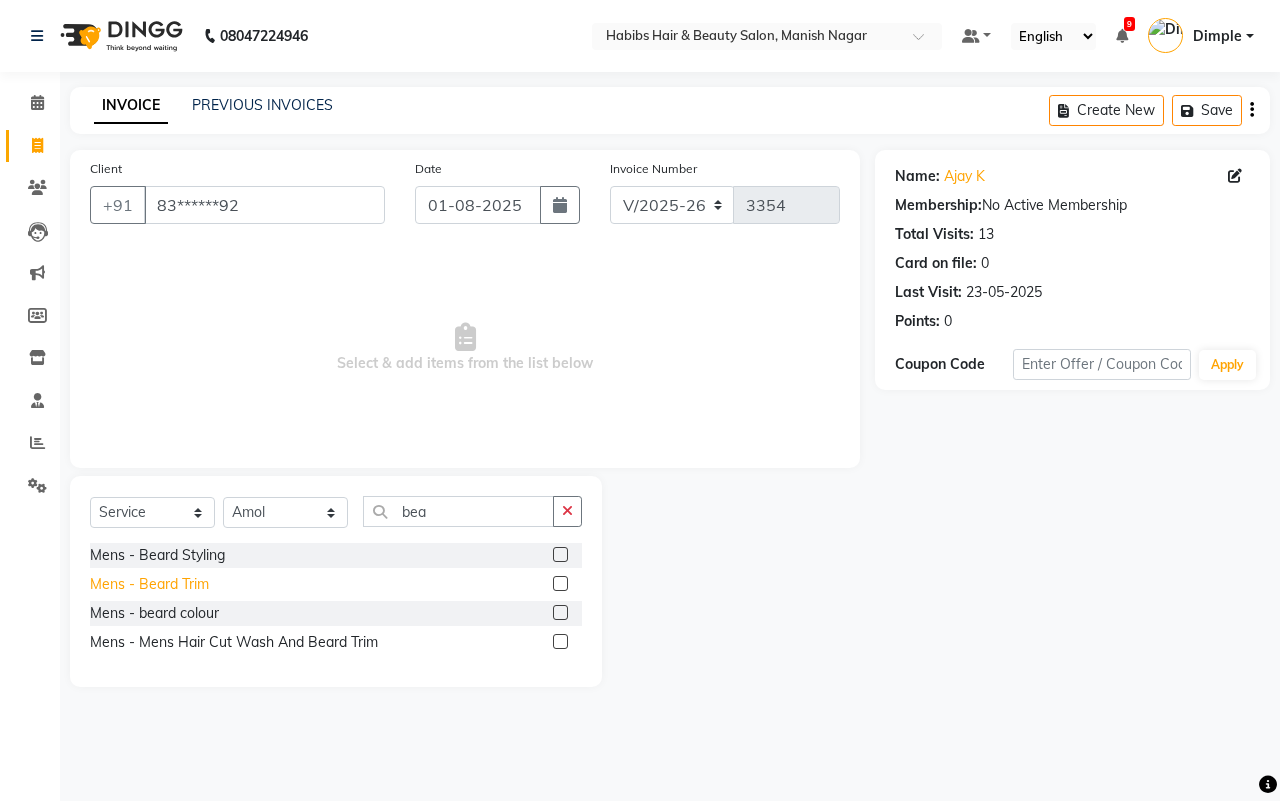 click on "Mens - Beard Trim" 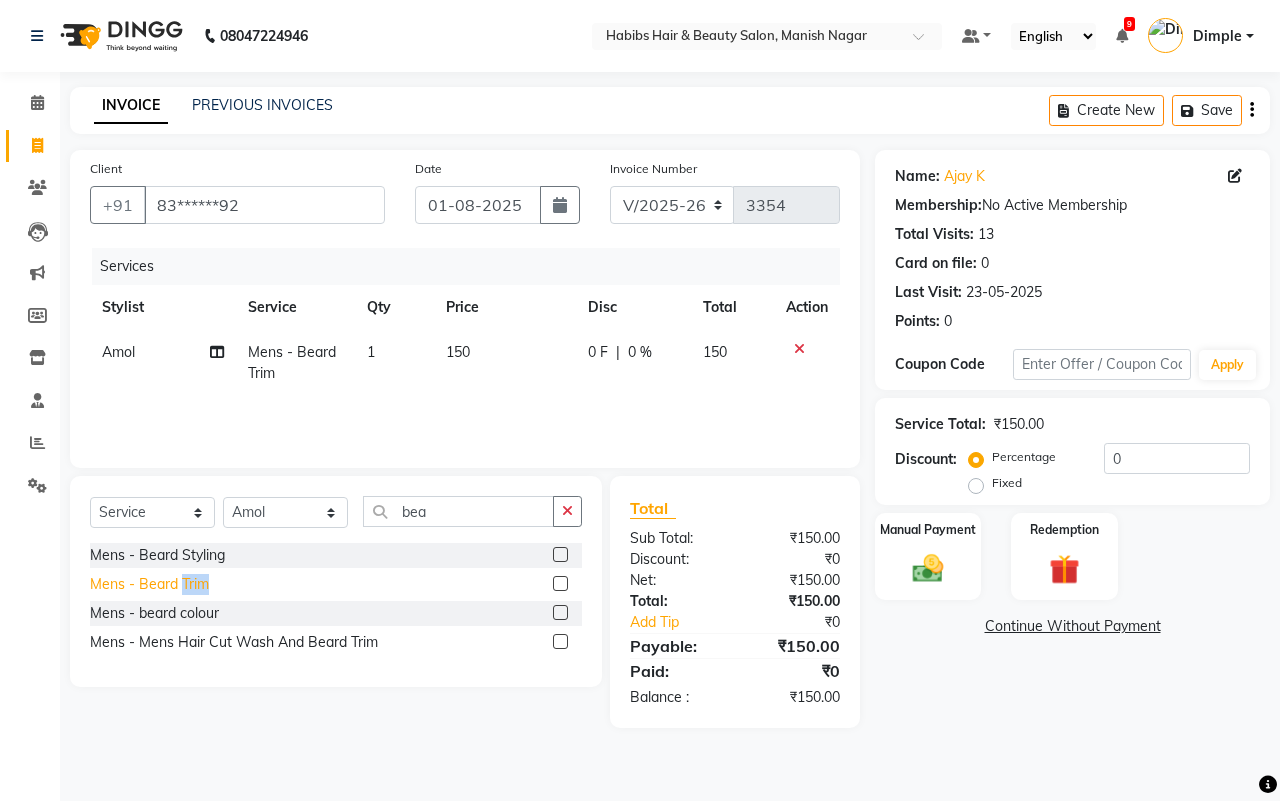 click on "Mens - Beard Trim" 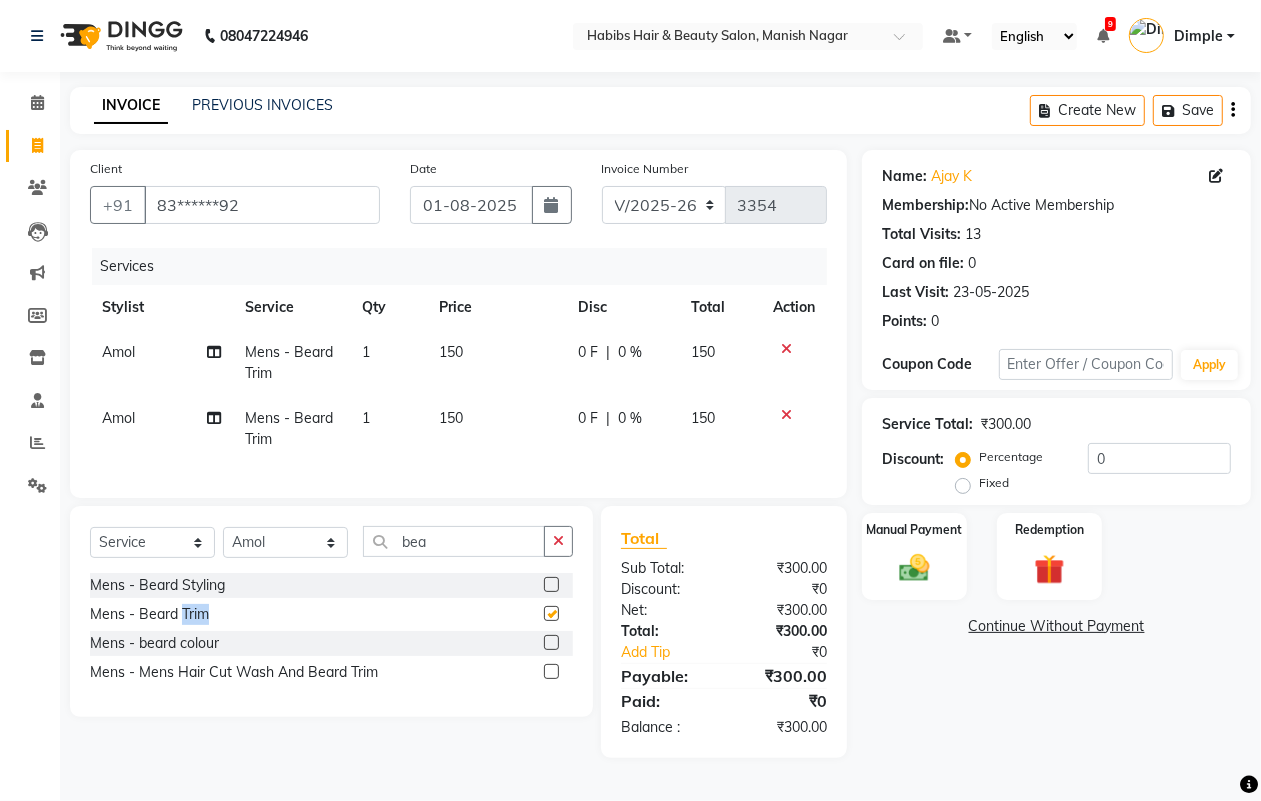 checkbox on "false" 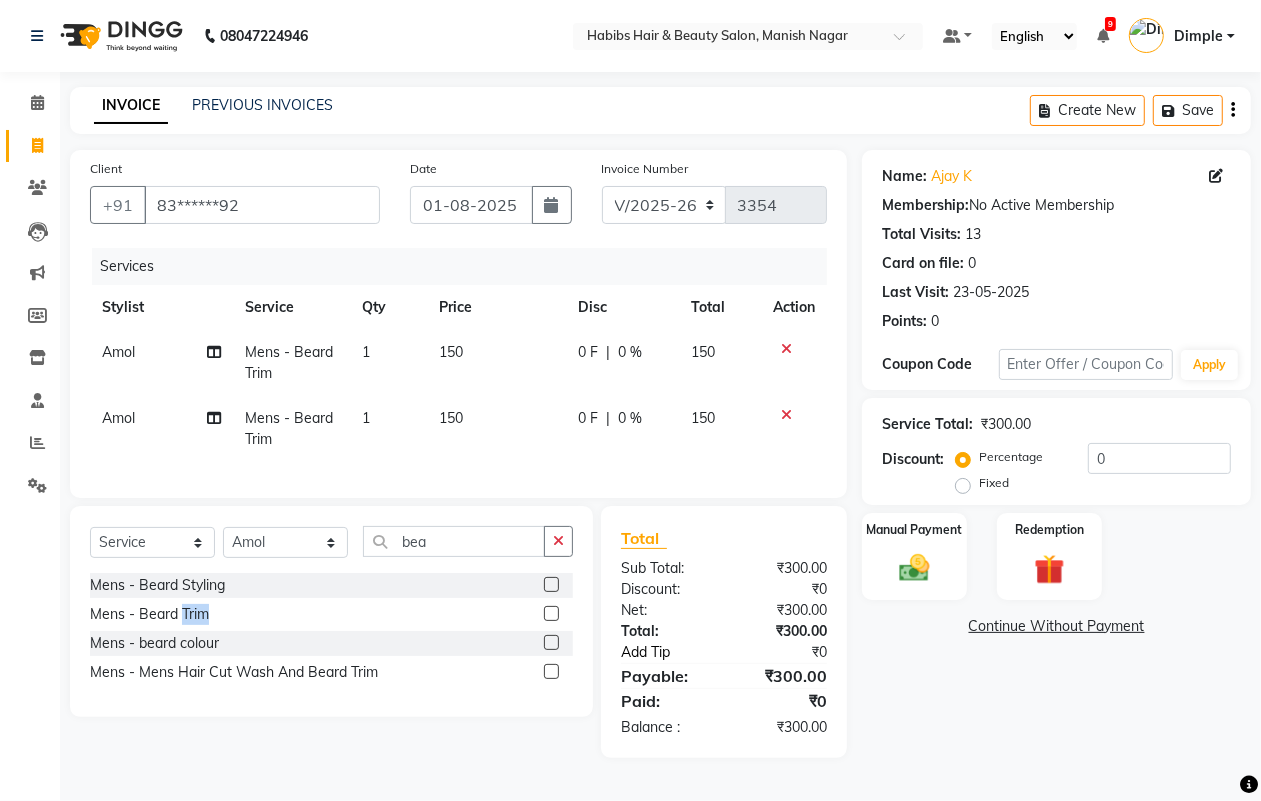 click on "Add Tip" 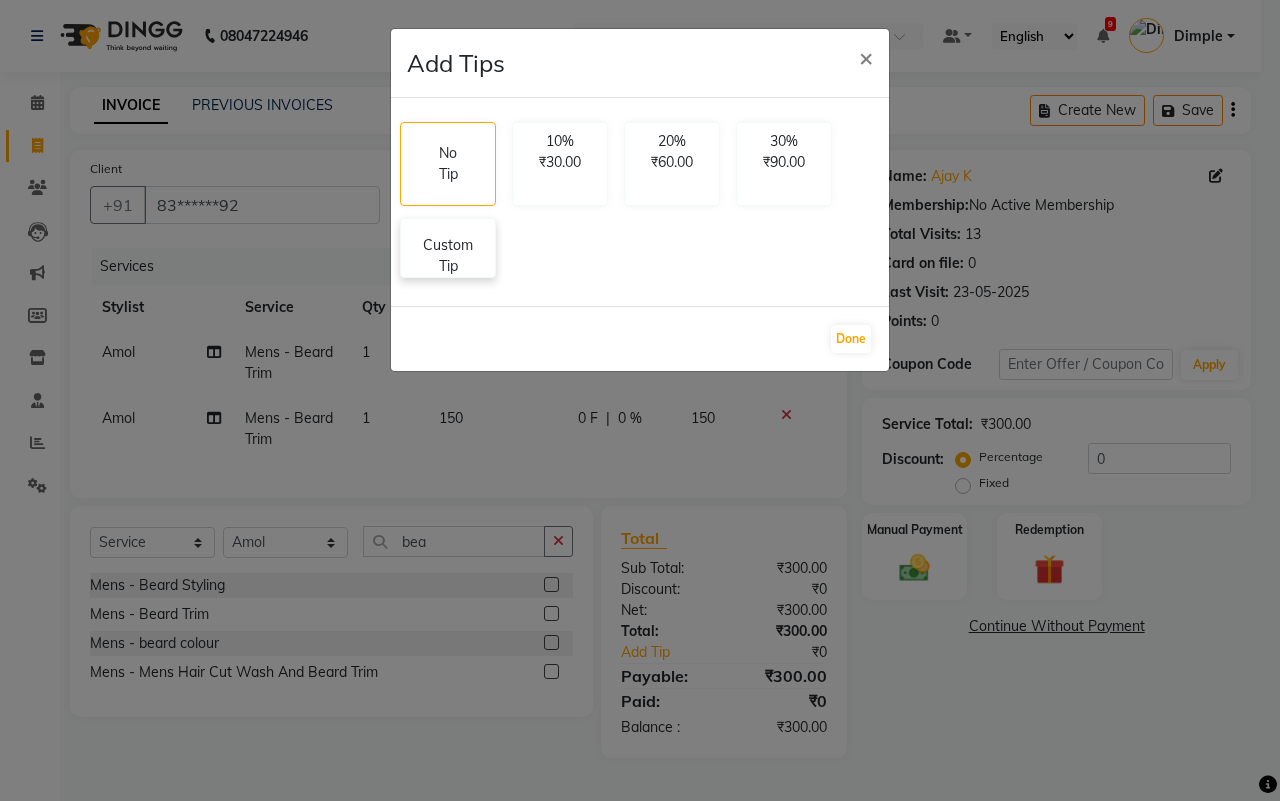 click on "Custom Tip" 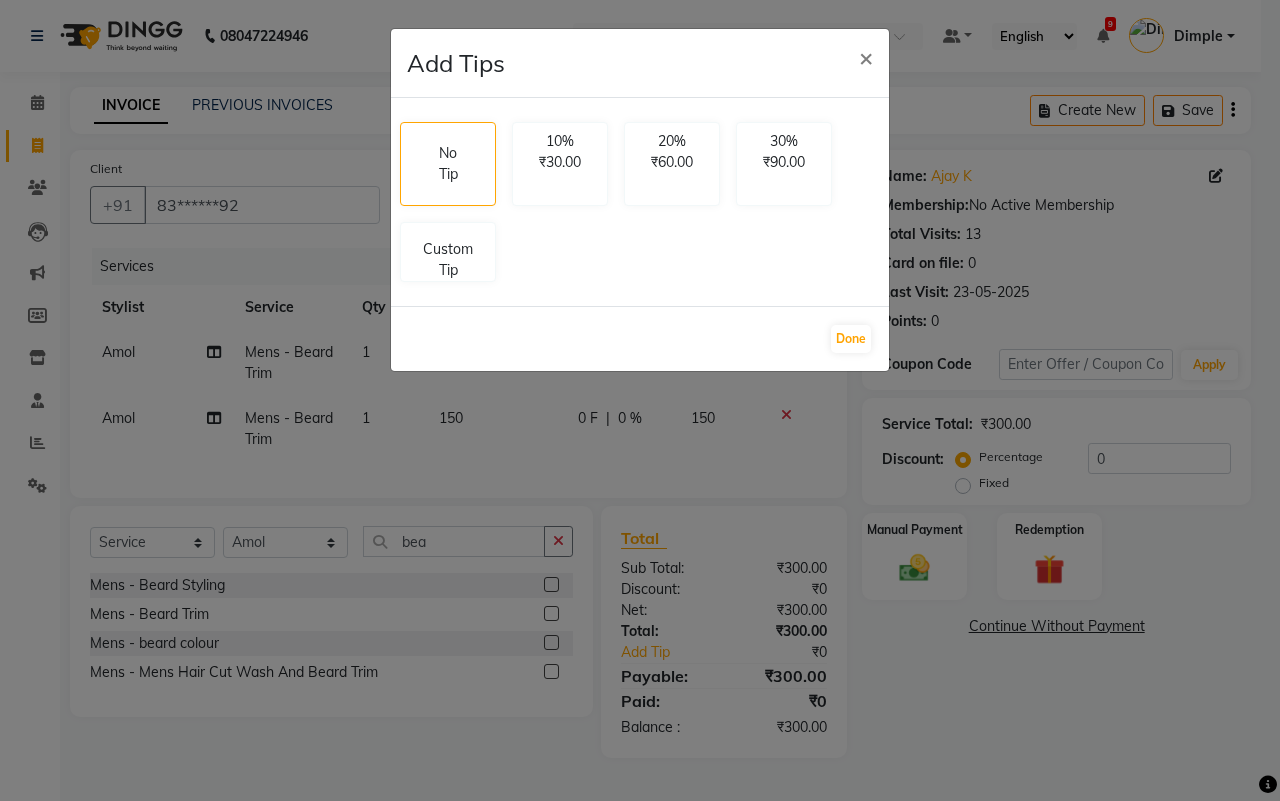 select on "34633" 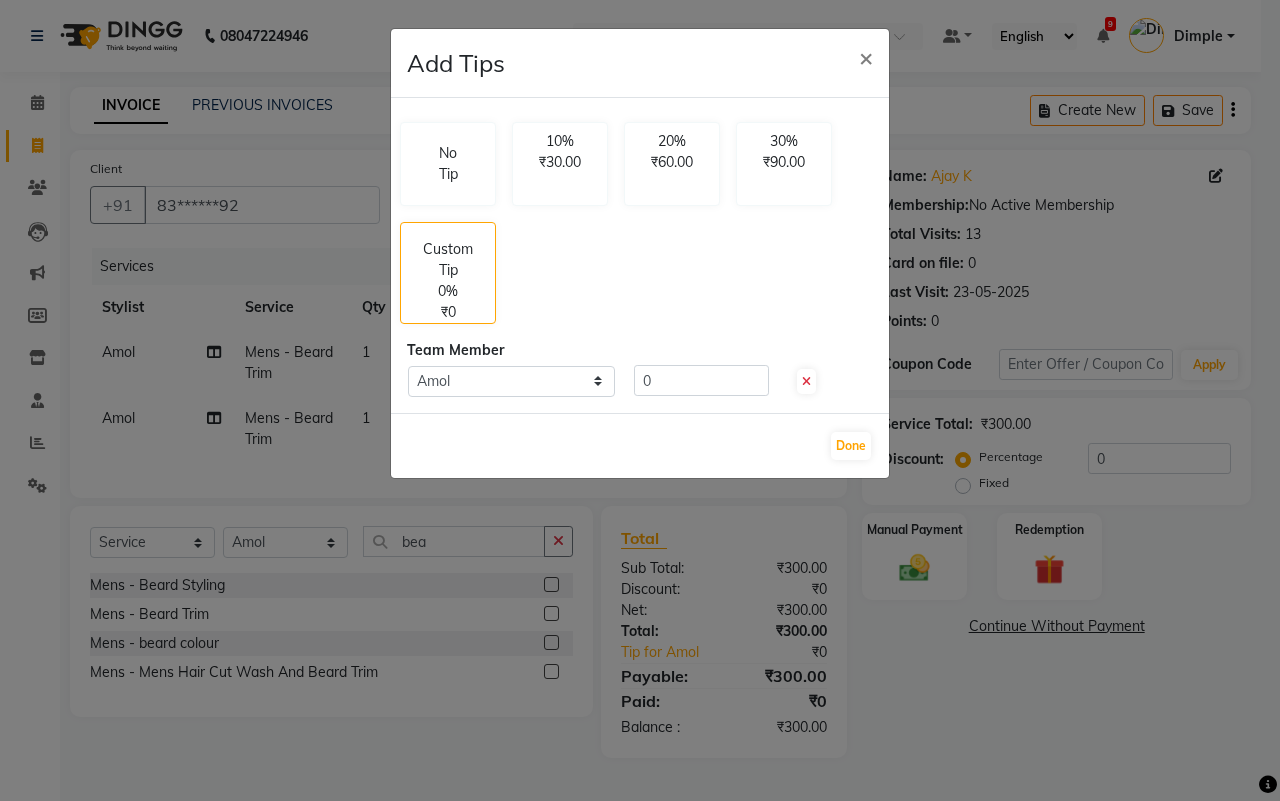 click on "0" 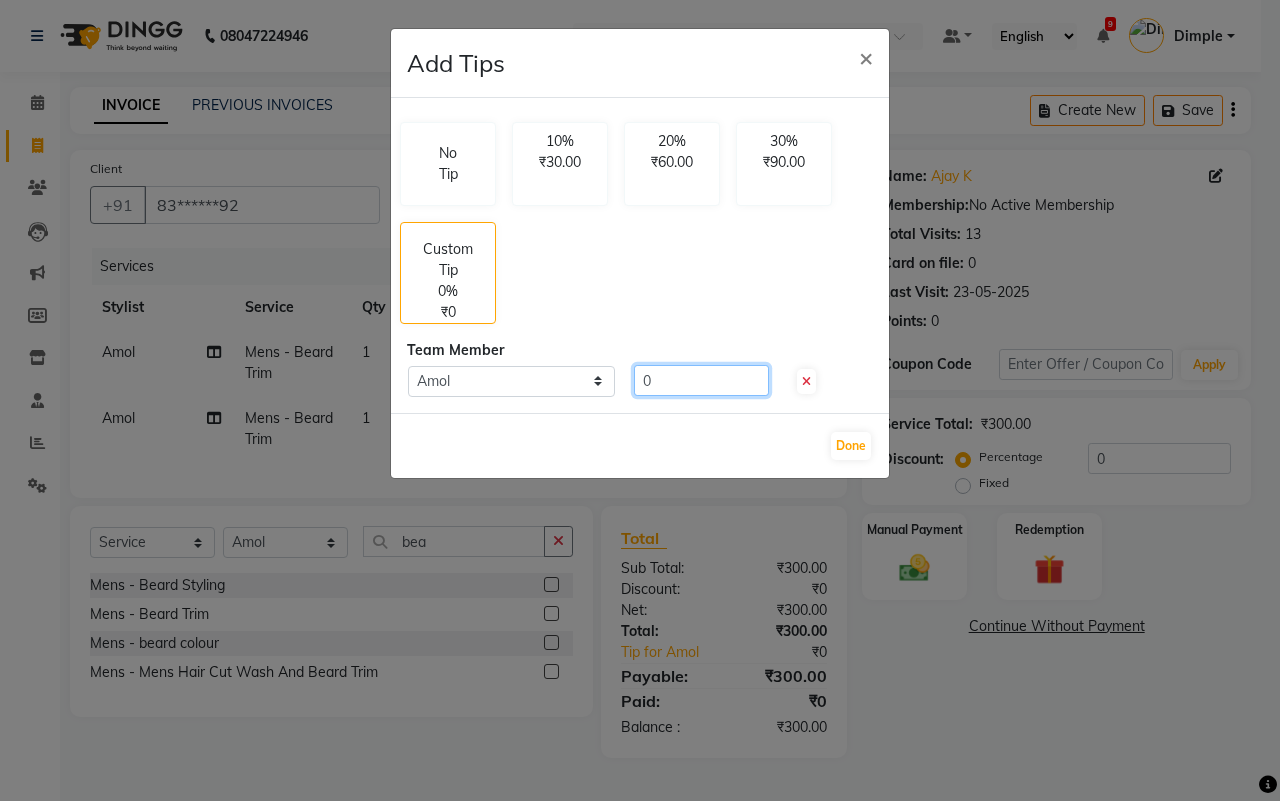 click on "0" 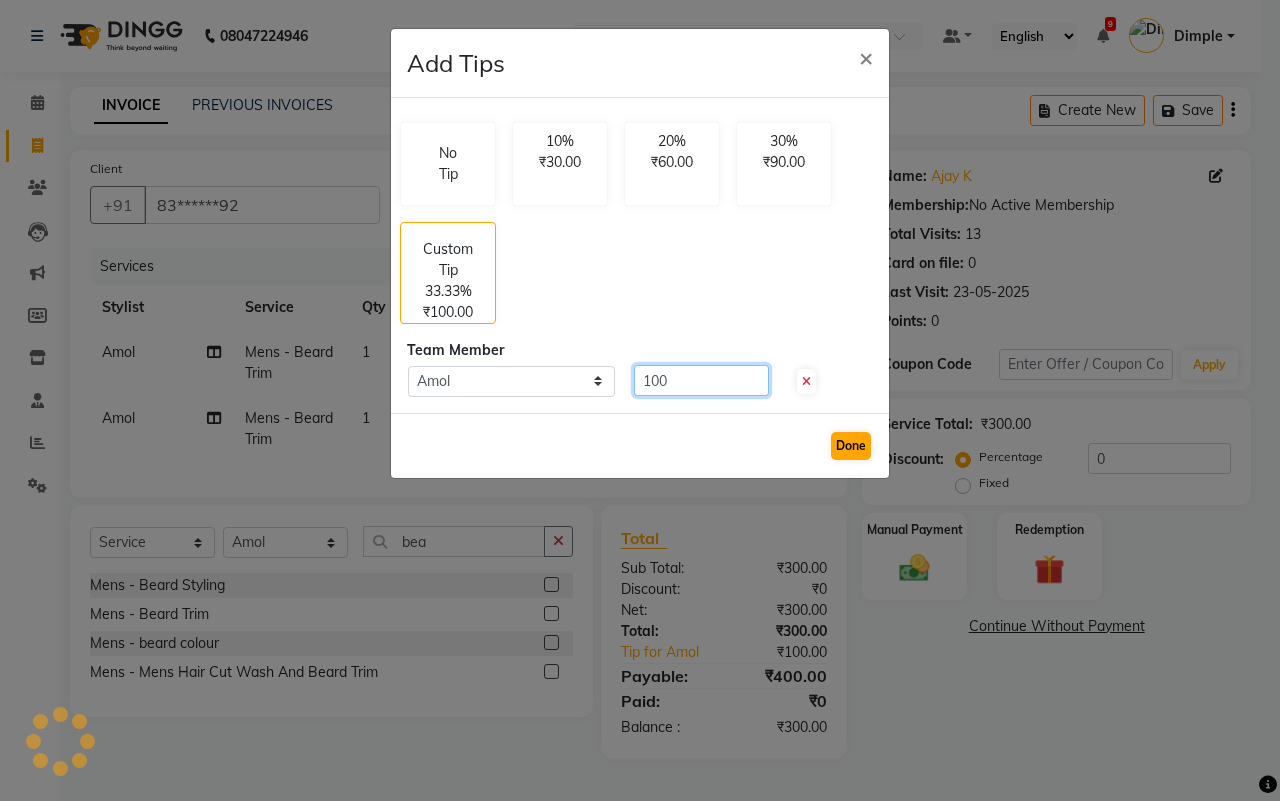type on "100" 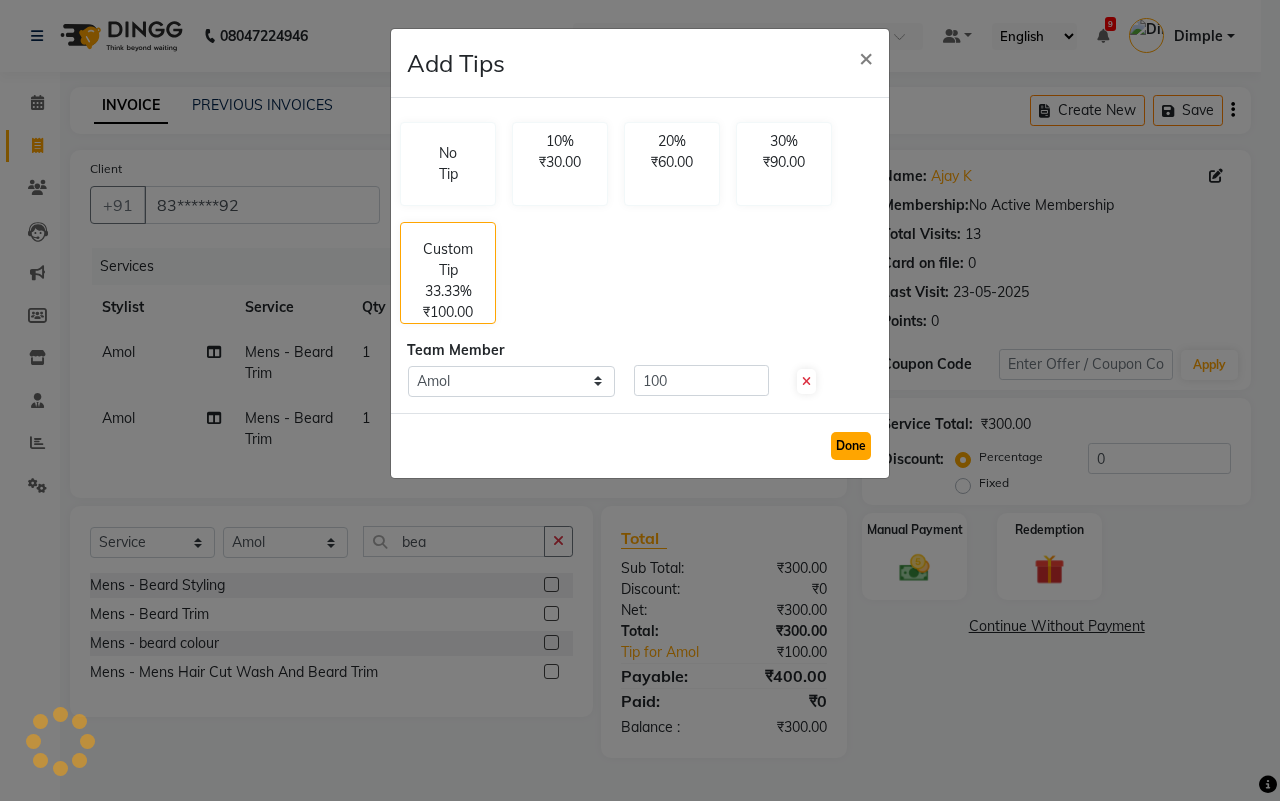 click on "Done" 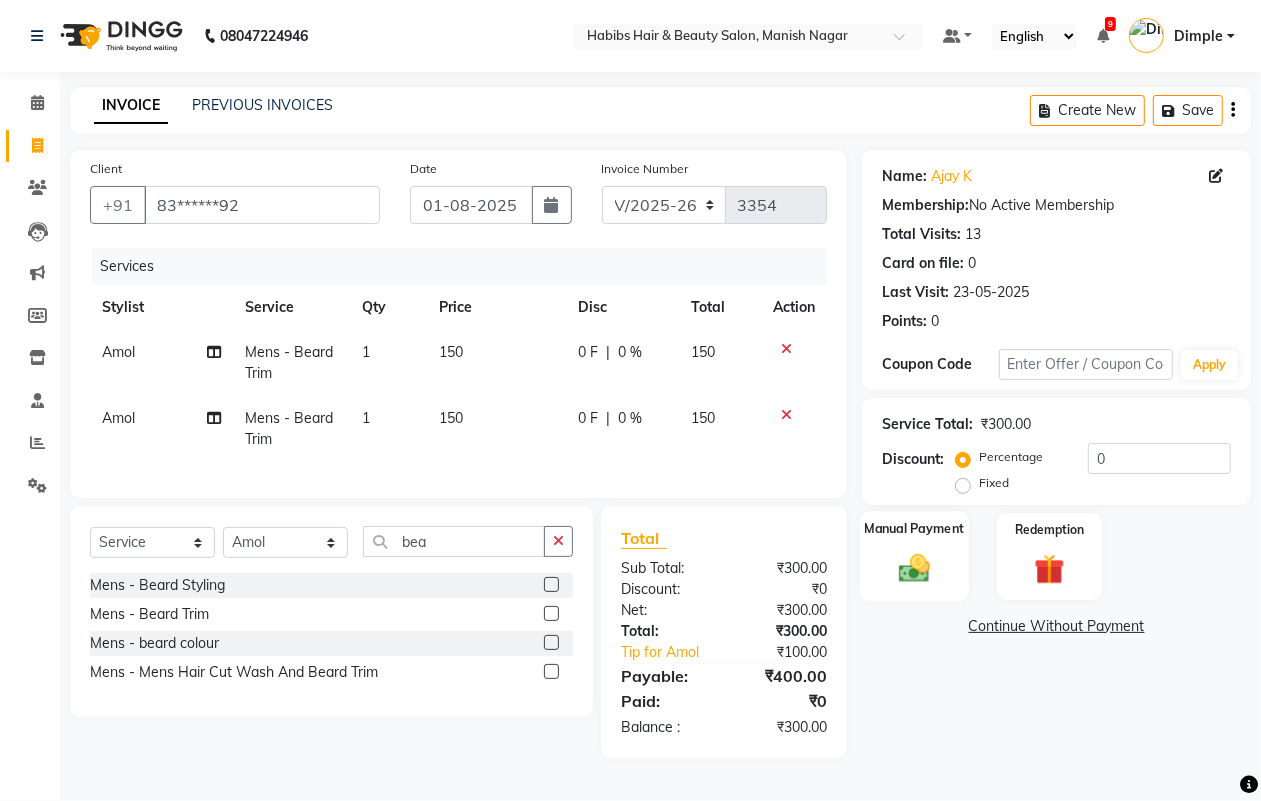 click 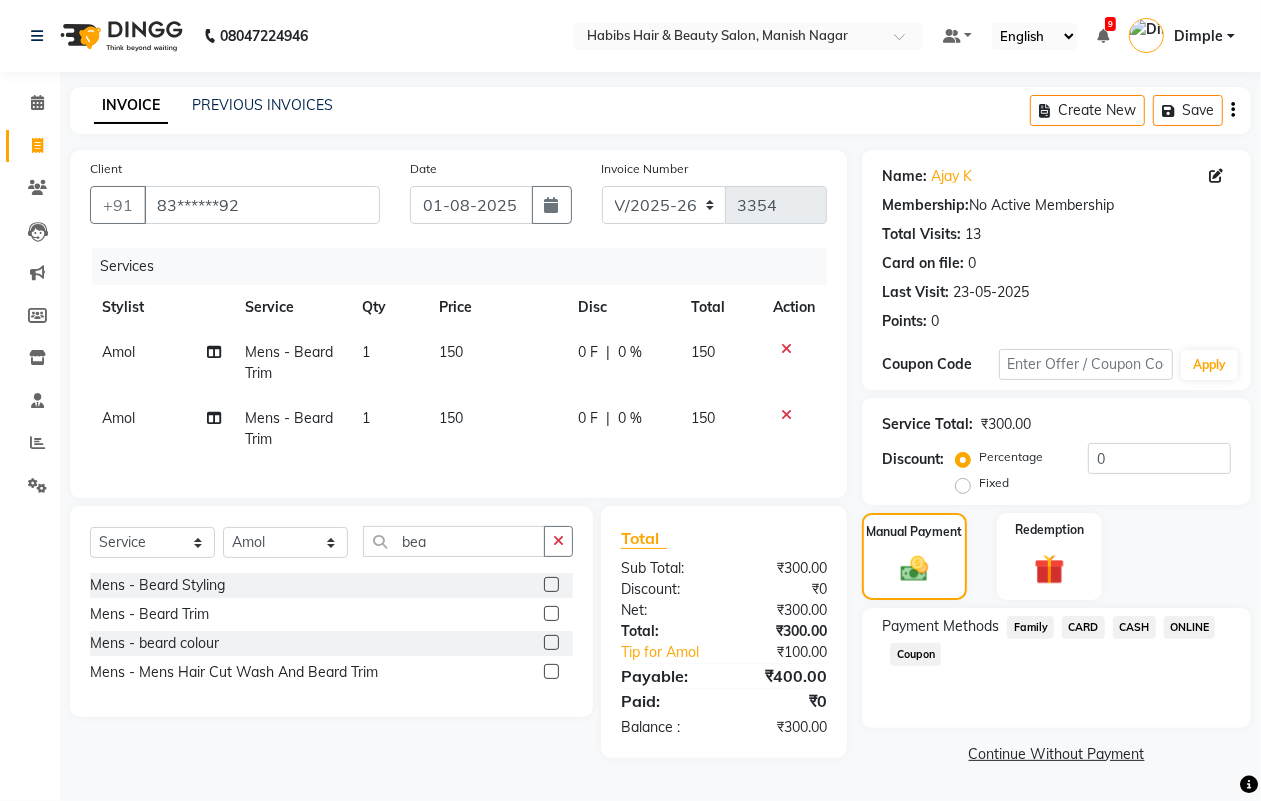 drag, startPoint x: 1200, startPoint y: 620, endPoint x: 1175, endPoint y: 663, distance: 49.73932 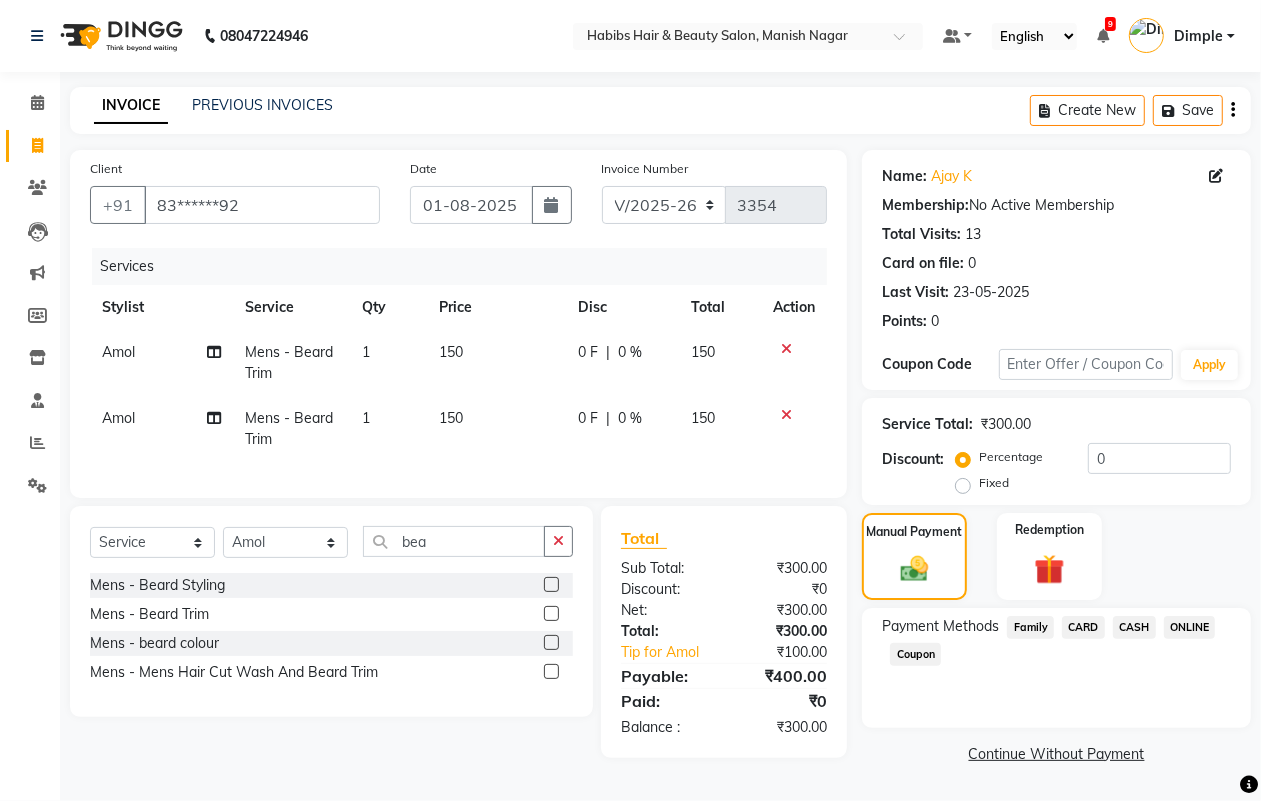 click on "ONLINE" 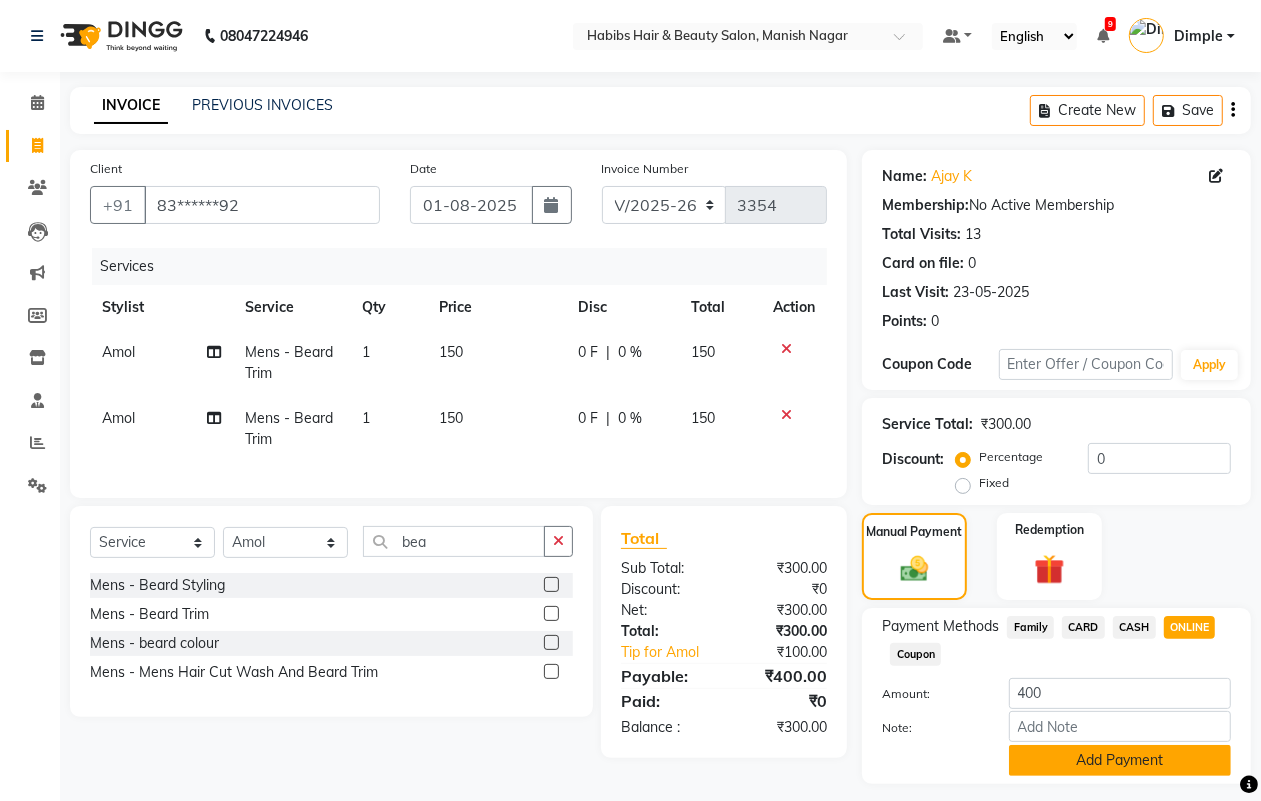 click on "Add Payment" 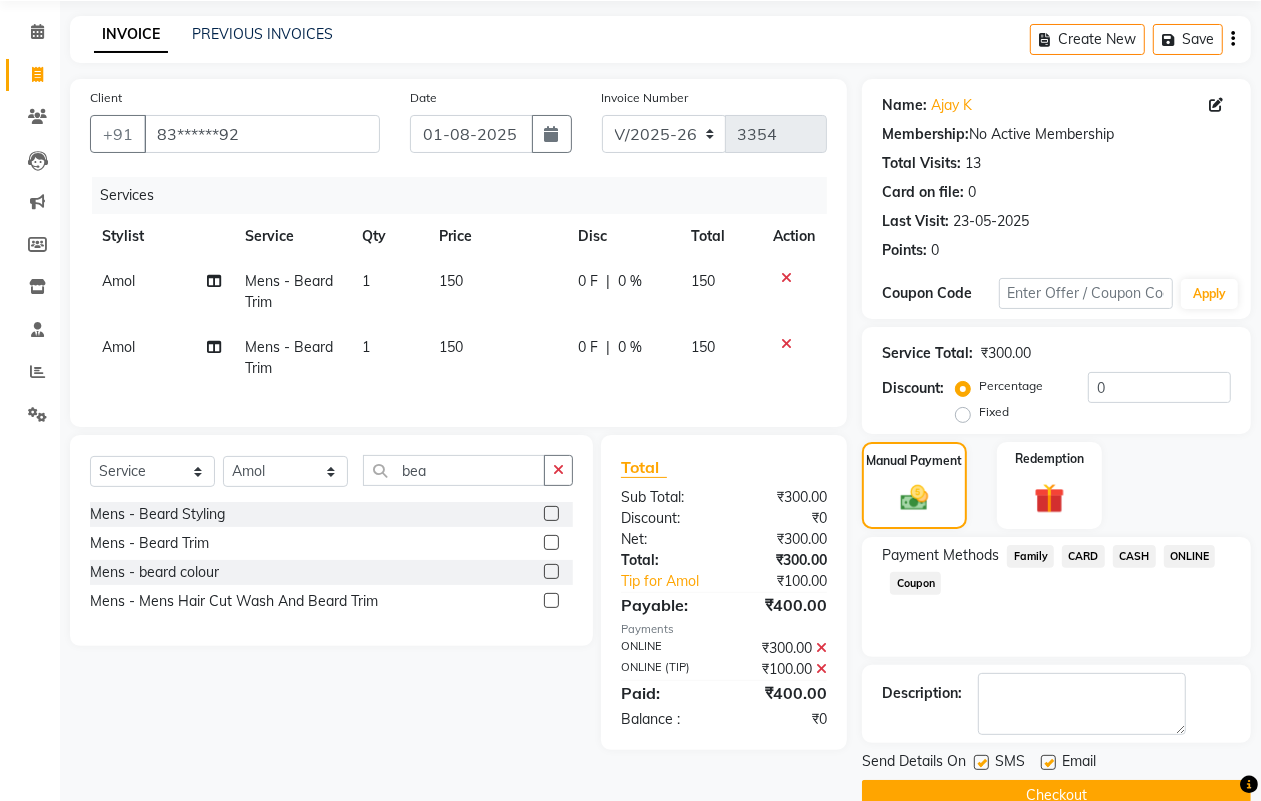 scroll, scrollTop: 111, scrollLeft: 0, axis: vertical 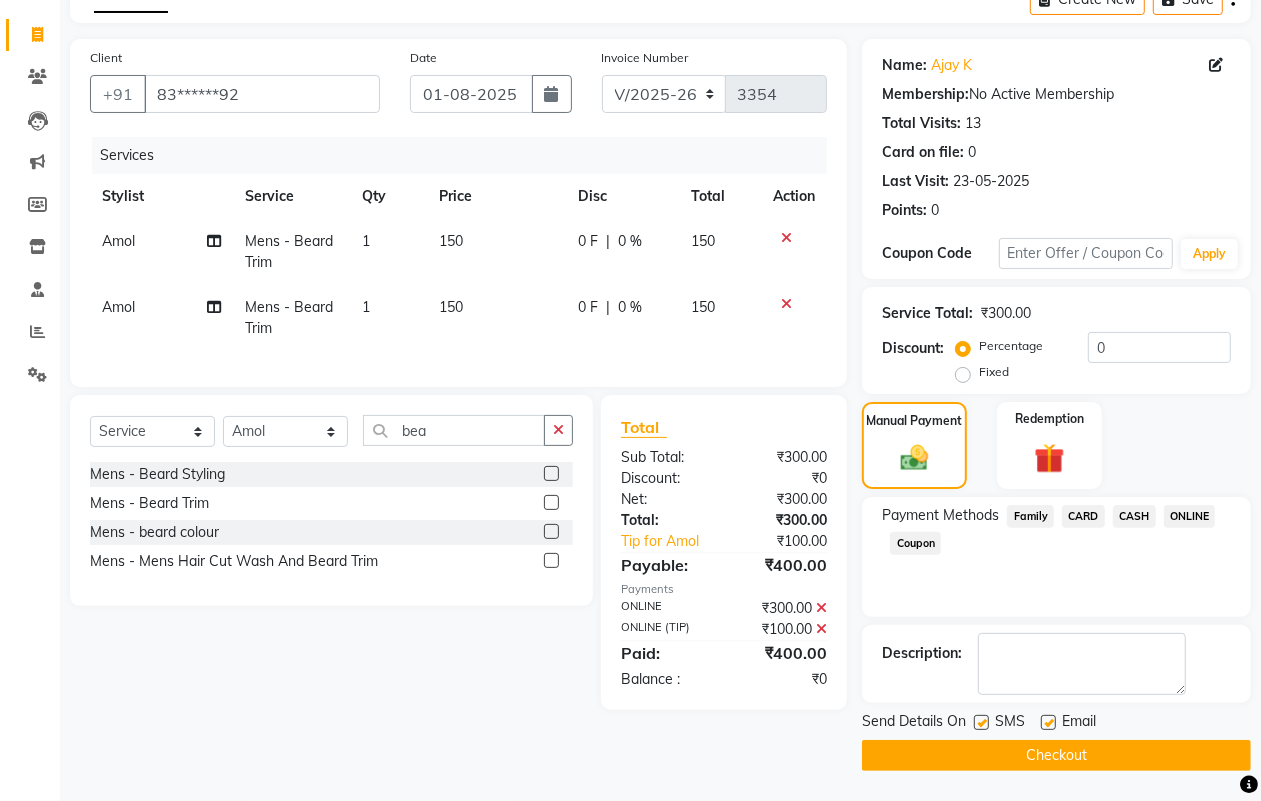 click 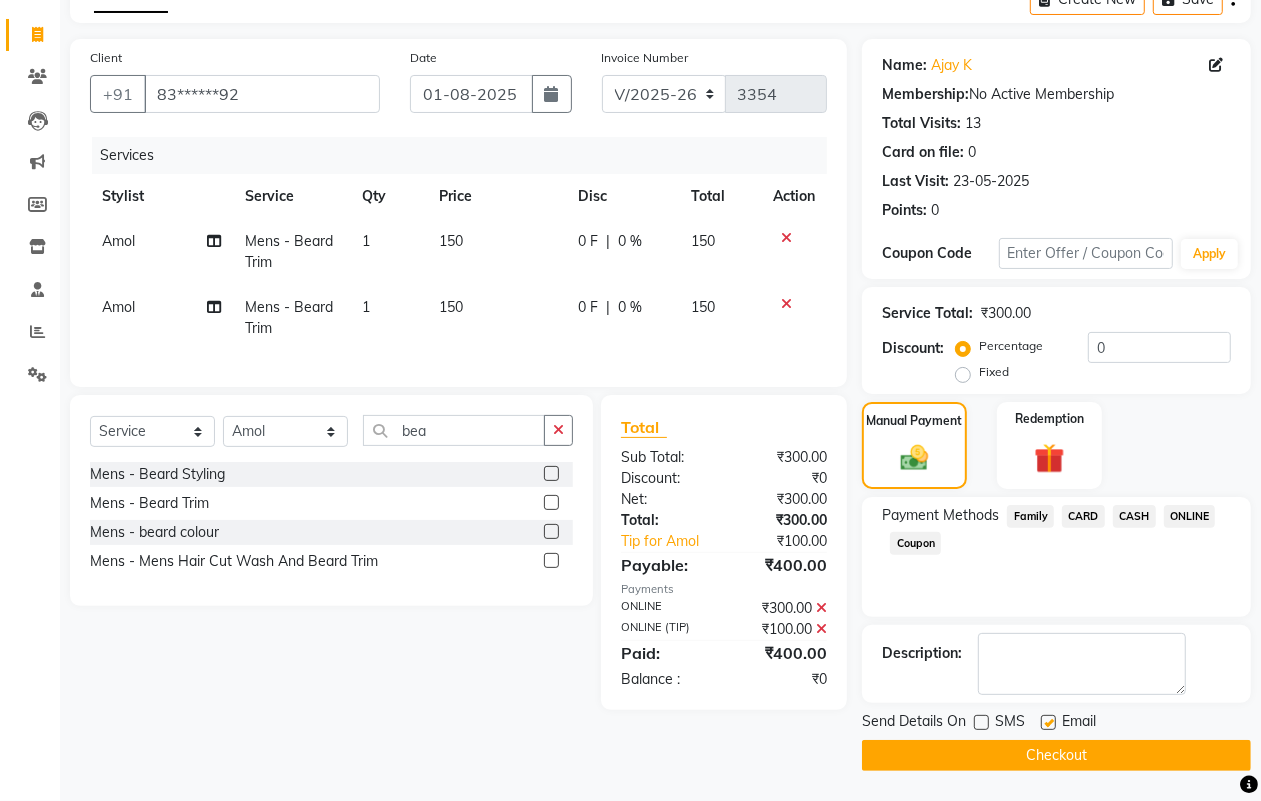 click on "Checkout" 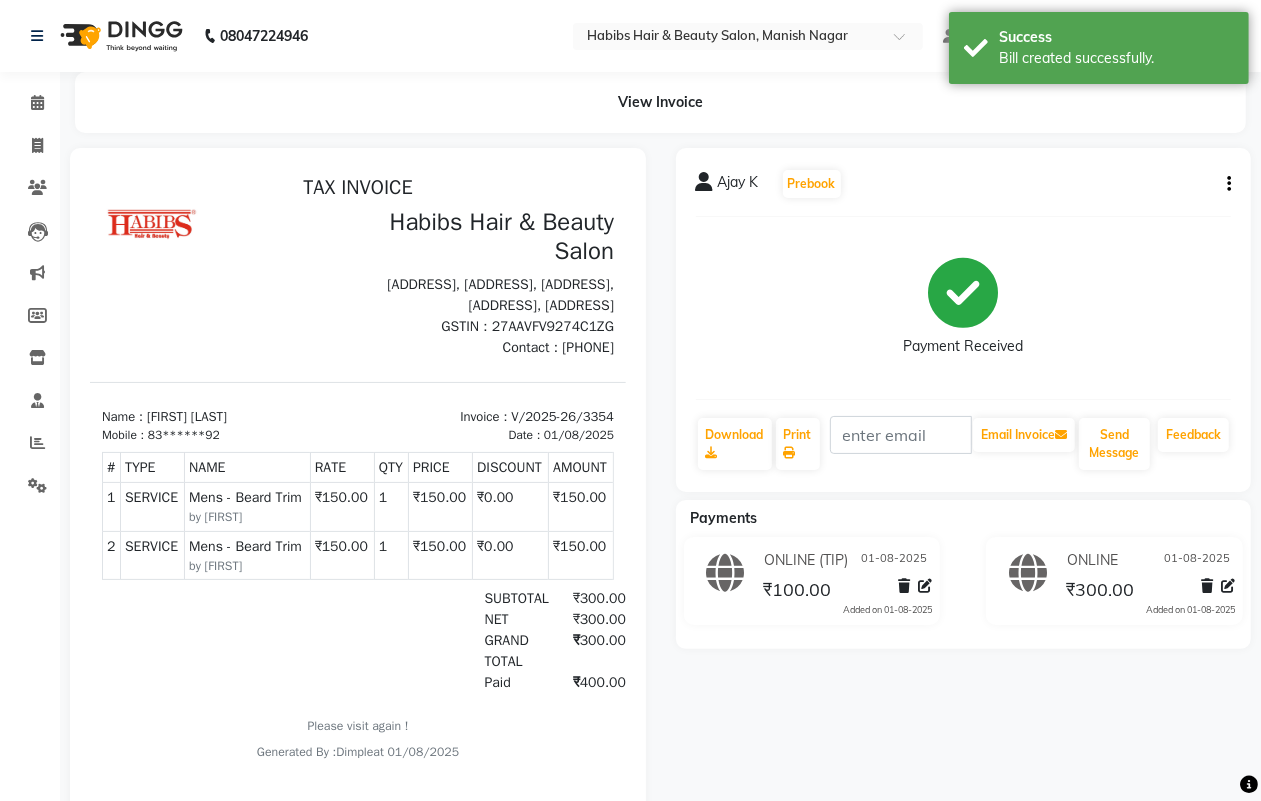 scroll, scrollTop: 0, scrollLeft: 0, axis: both 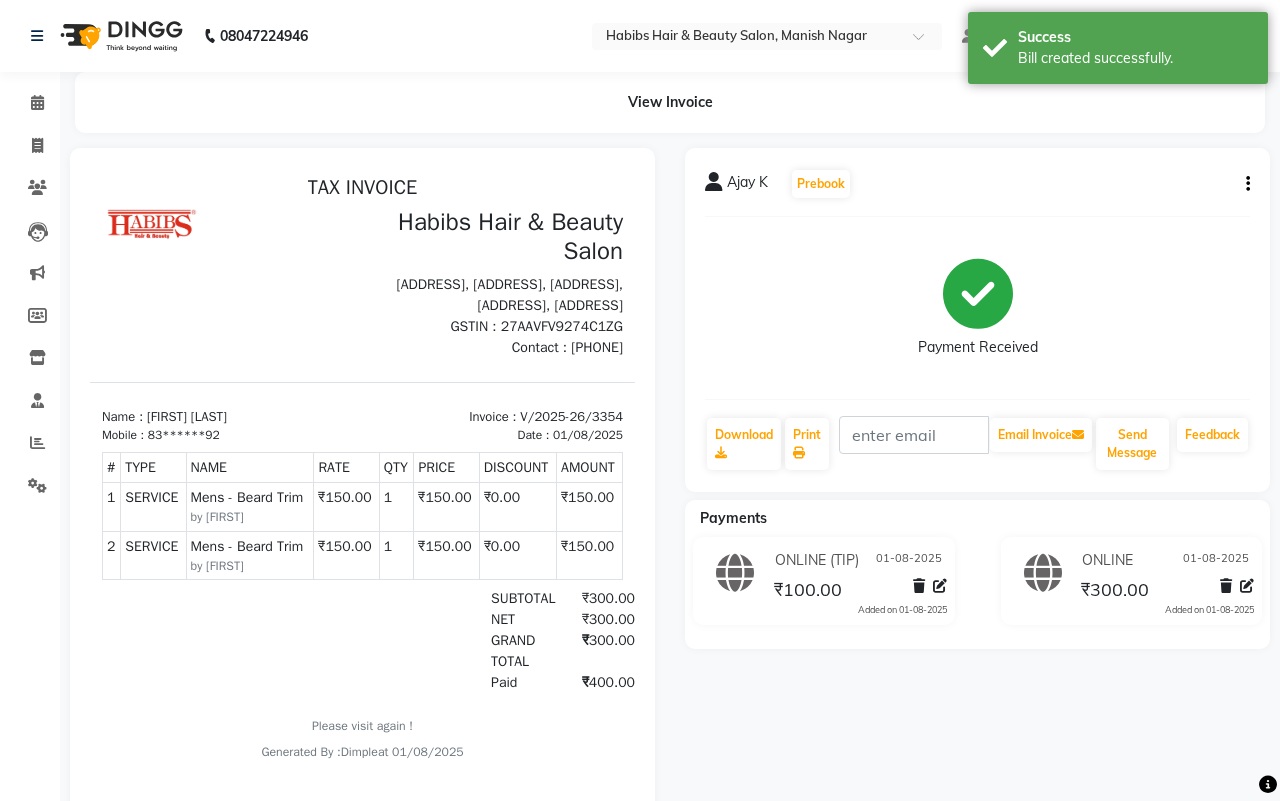 select on "3804" 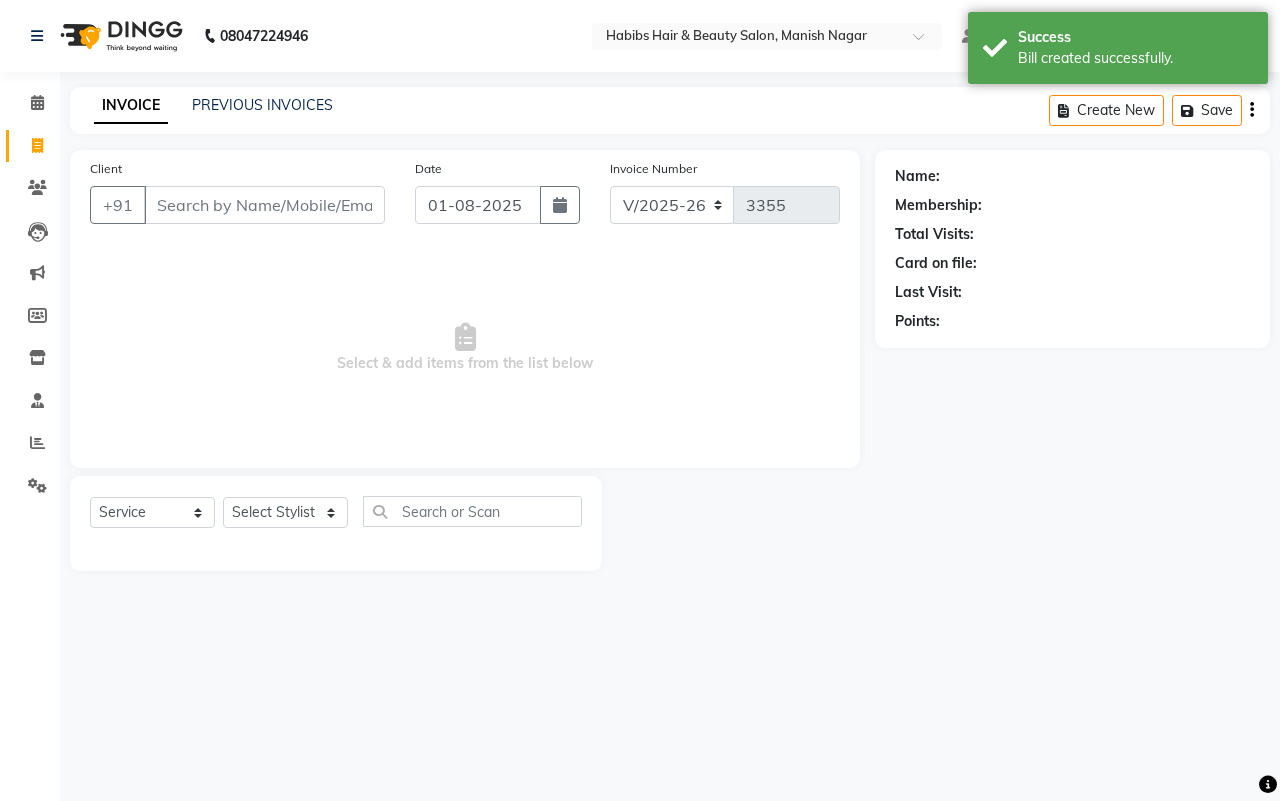 click on "Client" at bounding box center (264, 205) 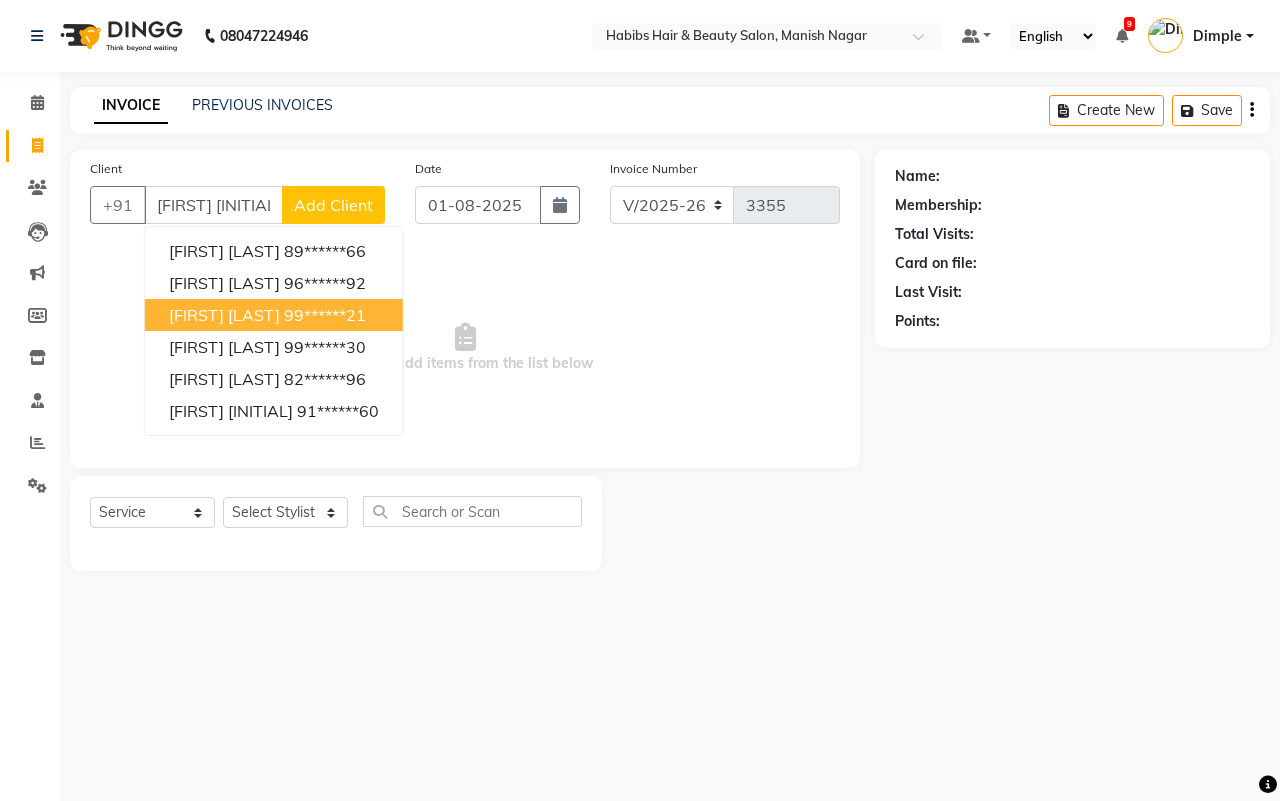 click on "[FIRST] [LAST] [PHONE]" at bounding box center (274, 315) 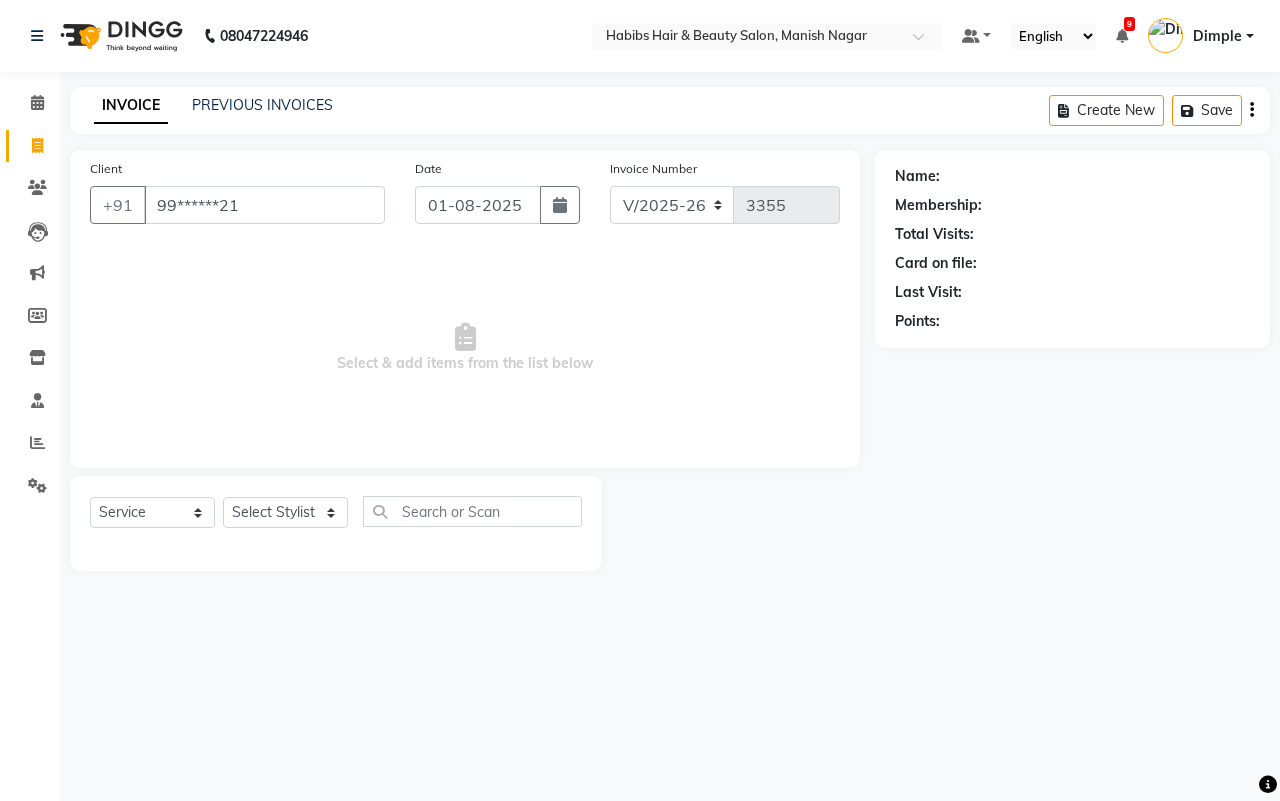 type on "99******21" 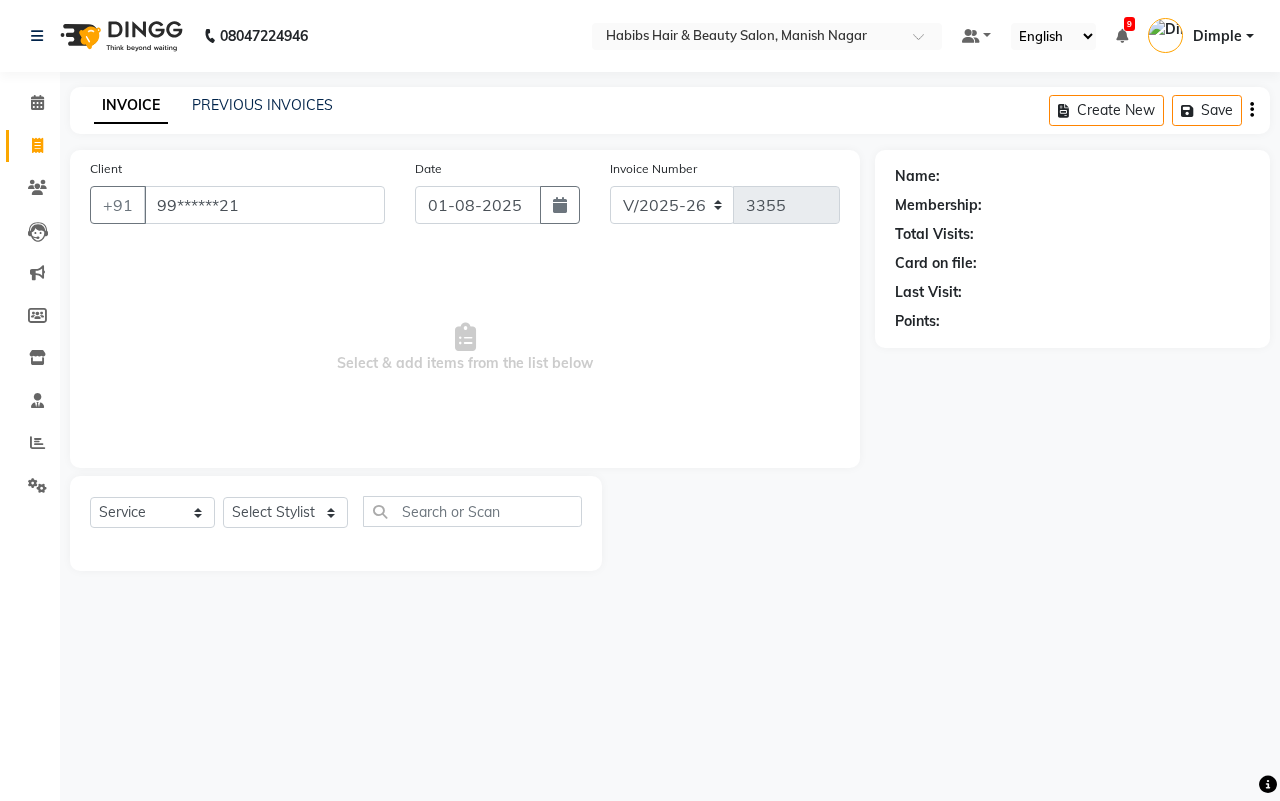 select on "1: Object" 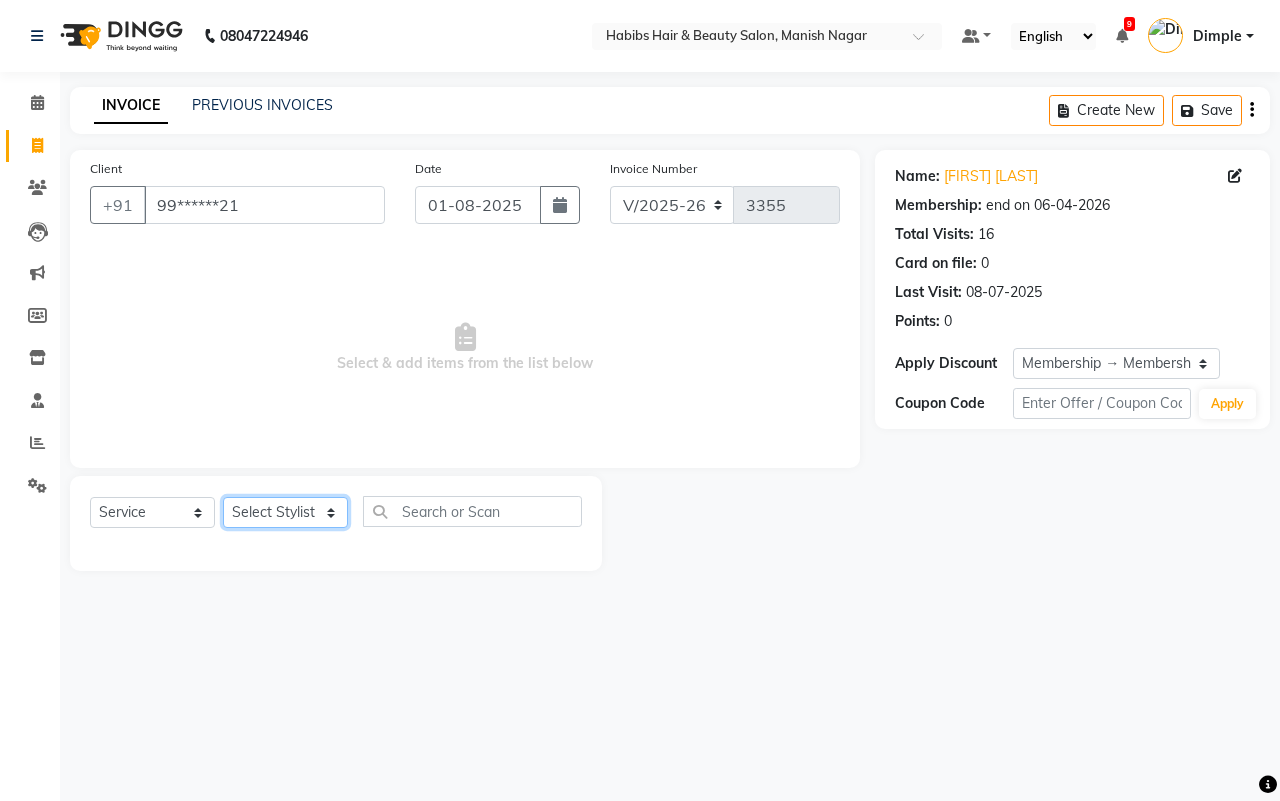 click on "Select Stylist[FIRST] [FIRST] [FIRST] [FIRST] [FIRST] [FIRST] [FIRST] [FIRST] [FIRST] [FIRST]" 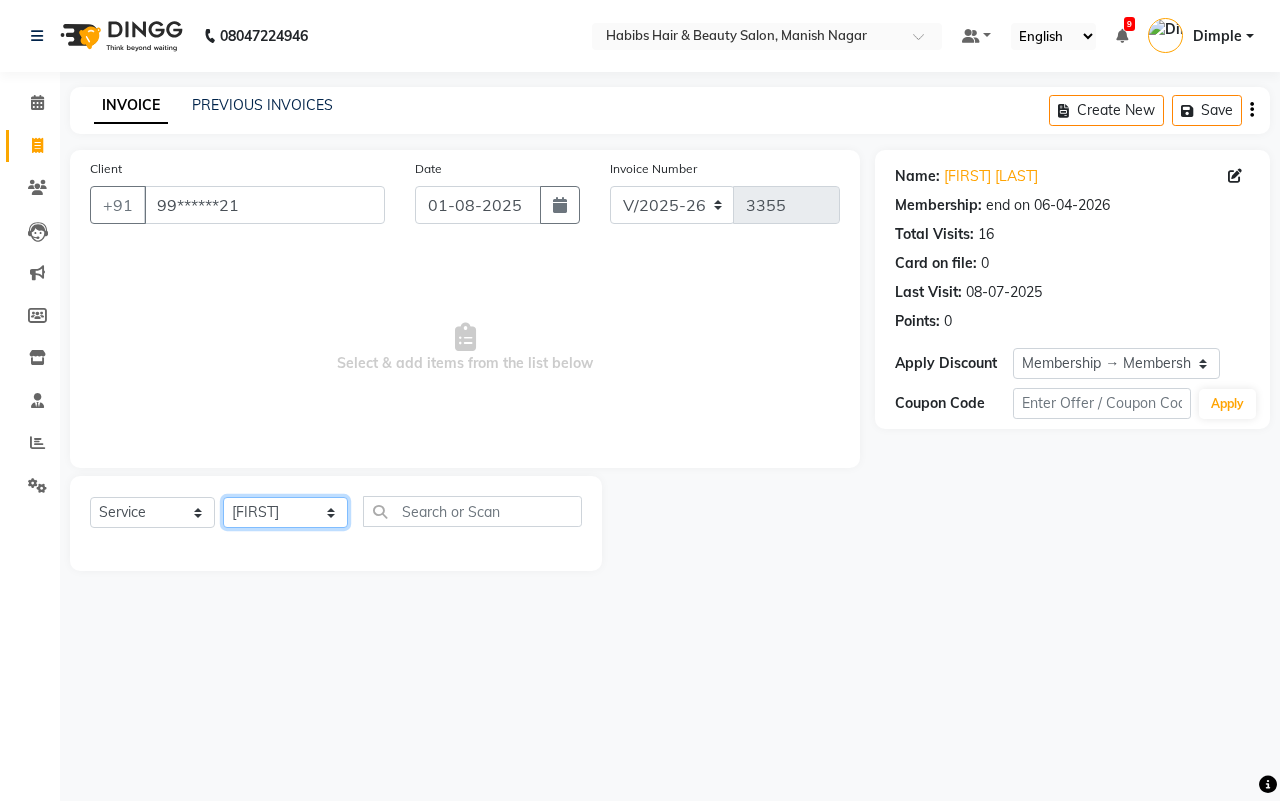 click on "Select Stylist[FIRST] [FIRST] [FIRST] [FIRST] [FIRST] [FIRST] [FIRST] [FIRST] [FIRST] [FIRST]" 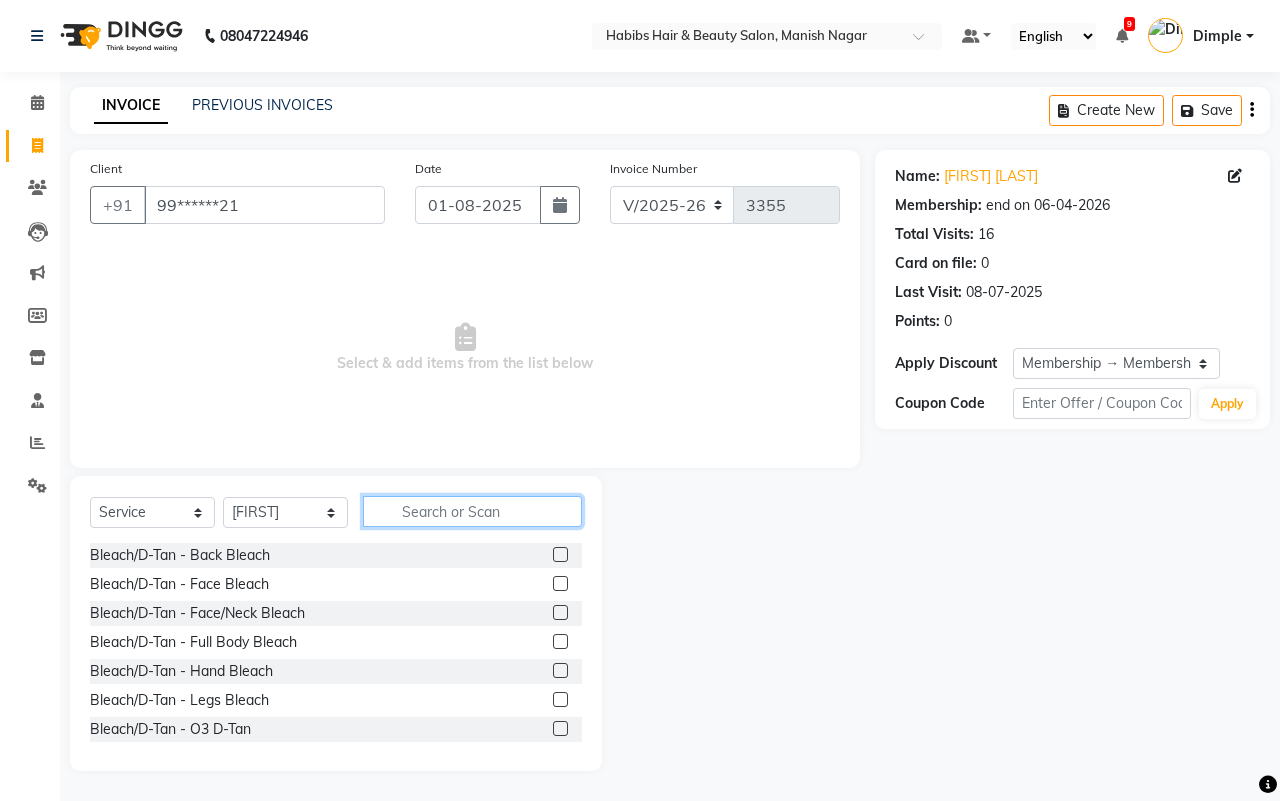click 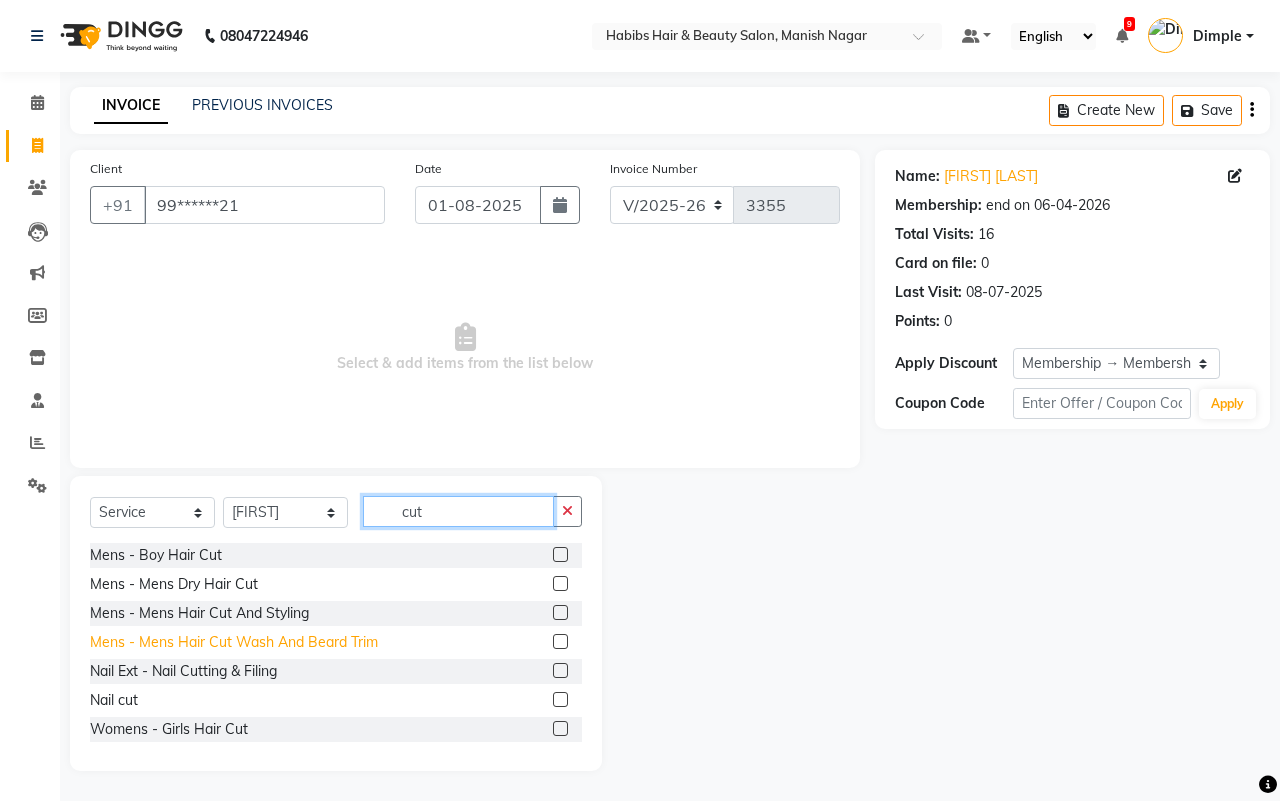 type on "cut" 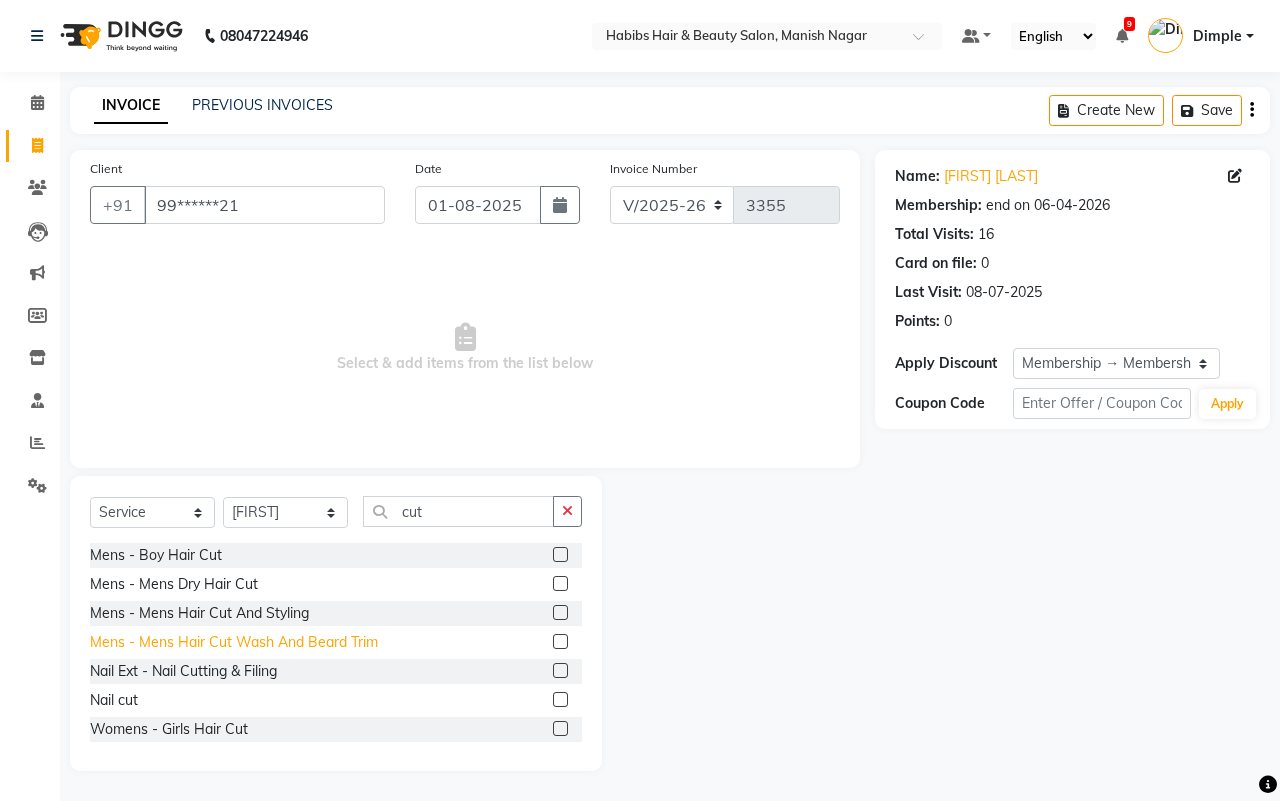 click on "Mens - Mens  Hair Cut Wash And Beard Trim" 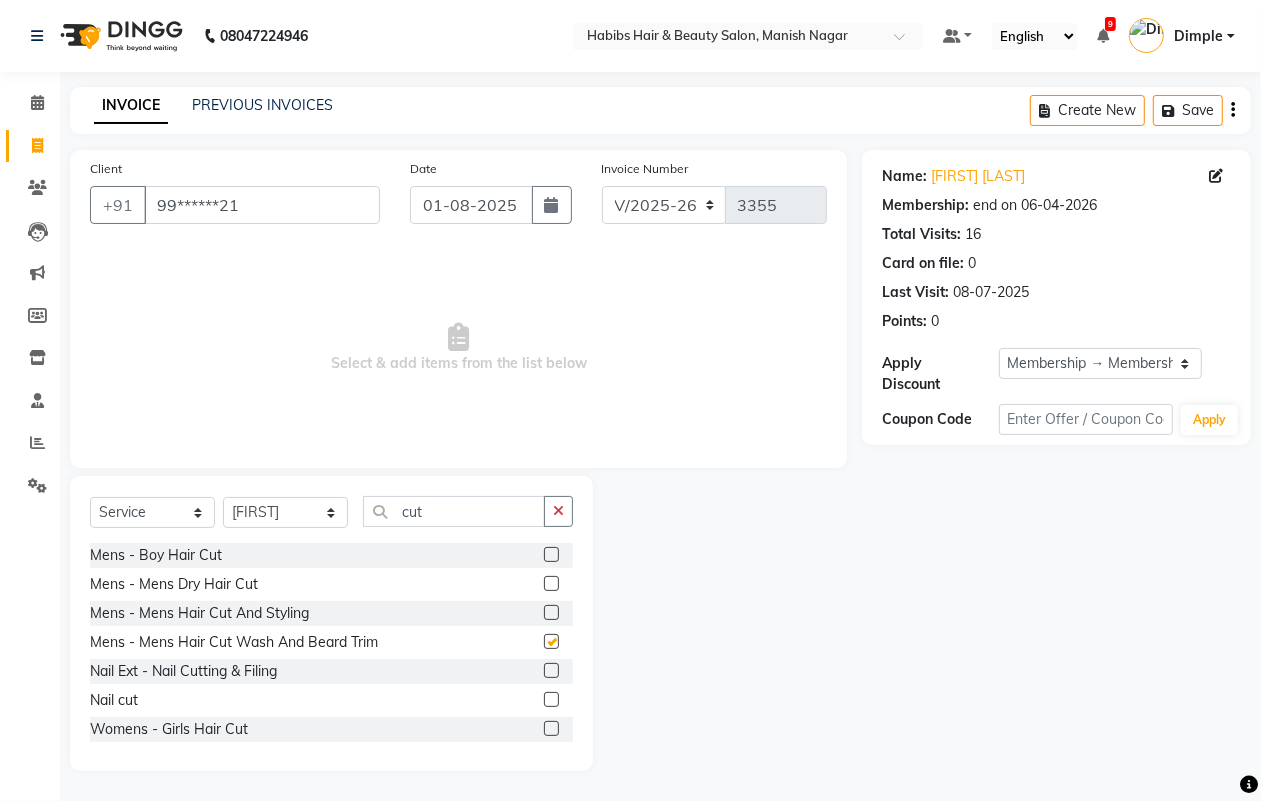 checkbox on "false" 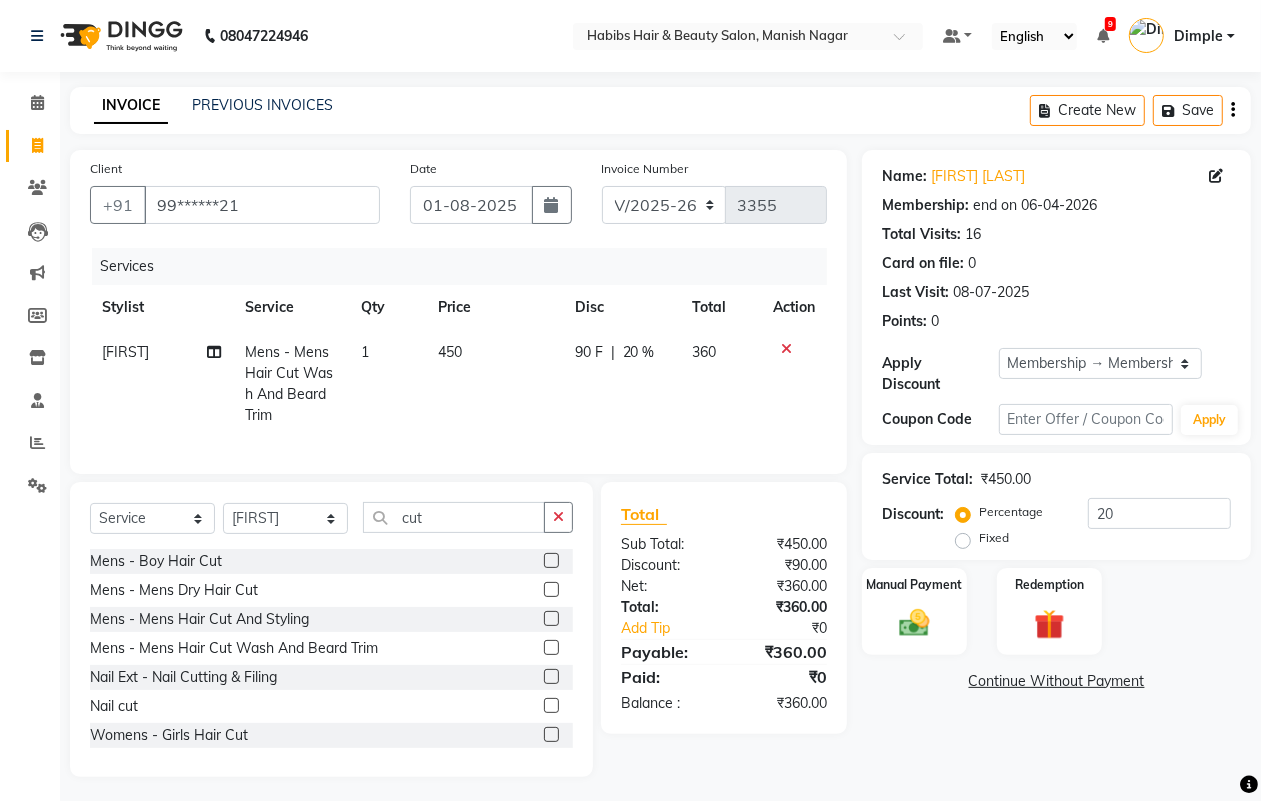 drag, startPoint x: 565, startPoint y: 522, endPoint x: 631, endPoint y: 473, distance: 82.20097 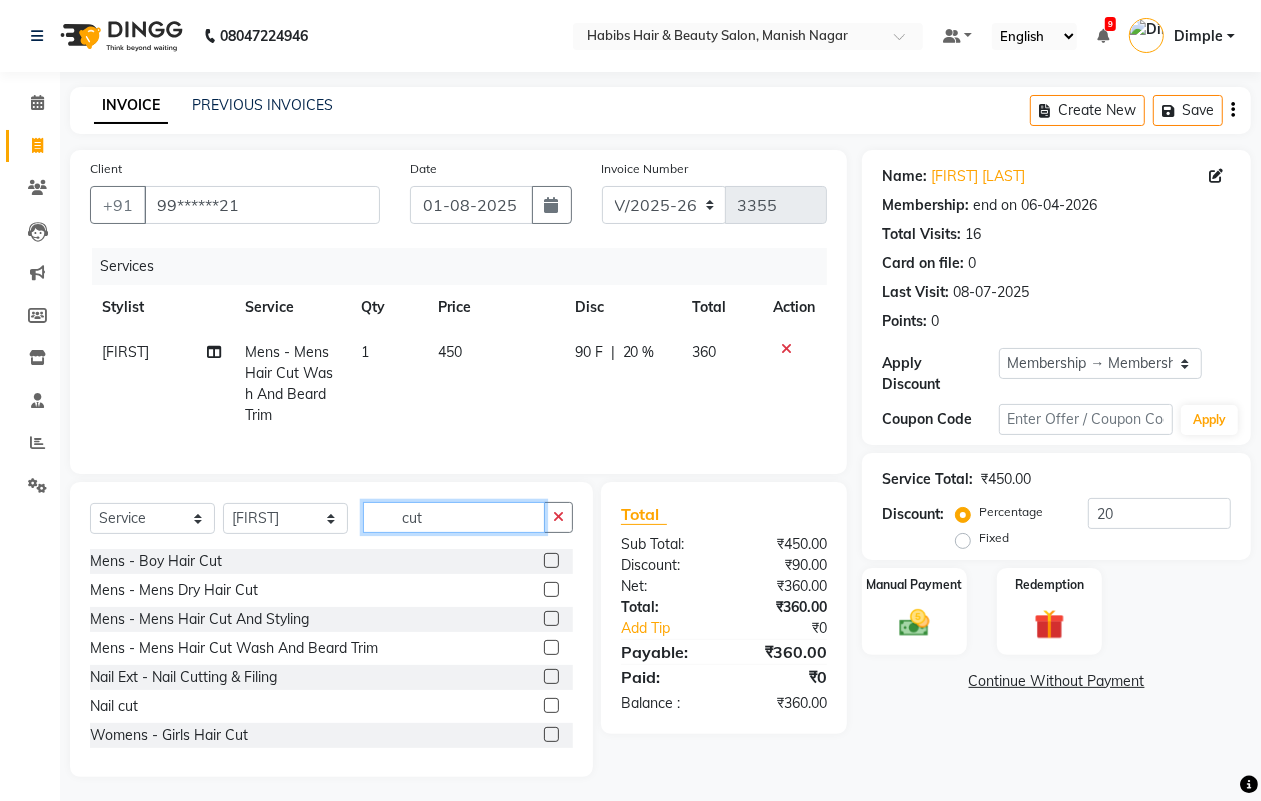 click on "cut" 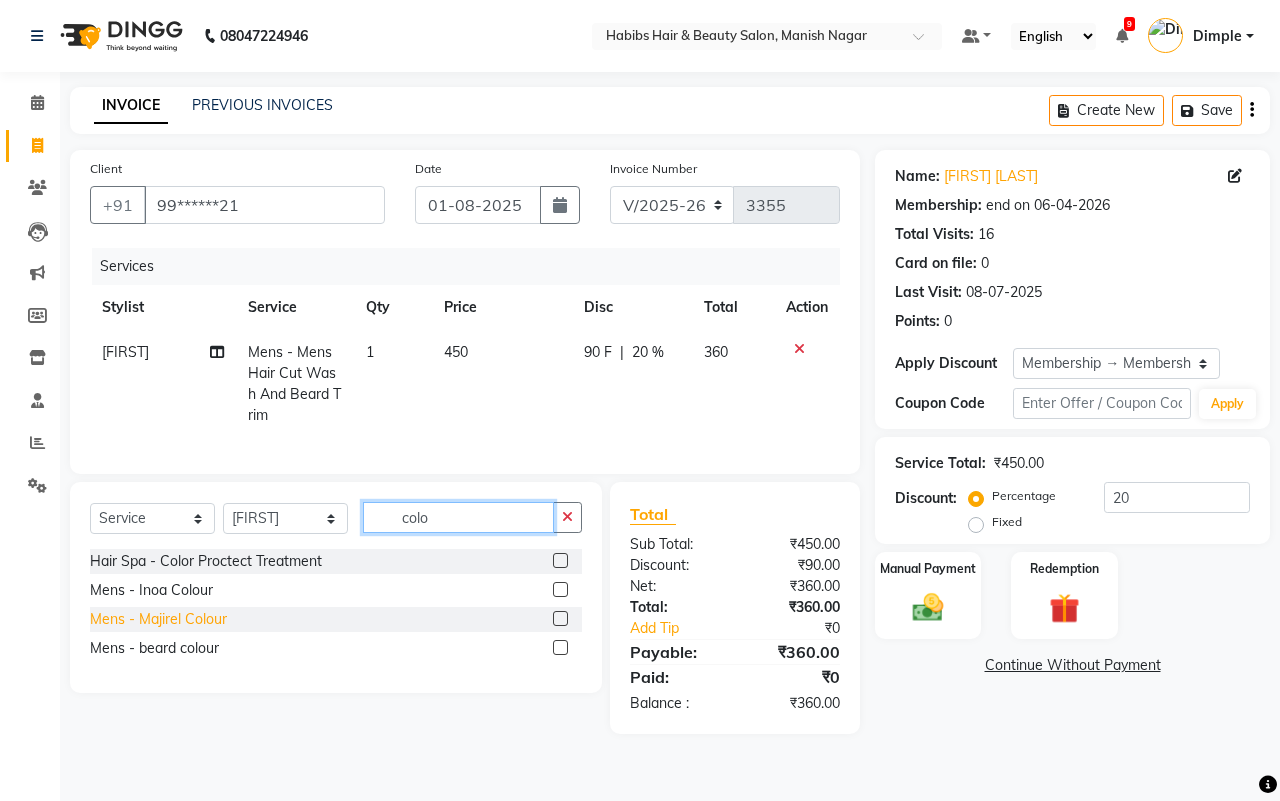 type on "colo" 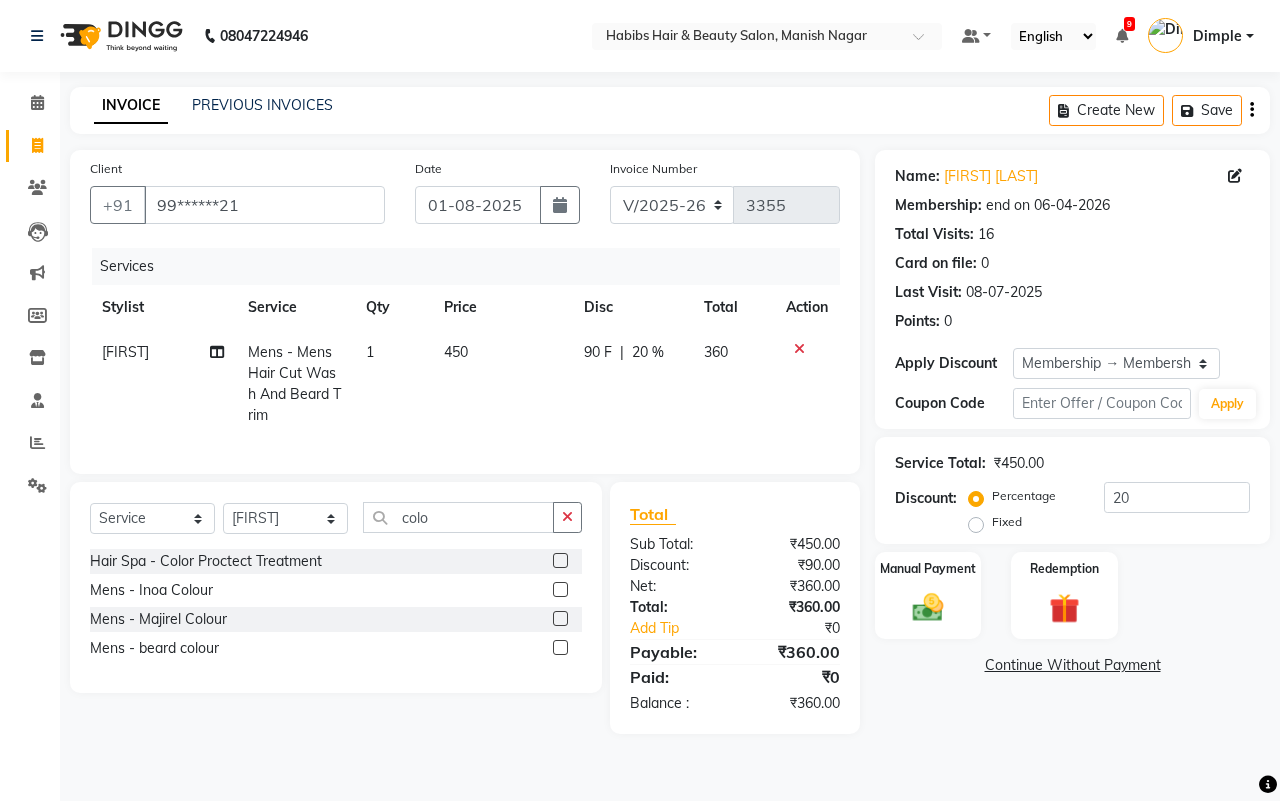 drag, startPoint x: 225, startPoint y: 633, endPoint x: 320, endPoint y: 555, distance: 122.91867 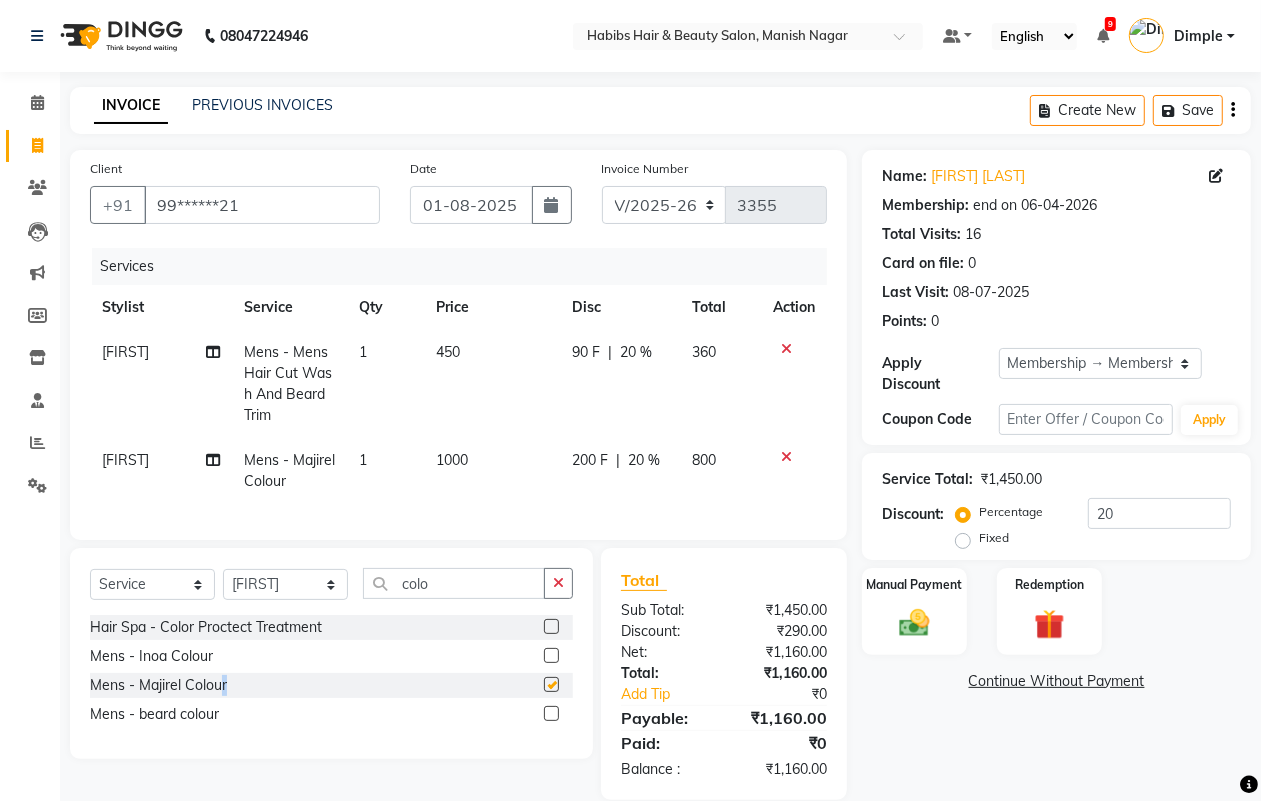 checkbox on "false" 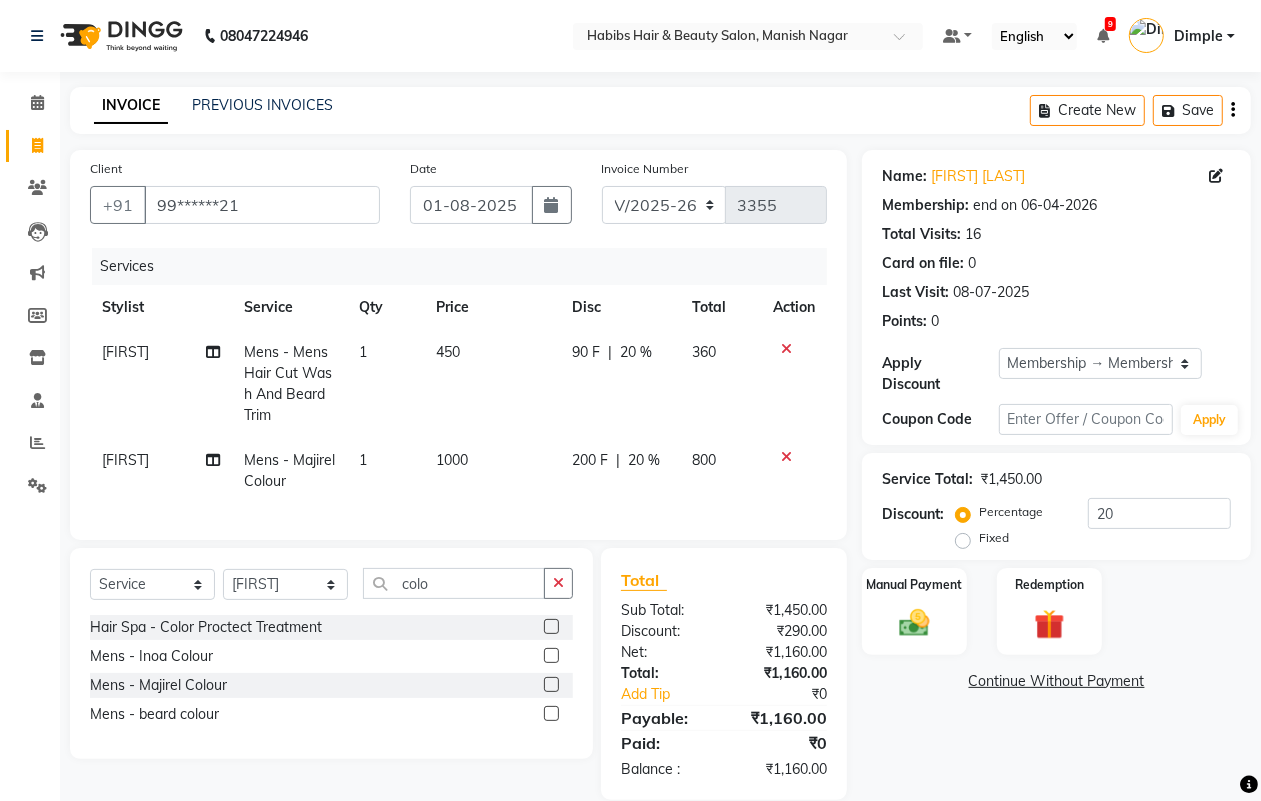 click on "1000" 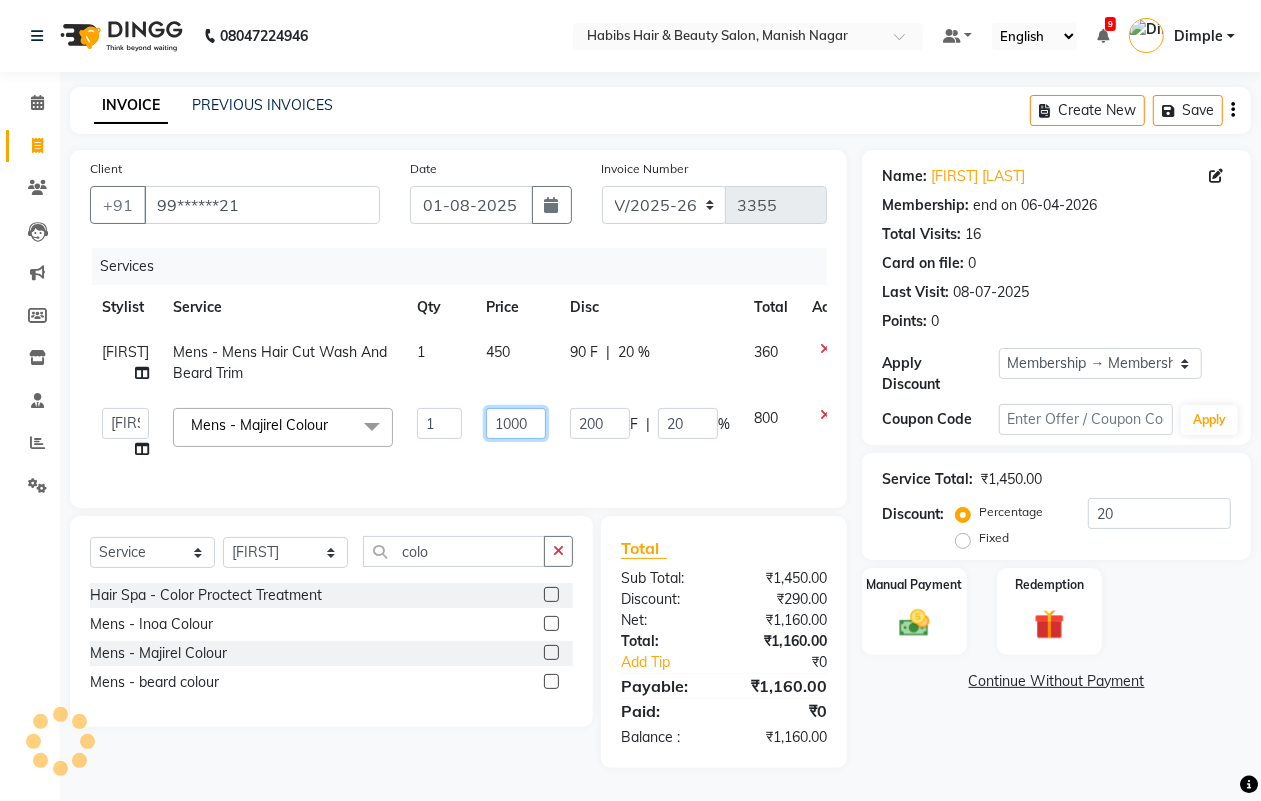 click on "1000" 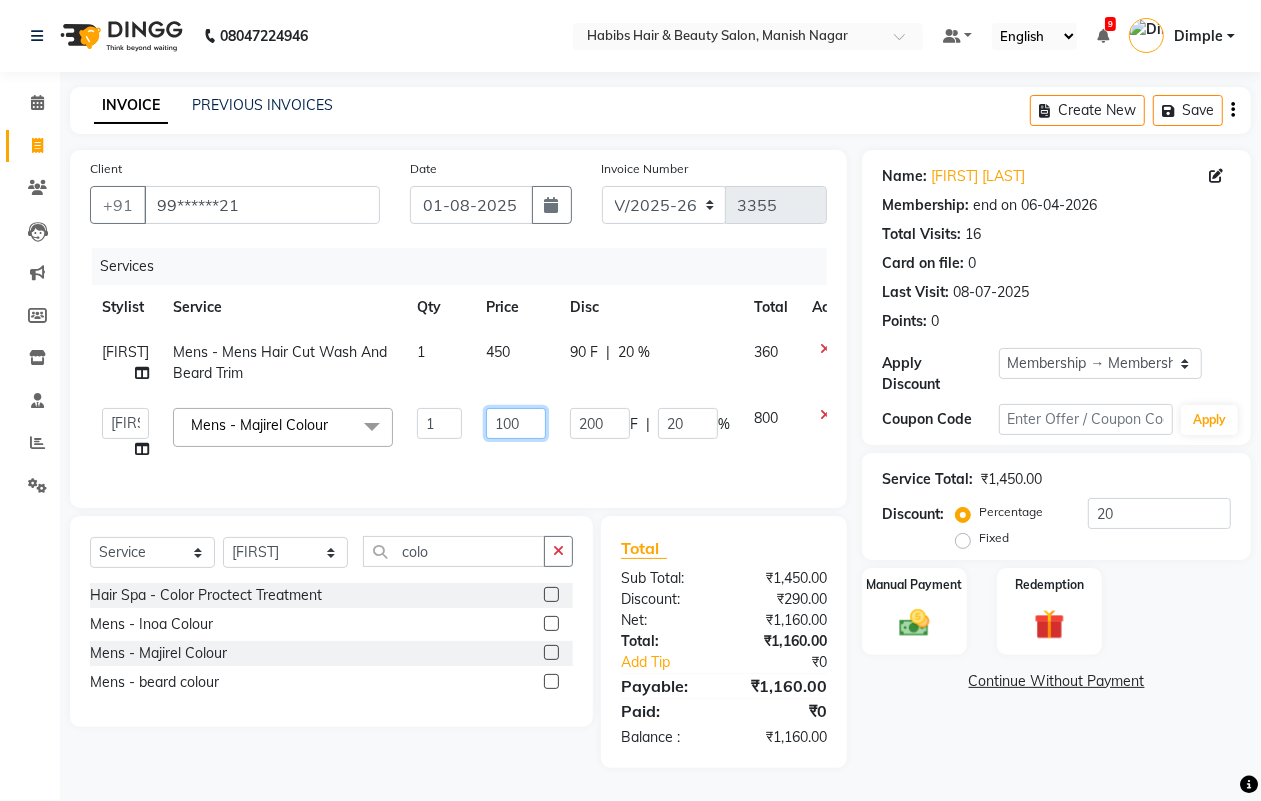 type on "1200" 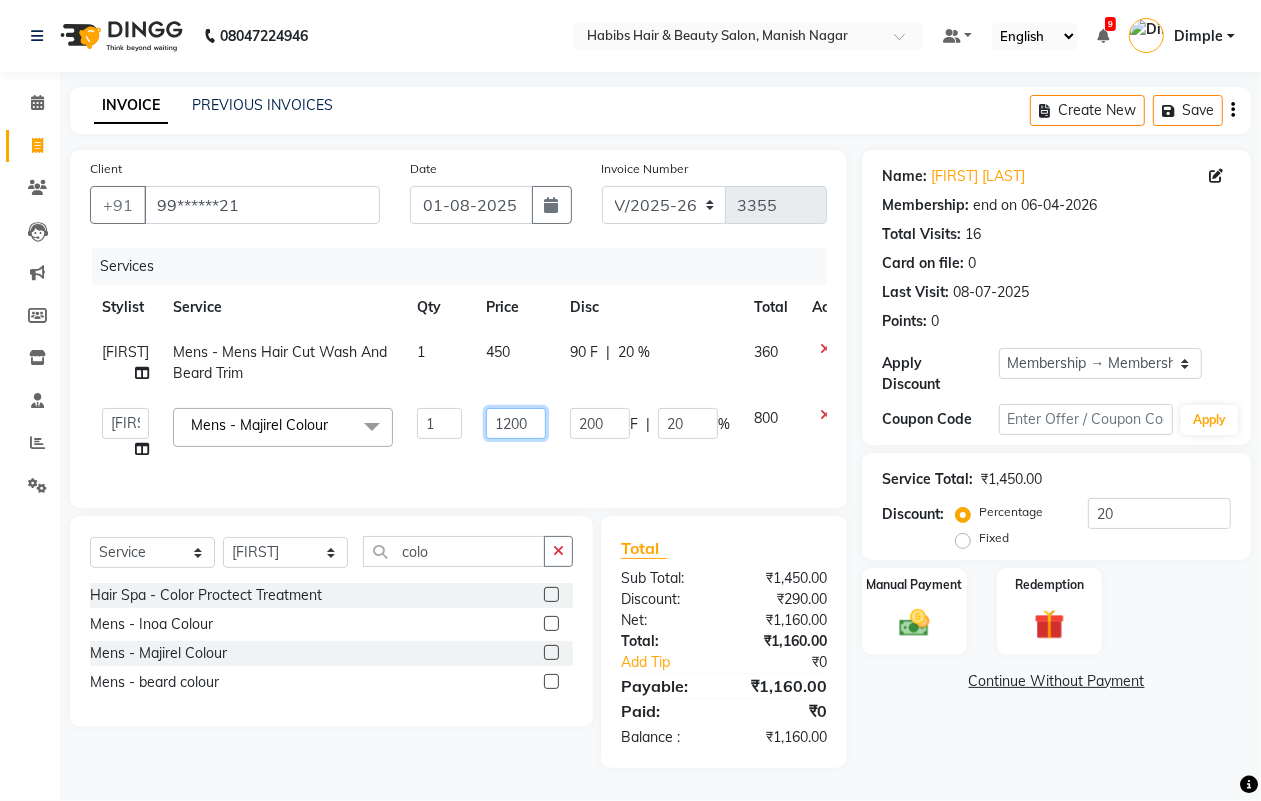 scroll, scrollTop: 15, scrollLeft: 0, axis: vertical 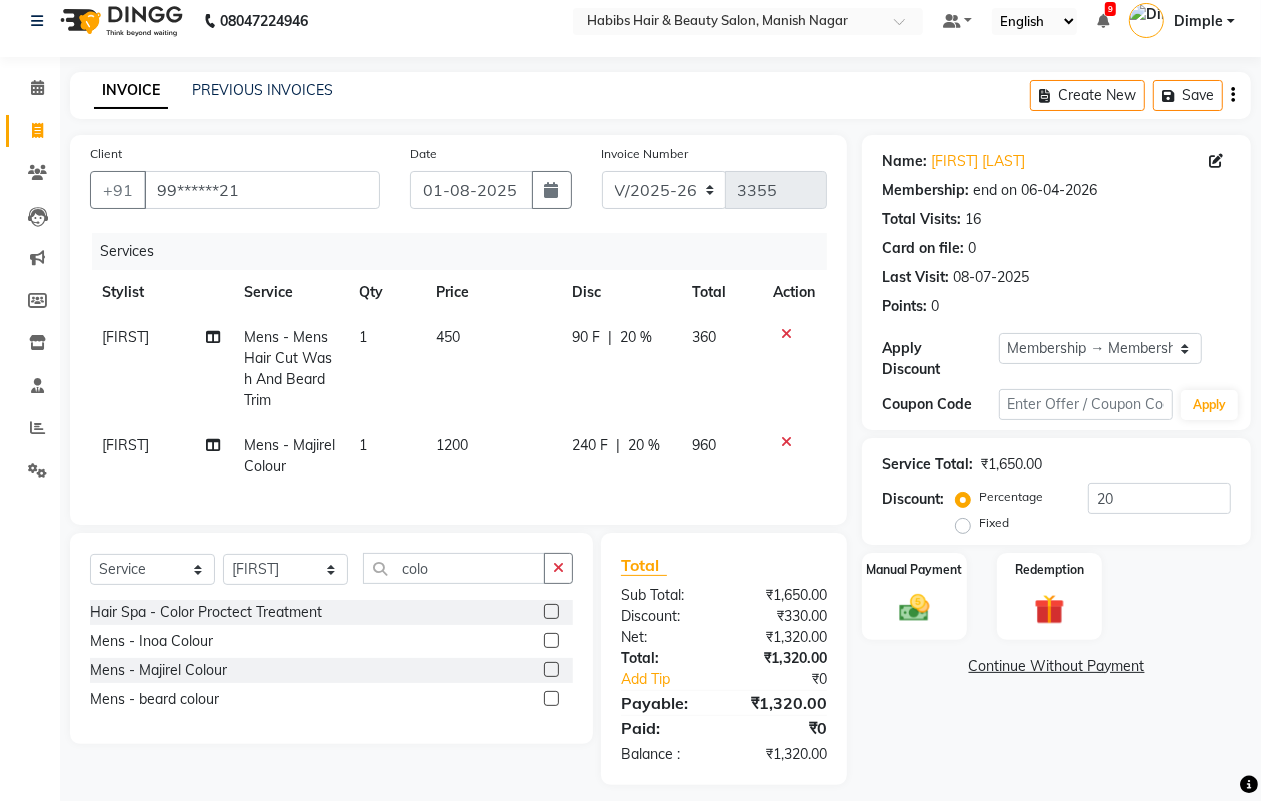 click on "Name: [FIRST] [LAST] Membership: end on 06-04-2026 Total Visits:  16 Card on file:  0 Last Visit:   08-07-2025 Points:   0  Apply Discount Select Membership → Membership Card Coupon Code Apply Service Total:  ₹1,650.00  Discount:  Percentage   Fixed  20 Manual Payment Redemption  Continue Without Payment" 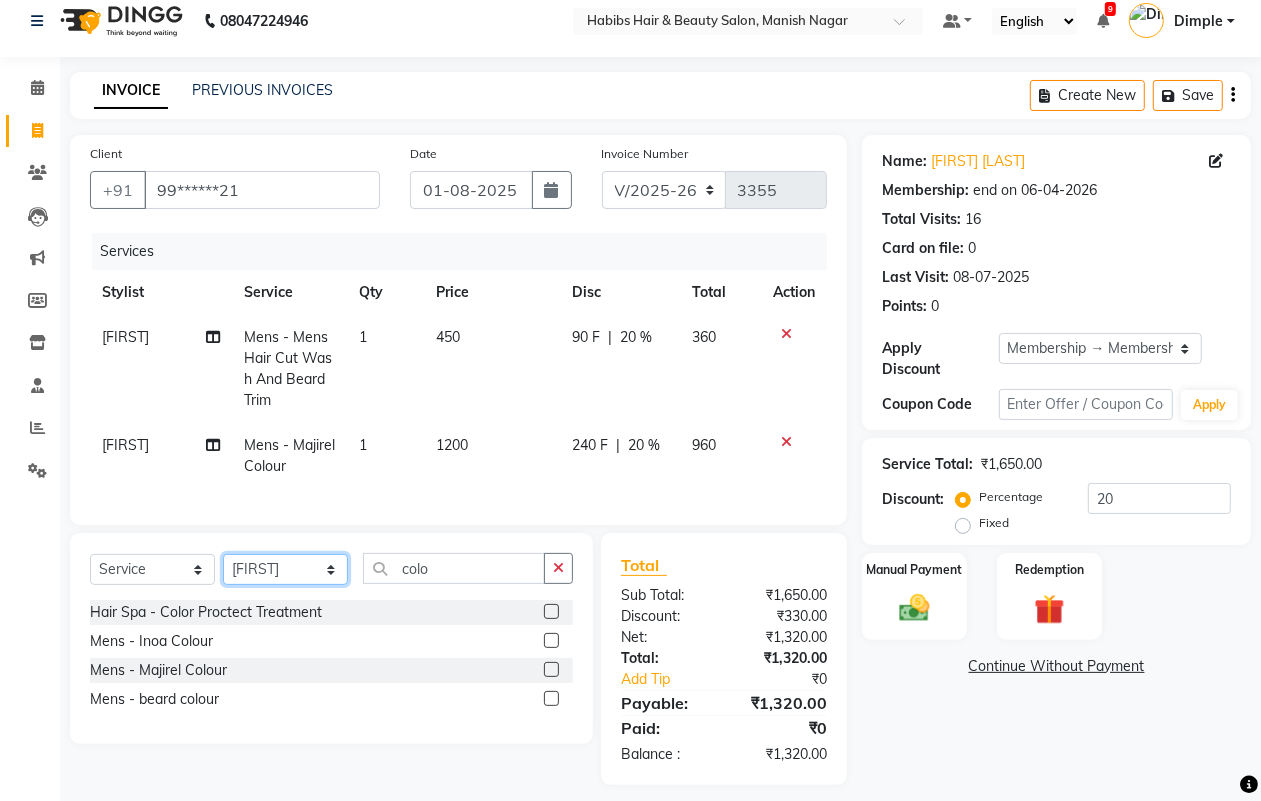 click on "Select Stylist[FIRST] [FIRST] [FIRST] [FIRST] [FIRST] [FIRST] [FIRST] [FIRST] [FIRST] [FIRST]" 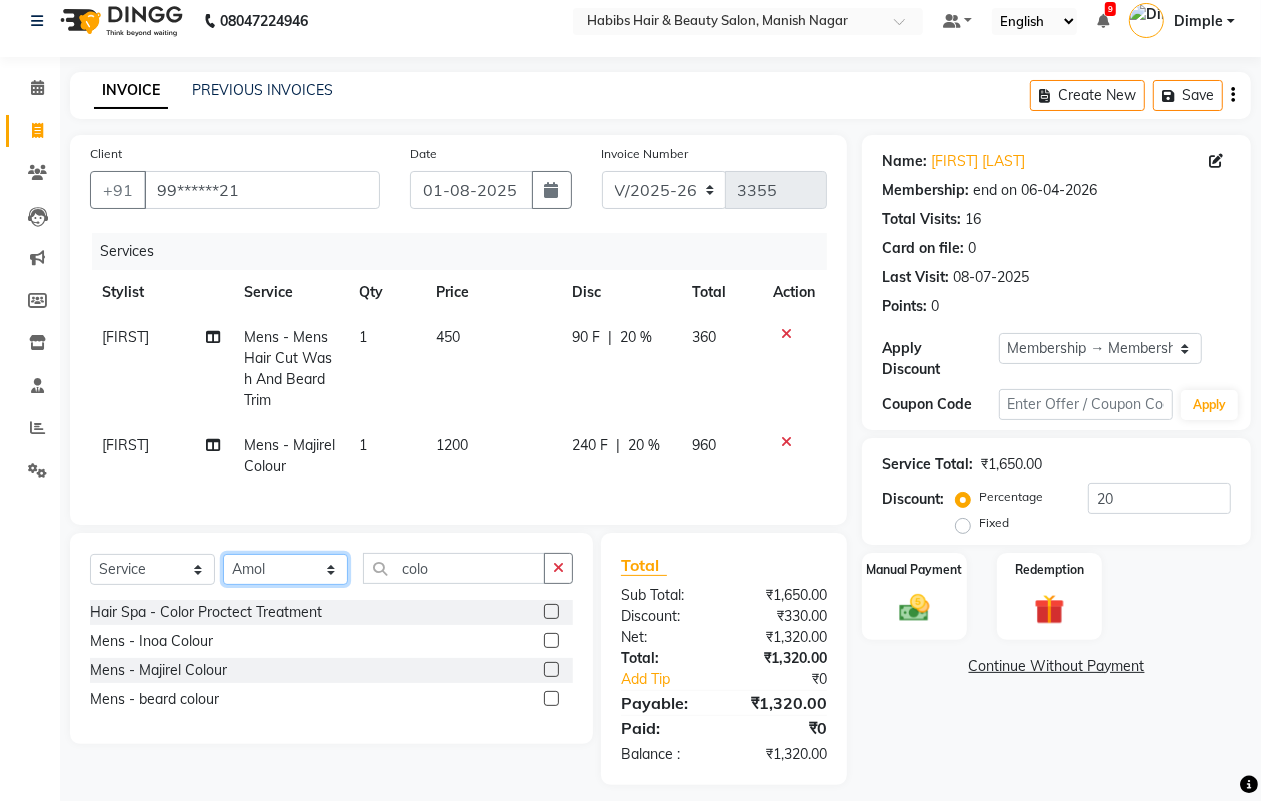 click on "Select Stylist[FIRST] [FIRST] [FIRST] [FIRST] [FIRST] [FIRST] [FIRST] [FIRST] [FIRST] [FIRST]" 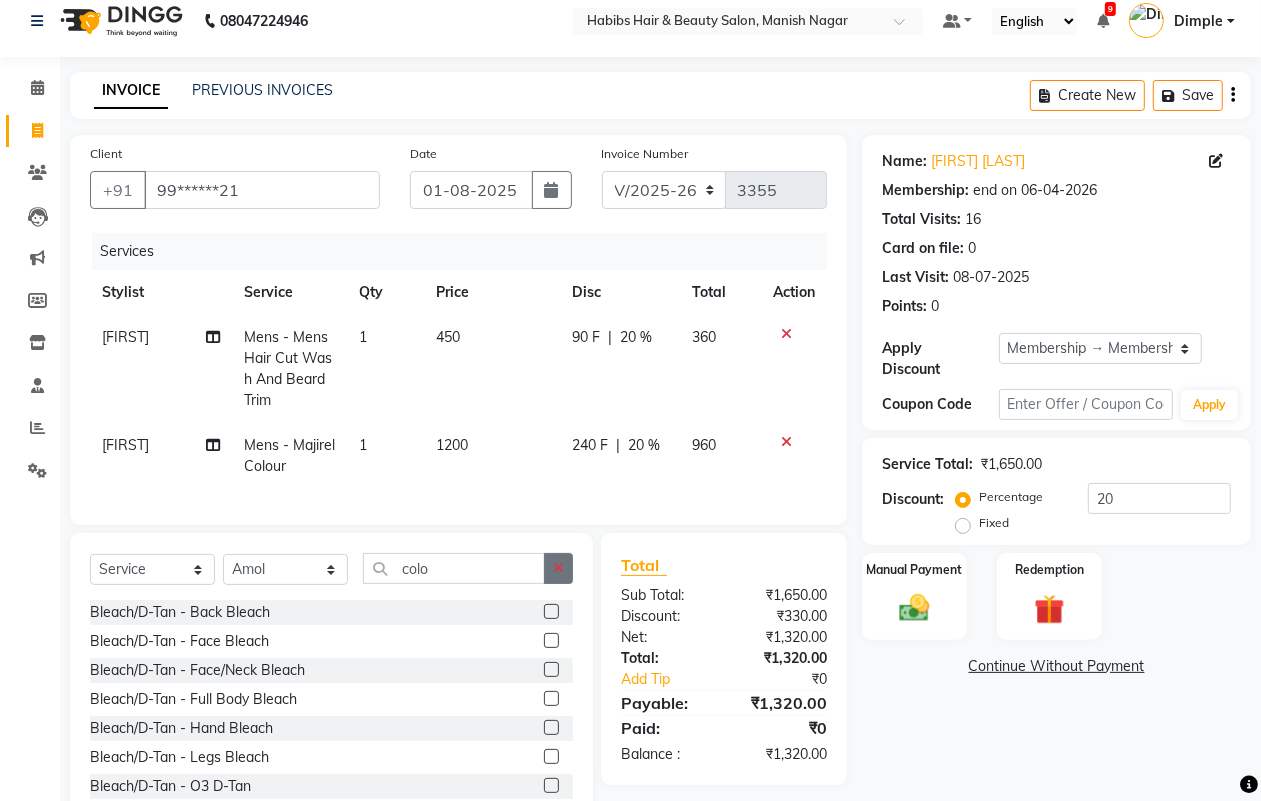 click 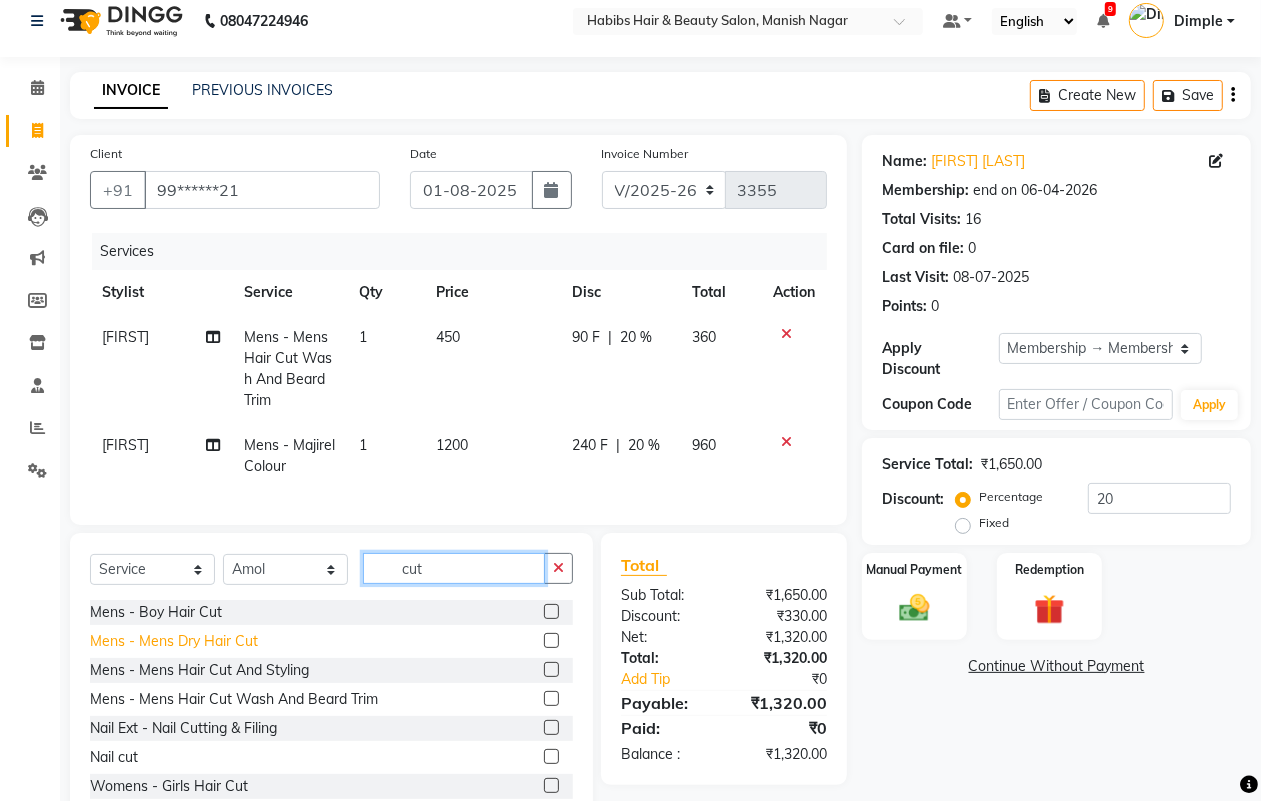 type on "cut" 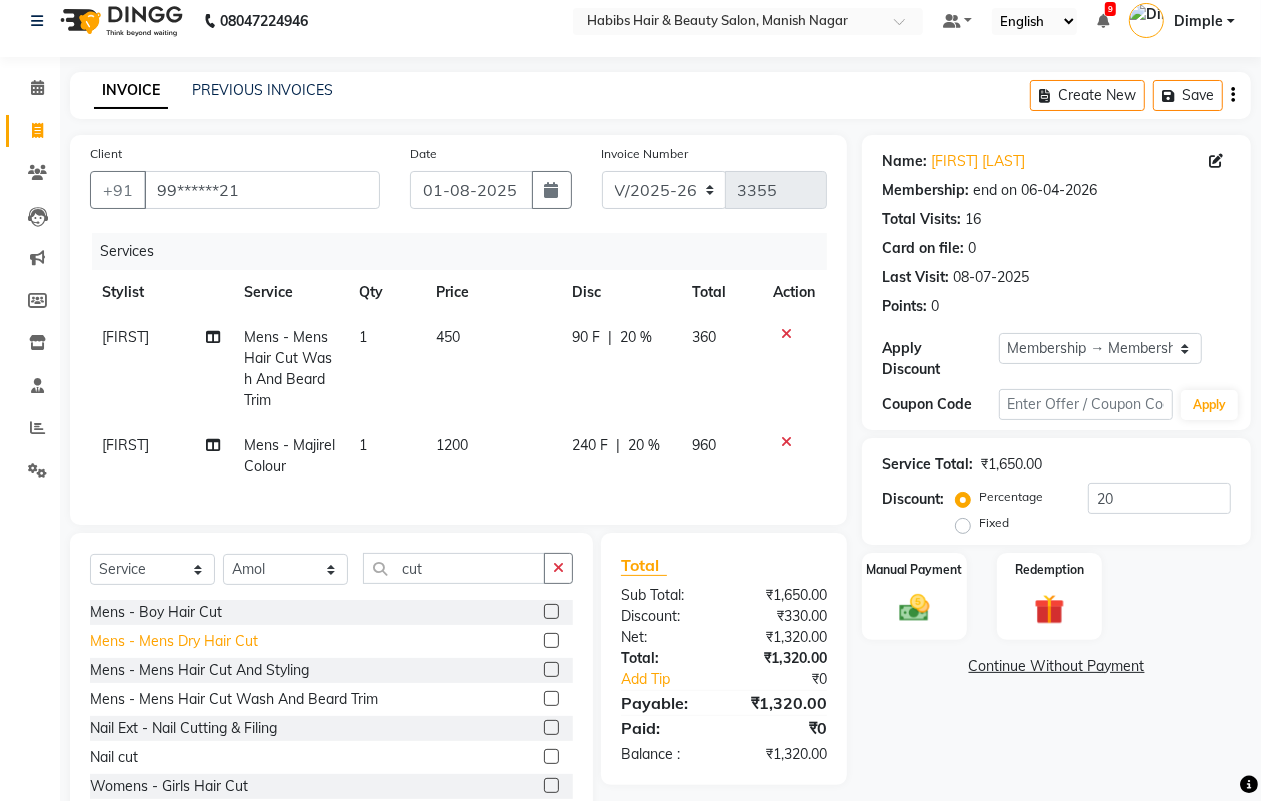 click on "Mens - Mens Dry Hair Cut" 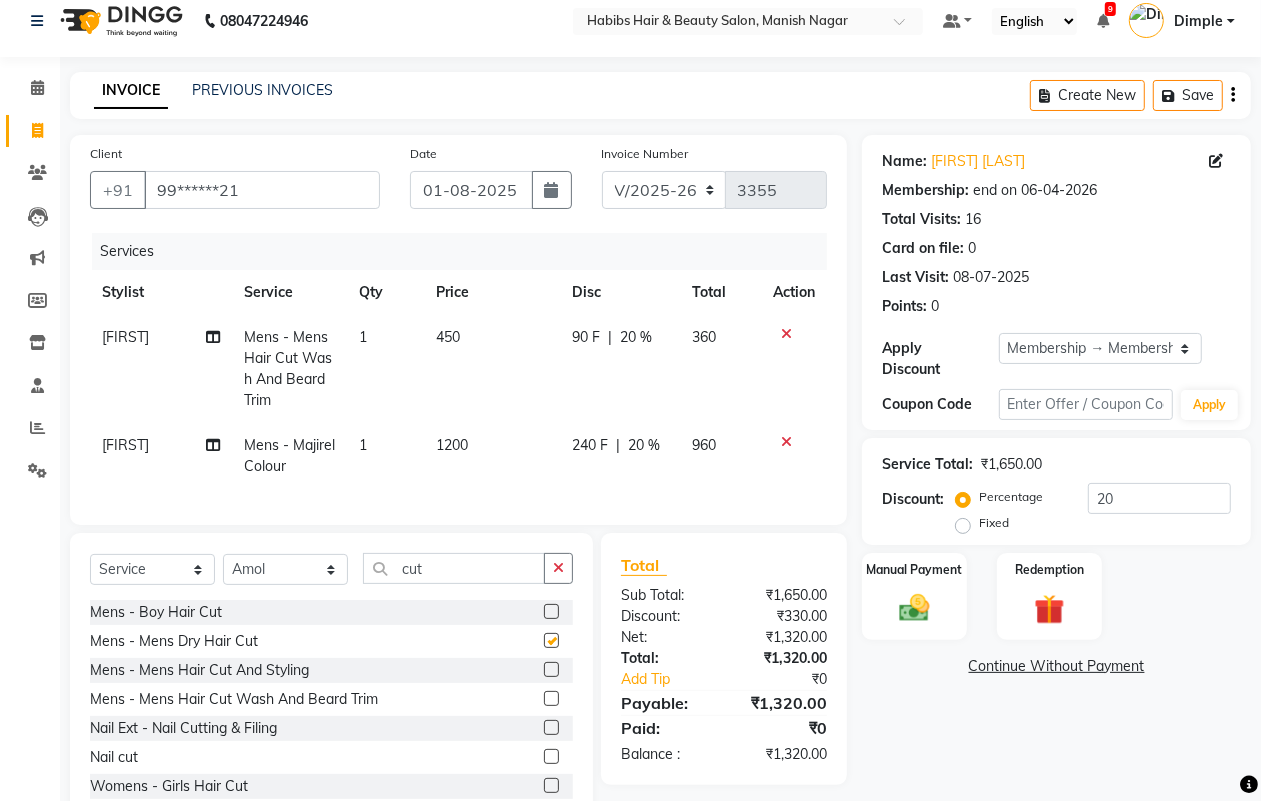 checkbox on "false" 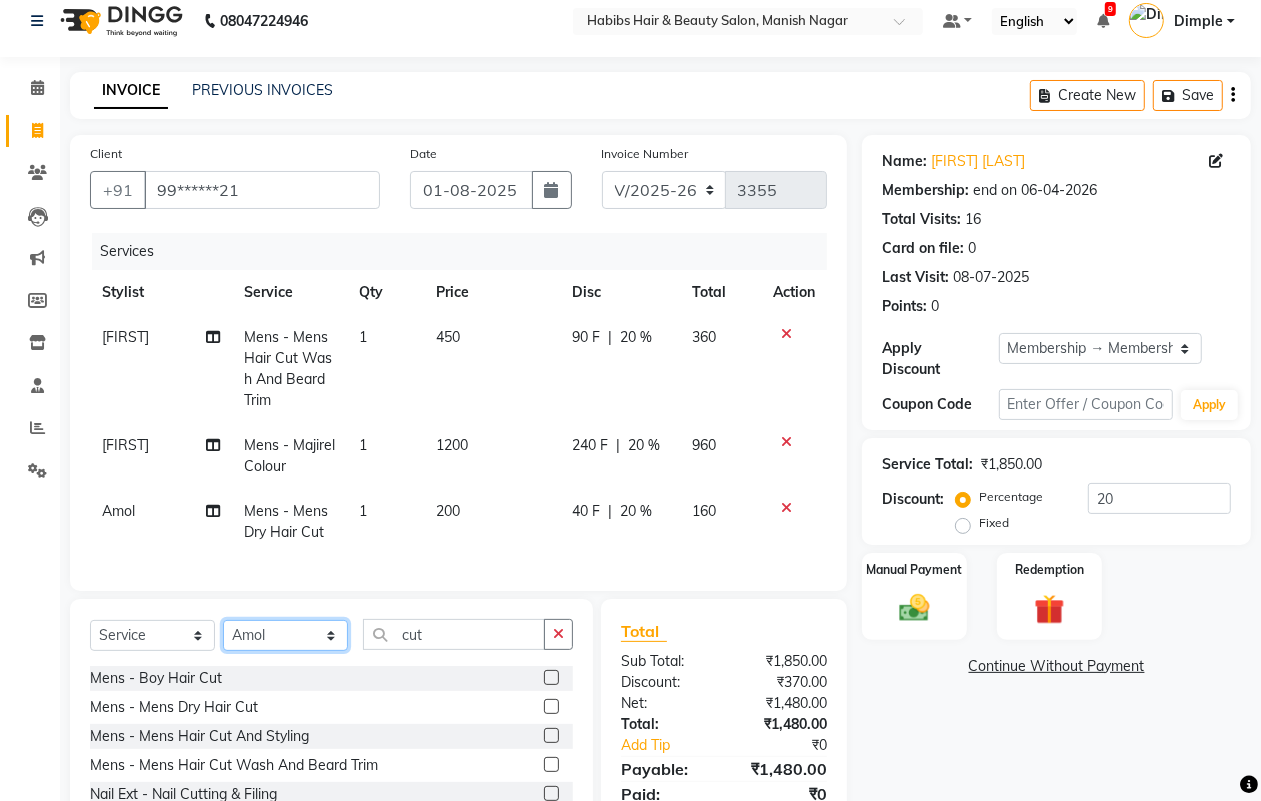 click on "Select Stylist[FIRST] [FIRST] [FIRST] [FIRST] [FIRST] [FIRST] [FIRST] [FIRST] [FIRST] [FIRST]" 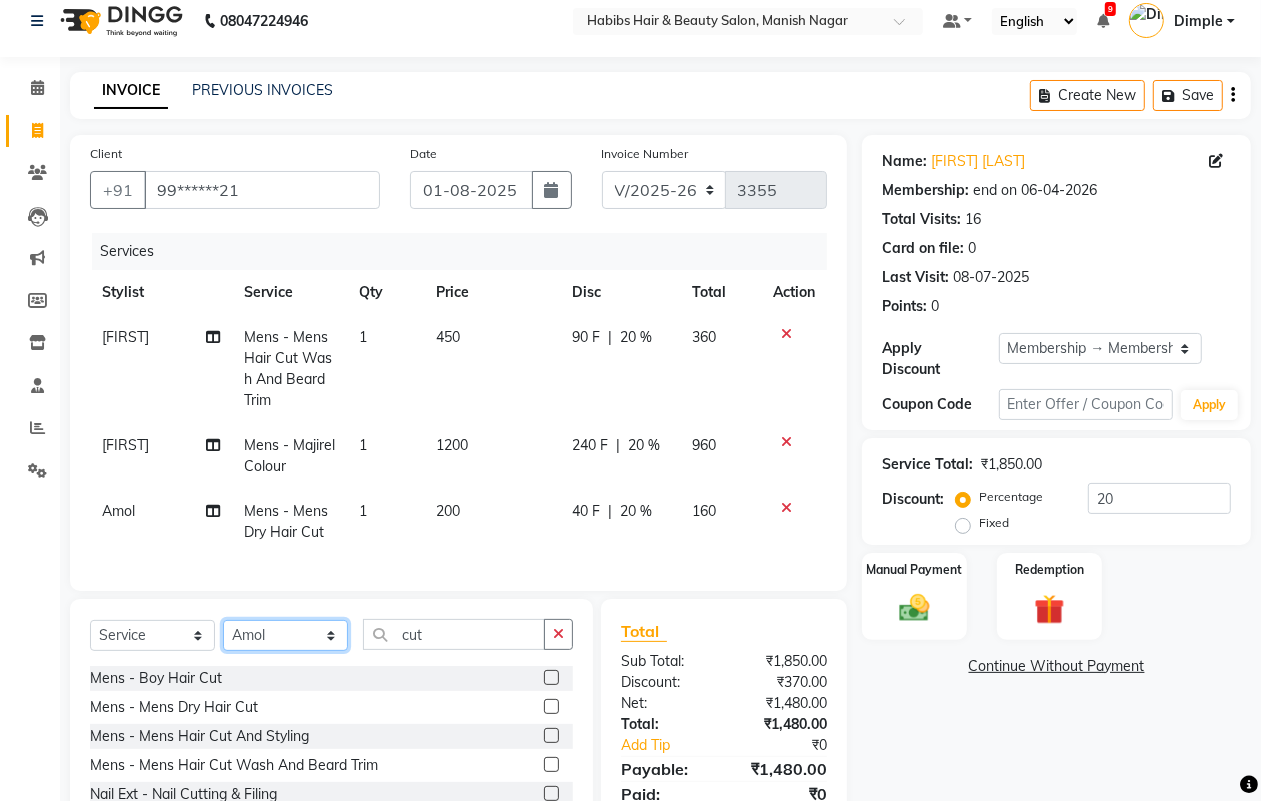 select on "86647" 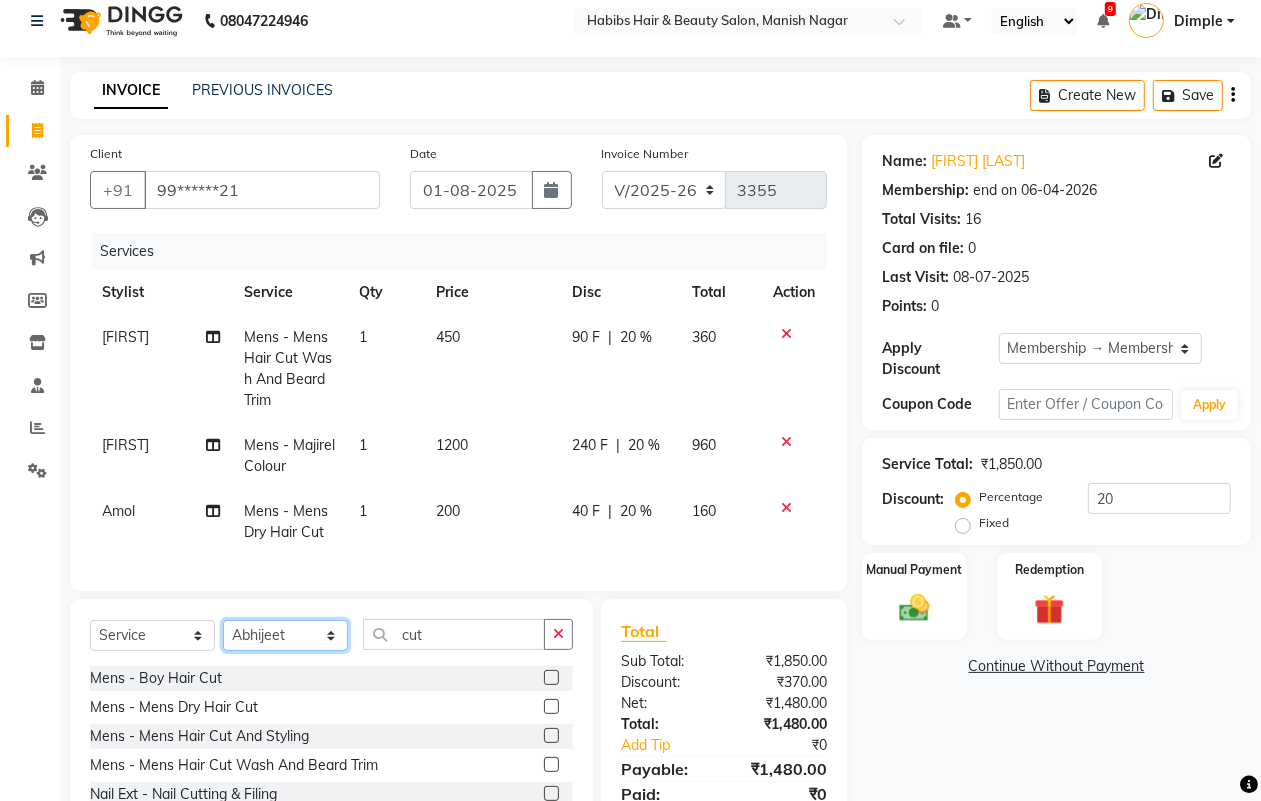 click on "Select Stylist[FIRST] [FIRST] [FIRST] [FIRST] [FIRST] [FIRST] [FIRST] [FIRST] [FIRST] [FIRST]" 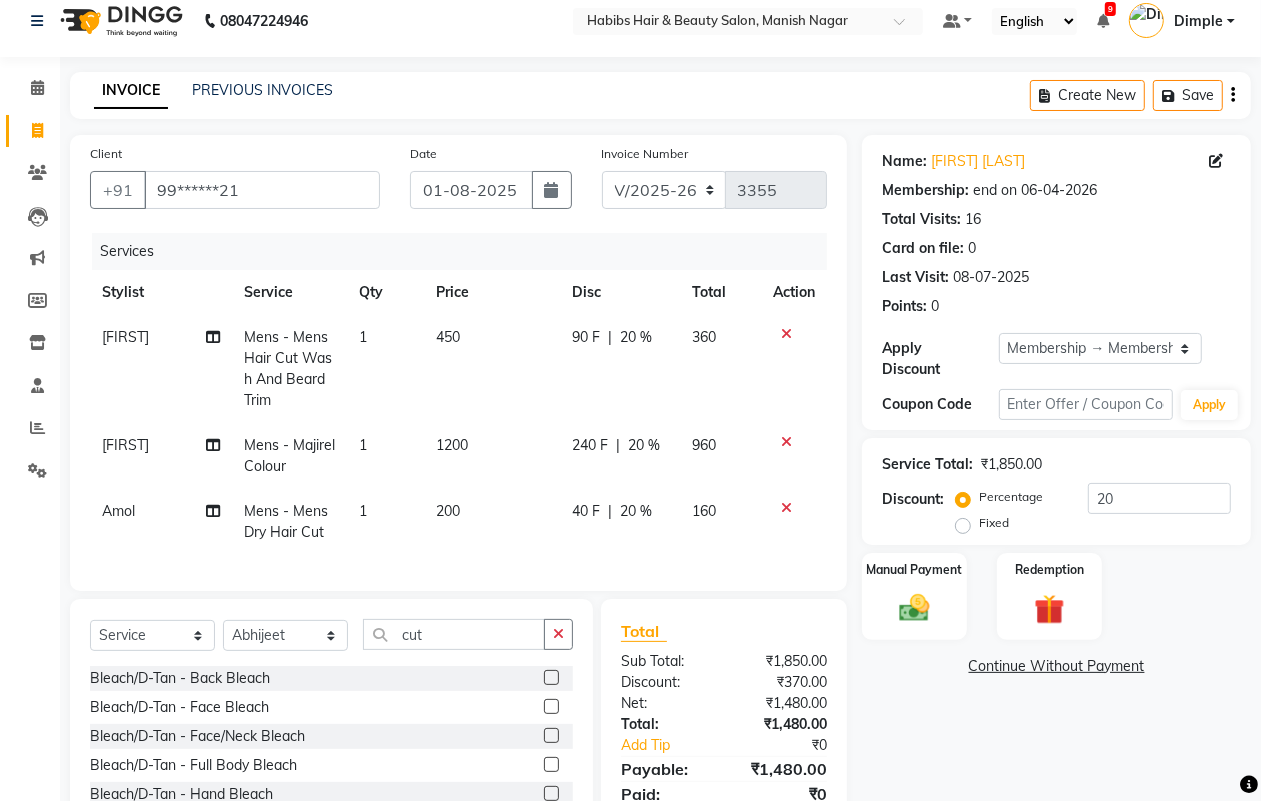 click on "Select  Service  Product  Membership  Package Voucher Prepaid Gift Card  Select Stylist[FIRST] [FIRST] [FIRST] [FIRST] [FIRST] [FIRST] [FIRST] [FIRST] [FIRST] [FIRST]  cut Bleach/D-Tan - Back Bleach  Bleach/D-Tan - Face  Bleach  Bleach/D-Tan - Face/Neck Bleach  Bleach/D-Tan - Full Body Bleach  Bleach/D-Tan - Hand Bleach  Bleach/D-Tan - Legs Bleach  Bleach/D-Tan - O3 D-Tan  Bleach/D-Tan - Raga D- Tan  Blow Dry - Blow Dry Below Shoulder Length  Blow Dry - Blow Dry Shoulder Length  Blow Dry - Blow Dry Waist Length  Clean Up - Aroma Clean Up  Clean Up - Herbal Cleanup  Clean Up - Instglow Claenup  Clean Up - O3 Pore Clean Up  Clean Up - Vlcc Gold Clean Up  Clean Up - D Tan Clean UP  Clean Up- Hydra Clean Up  Face Pack - Black Mask Charcoal  Face Pack - Black Mask O3  Face Pack - O3 Peel Off  Face Pack - Thermal Sheet Mask  Facial - Anti Tan Facial  Facial - Clariglow Cheryls  Facial - Dermalite Cheryls  Facial - Diamond Facial  Facial - Glovite Cheryls  Facial - Habibs Charcoal Facial" 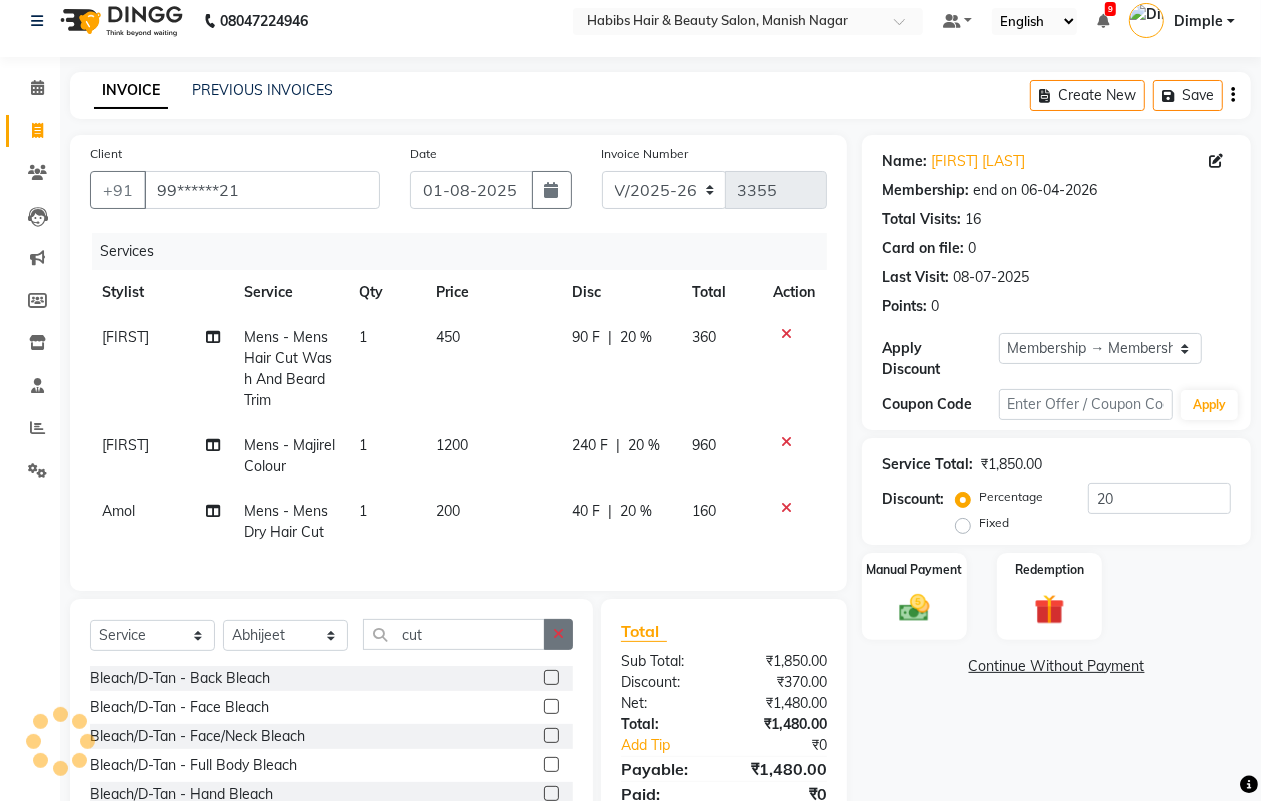 click 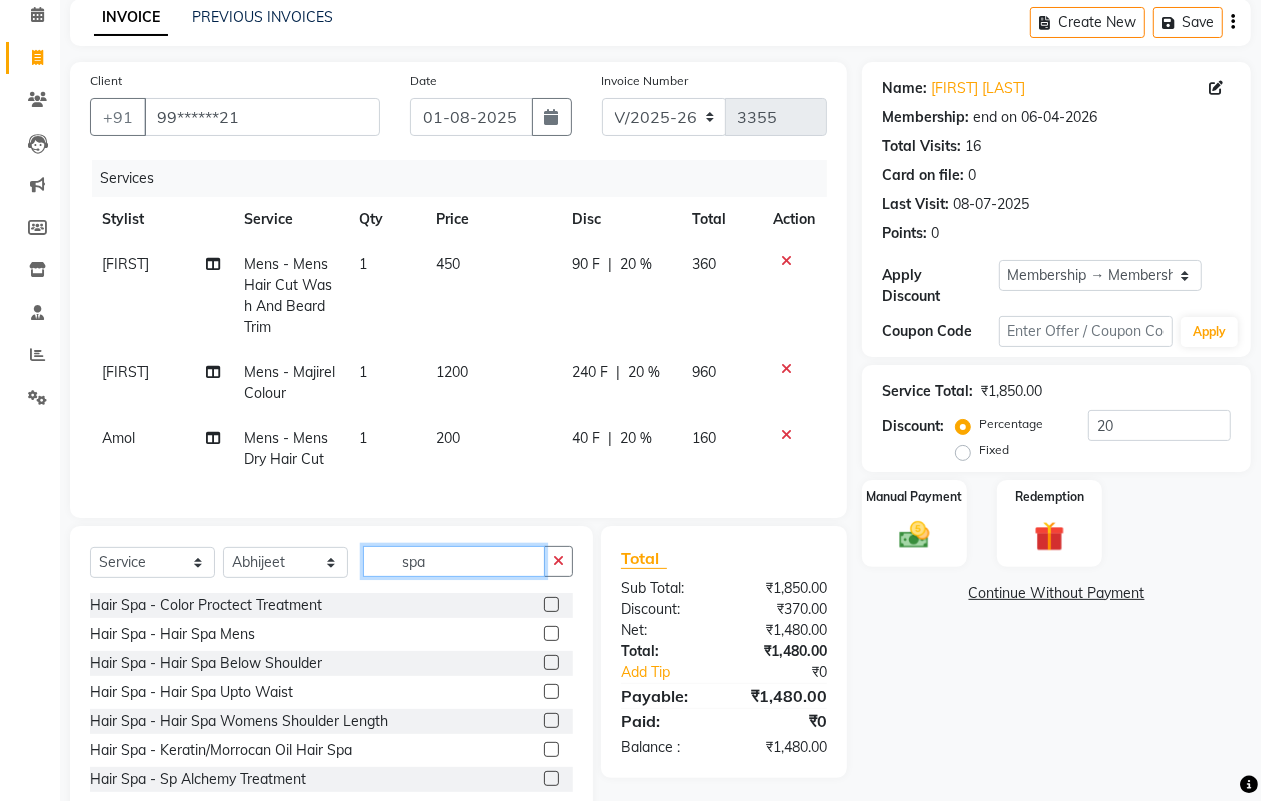 scroll, scrollTop: 156, scrollLeft: 0, axis: vertical 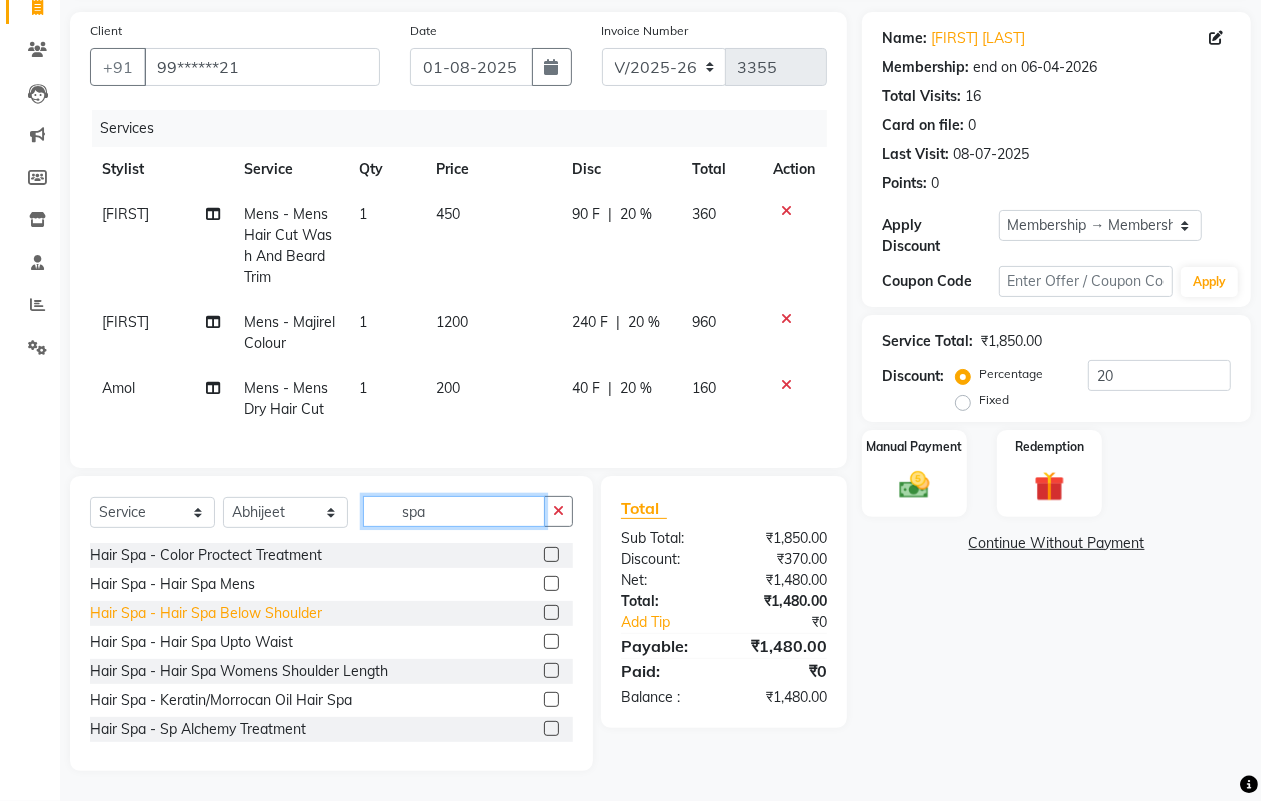 type on "spa" 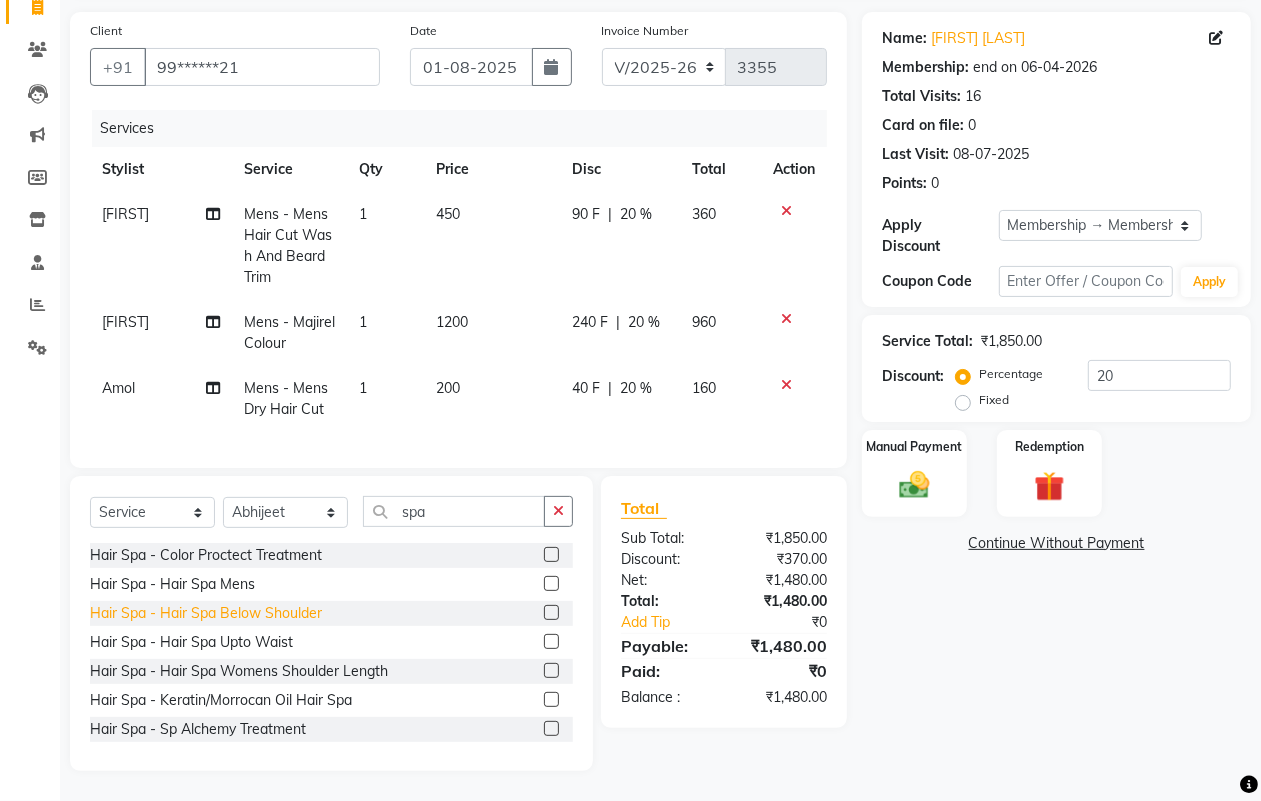 click on "Hair Spa - Hair Spa Below Shoulder" 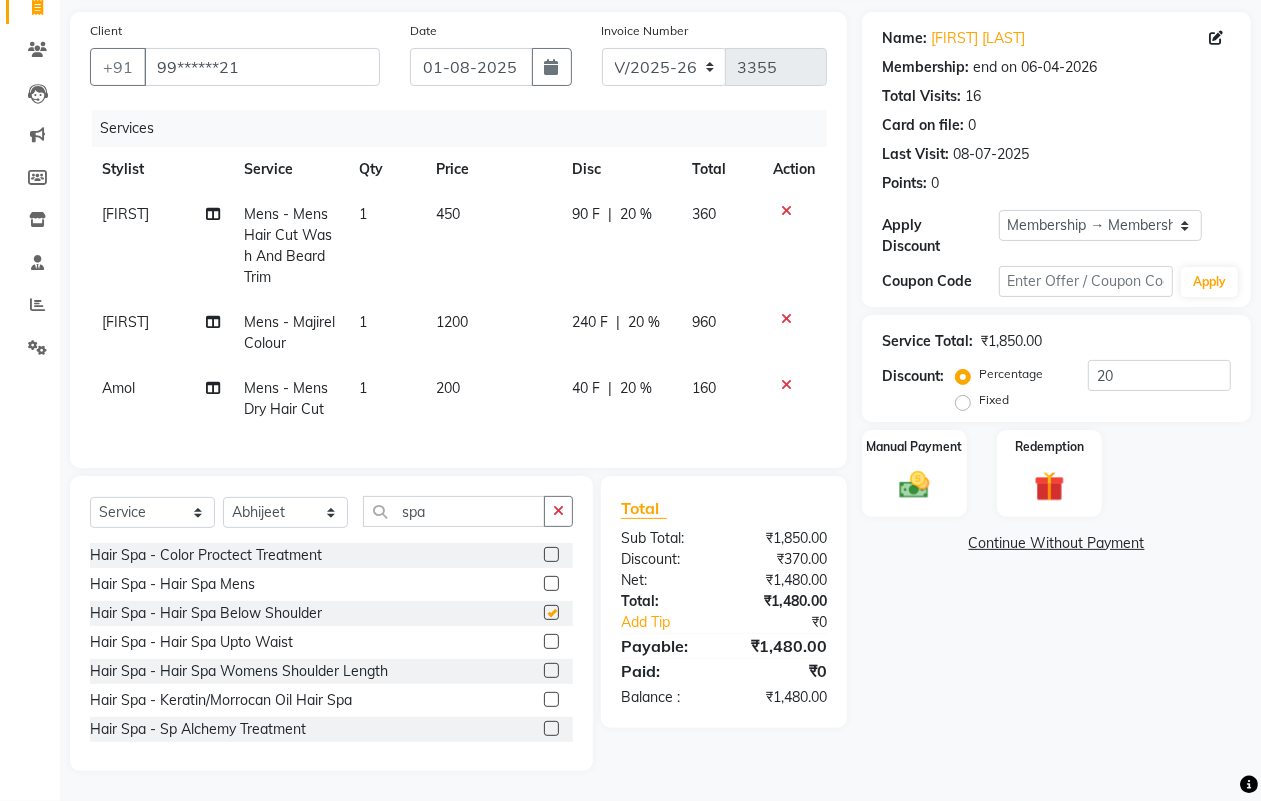 checkbox on "false" 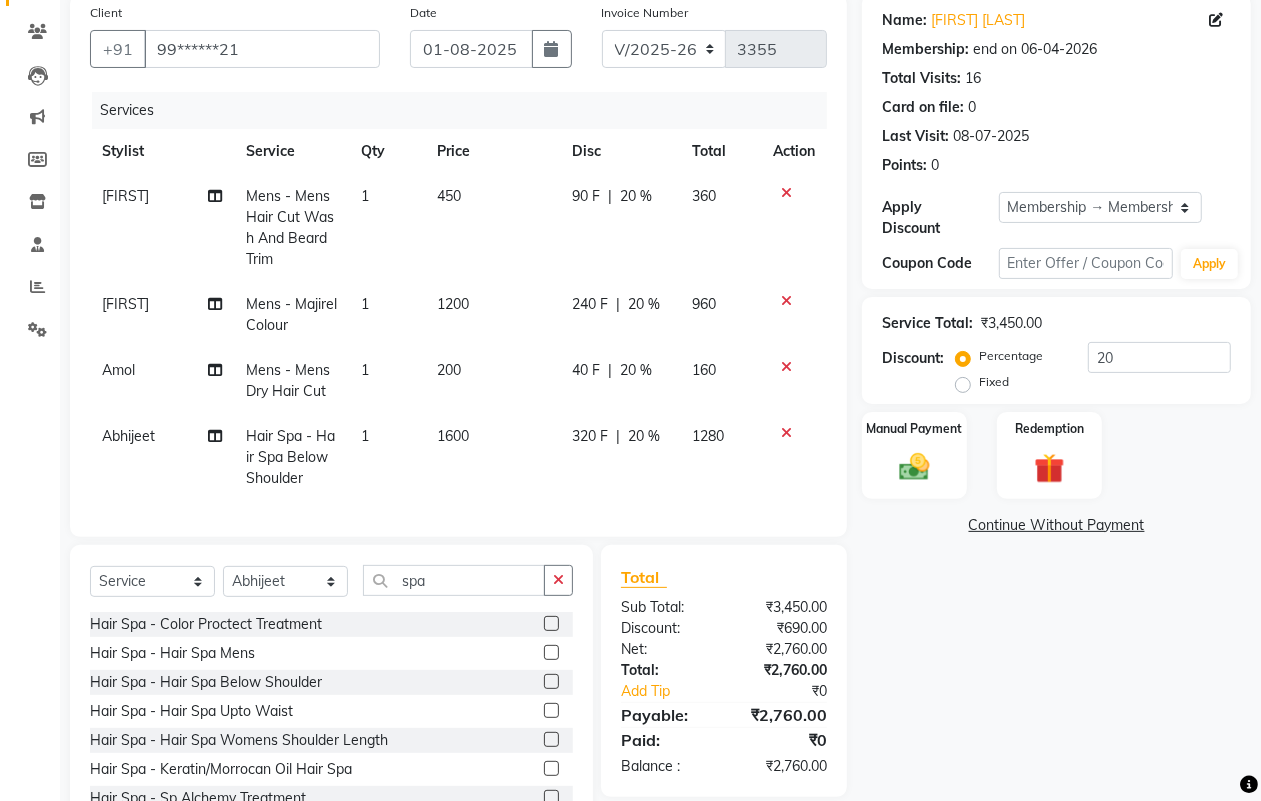 click on "1600" 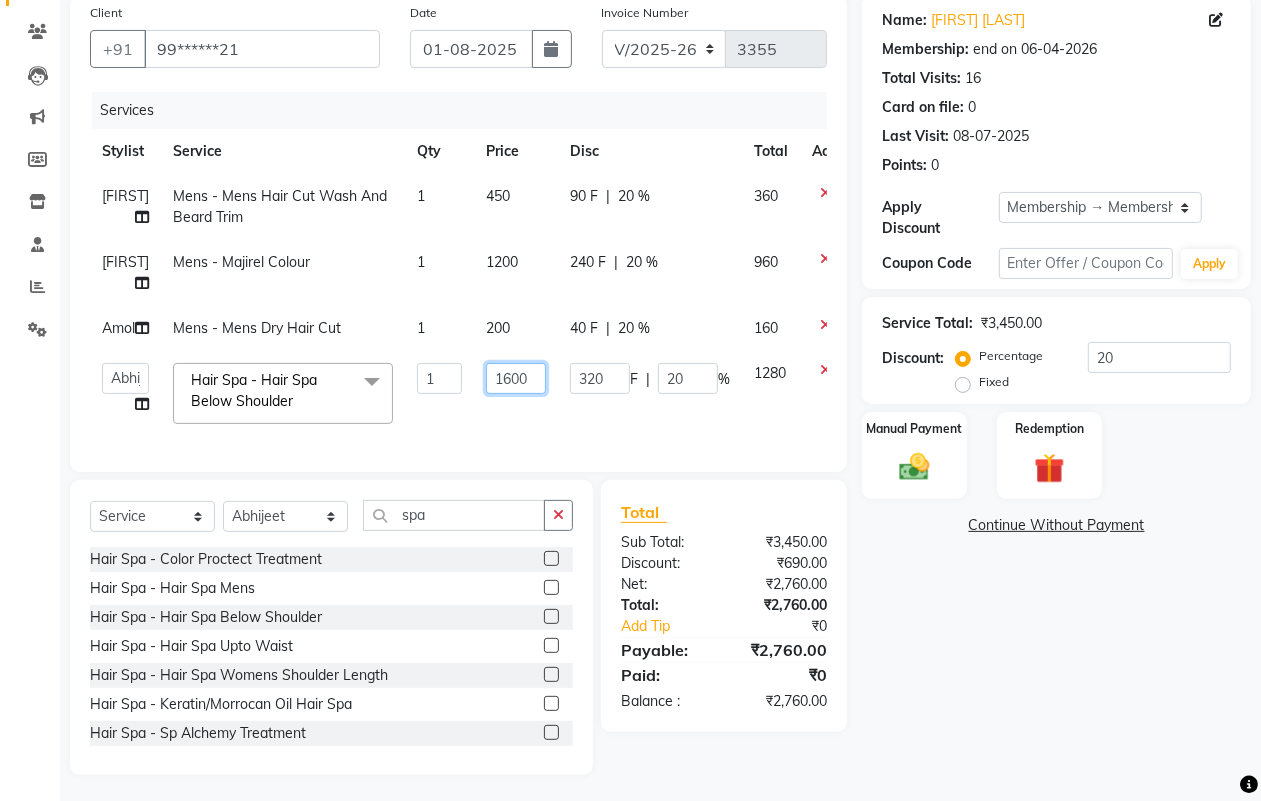 click on "1600" 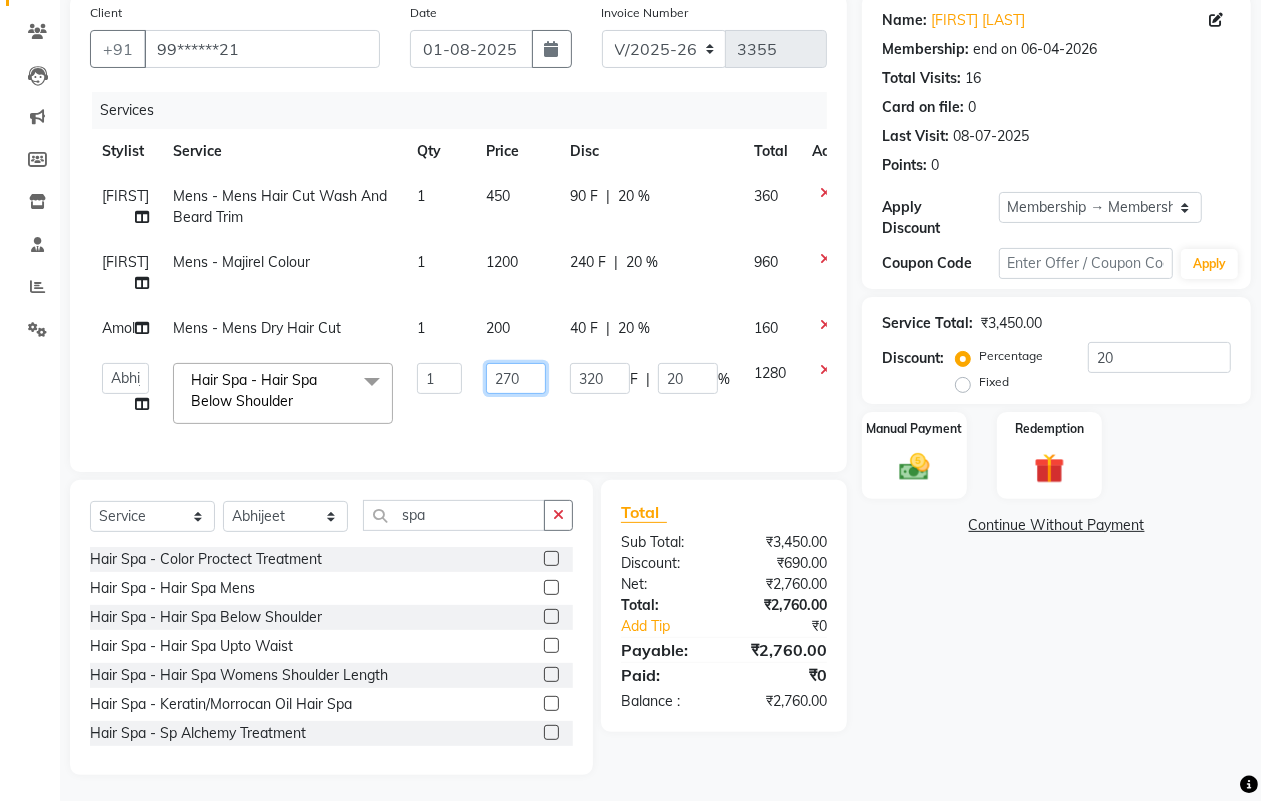 type on "2700" 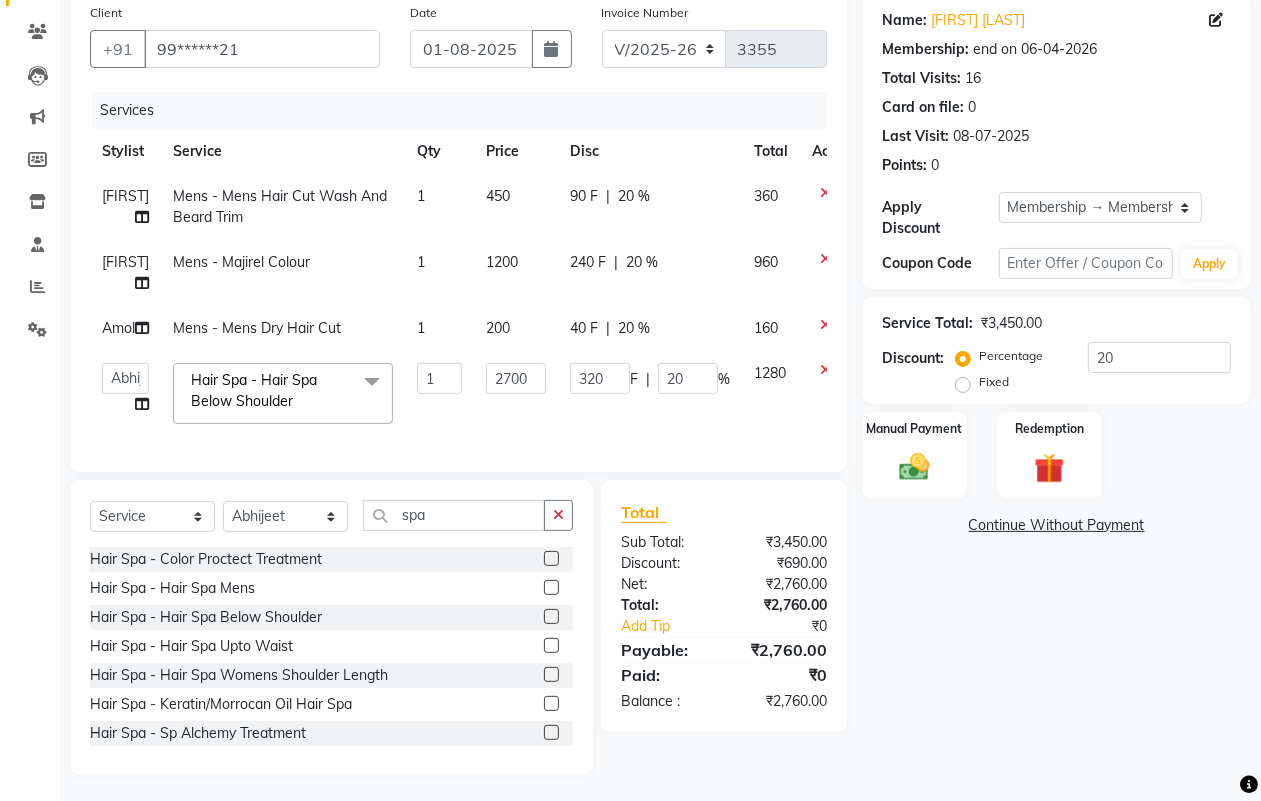 click on "Name: [FIRST] [LAST] Membership: end on 06-04-2026 Total Visits:  16 Card on file:  0 Last Visit:   08-07-2025 Points:   0  Apply Discount Select Membership → Membership Card Coupon Code Apply Service Total:  ₹3,450.00  Discount:  Percentage   Fixed  20 Manual Payment Redemption  Continue Without Payment" 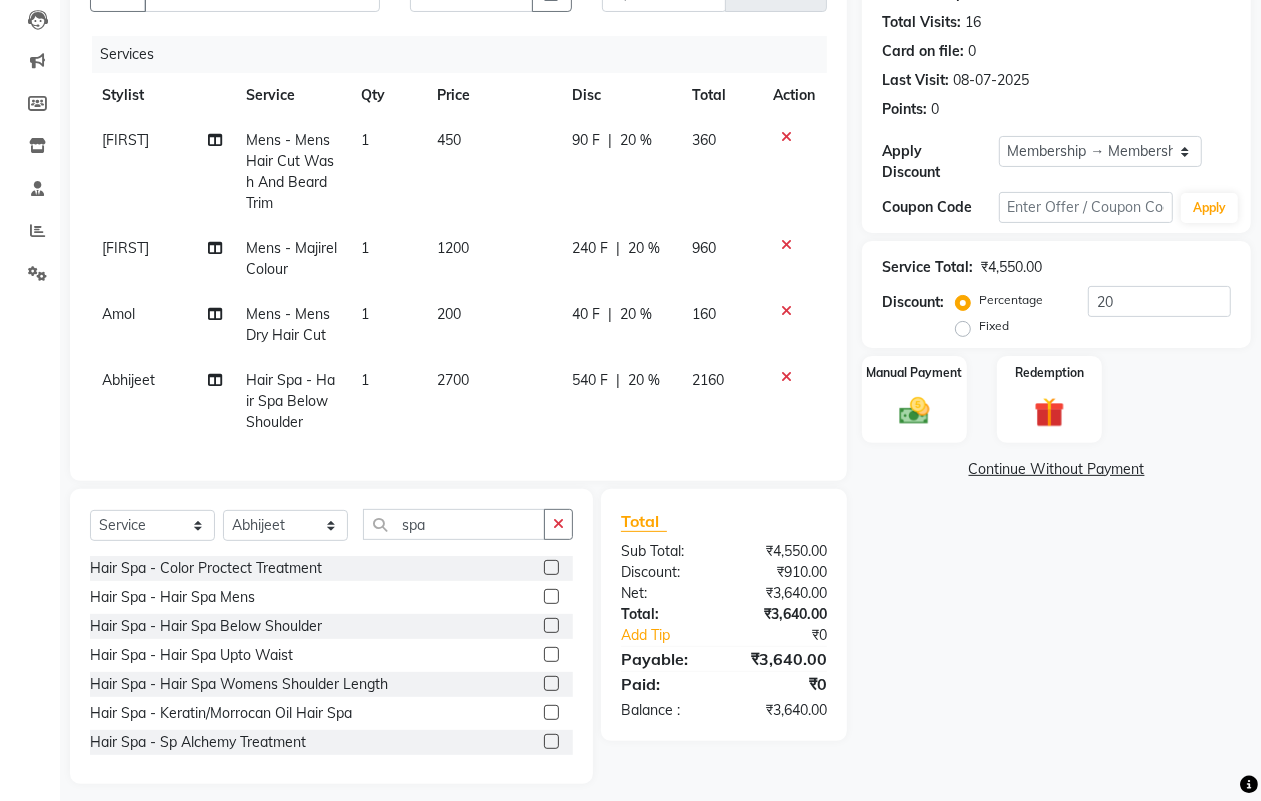 scroll, scrollTop: 243, scrollLeft: 0, axis: vertical 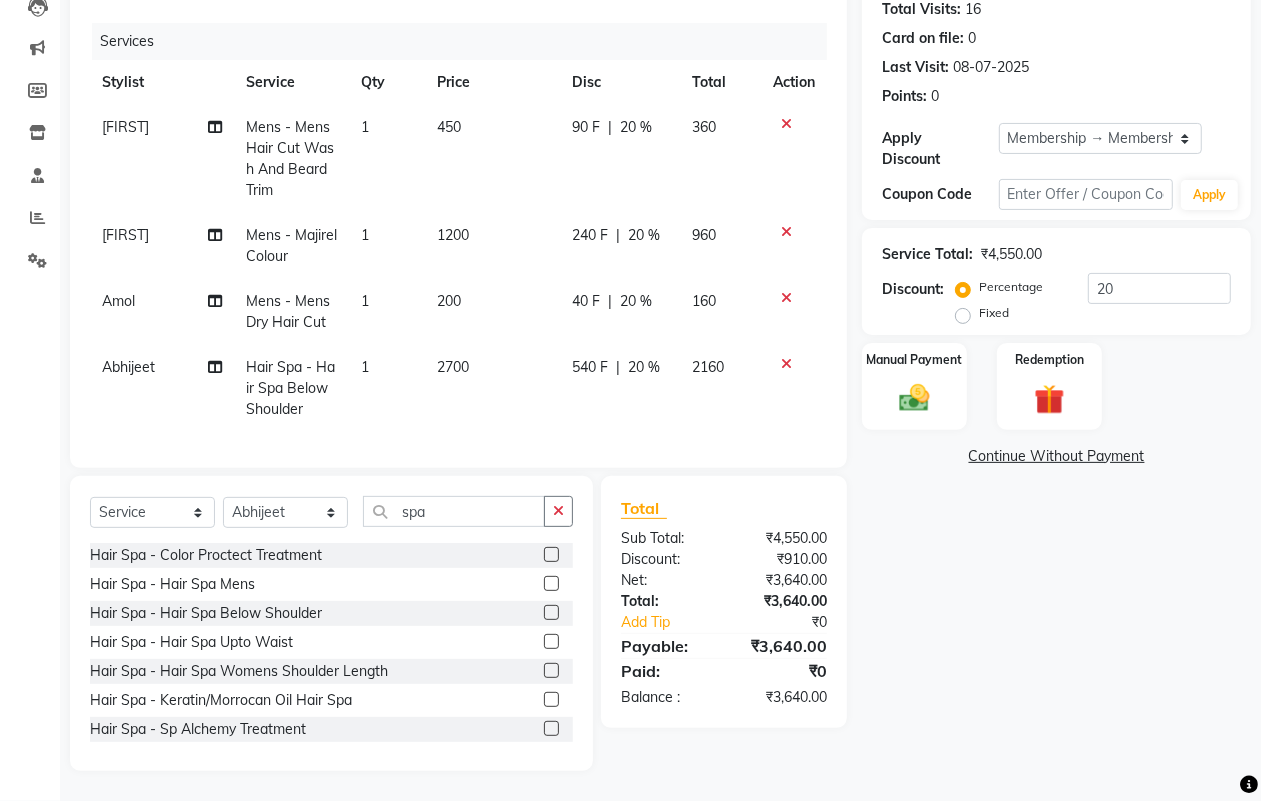 click on "20 %" 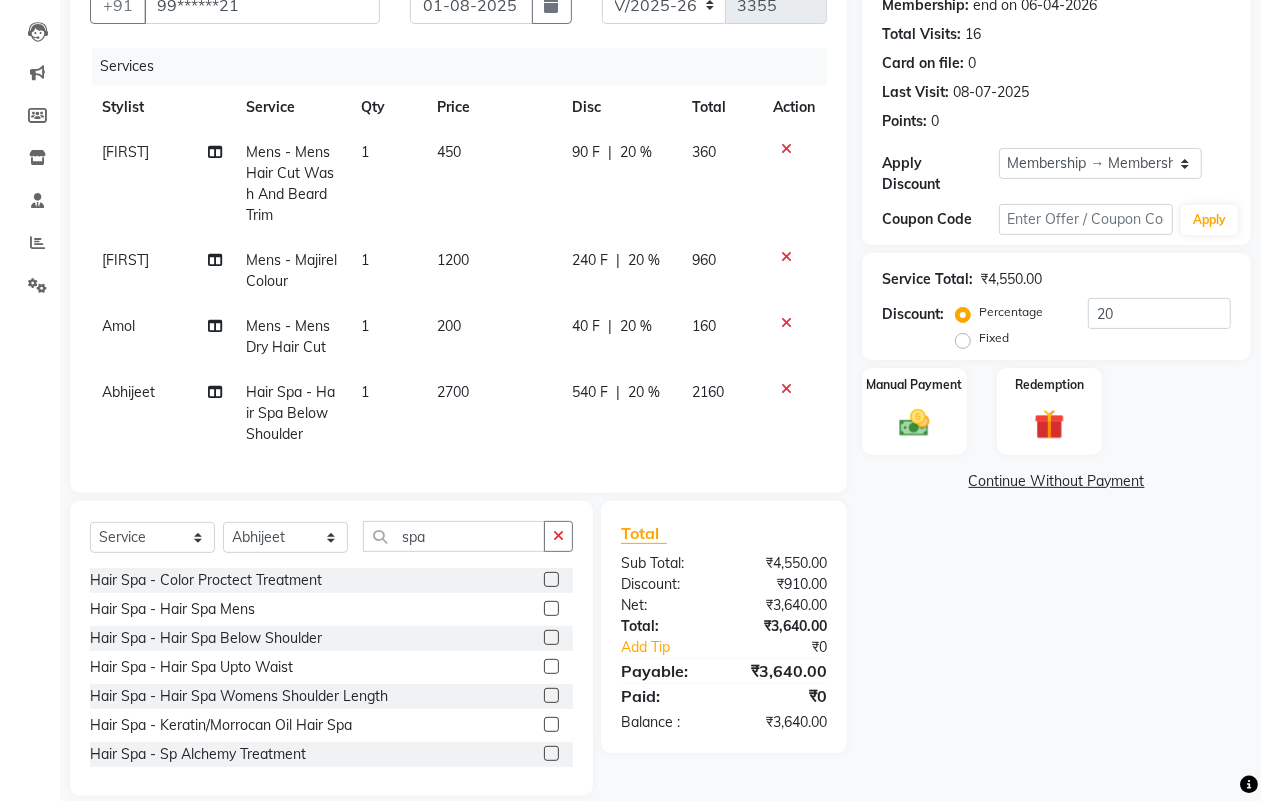 select on "34633" 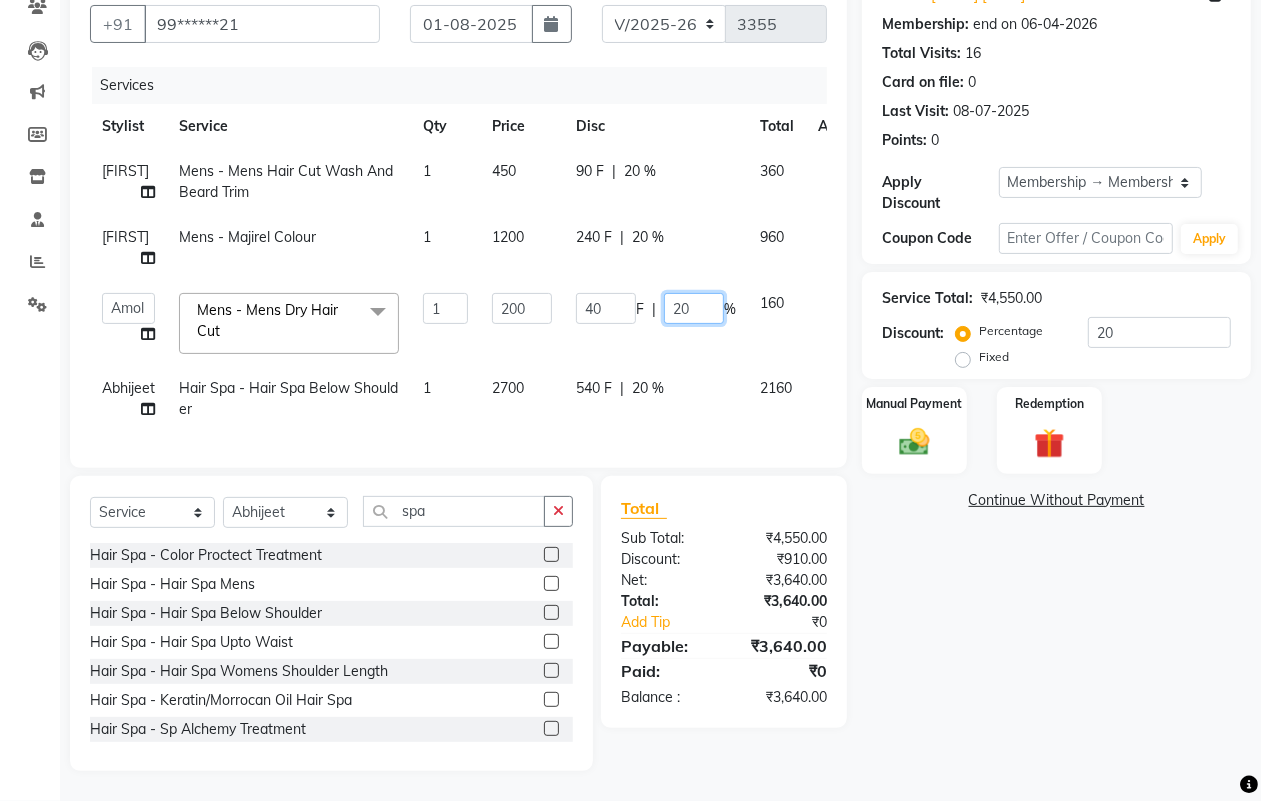 click on "20" 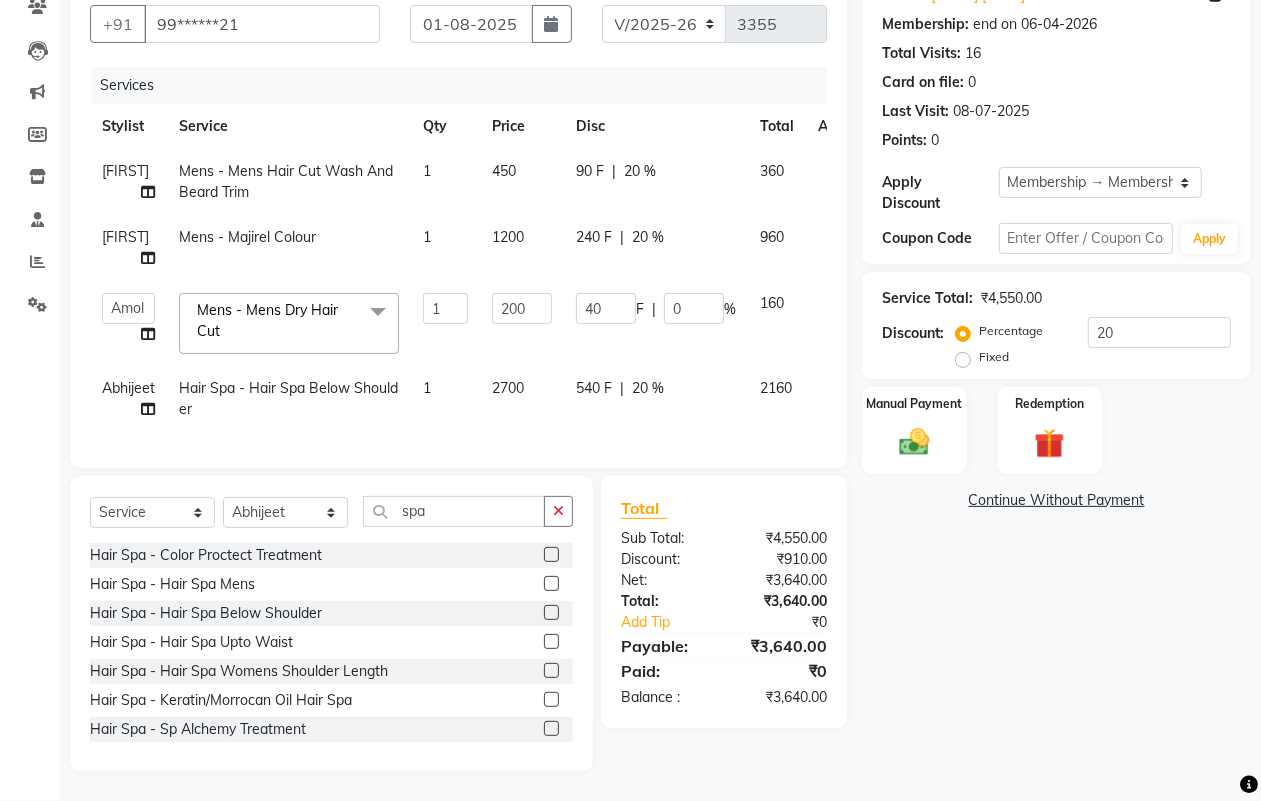 click on "Name: [FIRST] [LAST] Membership: end on 06-04-2026 Total Visits:  16 Card on file:  0 Last Visit:   08-07-2025 Points:   0  Apply Discount Select Membership → Membership Card Coupon Code Apply Service Total:  ₹4,550.00  Discount:  Percentage   Fixed  20 Manual Payment Redemption  Continue Without Payment" 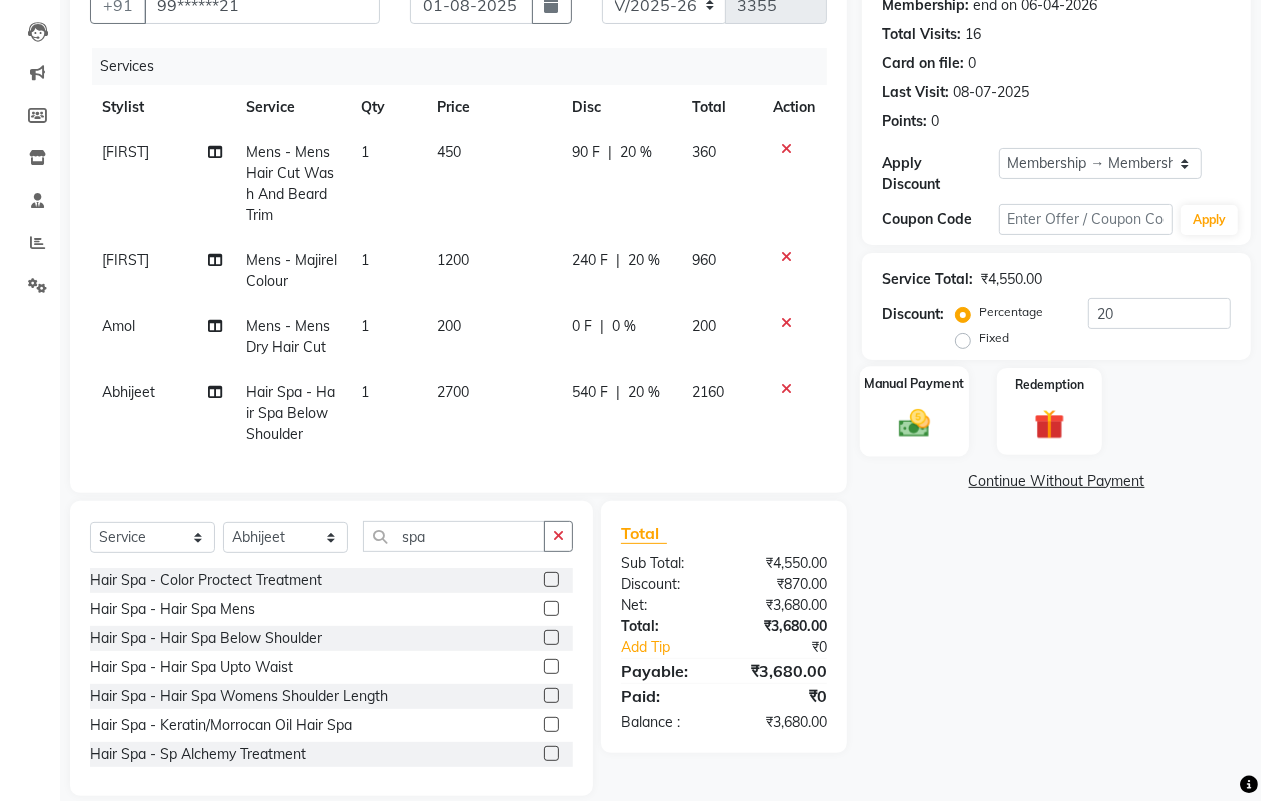 click on "Manual Payment" 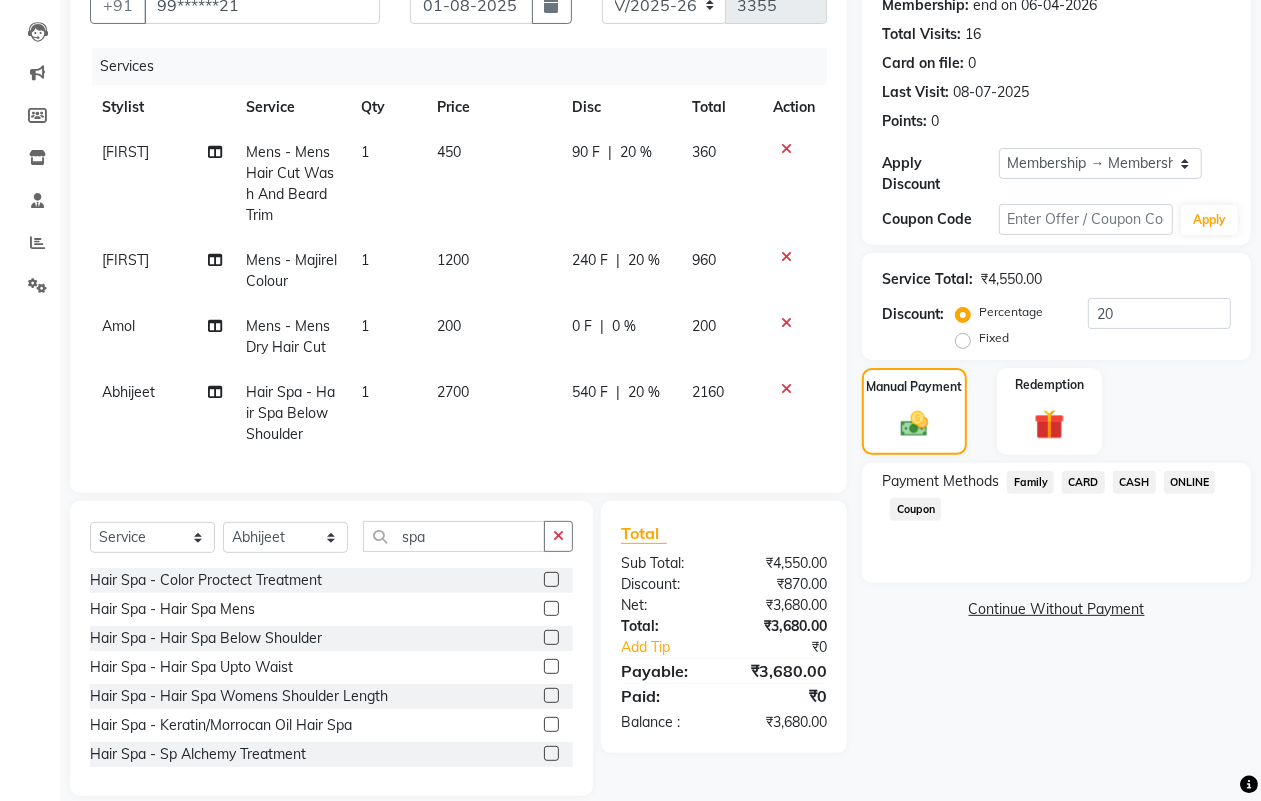 drag, startPoint x: 1152, startPoint y: 473, endPoint x: 1146, endPoint y: 487, distance: 15.231546 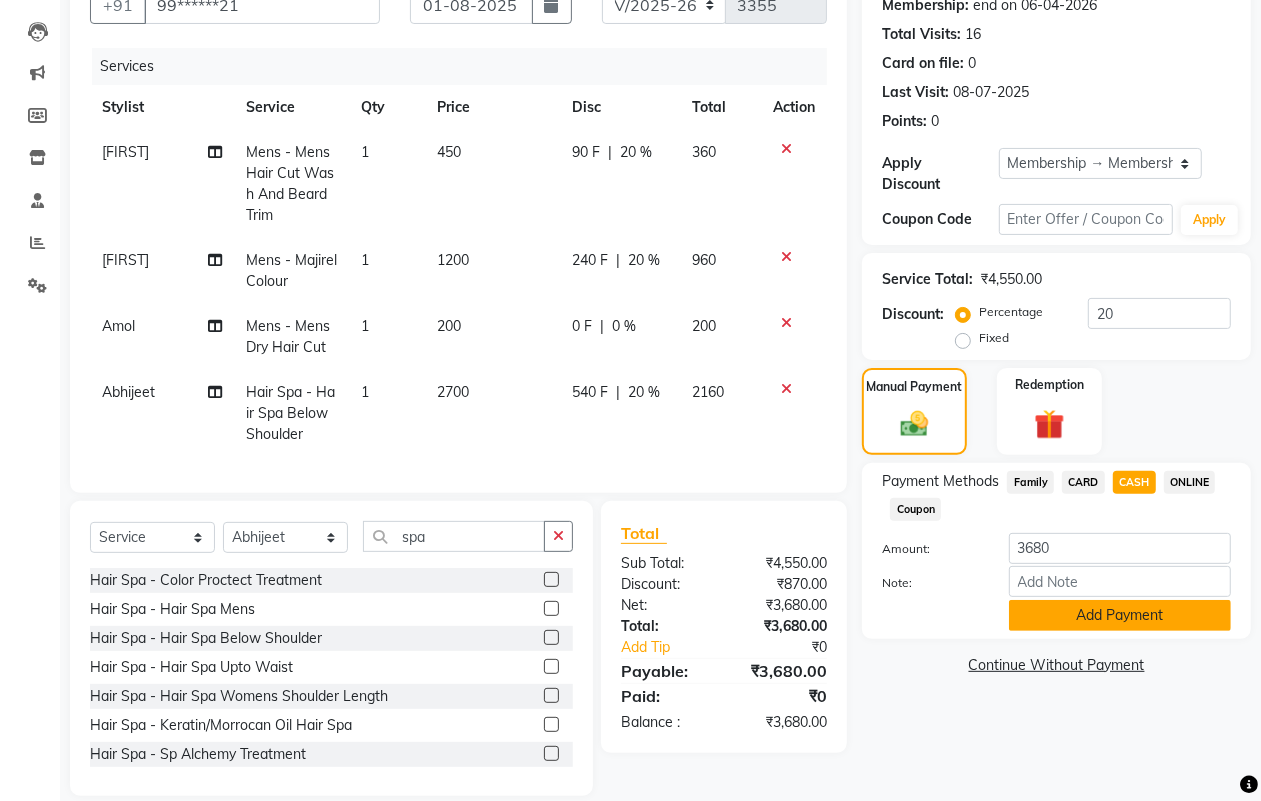 click on "Add Payment" 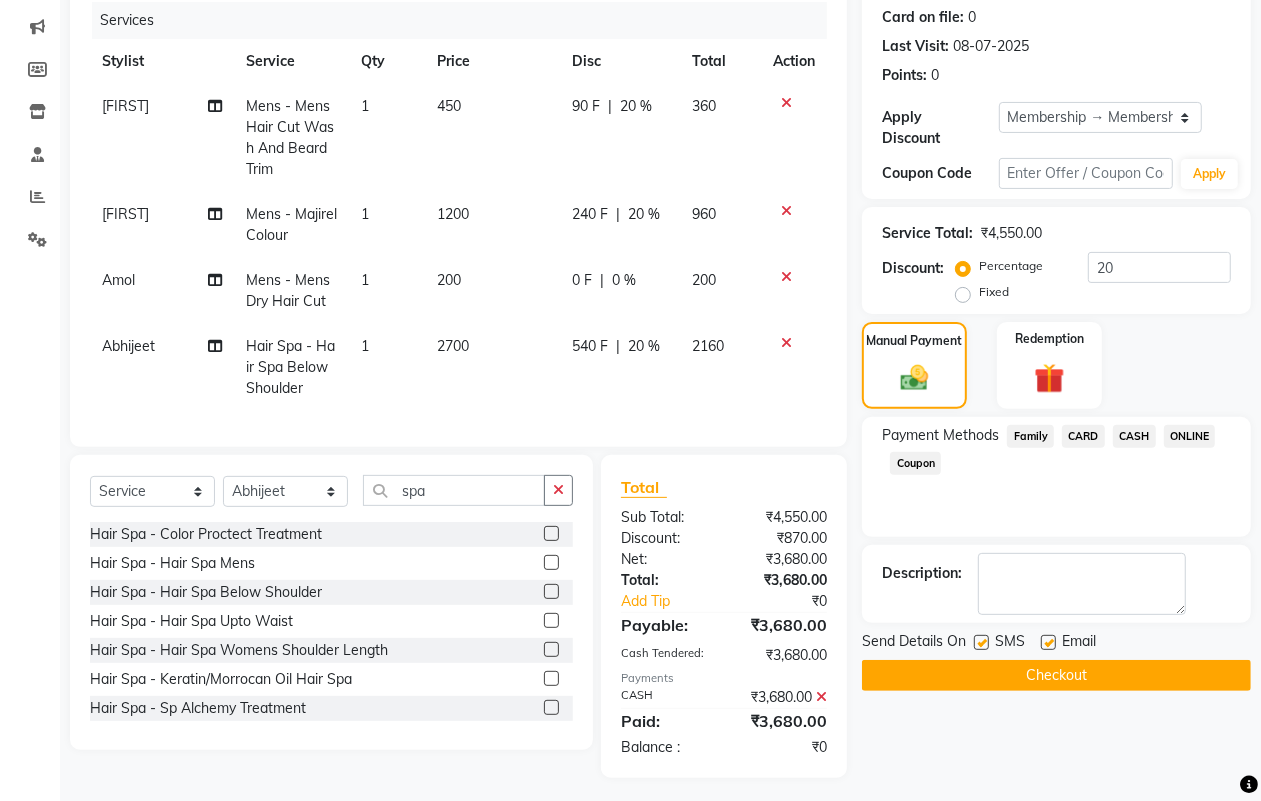 scroll, scrollTop: 271, scrollLeft: 0, axis: vertical 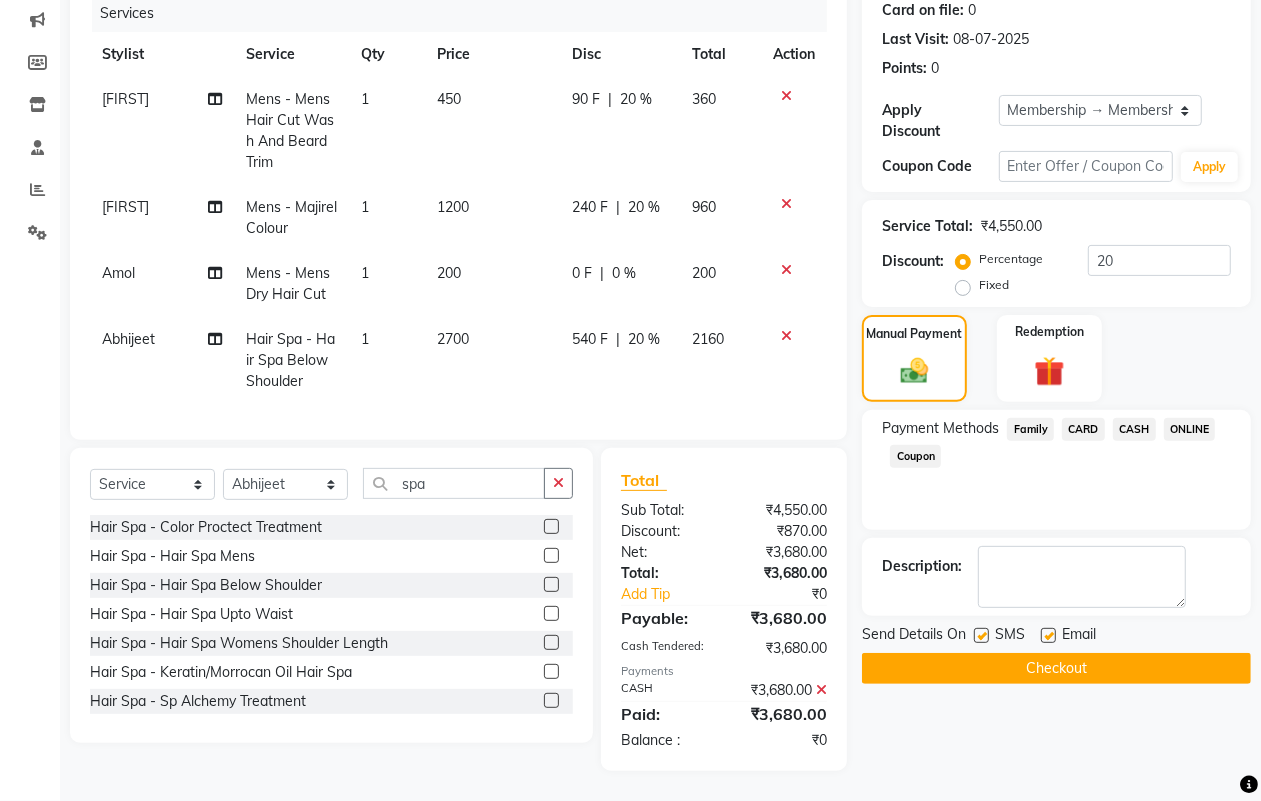 click on "Send Details On SMS Email  Checkout" 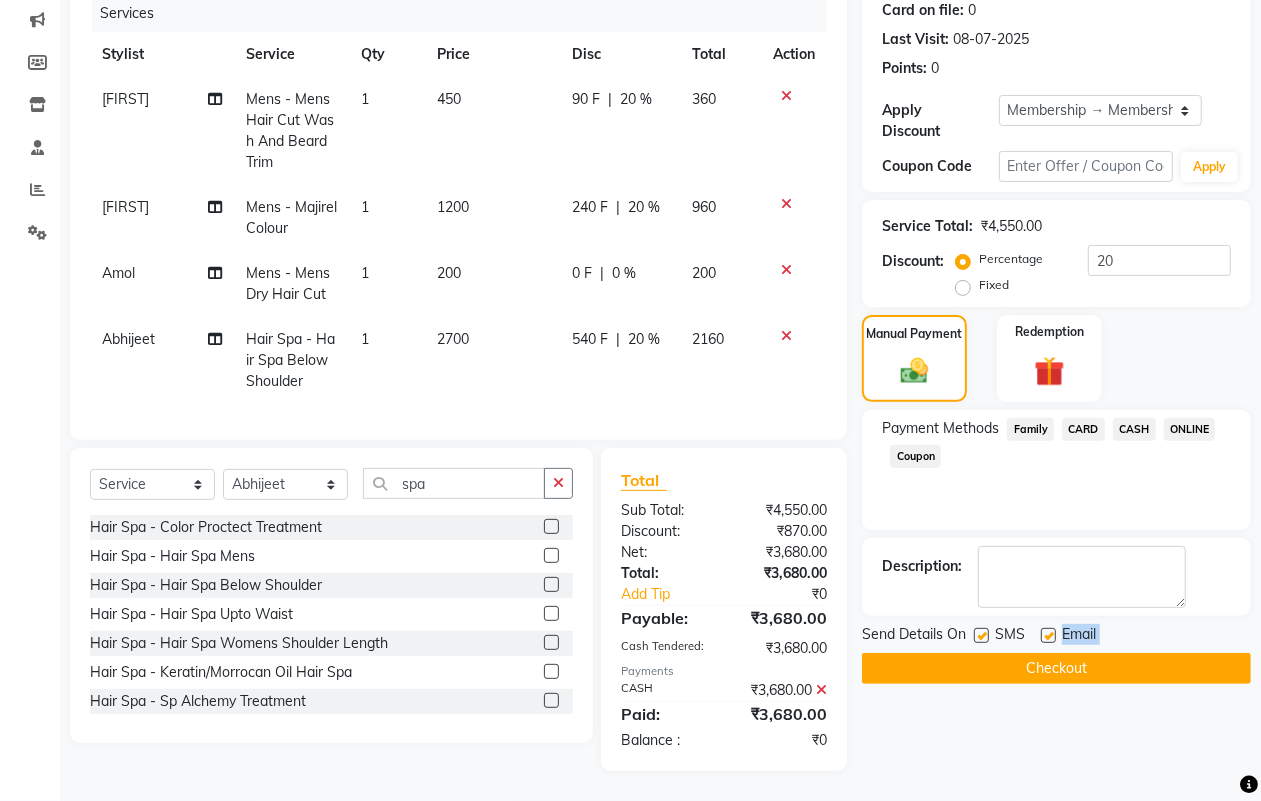 click on "Checkout" 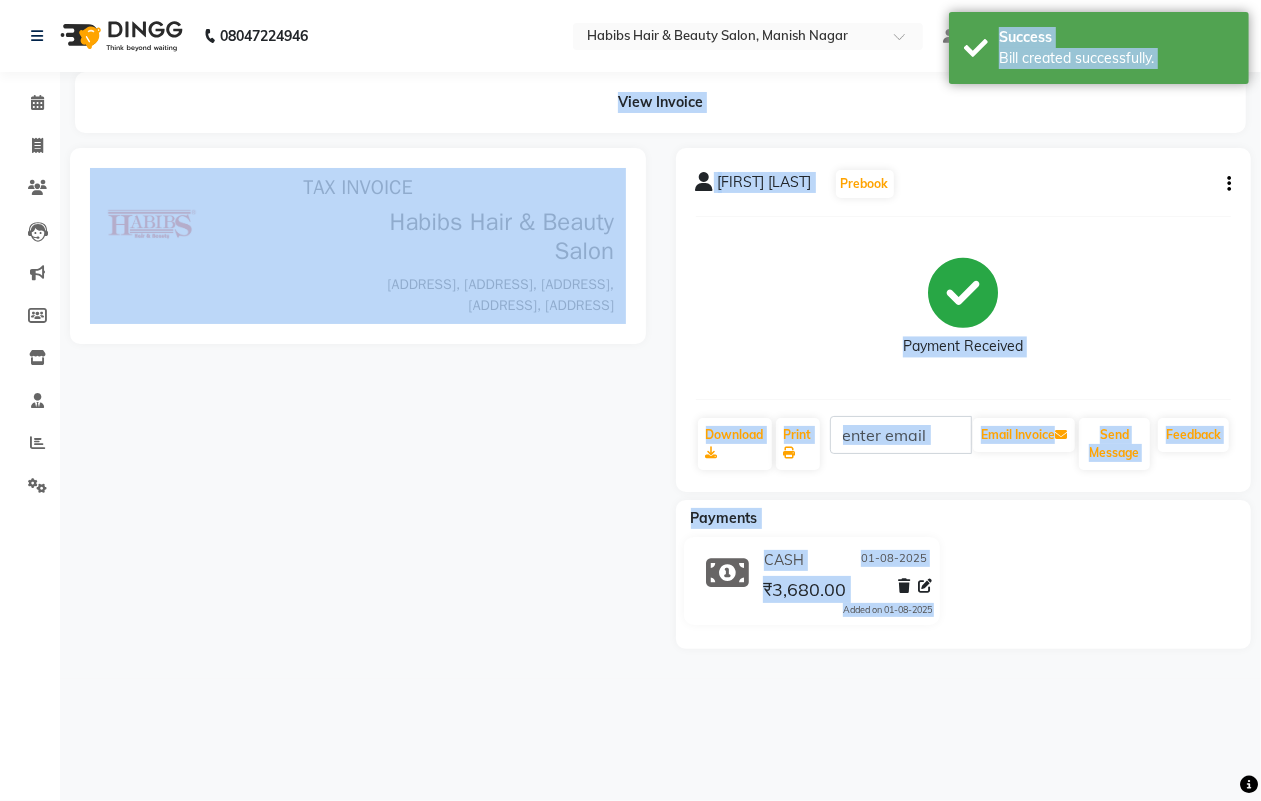 scroll, scrollTop: 0, scrollLeft: 0, axis: both 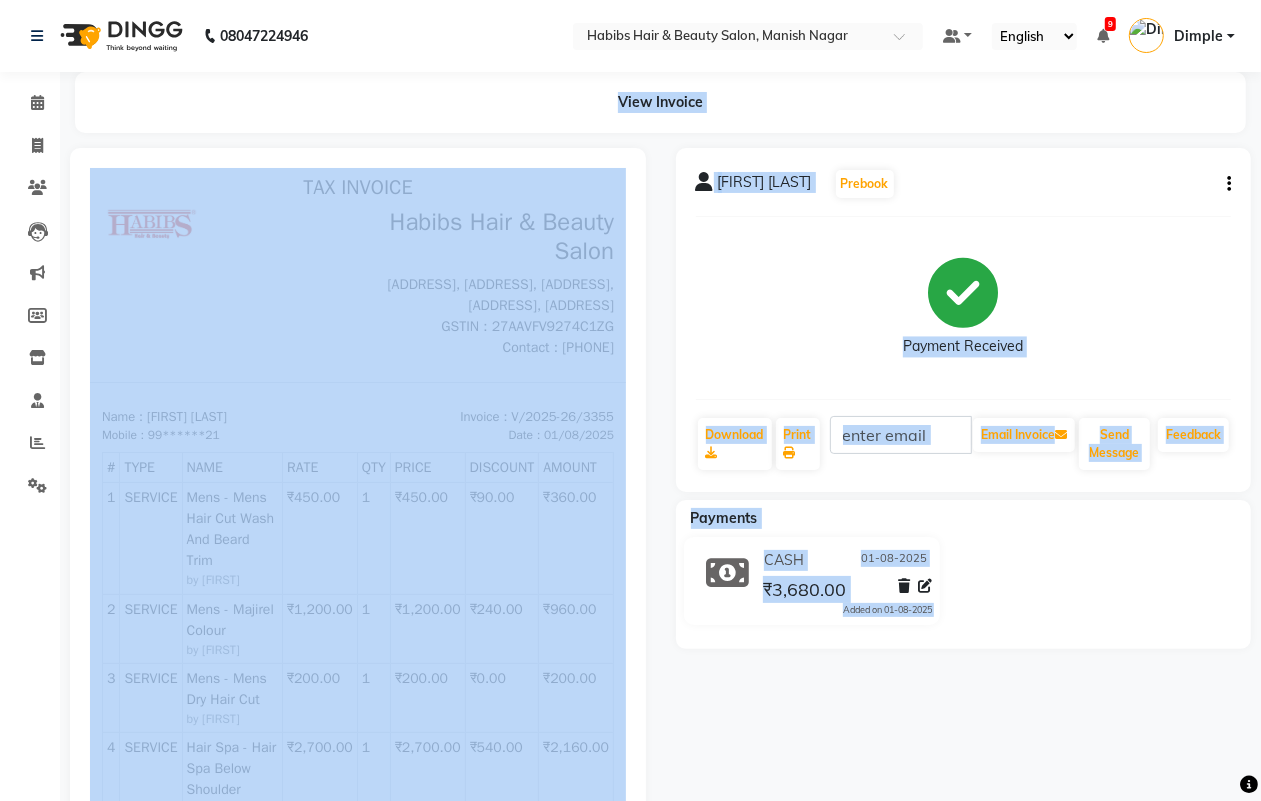 click on "Payment Received" 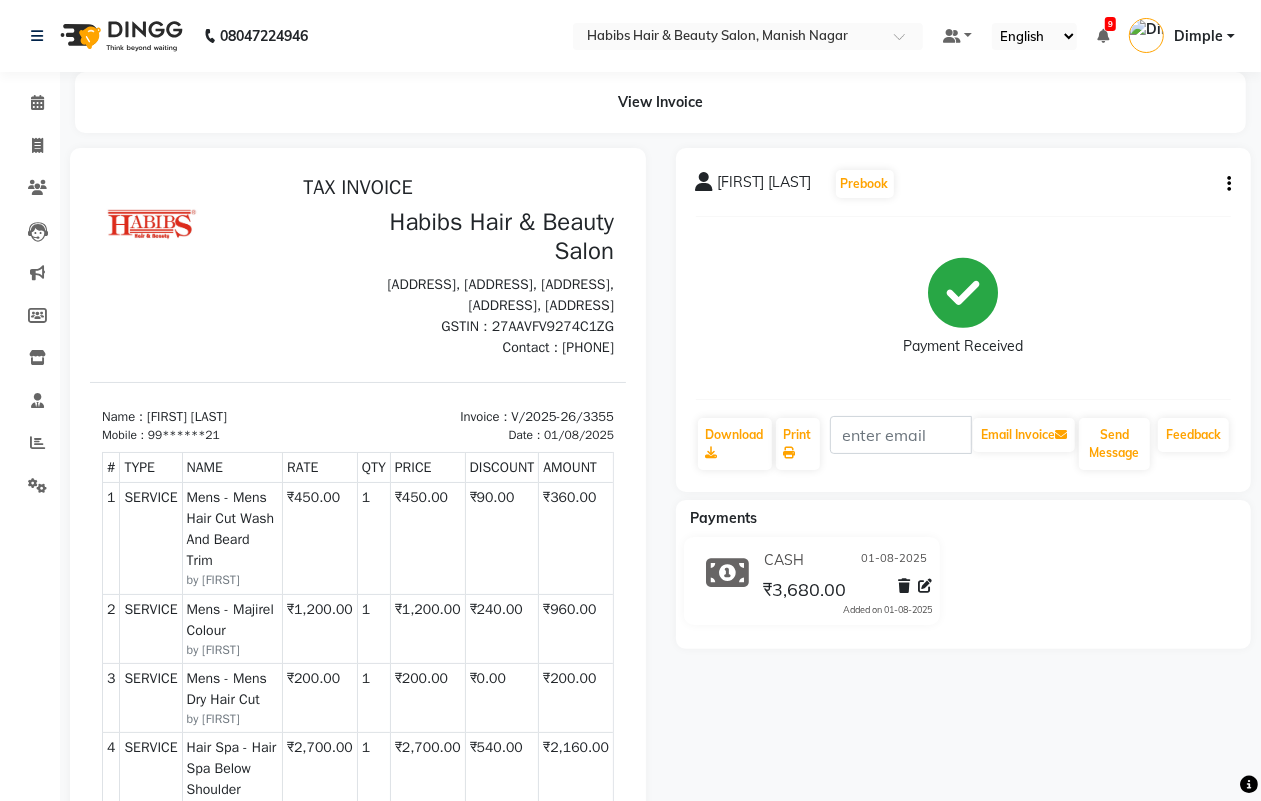 select on "service" 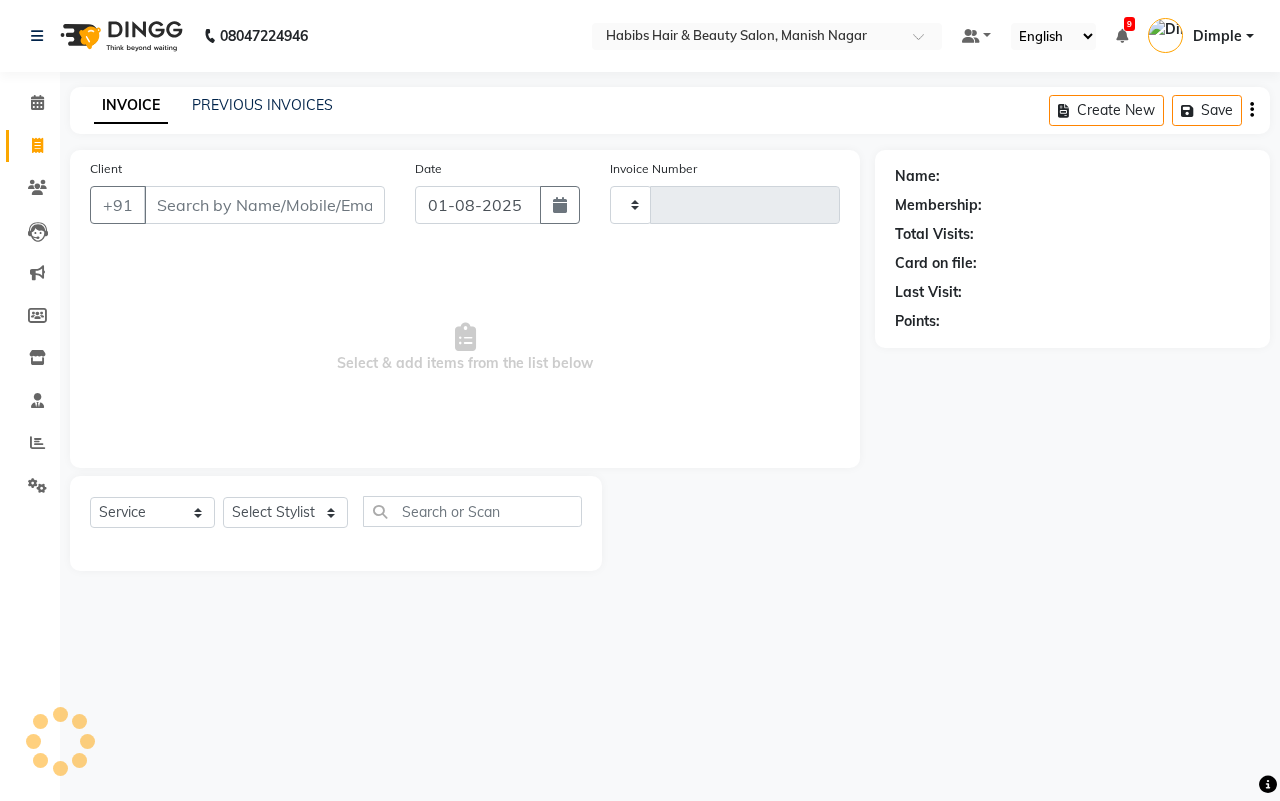 type on "3356" 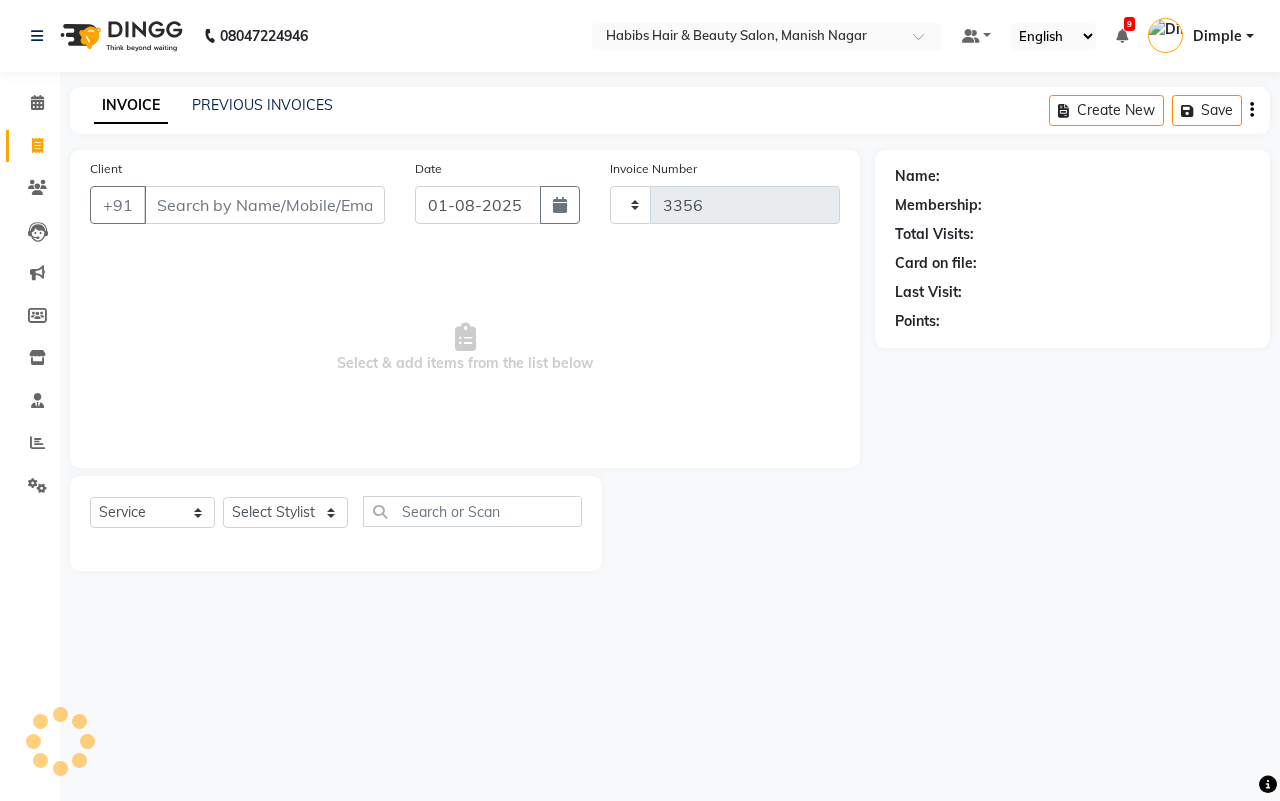 select on "3804" 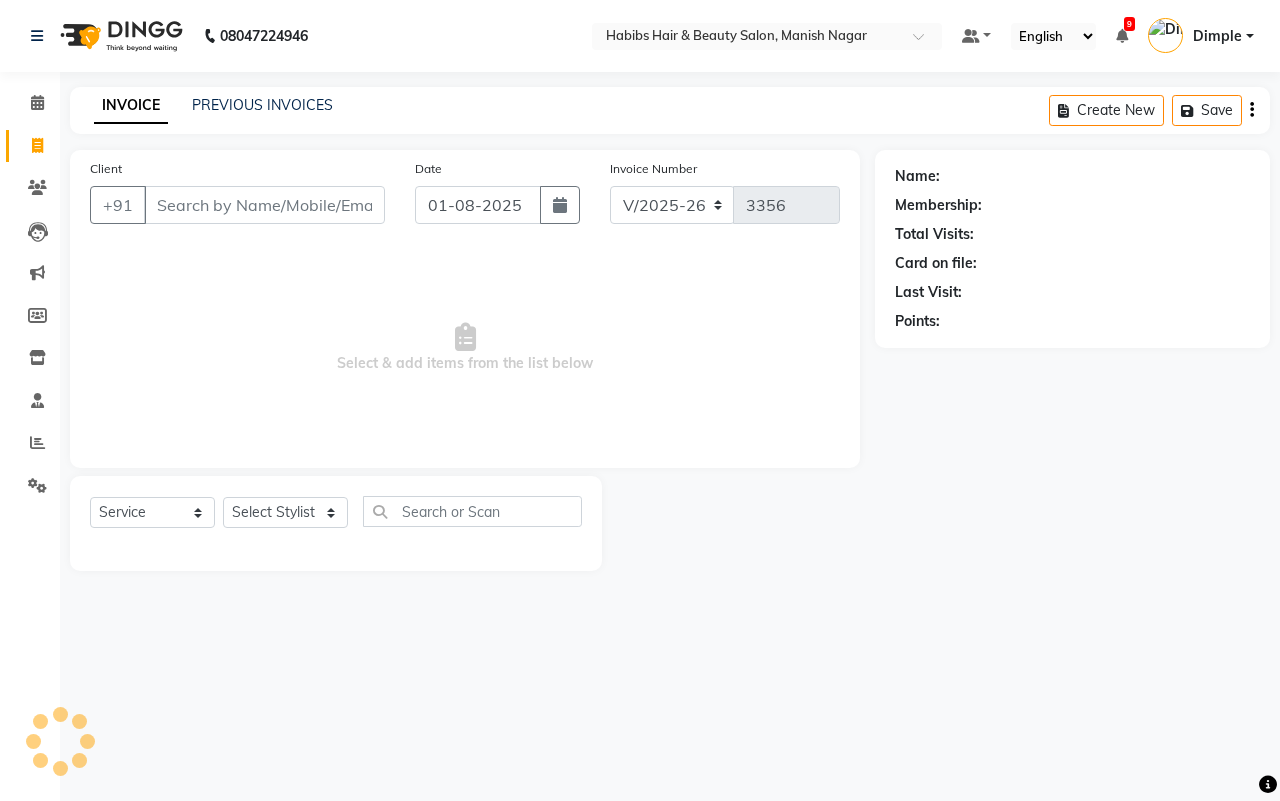 click on "Client" at bounding box center [264, 205] 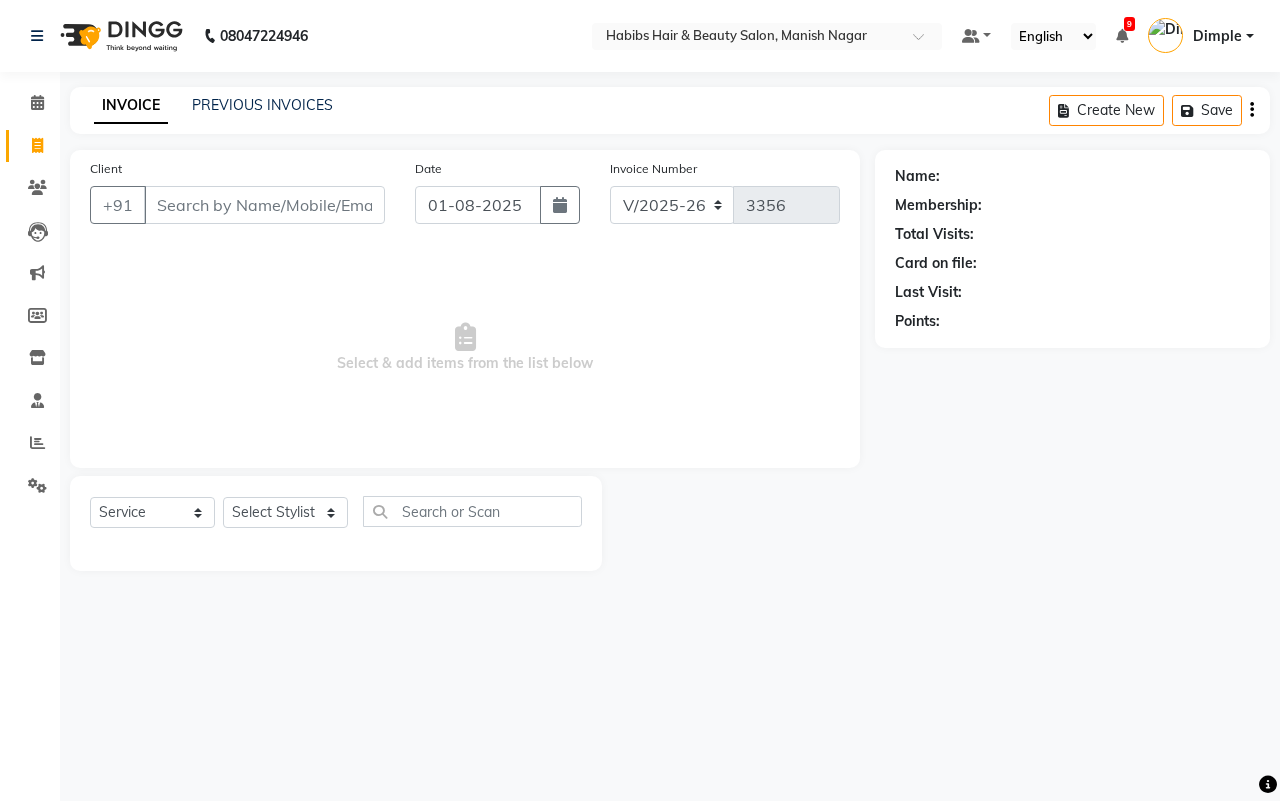 click on "Client" at bounding box center (264, 205) 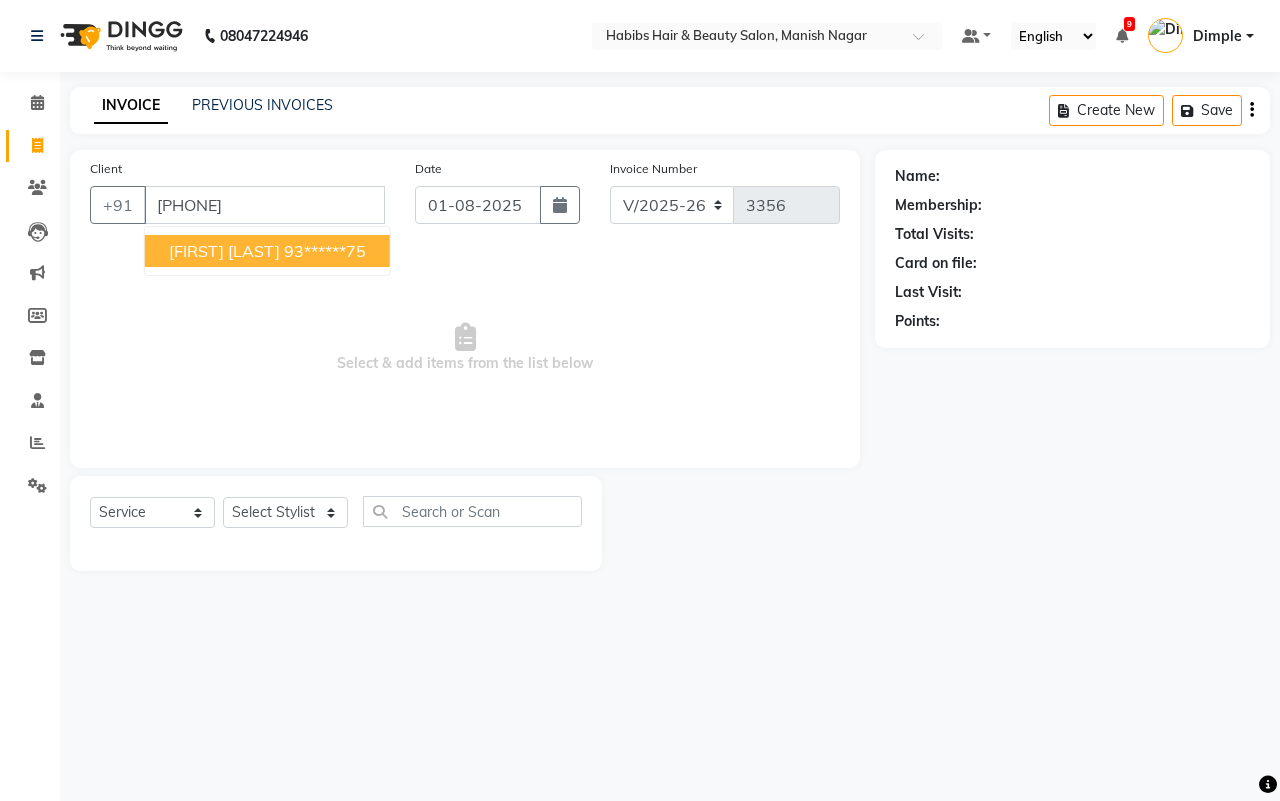 type on "[PHONE]" 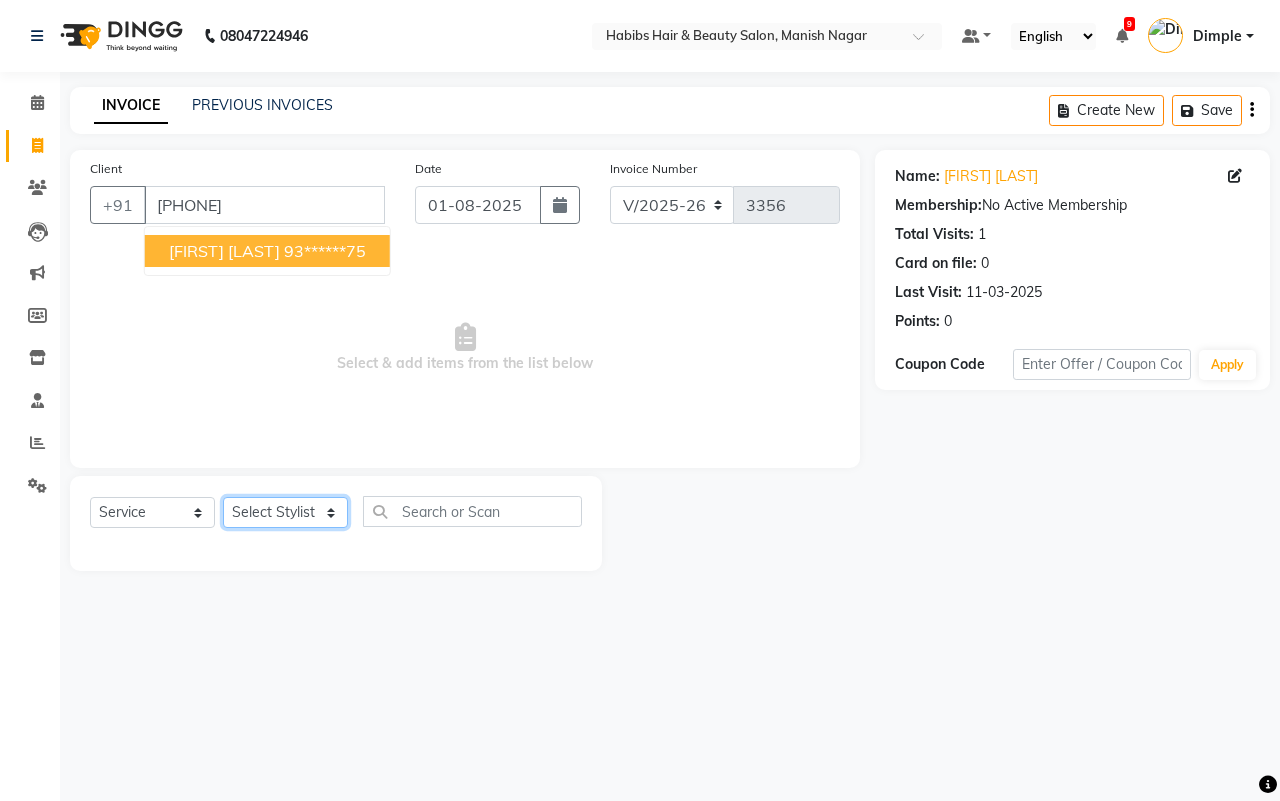 click on "Select Stylist[FIRST] [FIRST] [FIRST] [FIRST] [FIRST] [FIRST] [FIRST] [FIRST] [FIRST] [FIRST]" 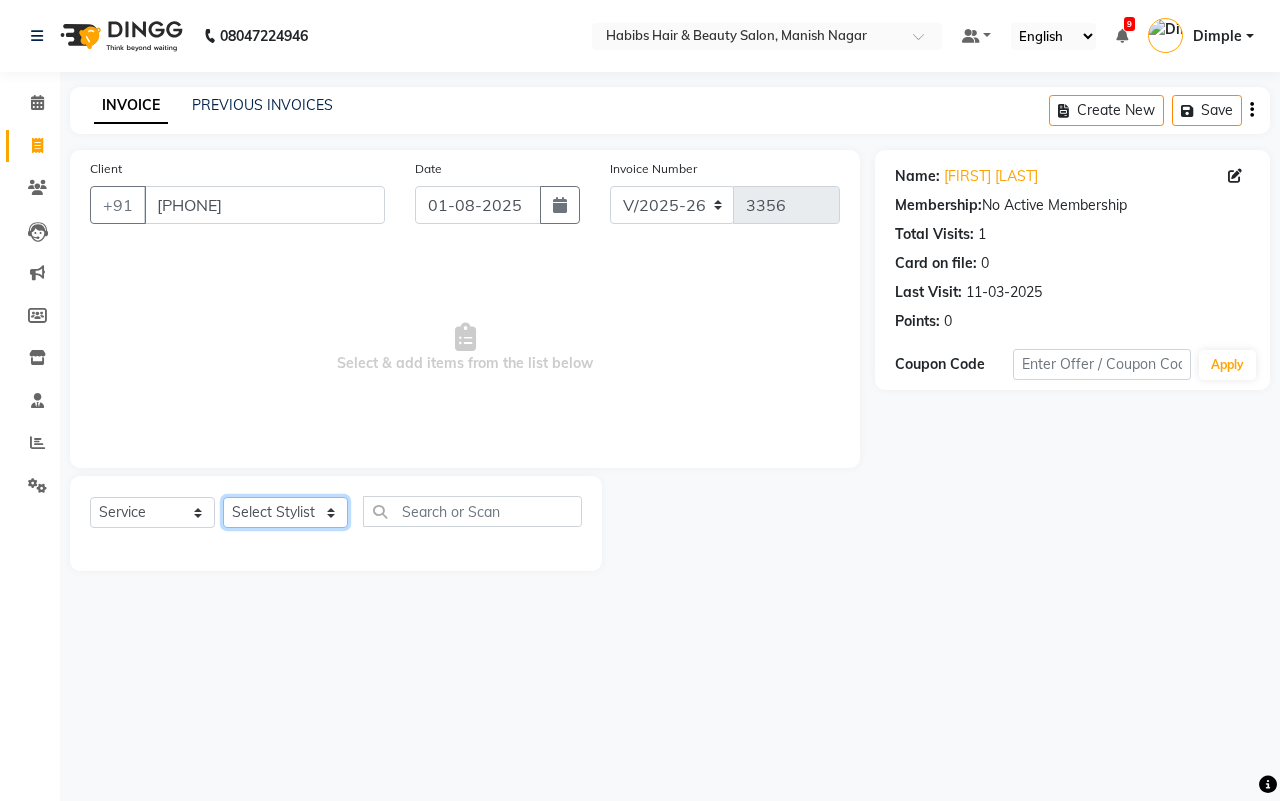 select on "86647" 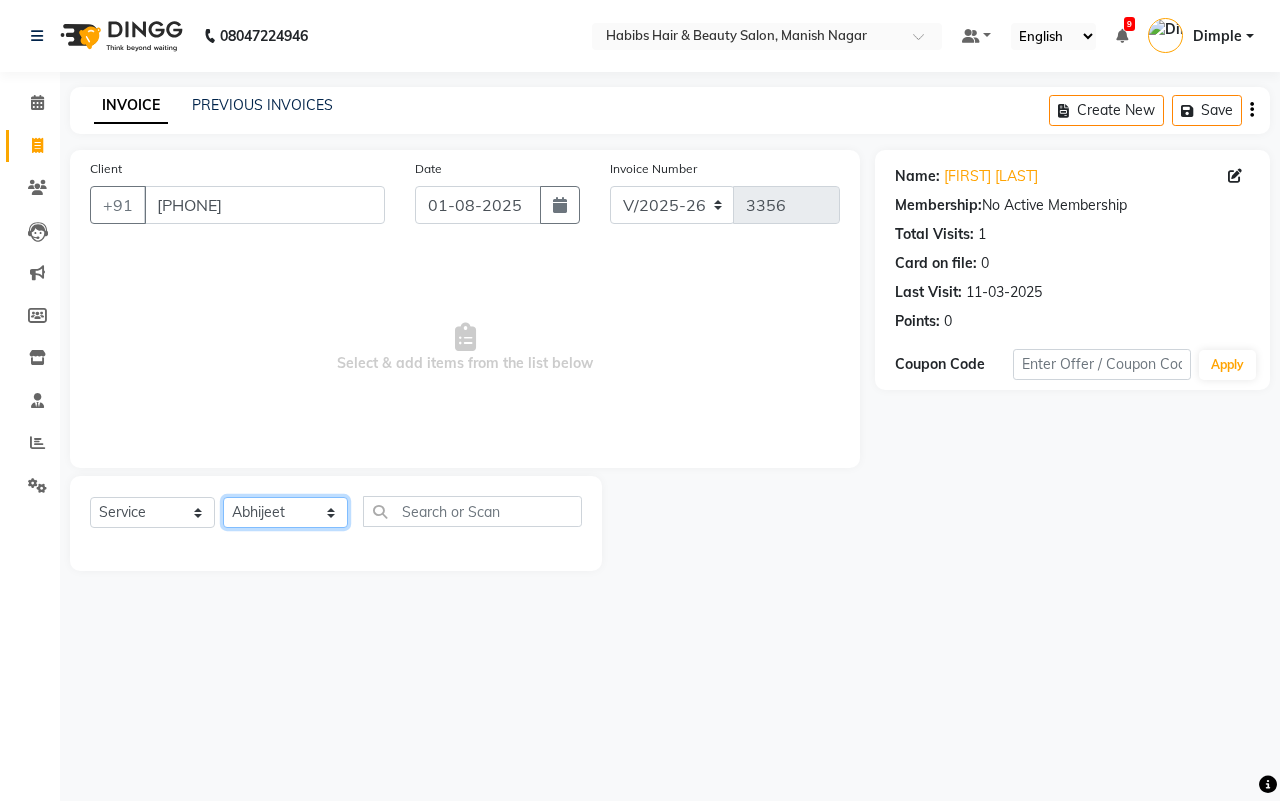 click on "Select Stylist[FIRST] [FIRST] [FIRST] [FIRST] [FIRST] [FIRST] [FIRST] [FIRST] [FIRST] [FIRST]" 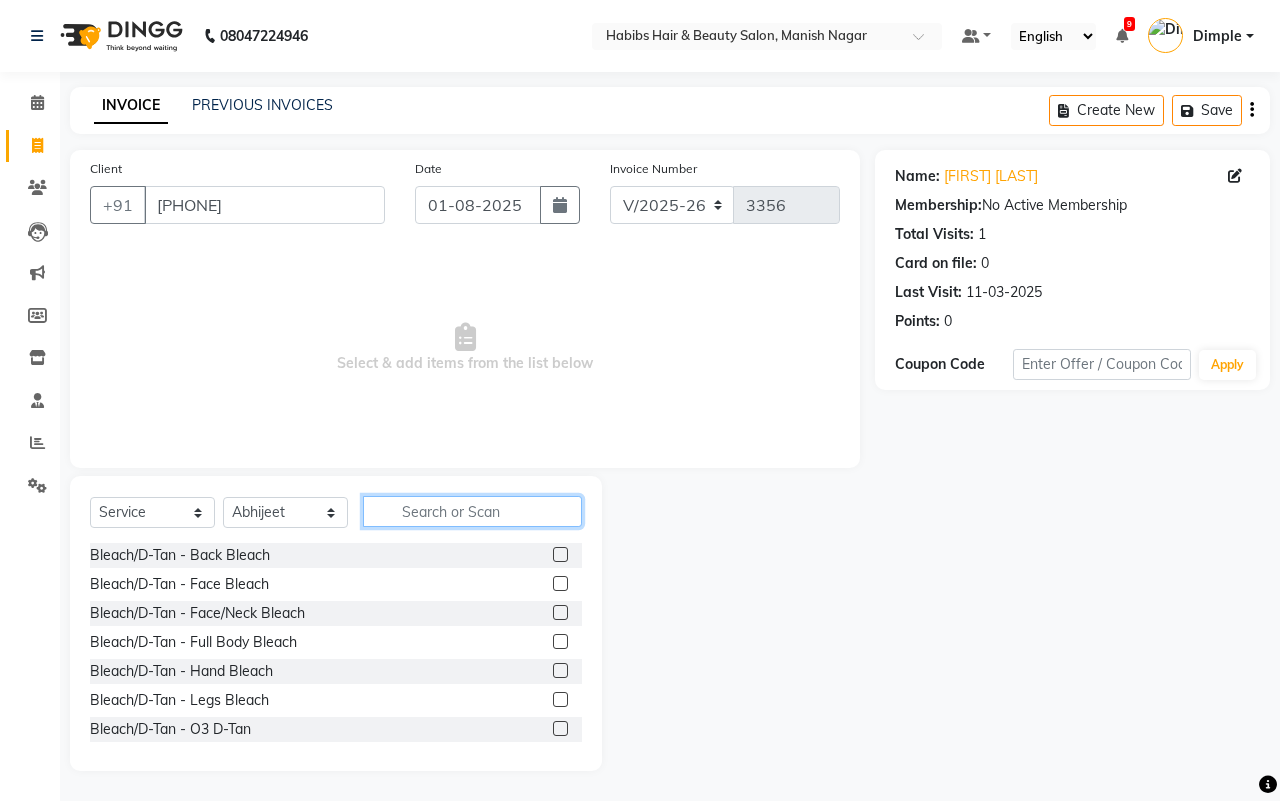 click 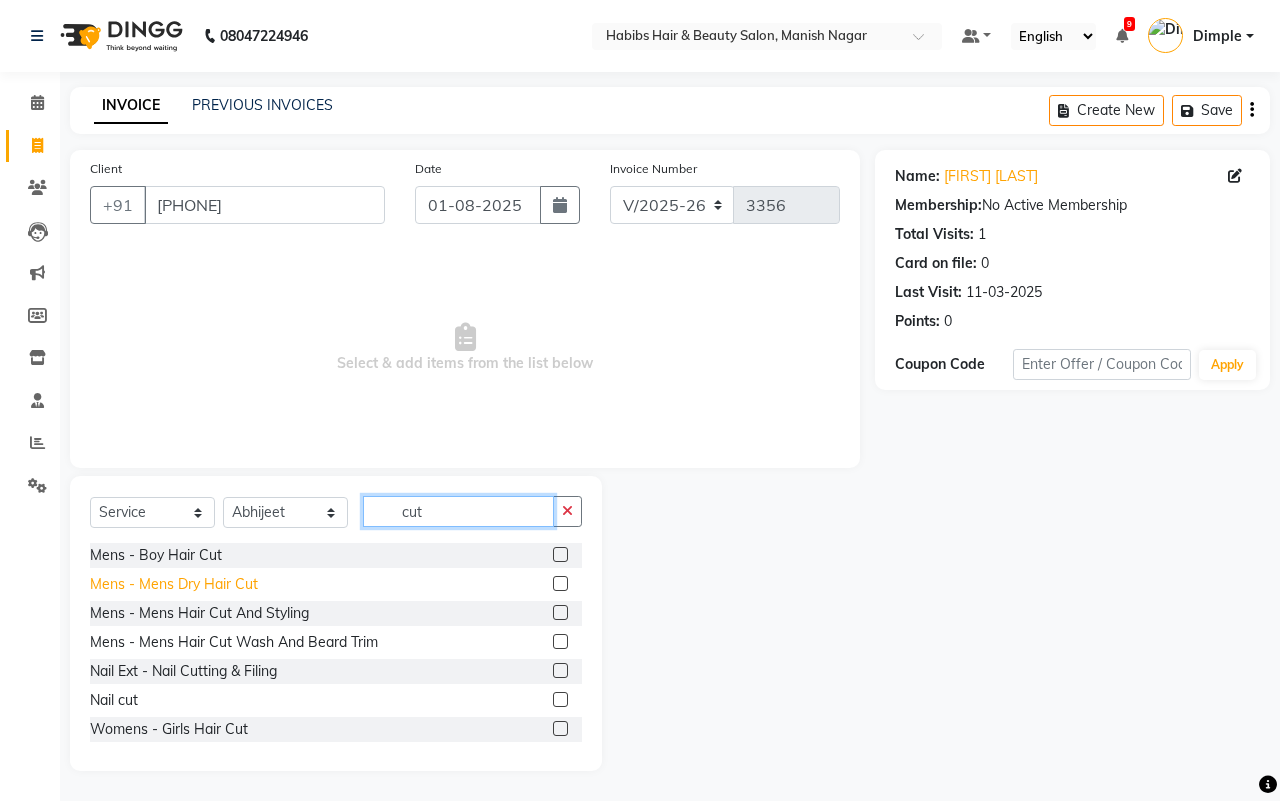 type on "cut" 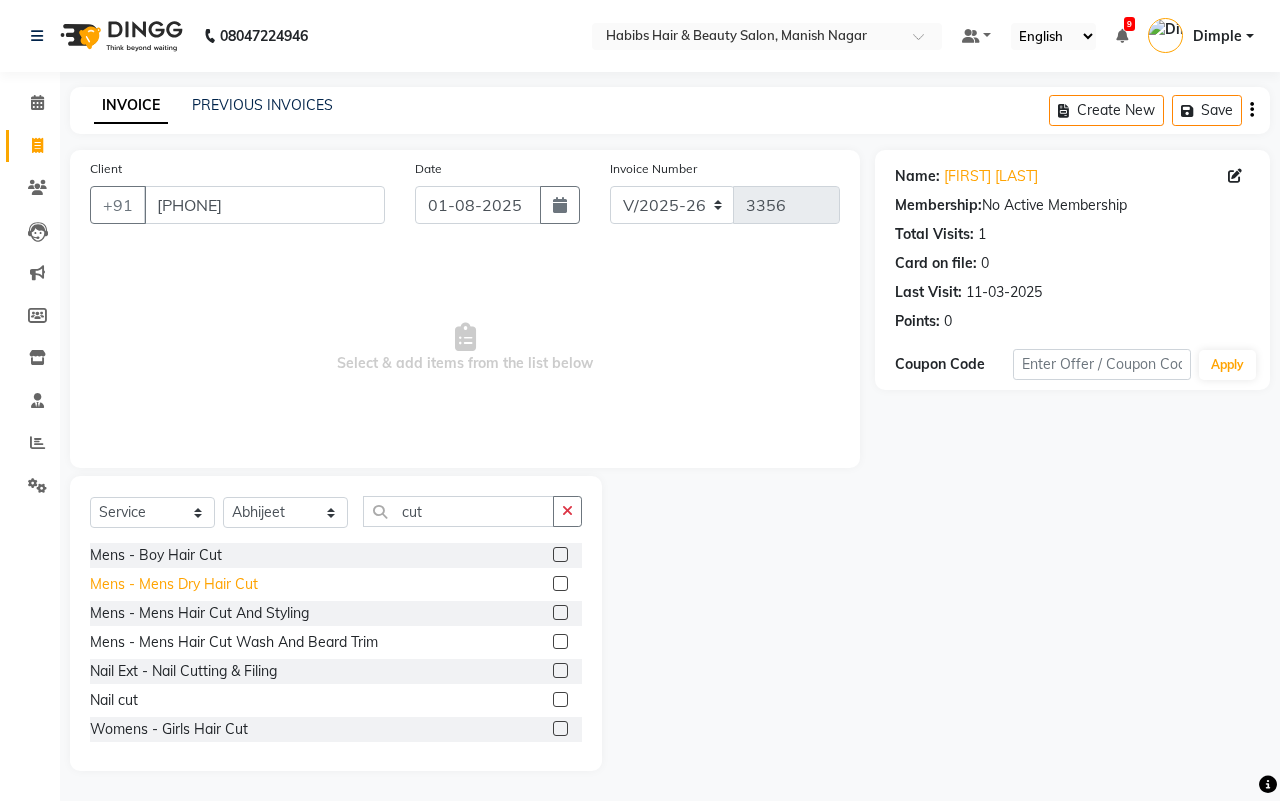 click on "Mens - Mens Dry Hair Cut" 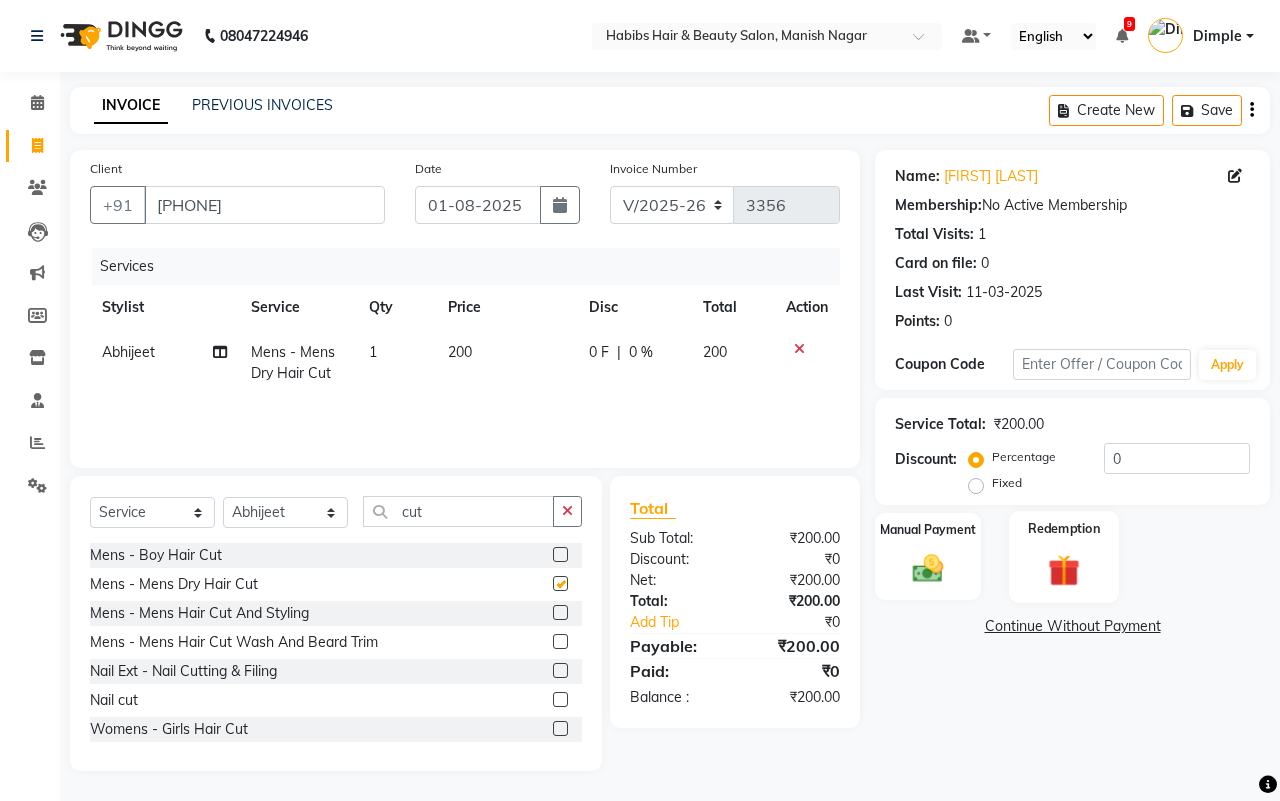 checkbox on "false" 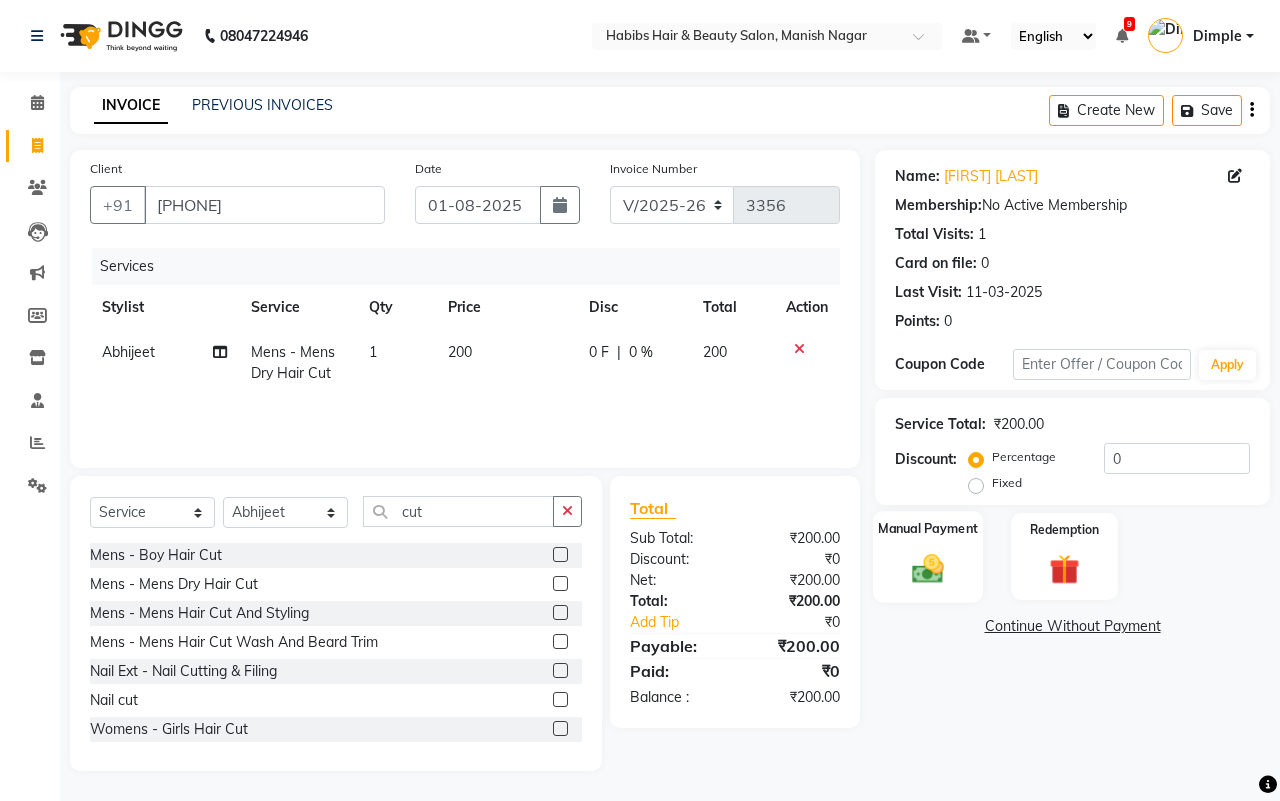click on "Manual Payment" 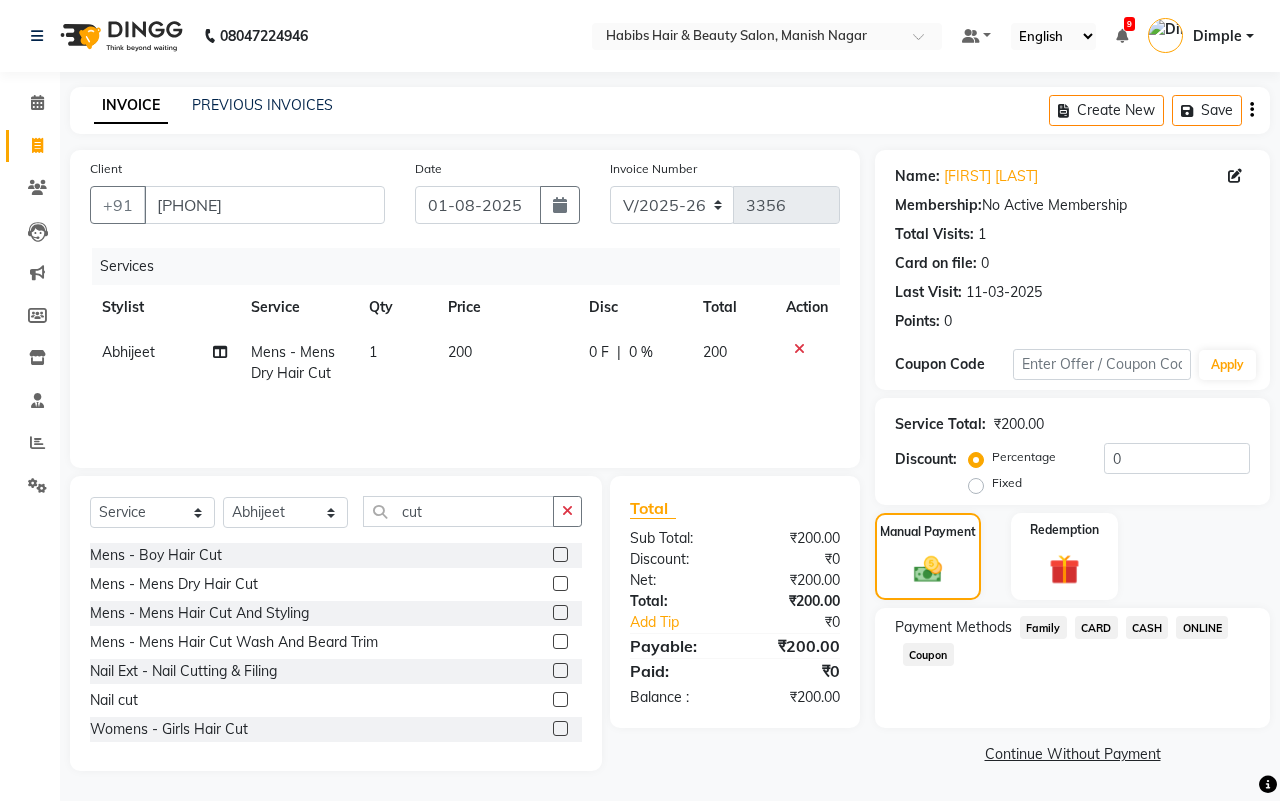 click on "ONLINE" 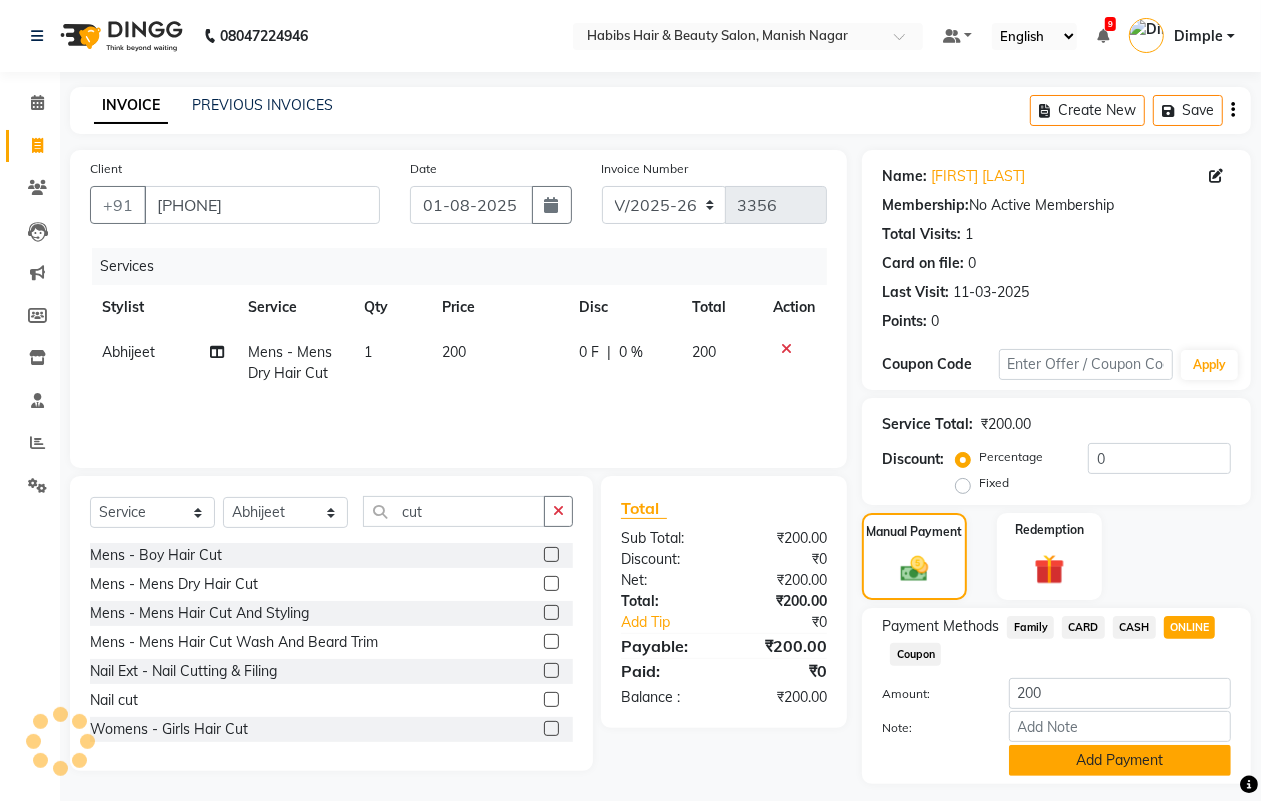 click on "Add Payment" 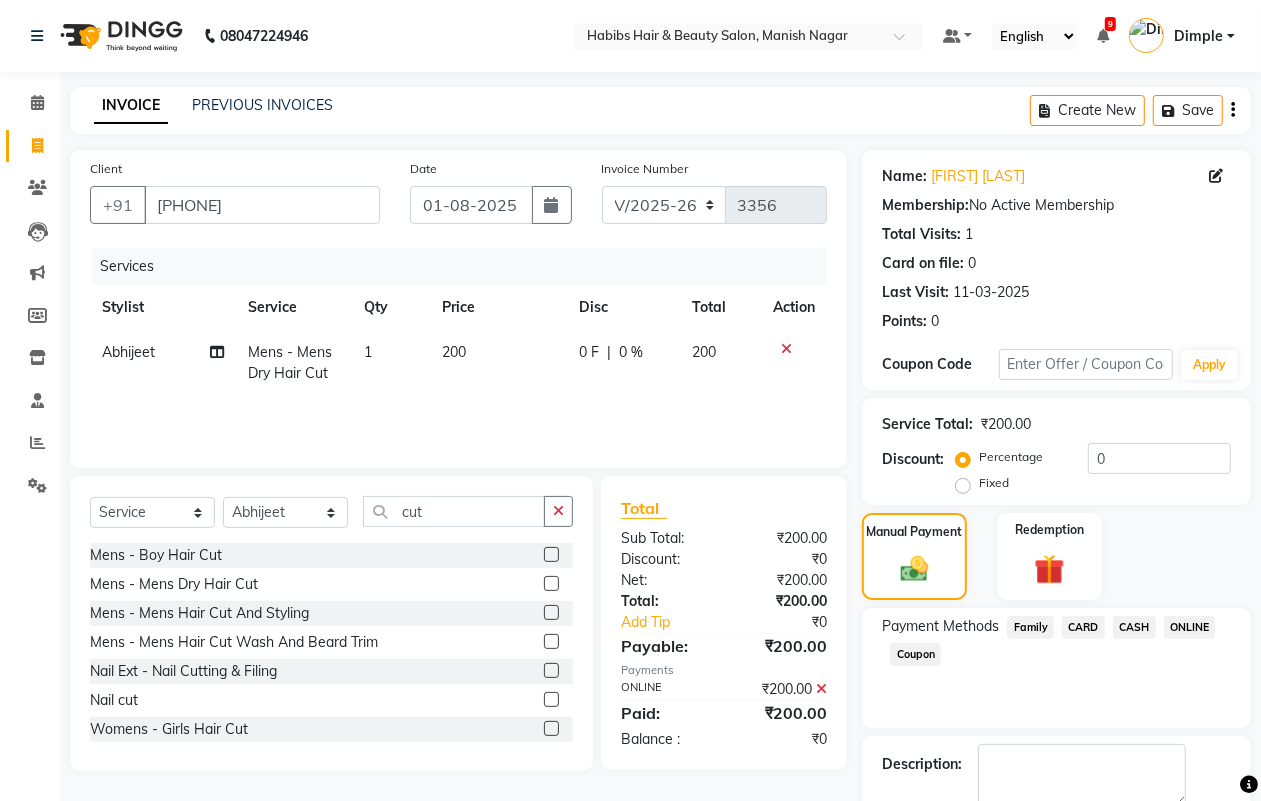 scroll, scrollTop: 111, scrollLeft: 0, axis: vertical 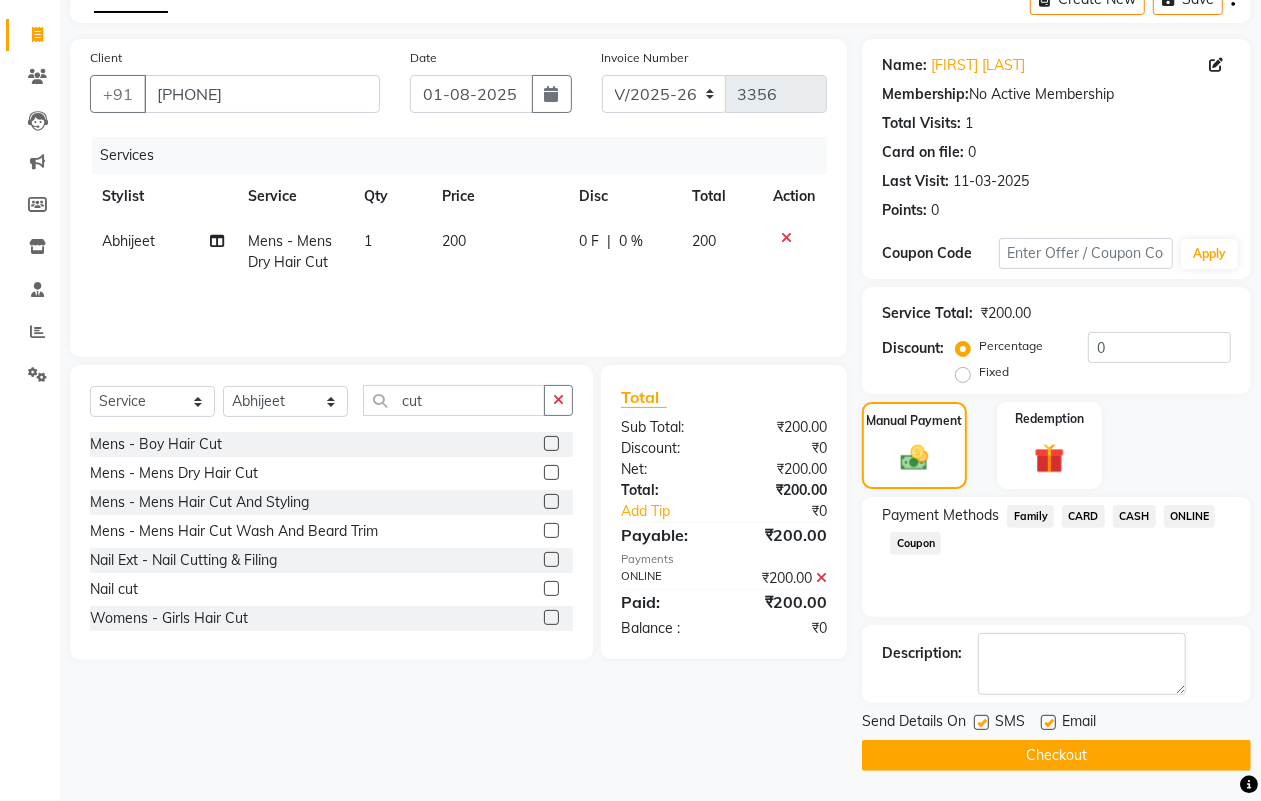 click on "Checkout" 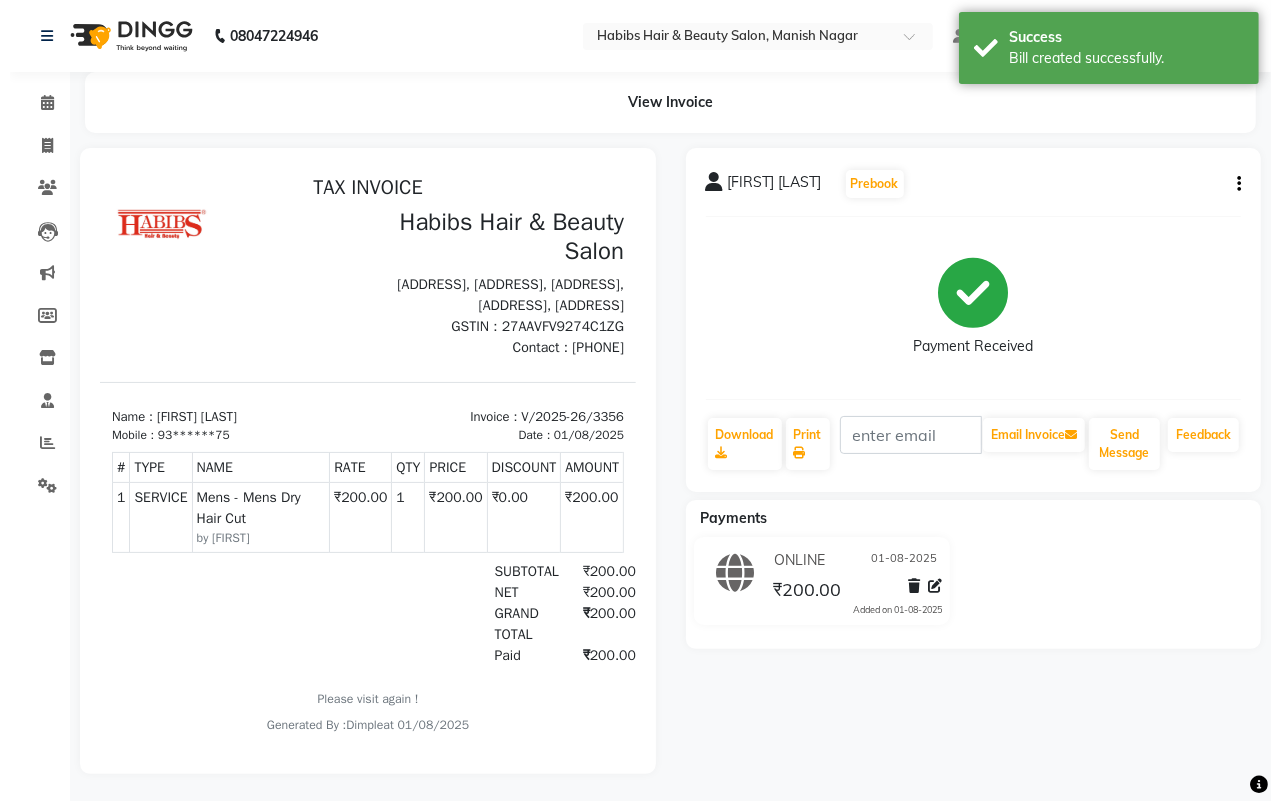 scroll, scrollTop: 0, scrollLeft: 0, axis: both 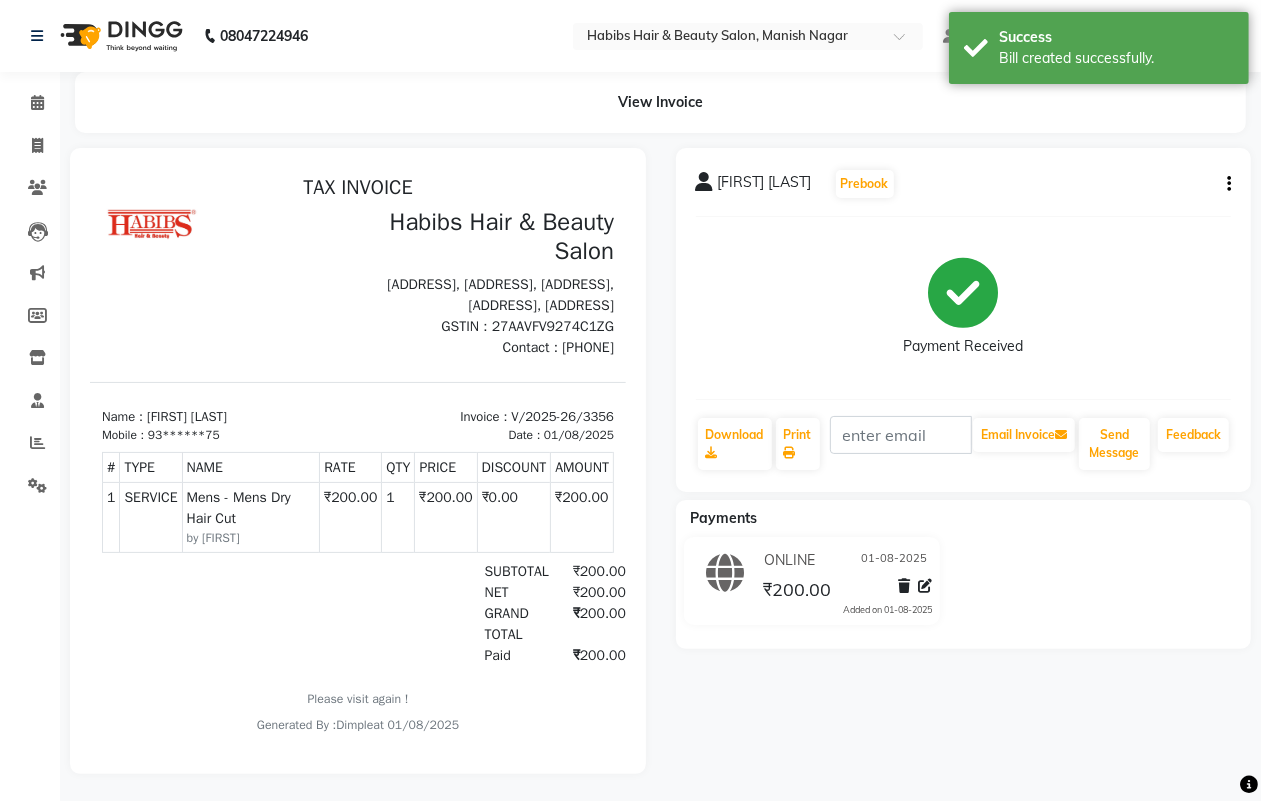 select on "3804" 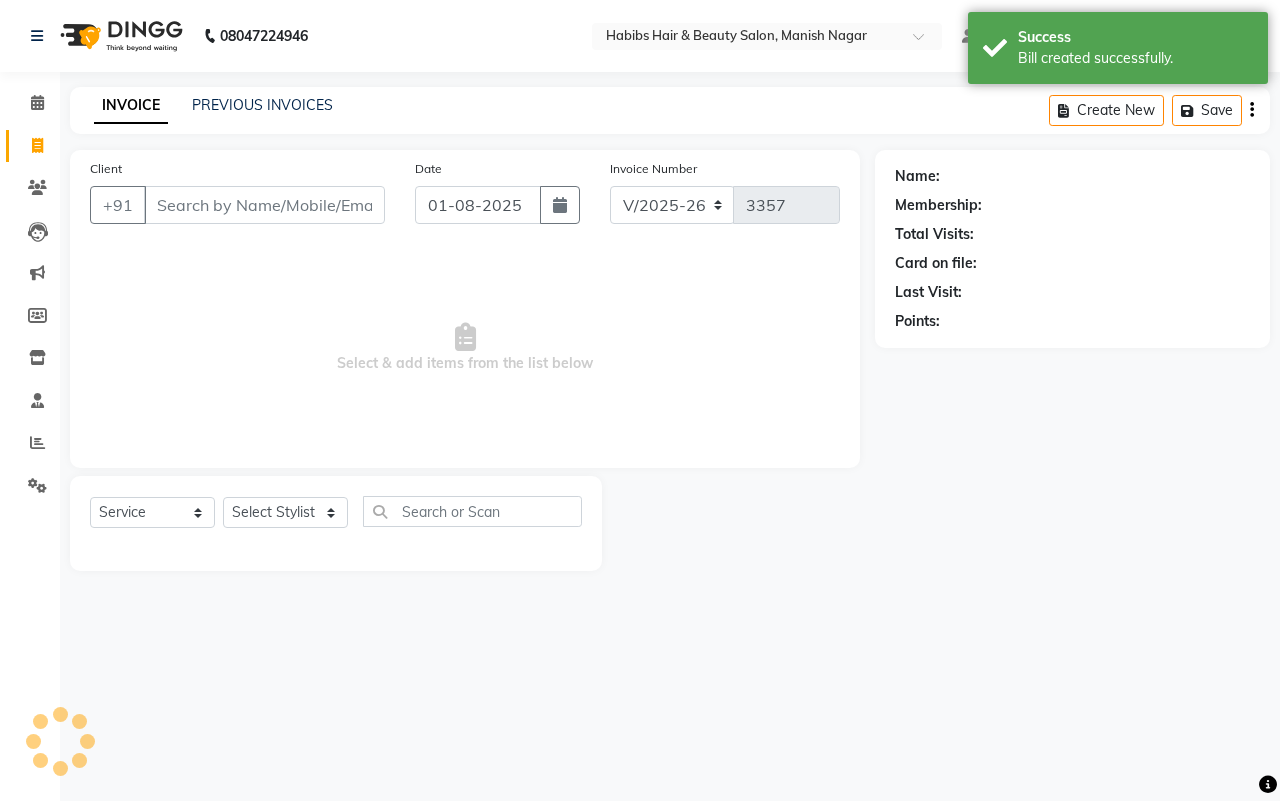 click on "Client" at bounding box center [264, 205] 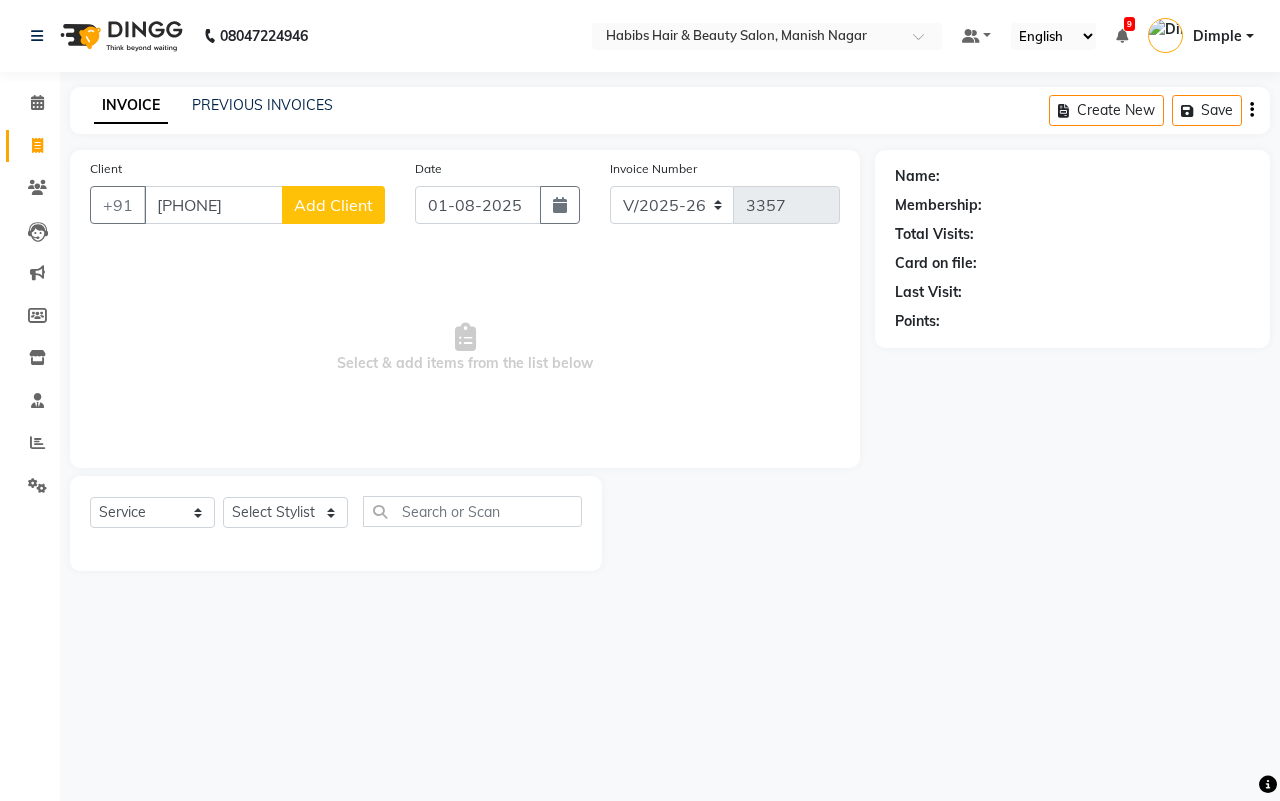 type on "[PHONE]" 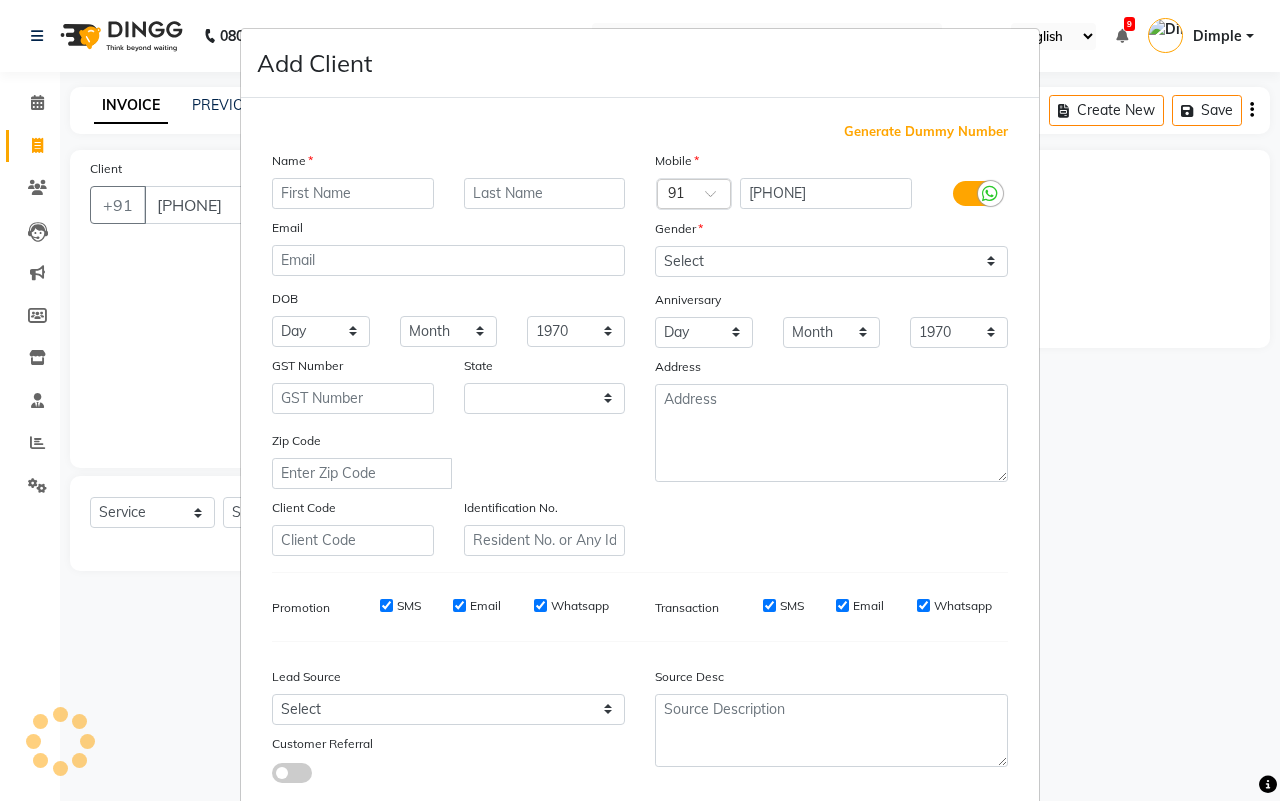 select on "22" 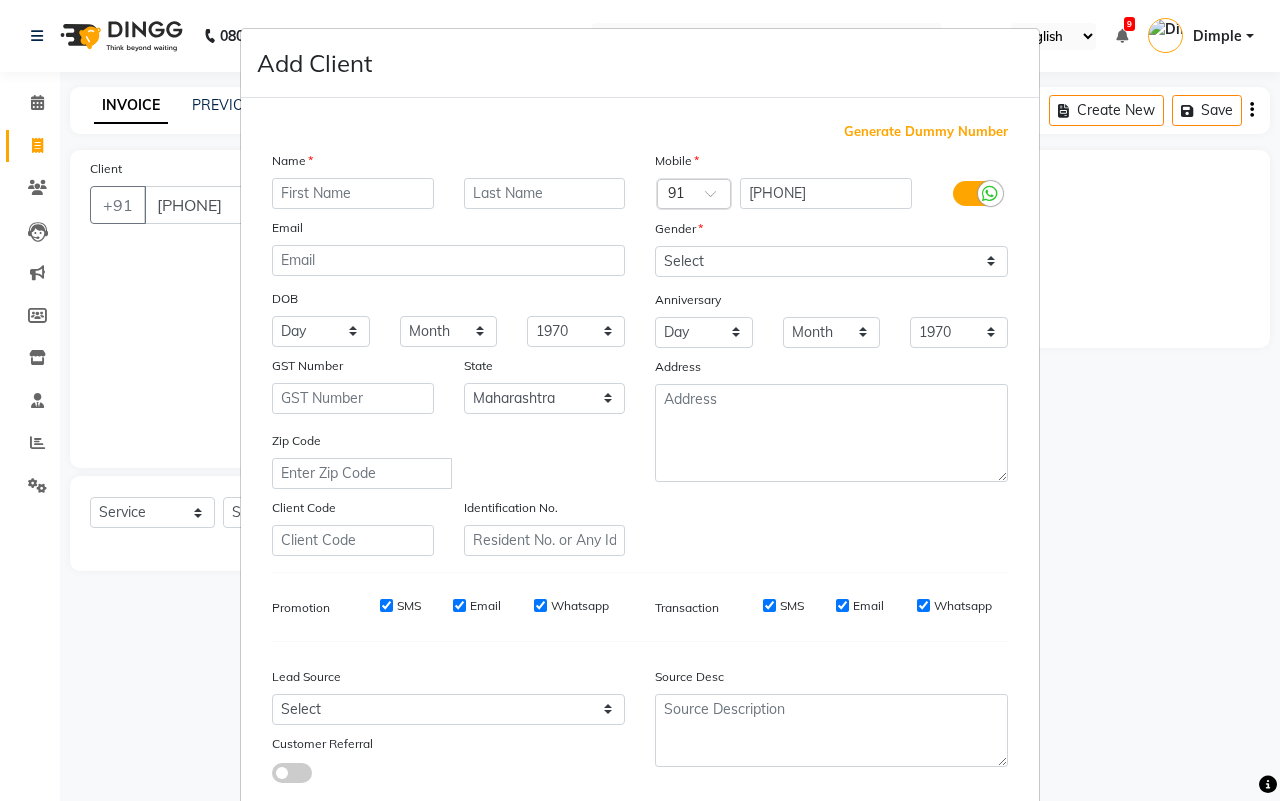click at bounding box center (353, 193) 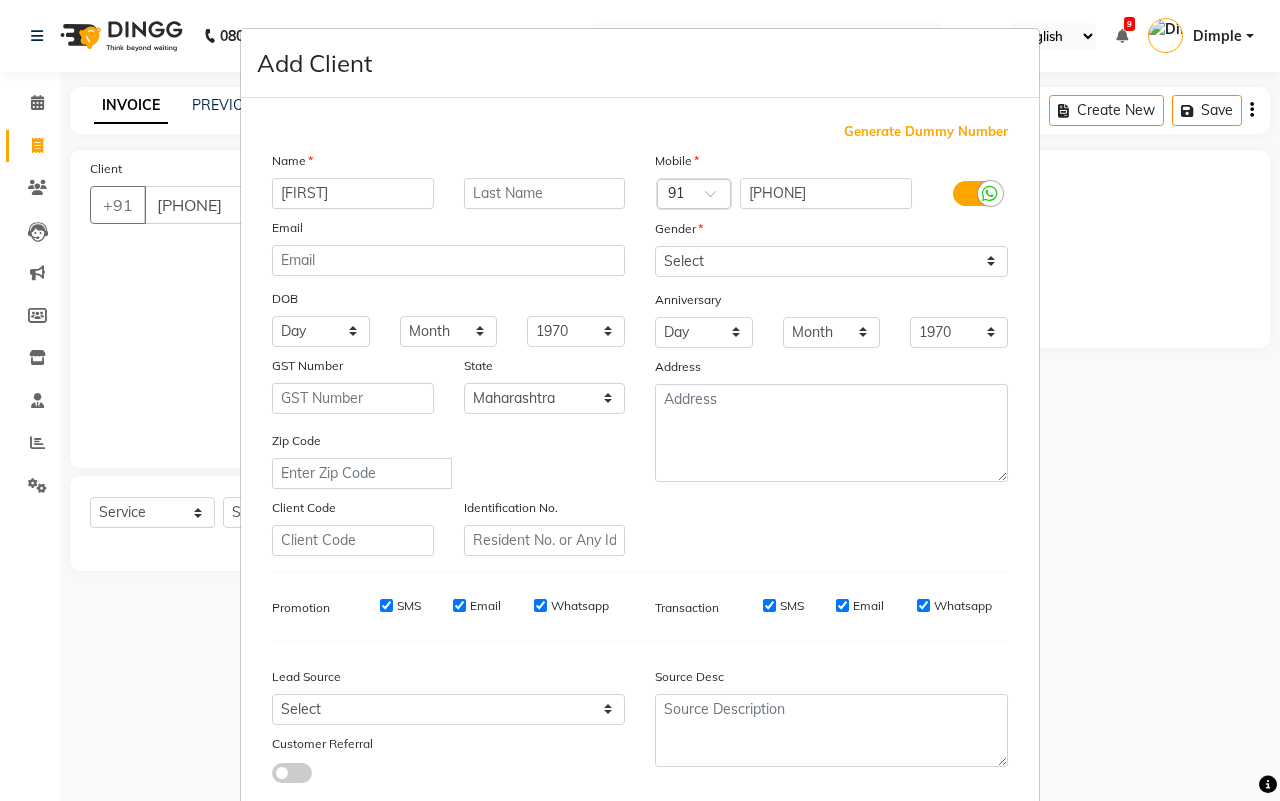type on "[FIRST]" 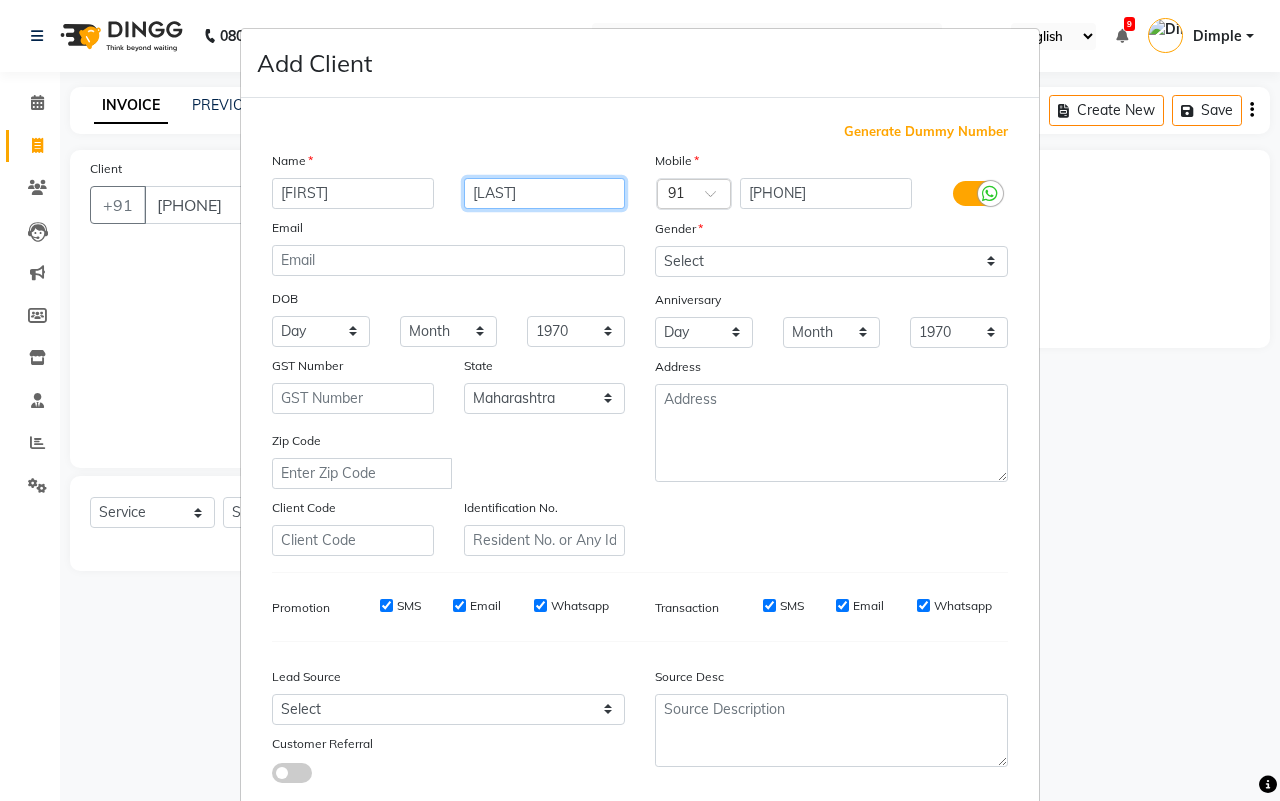 type on "[LAST]" 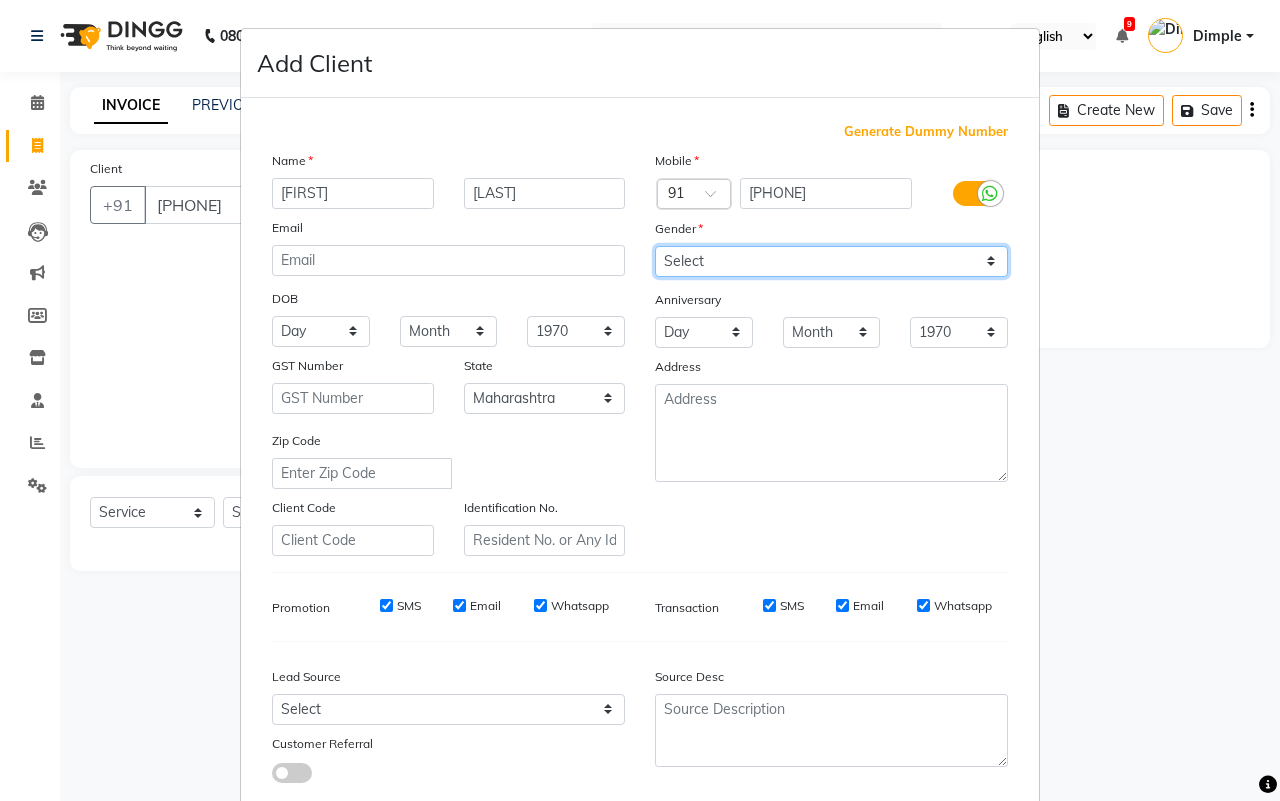 click on "Select Male Female Other Prefer Not To Say" at bounding box center [831, 261] 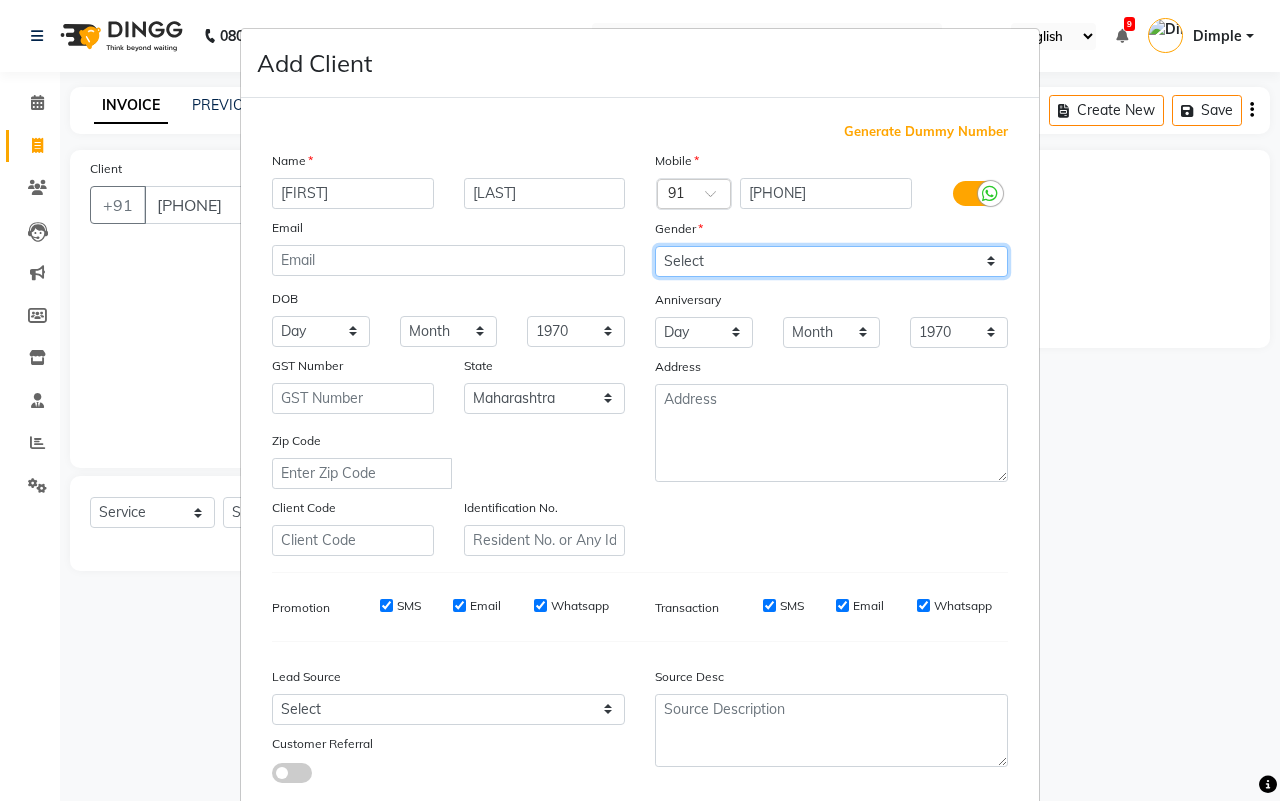select on "female" 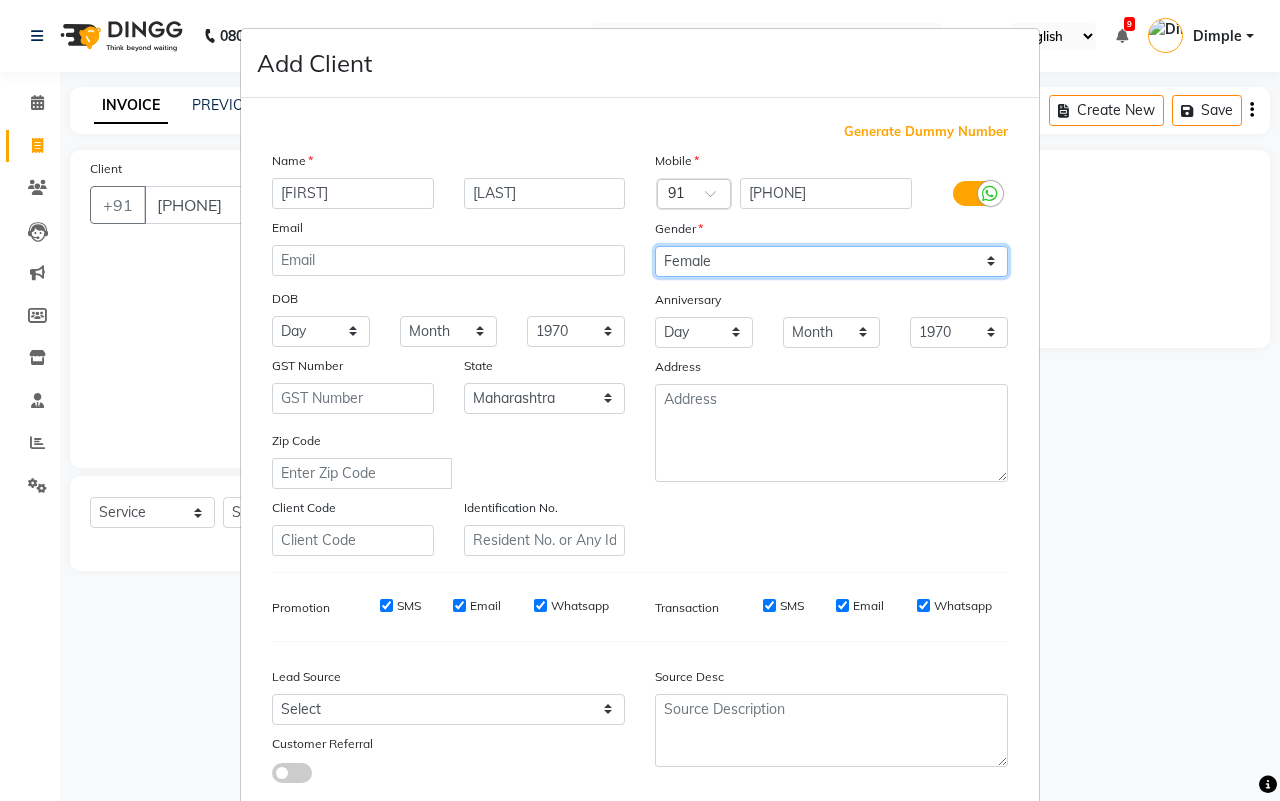 click on "Select Male Female Other Prefer Not To Say" at bounding box center (831, 261) 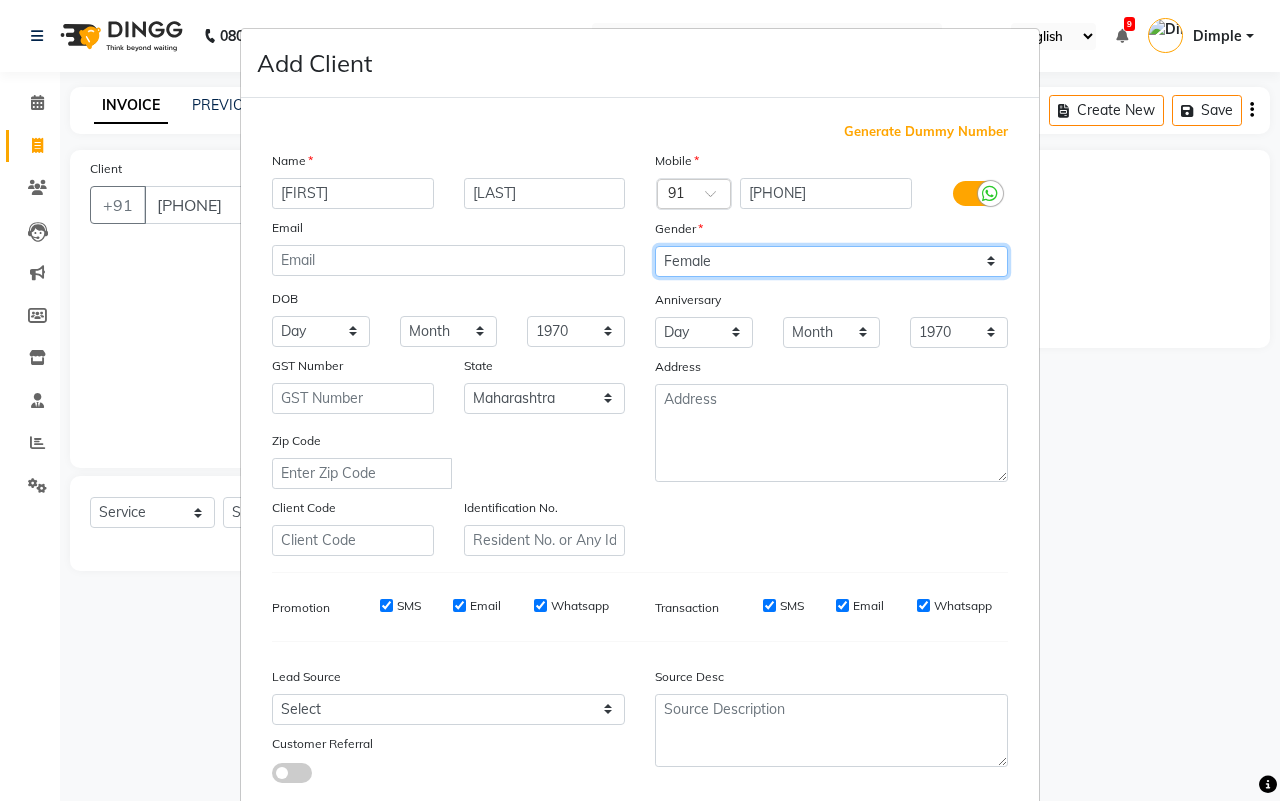 scroll, scrollTop: 115, scrollLeft: 0, axis: vertical 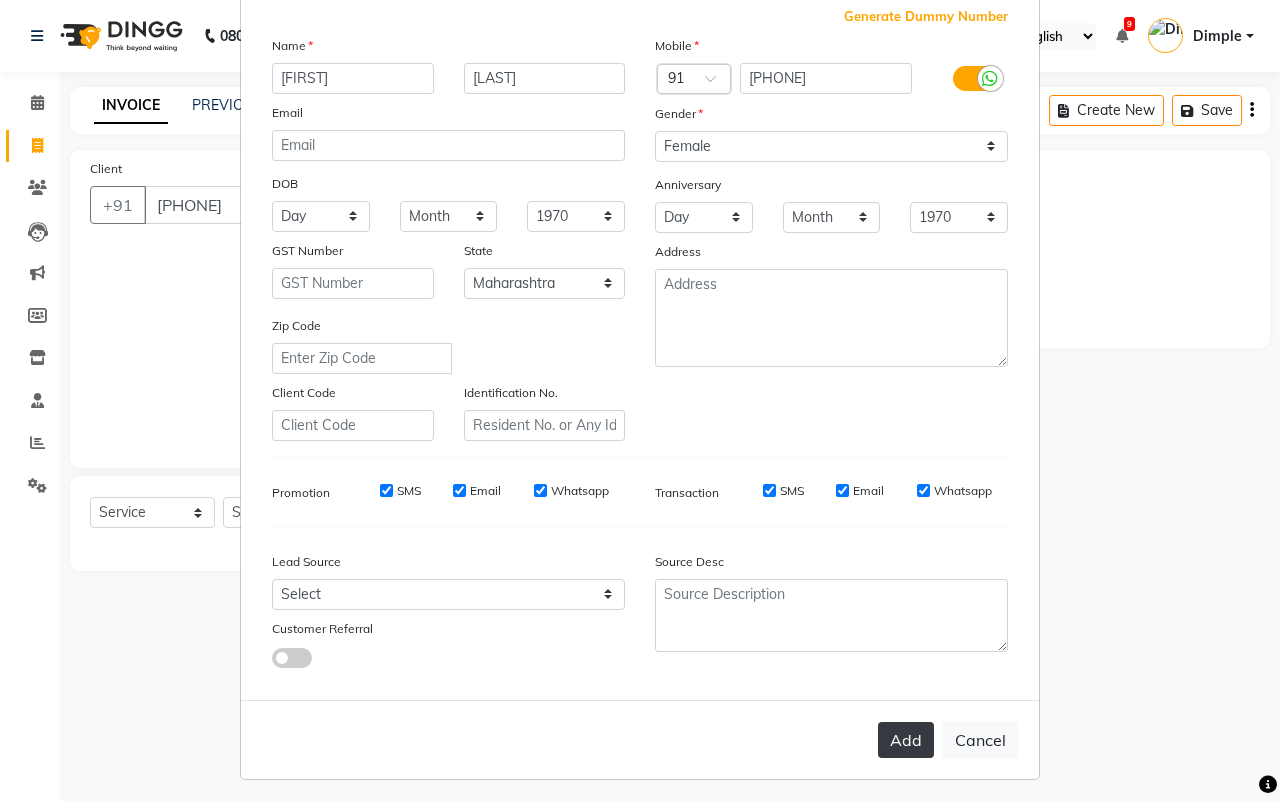 click on "Add" at bounding box center (906, 740) 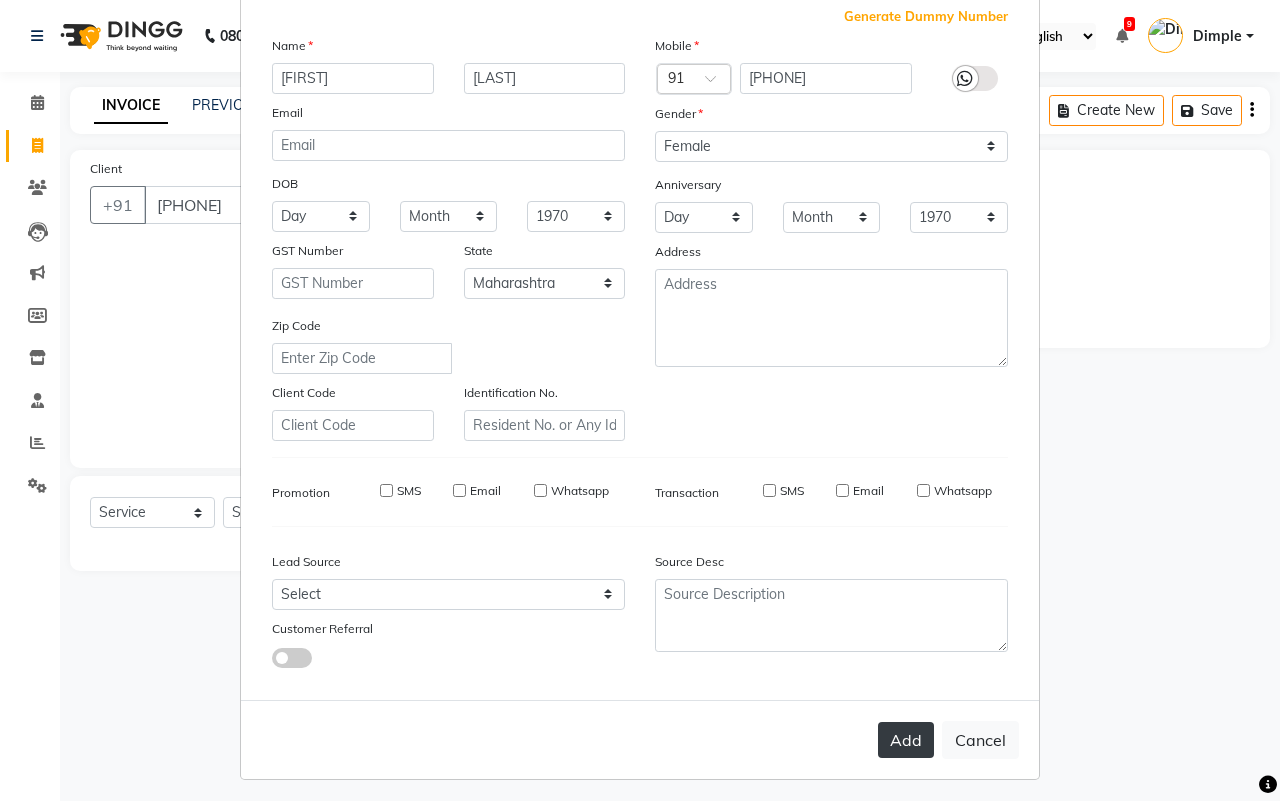 type on "97******50" 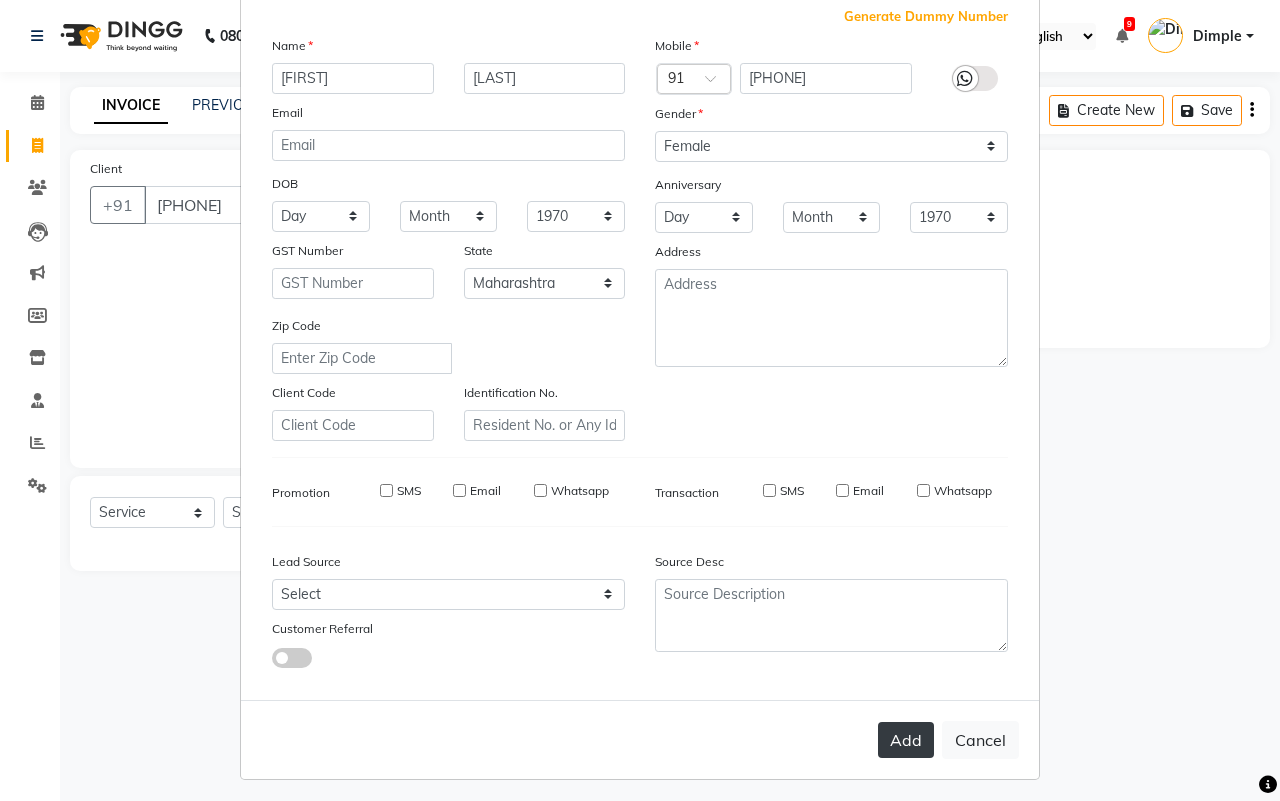 type 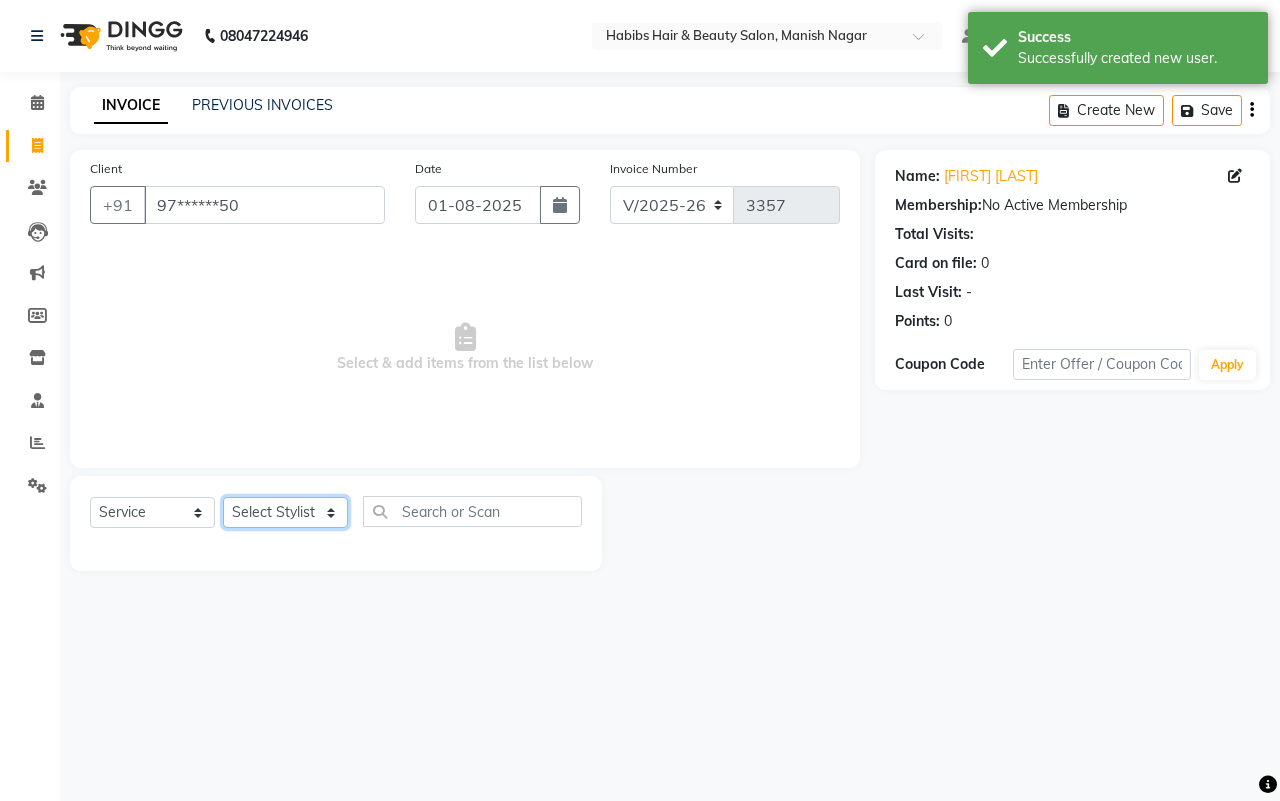 click on "Select Stylist[FIRST] [FIRST] [FIRST] [FIRST] [FIRST] [FIRST] [FIRST] [FIRST] [FIRST] [FIRST]" 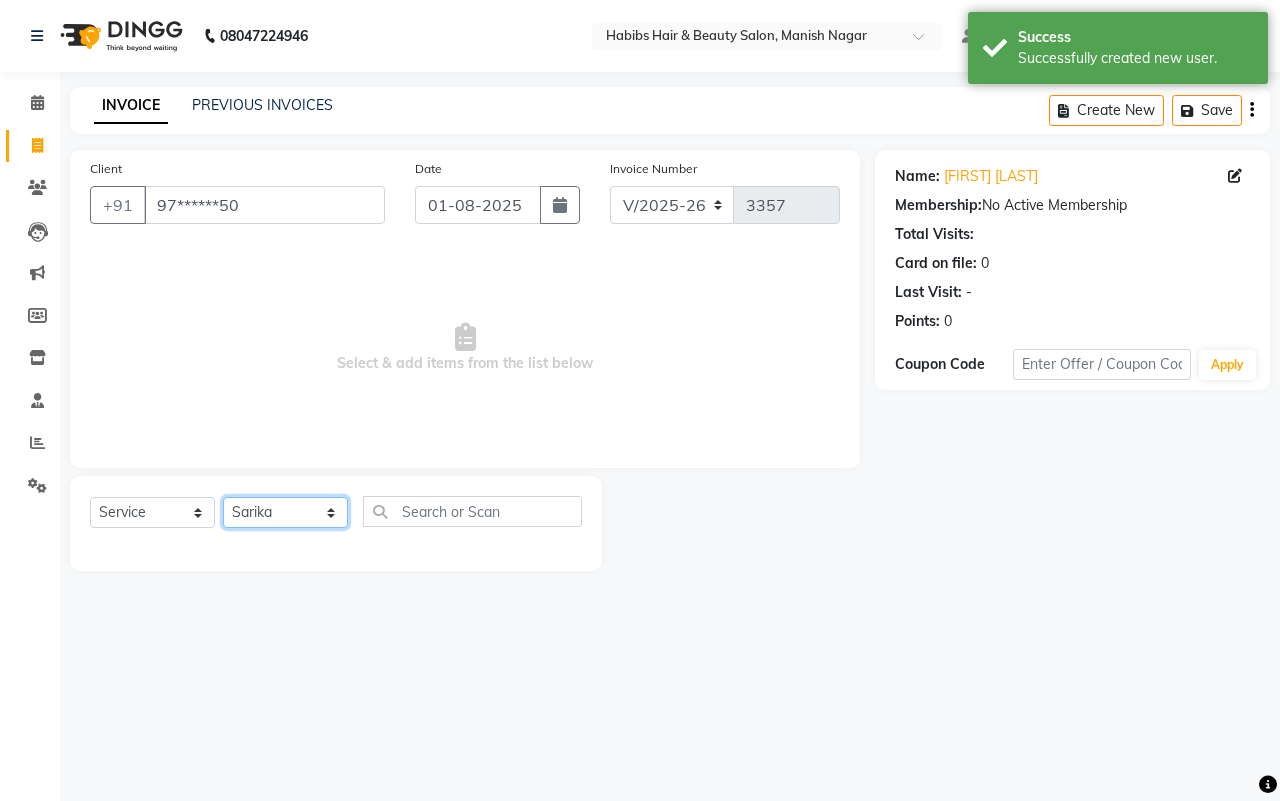click on "Select Stylist[FIRST] [FIRST] [FIRST] [FIRST] [FIRST] [FIRST] [FIRST] [FIRST] [FIRST] [FIRST]" 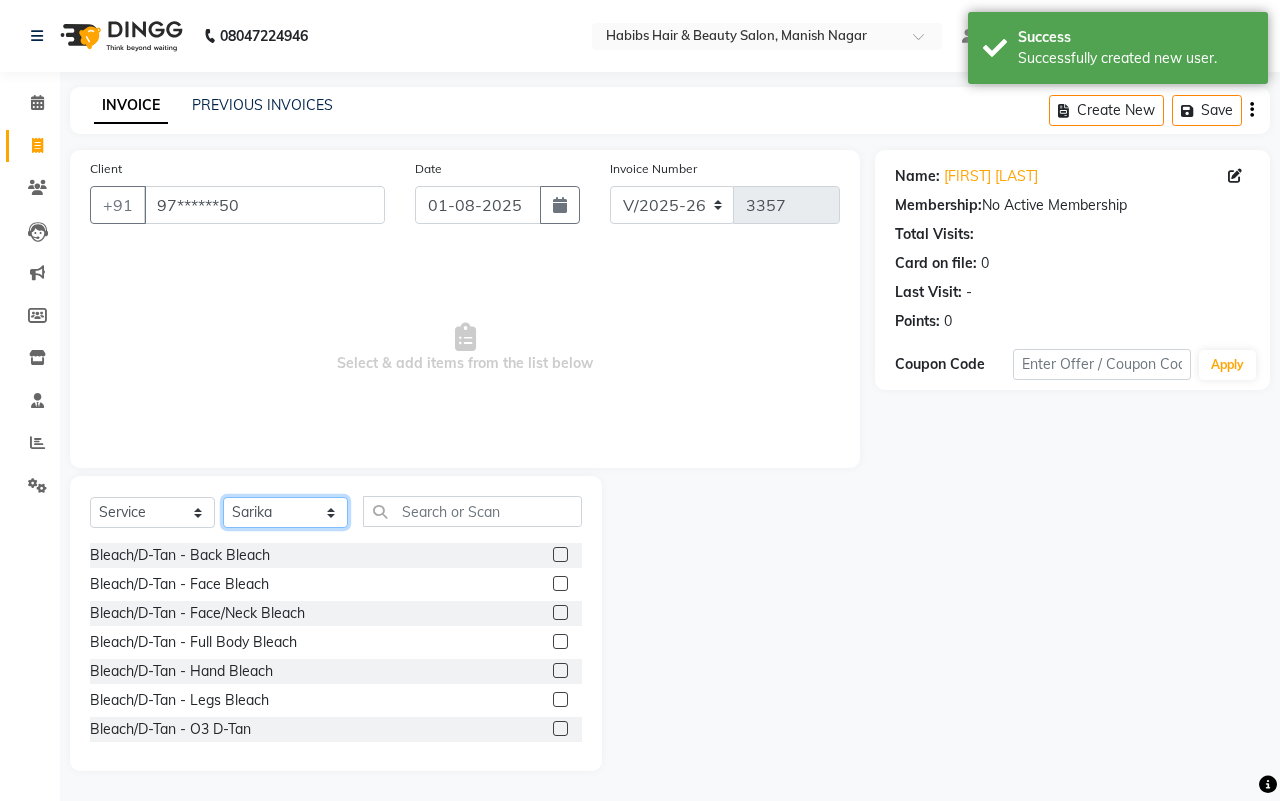 click on "Select Stylist[FIRST] [FIRST] [FIRST] [FIRST] [FIRST] [FIRST] [FIRST] [FIRST] [FIRST] [FIRST]" 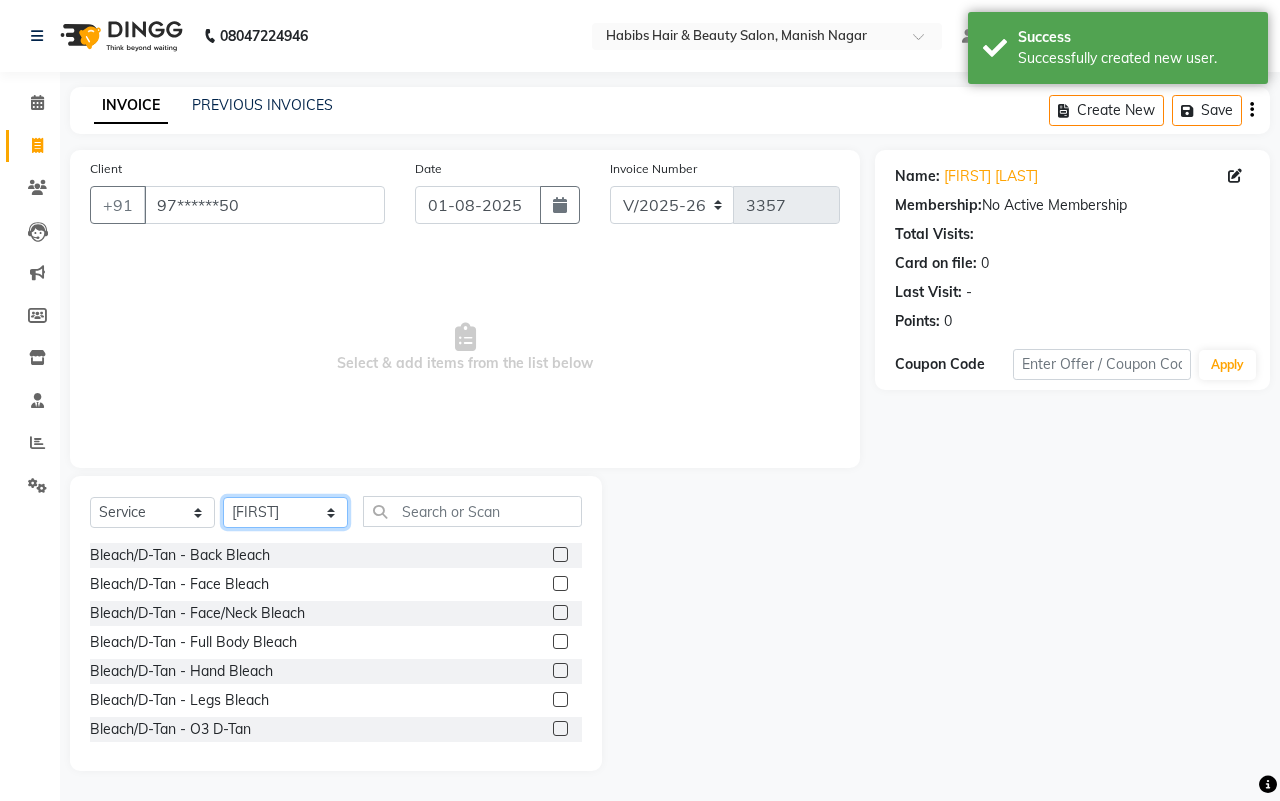 click on "Select Stylist[FIRST] [FIRST] [FIRST] [FIRST] [FIRST] [FIRST] [FIRST] [FIRST] [FIRST] [FIRST]" 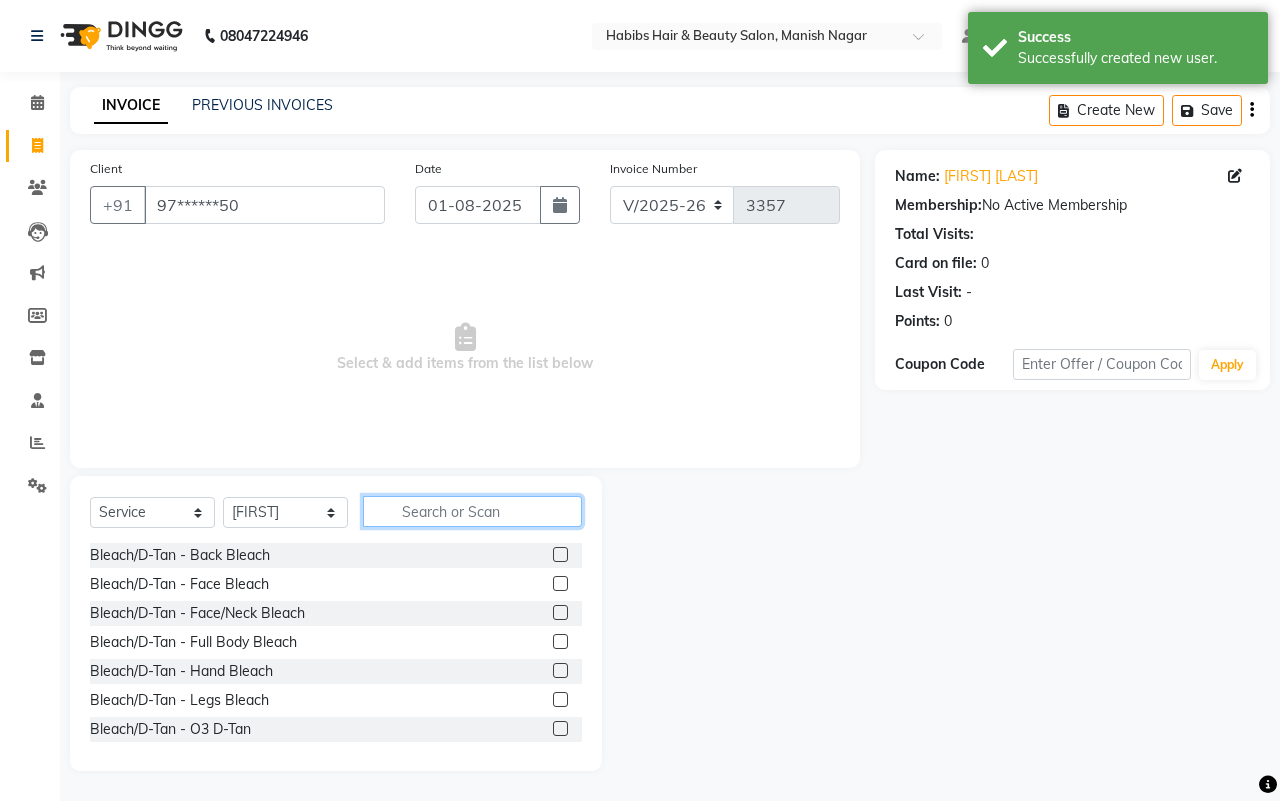 click 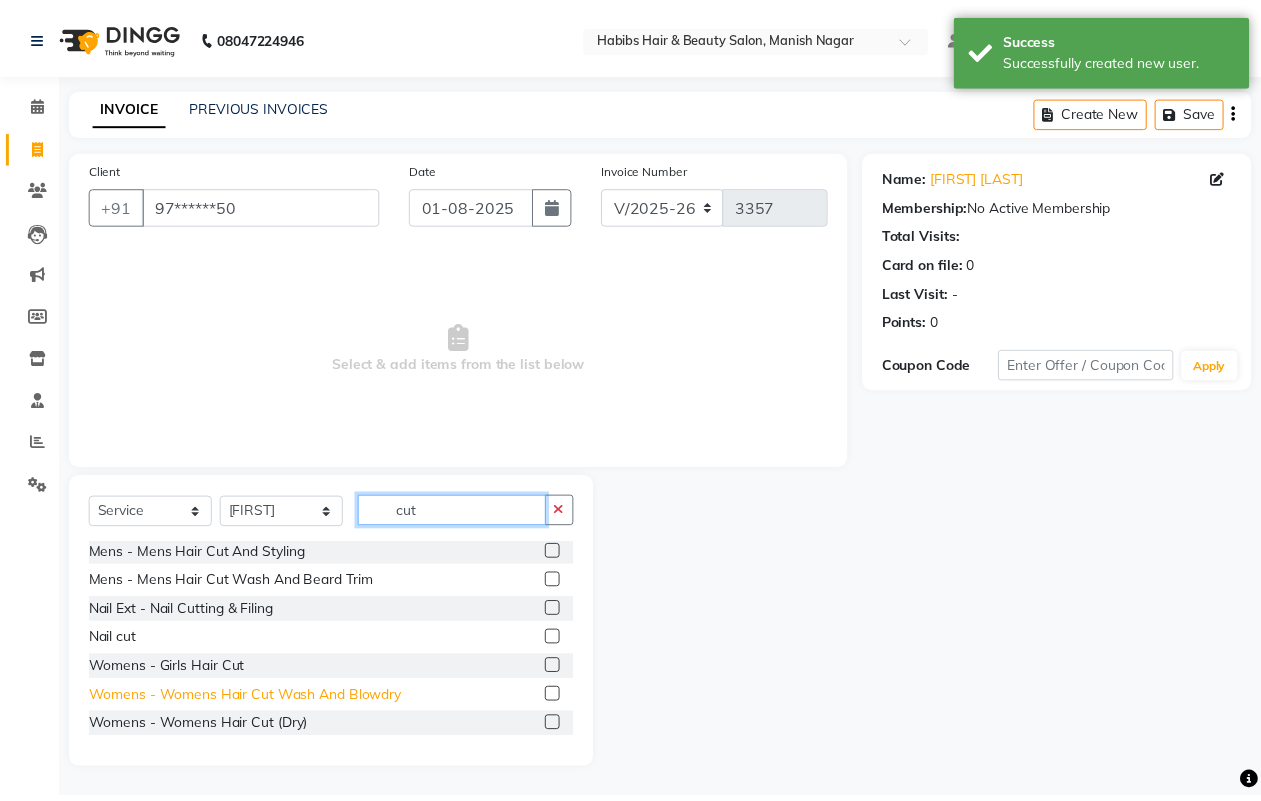 scroll, scrollTop: 90, scrollLeft: 0, axis: vertical 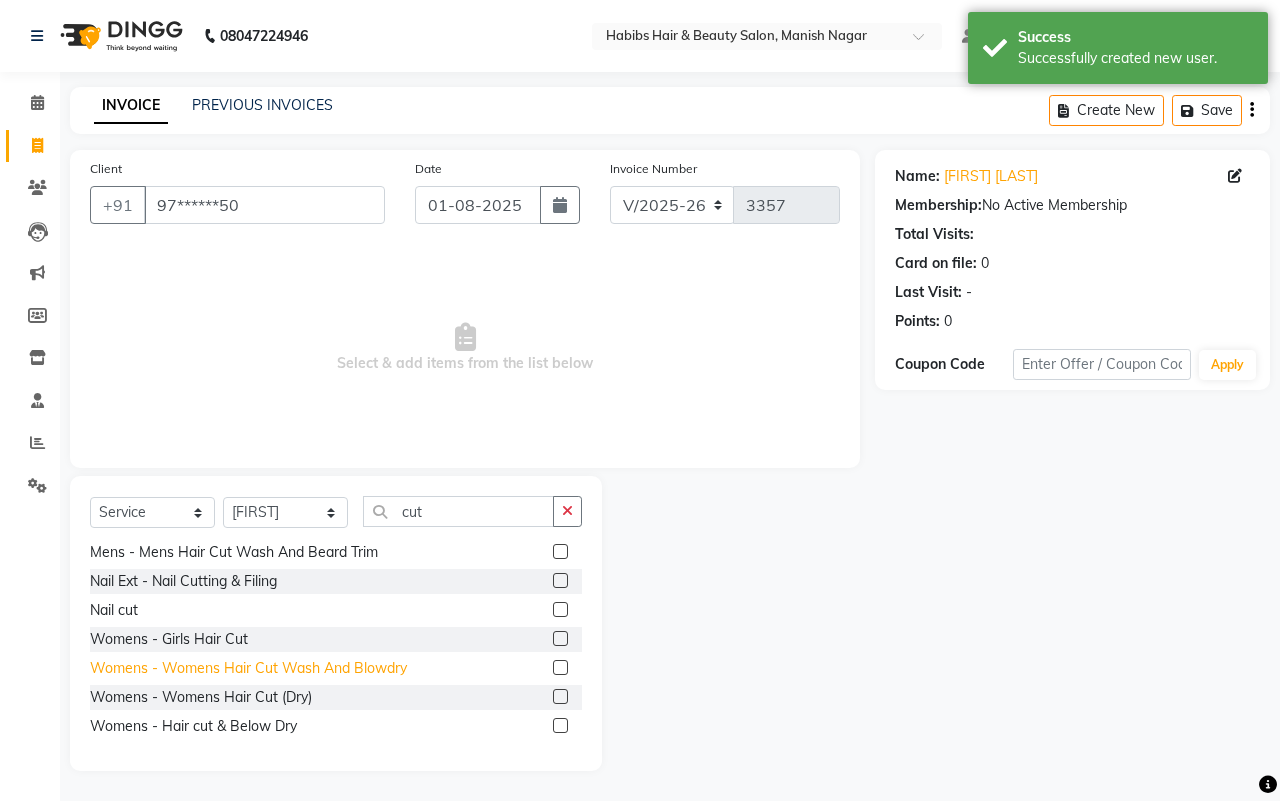 click on "Womens - Womens  Hair Cut Wash And Blowdry" 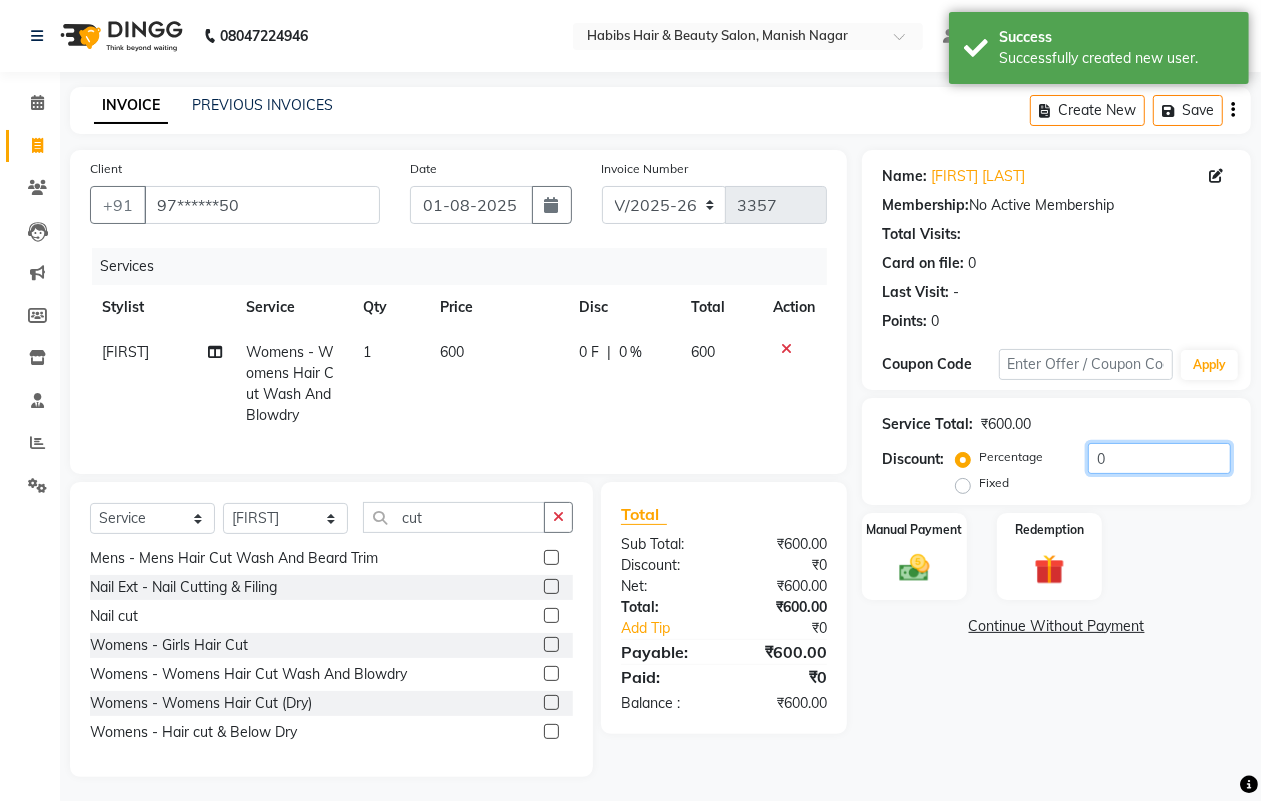 click on "0" 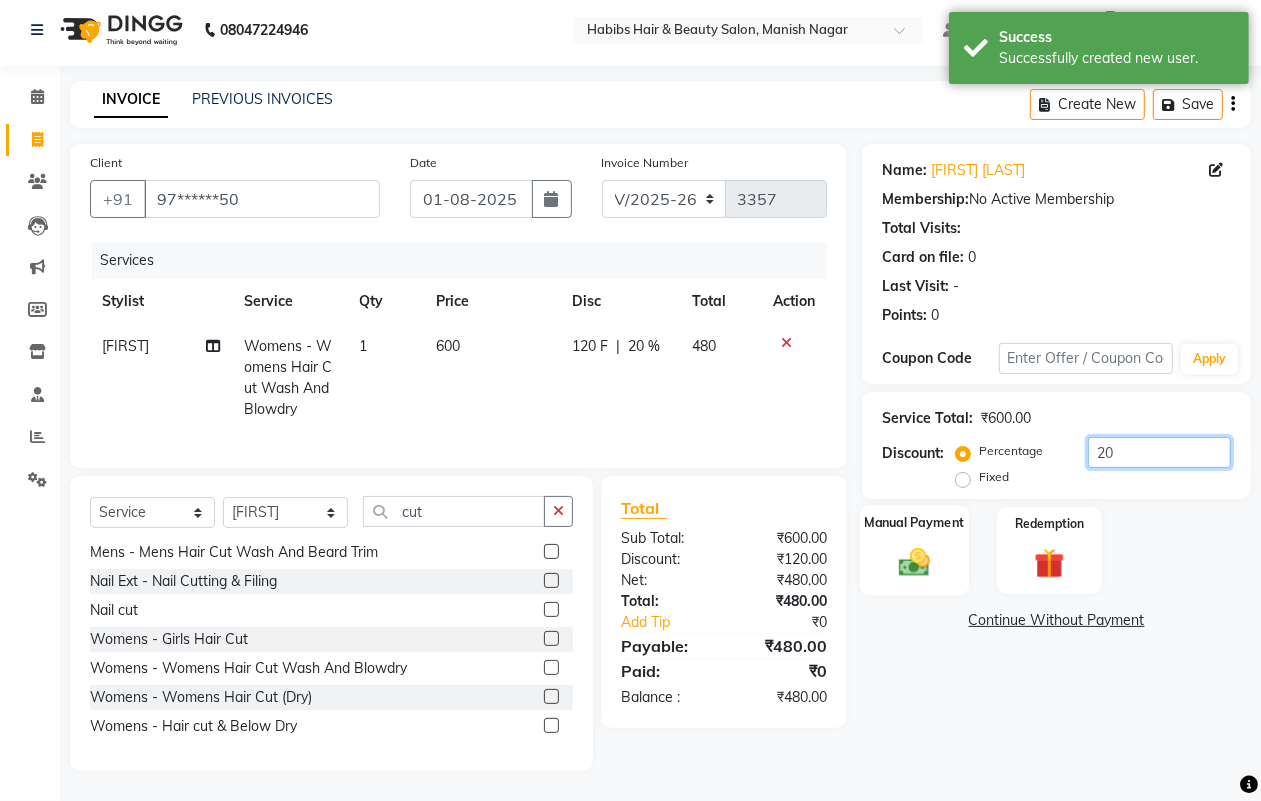 scroll, scrollTop: 25, scrollLeft: 0, axis: vertical 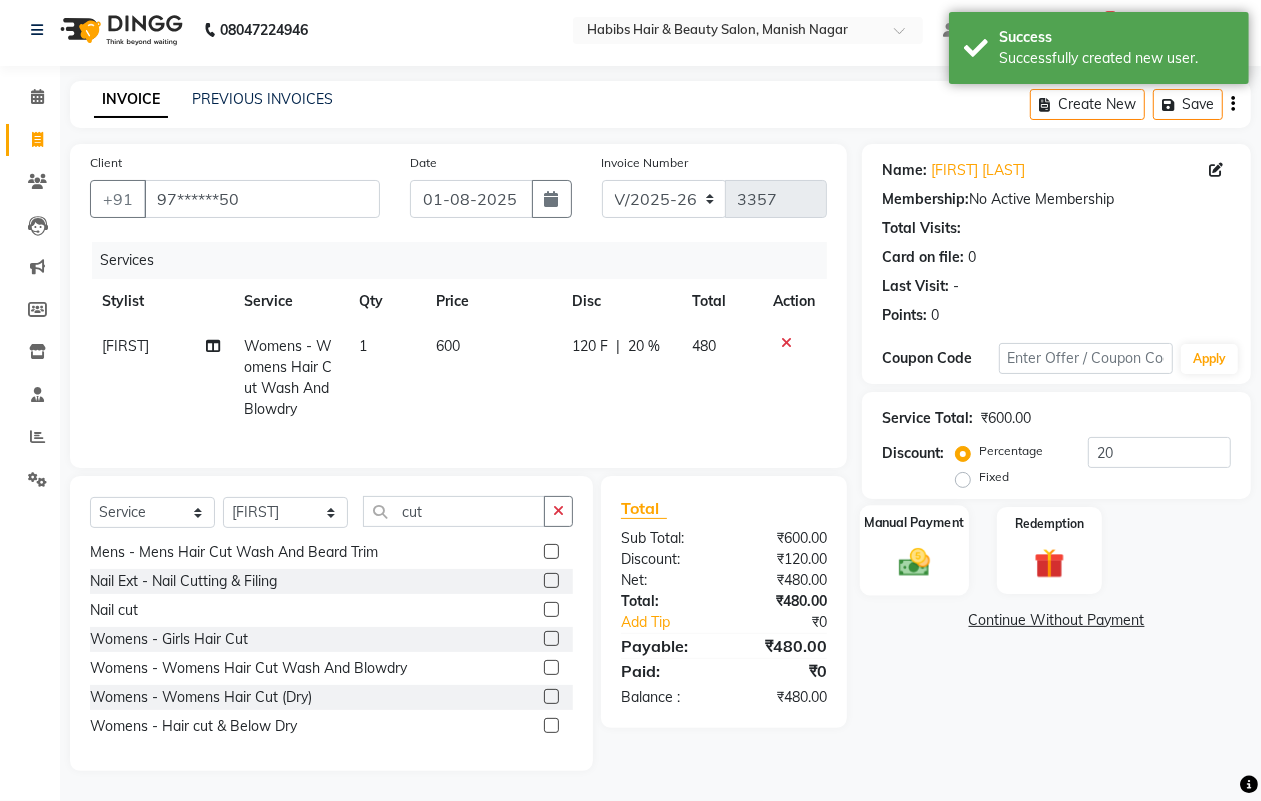 click 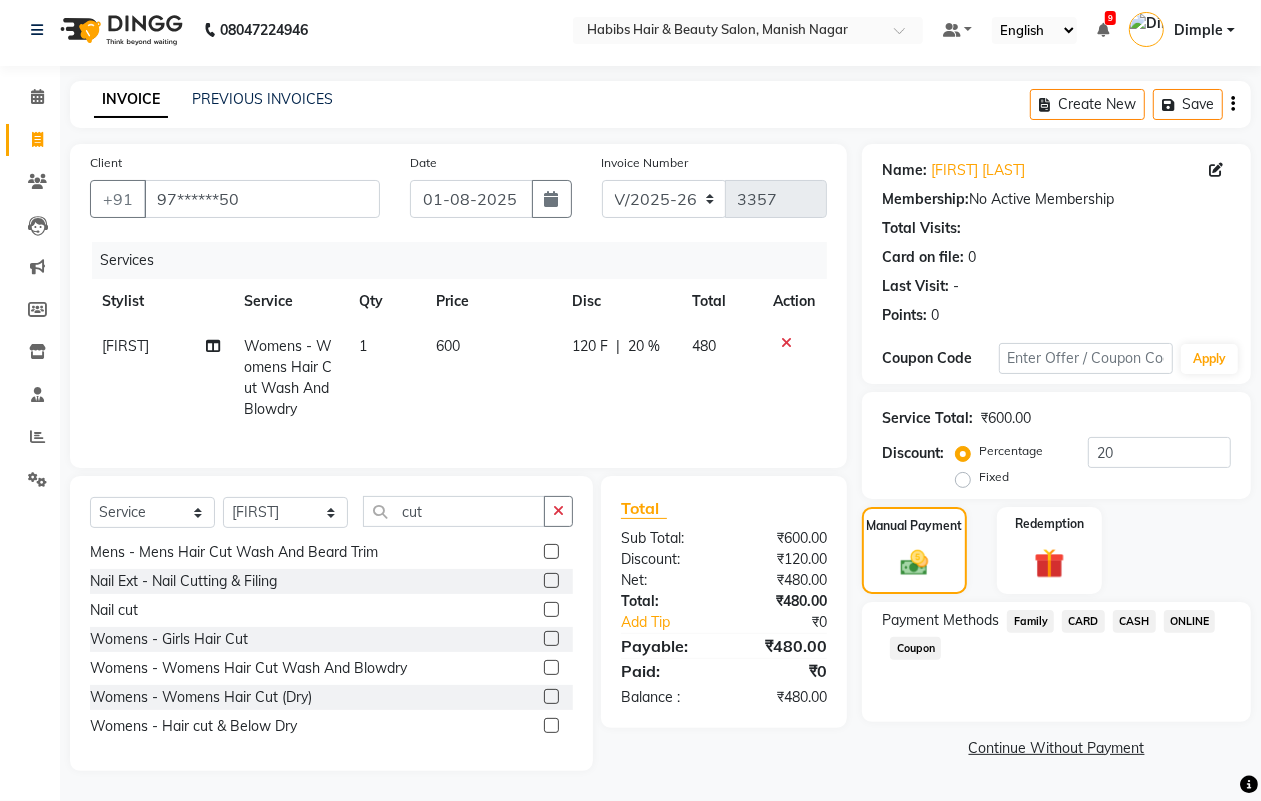 click on "ONLINE" 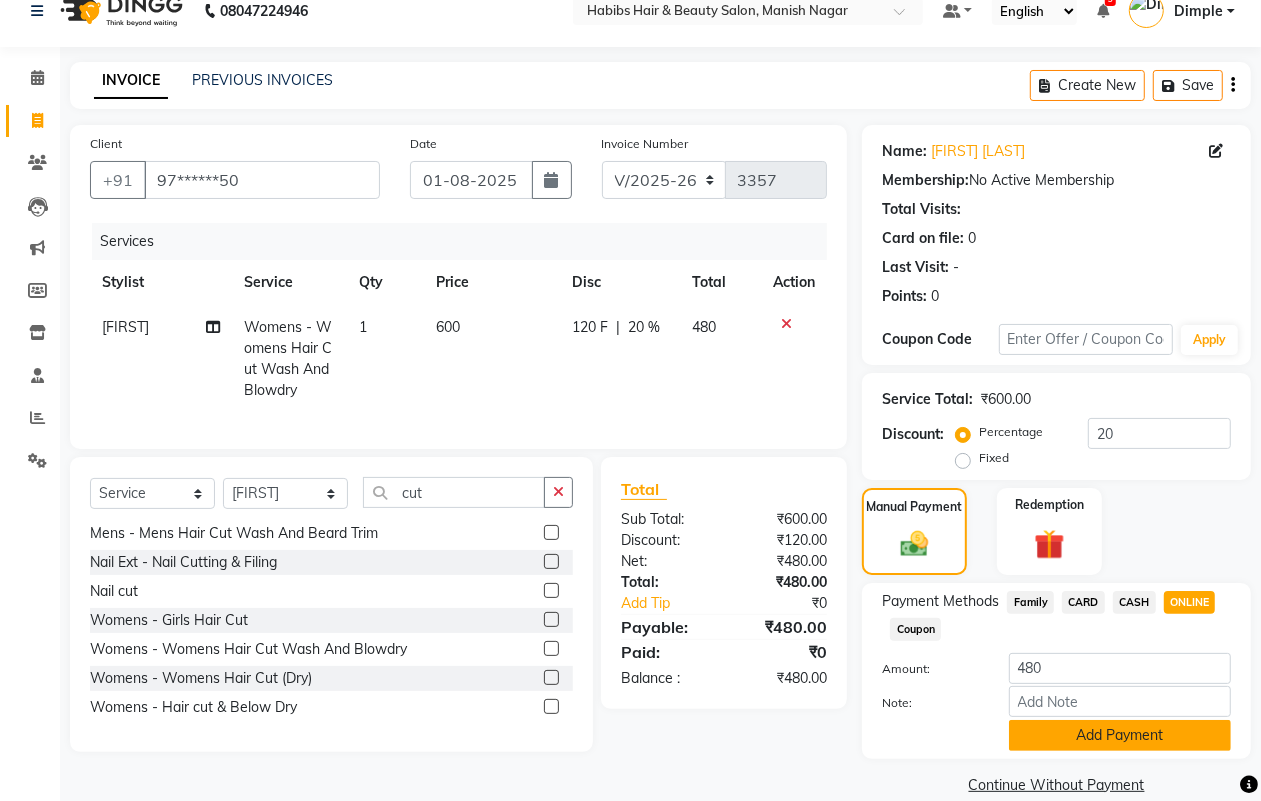click on "Add Payment" 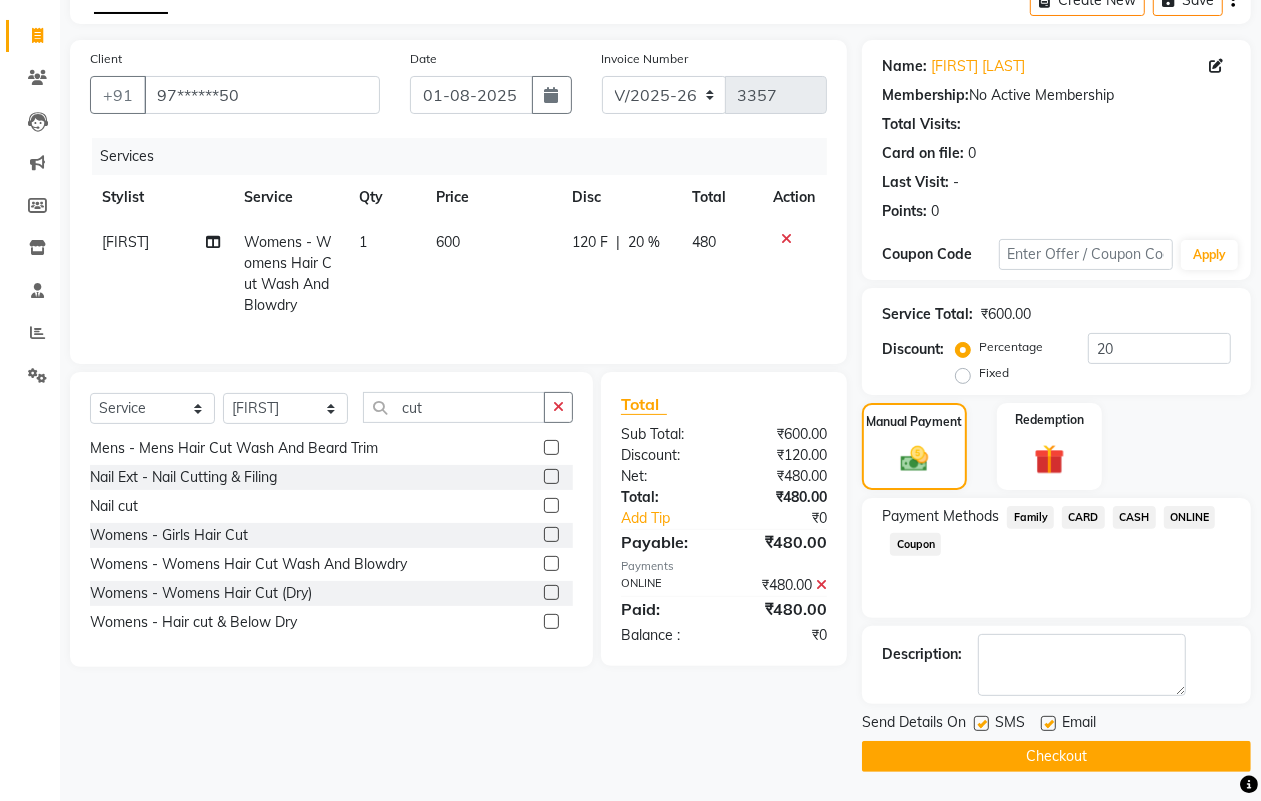 scroll, scrollTop: 111, scrollLeft: 0, axis: vertical 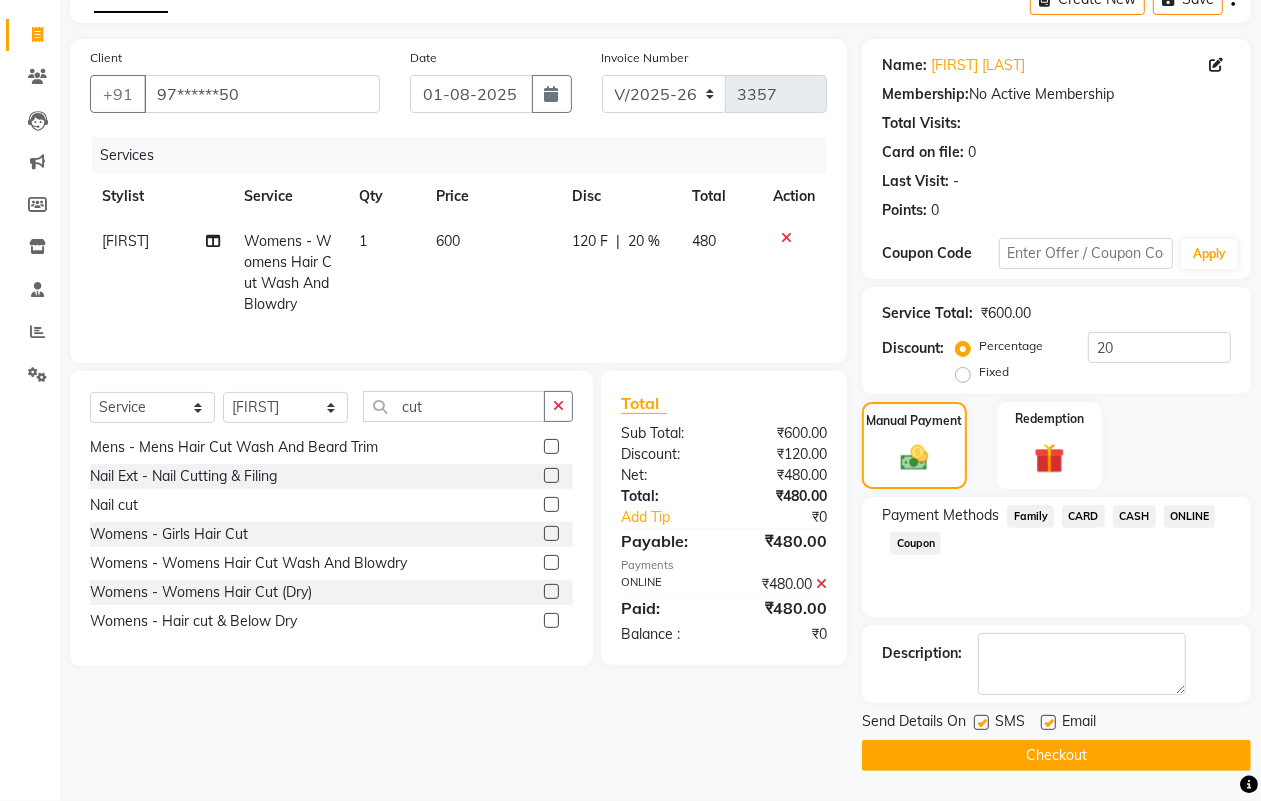 click on "Send Details On SMS Email  Checkout" 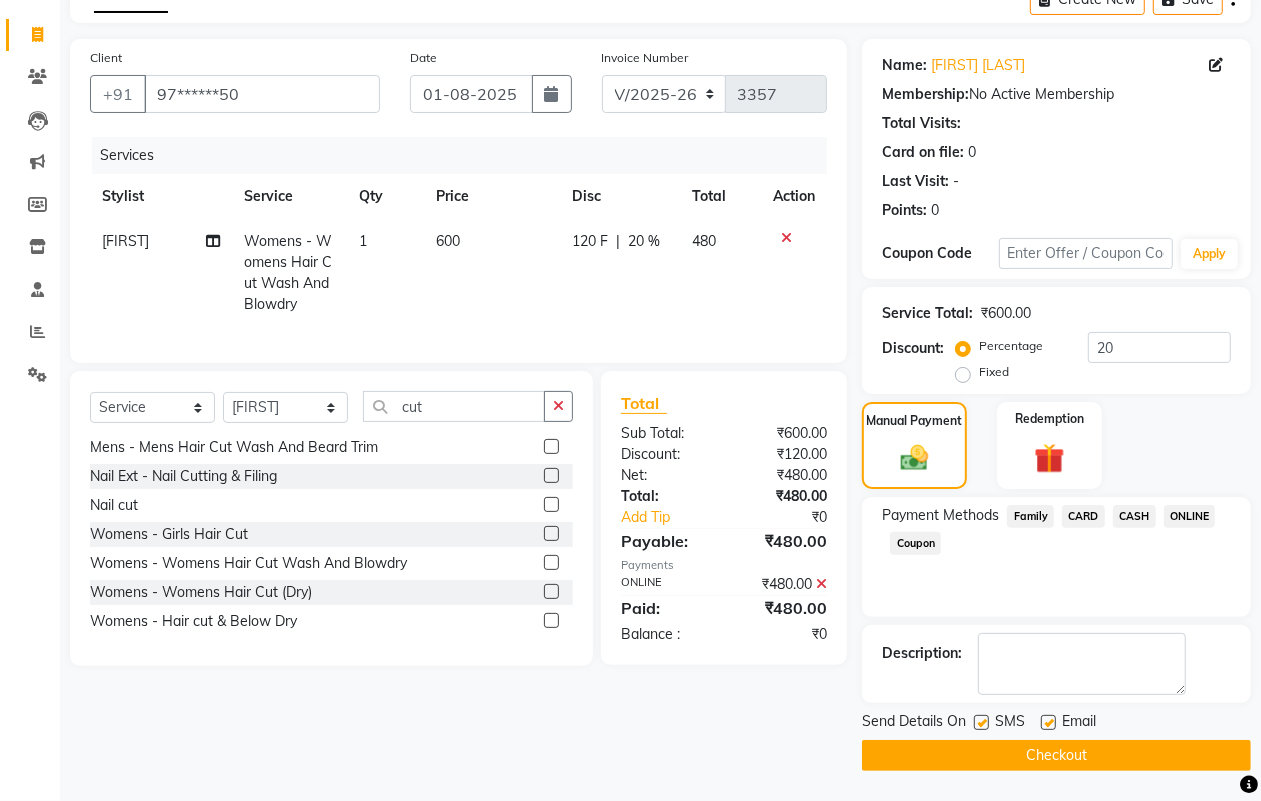 click on "INVOICE PREVIOUS INVOICES Create New   Save  Client +91 [PHONE] Date 01-08-2025 Invoice Number V/2025 V/2025-26 3357 Services Stylist Service Qty Price Disc Total Action Shantanu Womens - Womens  Hair Cut Wash And Blowdry 1 600 120 F | 20 % 480 Select  Service  Product  Membership  Package Voucher Prepaid Gift Card  Select Stylist Abhijeet Amol Apurva Dimple Harshal  Mrunali Sachin Sarika Shantanu Suraj  Vedant  cut Mens - Boy Hair Cut  Mens - Mens Dry Hair Cut  Mens - Mens Hair Cut And Styling  Mens - Mens  Hair Cut Wash And Beard Trim  Nail Ext - Nail Cutting & Filing  Nail cut  Womens - Girls Hair Cut  Womens - Womens  Hair Cut Wash And Blowdry  Womens - Womens Hair Cut (Dry)  Womens - Hair cut & Below Dry  Total Sub Total: ₹600.00 Discount: ₹120.00 Net: ₹480.00 Total: ₹480.00 Add Tip ₹0 Payable: ₹480.00 Payments ONLINE ₹480.00  Paid: ₹480.00 Balance   : ₹0 Name: [FIRST] [LAST] Membership:  No Active Membership  Total Visits:   Card on file:  0 Last Visit:   - Points:   0  Coupon Code Apply" 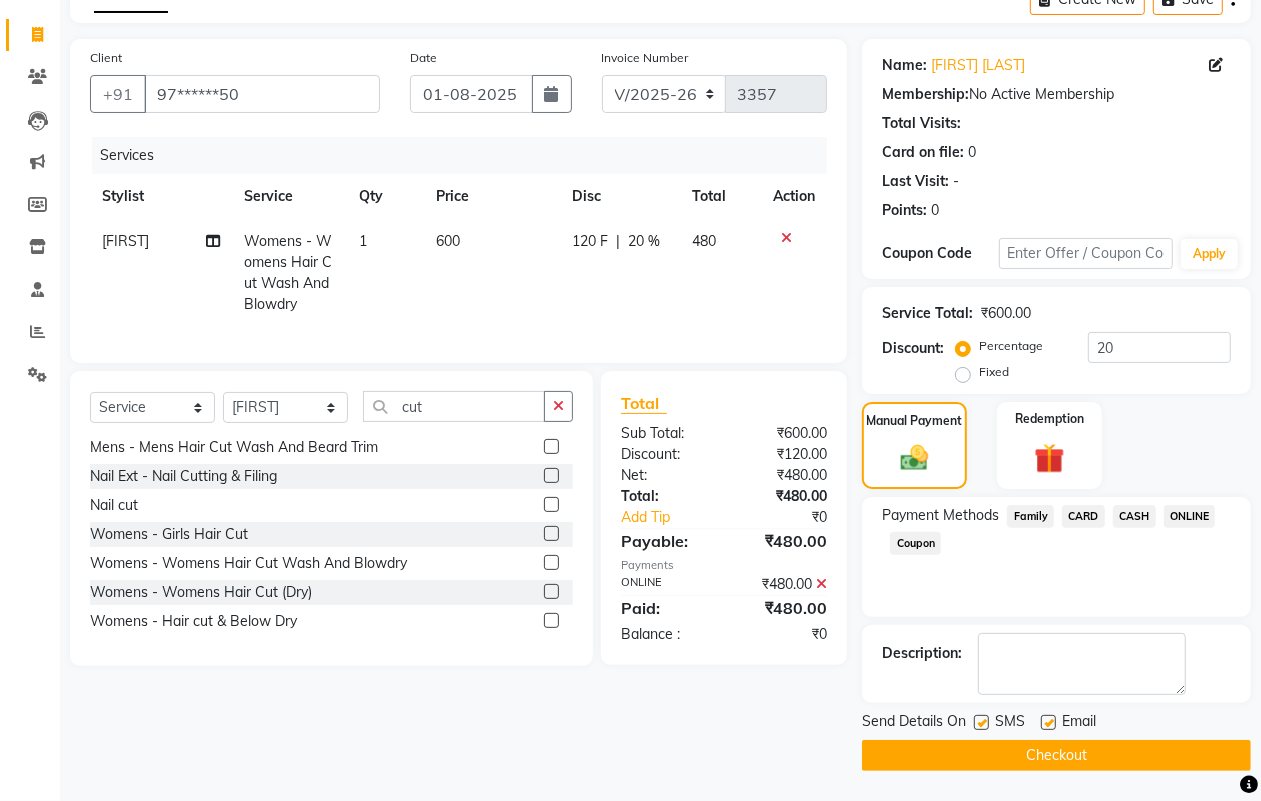 click on "Checkout" 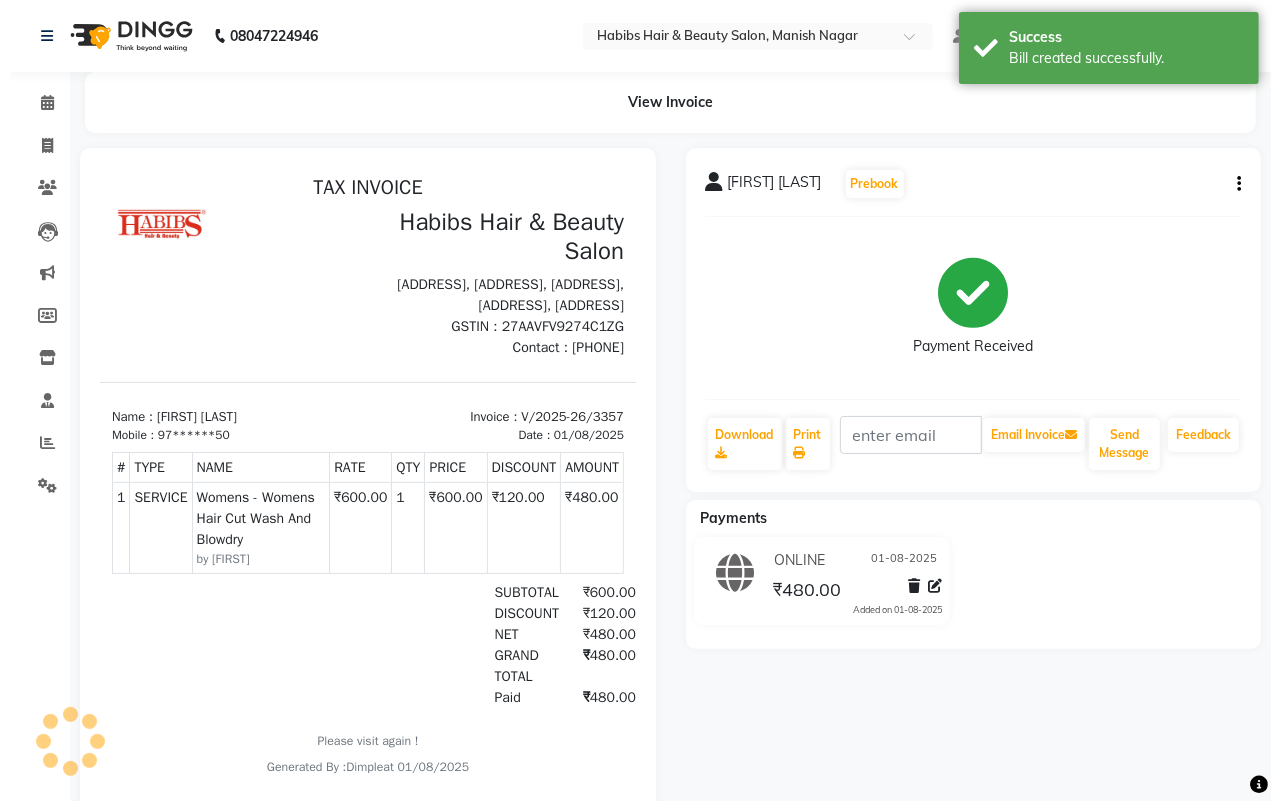 scroll, scrollTop: 0, scrollLeft: 0, axis: both 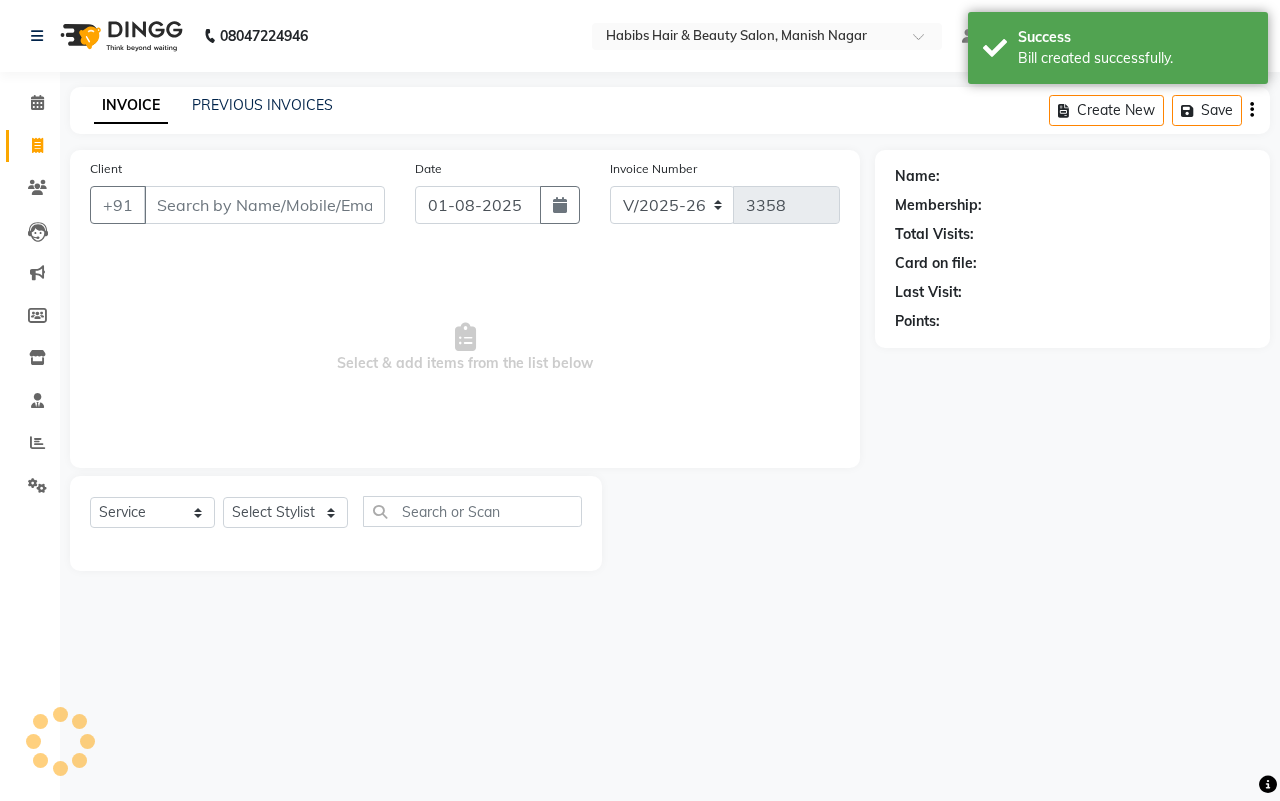 click on "Client" at bounding box center [264, 205] 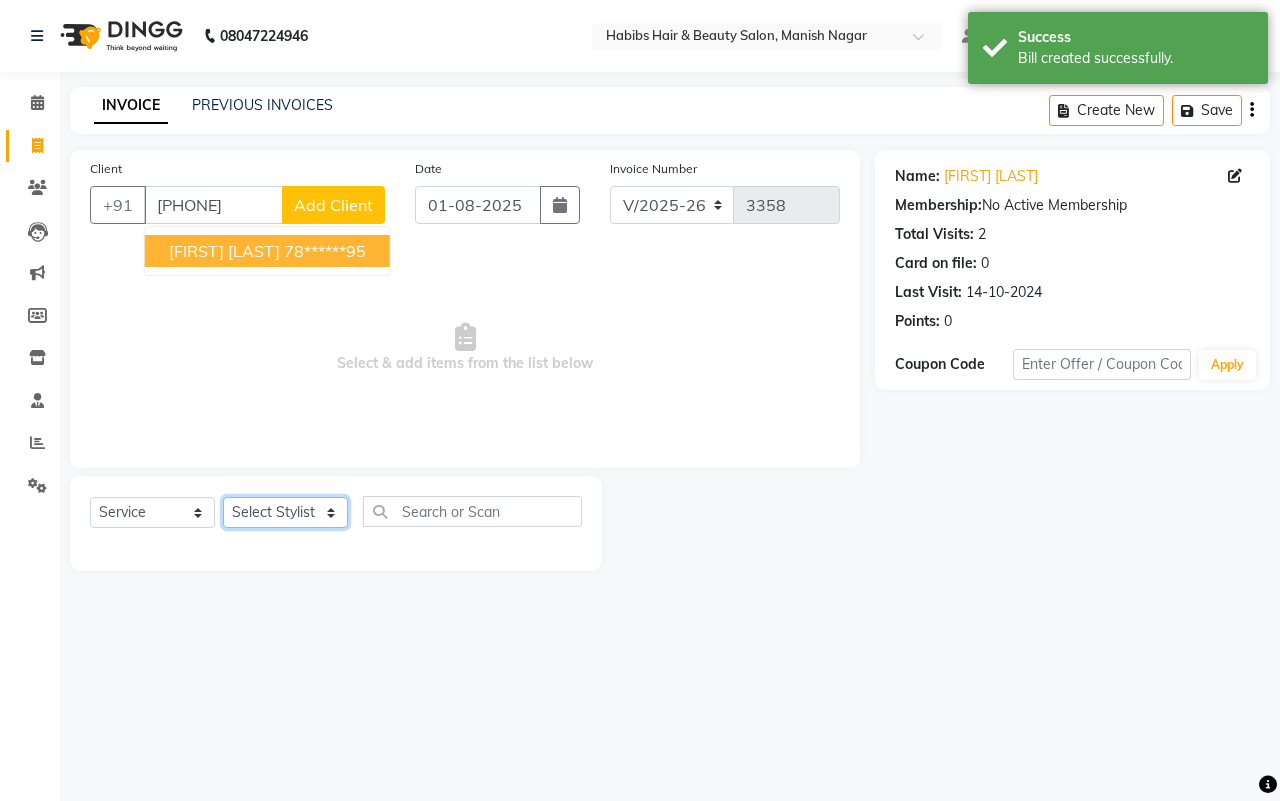 click on "Select Stylist[FIRST] [FIRST] [FIRST] [FIRST] [FIRST] [FIRST] [FIRST] [FIRST] [FIRST] [FIRST]" 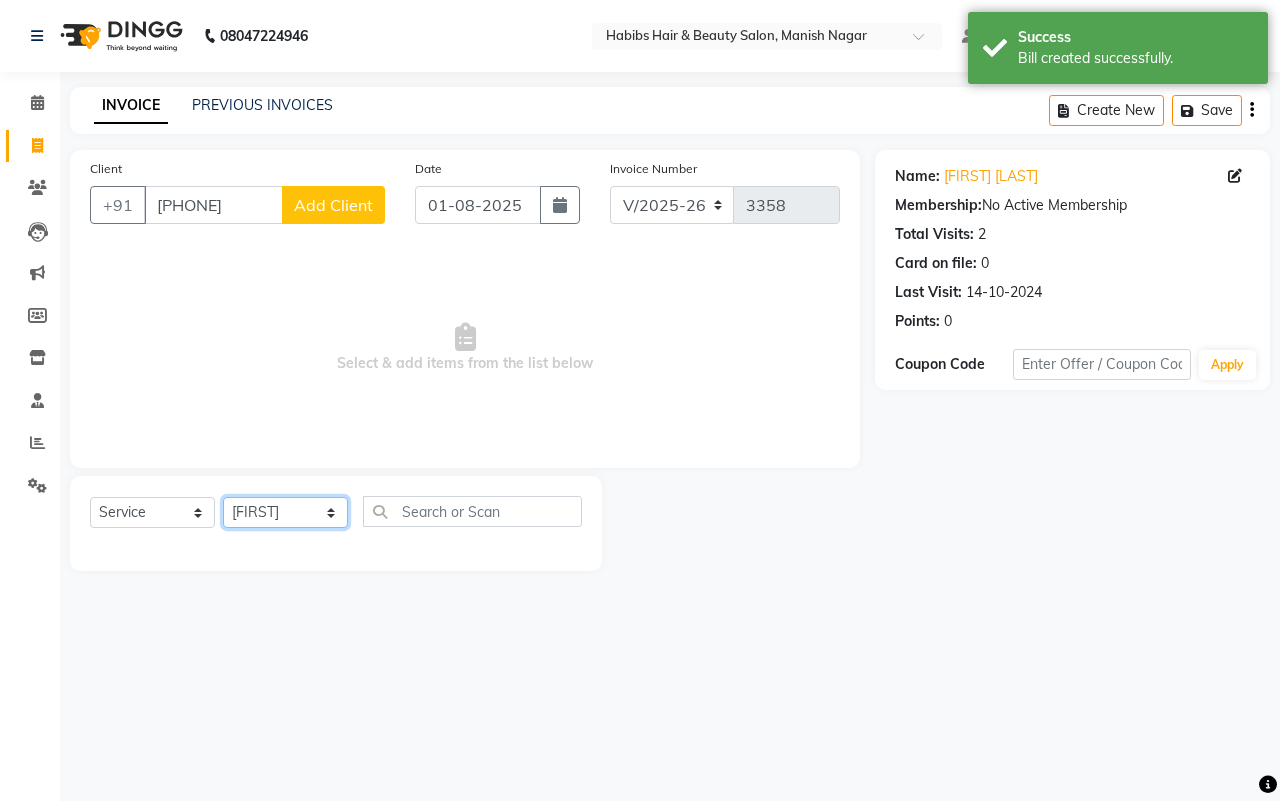 click on "Select Stylist[FIRST] [FIRST] [FIRST] [FIRST] [FIRST] [FIRST] [FIRST] [FIRST] [FIRST] [FIRST]" 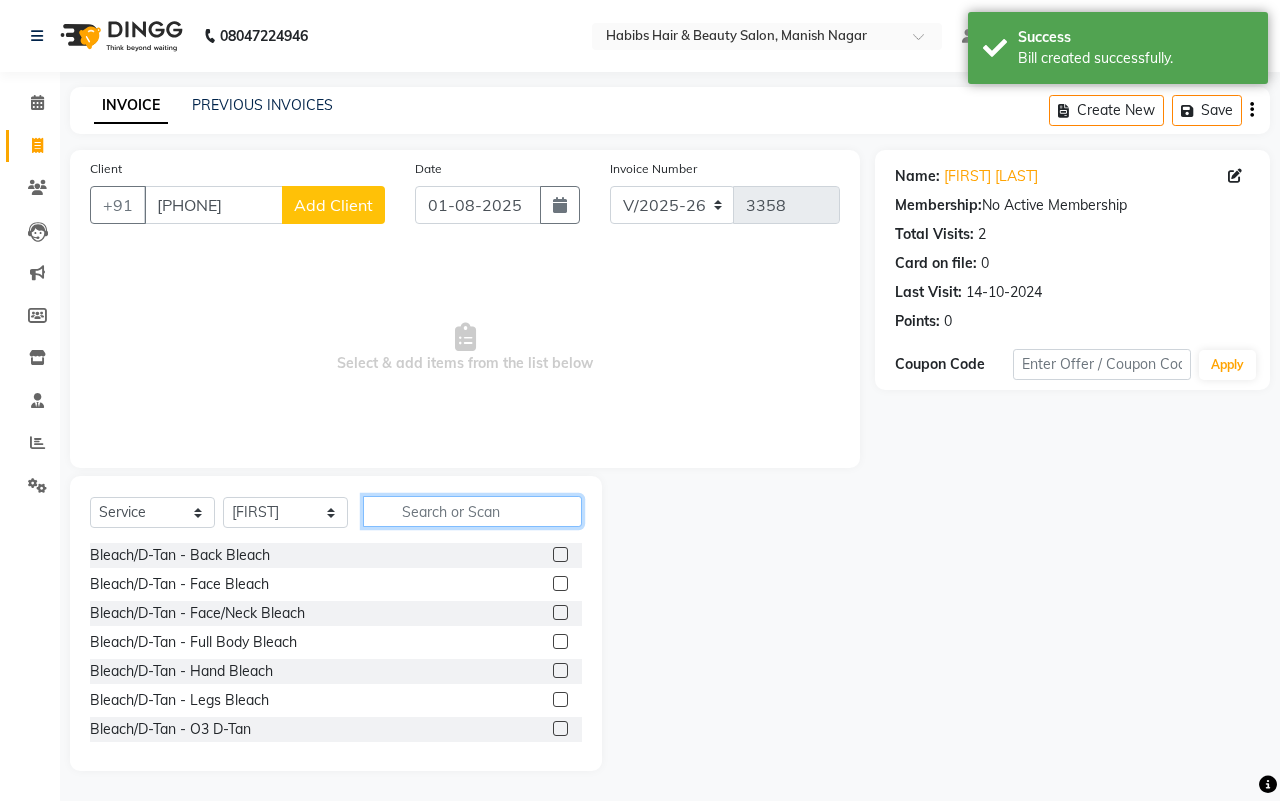 click 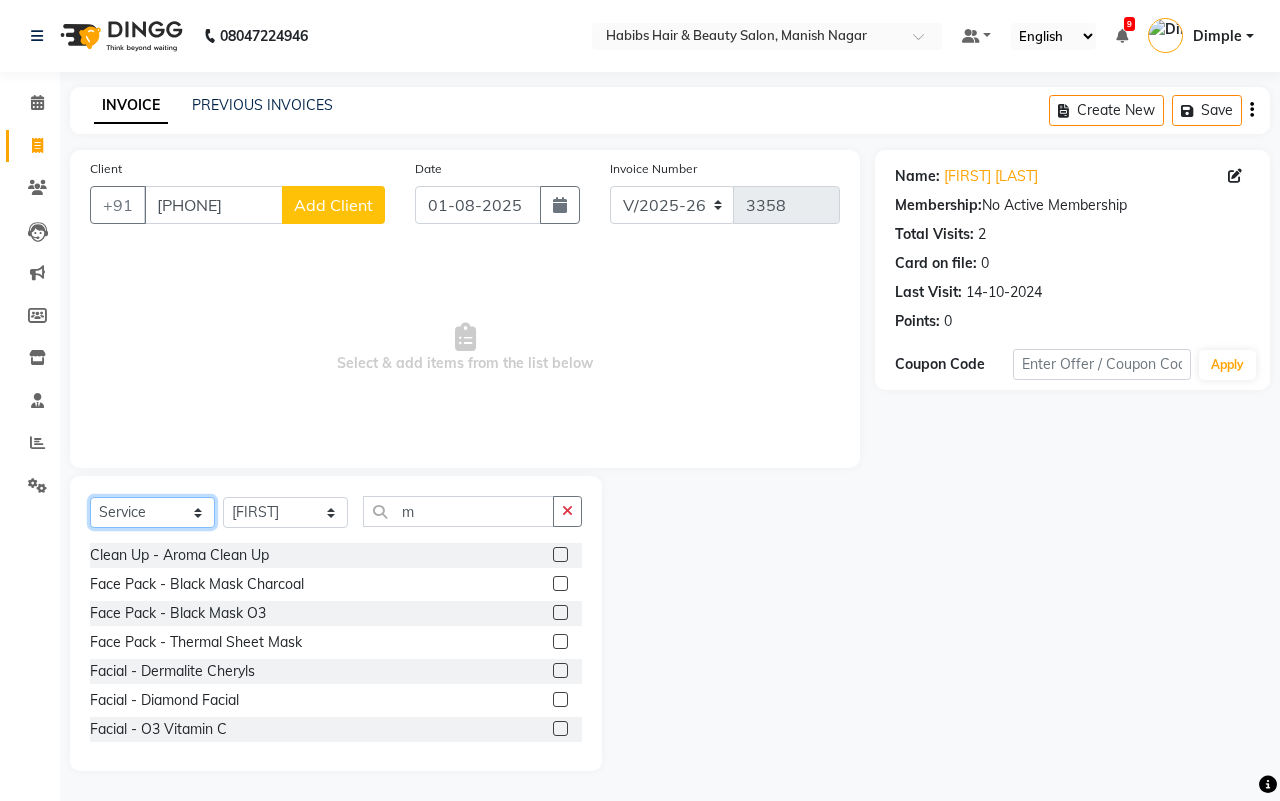 click on "Select  Service  Product  Membership  Package Voucher Prepaid Gift Card" 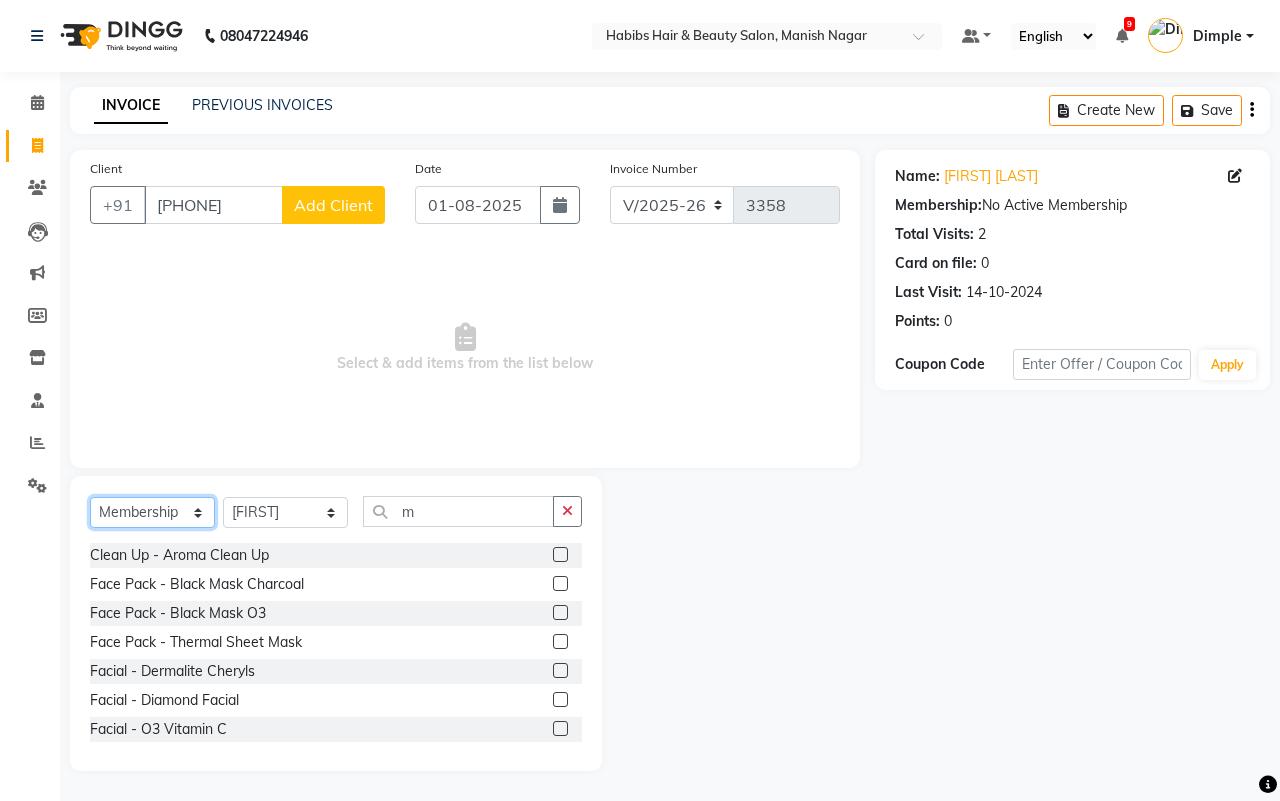 click on "Select  Service  Product  Membership  Package Voucher Prepaid Gift Card" 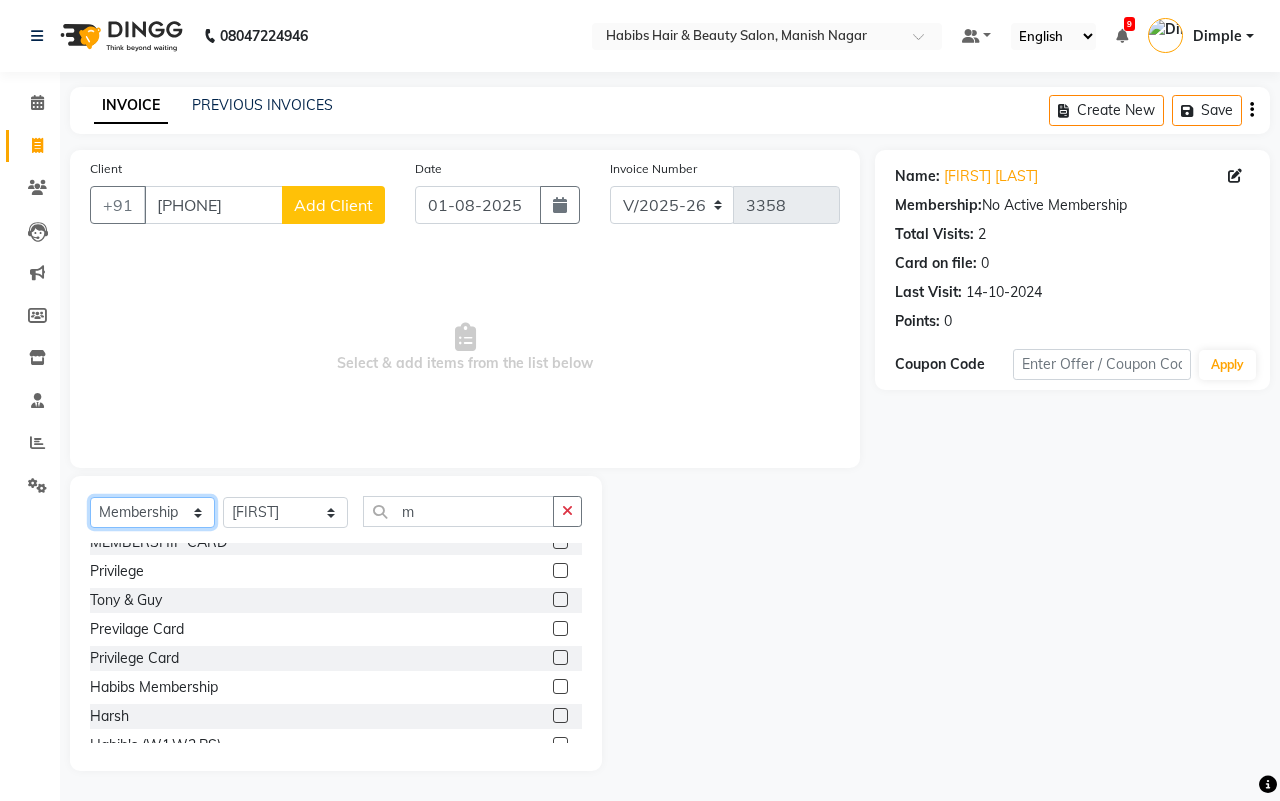 scroll, scrollTop: 176, scrollLeft: 0, axis: vertical 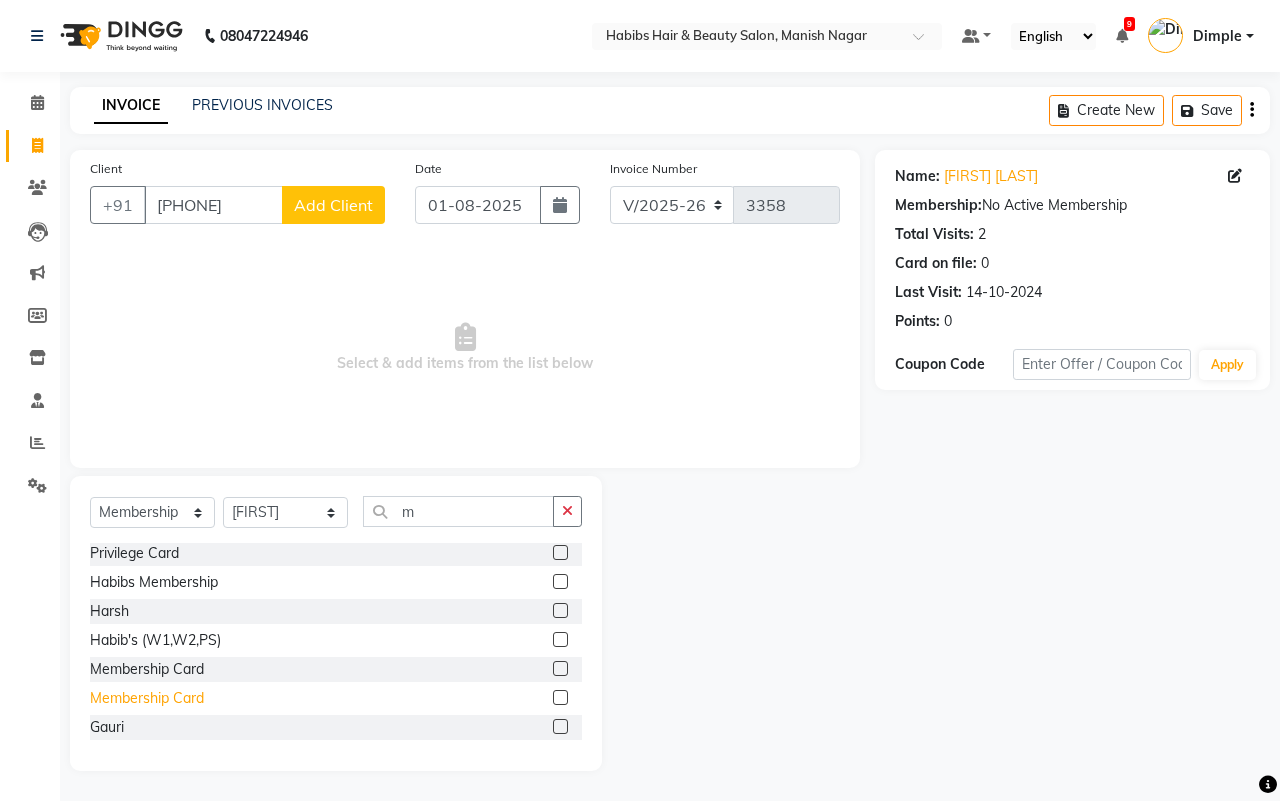 click on "Membership Card" 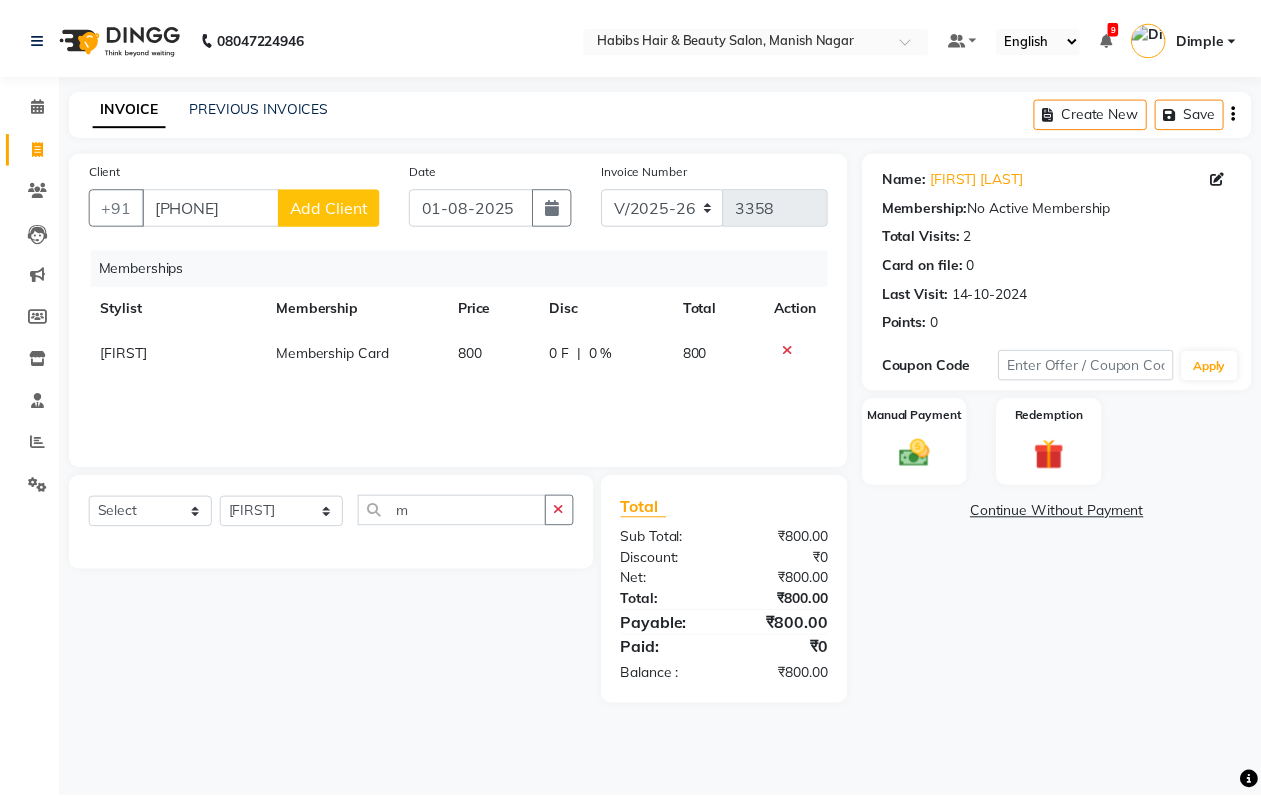 scroll, scrollTop: 0, scrollLeft: 0, axis: both 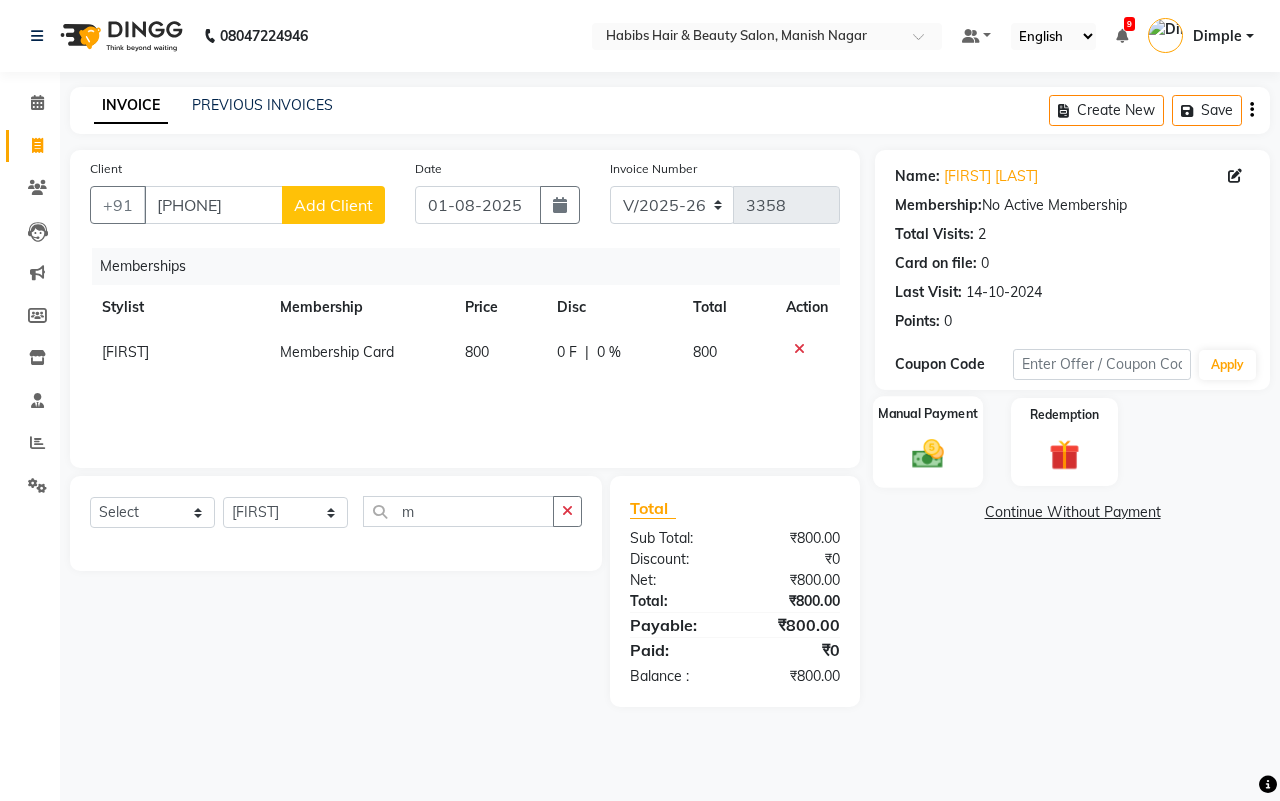 click 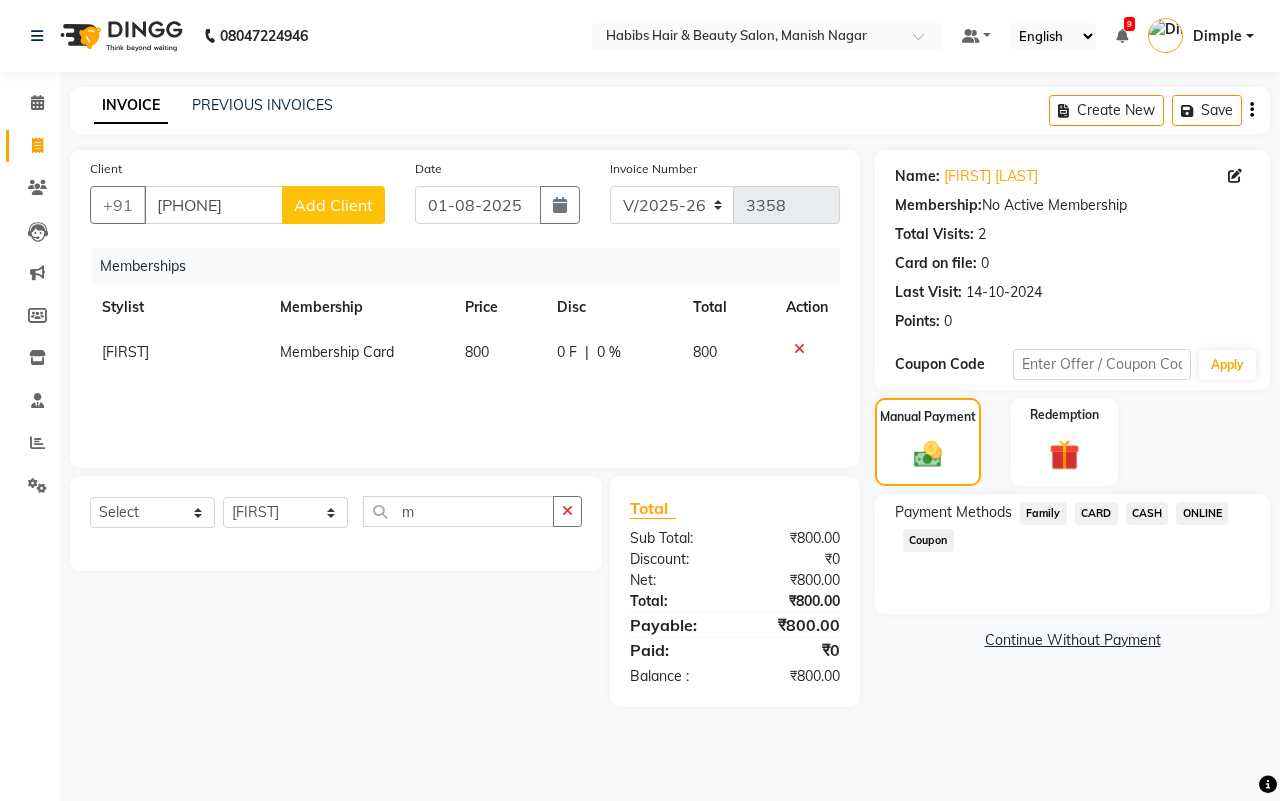 click on "ONLINE" 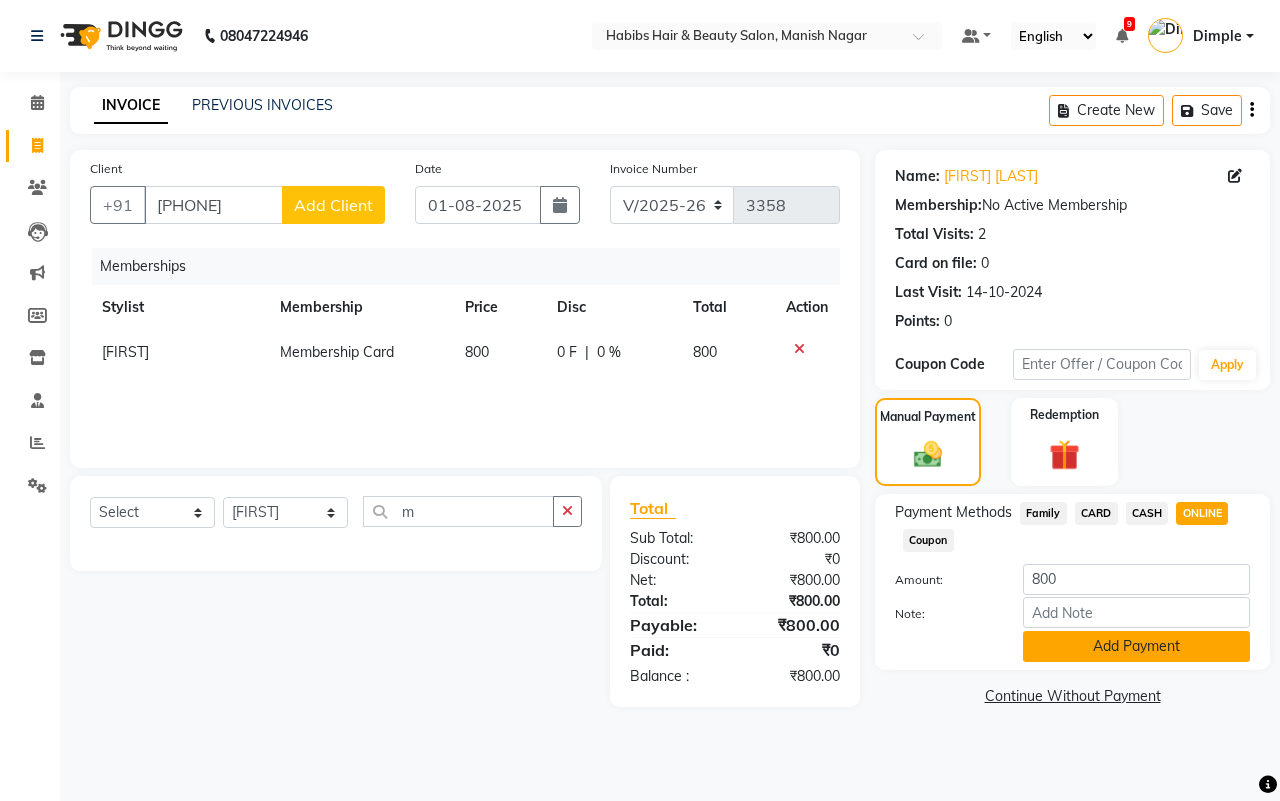 click on "Add Payment" 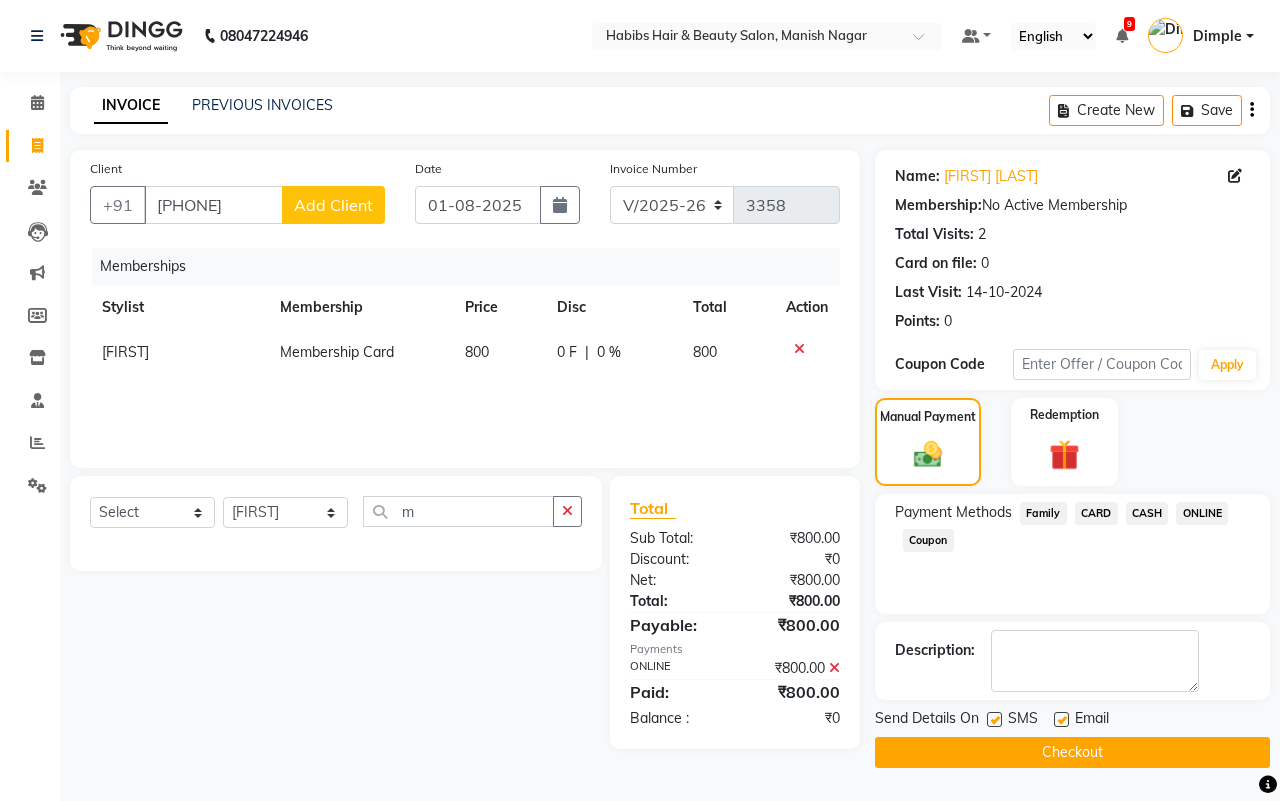 click on "Checkout" 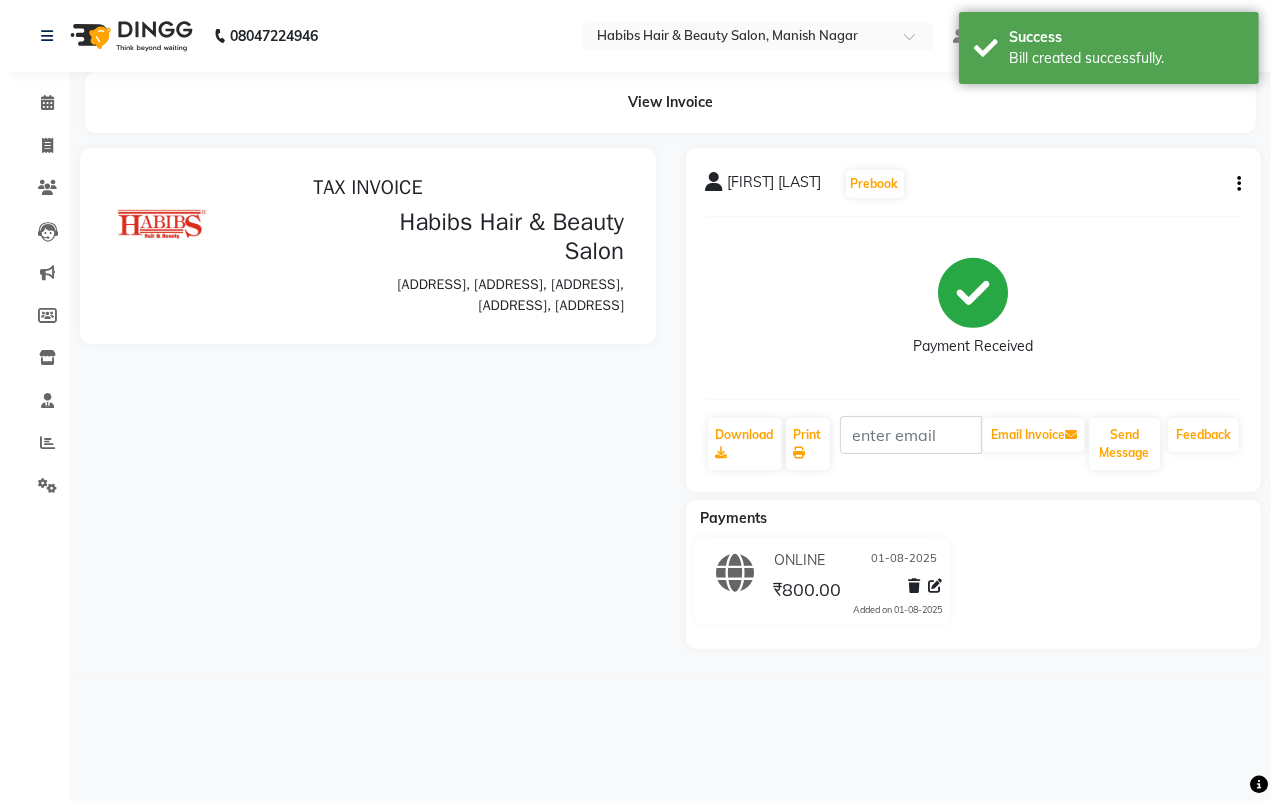 scroll, scrollTop: 0, scrollLeft: 0, axis: both 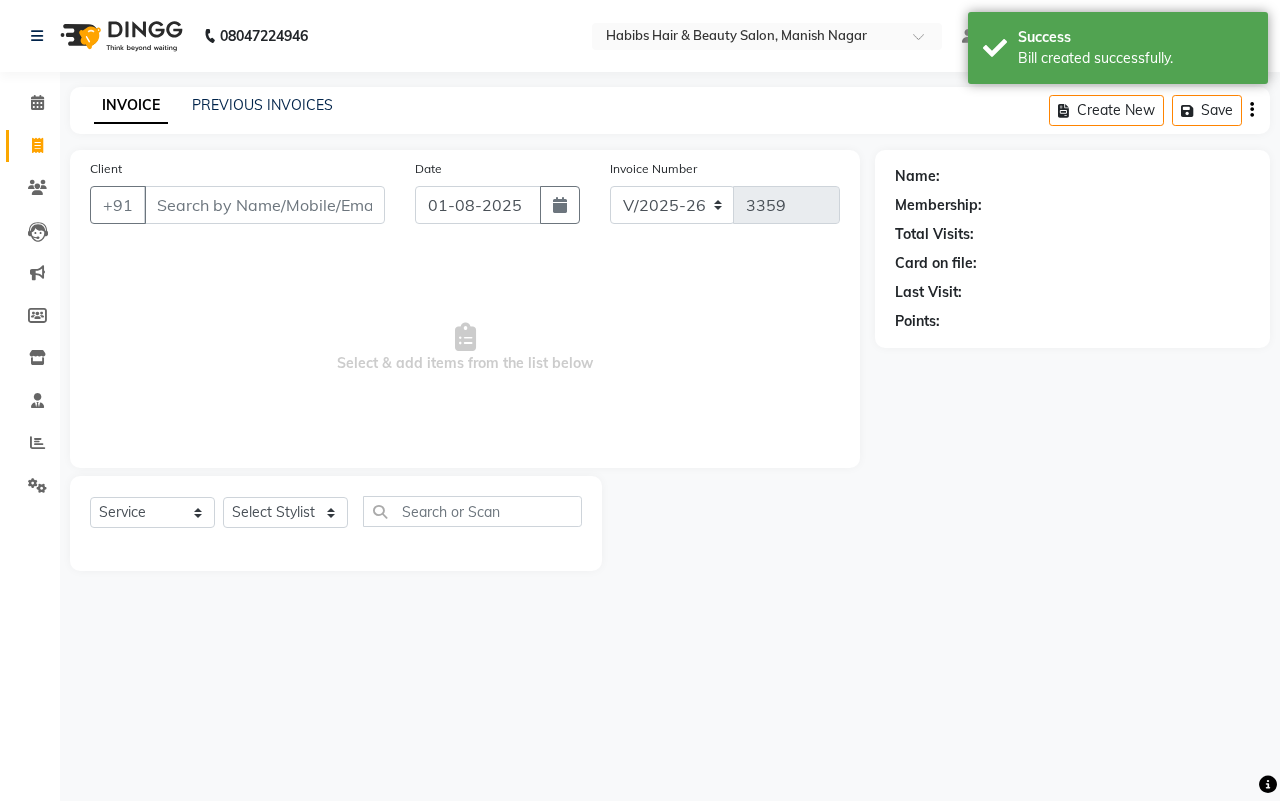 click on "Client" at bounding box center [264, 205] 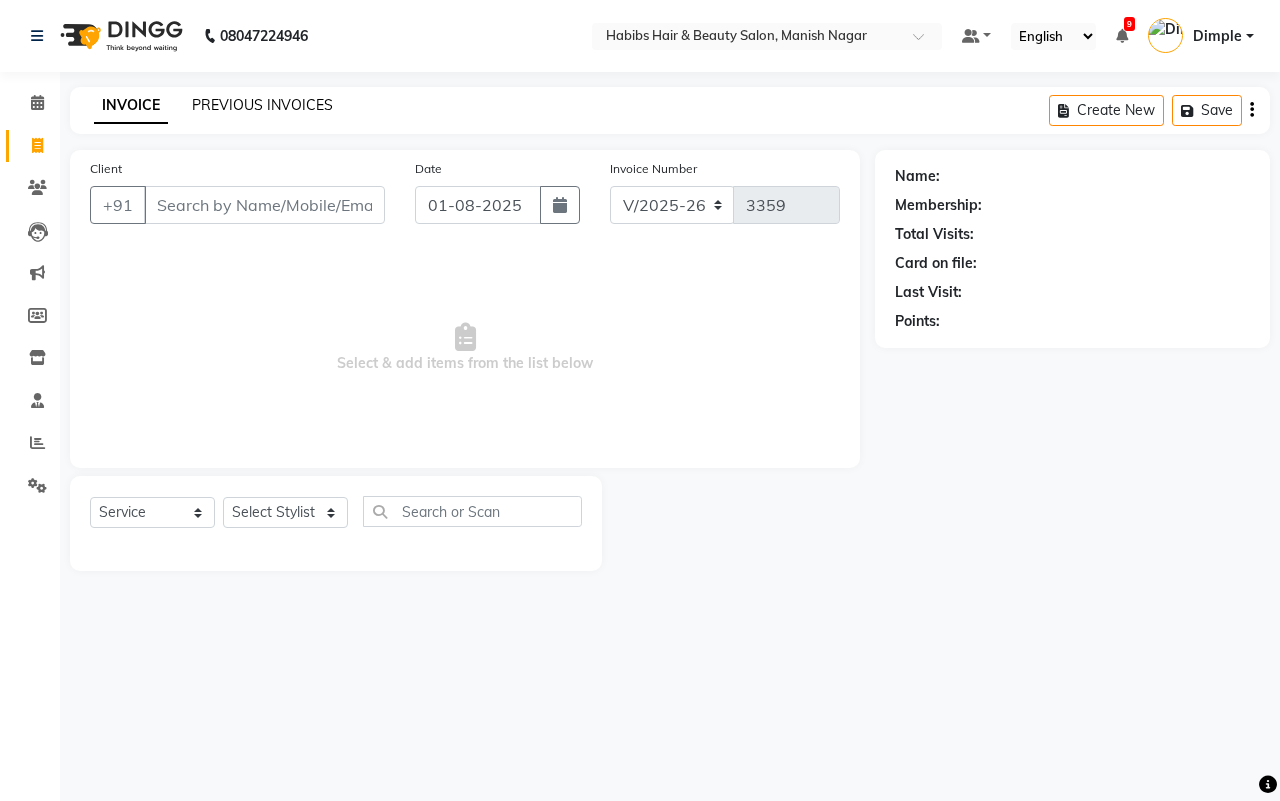 click on "PREVIOUS INVOICES" 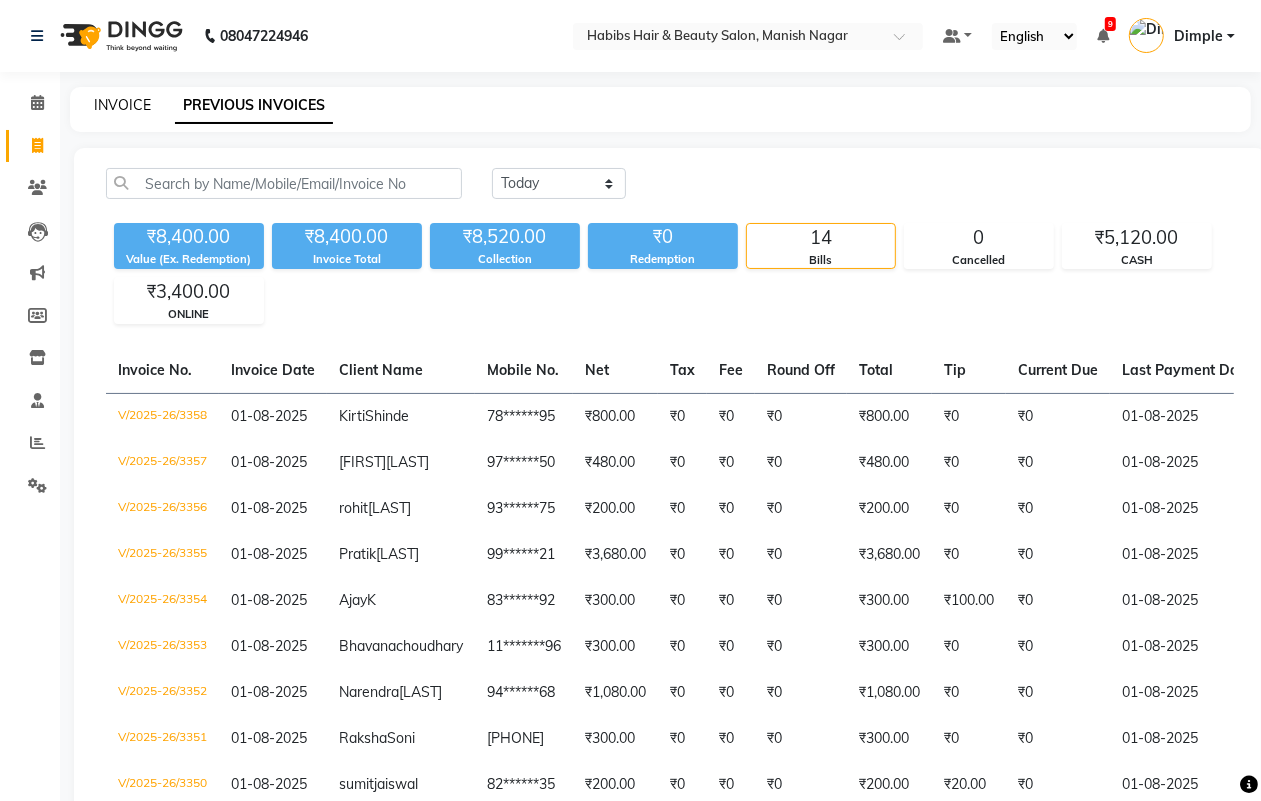 click on "INVOICE" 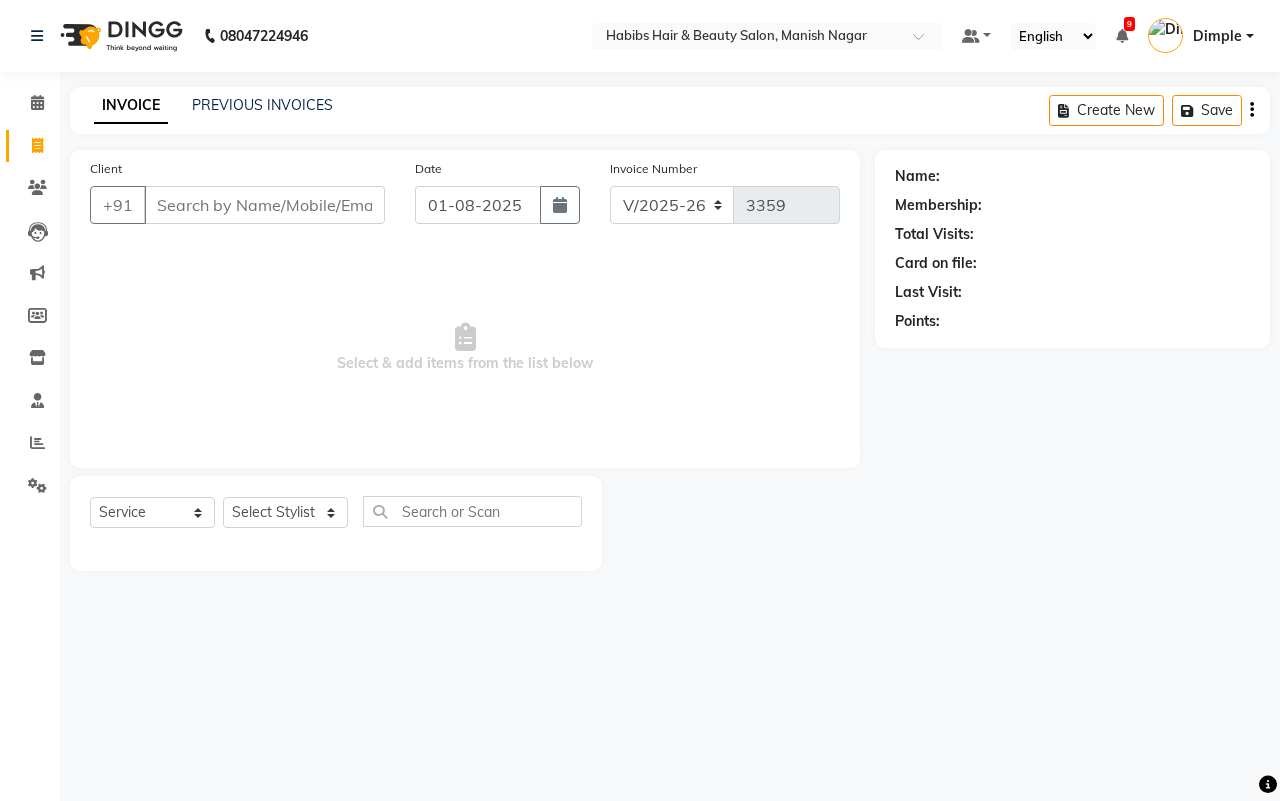 click on "Client" at bounding box center (264, 205) 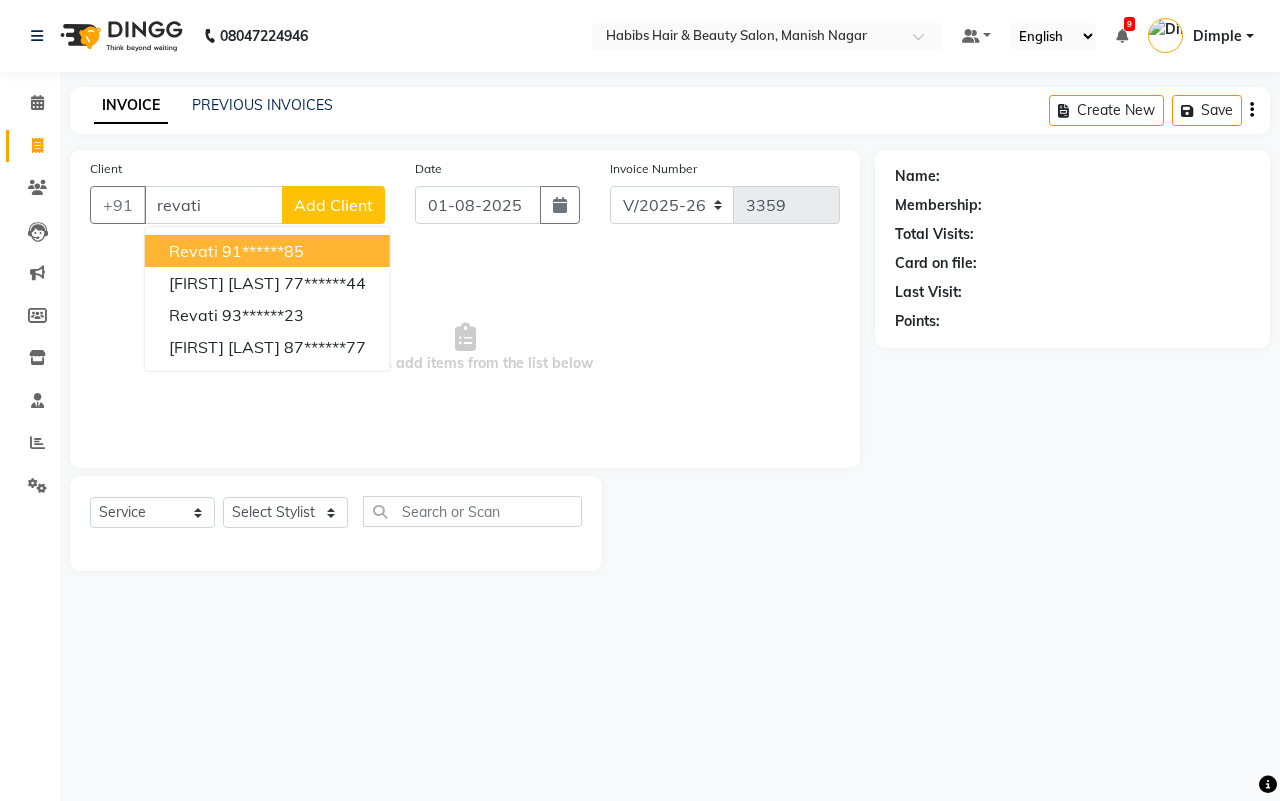 click on "Add Client" 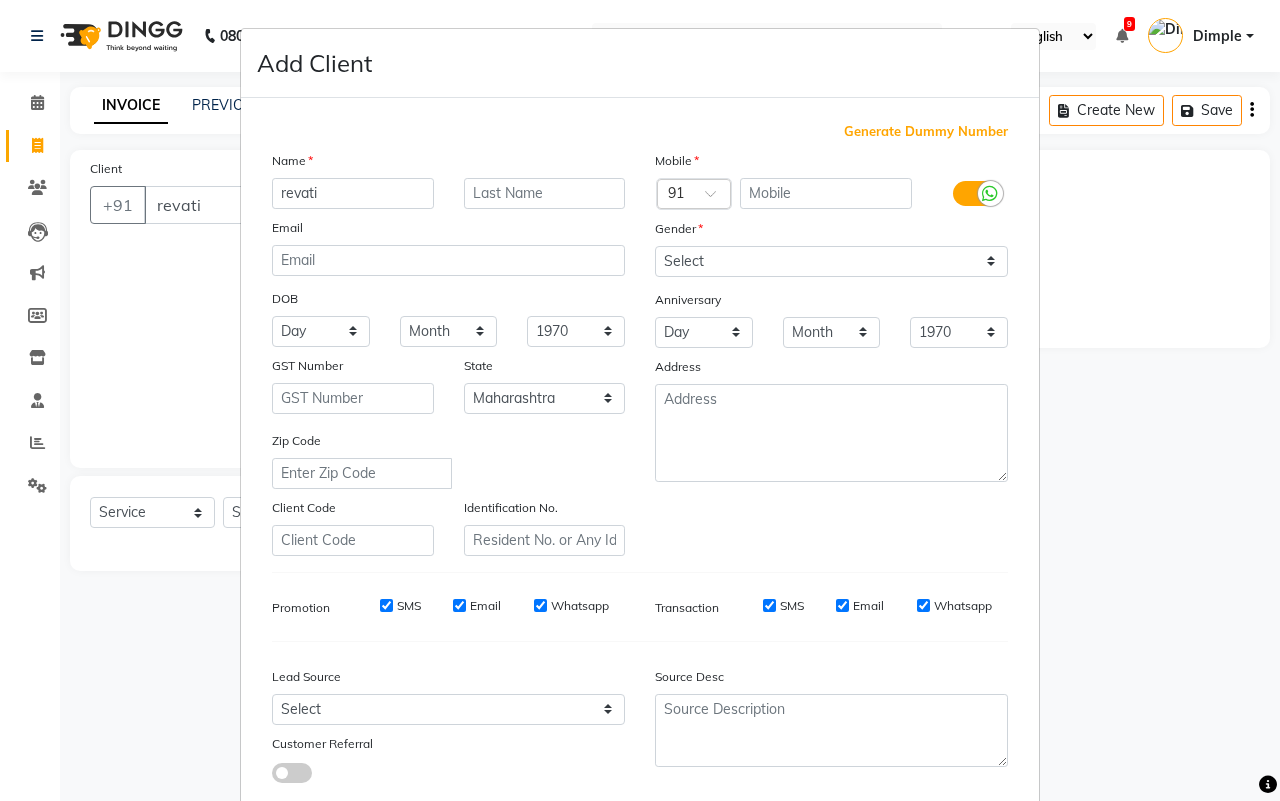 click on "Name" at bounding box center (448, 164) 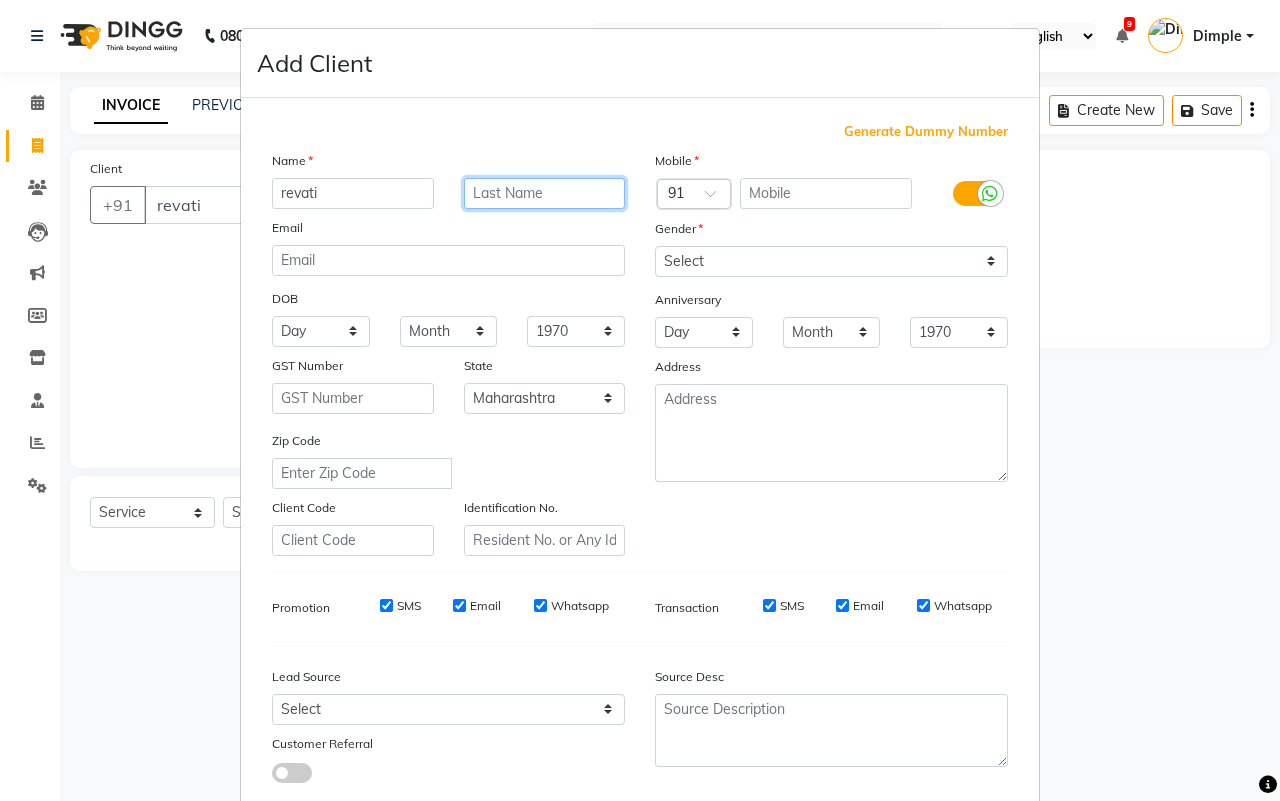 drag, startPoint x: 570, startPoint y: 191, endPoint x: 1208, endPoint y: 223, distance: 638.802 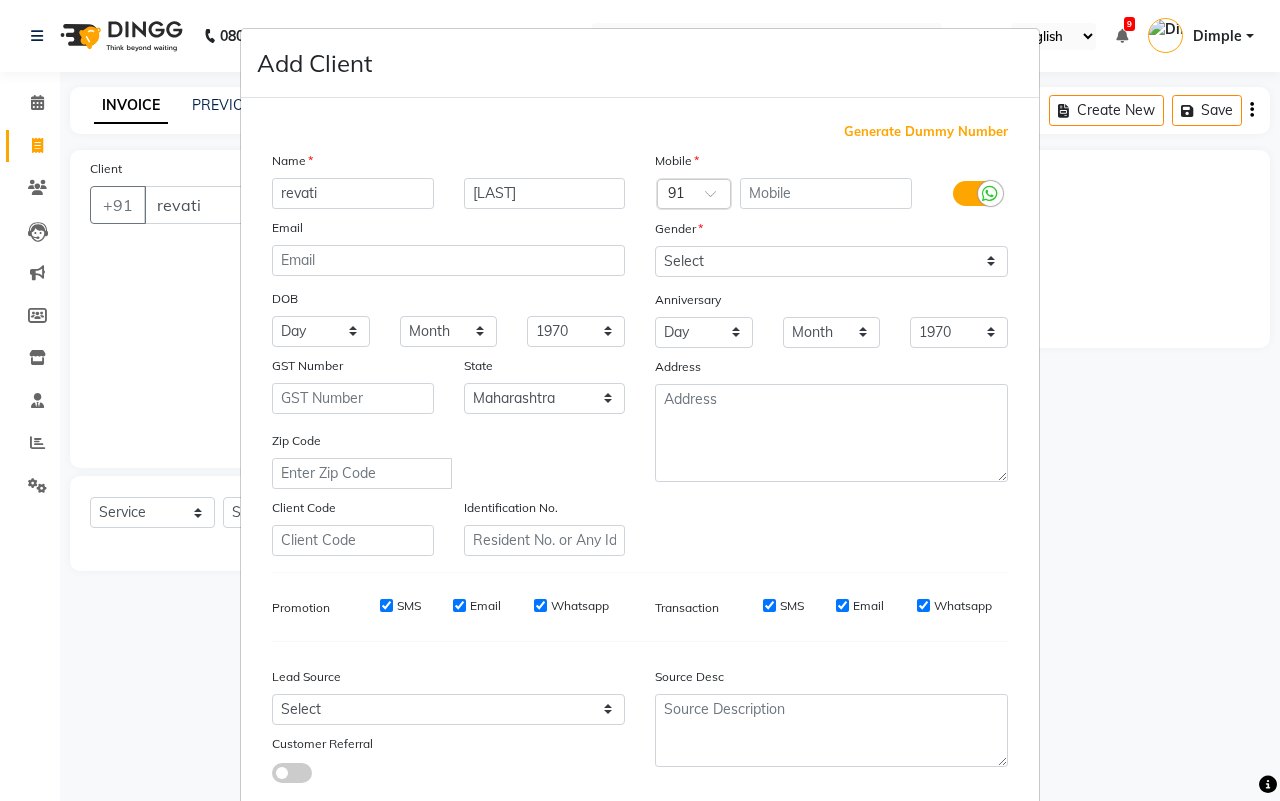 click on "Generate Dummy Number" at bounding box center [926, 132] 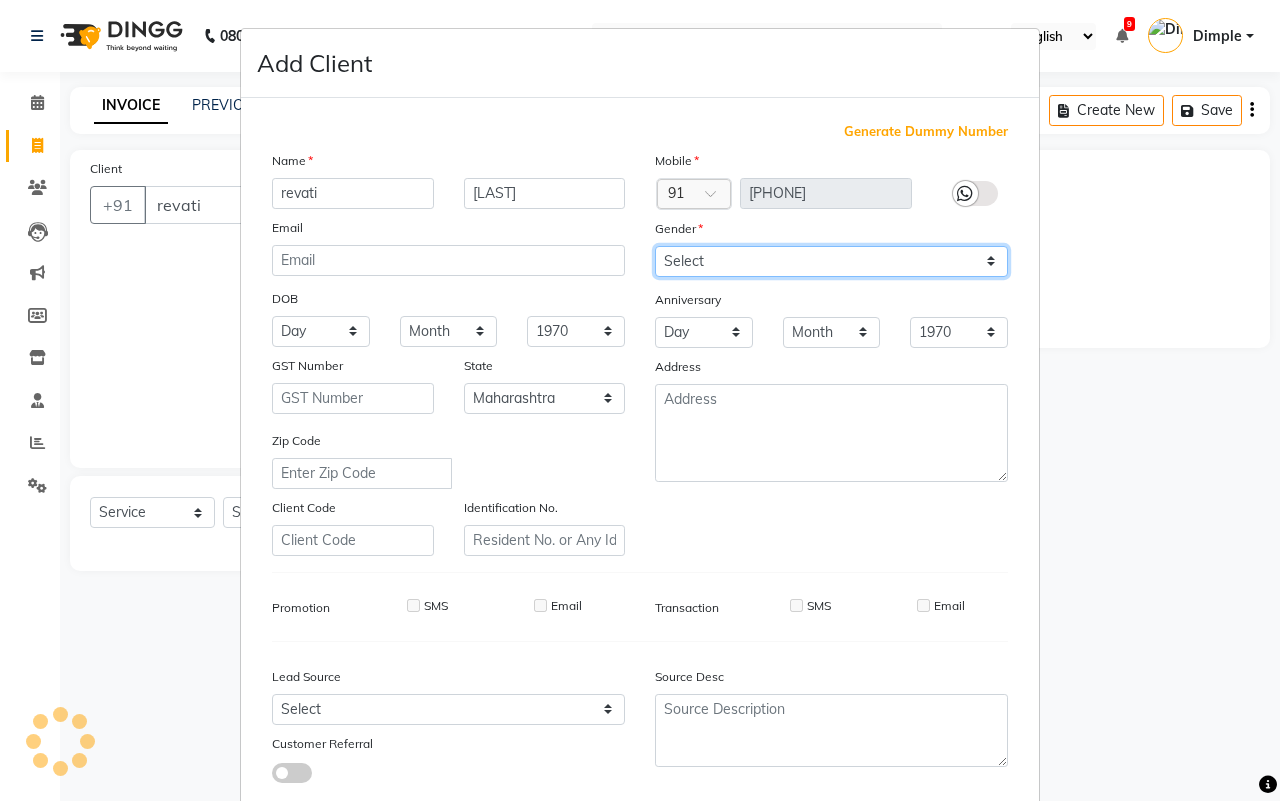 click on "Select Male Female Other Prefer Not To Say" at bounding box center (831, 261) 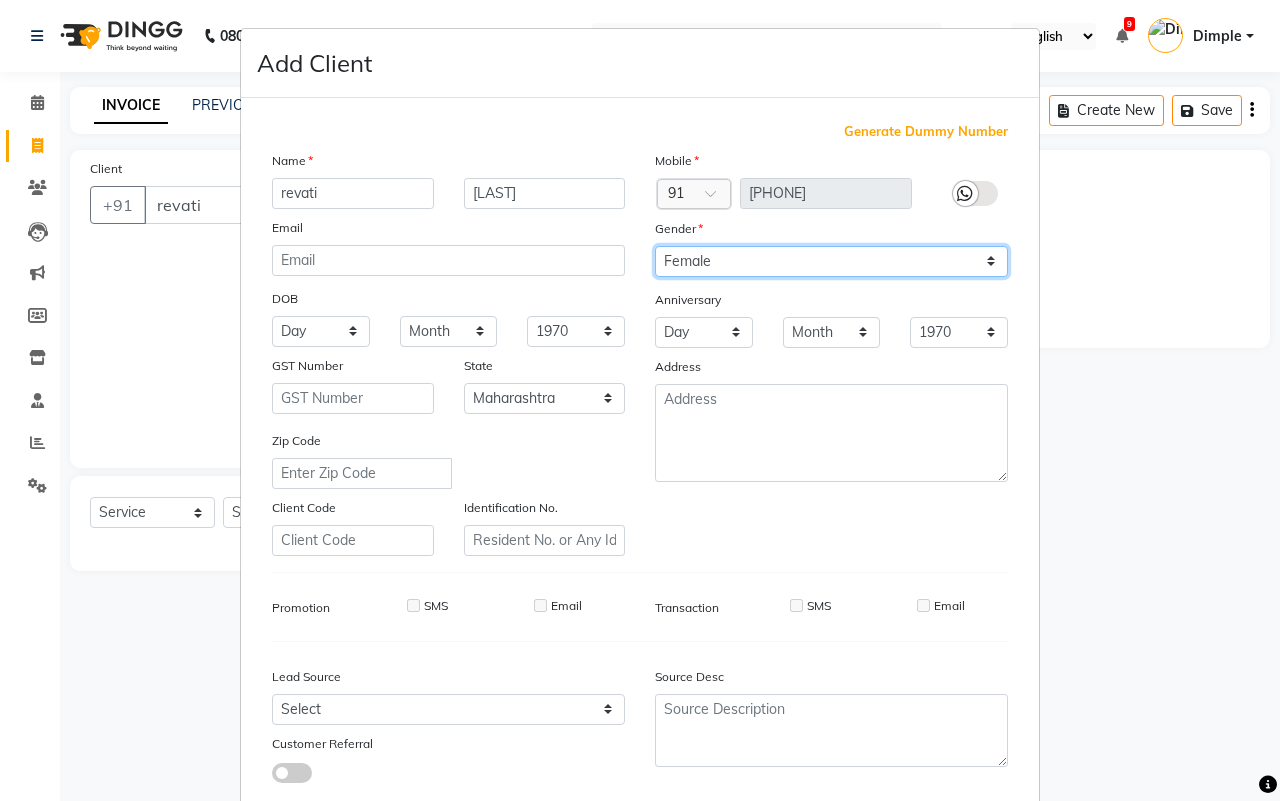 click on "Select Male Female Other Prefer Not To Say" at bounding box center [831, 261] 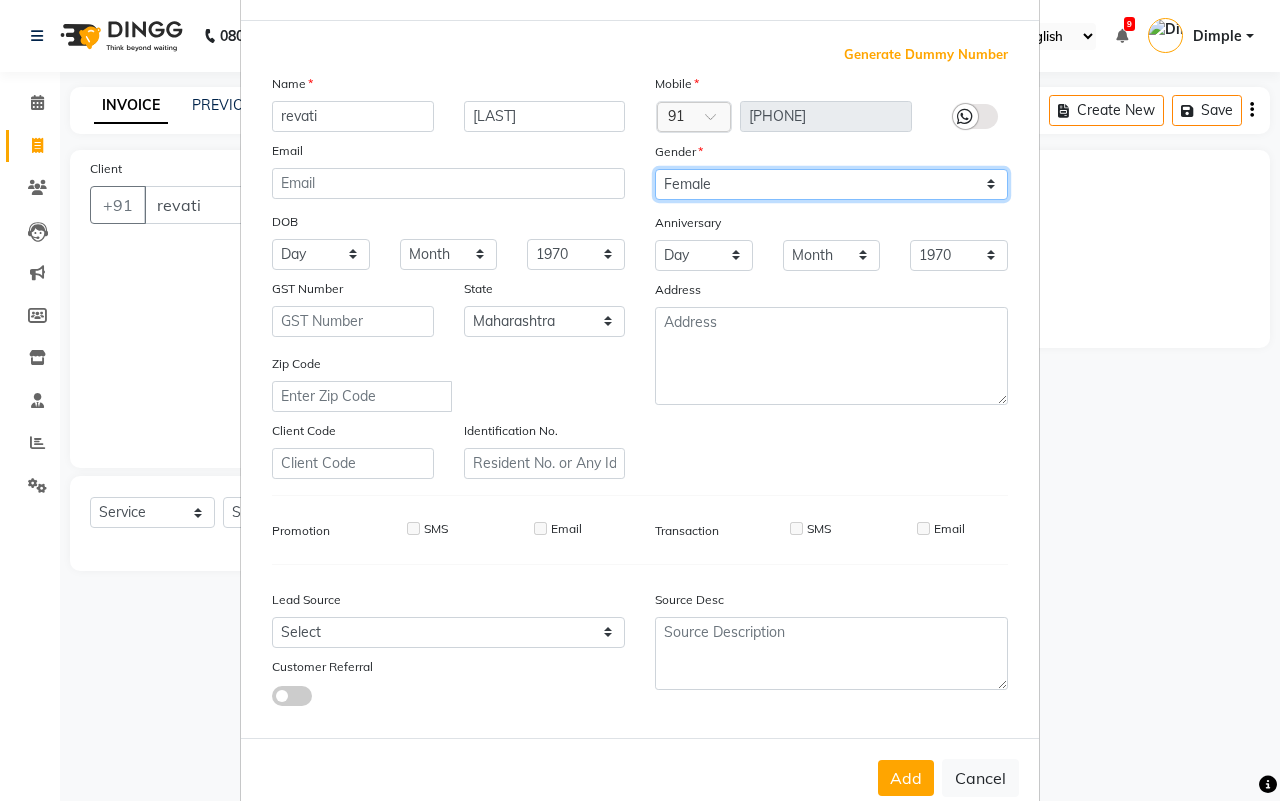 scroll, scrollTop: 115, scrollLeft: 0, axis: vertical 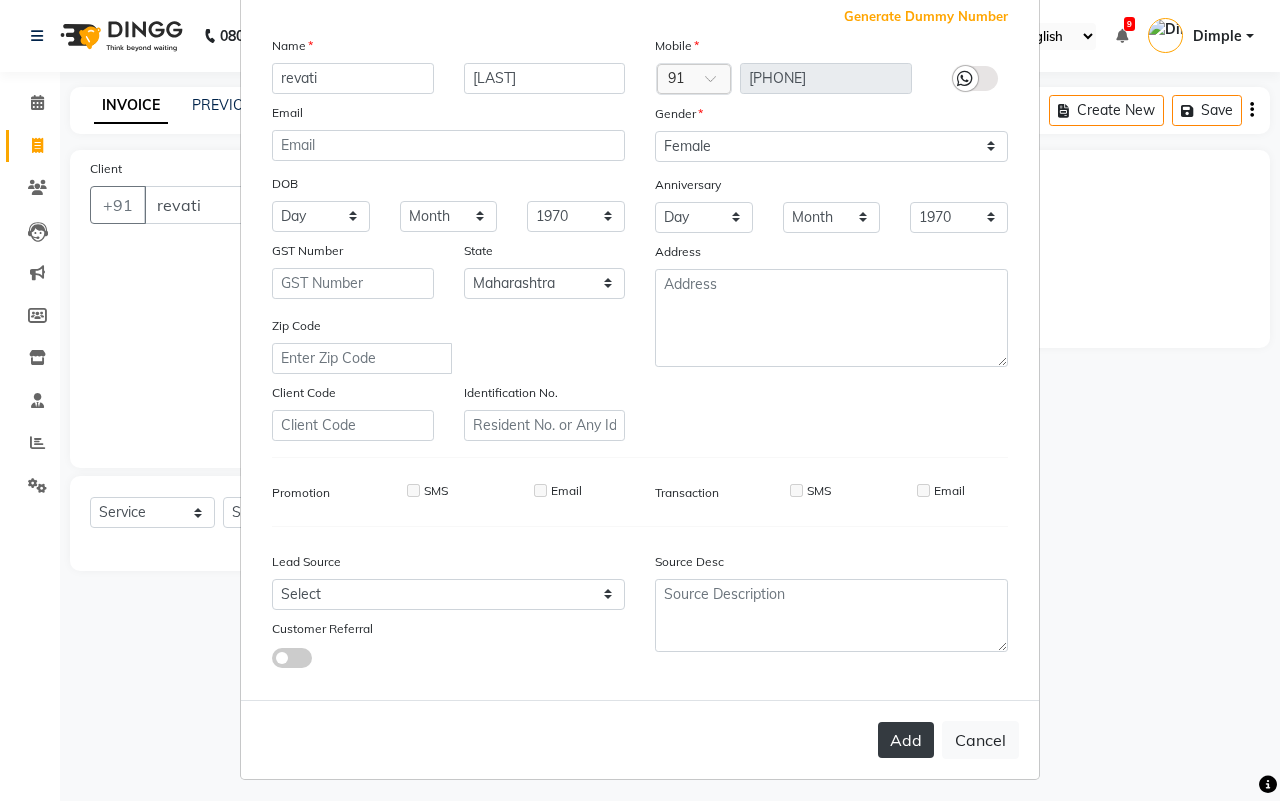 click on "Add" at bounding box center (906, 740) 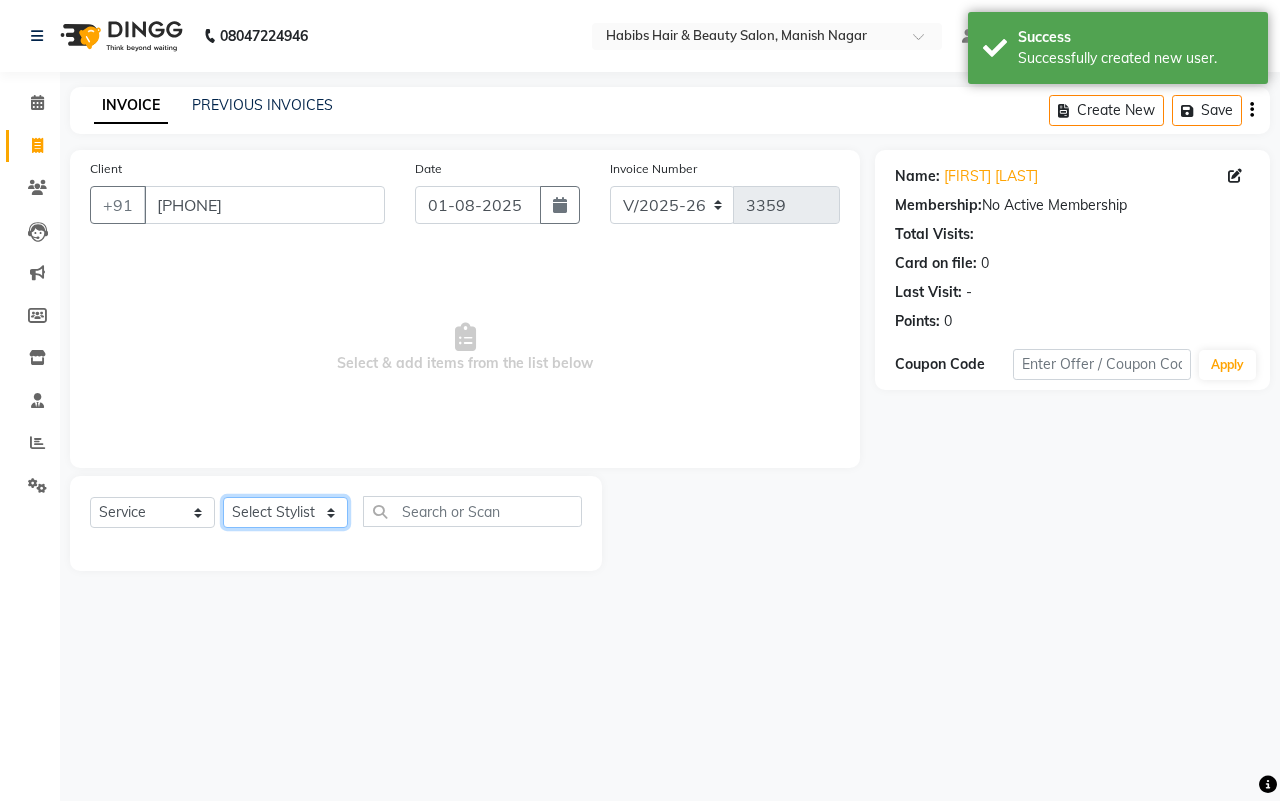 click on "Select Stylist[FIRST] [FIRST] [FIRST] [FIRST] [FIRST] [FIRST] [FIRST] [FIRST] [FIRST] [FIRST]" 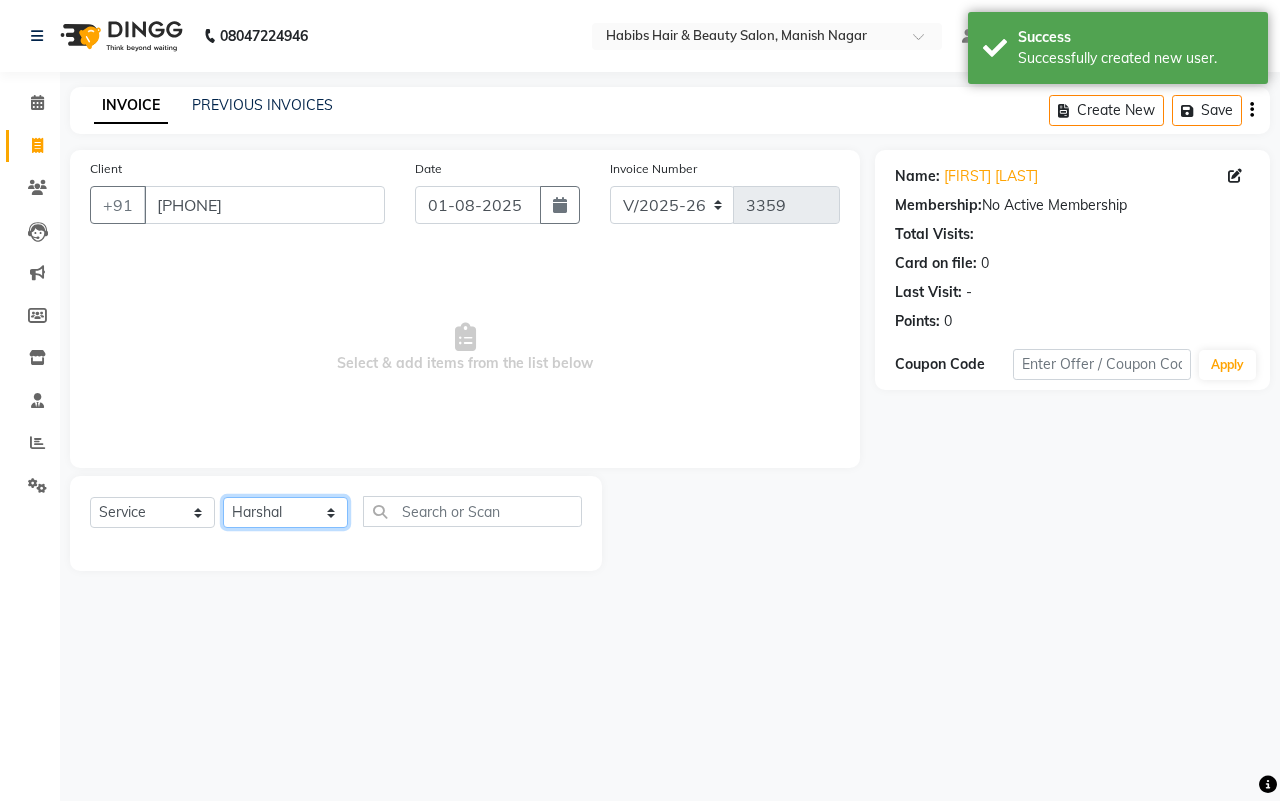 click on "Select Stylist[FIRST] [FIRST] [FIRST] [FIRST] [FIRST] [FIRST] [FIRST] [FIRST] [FIRST] [FIRST]" 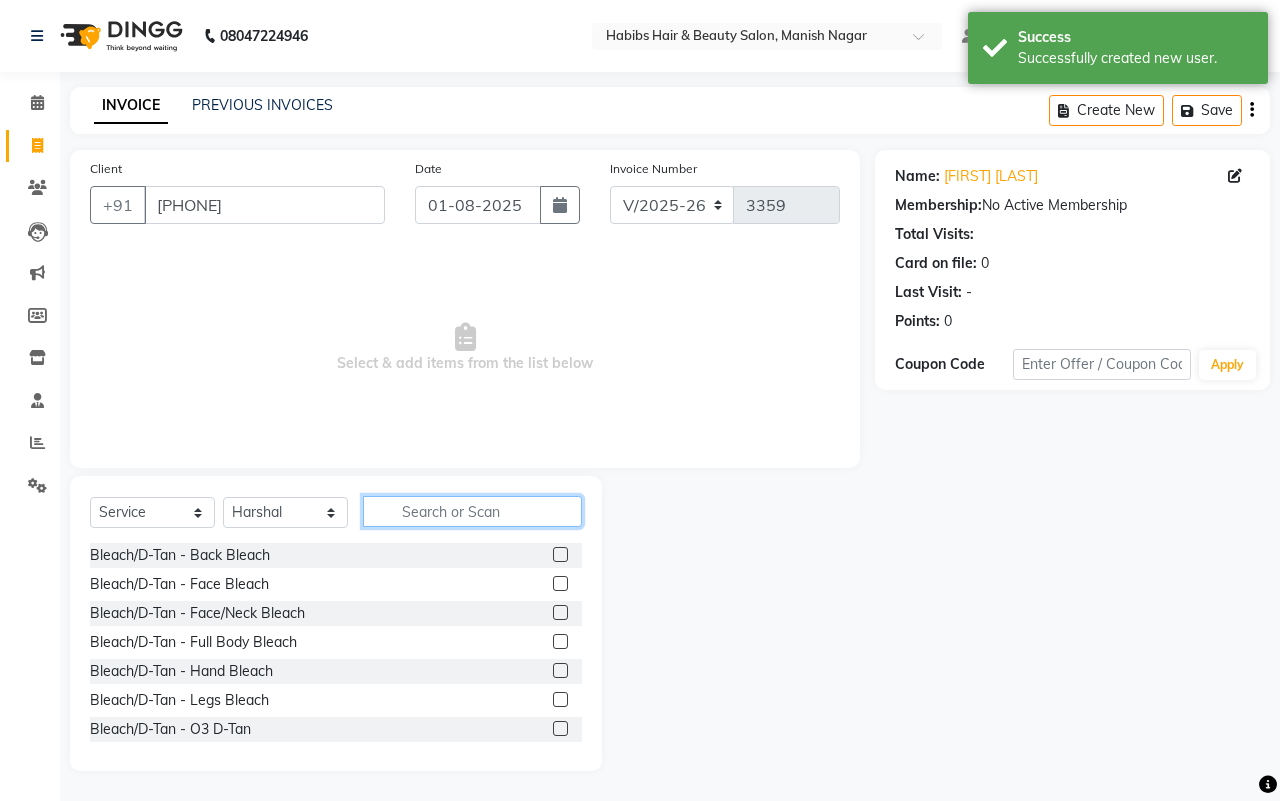 click 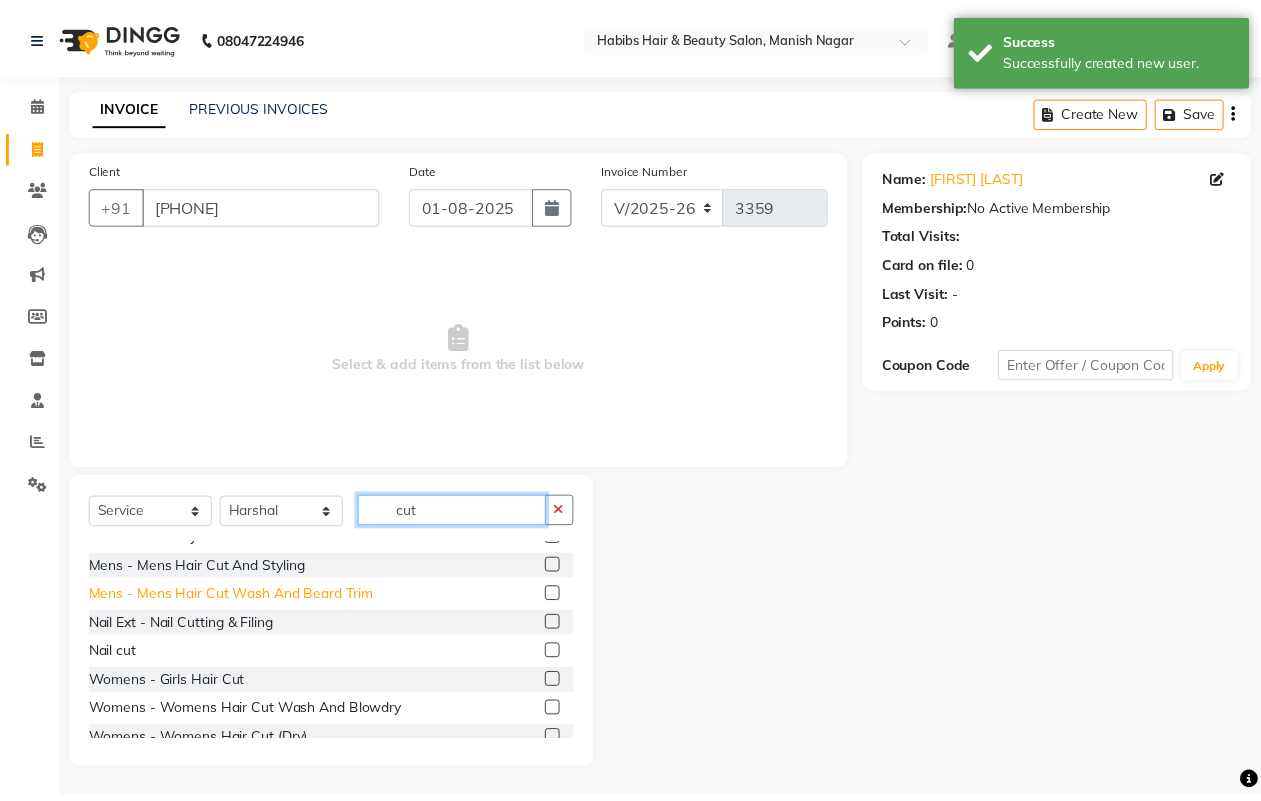 scroll, scrollTop: 90, scrollLeft: 0, axis: vertical 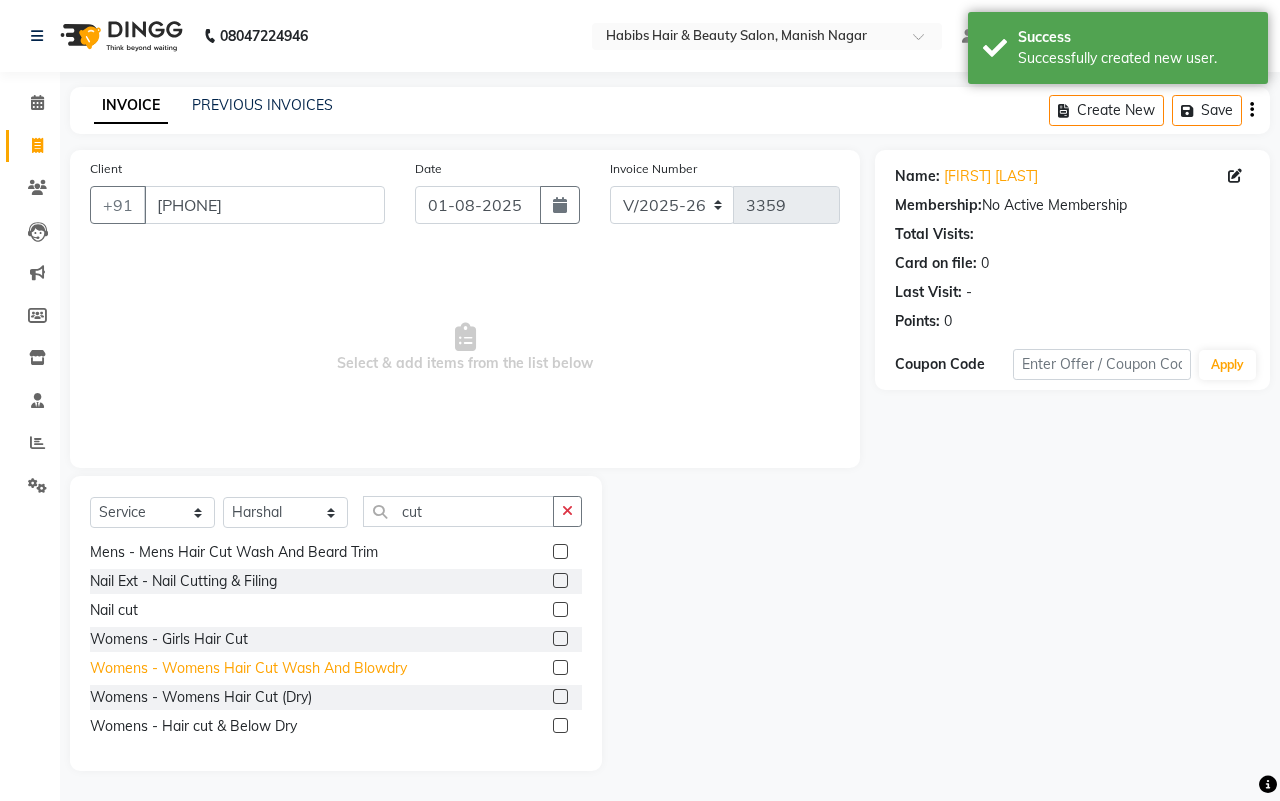 click on "Womens - Womens  Hair Cut Wash And Blowdry" 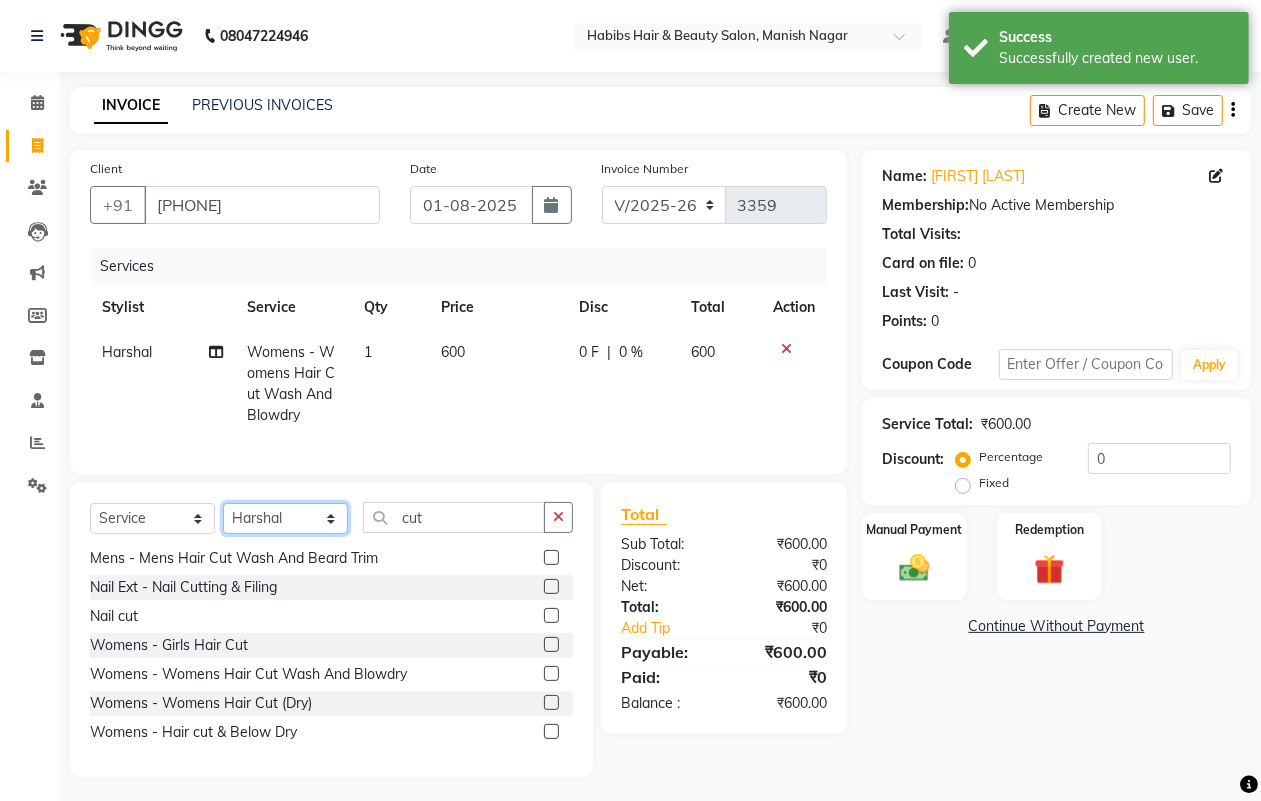 click on "Select Stylist[FIRST] [FIRST] [FIRST] [FIRST] [FIRST] [FIRST] [FIRST] [FIRST] [FIRST] [FIRST]" 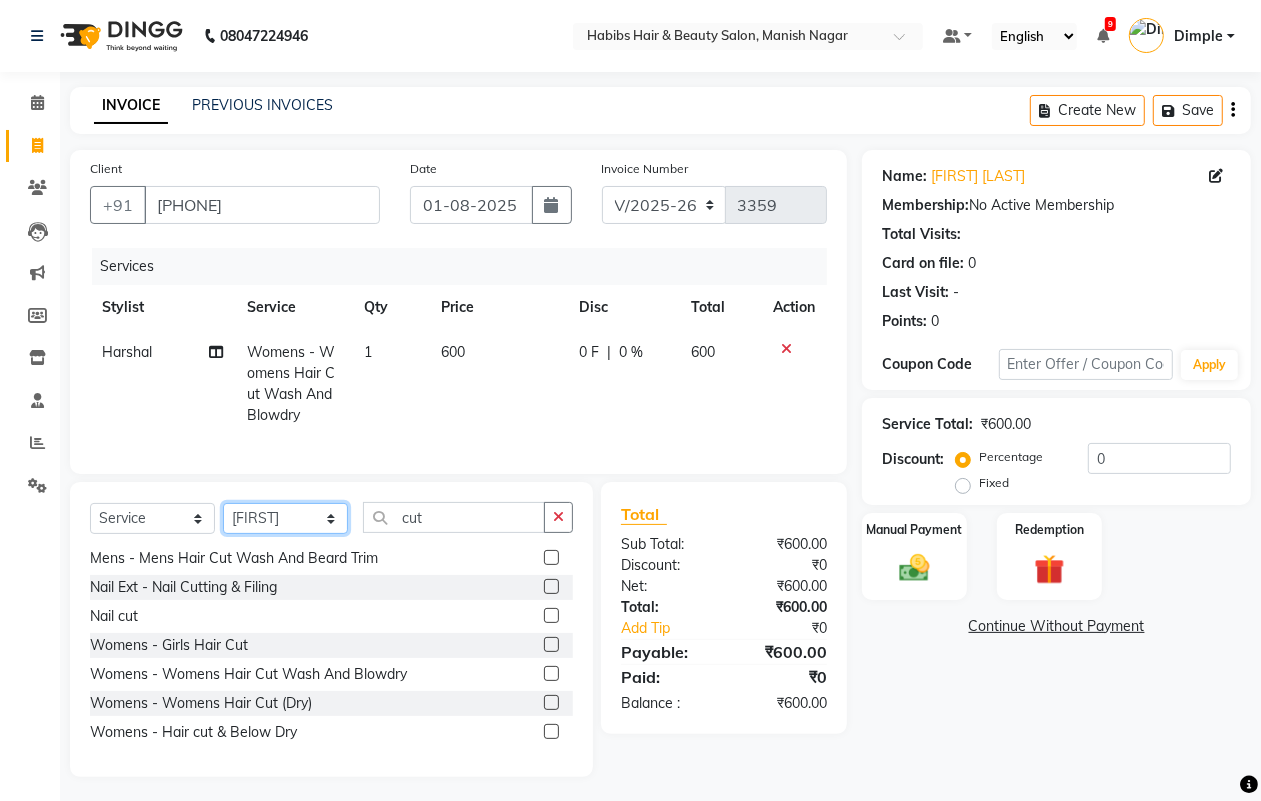 click on "Select Stylist[FIRST] [FIRST] [FIRST] [FIRST] [FIRST] [FIRST] [FIRST] [FIRST] [FIRST] [FIRST]" 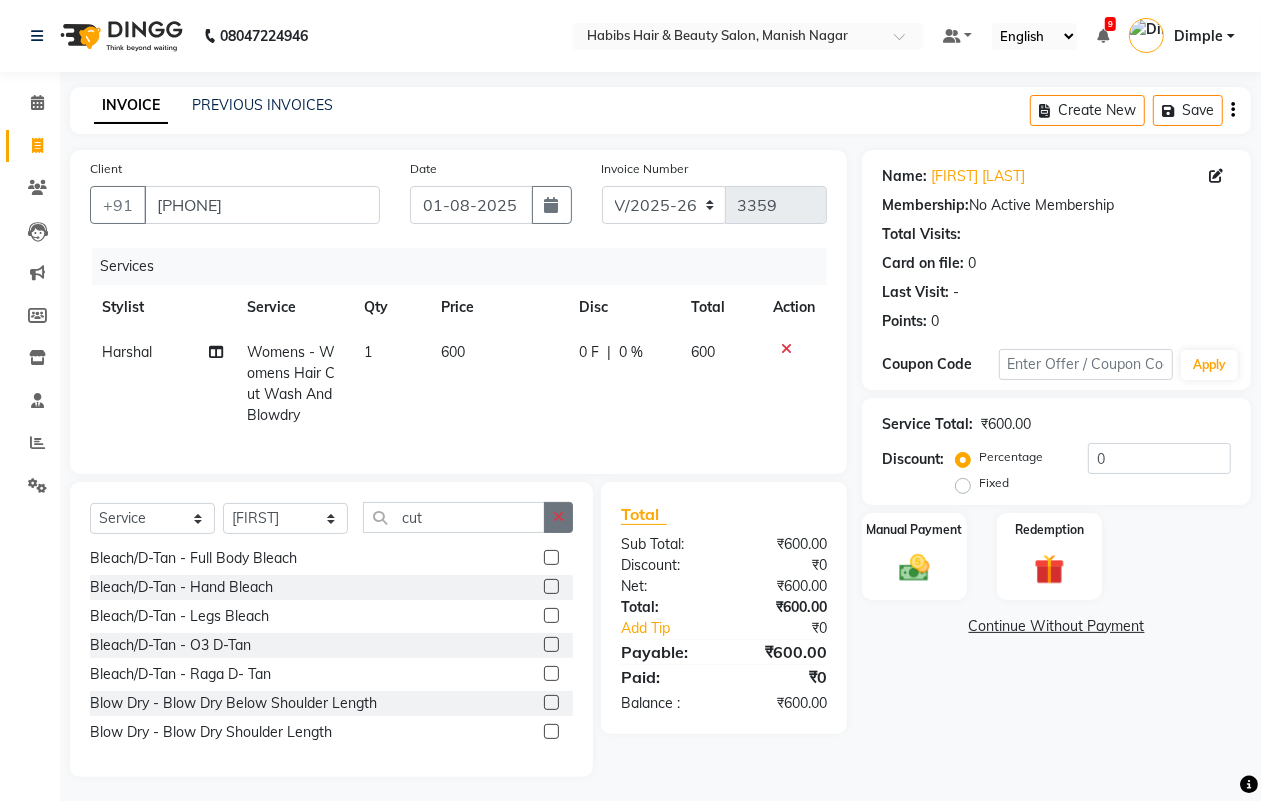 click 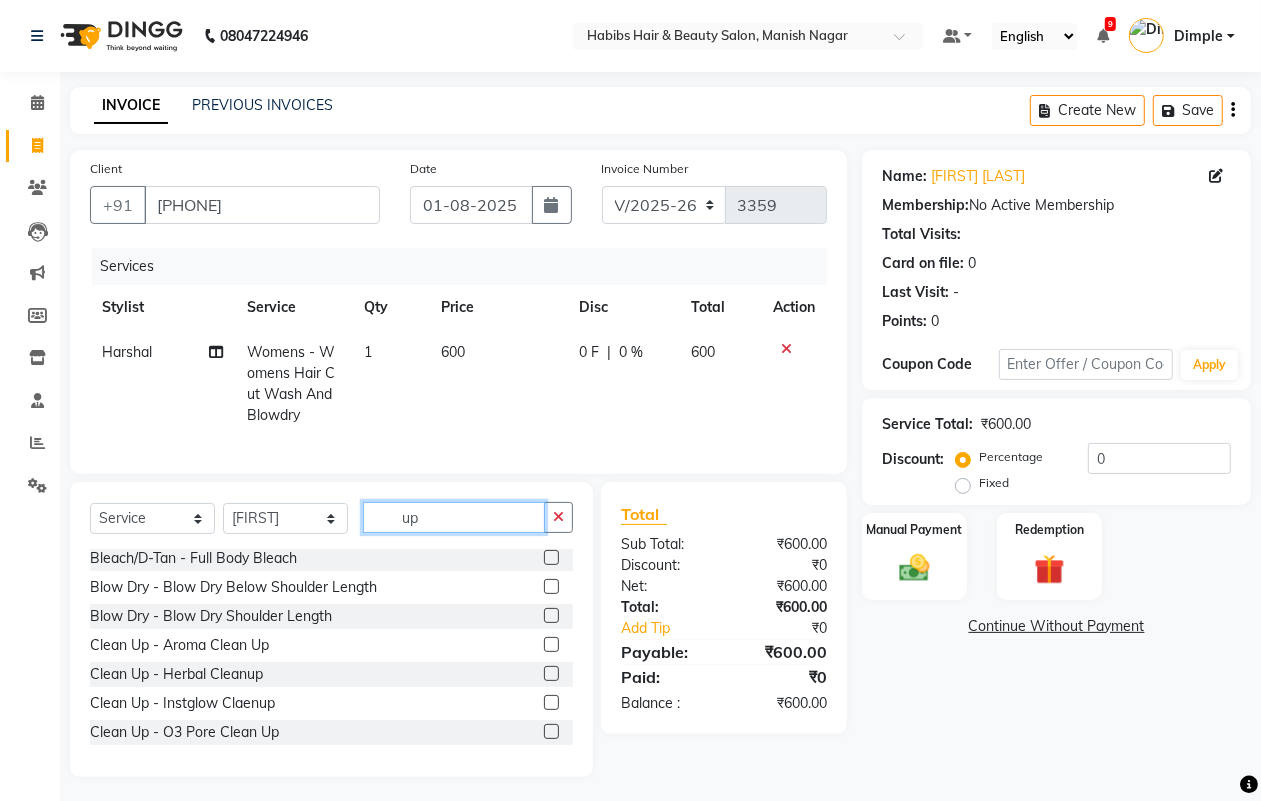 scroll, scrollTop: 0, scrollLeft: 0, axis: both 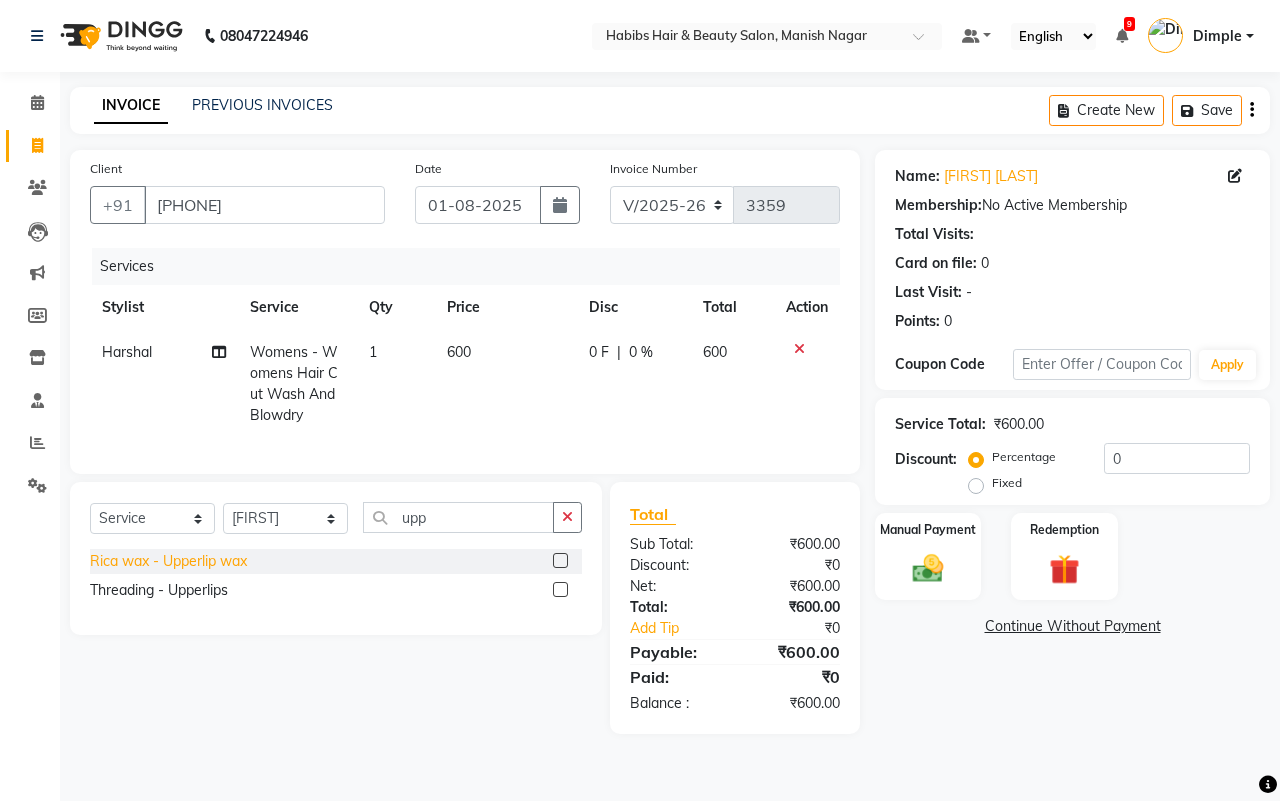 click on "Rica wax - Upperlip wax" 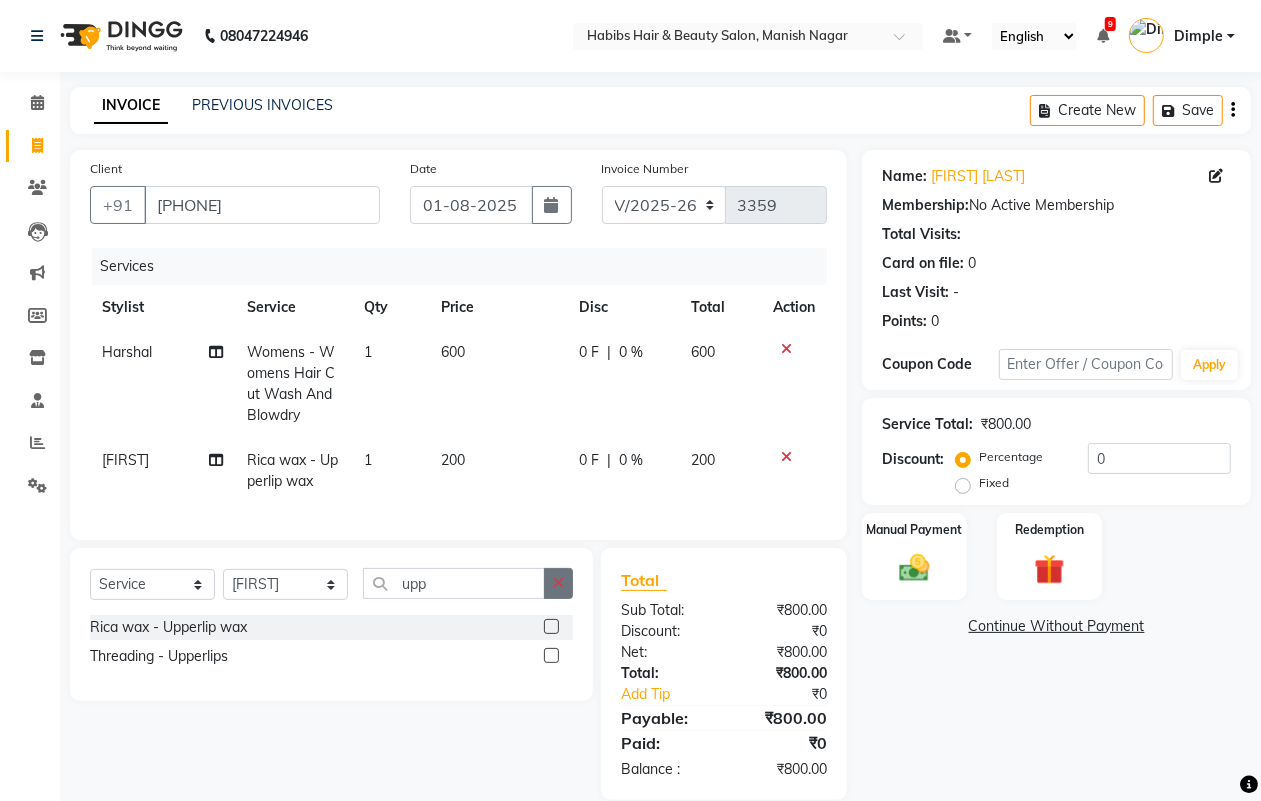click 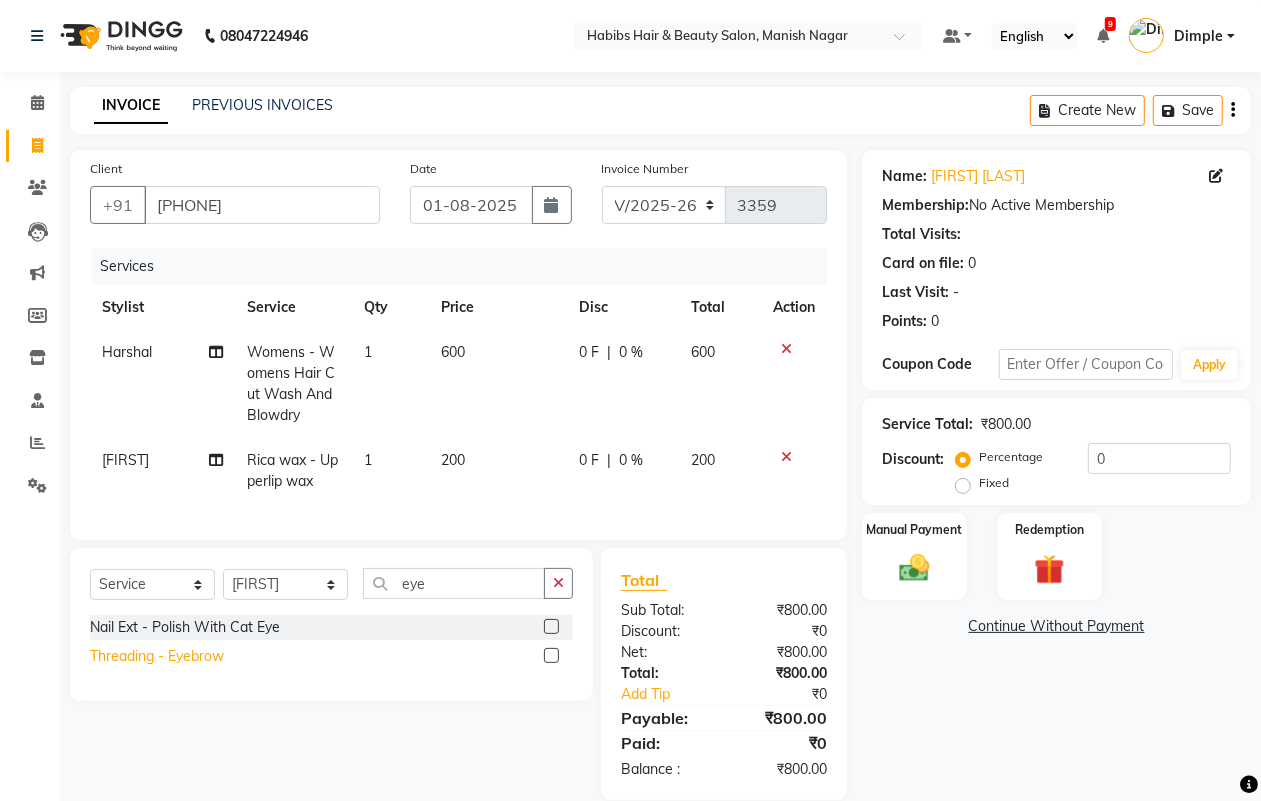 click on "Threading - Eyebrow" 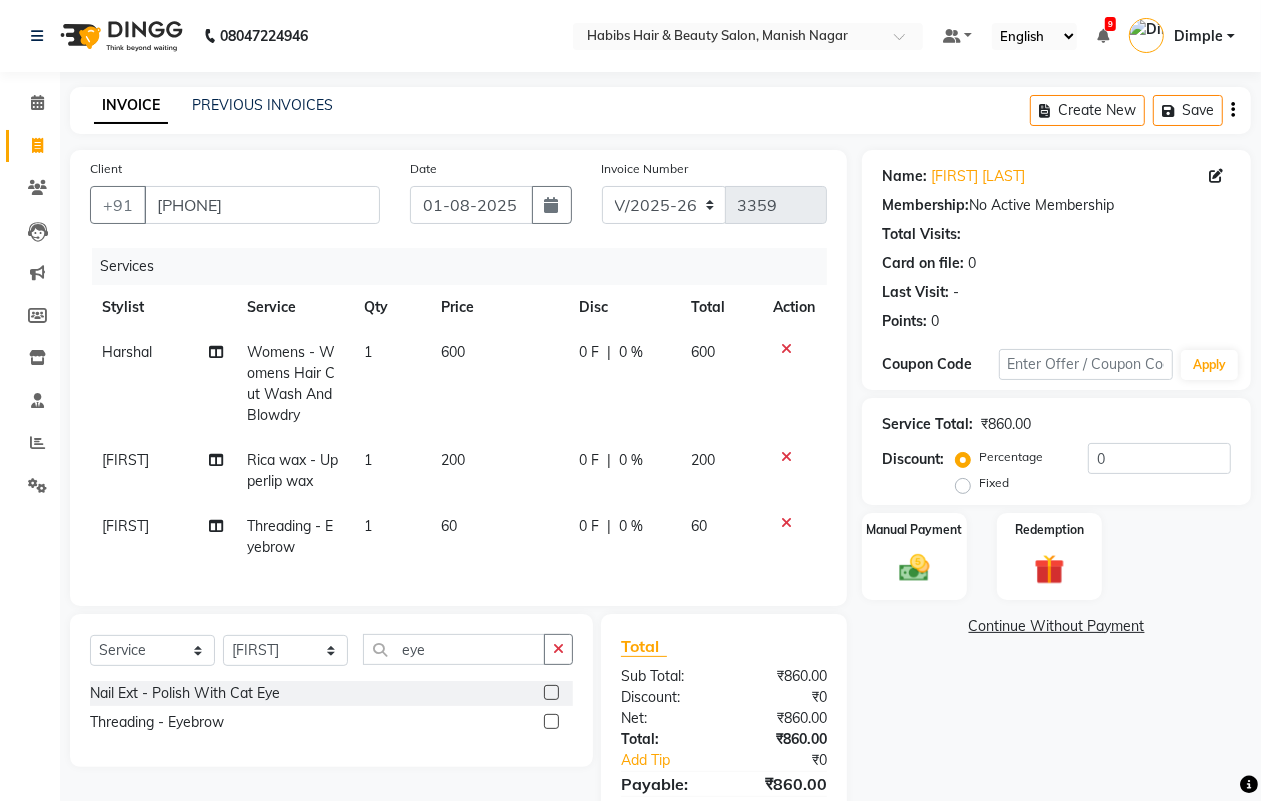 drag, startPoint x: 457, startPoint y: 490, endPoint x: 475, endPoint y: 473, distance: 24.758837 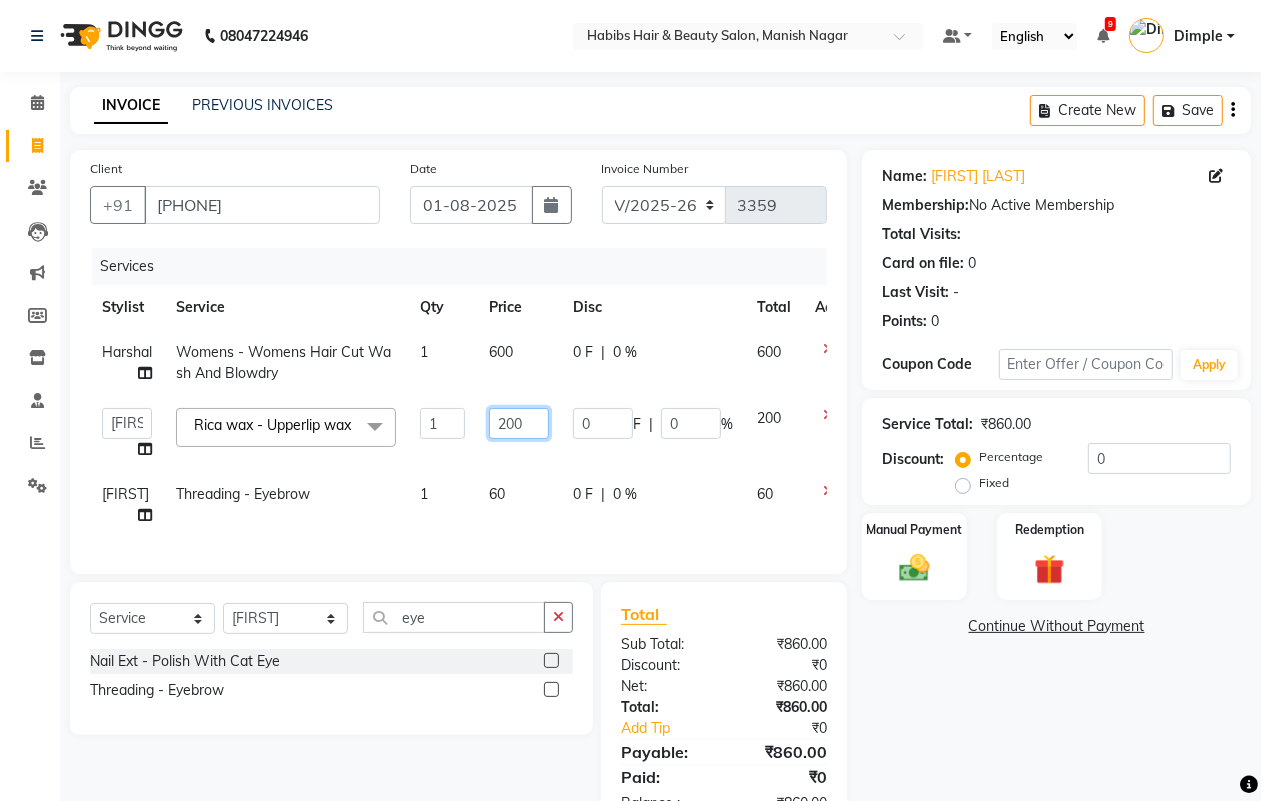 click on "200" 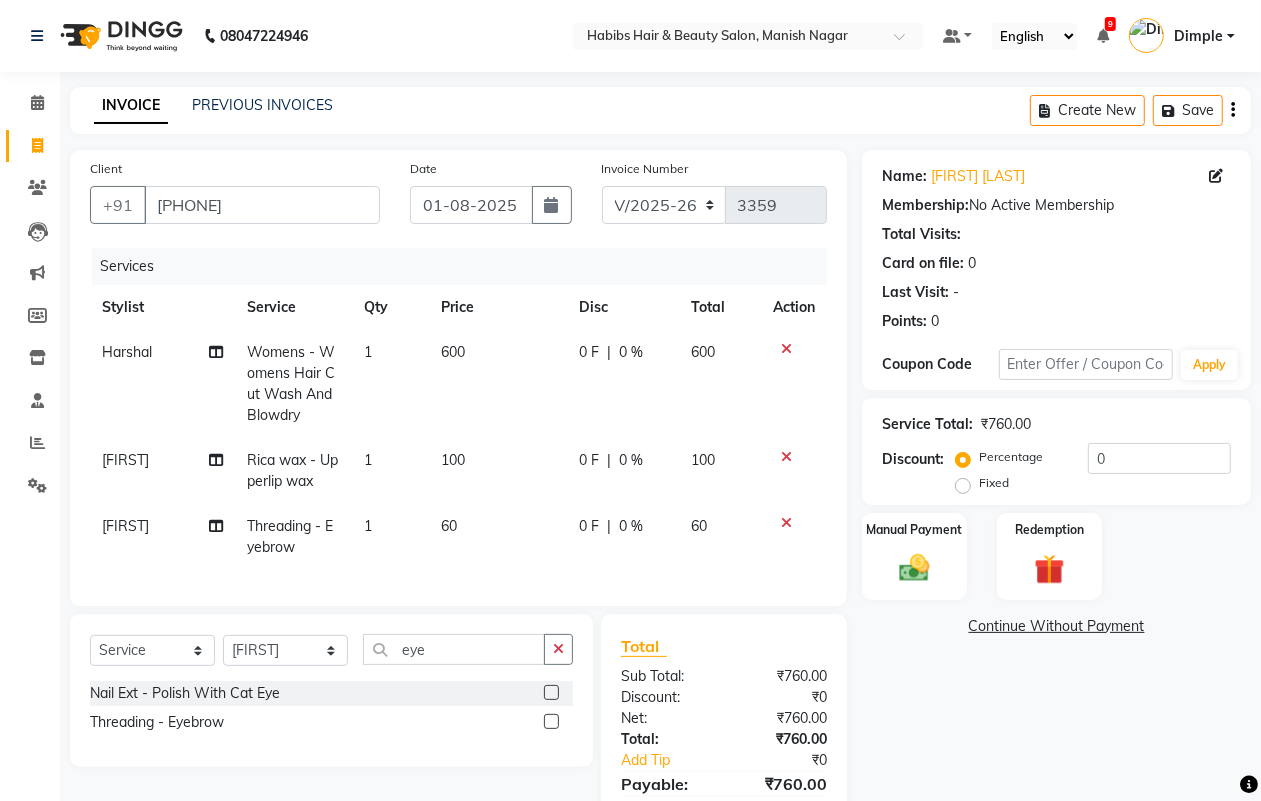 click on "600" 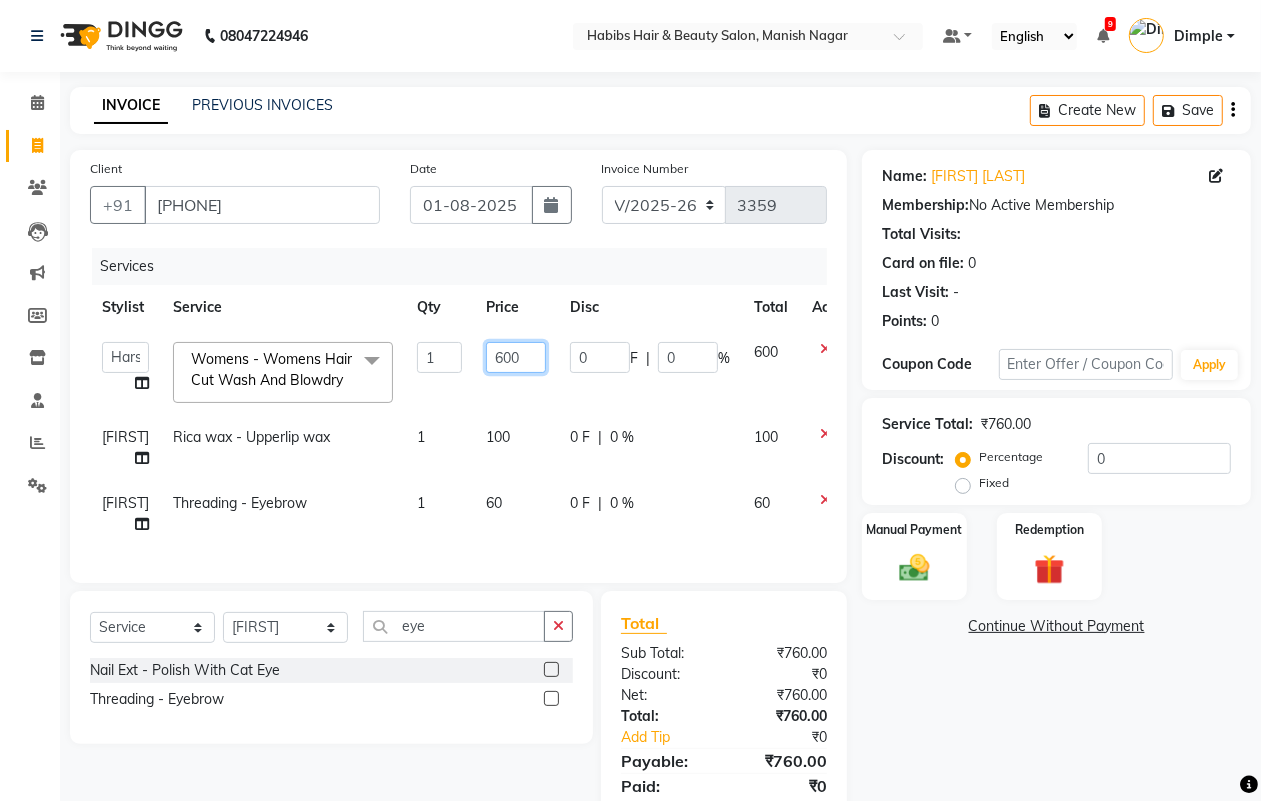 click on "600" 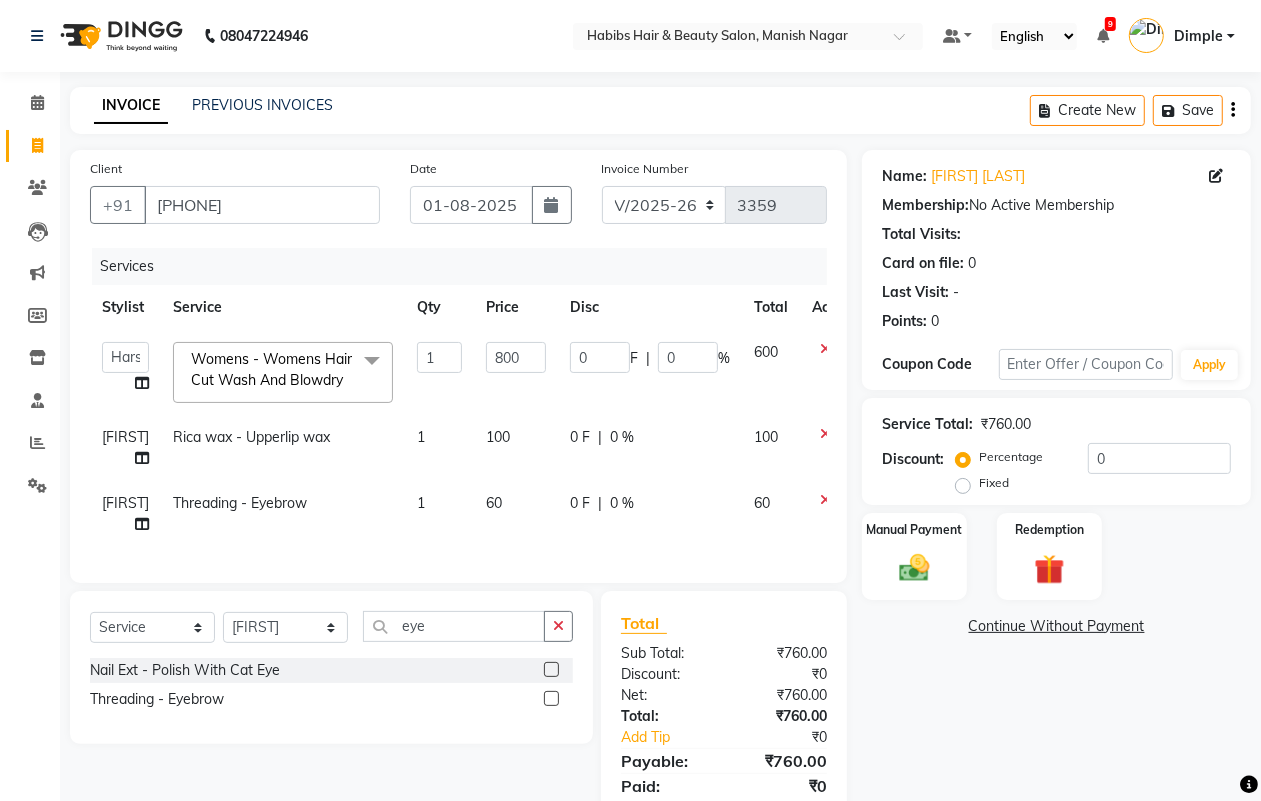 click on "Name: [FIRST] [LAST] Membership:  No Active Membership  Total Visits:   Card on file:  0 Last Visit:   - Points:   0  Coupon Code Apply Service Total:  ₹760.00  Discount:  Percentage   Fixed  0 Manual Payment Redemption  Continue Without Payment" 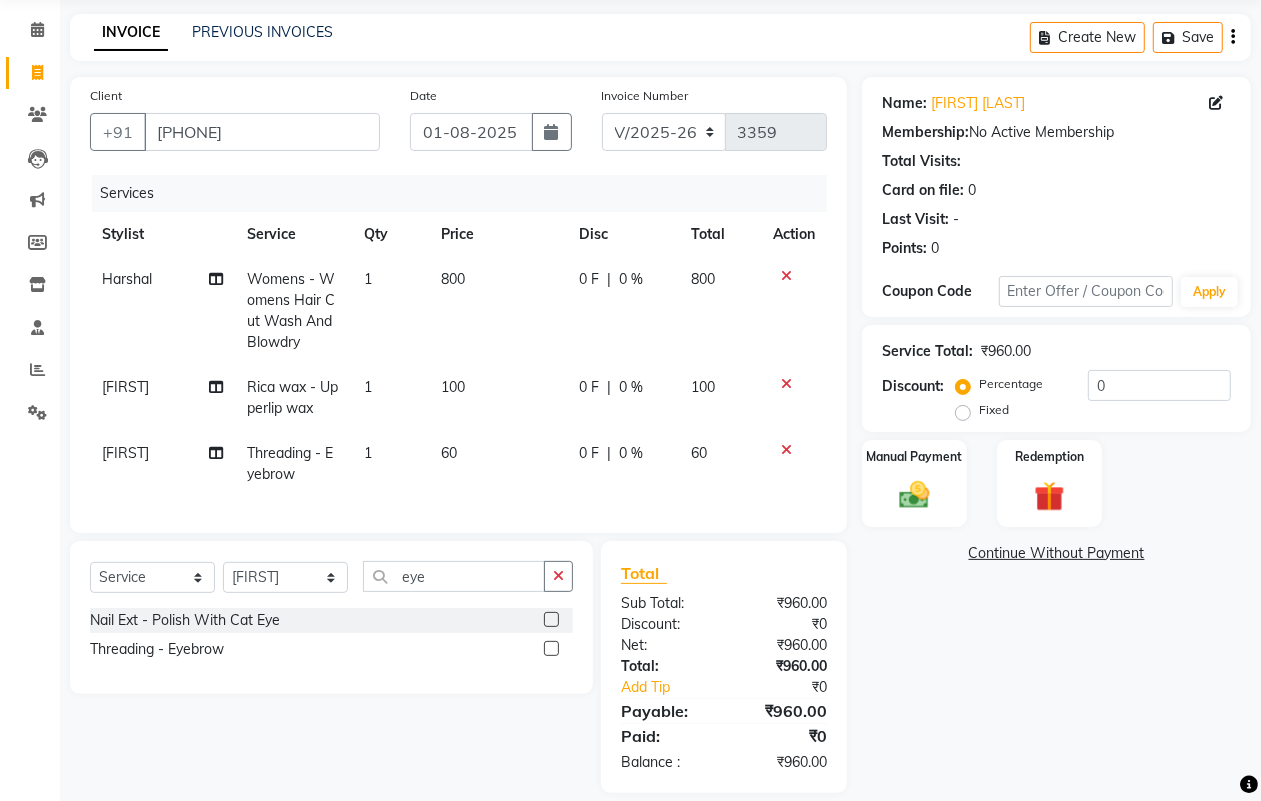scroll, scrollTop: 113, scrollLeft: 0, axis: vertical 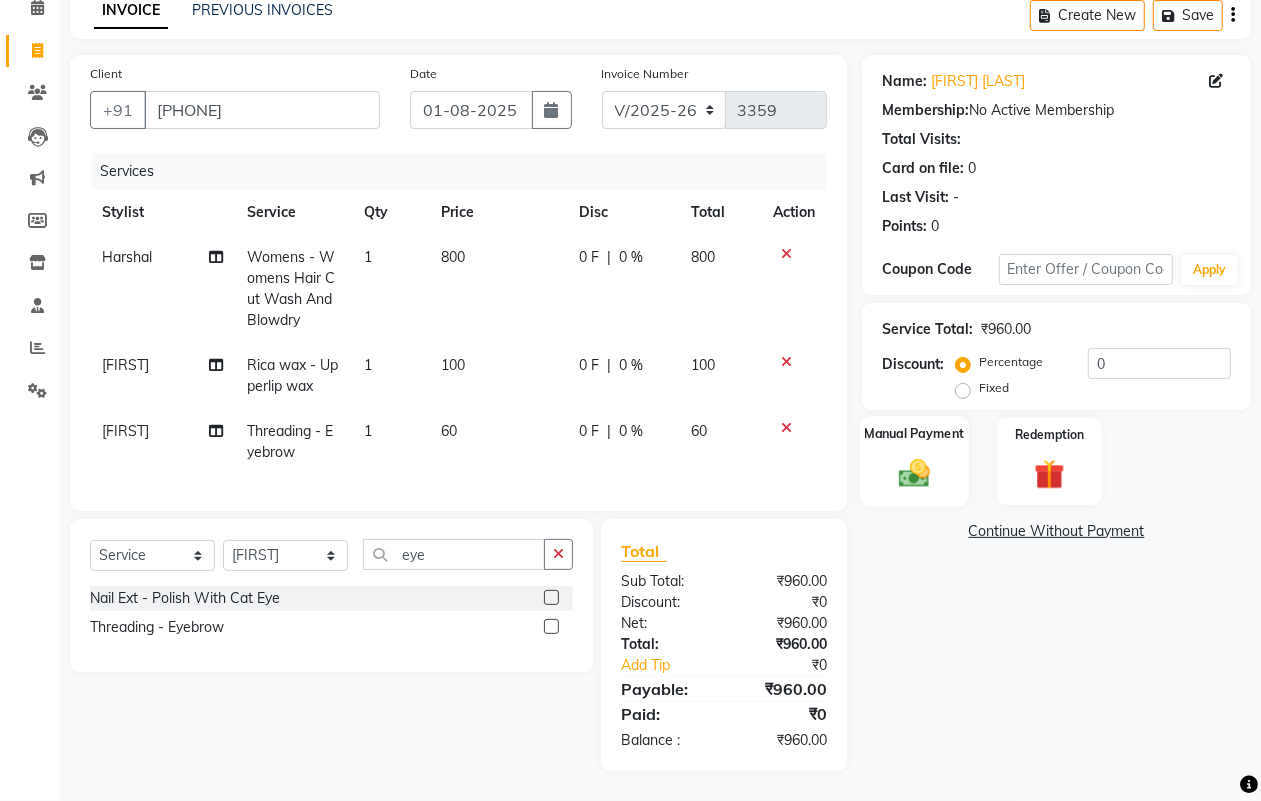 click 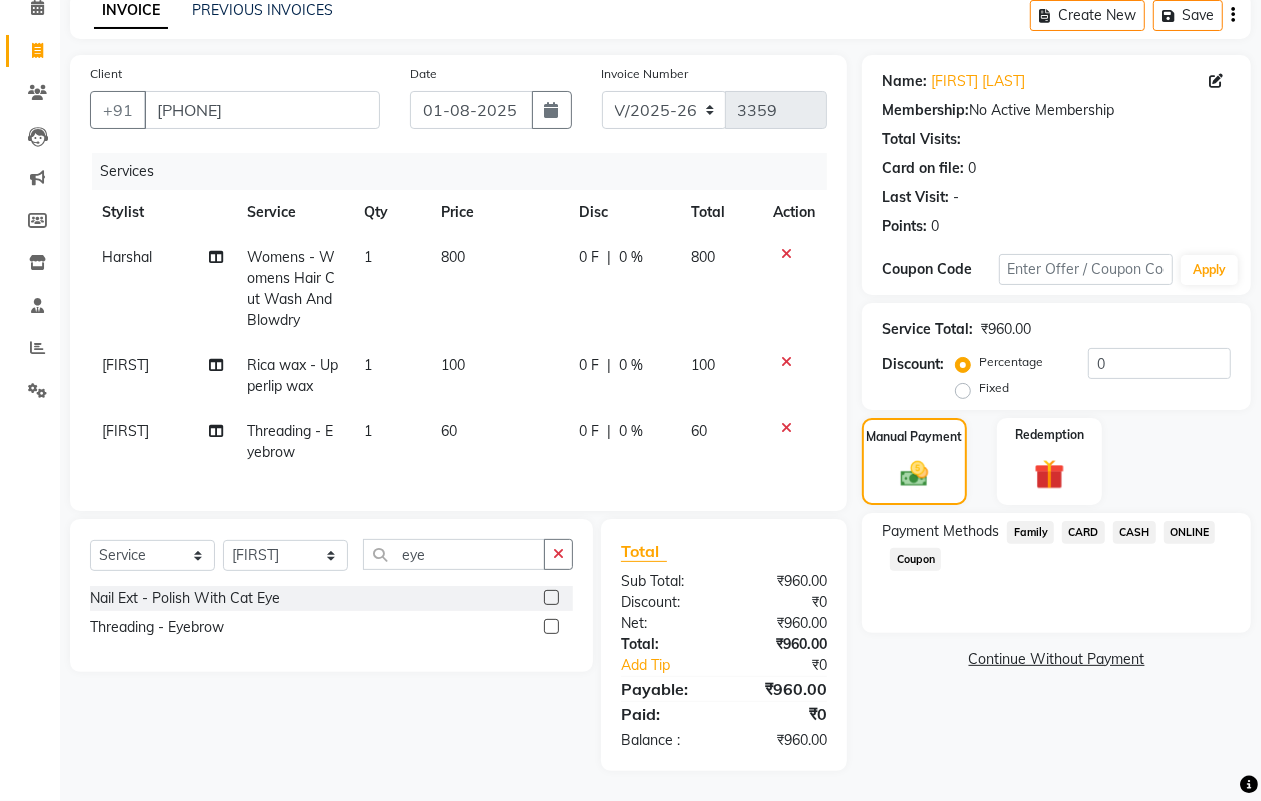 click on "ONLINE" 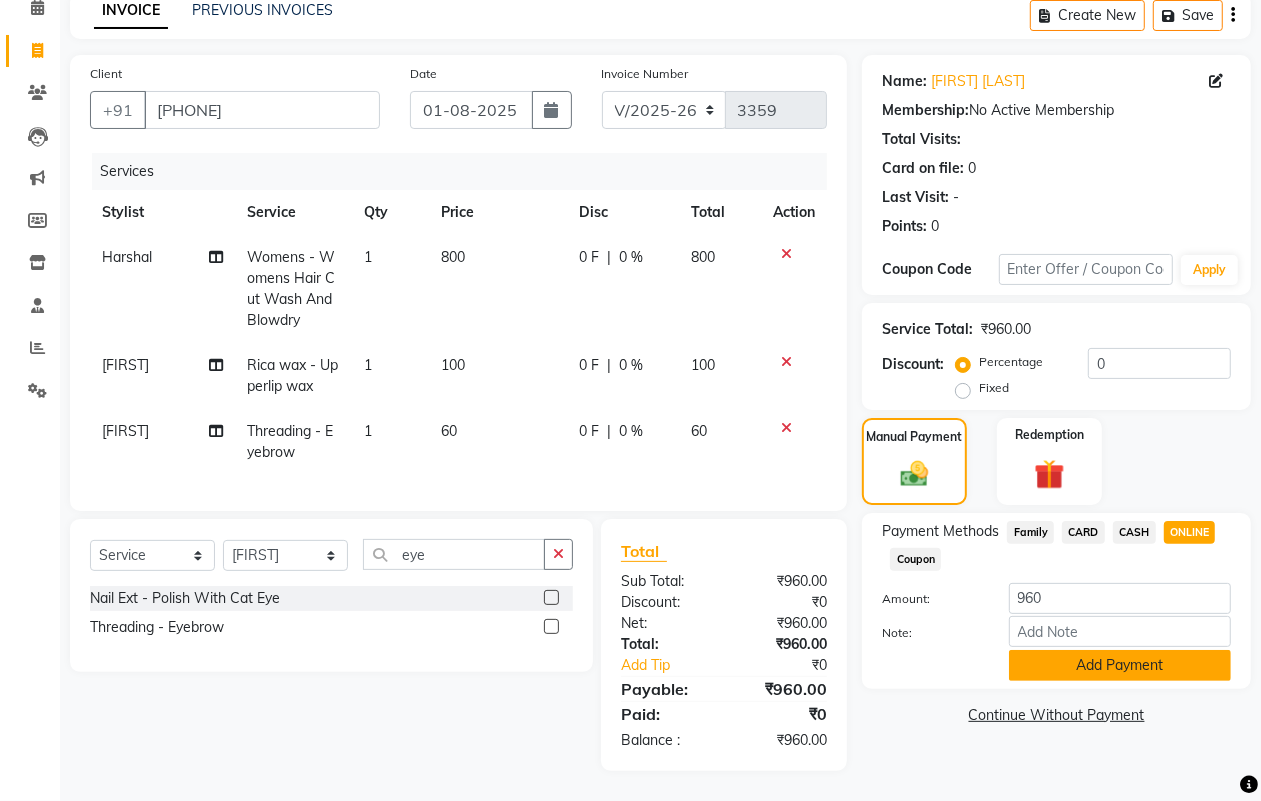click on "Add Payment" 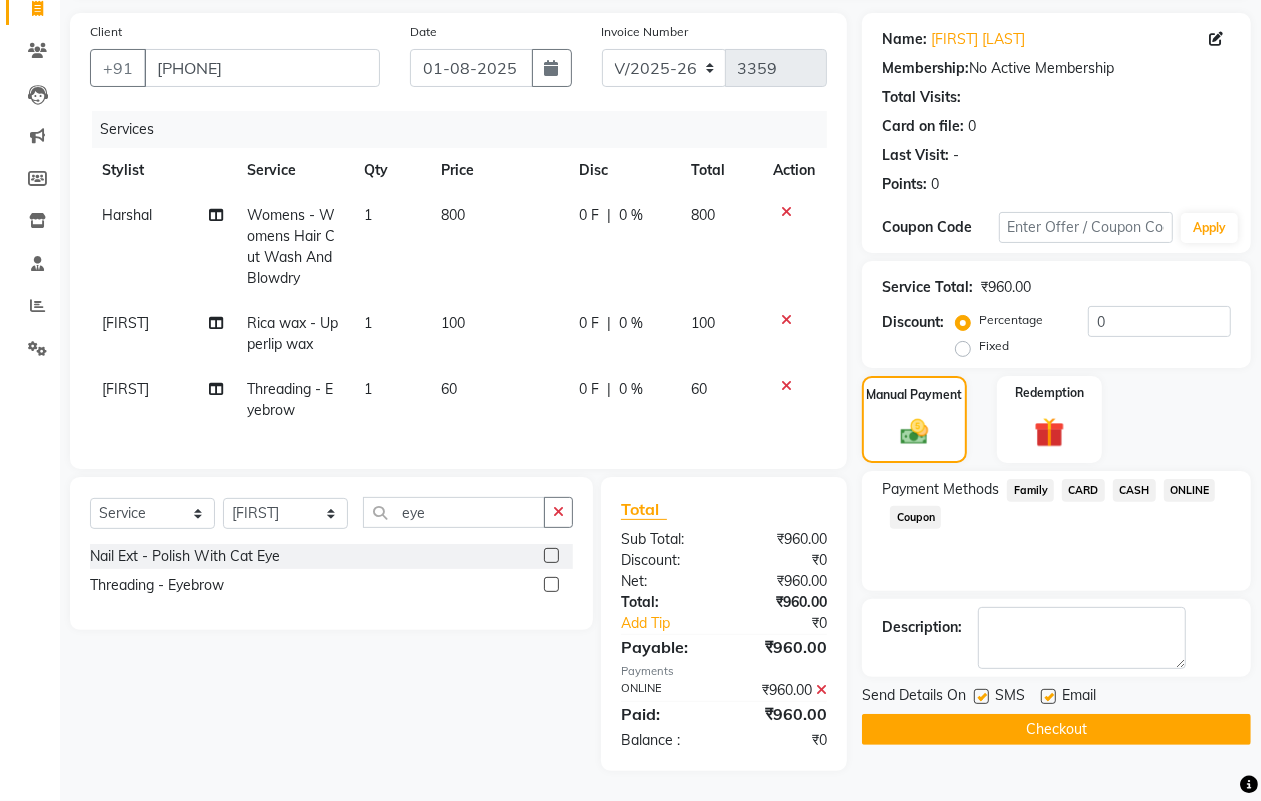 scroll, scrollTop: 155, scrollLeft: 0, axis: vertical 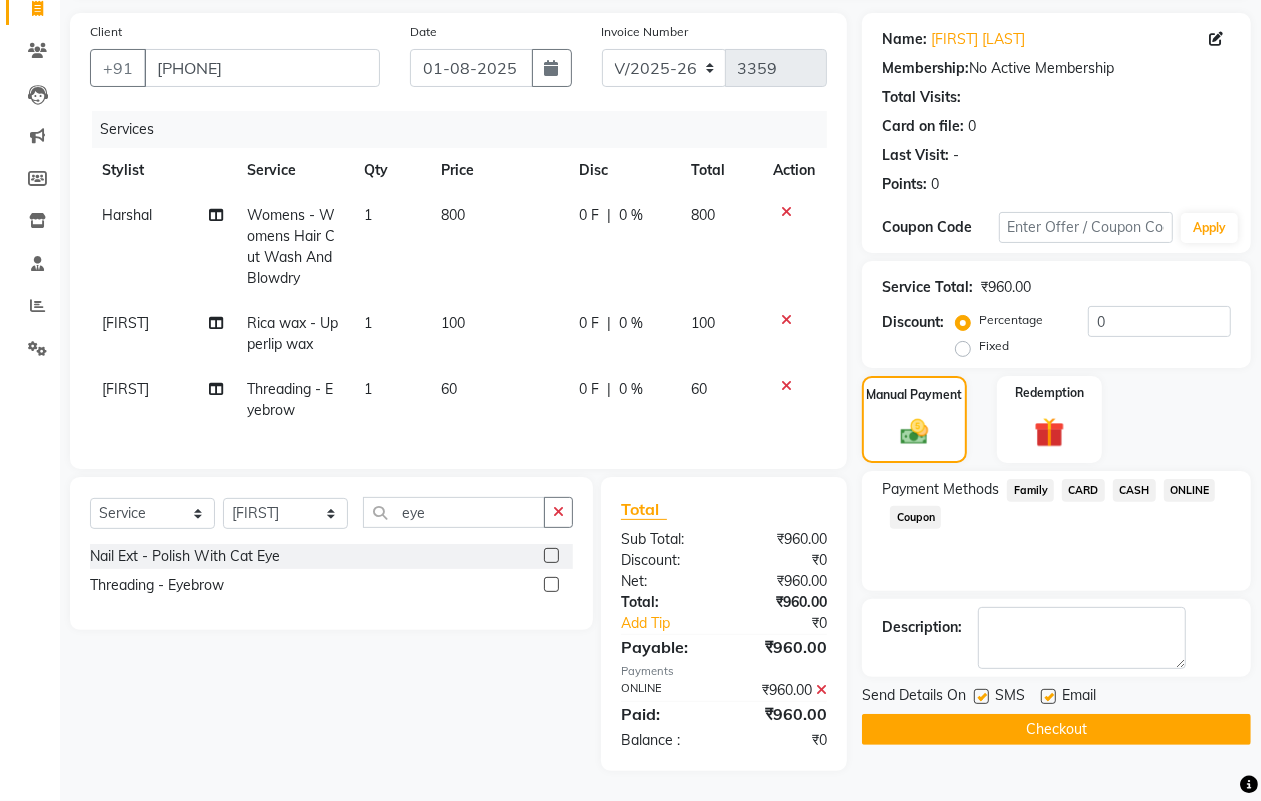 click on "Checkout" 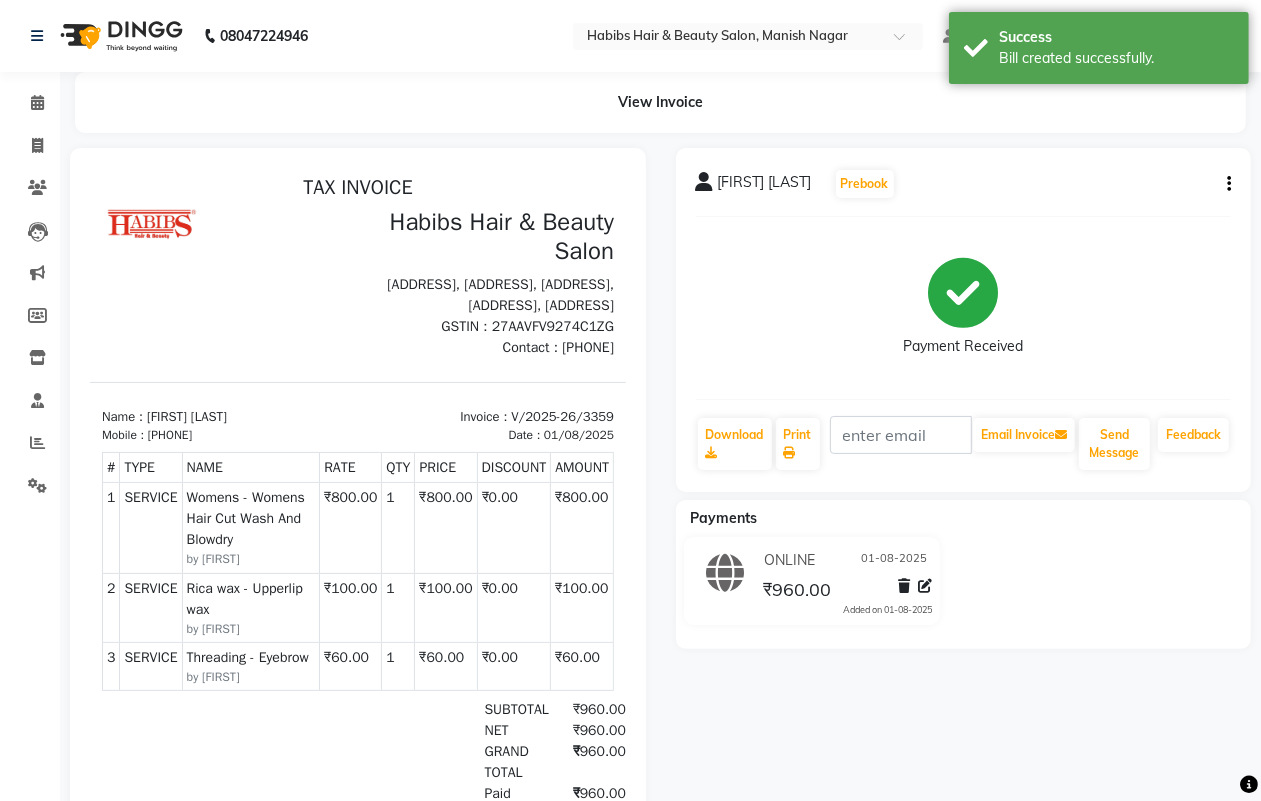 scroll, scrollTop: 0, scrollLeft: 0, axis: both 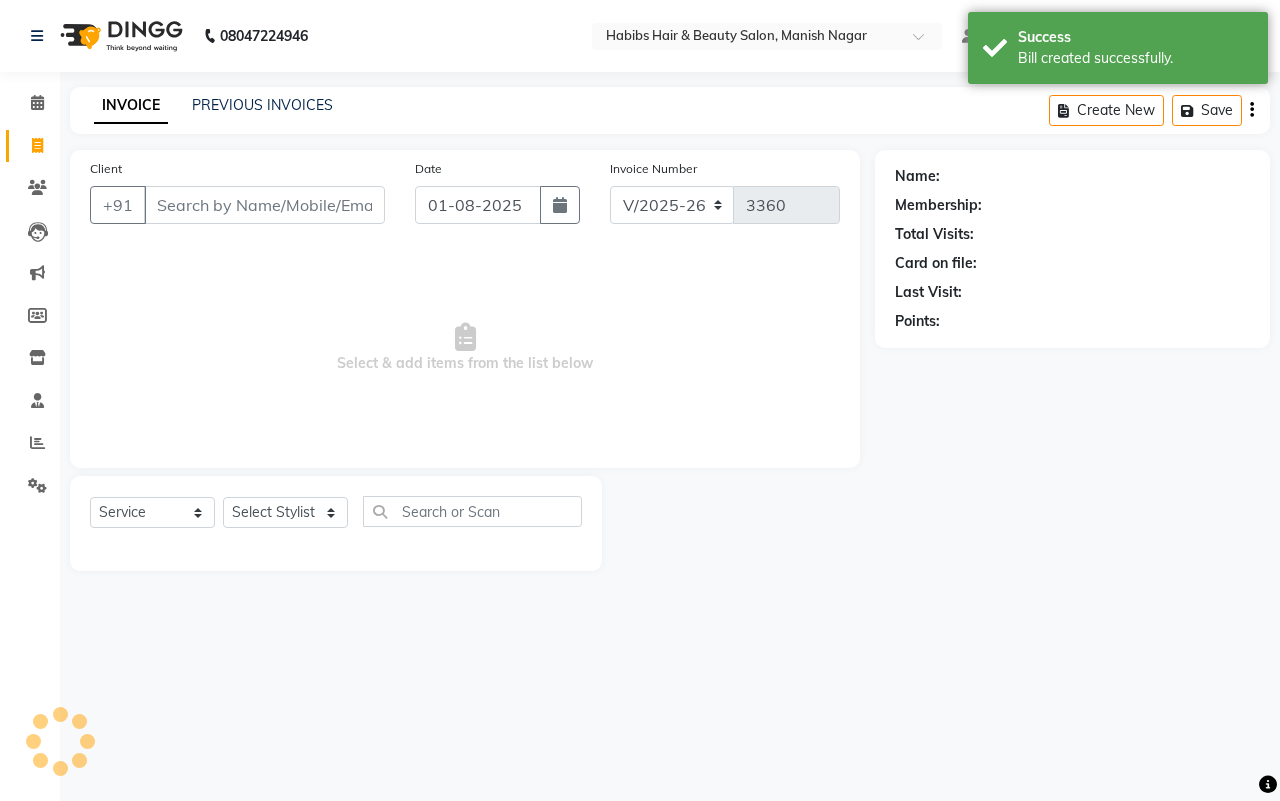 click on "Client" at bounding box center [264, 205] 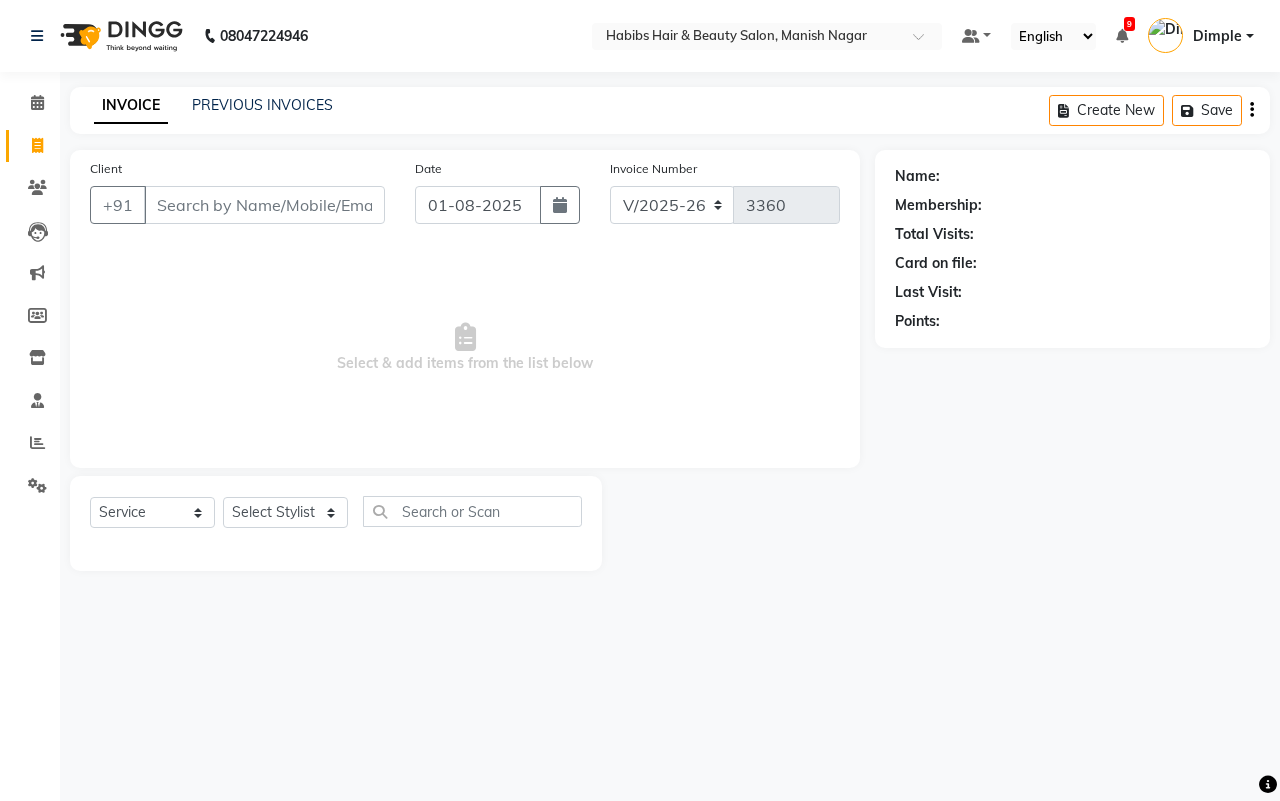 click on "Client" at bounding box center (264, 205) 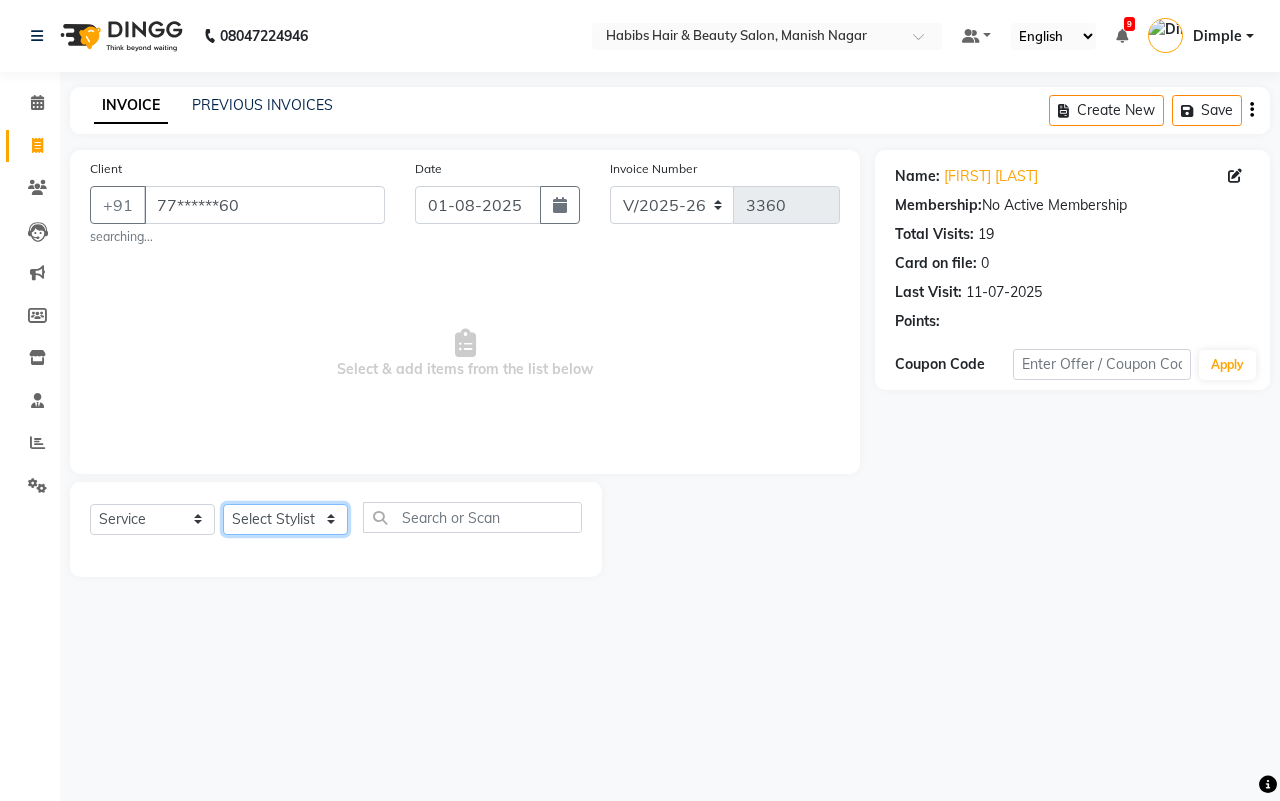 click on "Select Stylist[FIRST] [FIRST] [FIRST] [FIRST] [FIRST] [FIRST] [FIRST] [FIRST] [FIRST] [FIRST]" 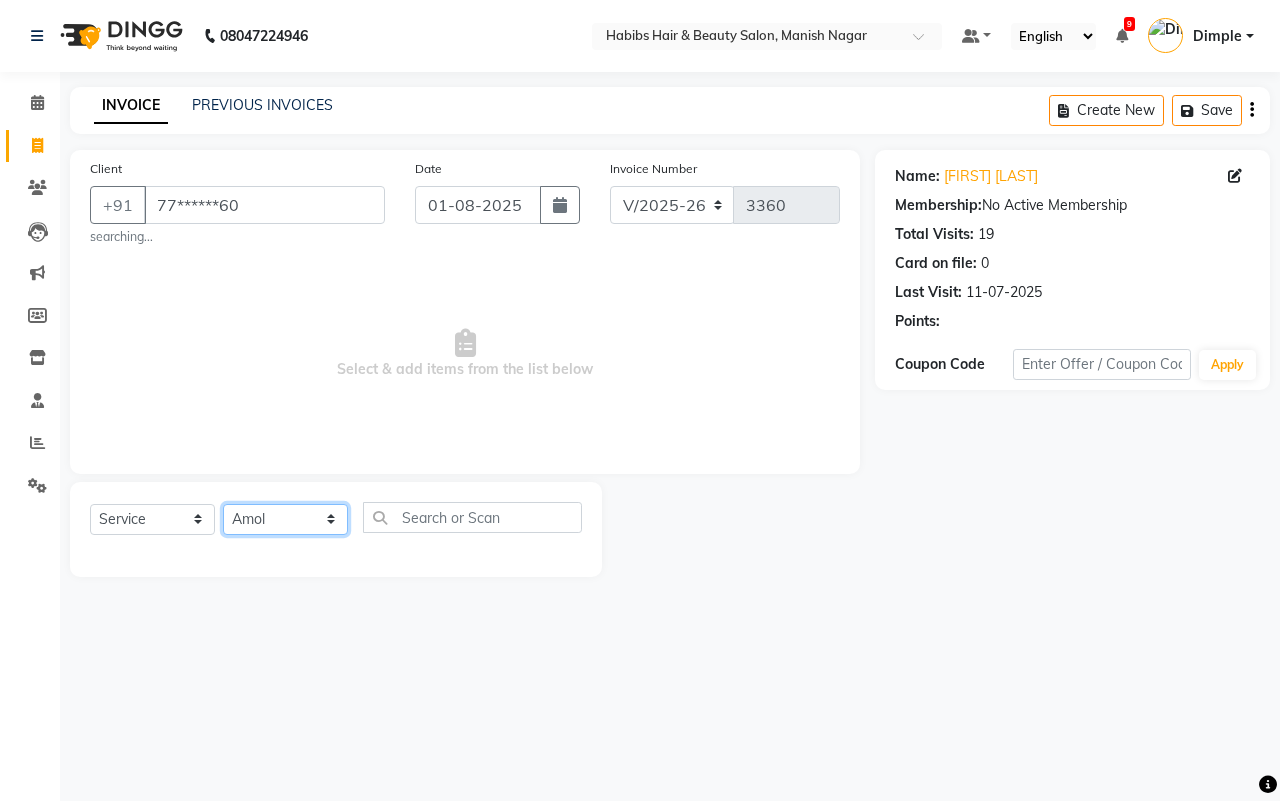 click on "Select Stylist[FIRST] [FIRST] [FIRST] [FIRST] [FIRST] [FIRST] [FIRST] [FIRST] [FIRST] [FIRST]" 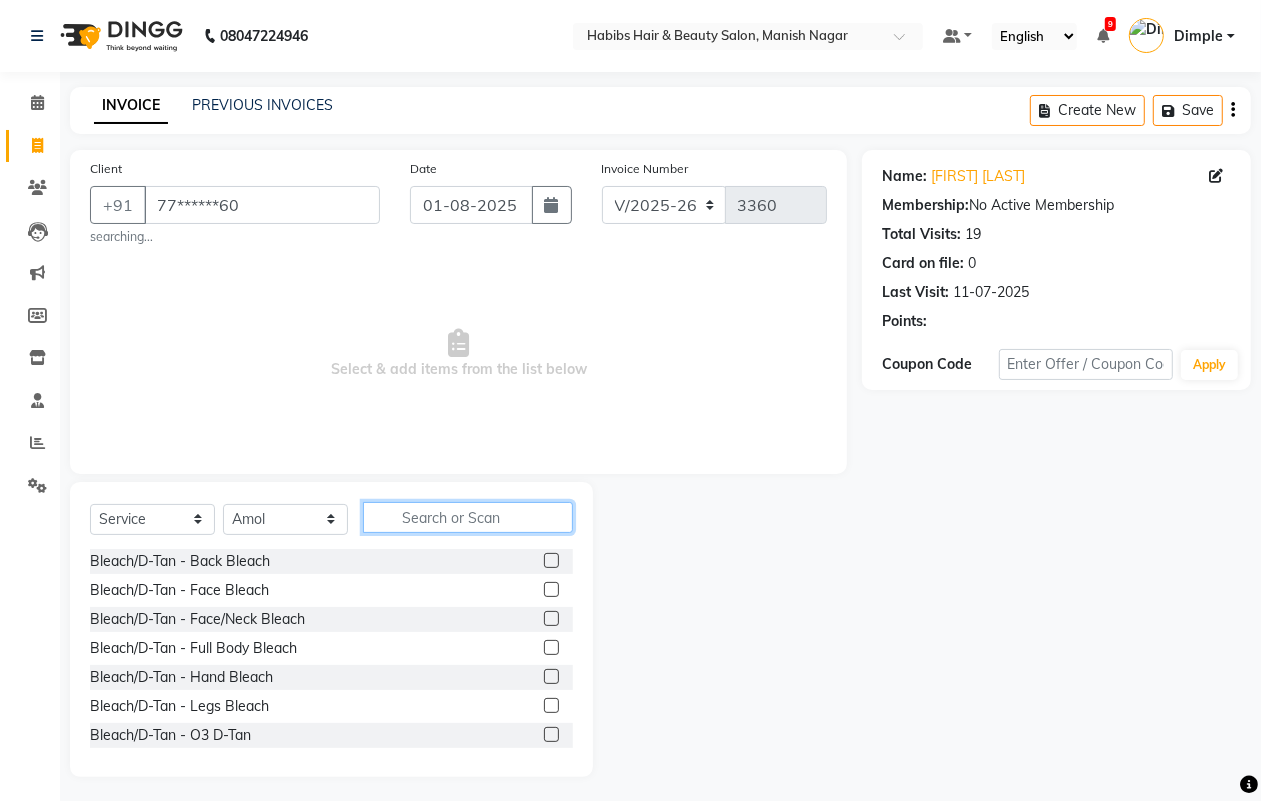 click 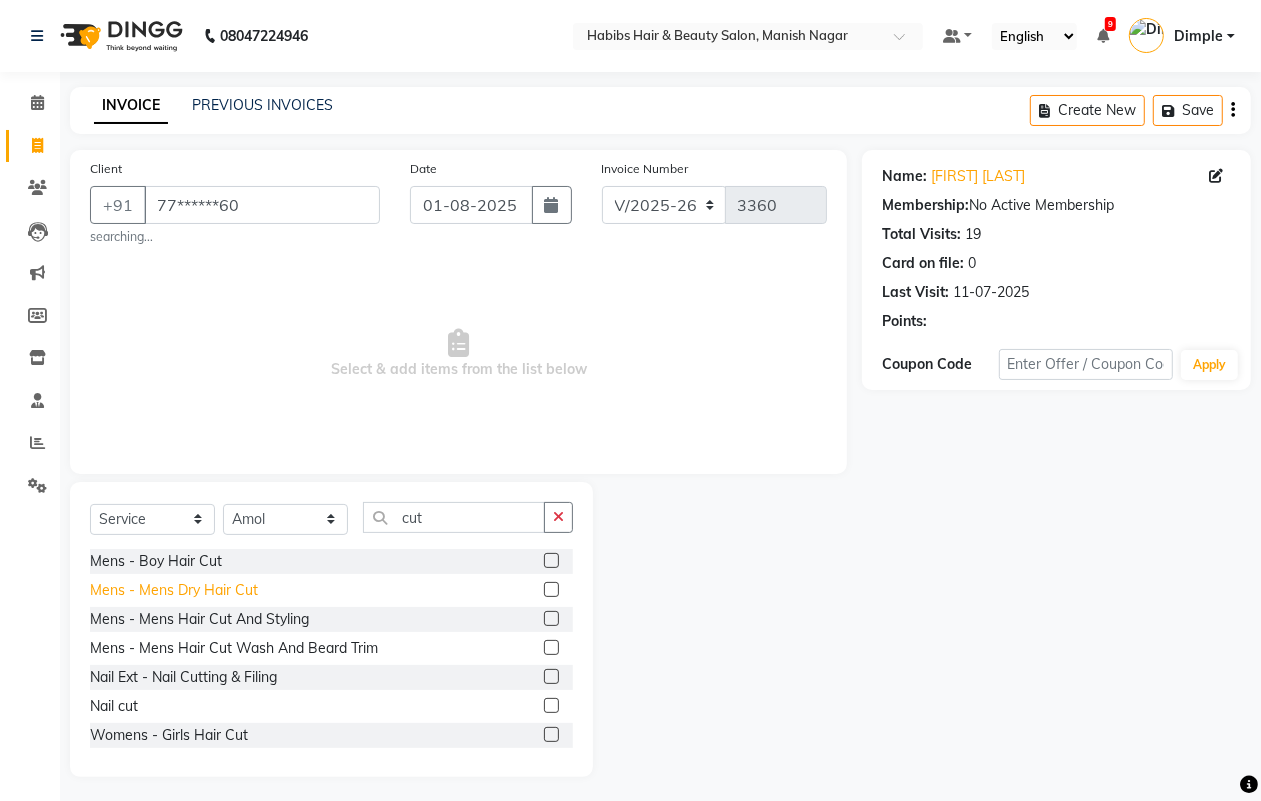 click on "Mens - Mens Dry Hair Cut" 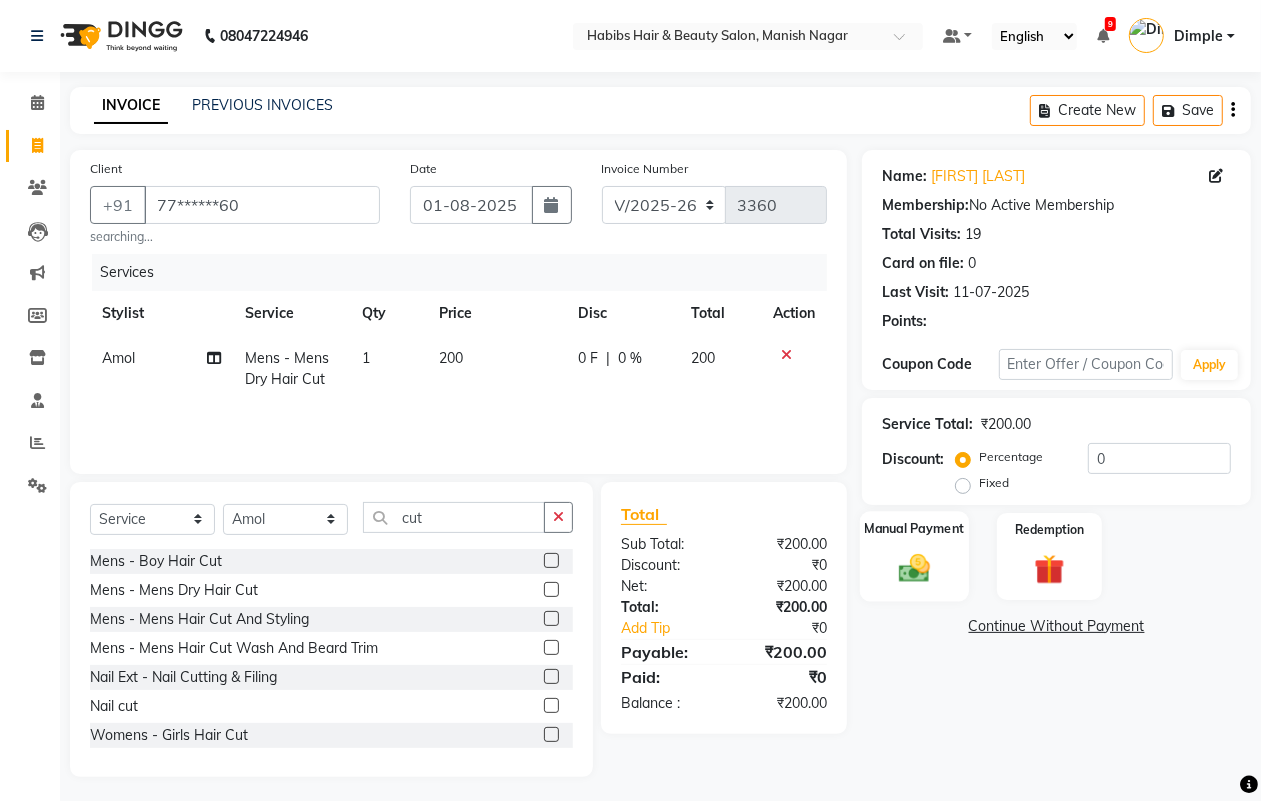 click 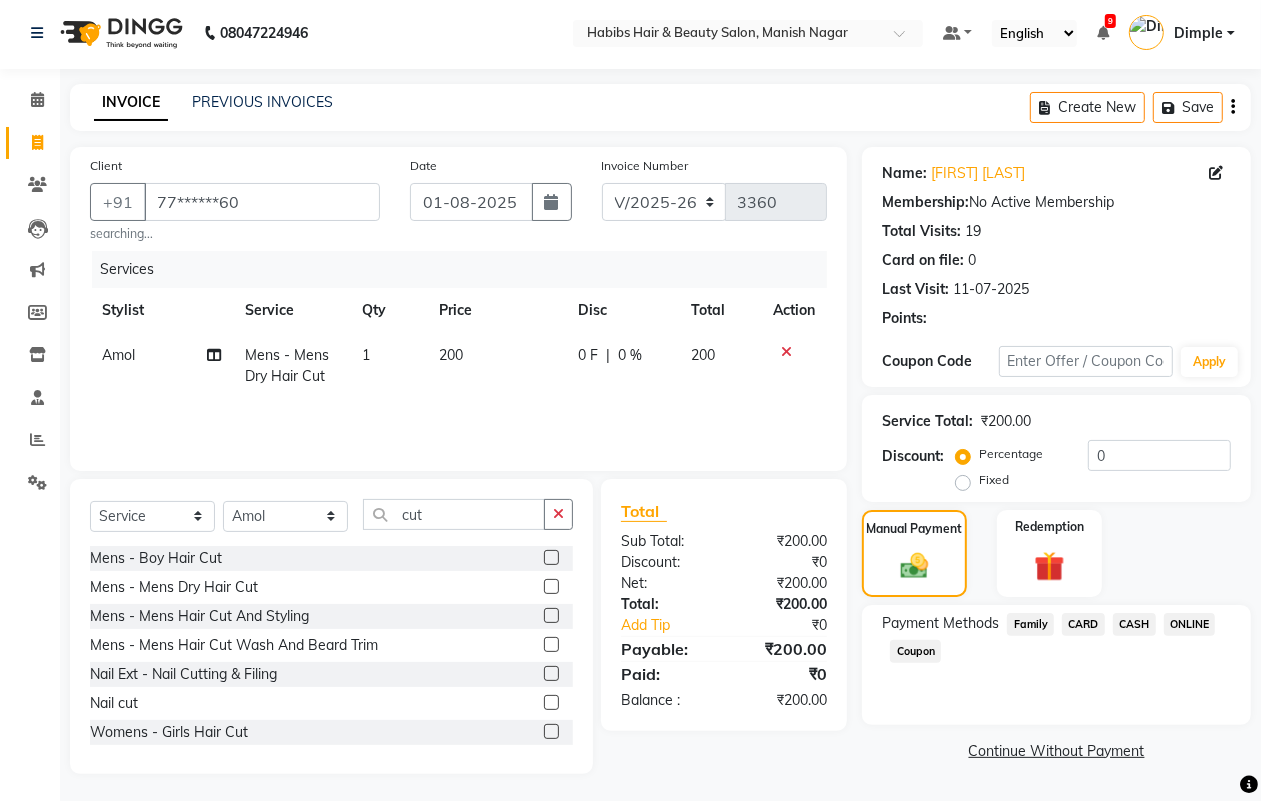 scroll, scrollTop: 6, scrollLeft: 0, axis: vertical 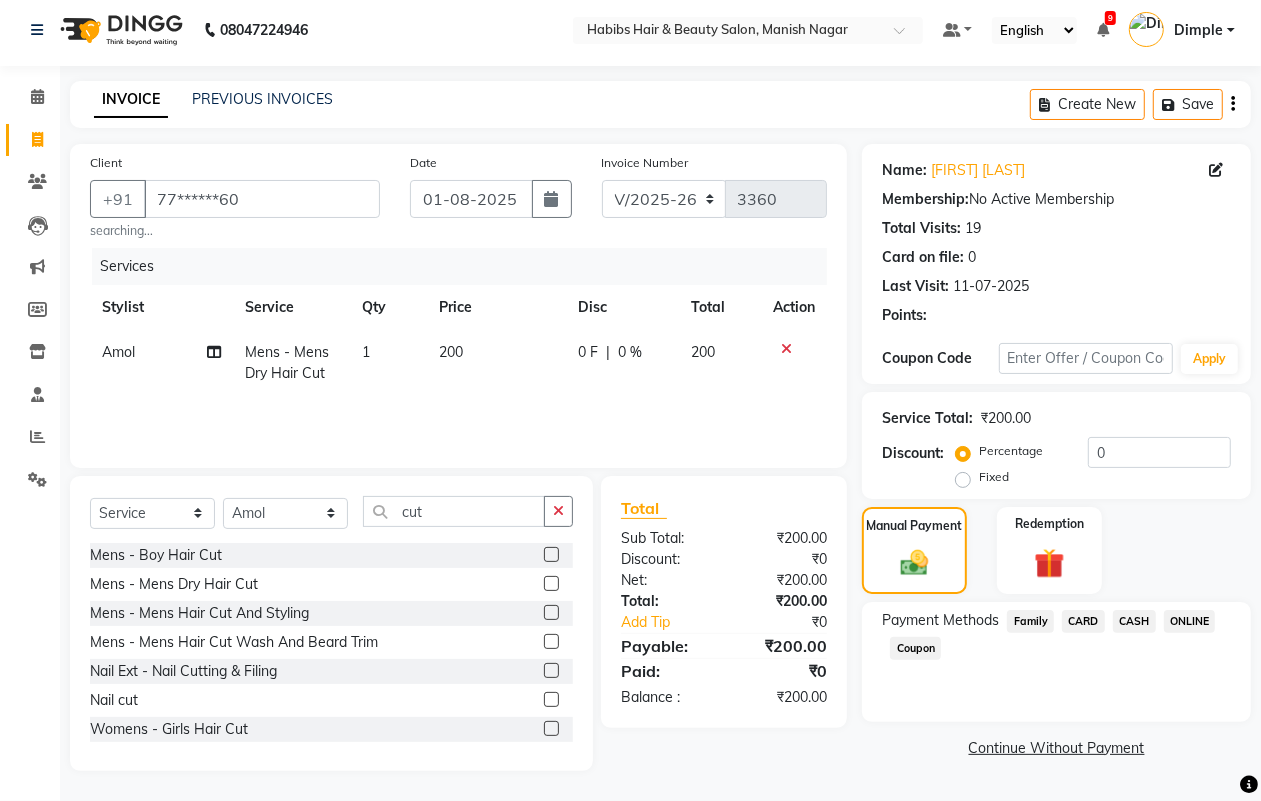 click on "ONLINE" 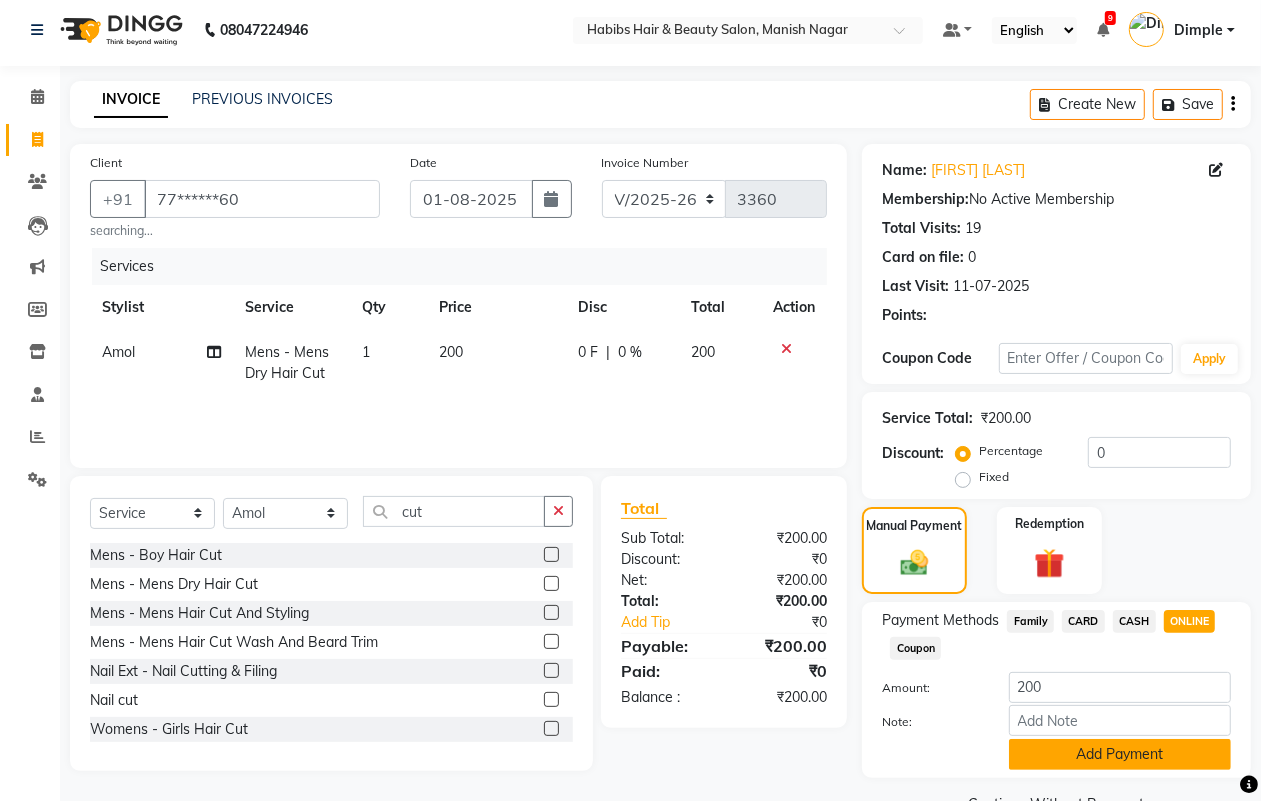 click on "Add Payment" 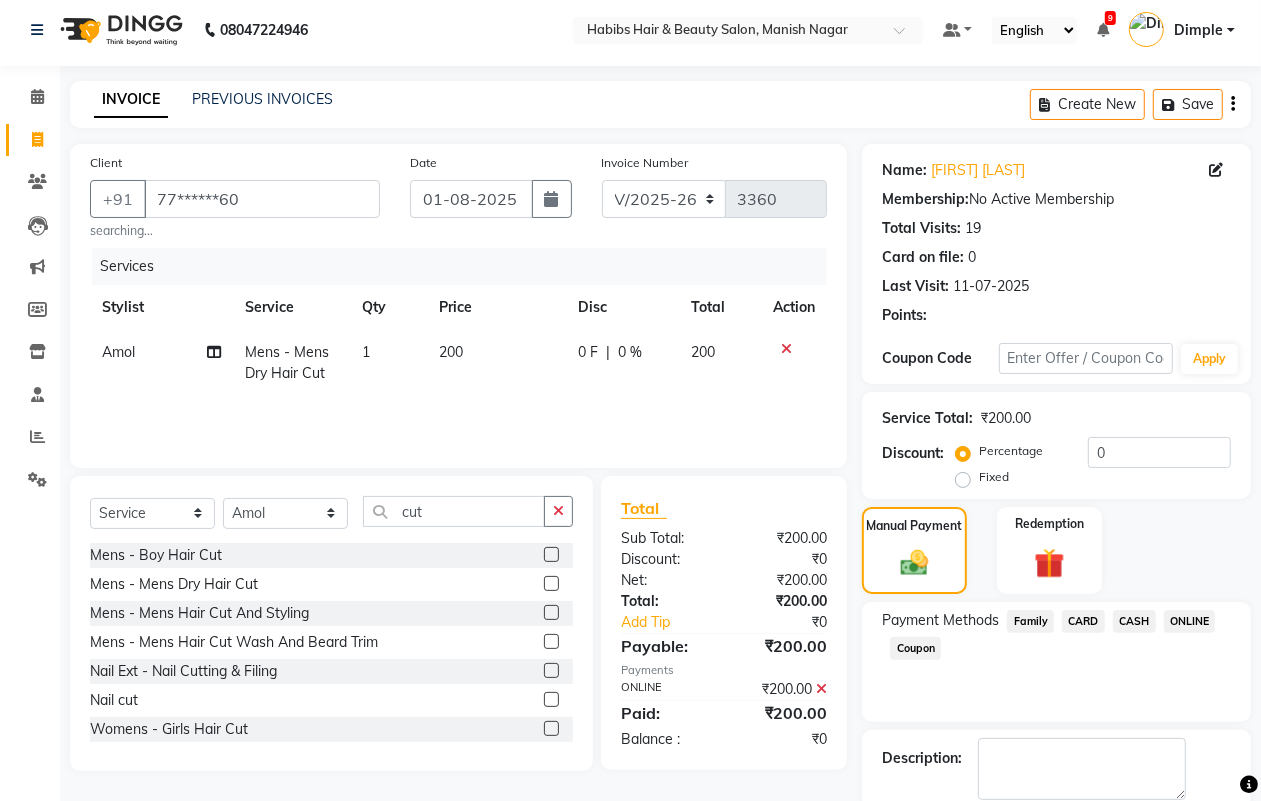 scroll, scrollTop: 111, scrollLeft: 0, axis: vertical 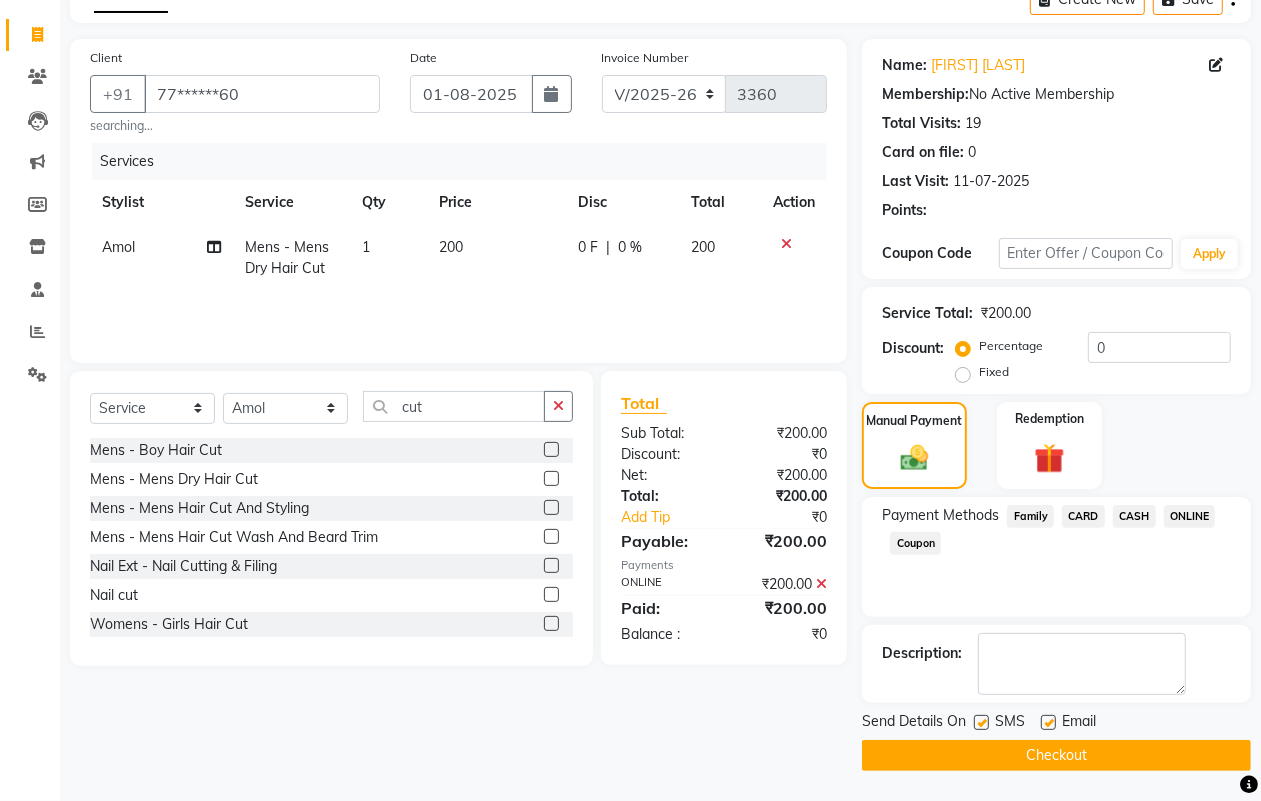 click on "INVOICE PREVIOUS INVOICES Create New   Save  Client +91 [PHONE] searching... Date 01-08-2025 Invoice Number V/2025 V/2025-26 3360 Services Stylist Service Qty Price Disc Total Action Amol Mens - Mens Dry Hair Cut 1 200 0 F | 0 % 200 Select  Service  Product  Membership  Package Voucher Prepaid Gift Card  Select Stylist Abhijeet Amol Apurva Dimple Harshal  Mrunali Sachin Sarika Shantanu Suraj  Vedant  cut Mens - Boy Hair Cut  Mens - Mens Dry Hair Cut  Mens - Mens Hair Cut And Styling  Mens - Mens  Hair Cut Wash And Beard Trim  Nail Ext - Nail Cutting & Filing  Nail cut  Womens - Girls Hair Cut  Womens - Womens  Hair Cut Wash And Blowdry  Womens - Womens Hair Cut (Dry)  Womens - Hair cut & Below Dry  Total Sub Total: ₹200.00 Discount: ₹0 Net: ₹200.00 Total: ₹200.00 Add Tip ₹0 Payable: ₹200.00 Payments ONLINE ₹200.00  Paid: ₹200.00 Balance   : ₹0 Name: [FIRST] [LAST] Membership:  No Active Membership  Total Visits:  19 Card on file:  0 Last Visit:   11-07-2025 Points:  Coupon Code Apply" 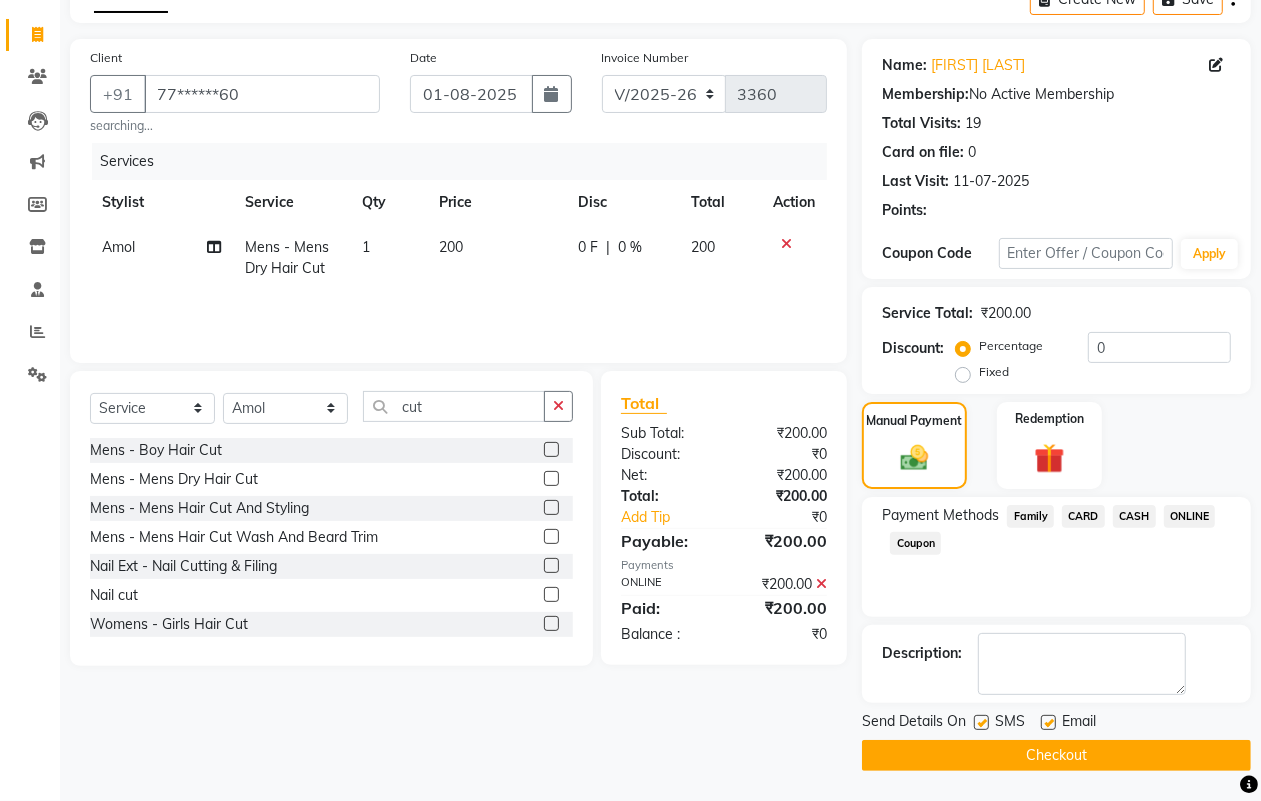 click on "Checkout" 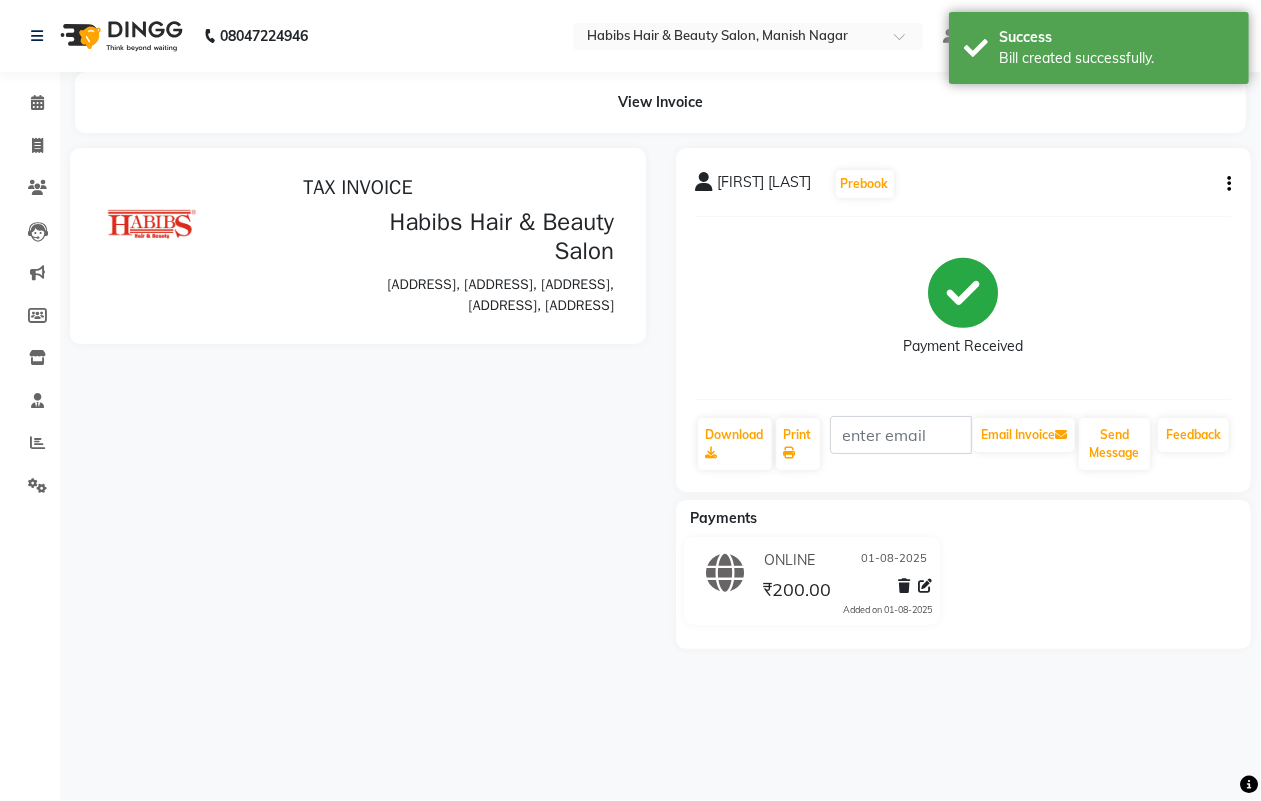 scroll, scrollTop: 0, scrollLeft: 0, axis: both 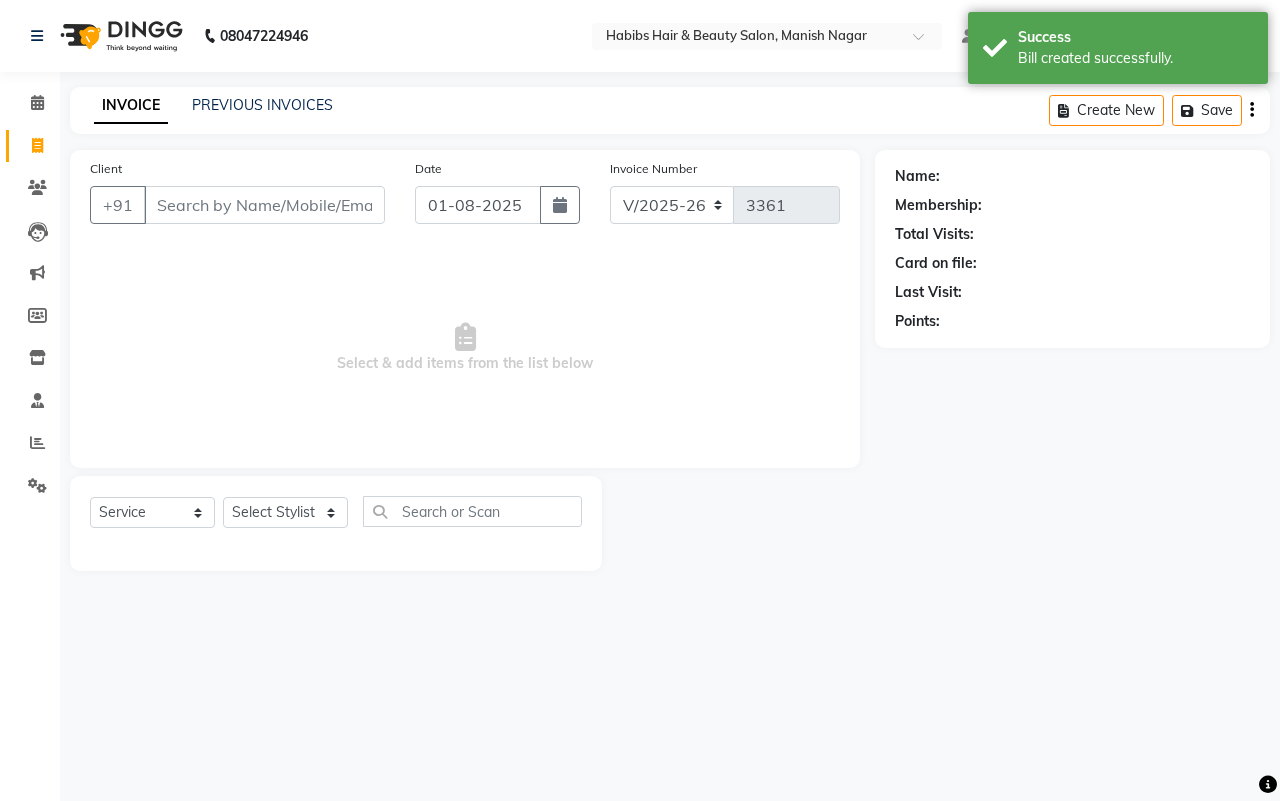 click on "Client" at bounding box center [264, 205] 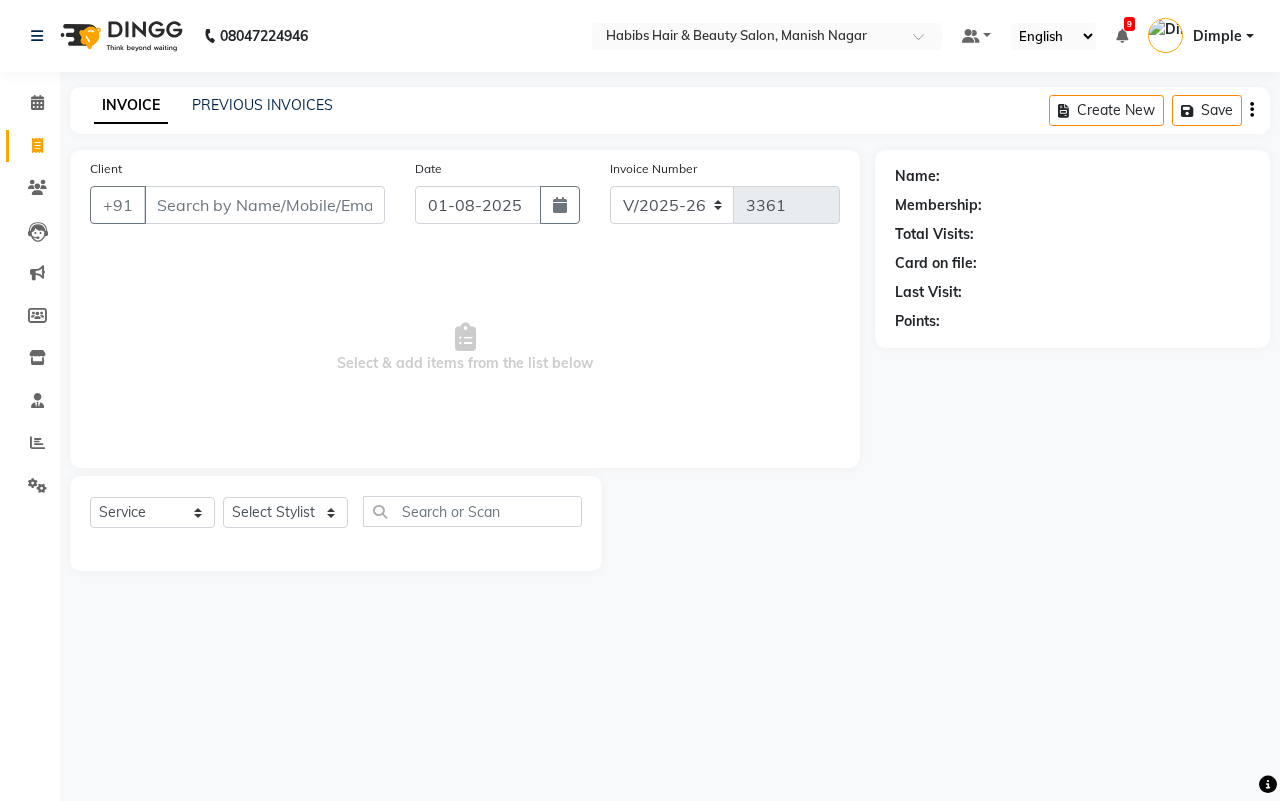 click on "Client" at bounding box center (264, 205) 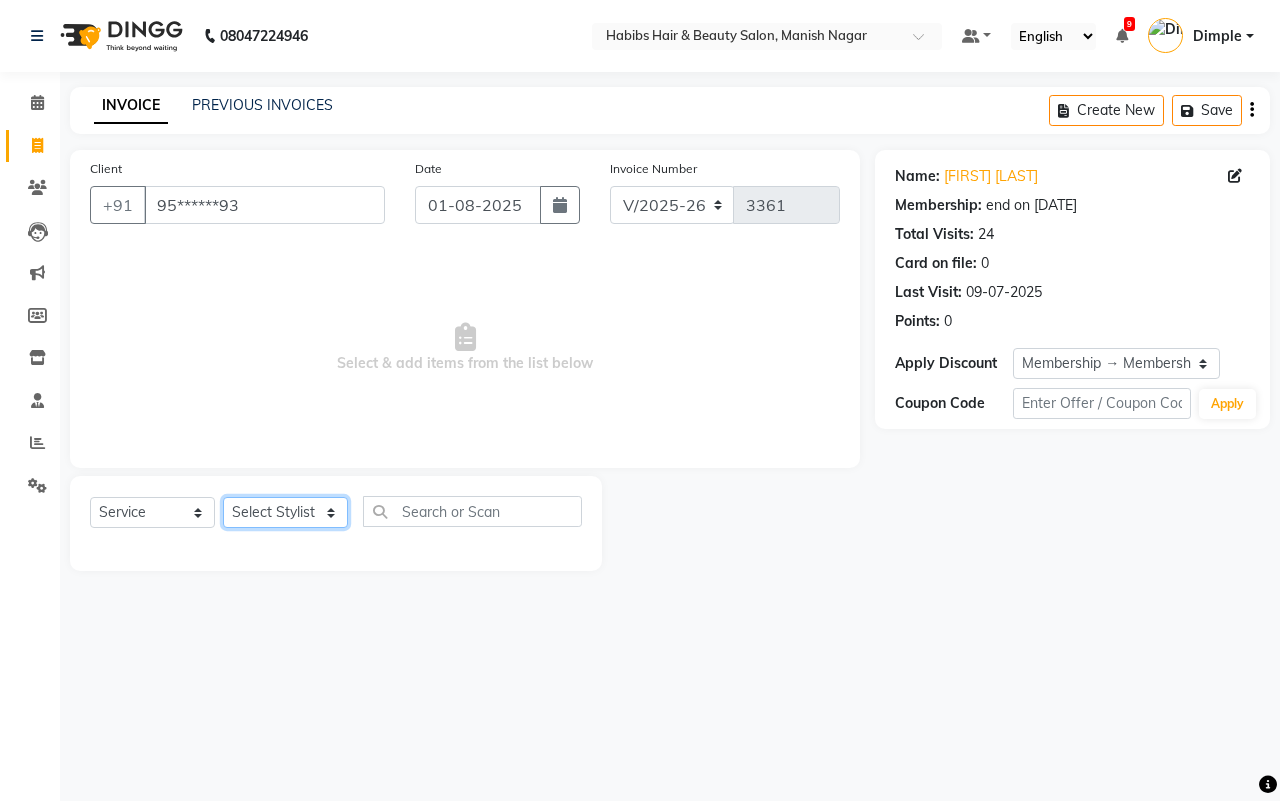 click on "Select Stylist[FIRST] [FIRST] [FIRST] [FIRST] [FIRST] [FIRST] [FIRST] [FIRST] [FIRST] [FIRST]" 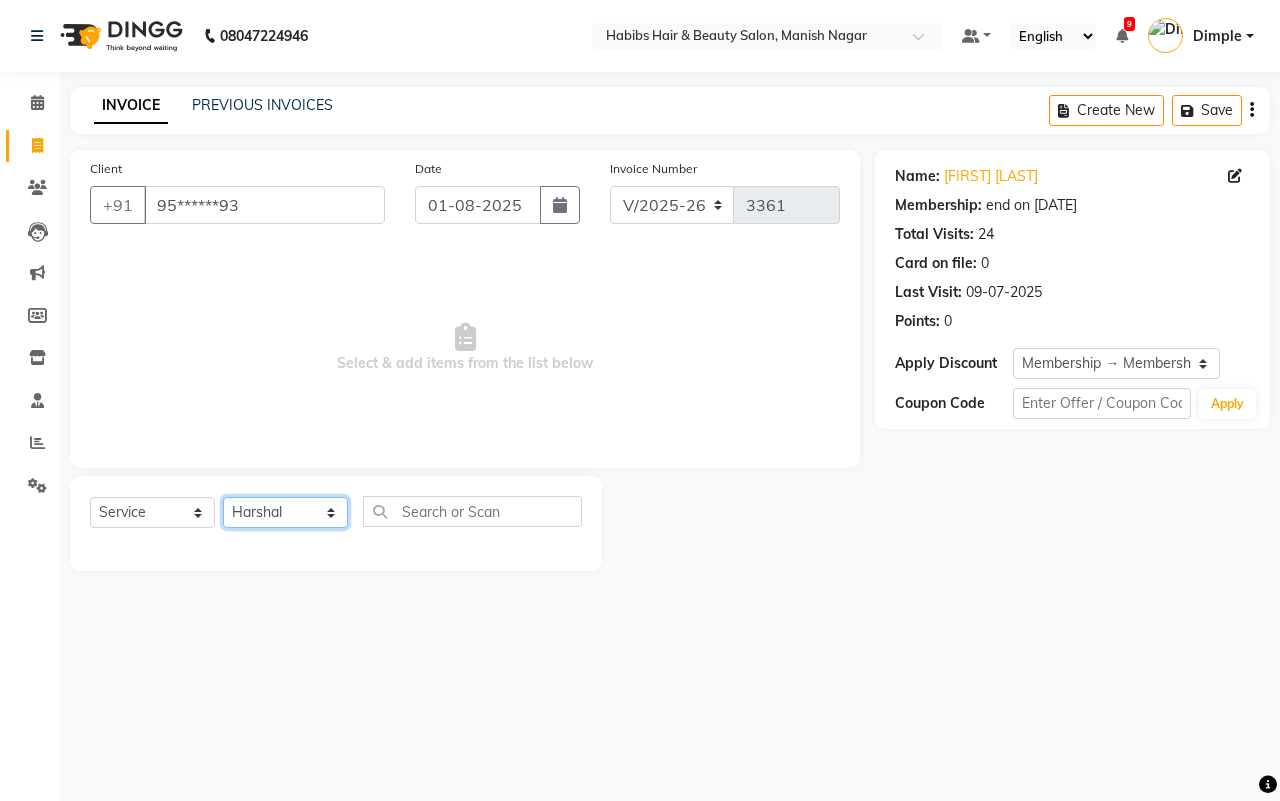 click on "Select Stylist[FIRST] [FIRST] [FIRST] [FIRST] [FIRST] [FIRST] [FIRST] [FIRST] [FIRST] [FIRST]" 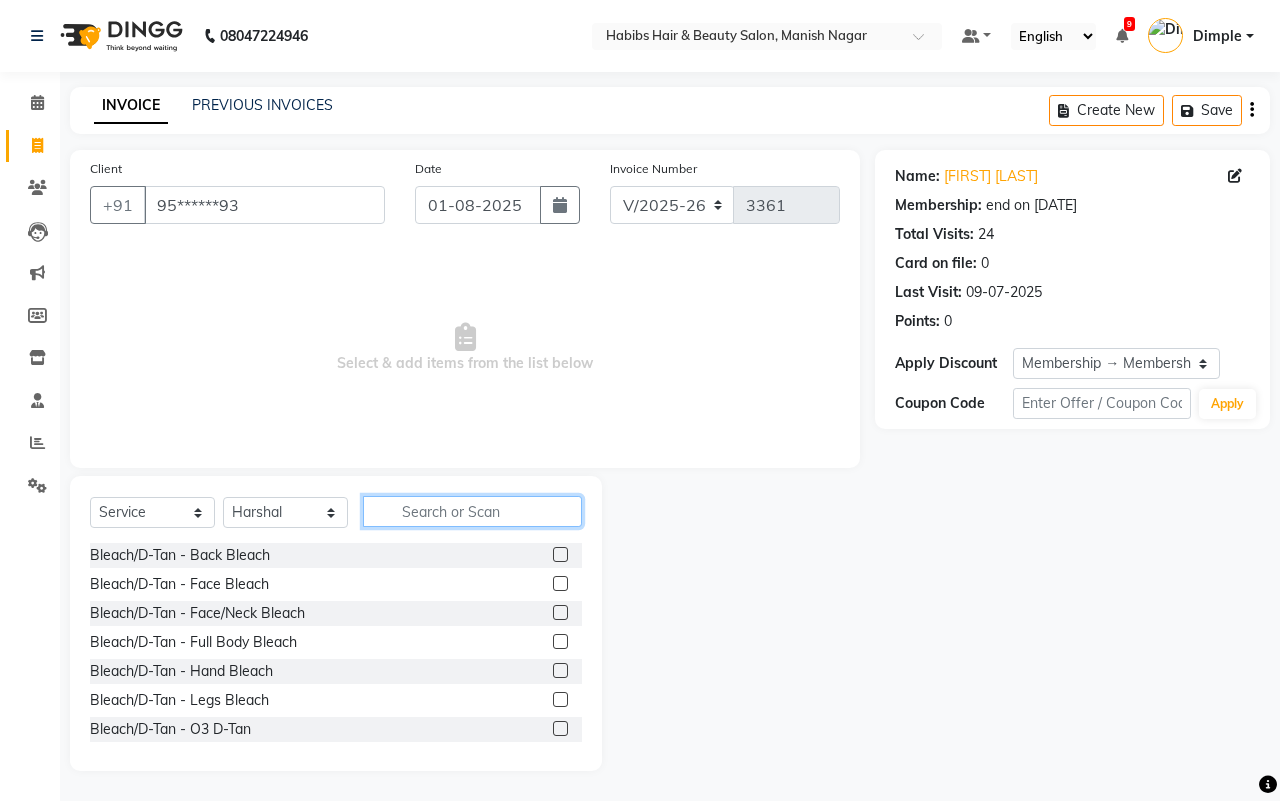 click 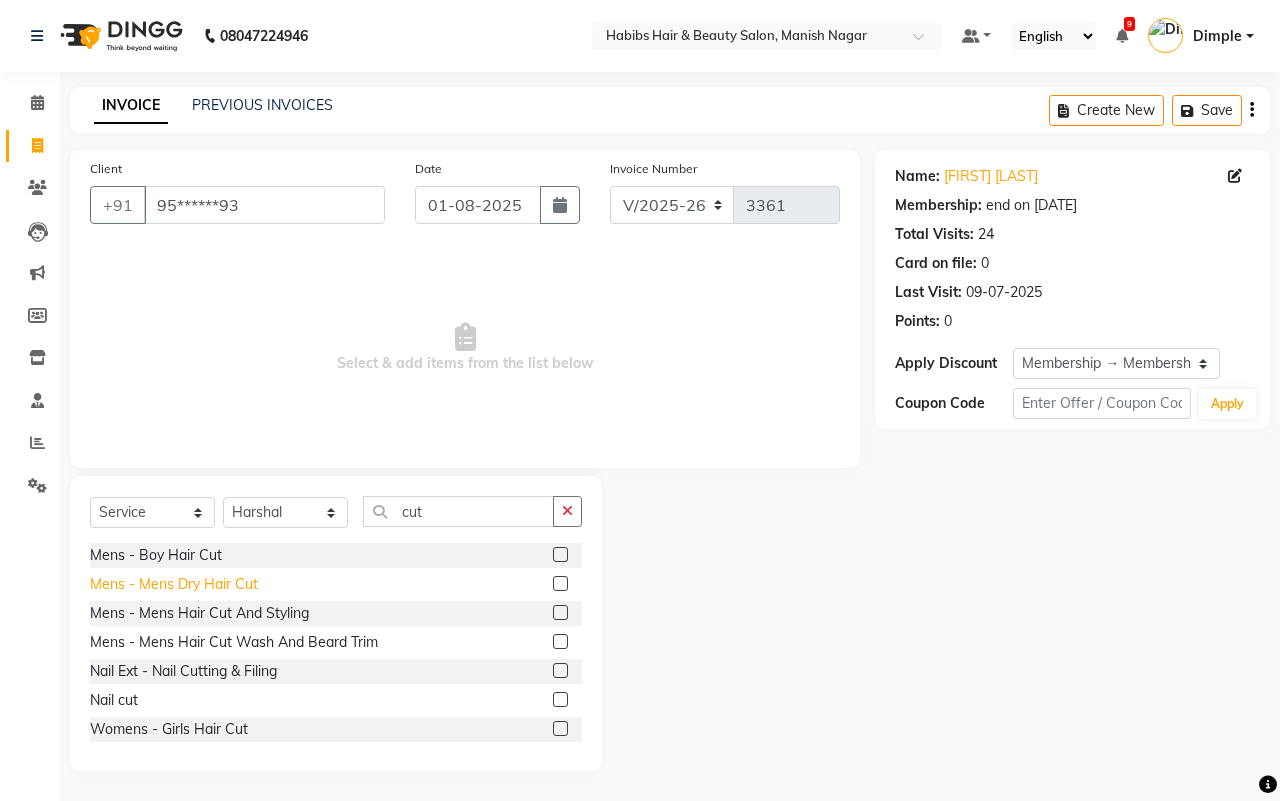 click on "Mens - Mens Dry Hair Cut" 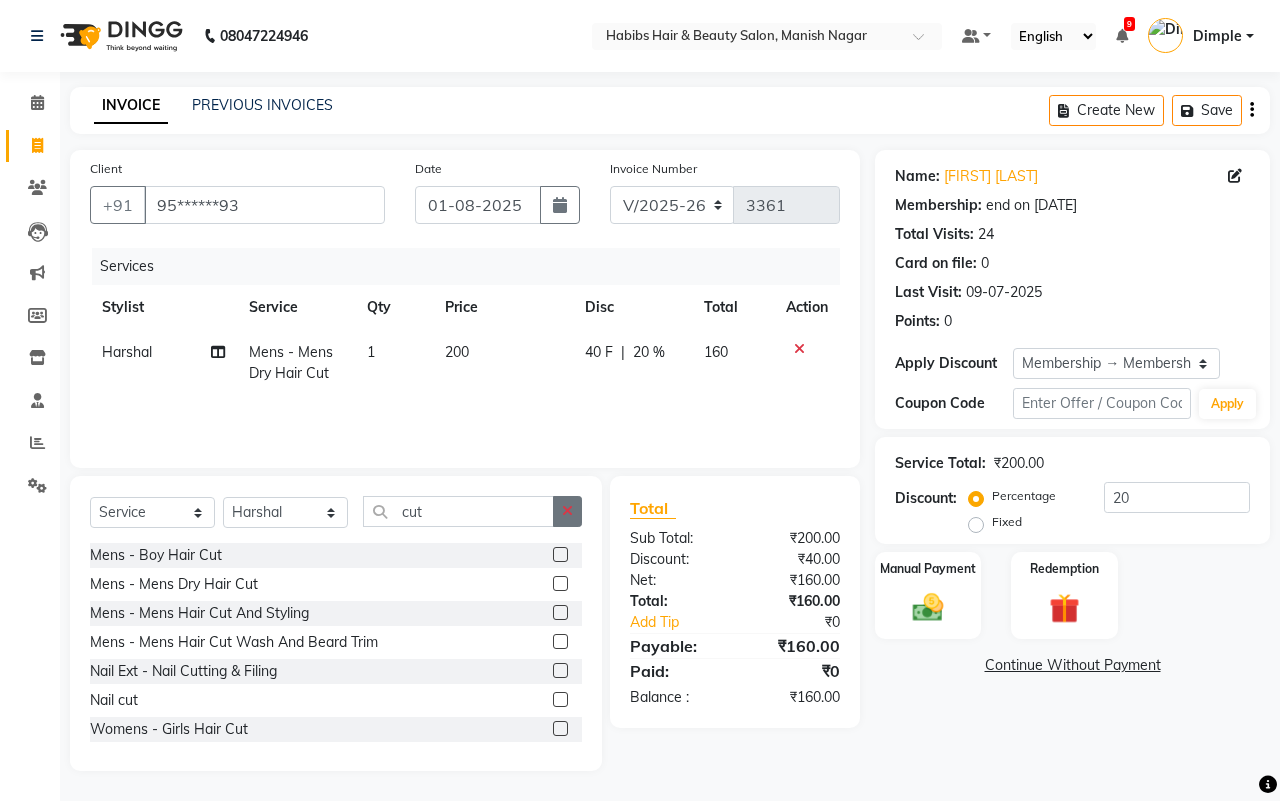 click 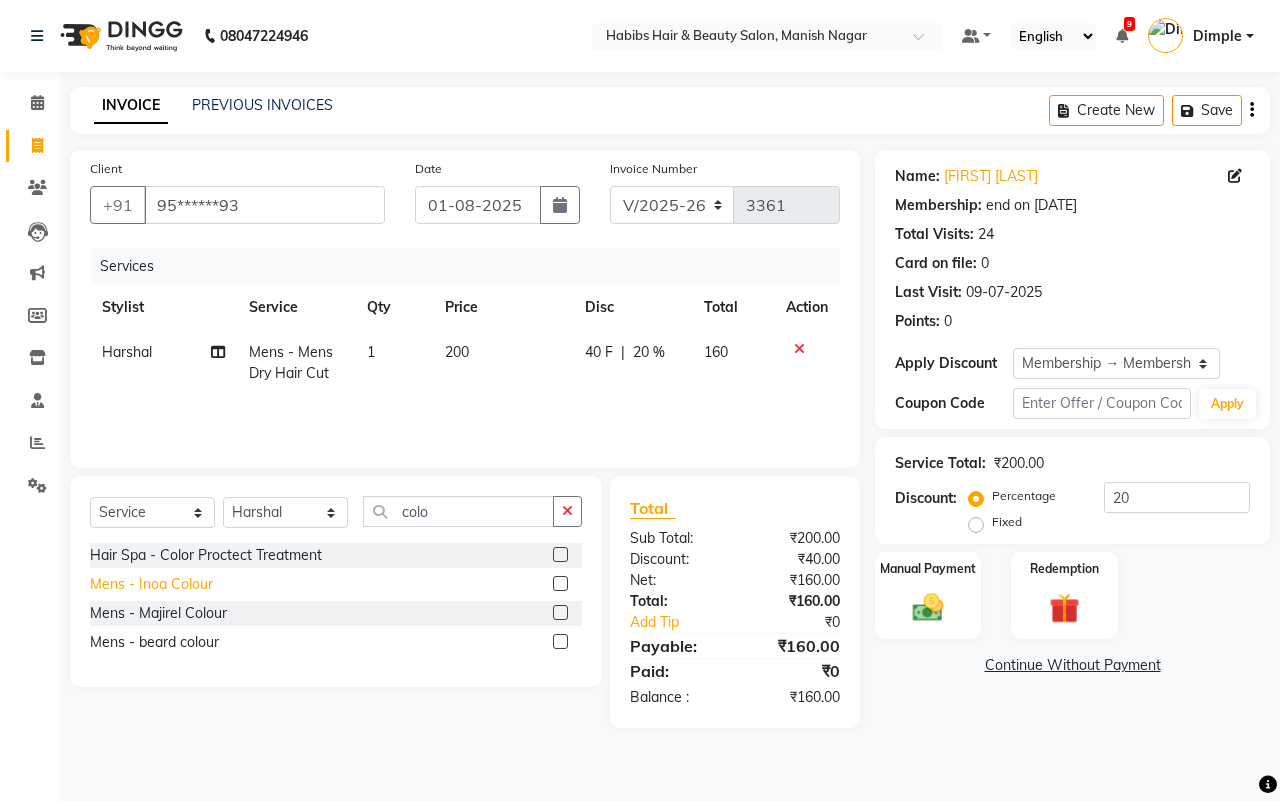 click on "Mens - Inoa Colour" 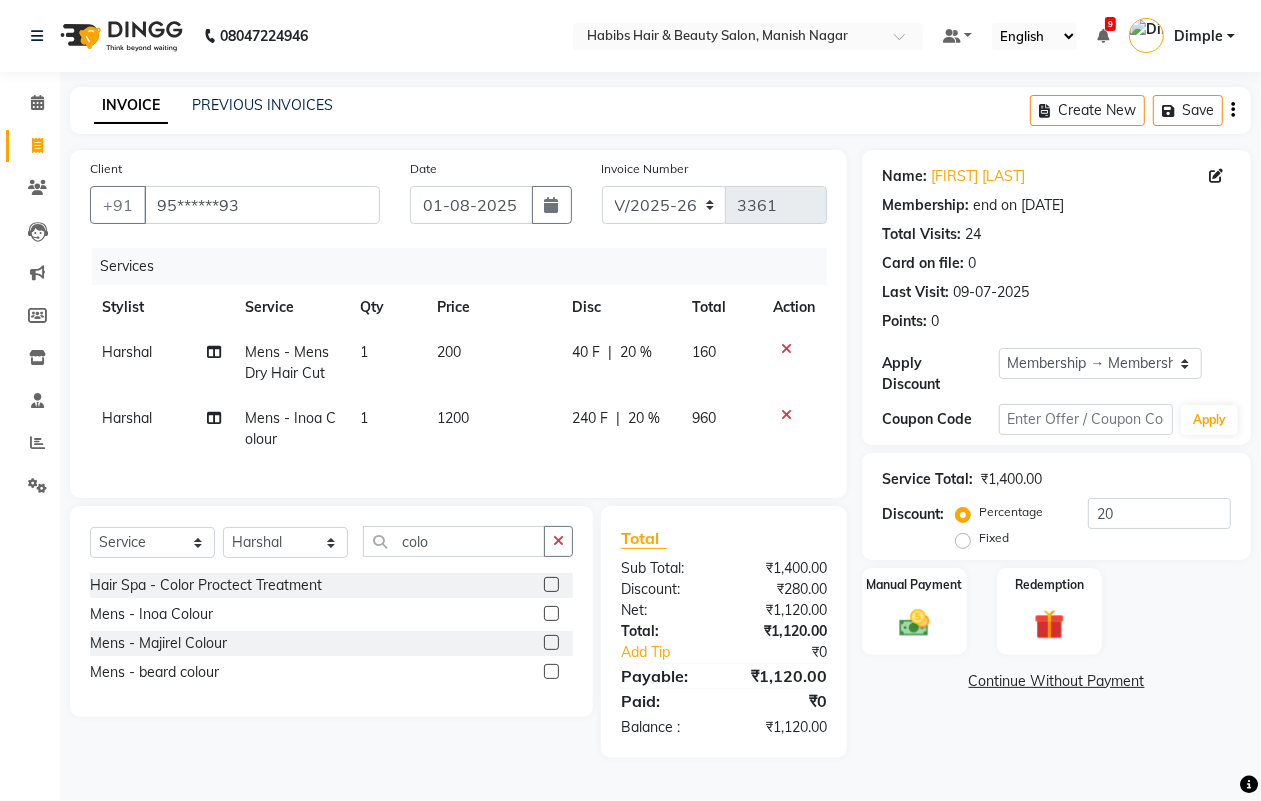 click on "Name: [FIRST] [LAST] Membership: end on 05-01-2026 Total Visits:  24 Card on file:  0 Last Visit:   09-07-2025 Points:   0  Apply Discount Select Membership → Membership Card Coupon Code Apply Service Total:  ₹1,400.00  Discount:  Percentage   Fixed  20 Manual Payment Redemption  Continue Without Payment" 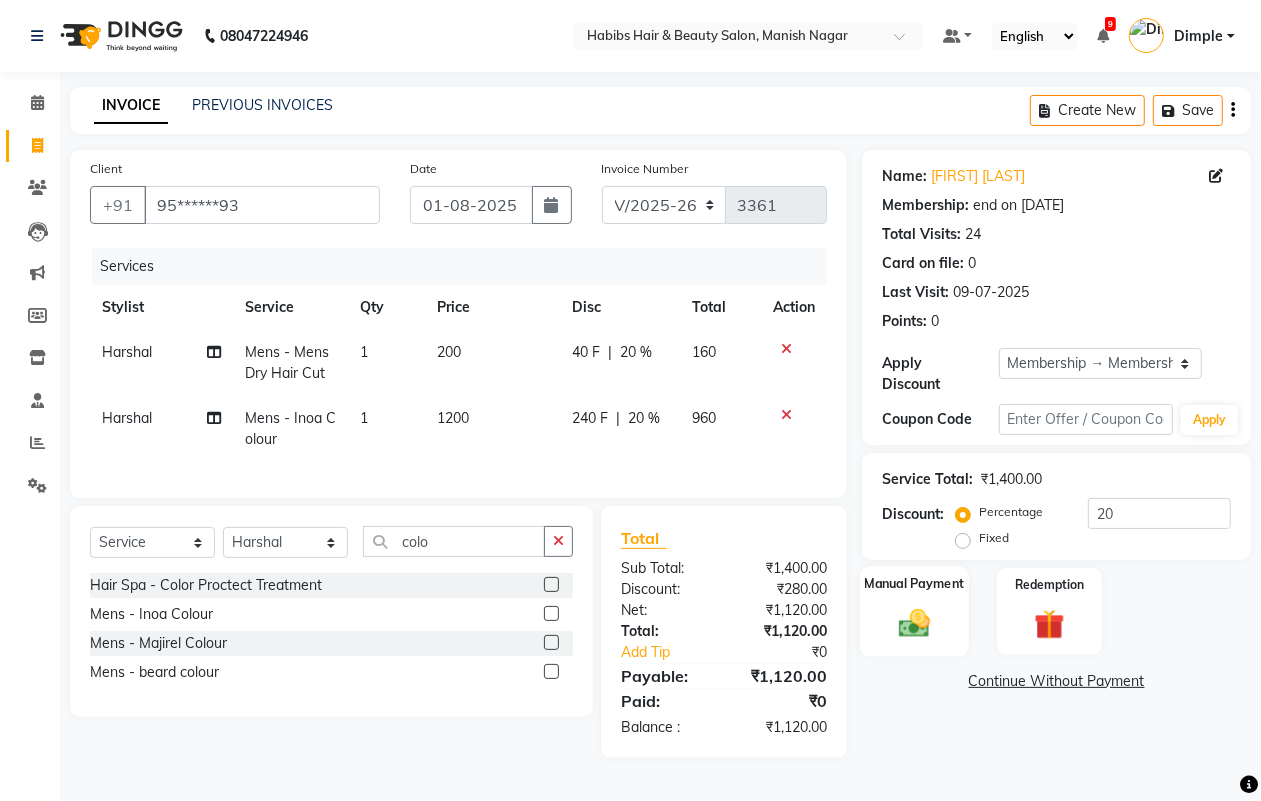 click 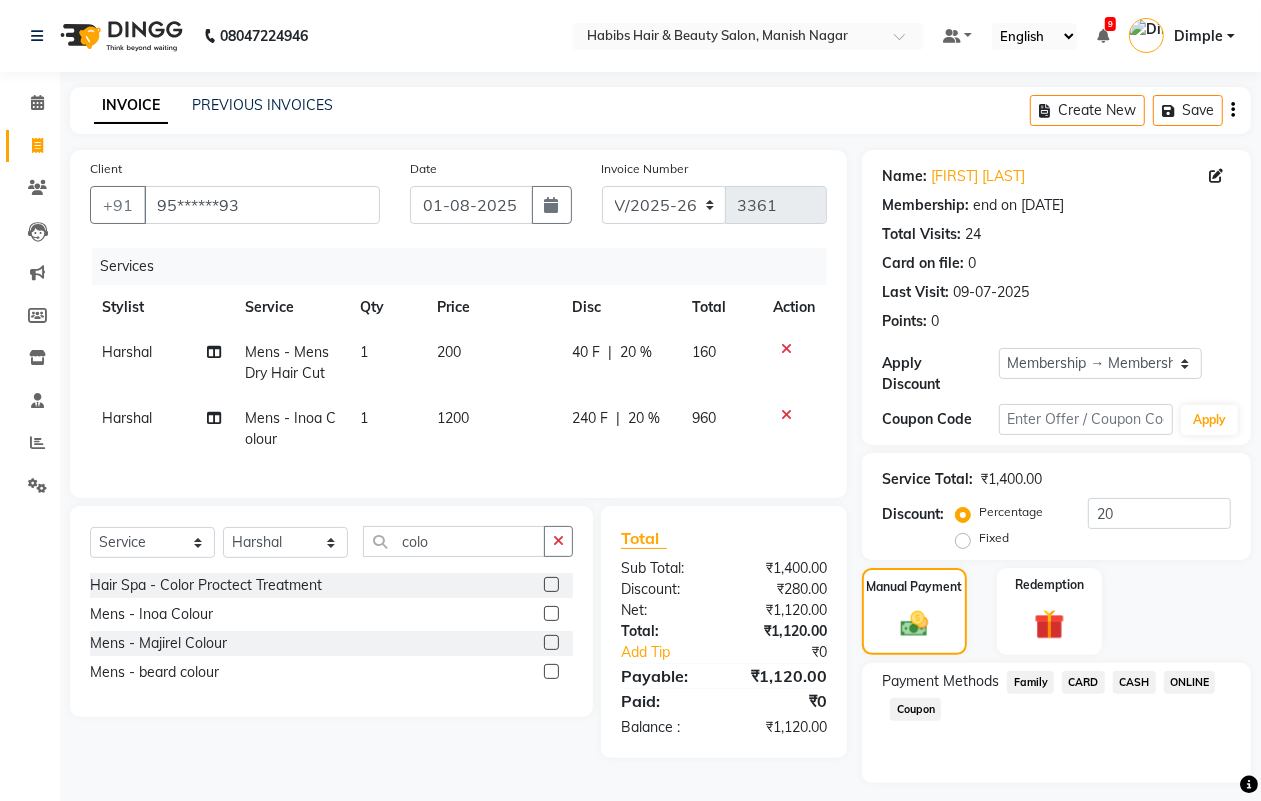 click on "ONLINE" 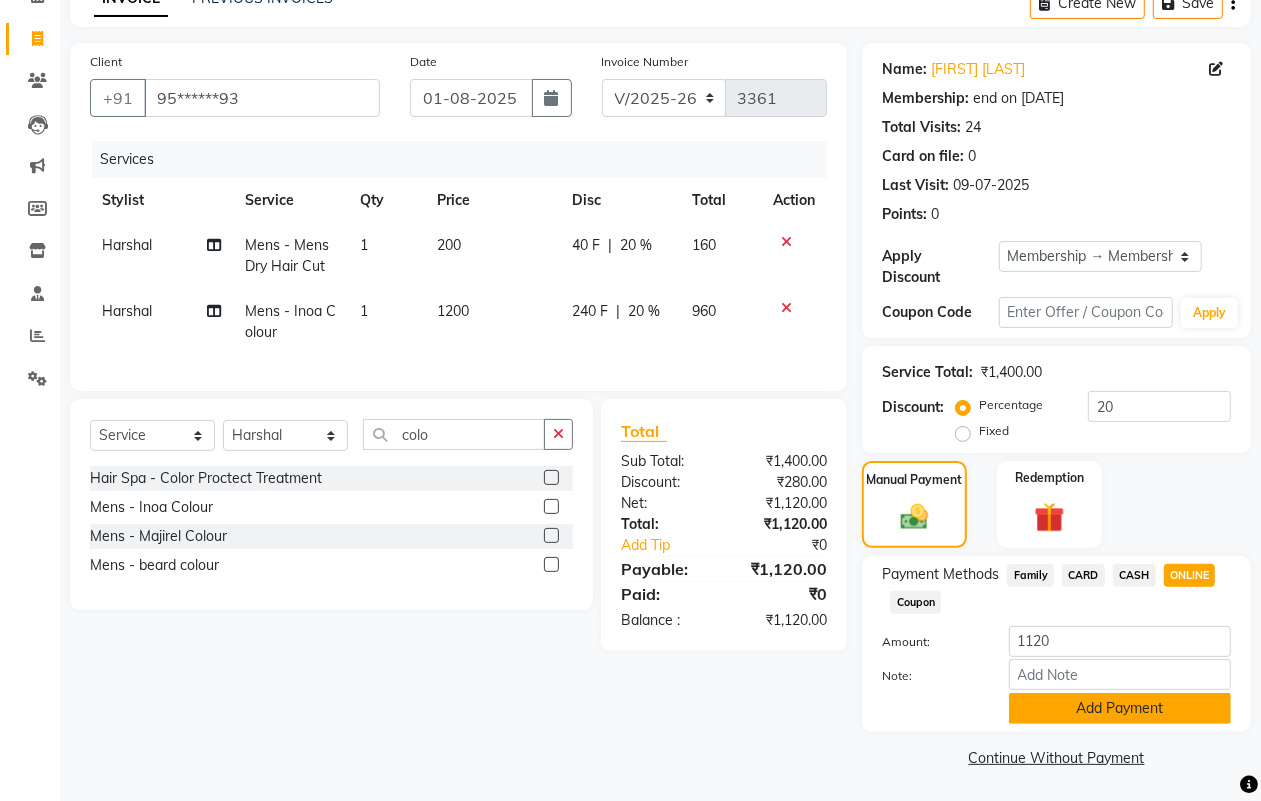 click on "Add Payment" 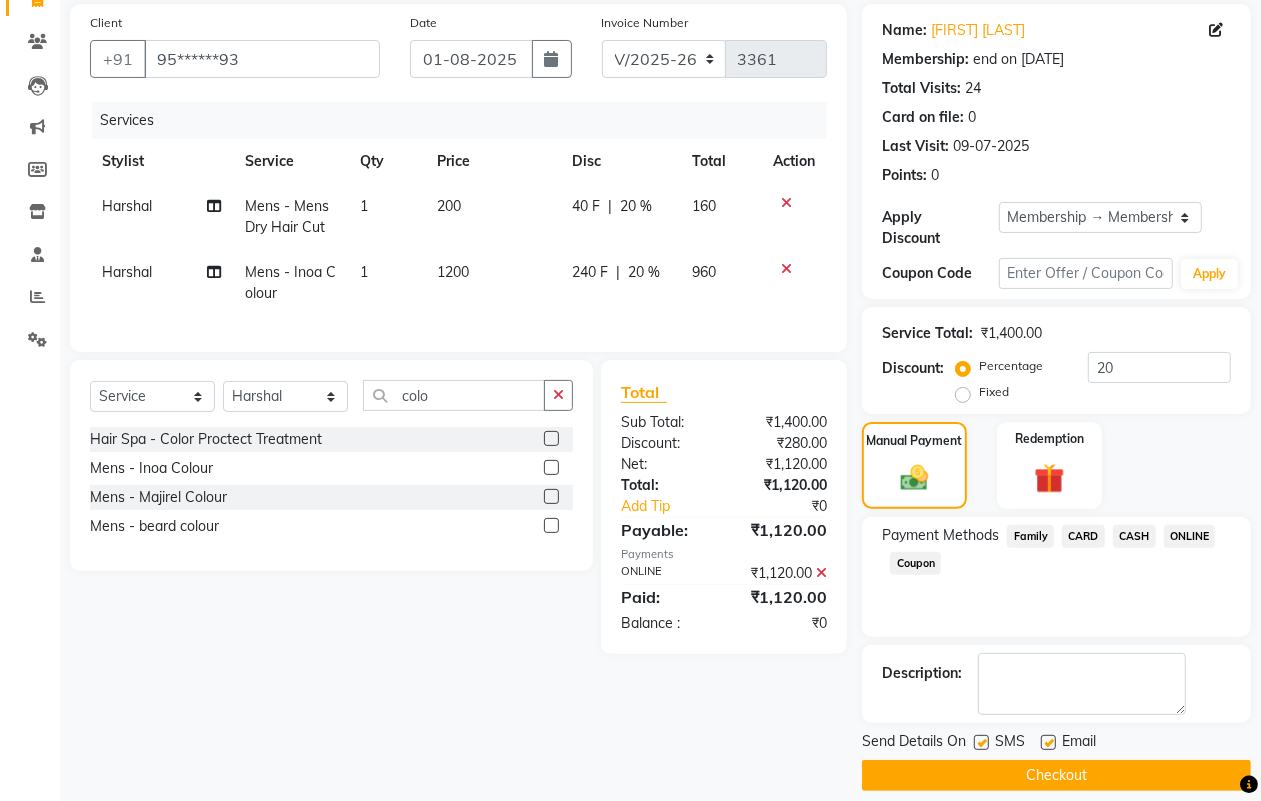 scroll, scrollTop: 166, scrollLeft: 0, axis: vertical 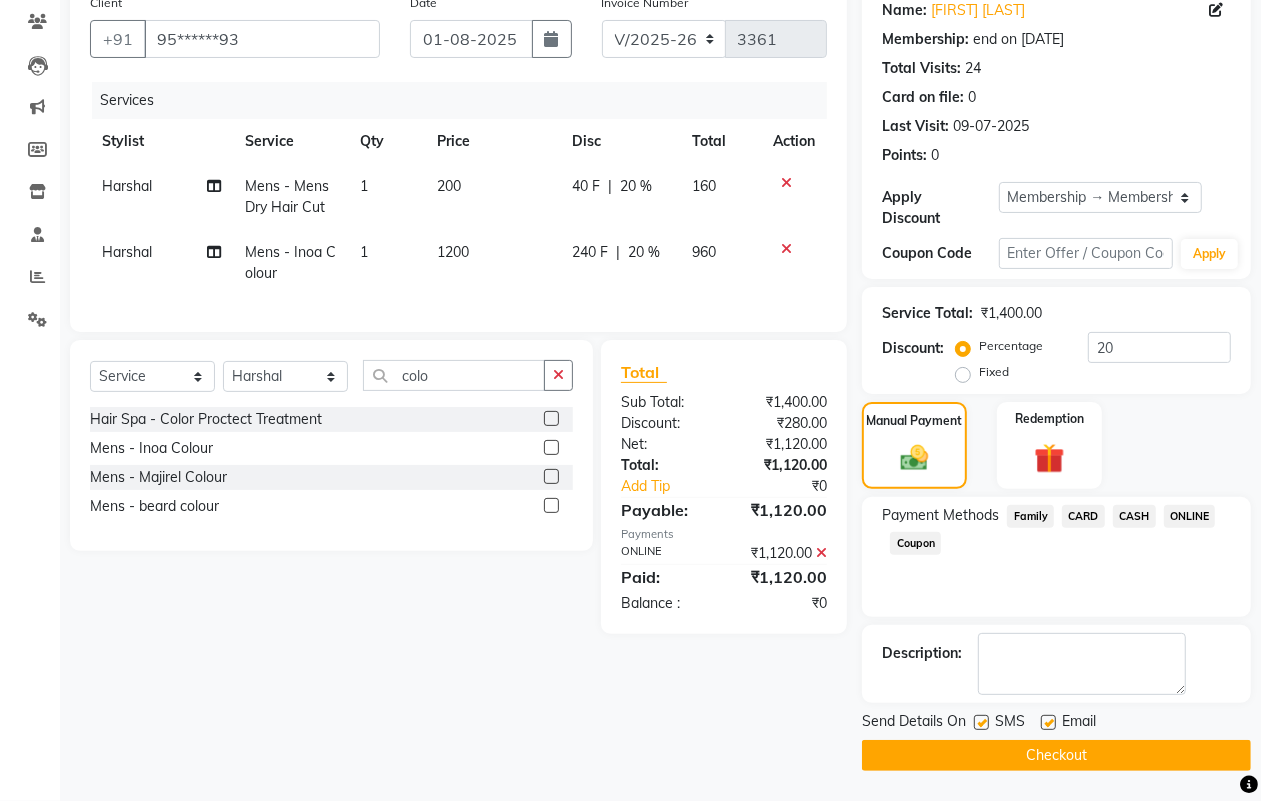 click on "Checkout" 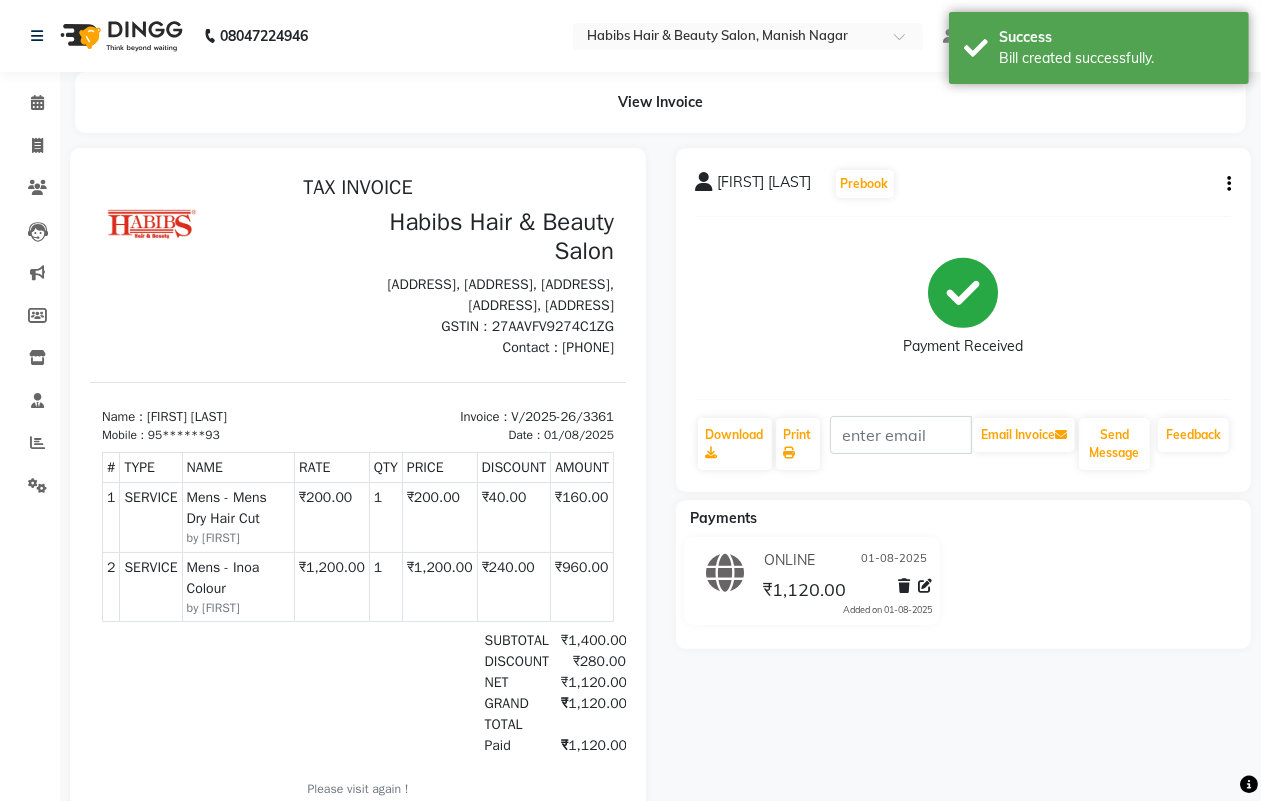 scroll, scrollTop: 0, scrollLeft: 0, axis: both 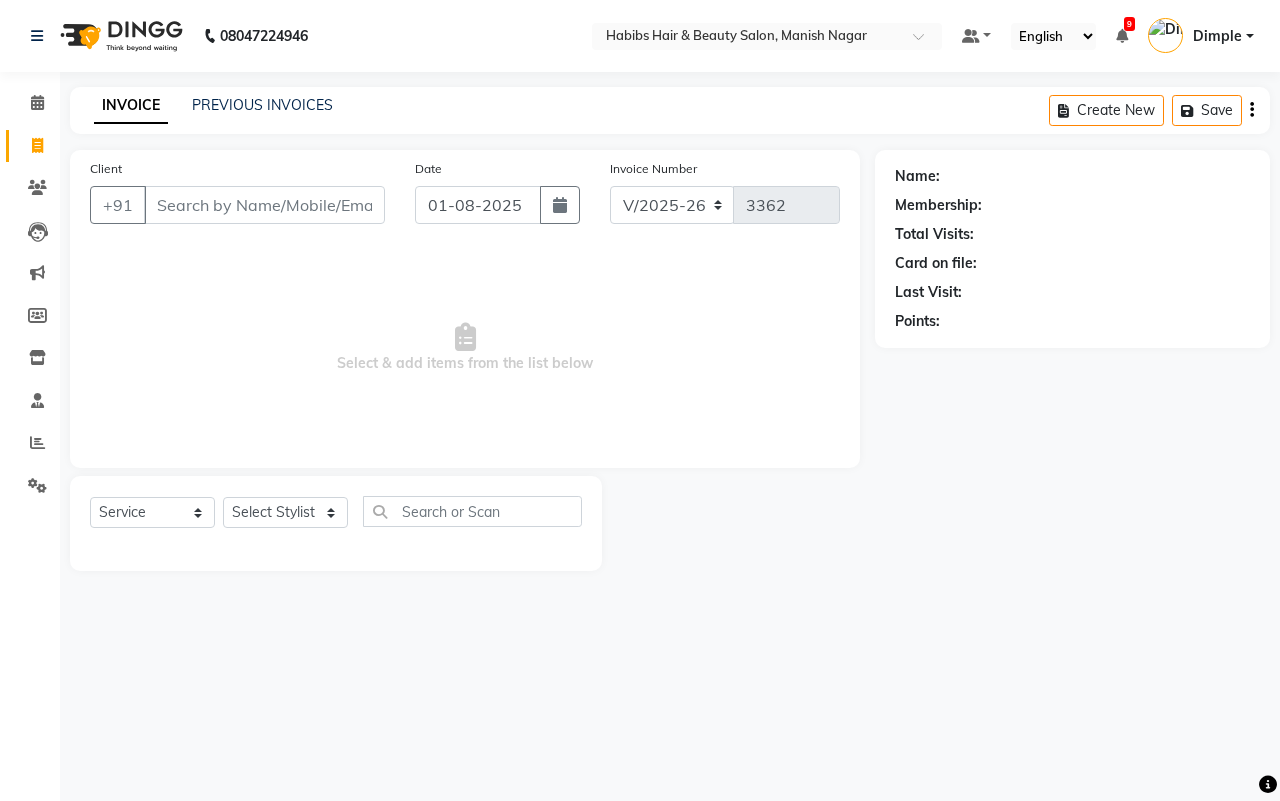 click on "Client" at bounding box center (264, 205) 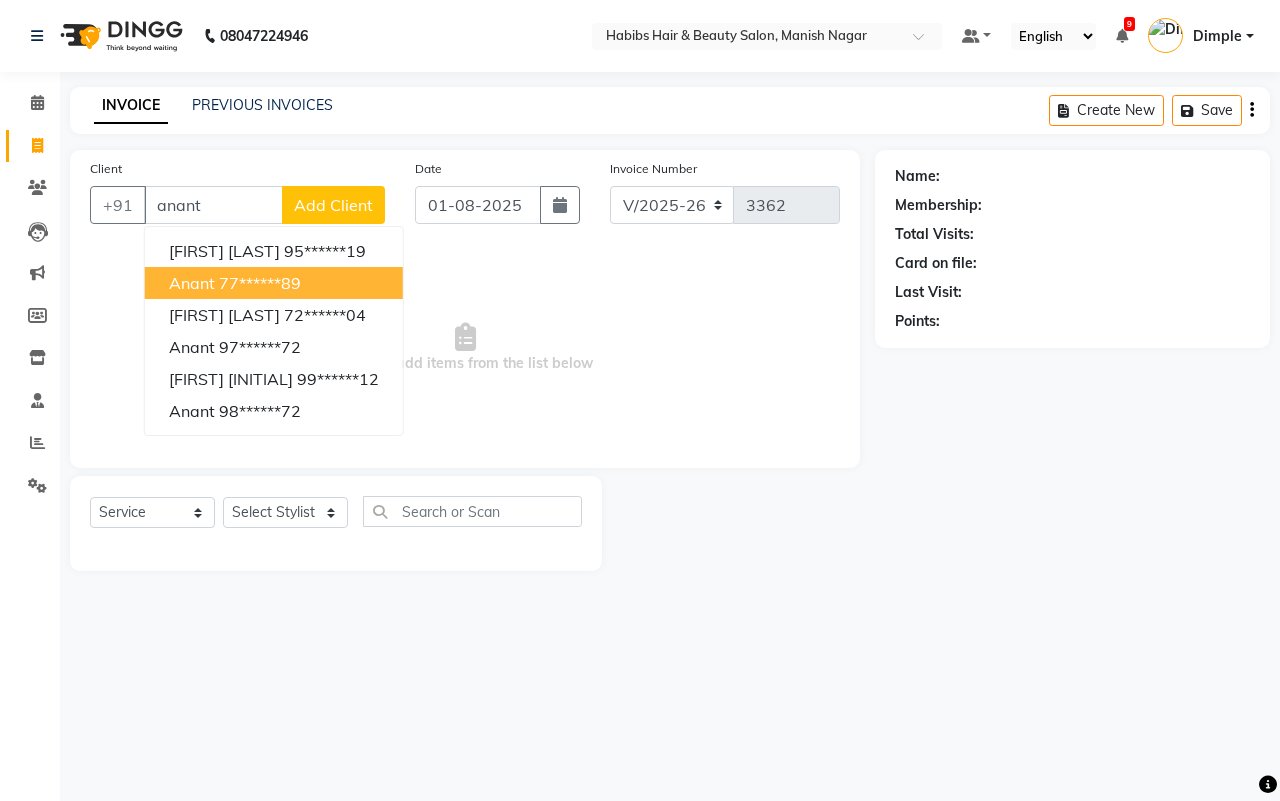 click on "[FIRST] [PHONE]" at bounding box center [274, 283] 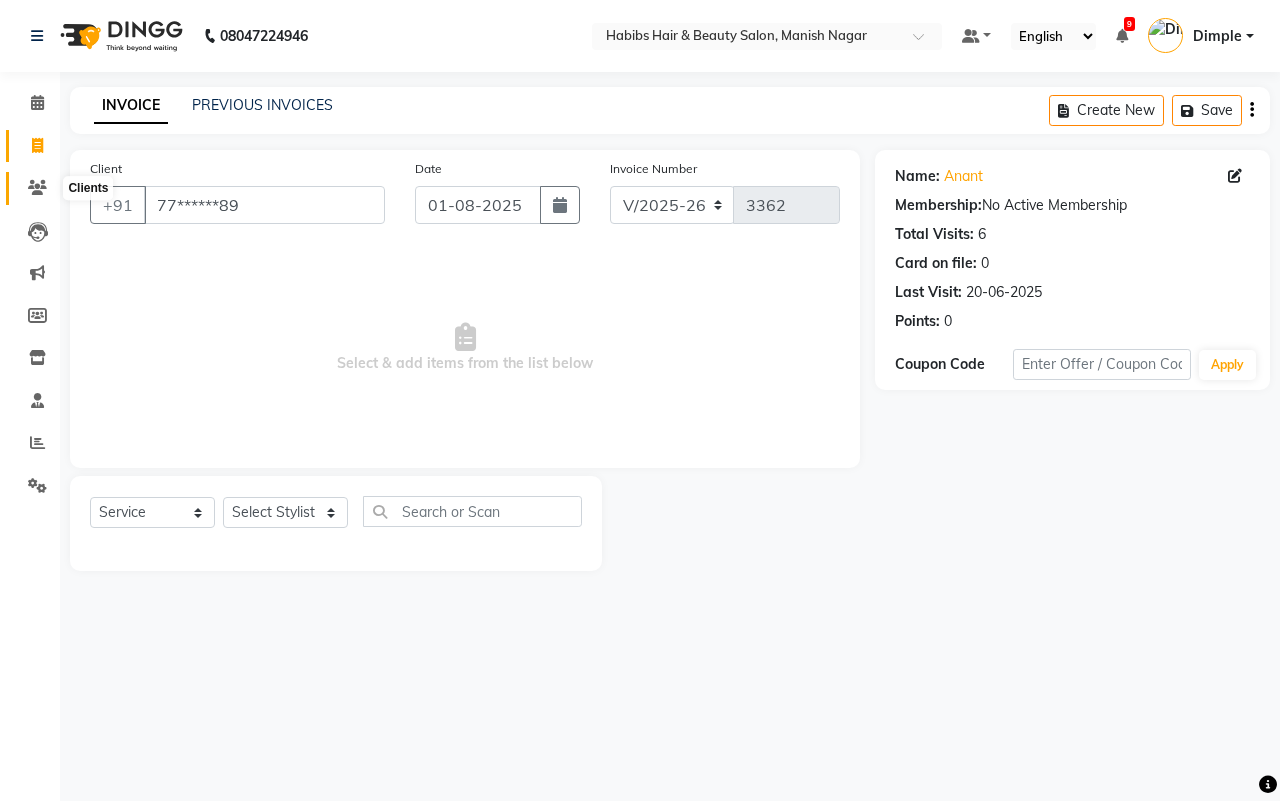 click 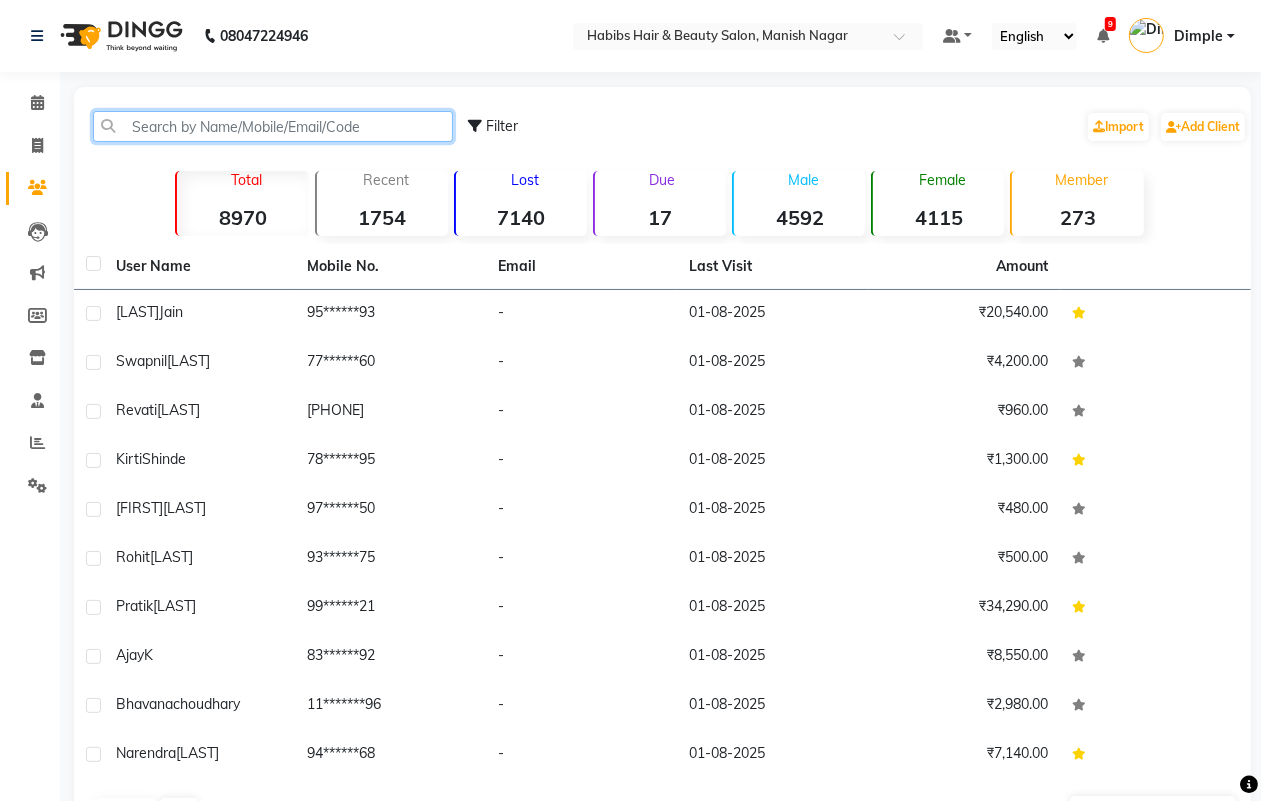 click 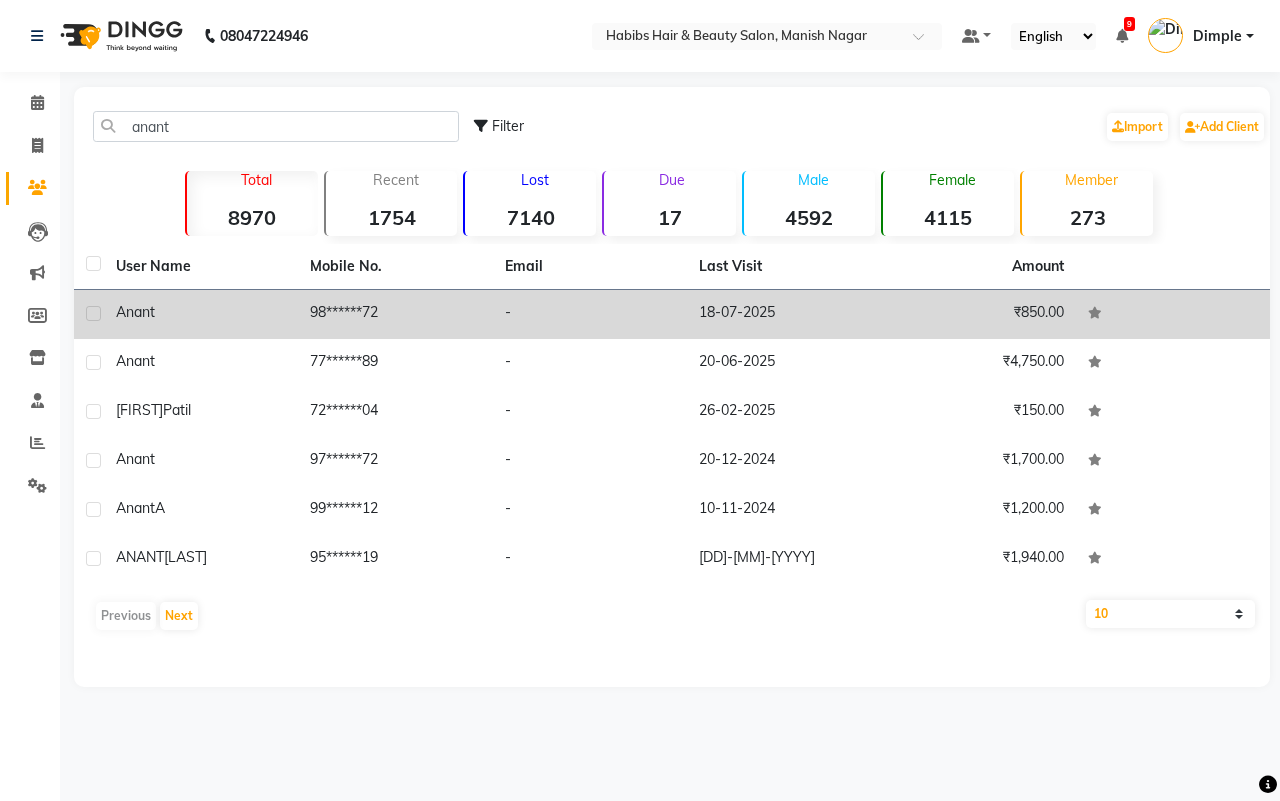 click on "18-07-2025" 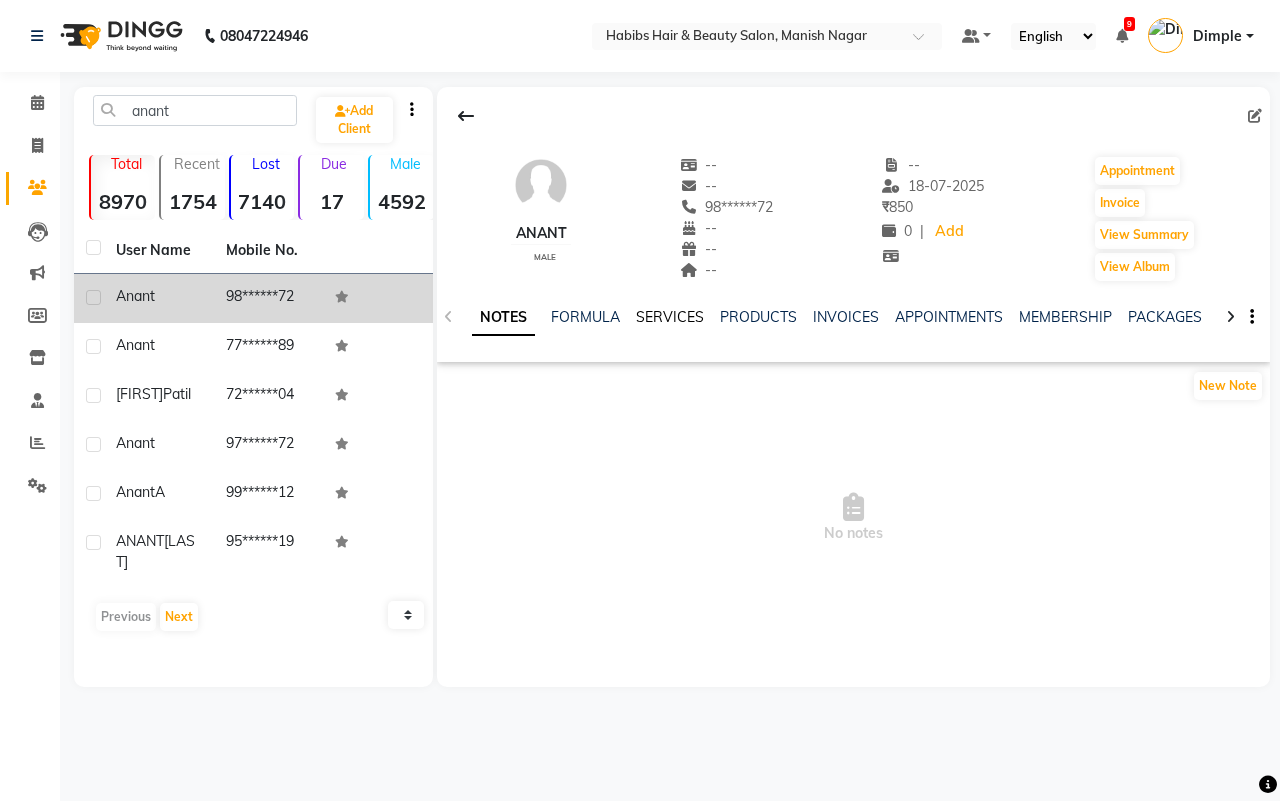 click on "SERVICES" 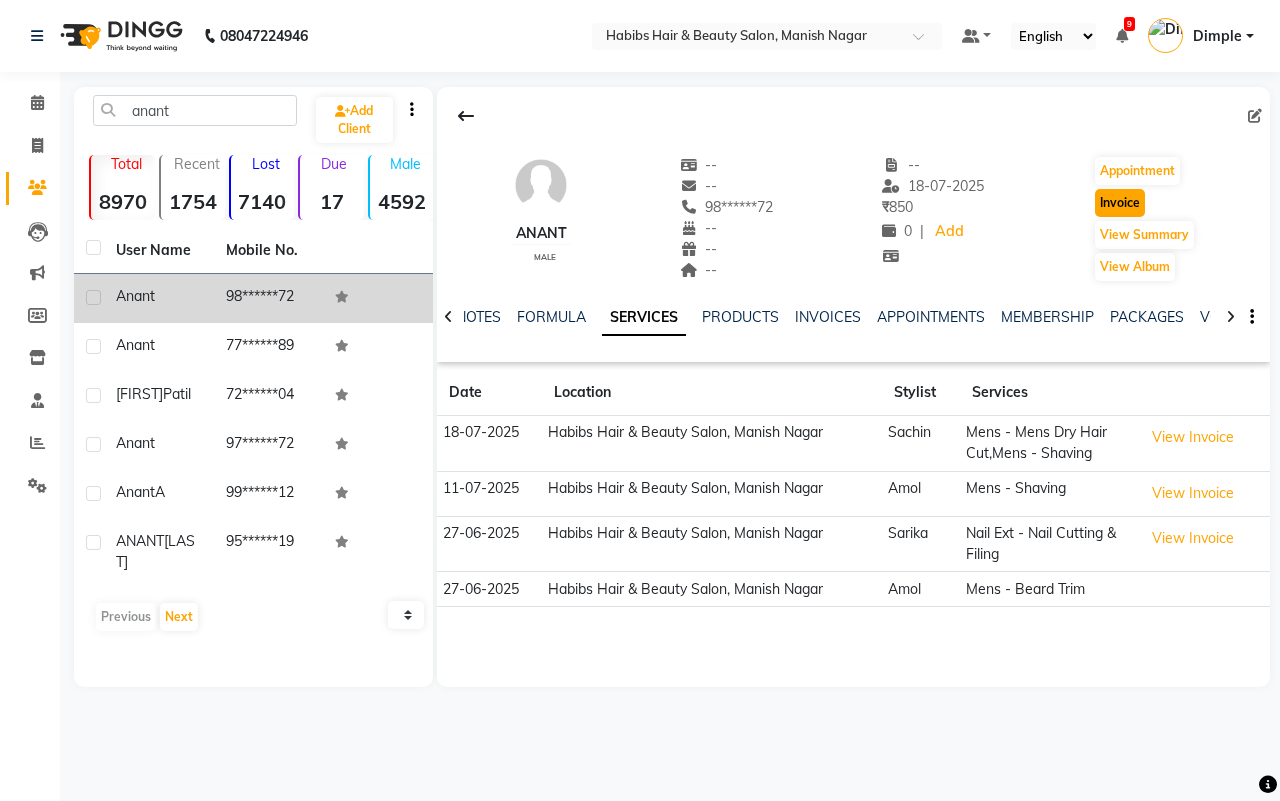 click on "Invoice" 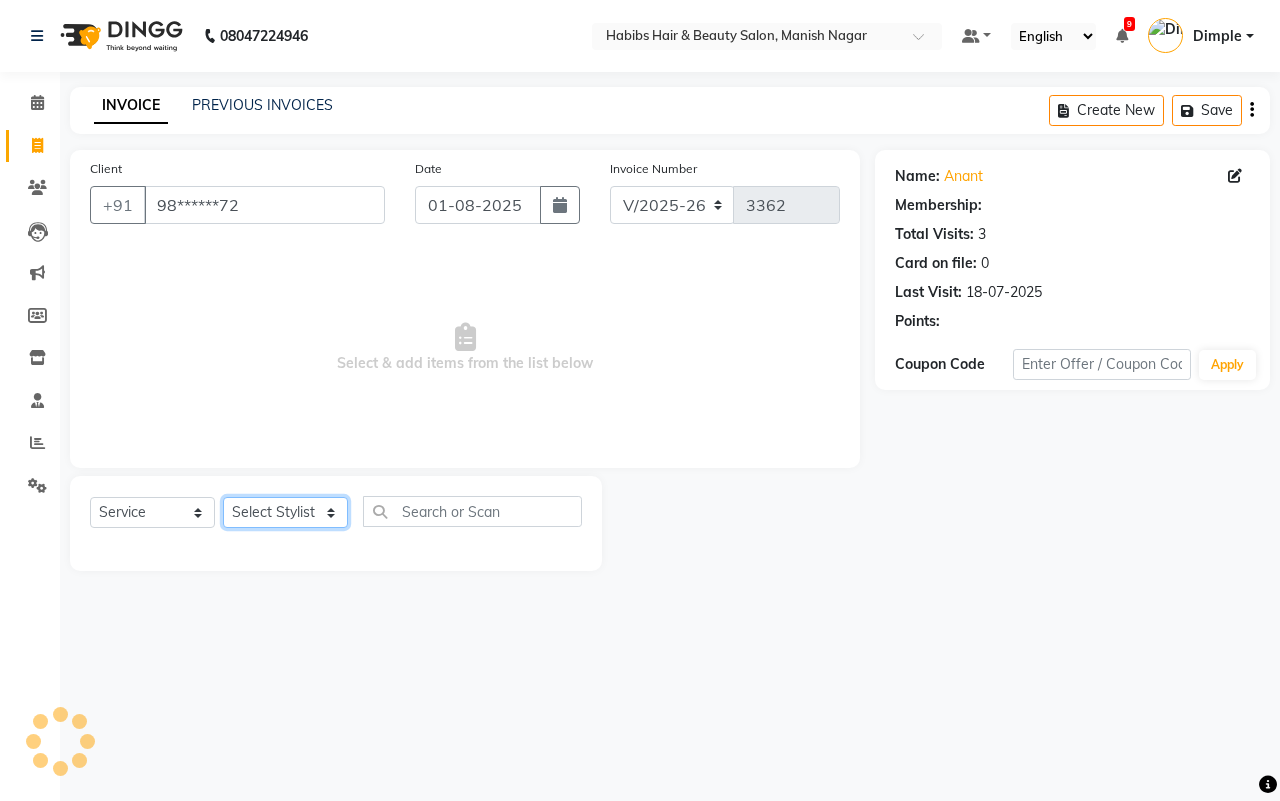 click on "Select Stylist[FIRST] [FIRST] [FIRST] [FIRST] [FIRST] [FIRST] [FIRST] [FIRST] [FIRST] [FIRST]" 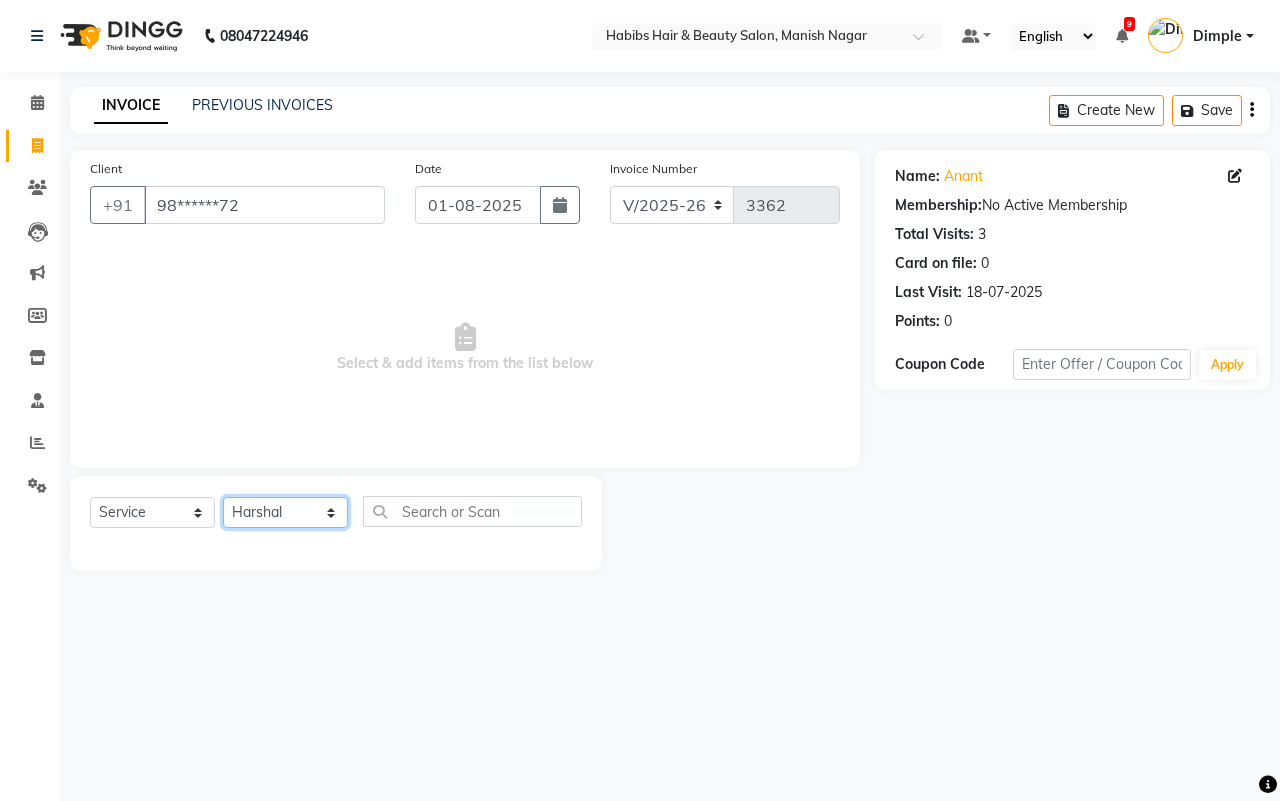 click on "Select Stylist[FIRST] [FIRST] [FIRST] [FIRST] [FIRST] [FIRST] [FIRST] [FIRST] [FIRST] [FIRST]" 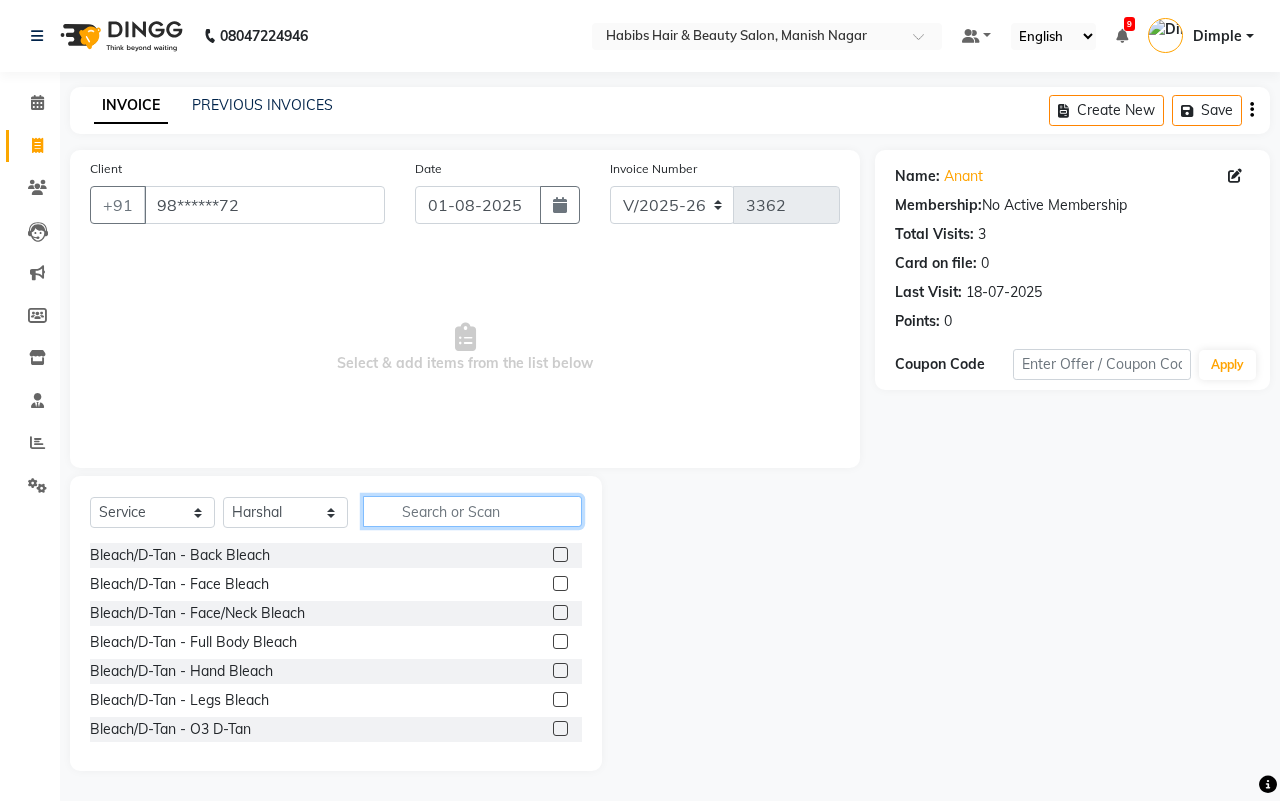 click 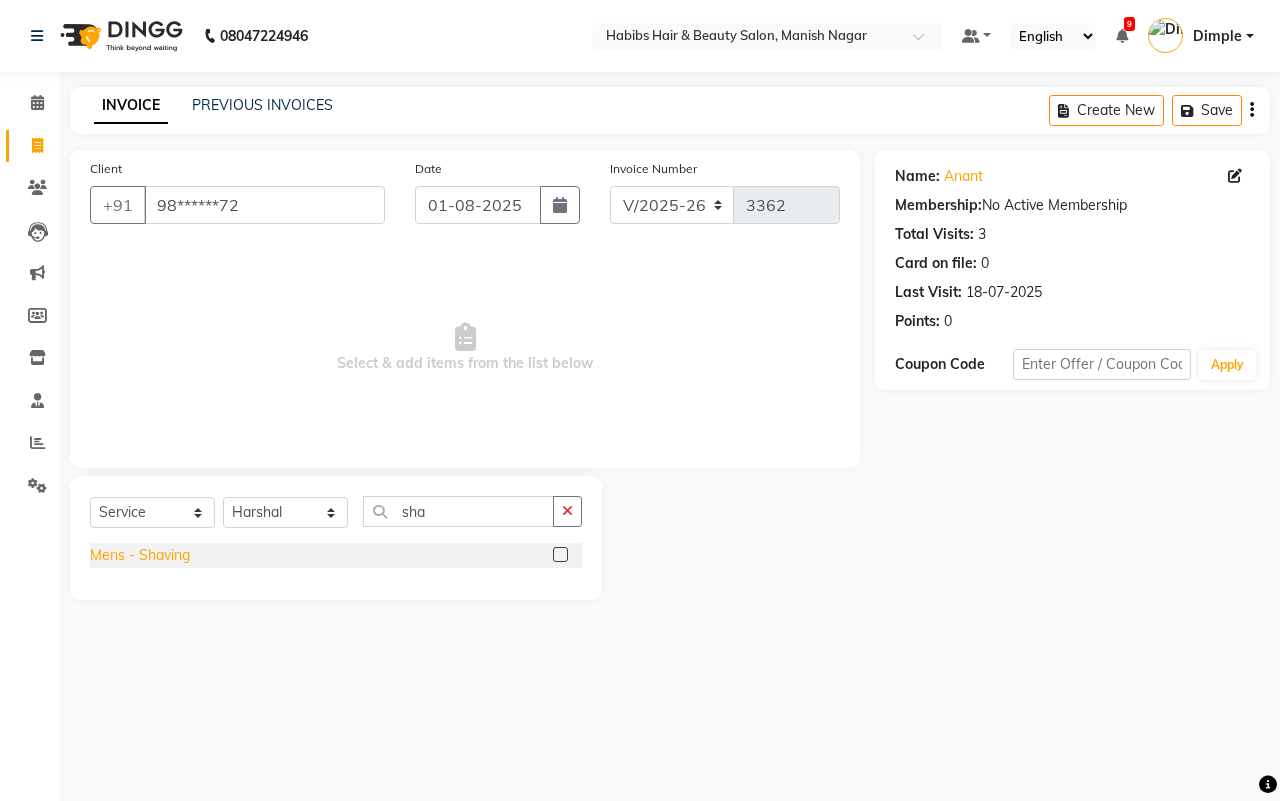 click on "Mens - Shaving" 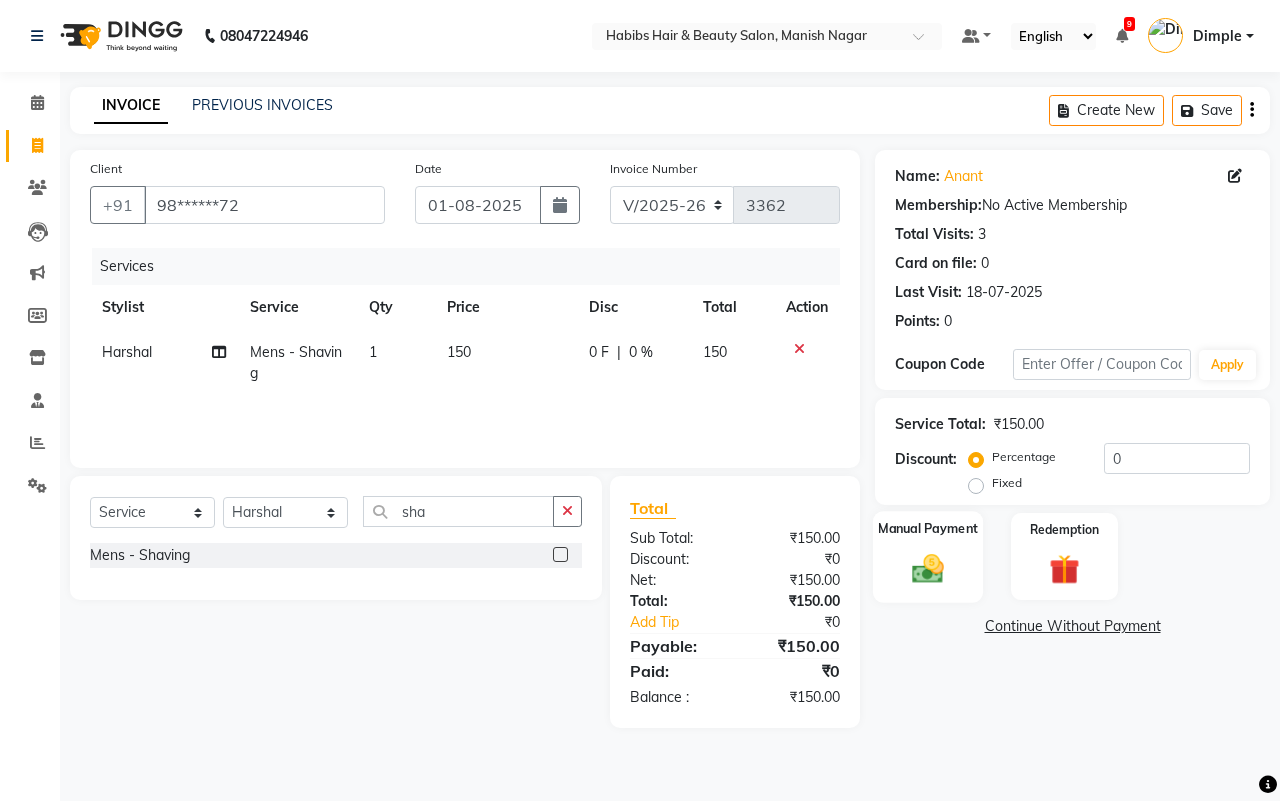 click 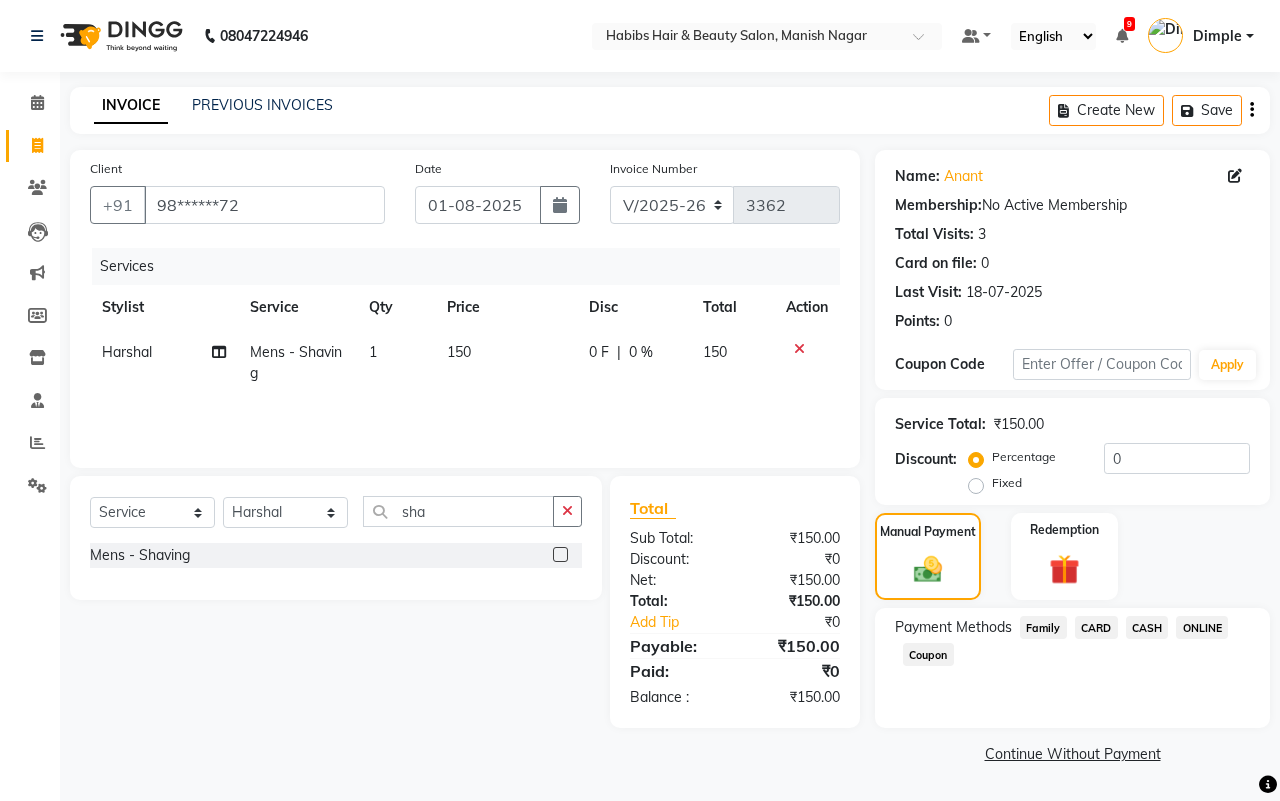click on "CASH" 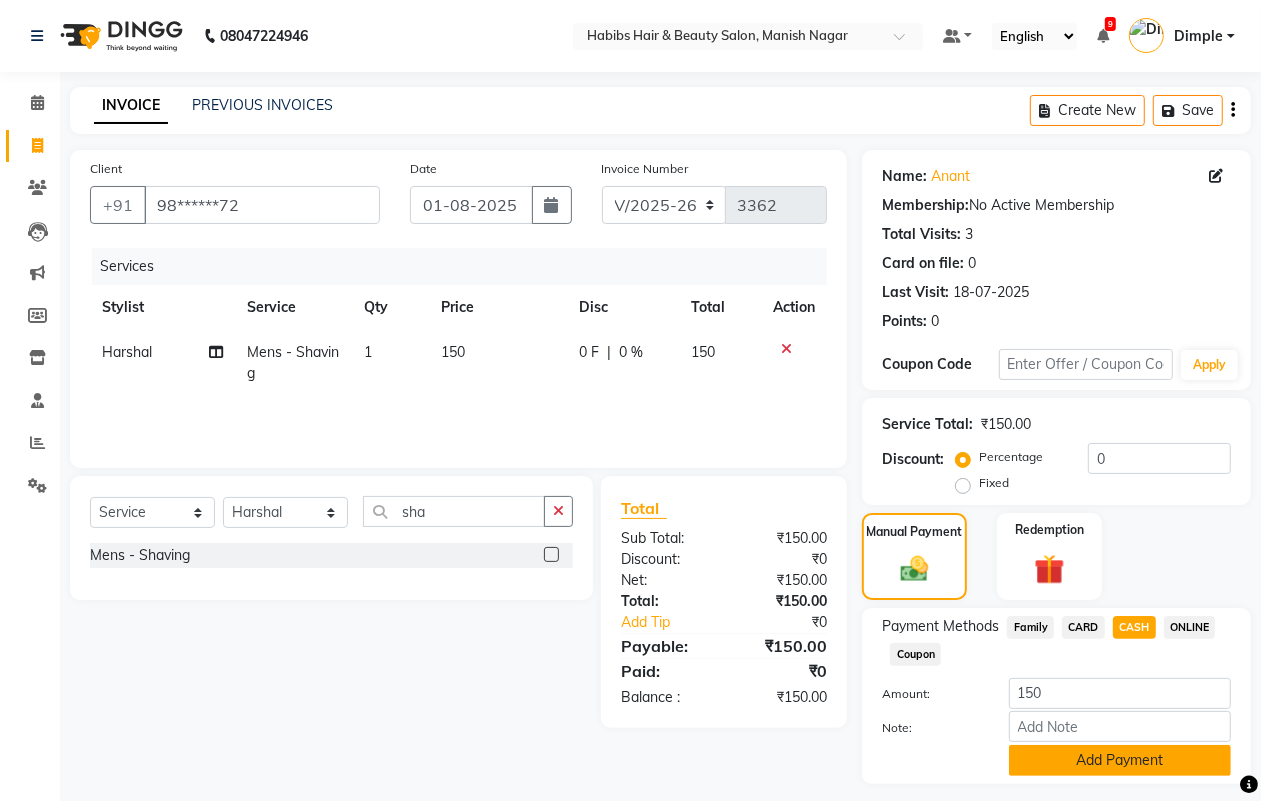 click on "Add Payment" 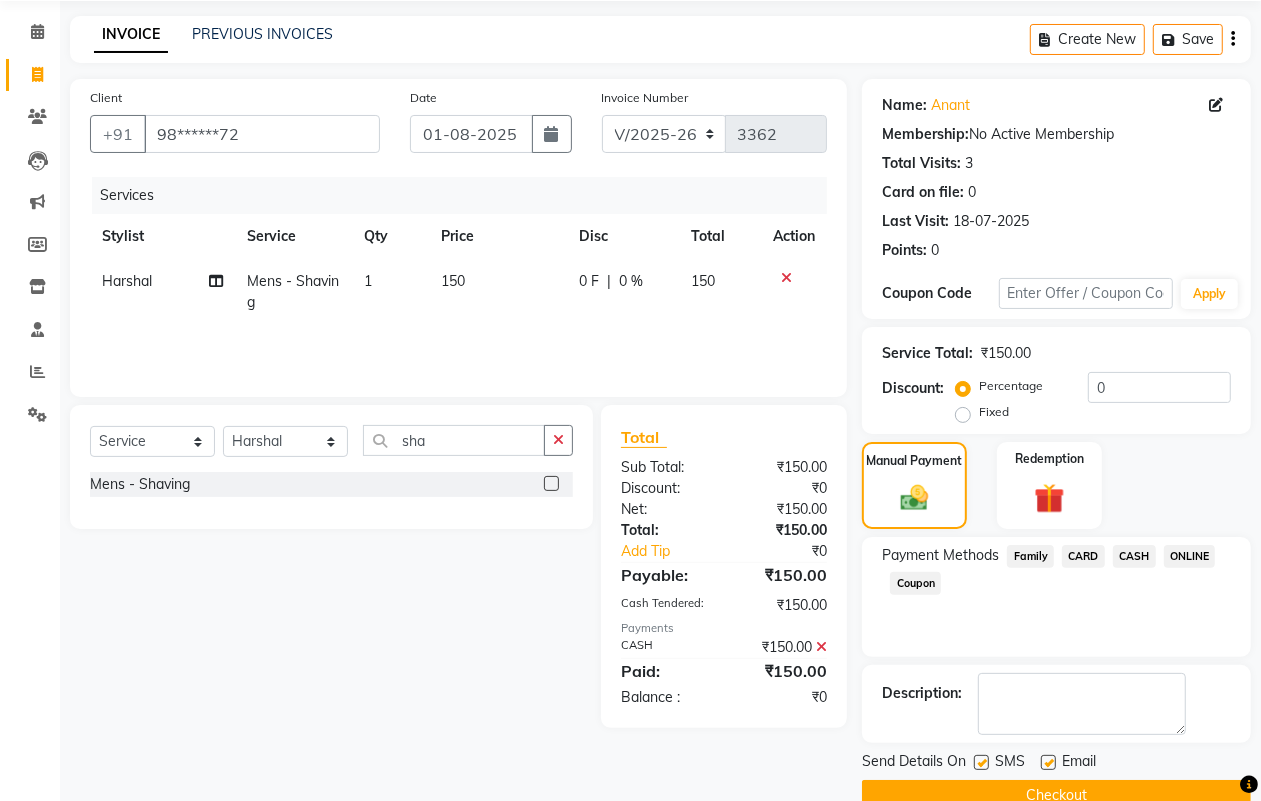 scroll, scrollTop: 111, scrollLeft: 0, axis: vertical 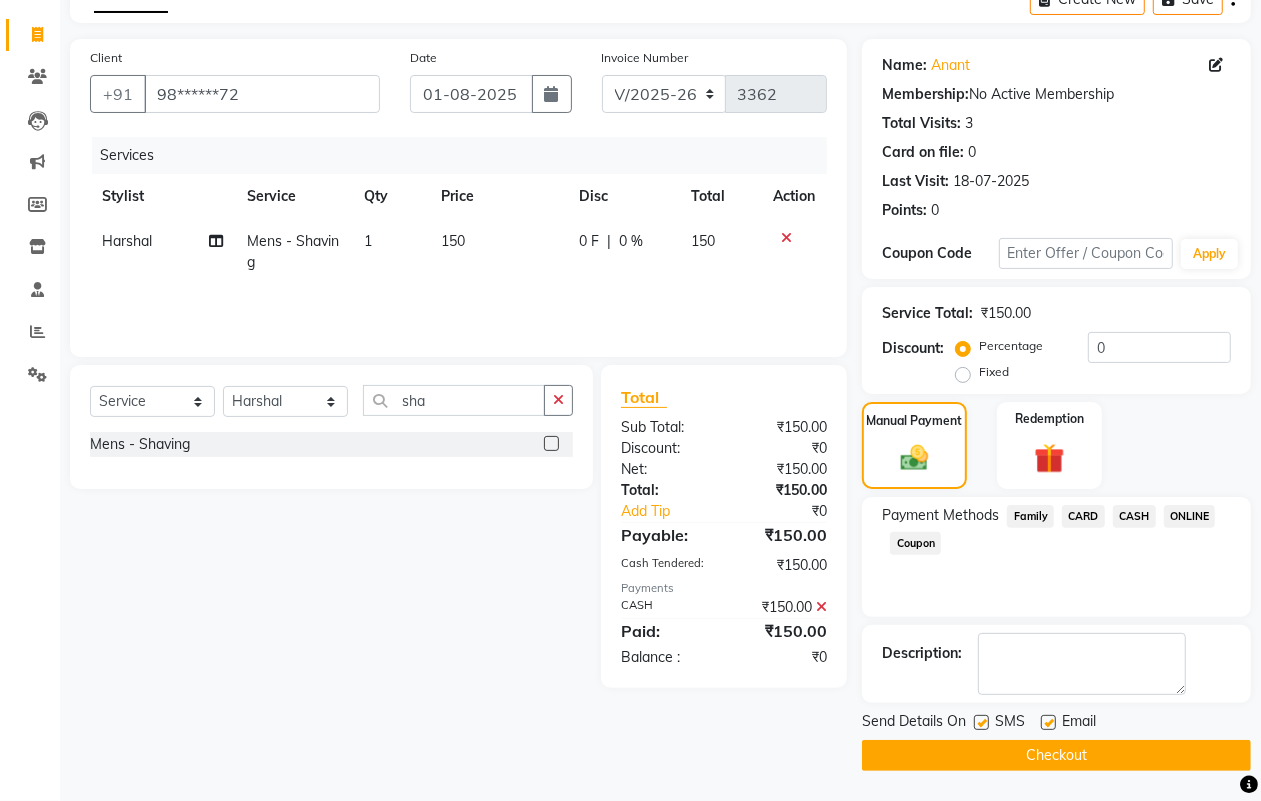 click on "Checkout" 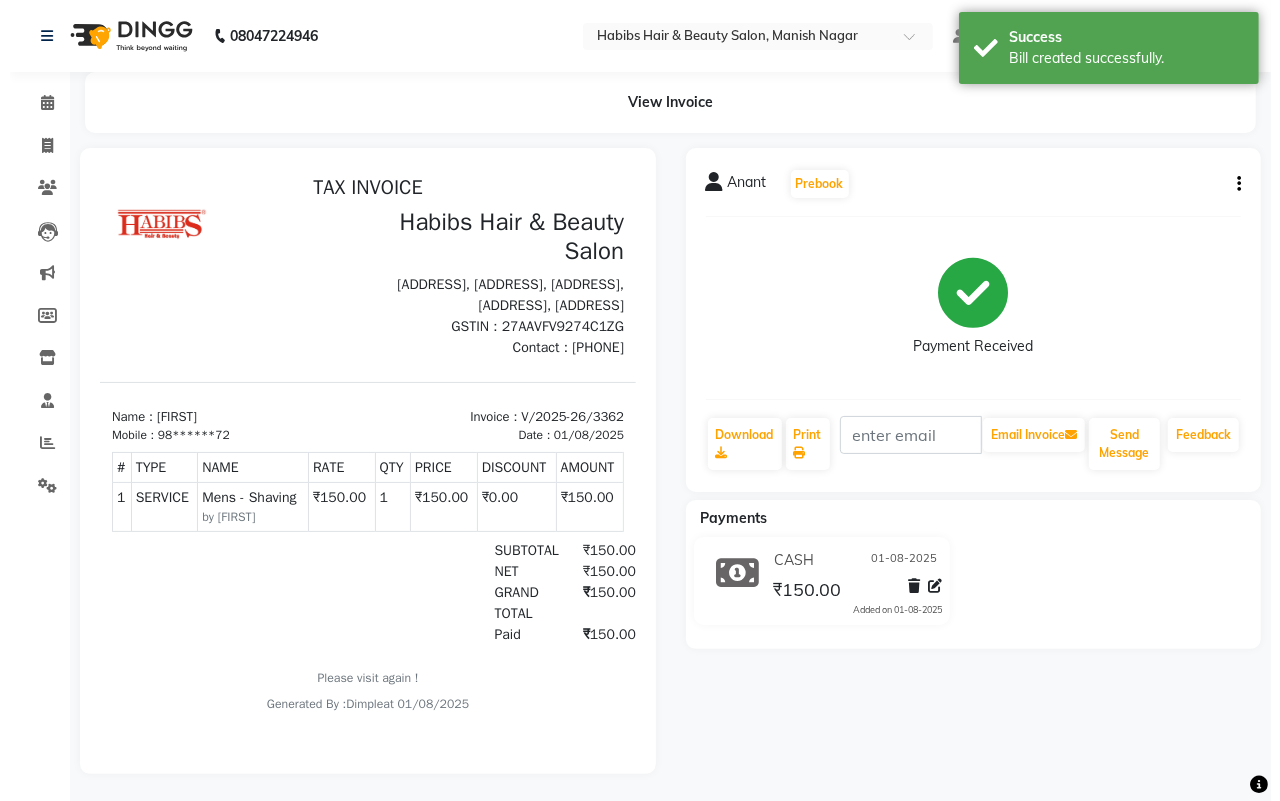 scroll, scrollTop: 0, scrollLeft: 0, axis: both 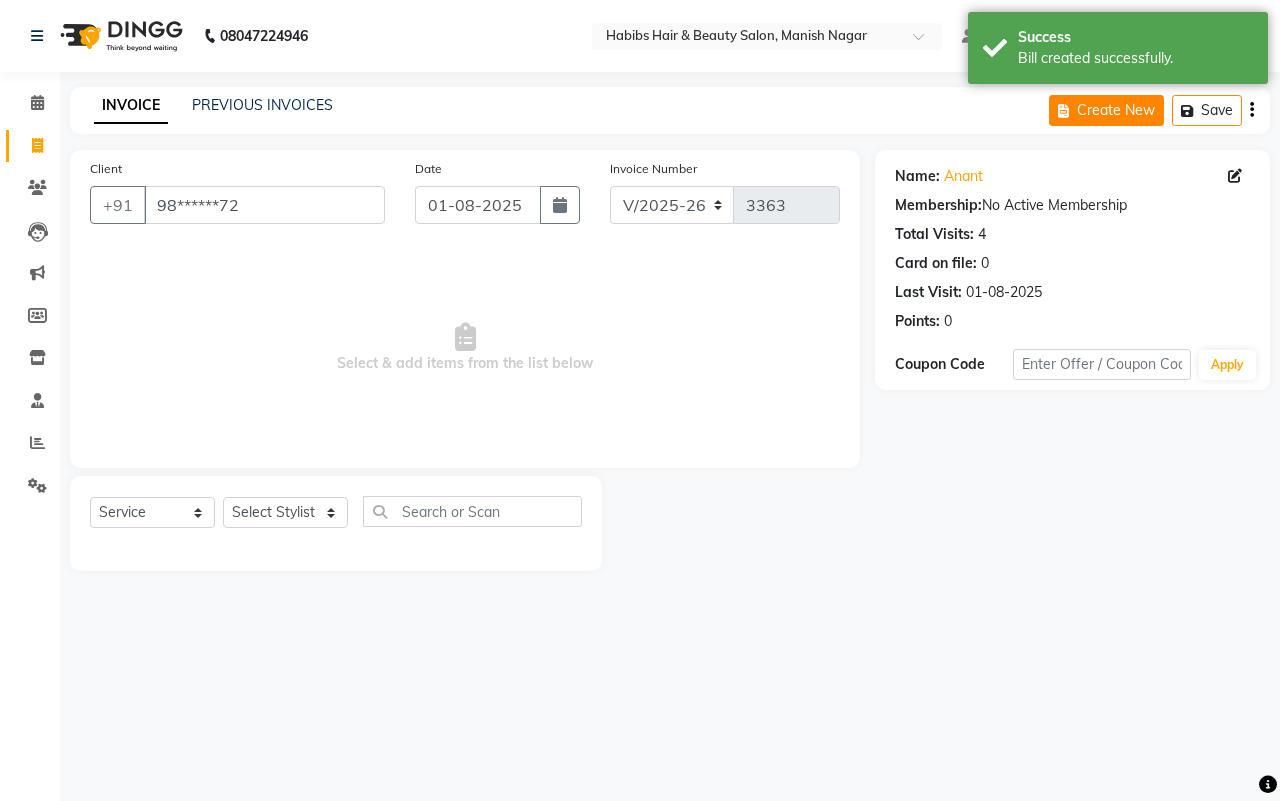 click 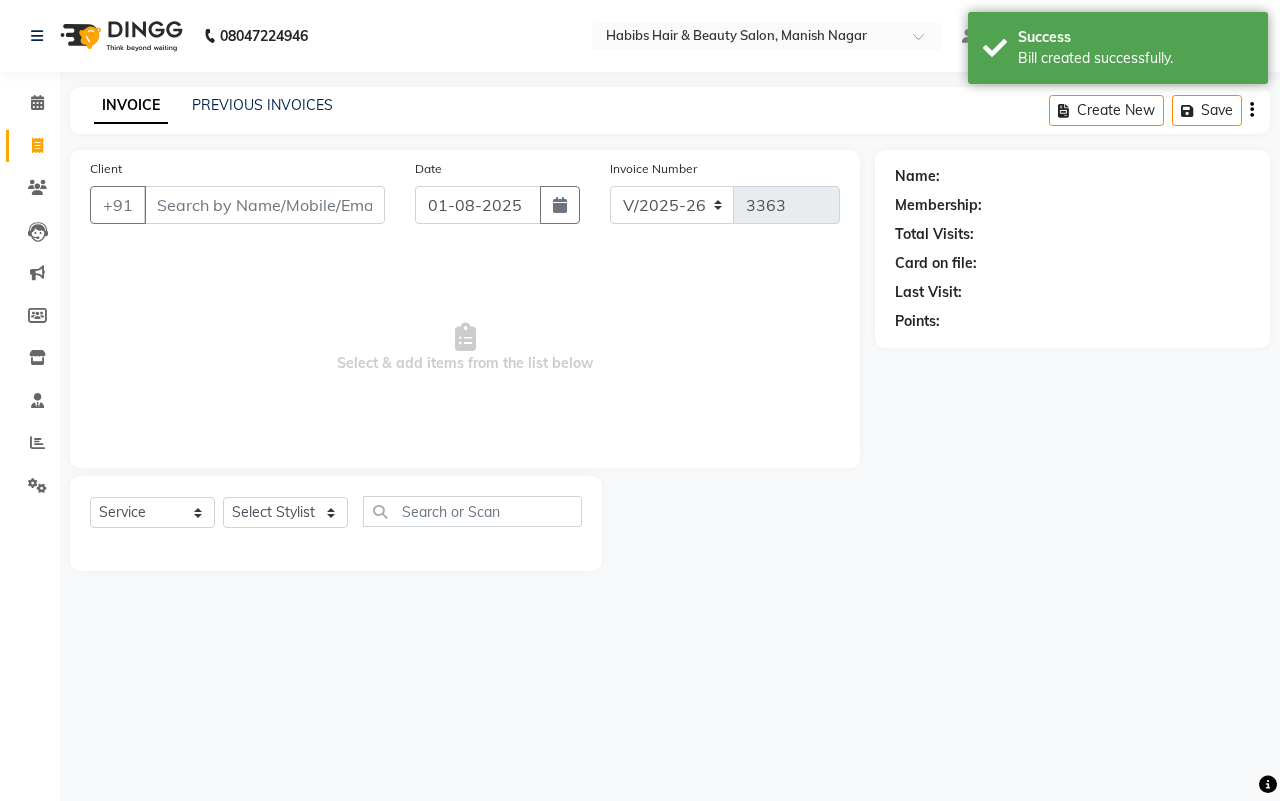 click on "Client" at bounding box center (264, 205) 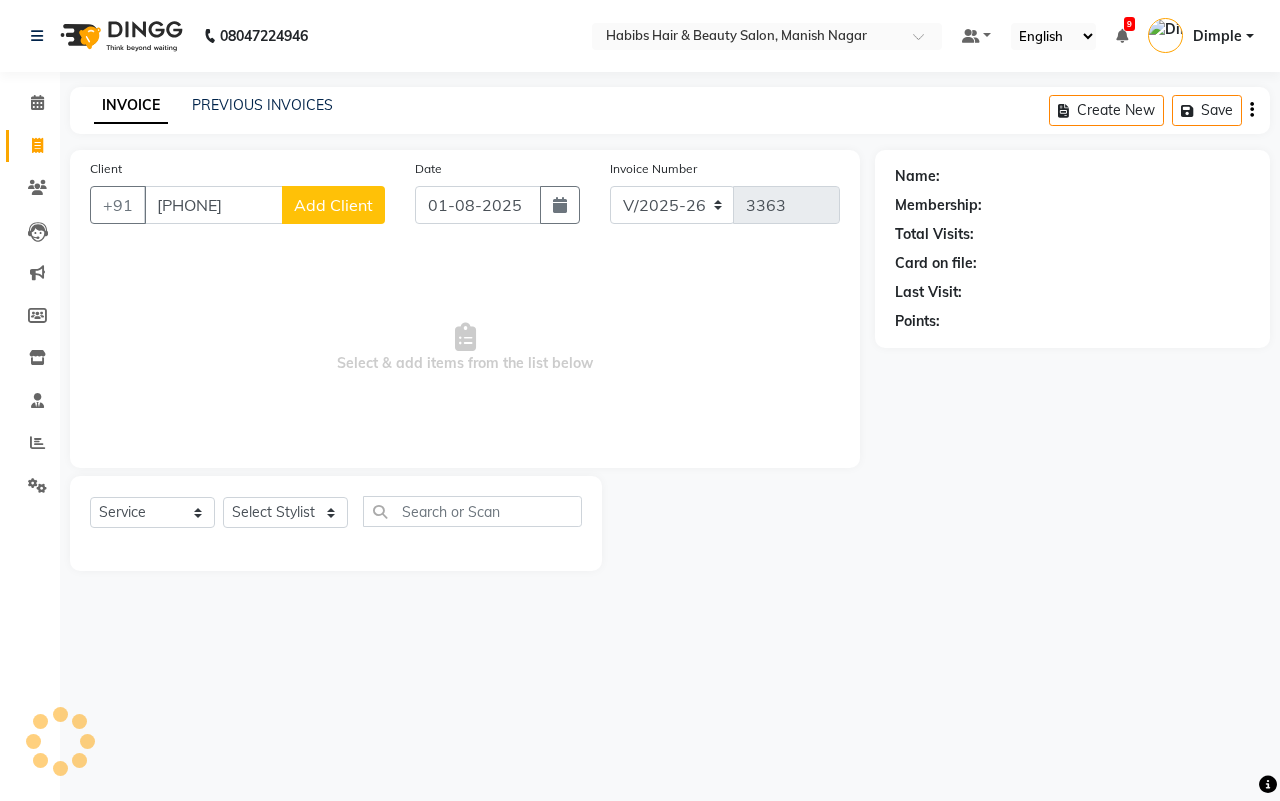 click on "Add Client" 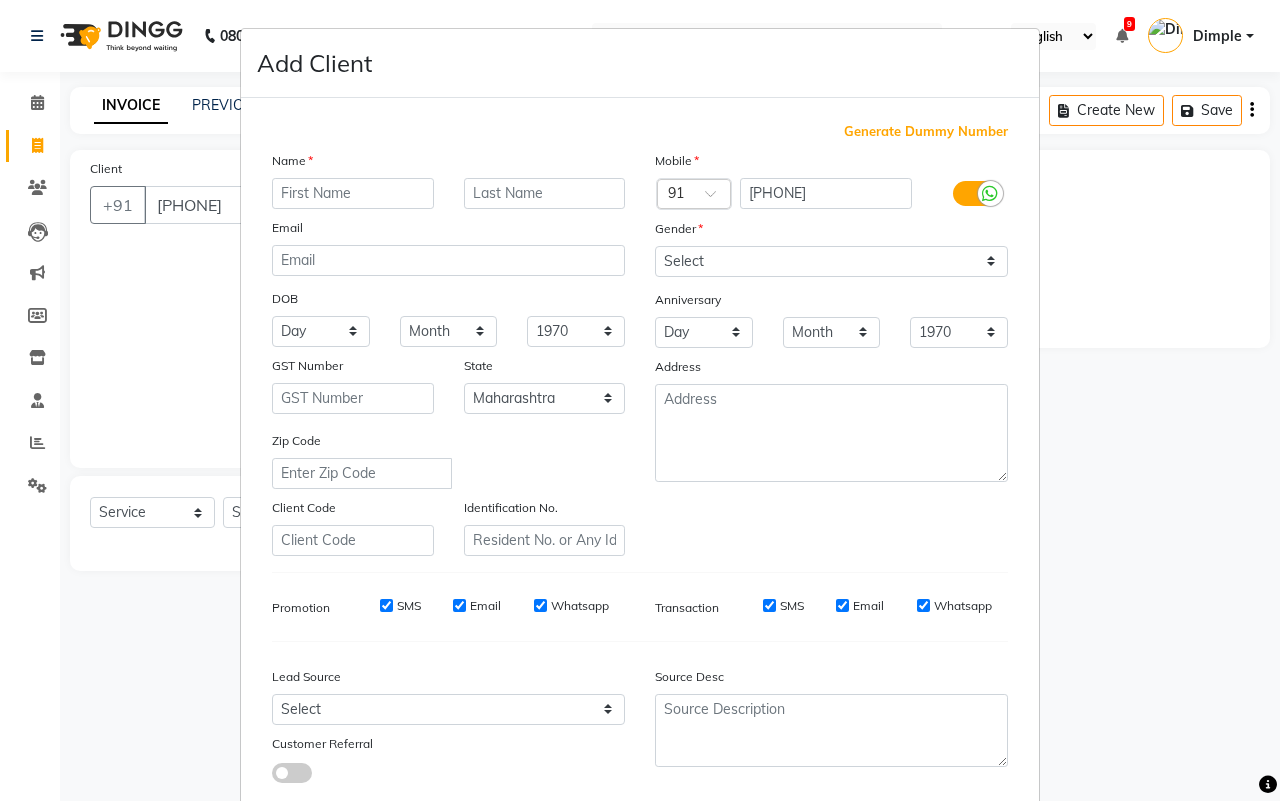 click at bounding box center [353, 193] 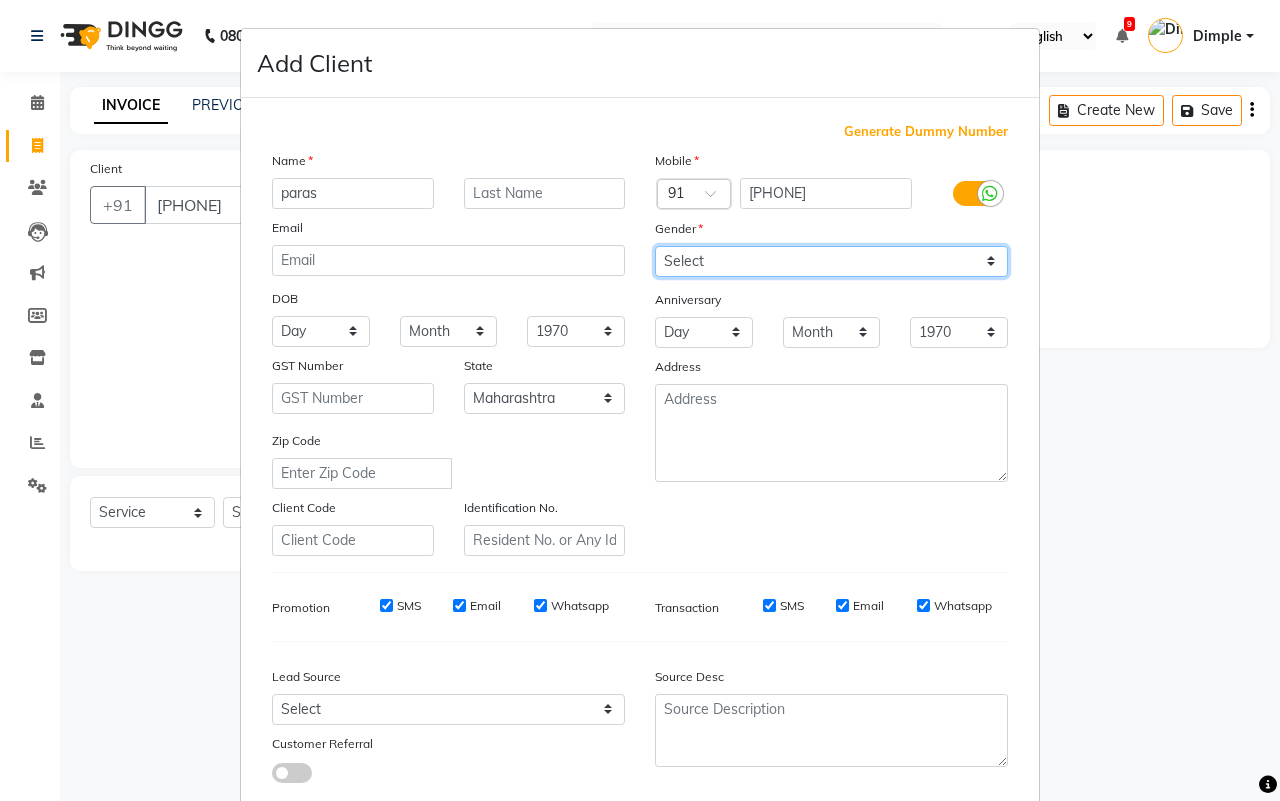 click on "Select Male Female Other Prefer Not To Say" at bounding box center (831, 261) 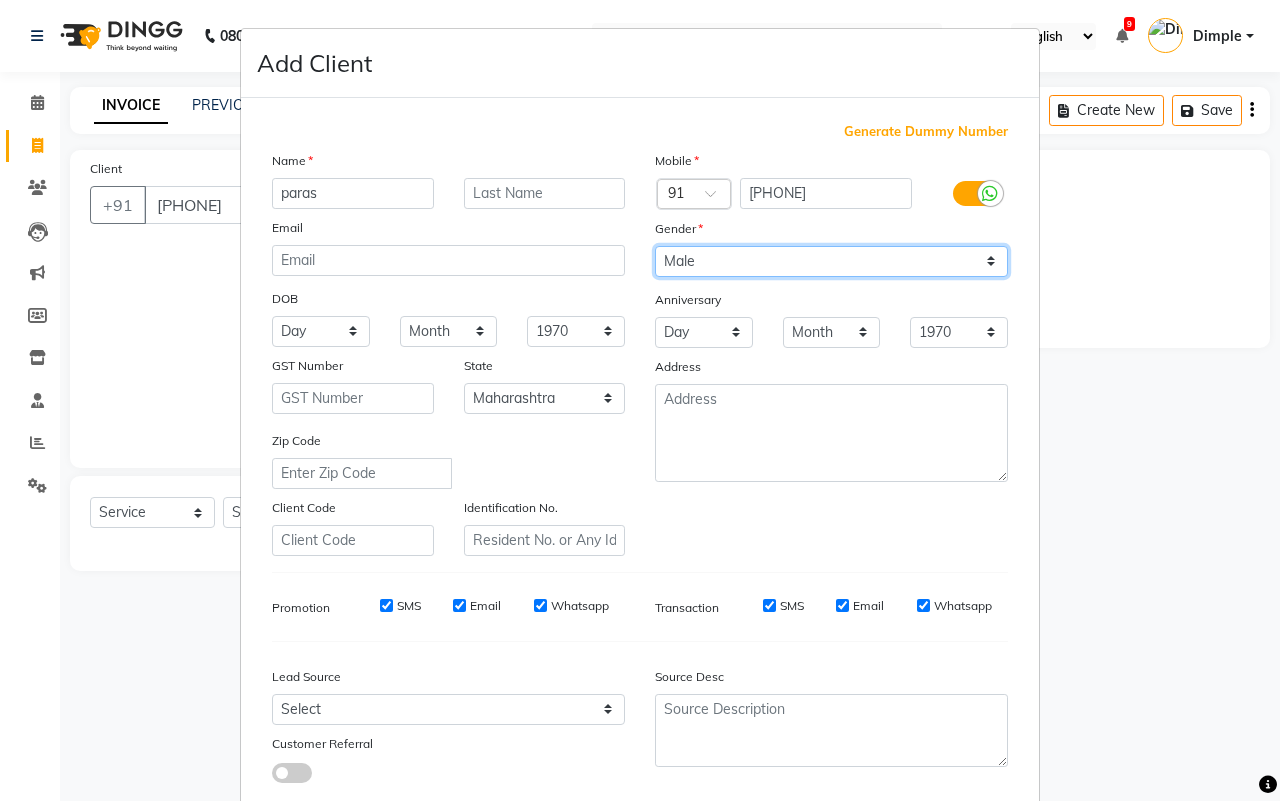 click on "Select Male Female Other Prefer Not To Say" at bounding box center [831, 261] 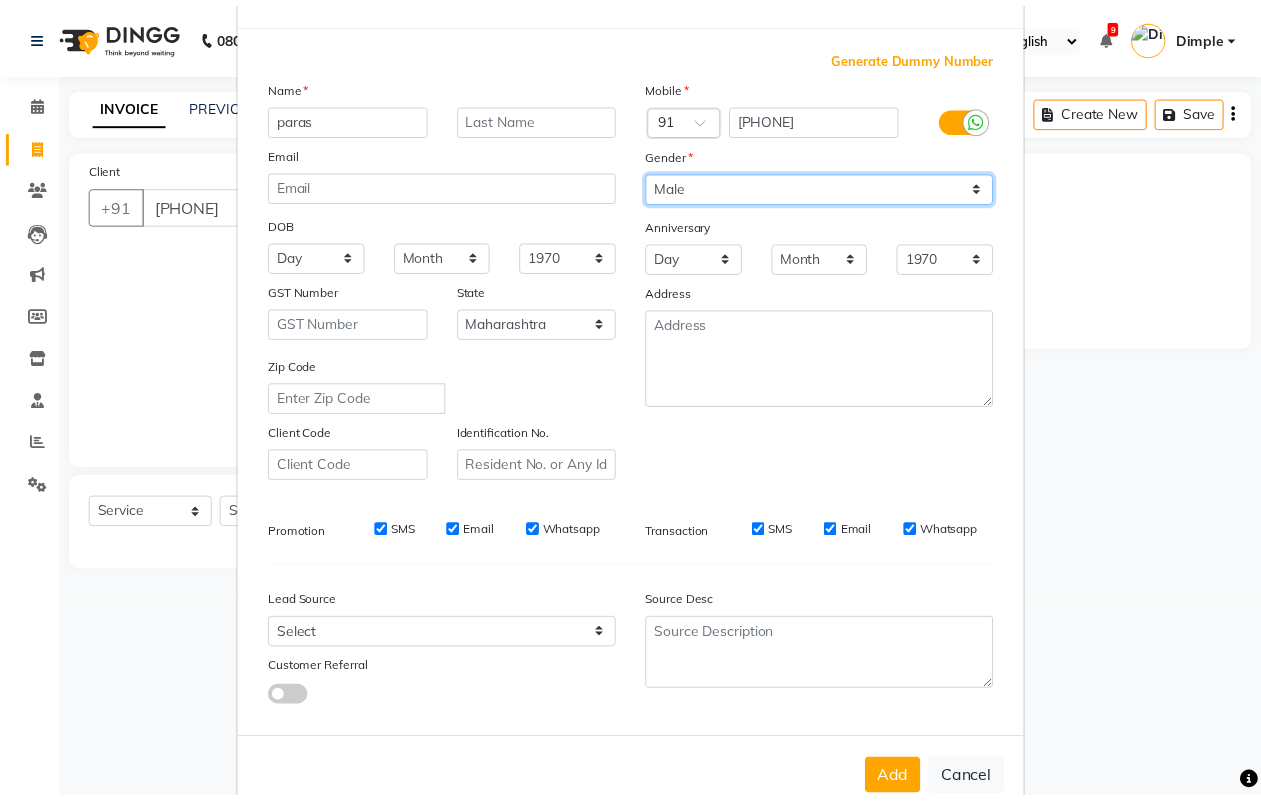 scroll, scrollTop: 115, scrollLeft: 0, axis: vertical 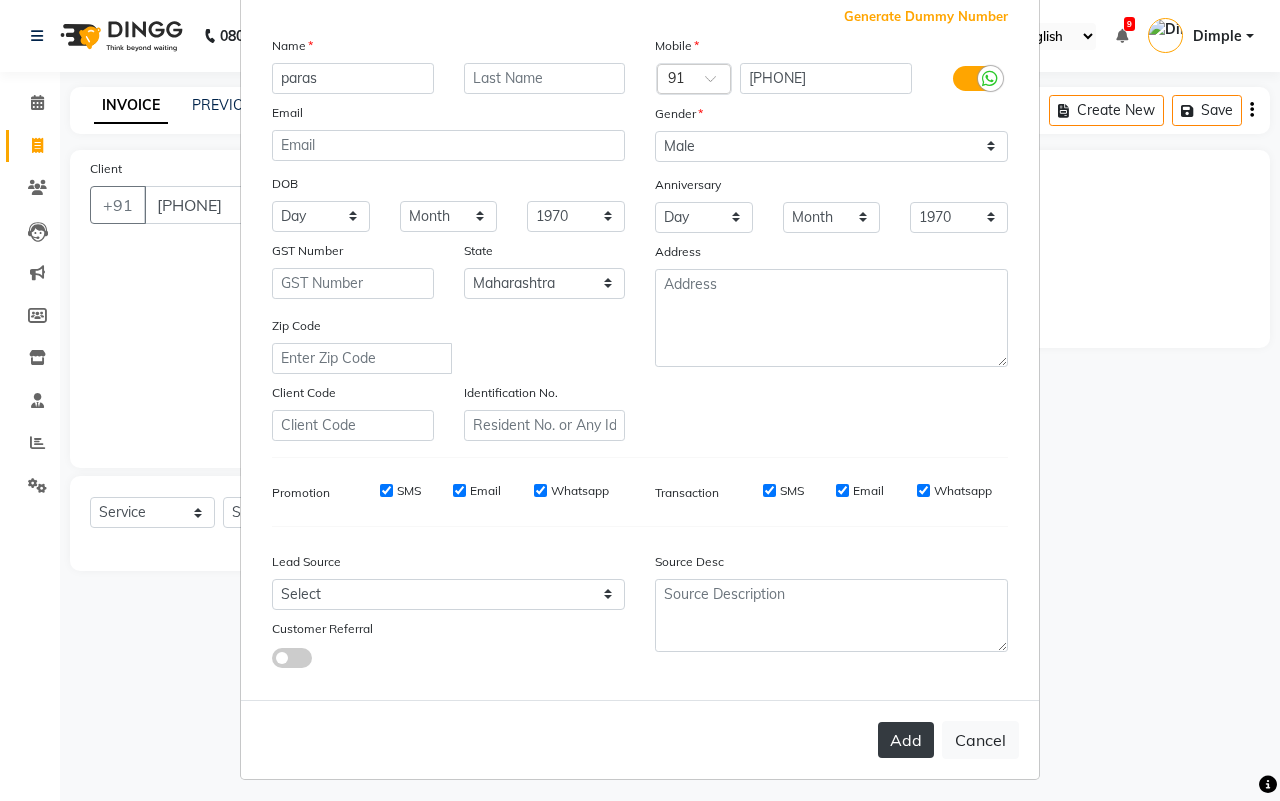 click on "Add" at bounding box center (906, 740) 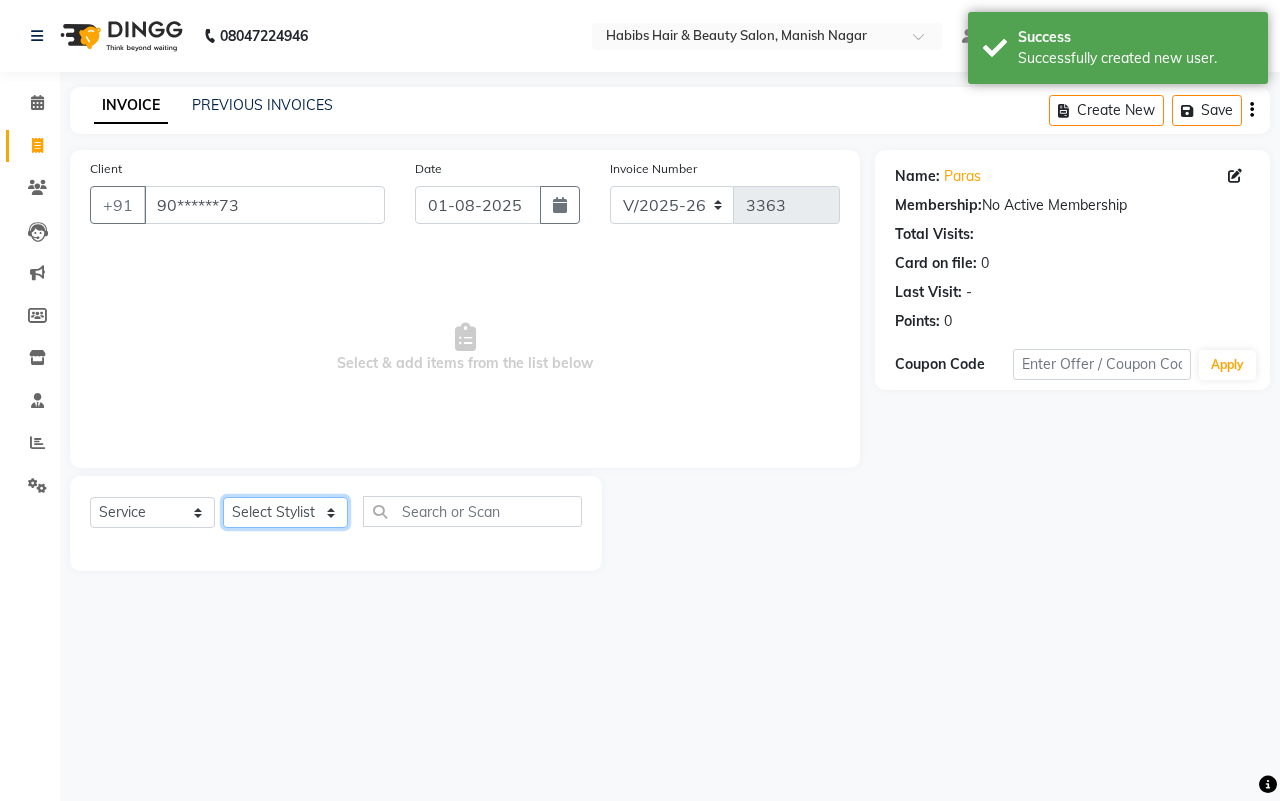click on "Select Stylist[FIRST] [FIRST] [FIRST] [FIRST] [FIRST] [FIRST] [FIRST] [FIRST] [FIRST] [FIRST]" 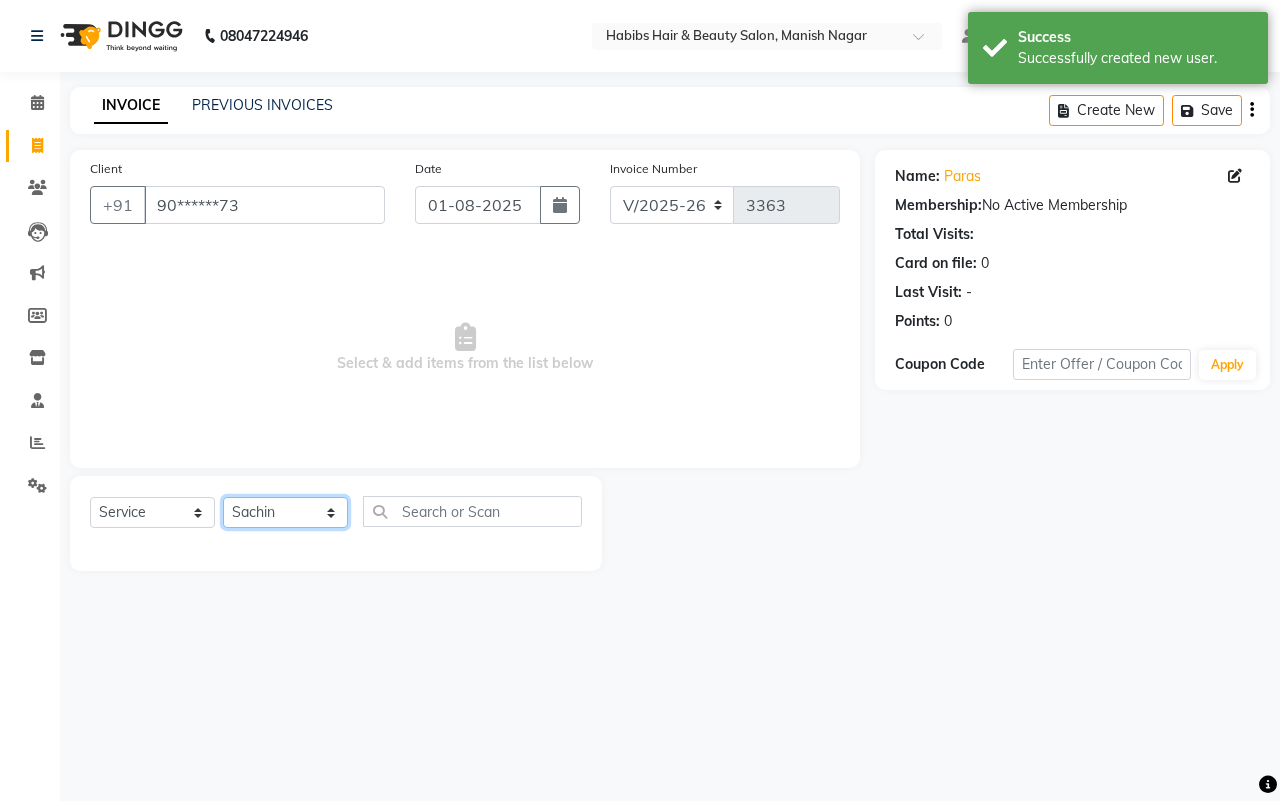 click on "Select Stylist[FIRST] [FIRST] [FIRST] [FIRST] [FIRST] [FIRST] [FIRST] [FIRST] [FIRST] [FIRST]" 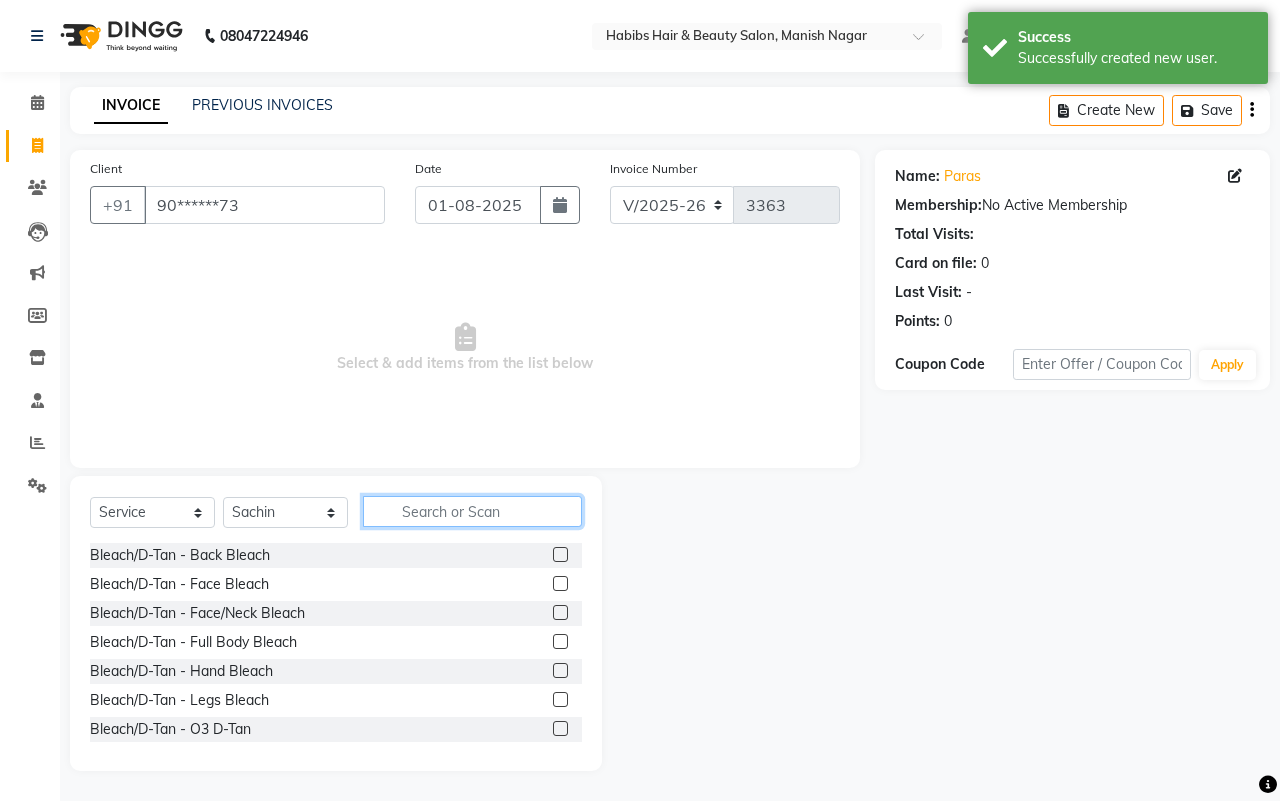 click 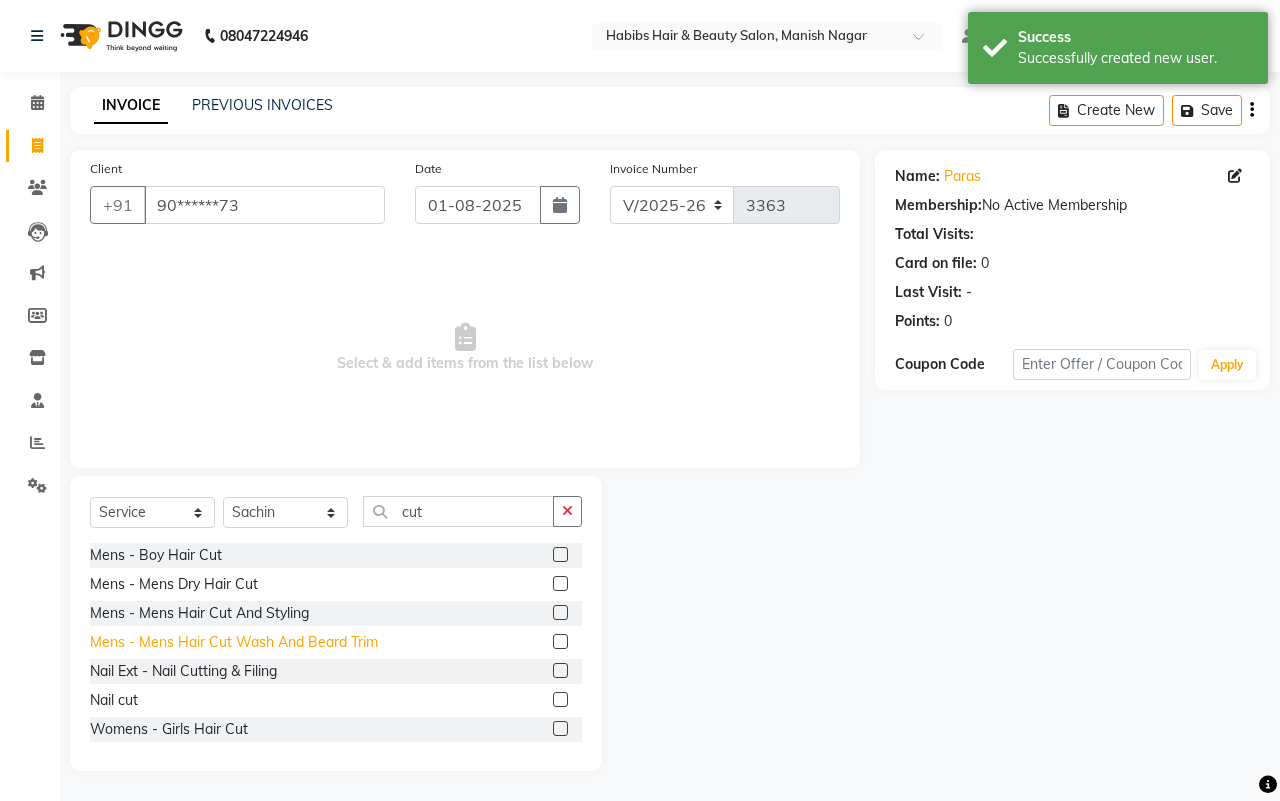 click on "Mens - Mens  Hair Cut Wash And Beard Trim" 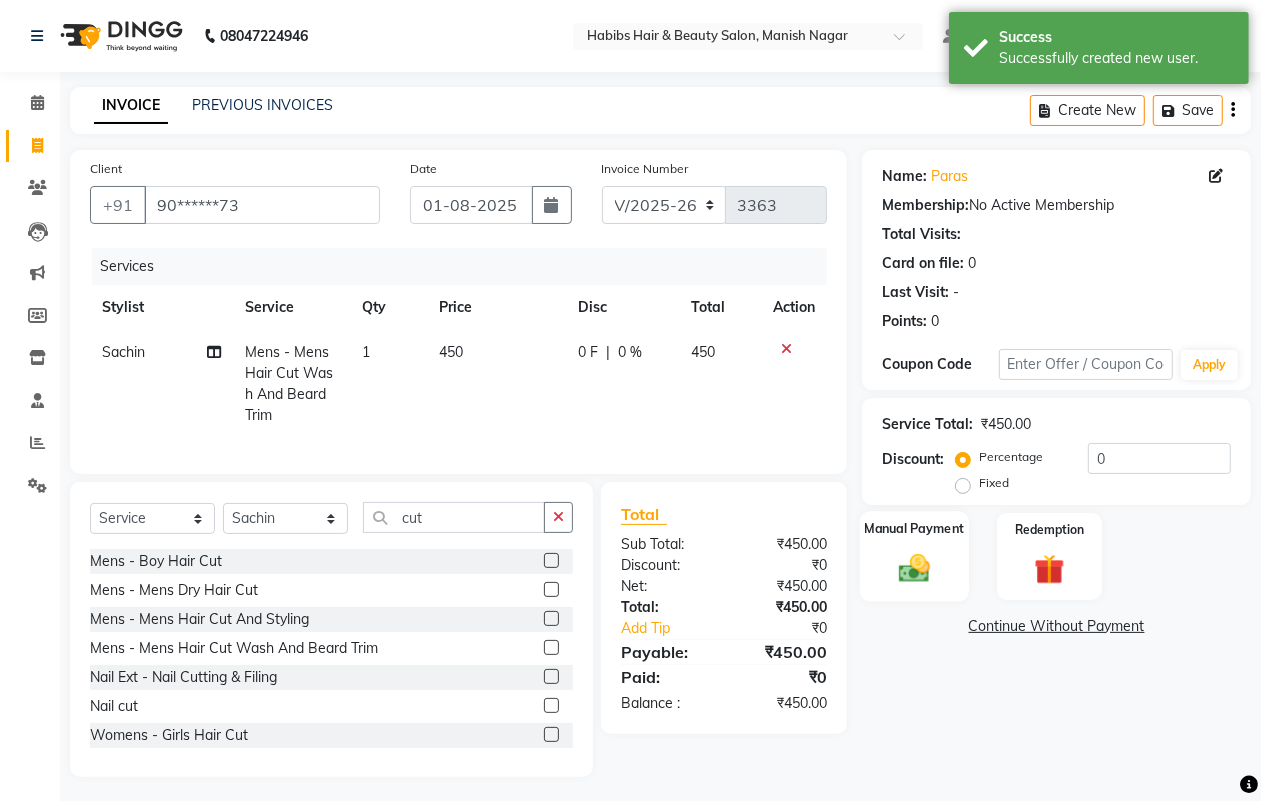 click on "Manual Payment" 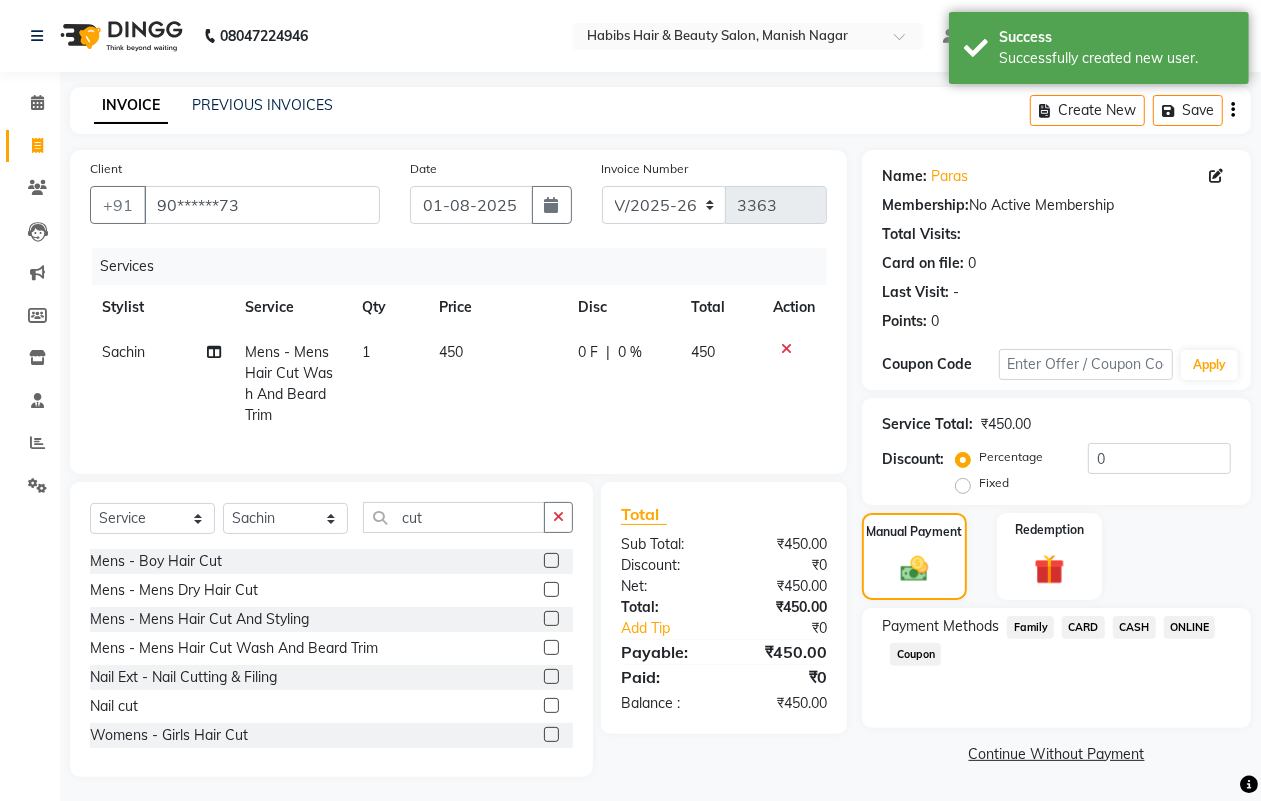click on "ONLINE" 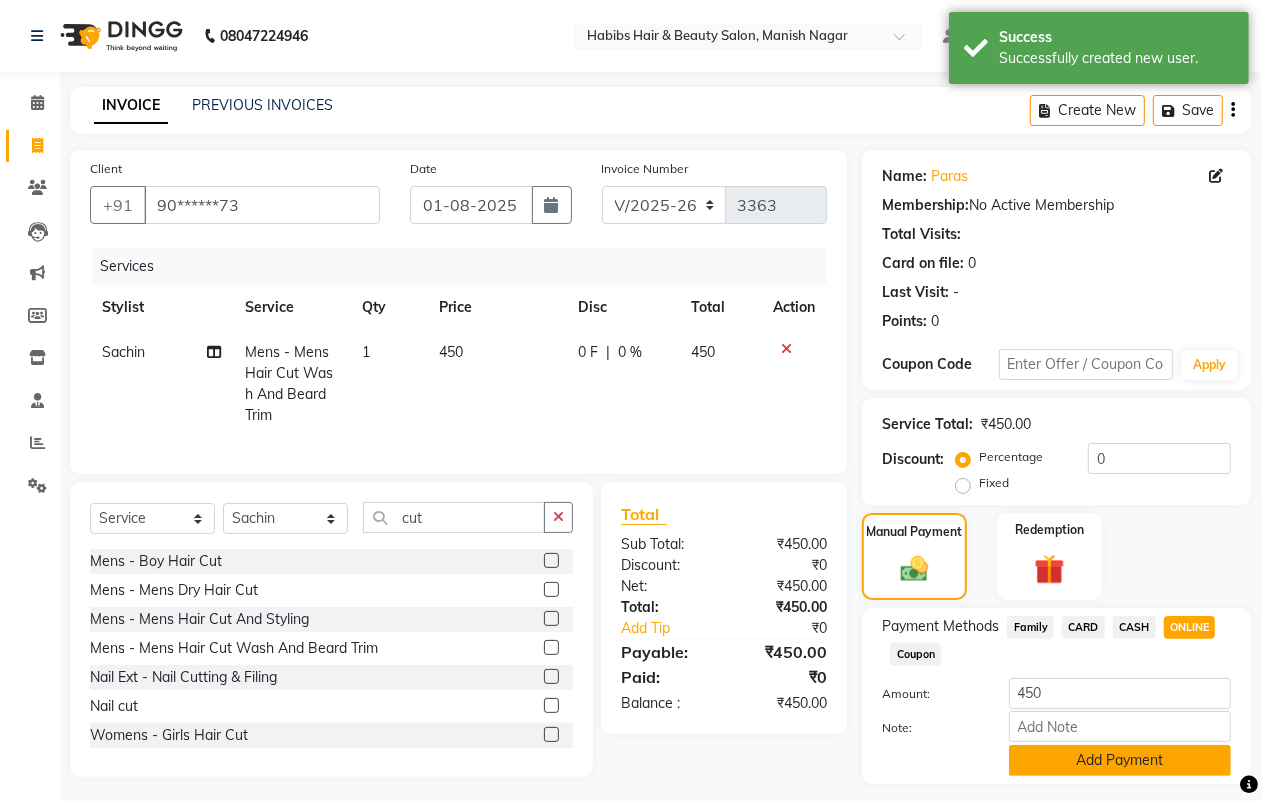 click on "Add Payment" 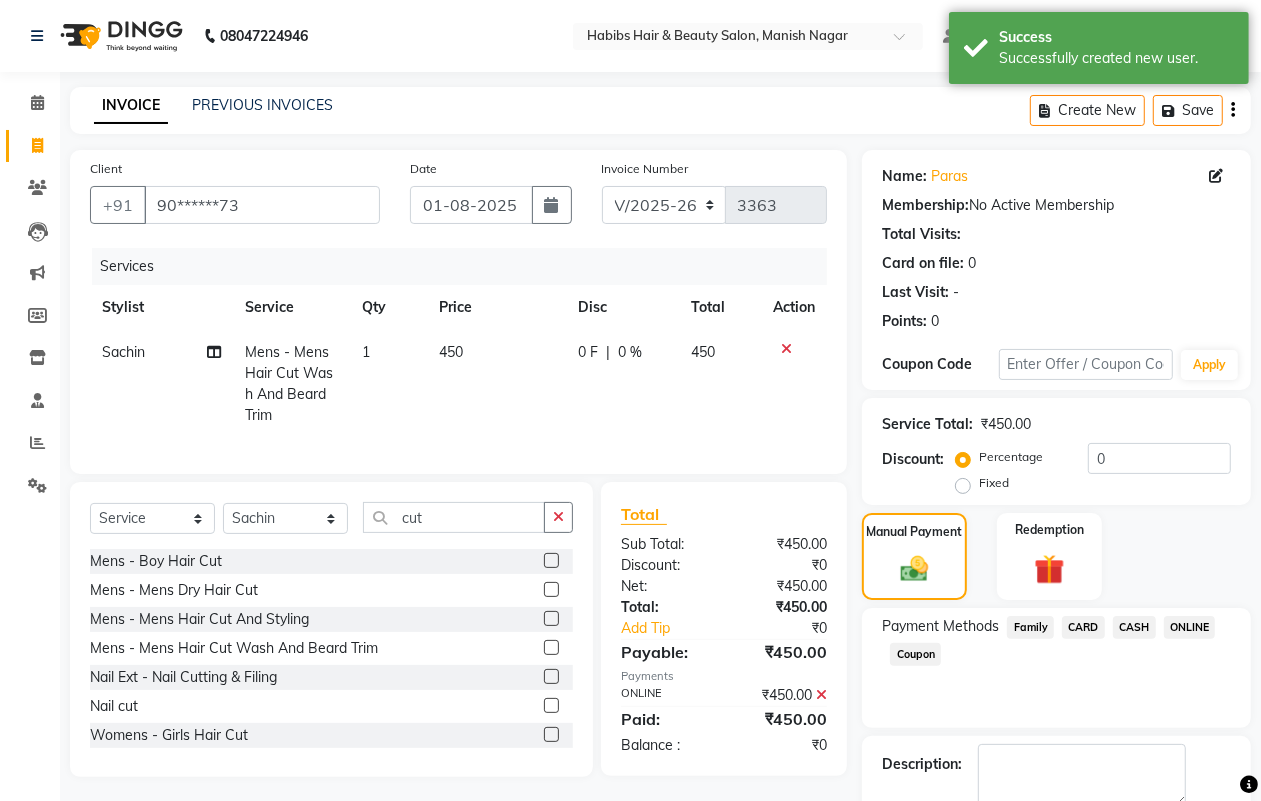 scroll, scrollTop: 111, scrollLeft: 0, axis: vertical 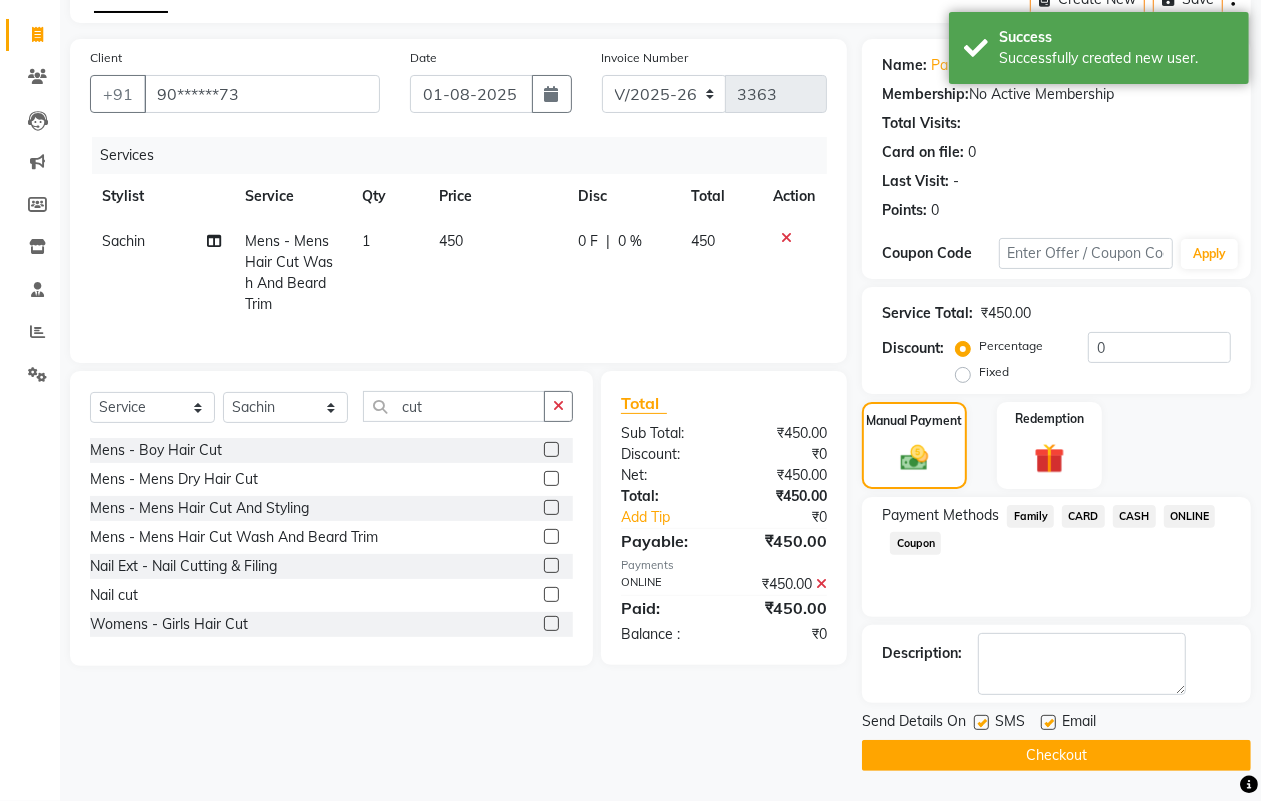 click on "Checkout" 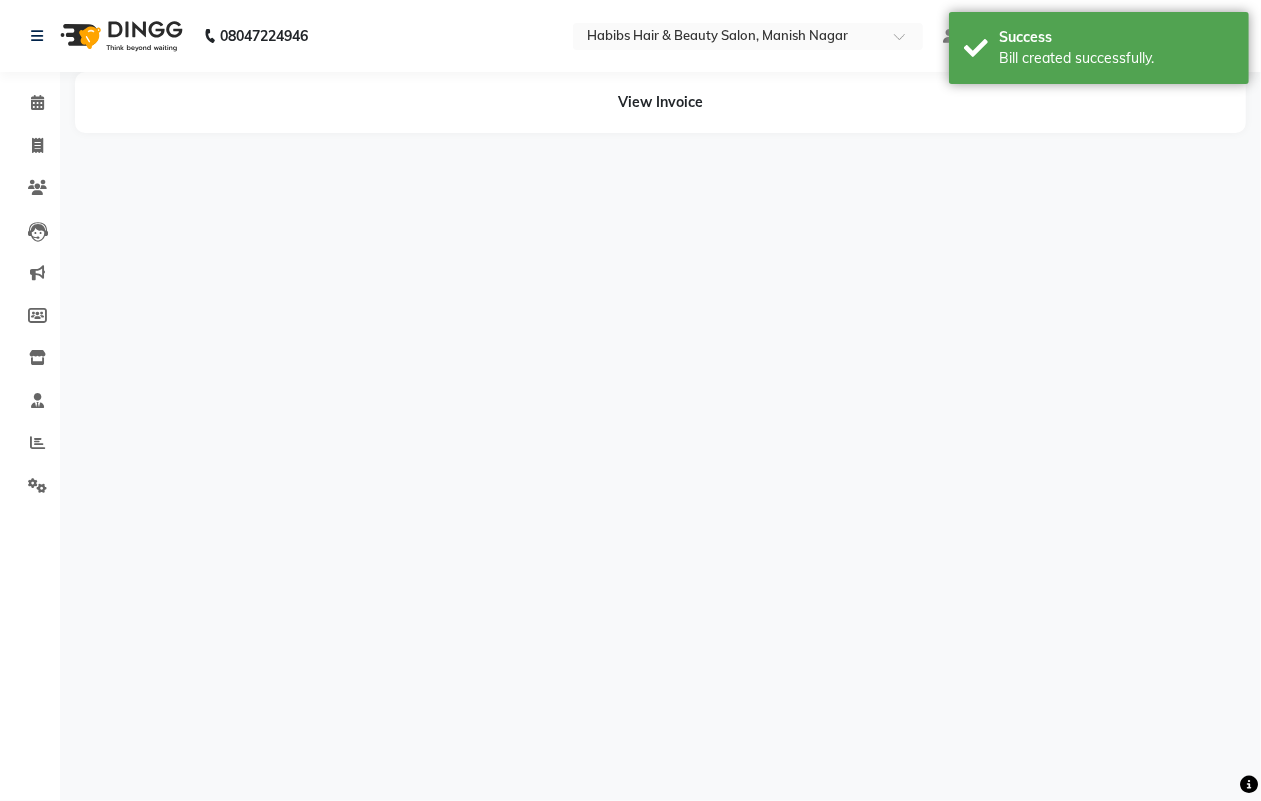 scroll, scrollTop: 0, scrollLeft: 0, axis: both 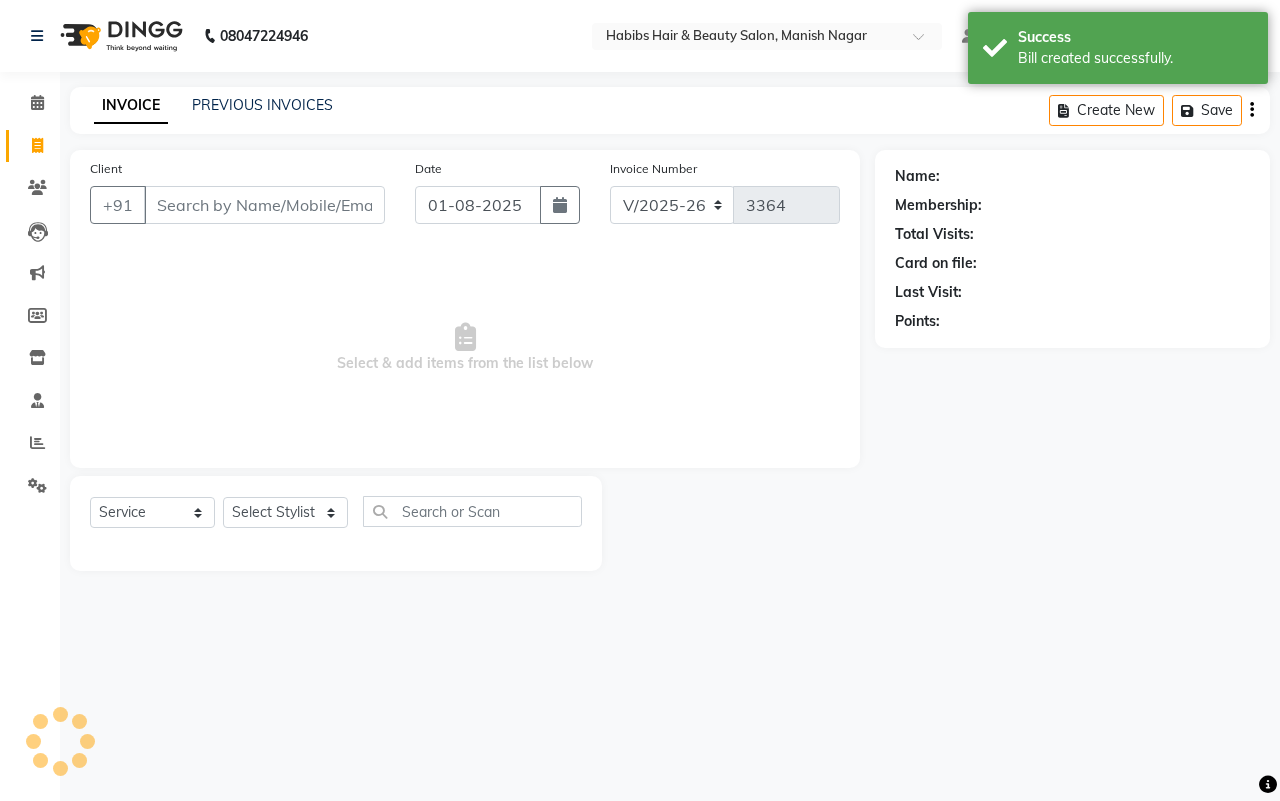 click on "Client" at bounding box center (264, 205) 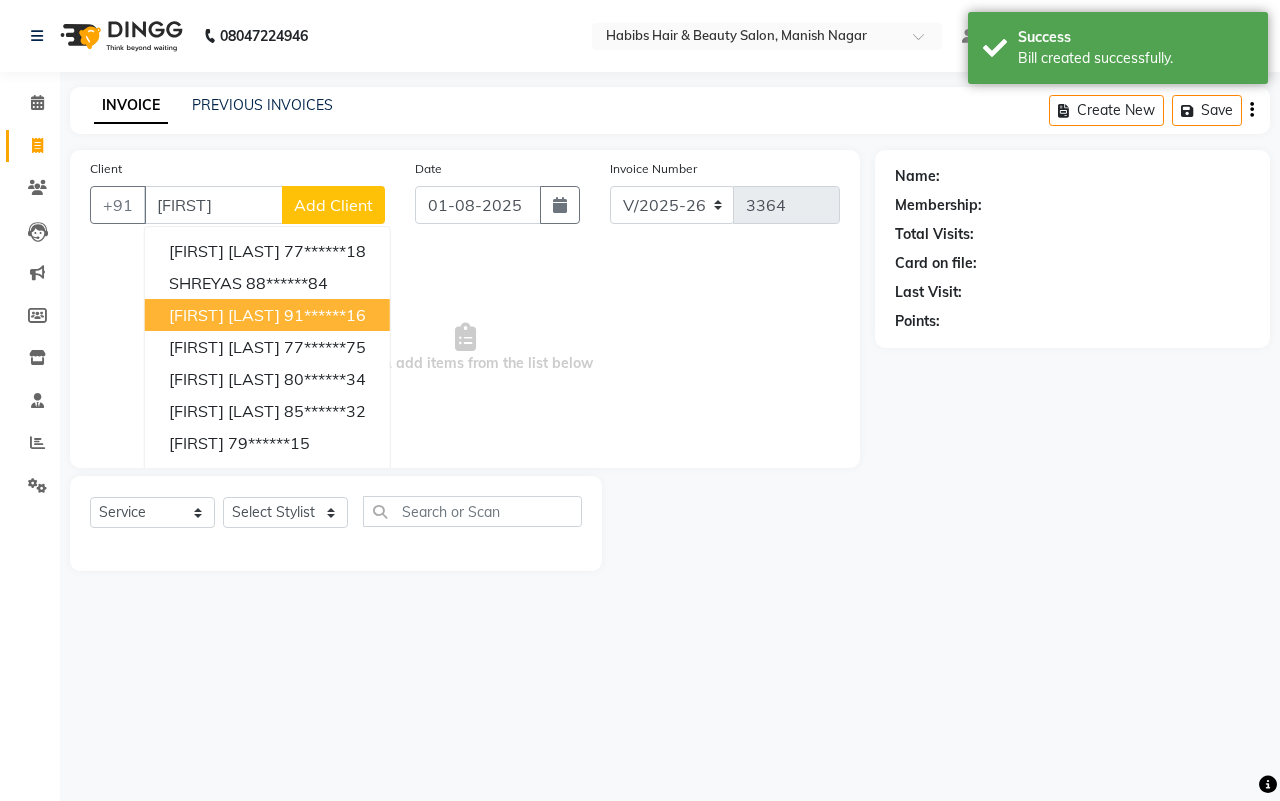 click on "[FIRST] [LAST] [PHONE]" at bounding box center [267, 315] 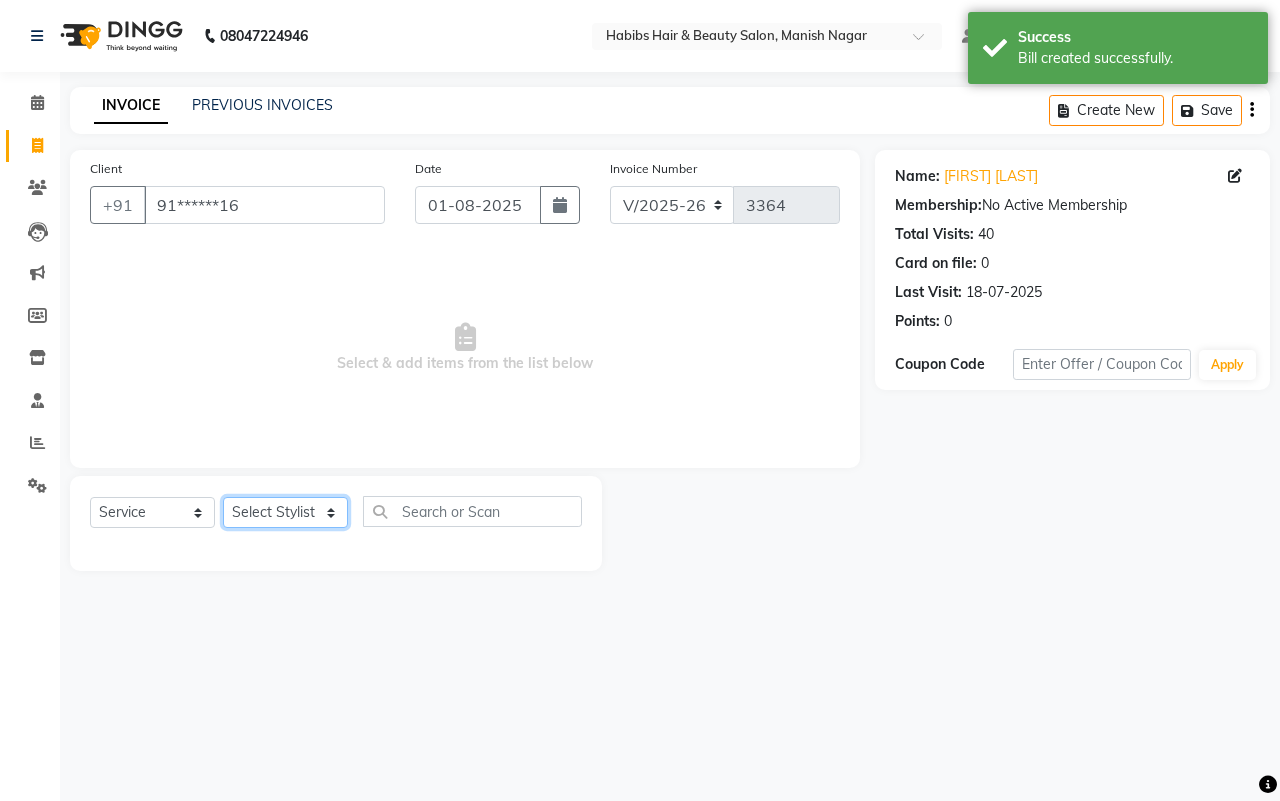 click on "Select Stylist[FIRST] [FIRST] [FIRST] [FIRST] [FIRST] [FIRST] [FIRST] [FIRST] [FIRST] [FIRST]" 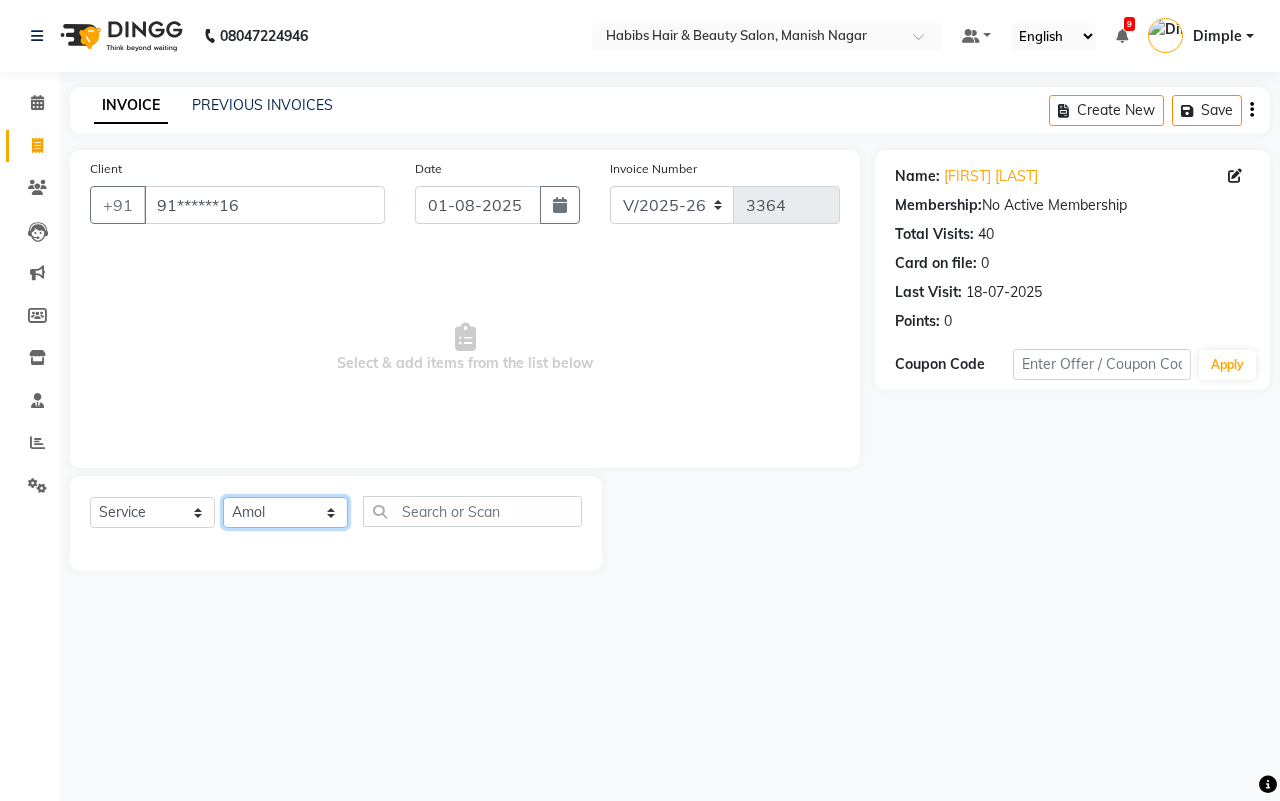 click on "Select Stylist[FIRST] [FIRST] [FIRST] [FIRST] [FIRST] [FIRST] [FIRST] [FIRST] [FIRST] [FIRST]" 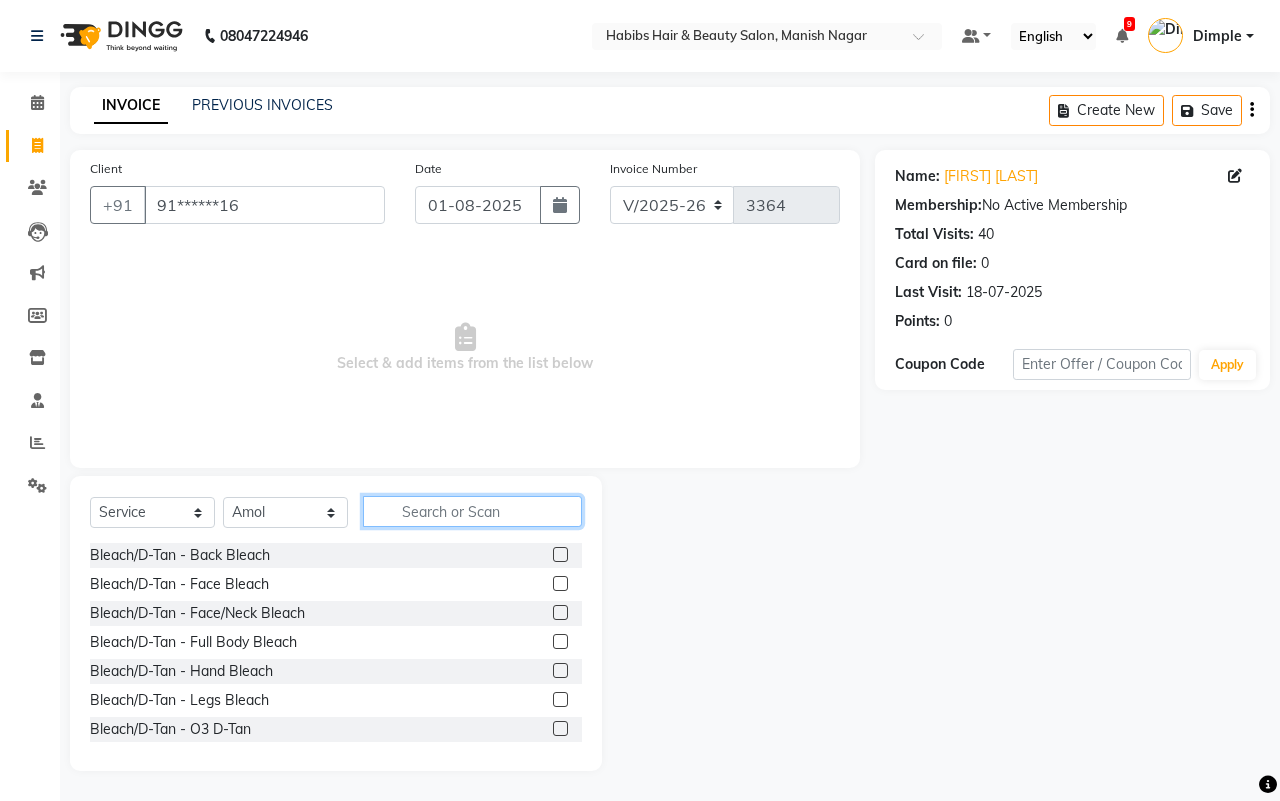 click 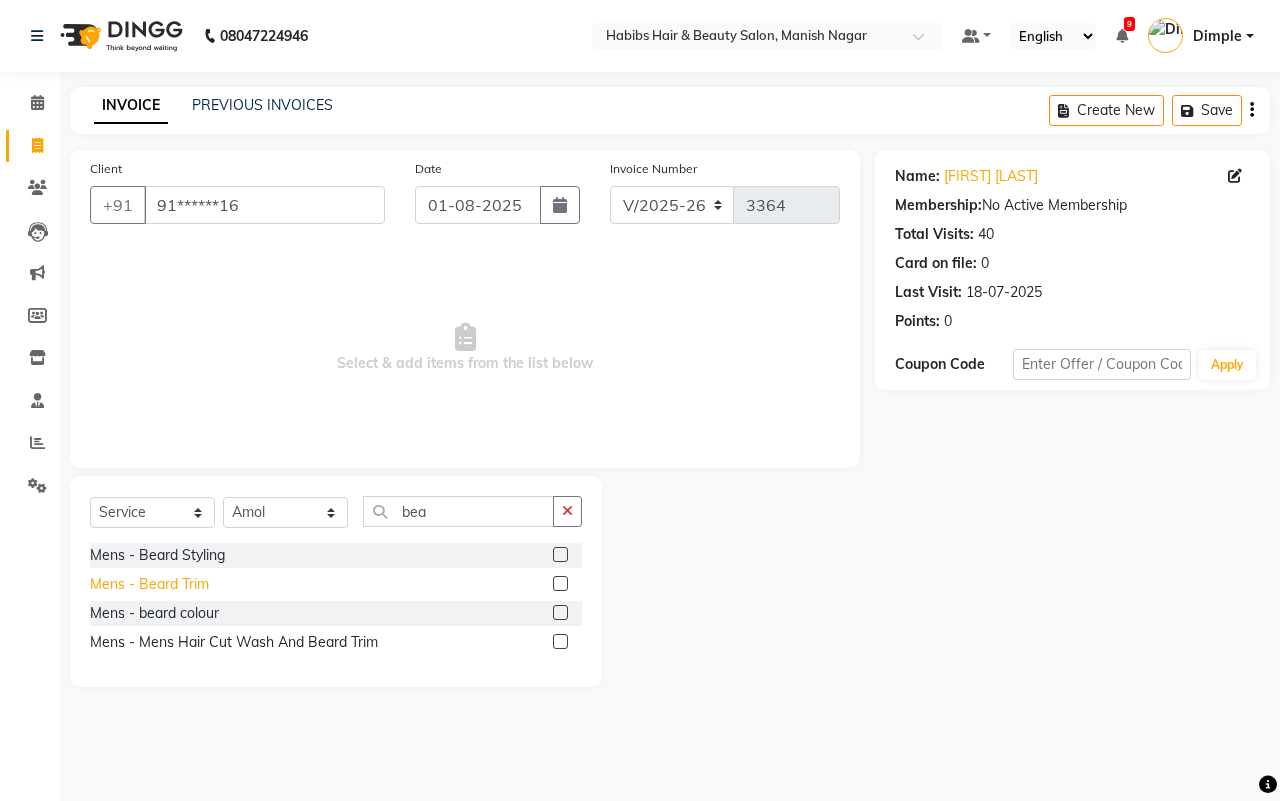click on "Mens - Beard Trim" 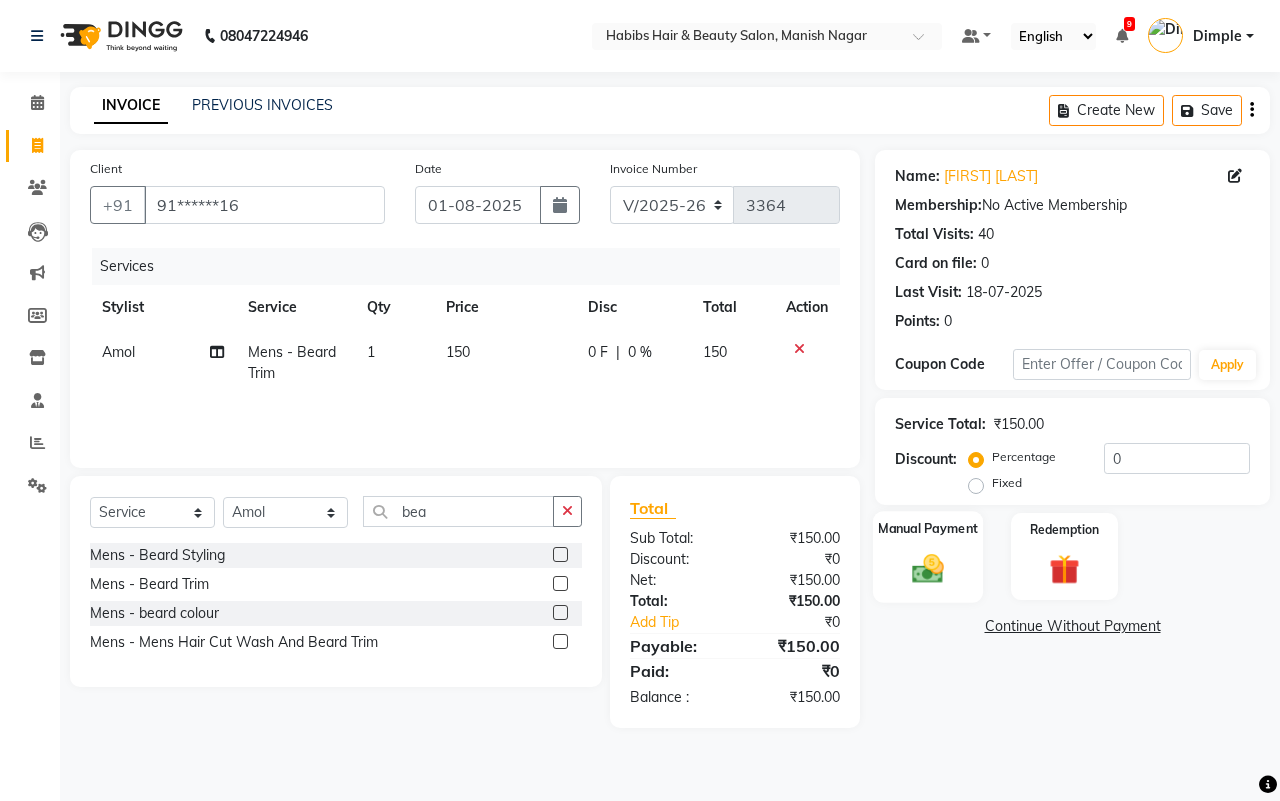 click 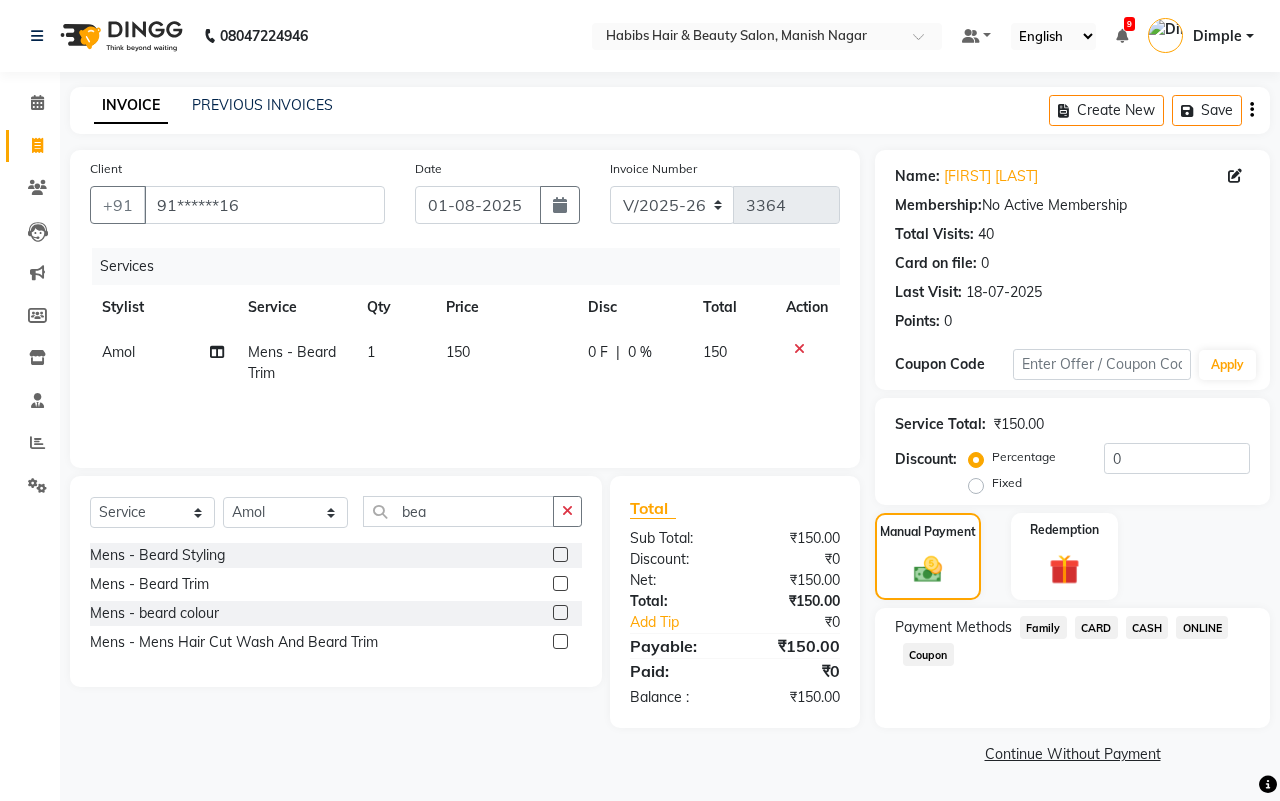 click on "CARD" 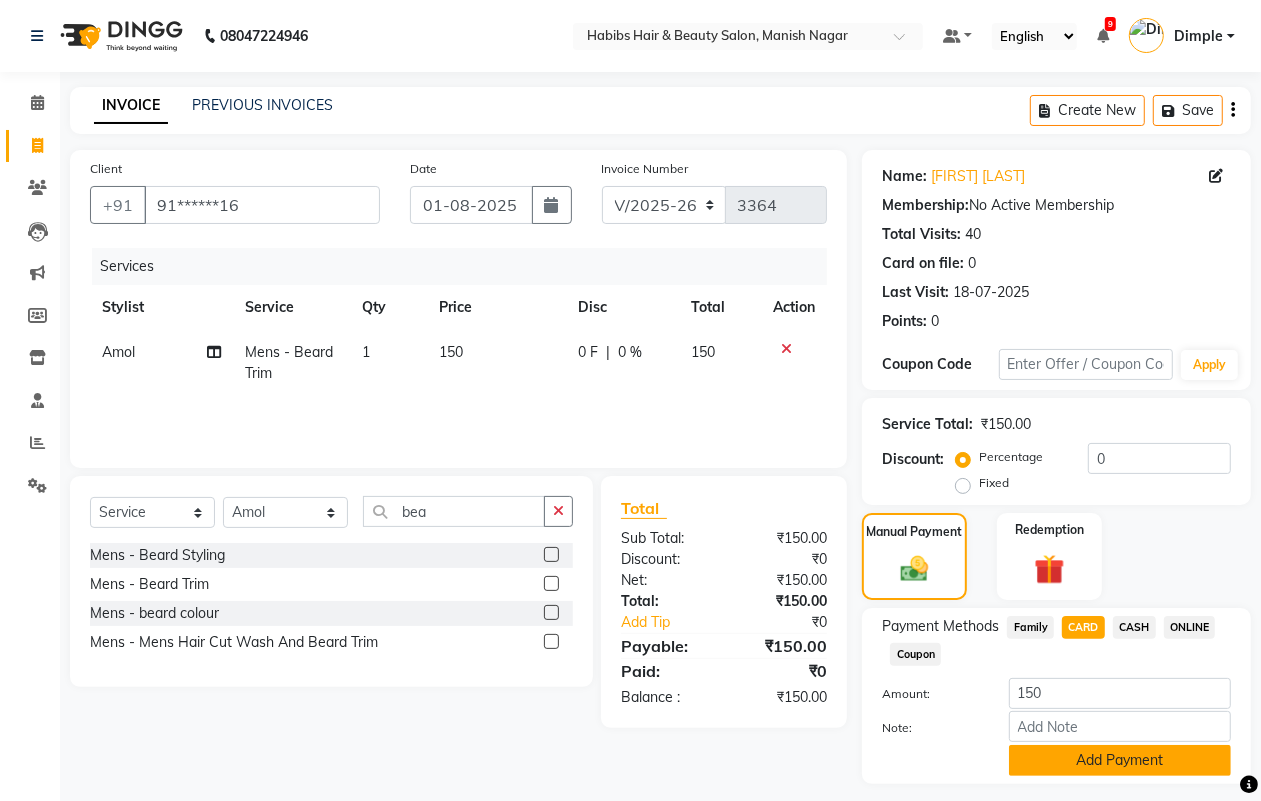 click on "Add Payment" 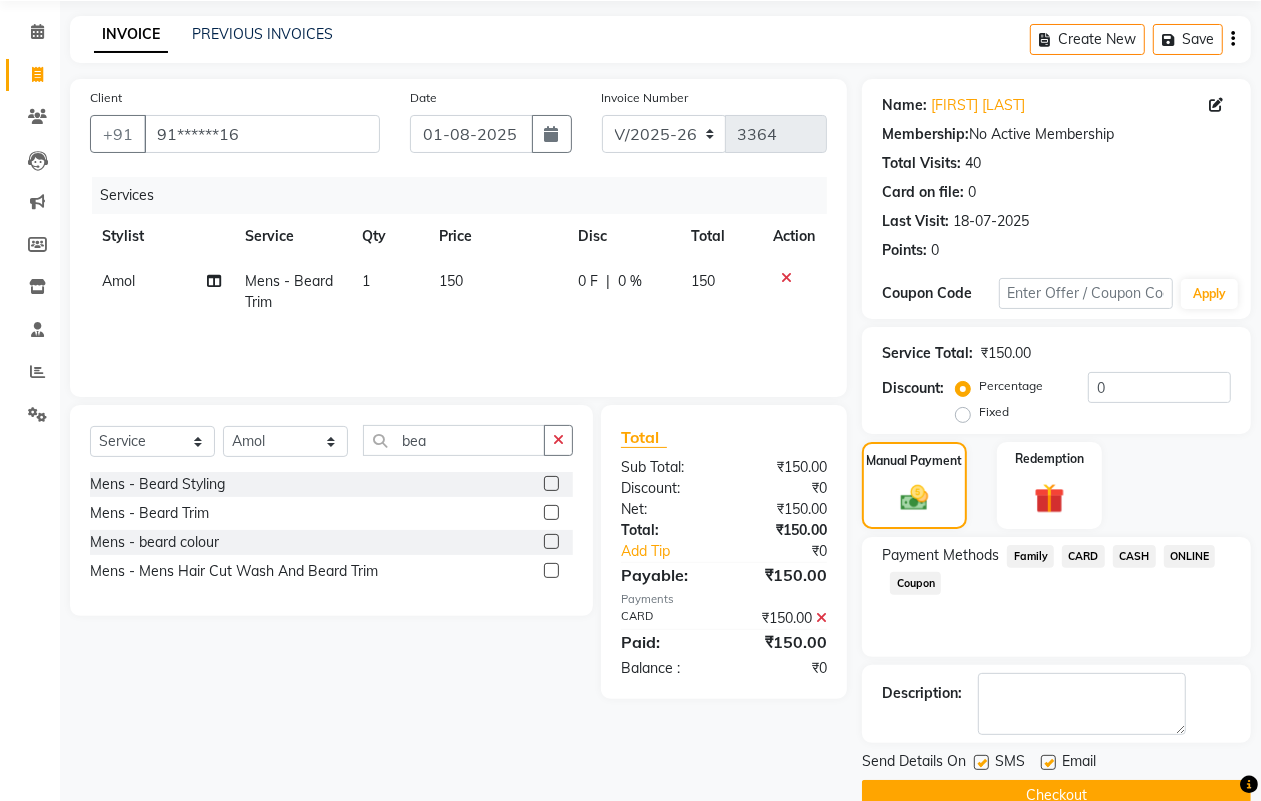scroll, scrollTop: 111, scrollLeft: 0, axis: vertical 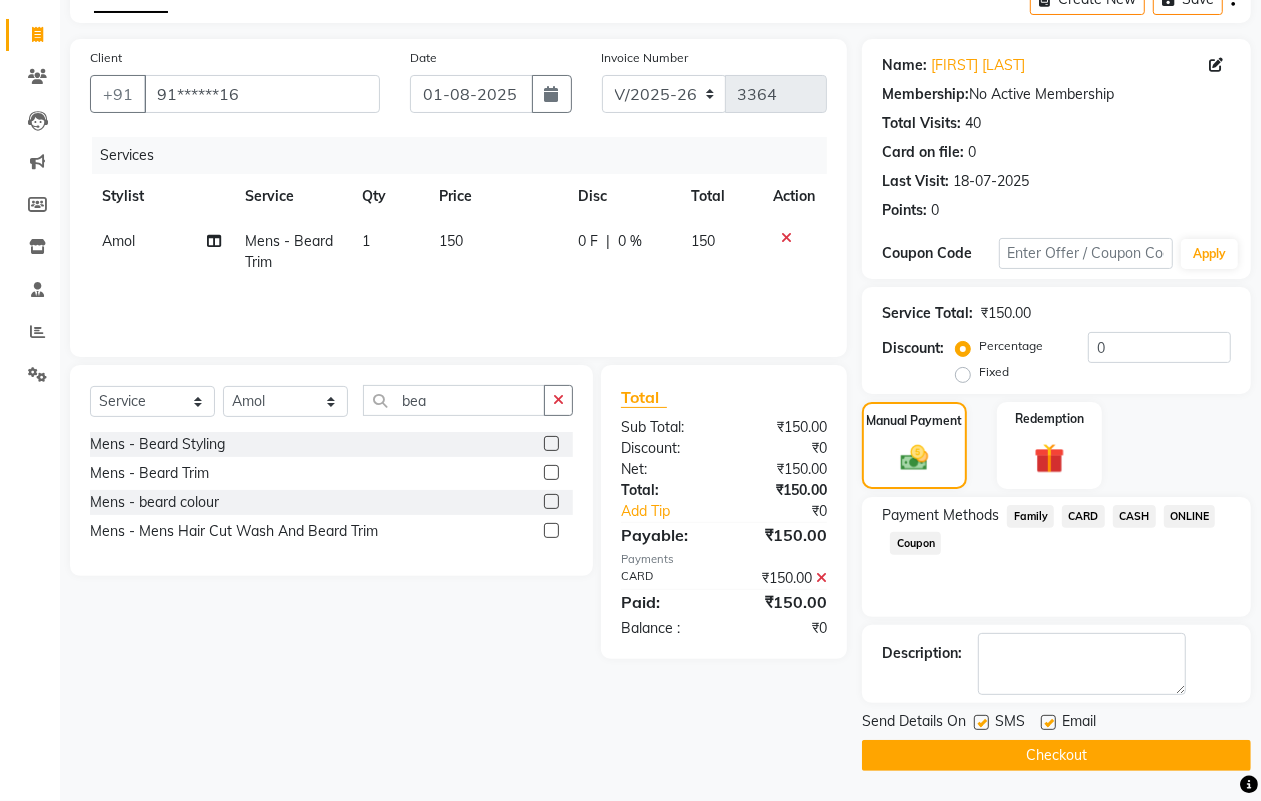 click on "Checkout" 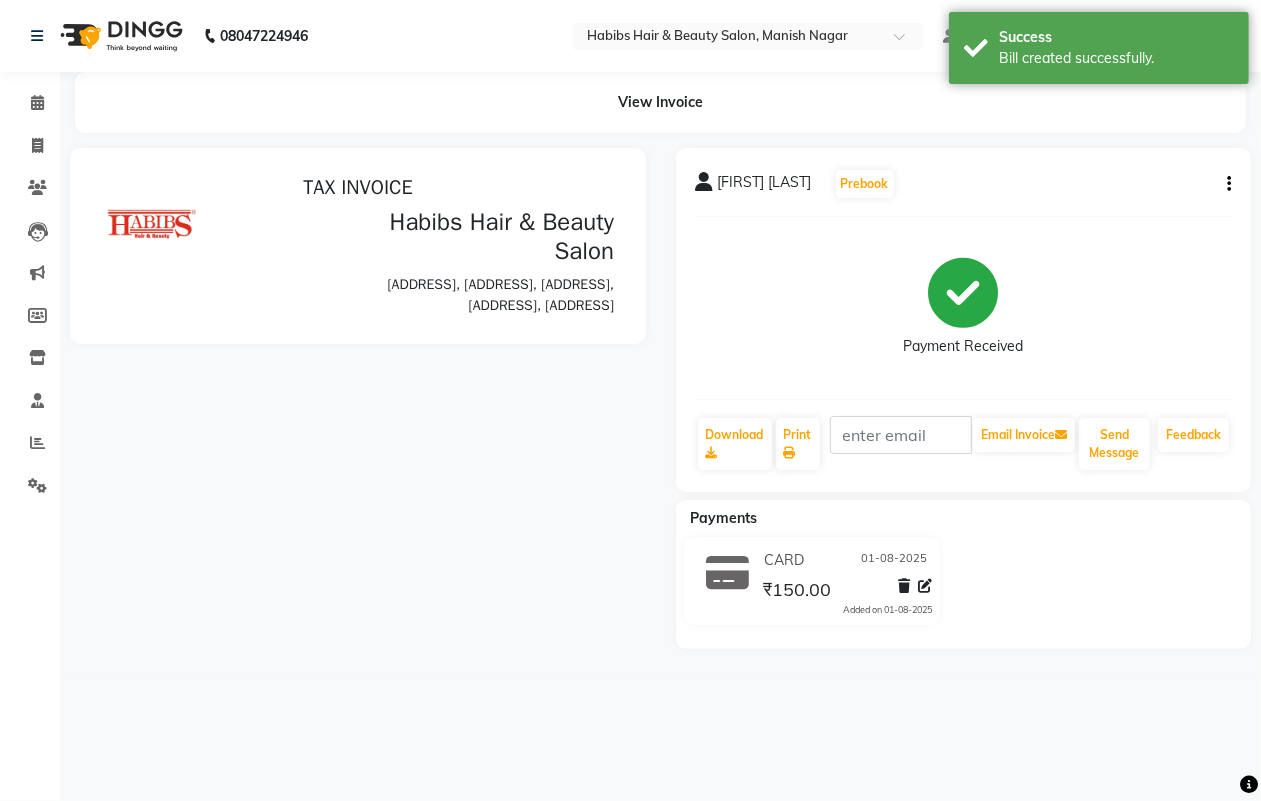 scroll, scrollTop: 0, scrollLeft: 0, axis: both 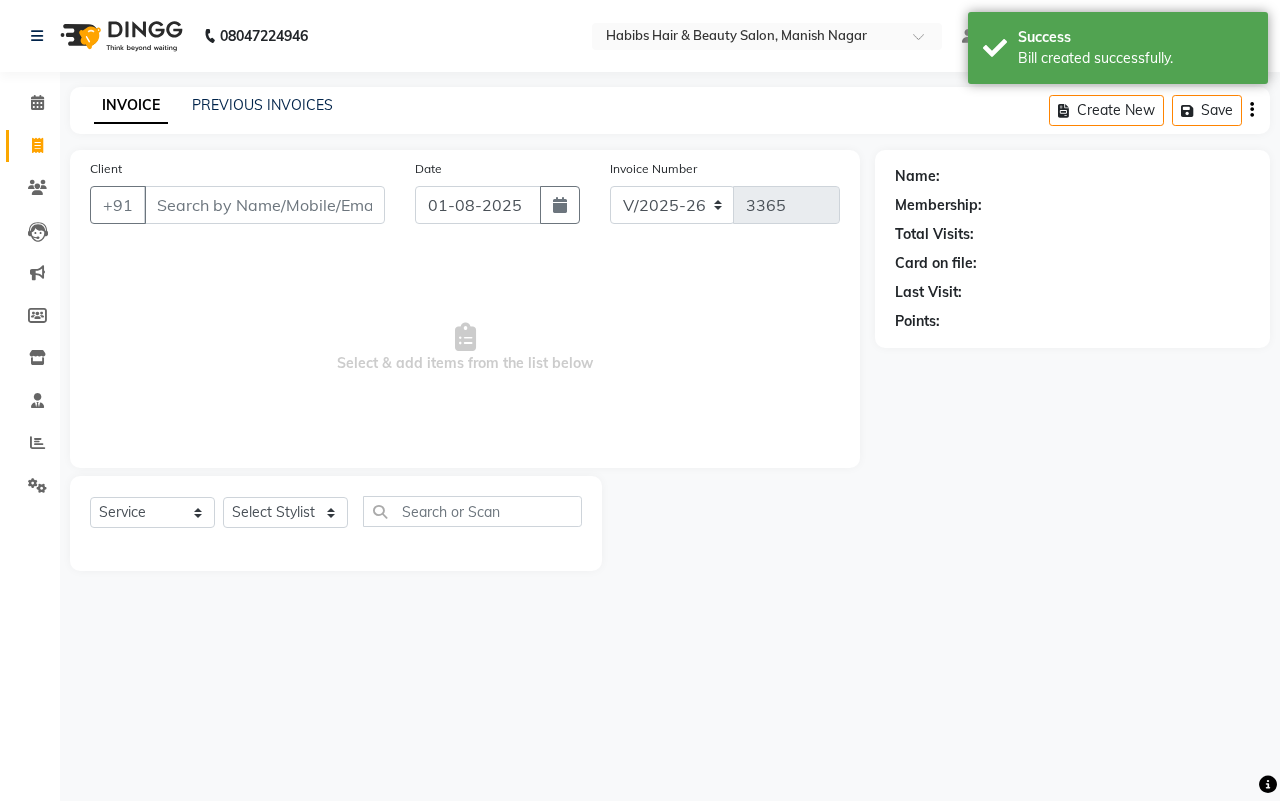 click on "Client" at bounding box center (264, 205) 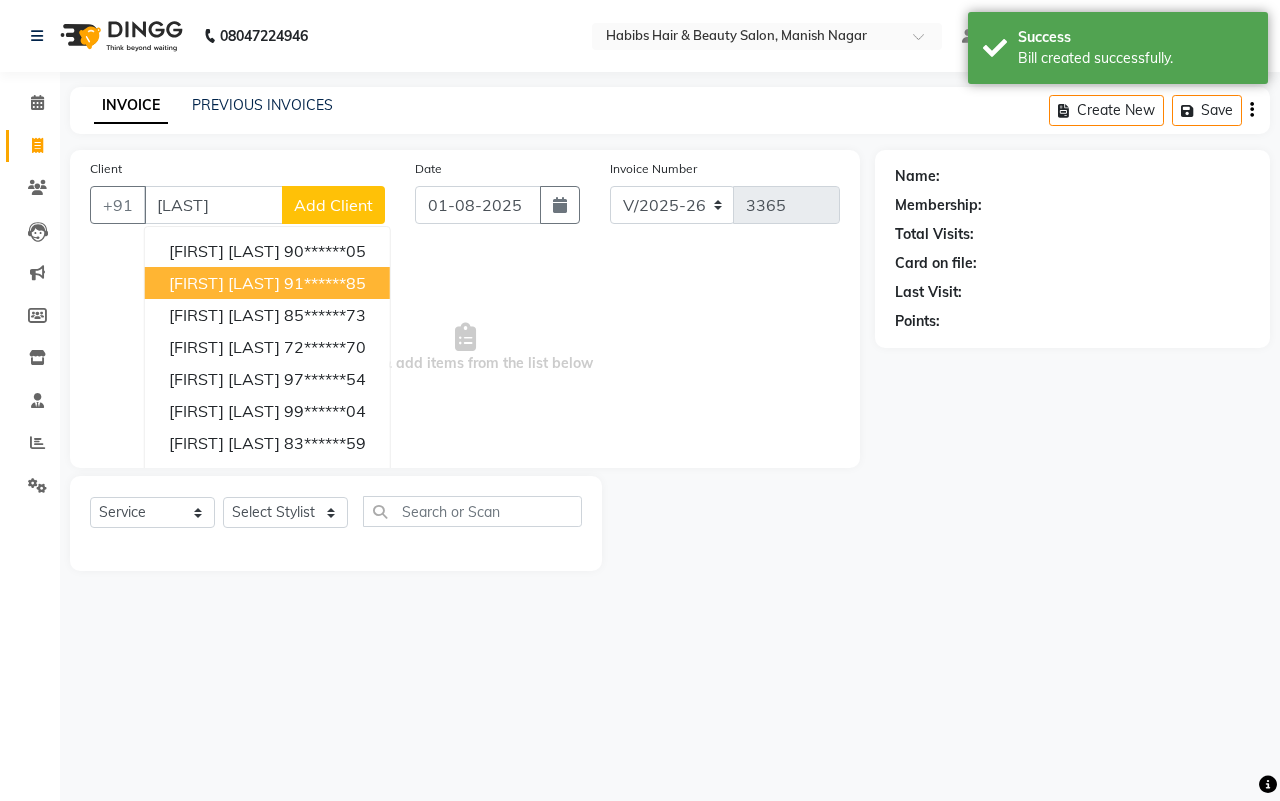 click on "[FIRST] [LAST]" at bounding box center (224, 283) 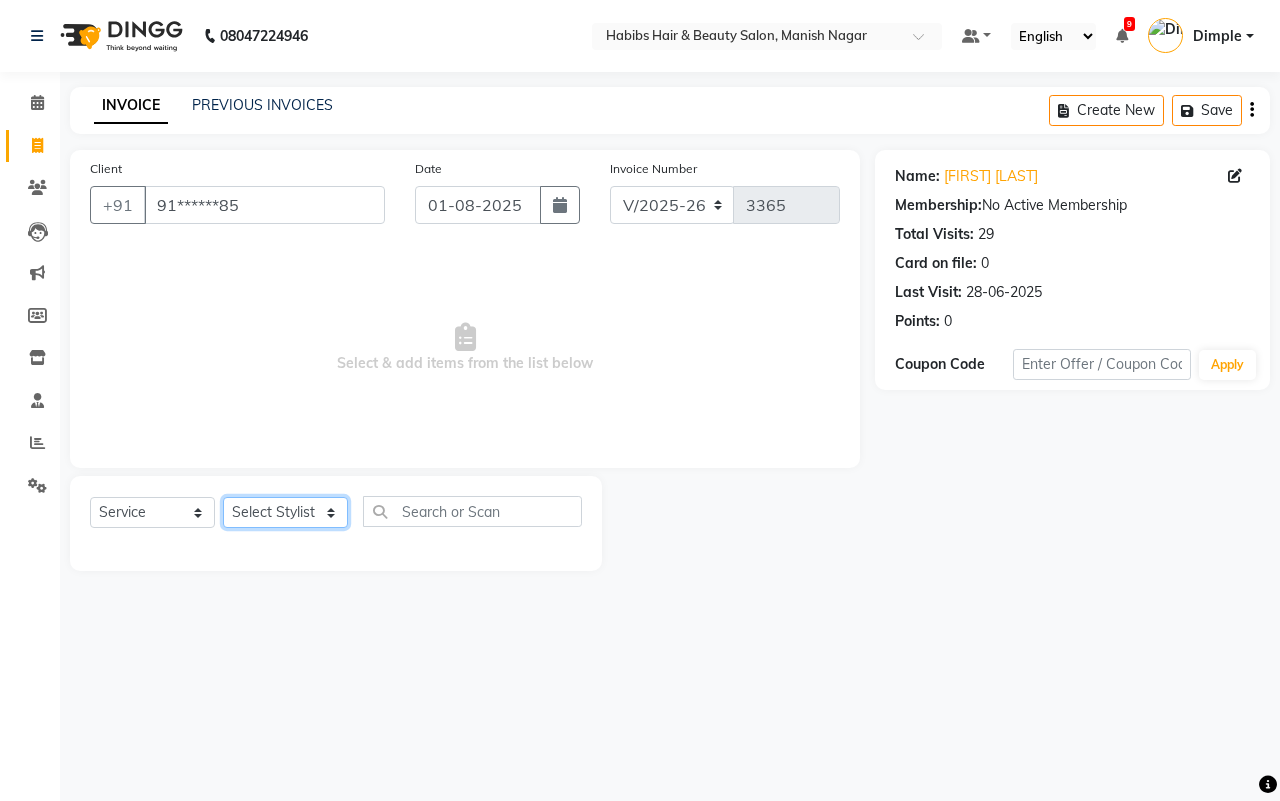 click on "Select Stylist[FIRST] [FIRST] [FIRST] [FIRST] [FIRST] [FIRST] [FIRST] [FIRST] [FIRST] [FIRST]" 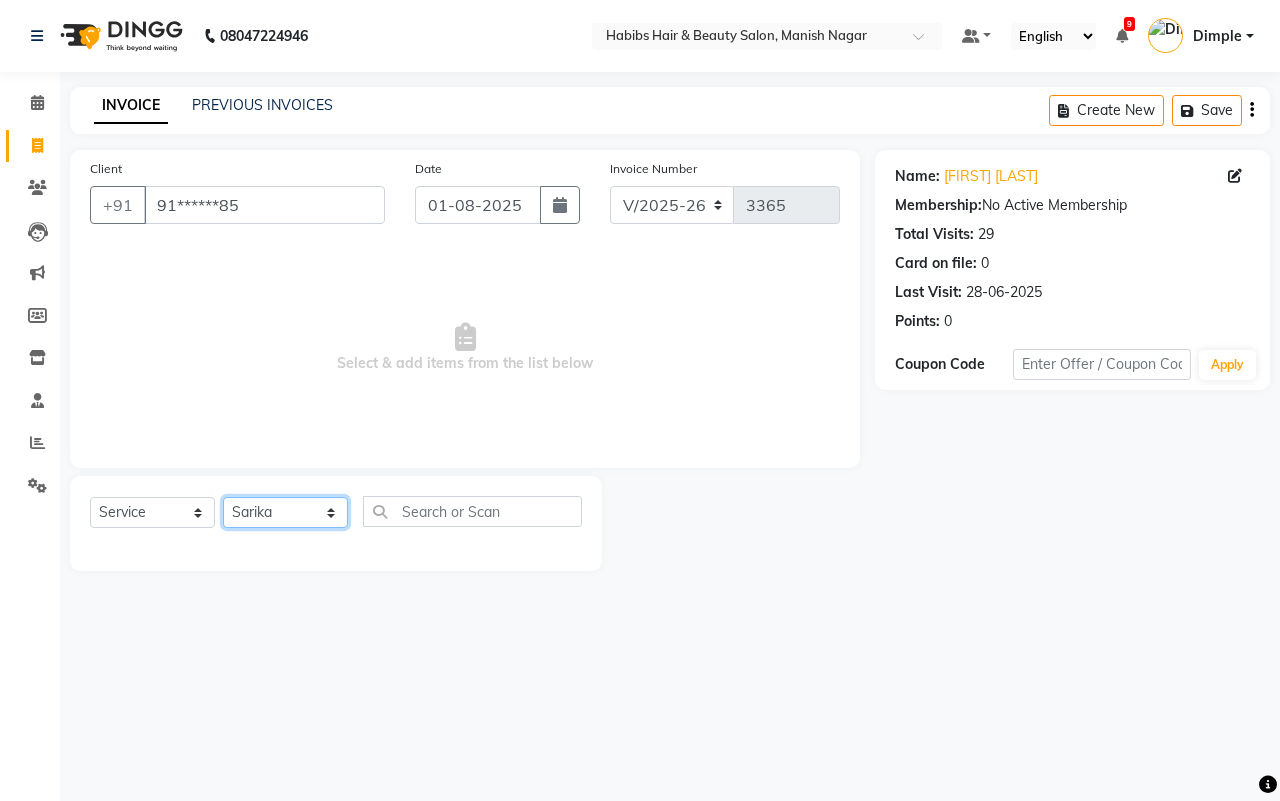 click on "Select Stylist[FIRST] [FIRST] [FIRST] [FIRST] [FIRST] [FIRST] [FIRST] [FIRST] [FIRST] [FIRST]" 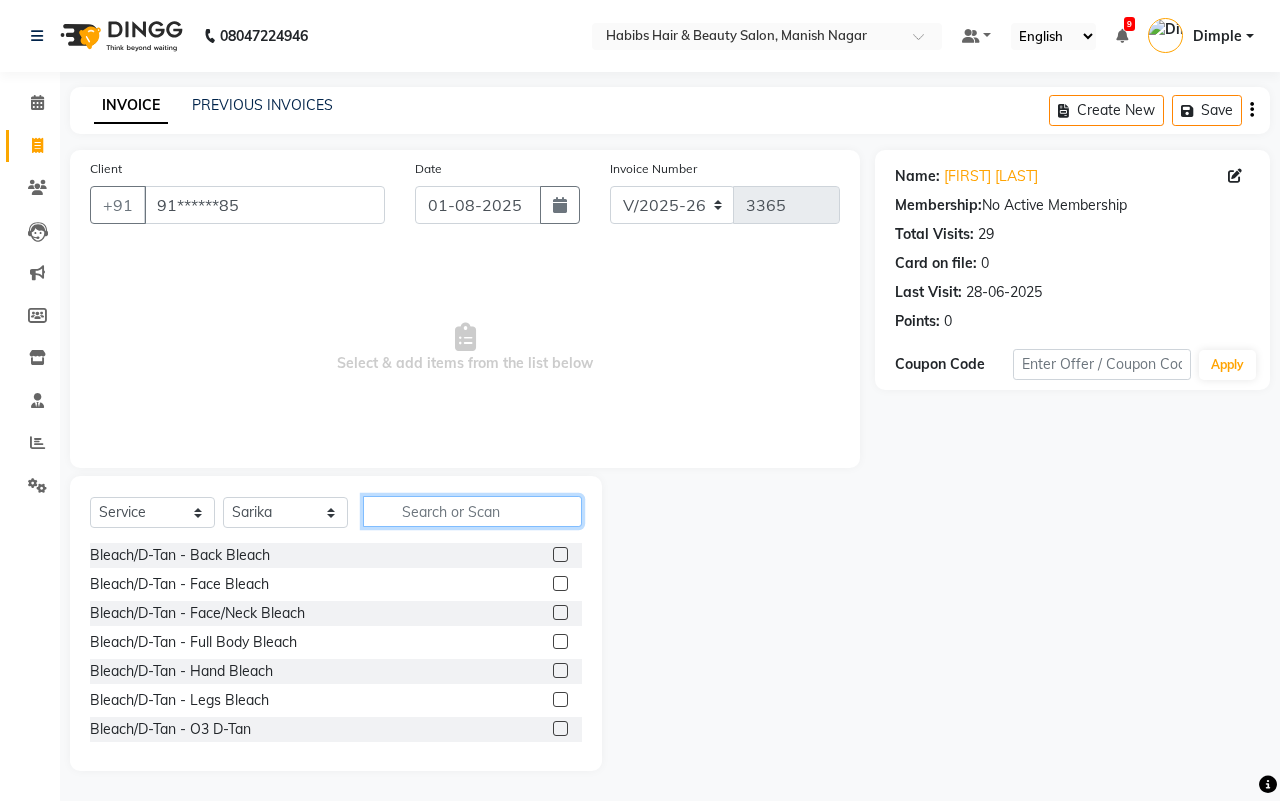 click 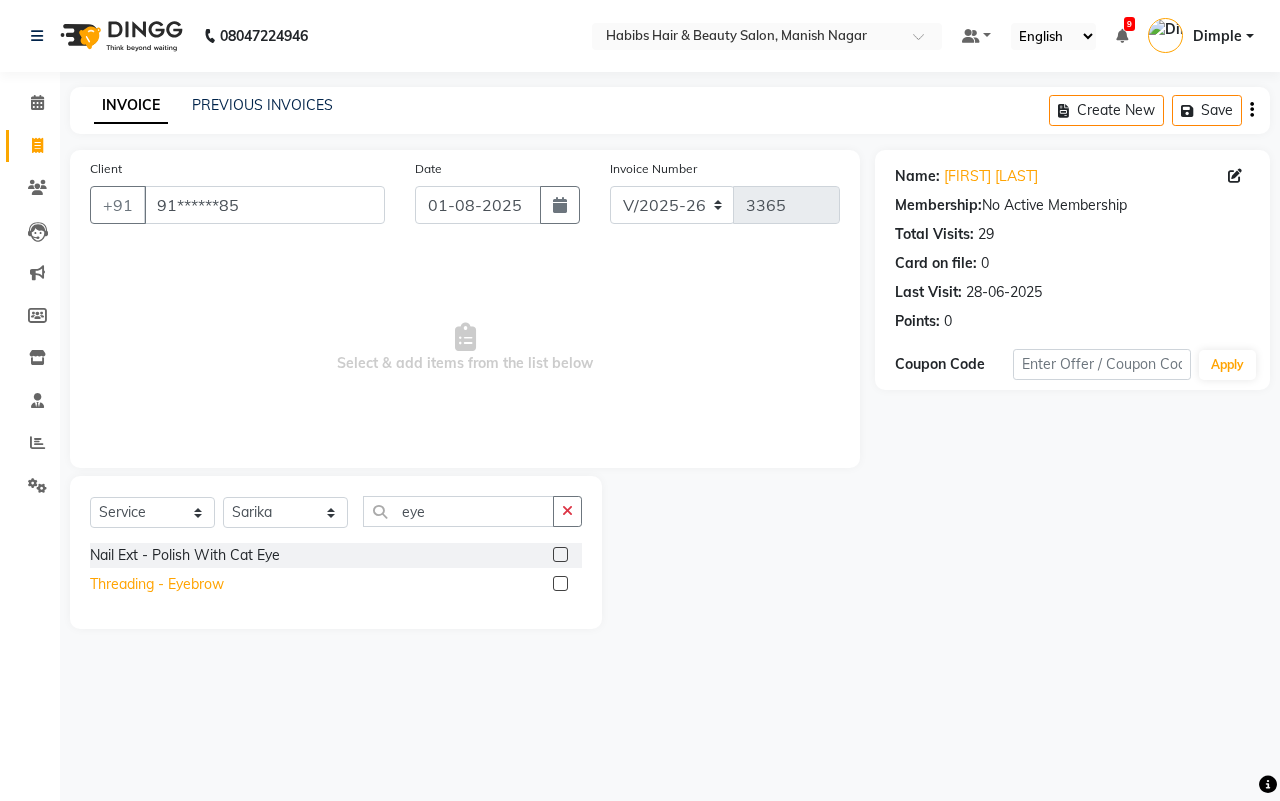 click on "Threading - Eyebrow" 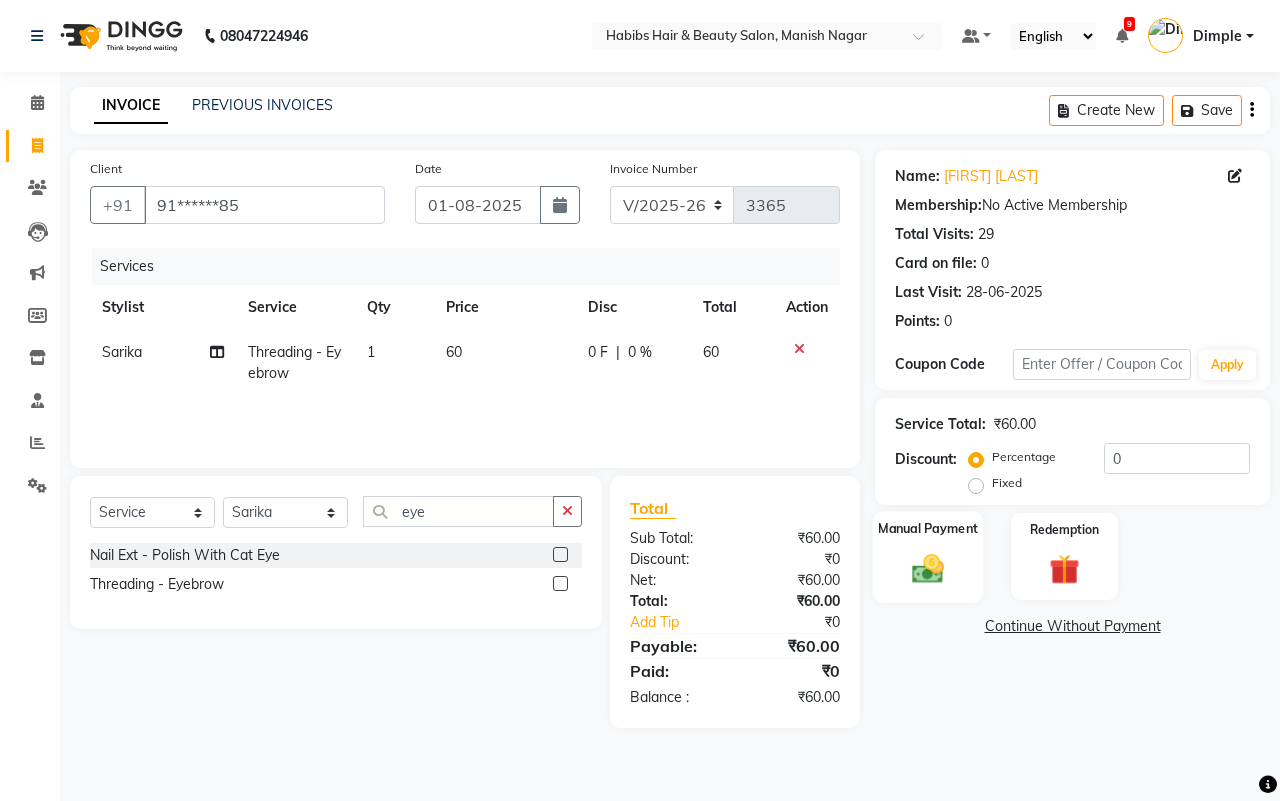 click 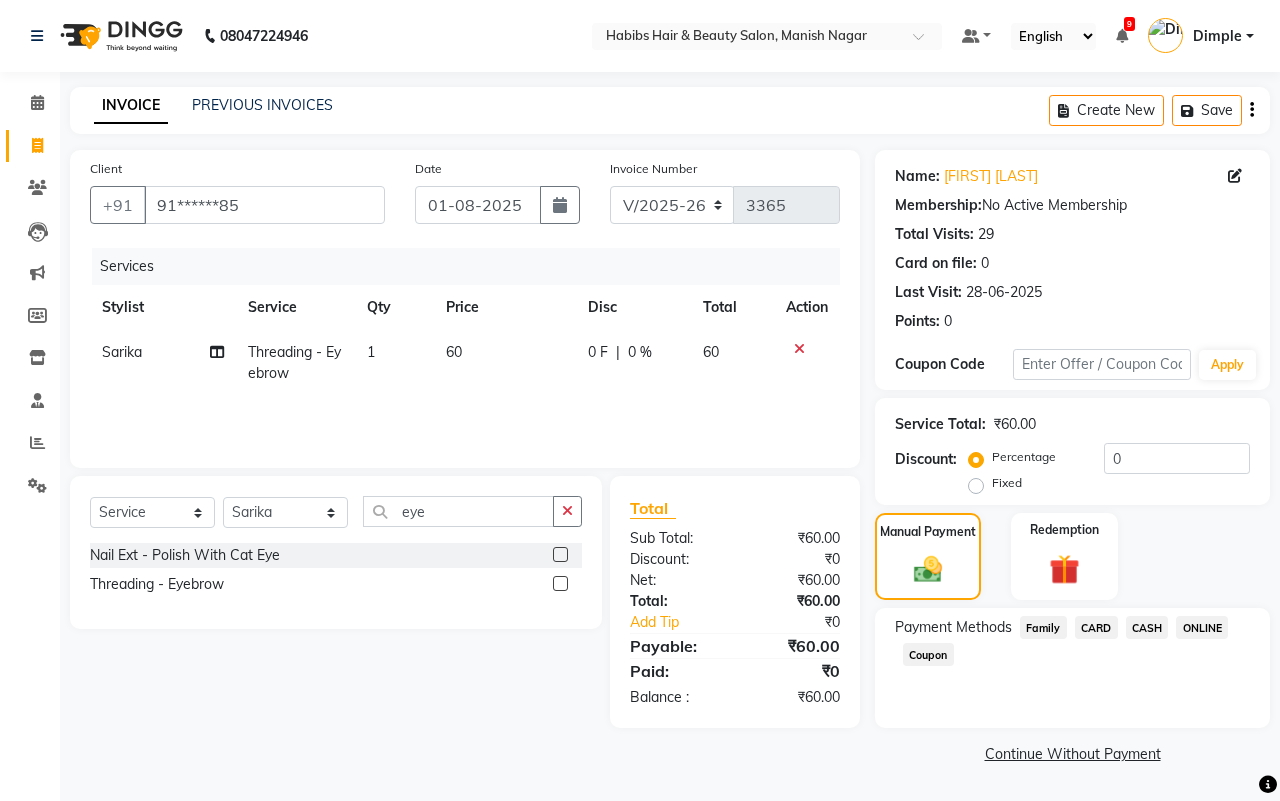 click on "CASH" 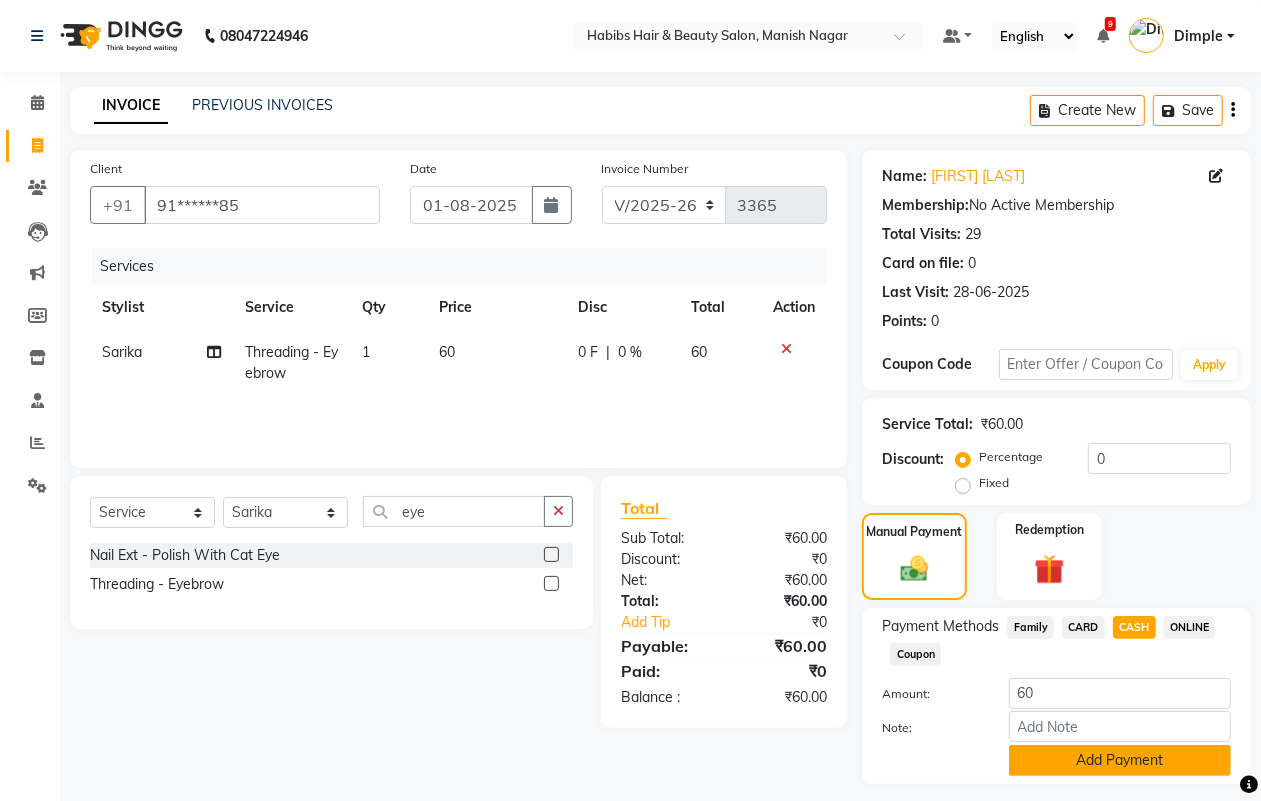 click on "Add Payment" 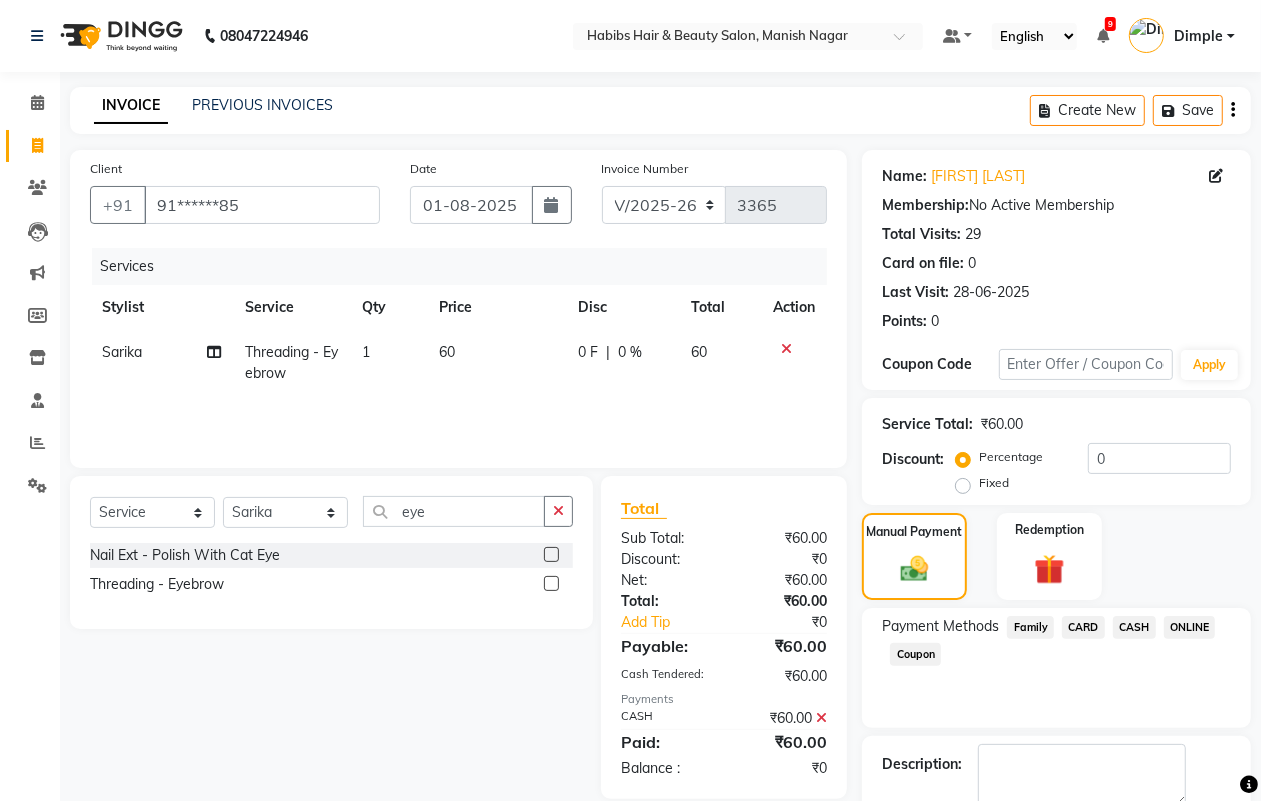 scroll, scrollTop: 111, scrollLeft: 0, axis: vertical 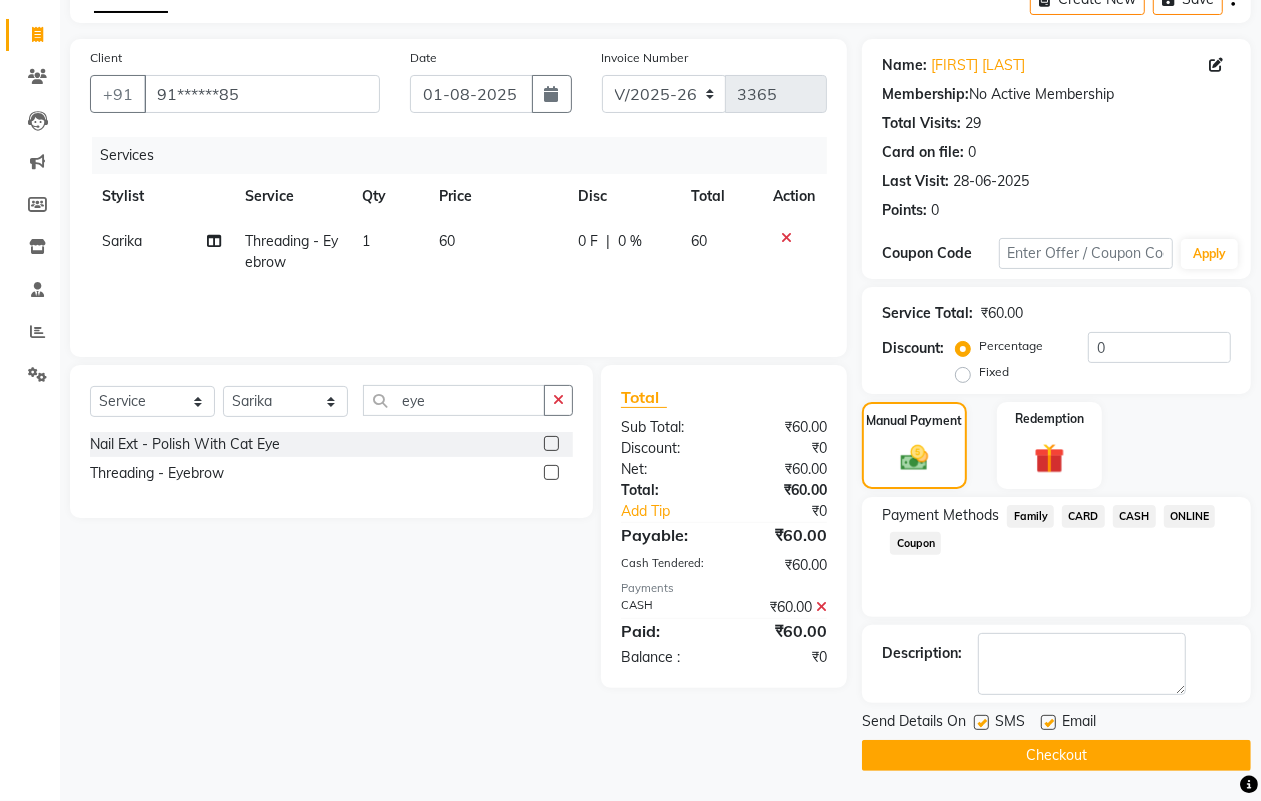 click on "Checkout" 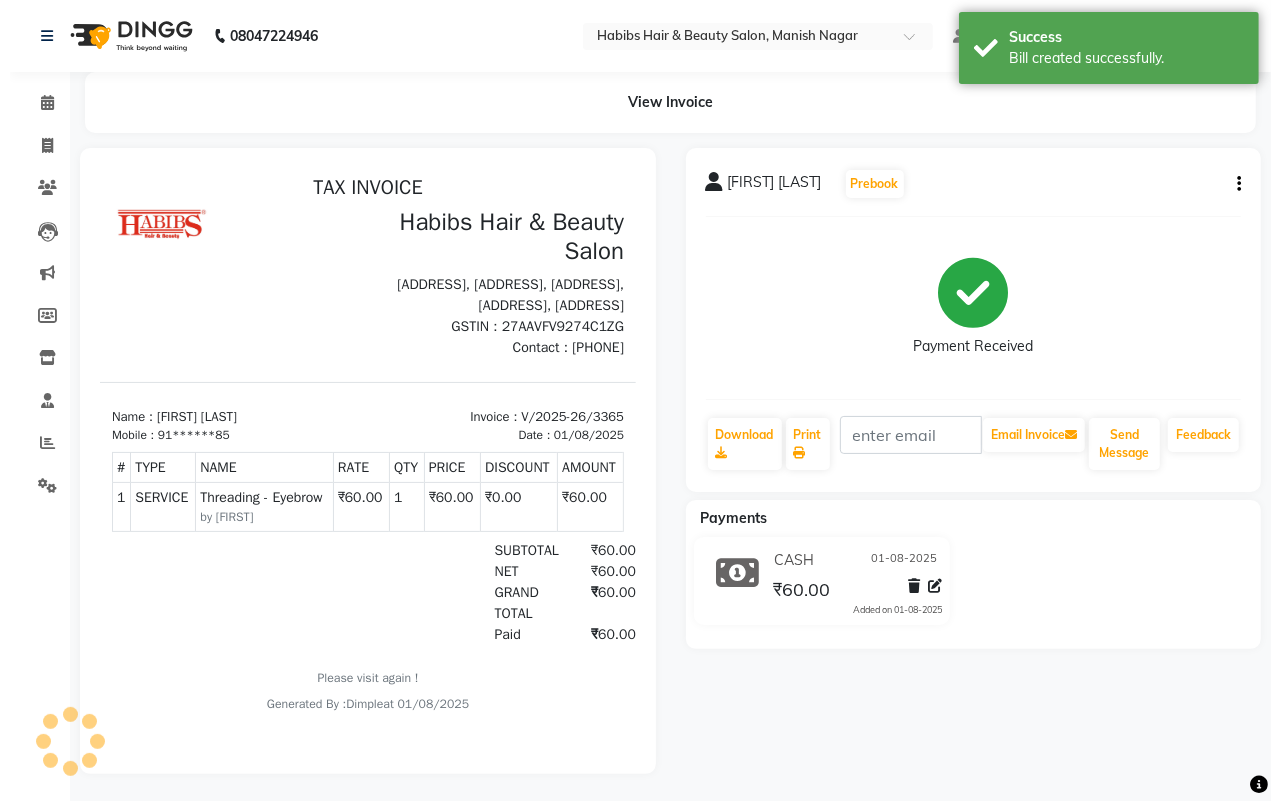 scroll, scrollTop: 0, scrollLeft: 0, axis: both 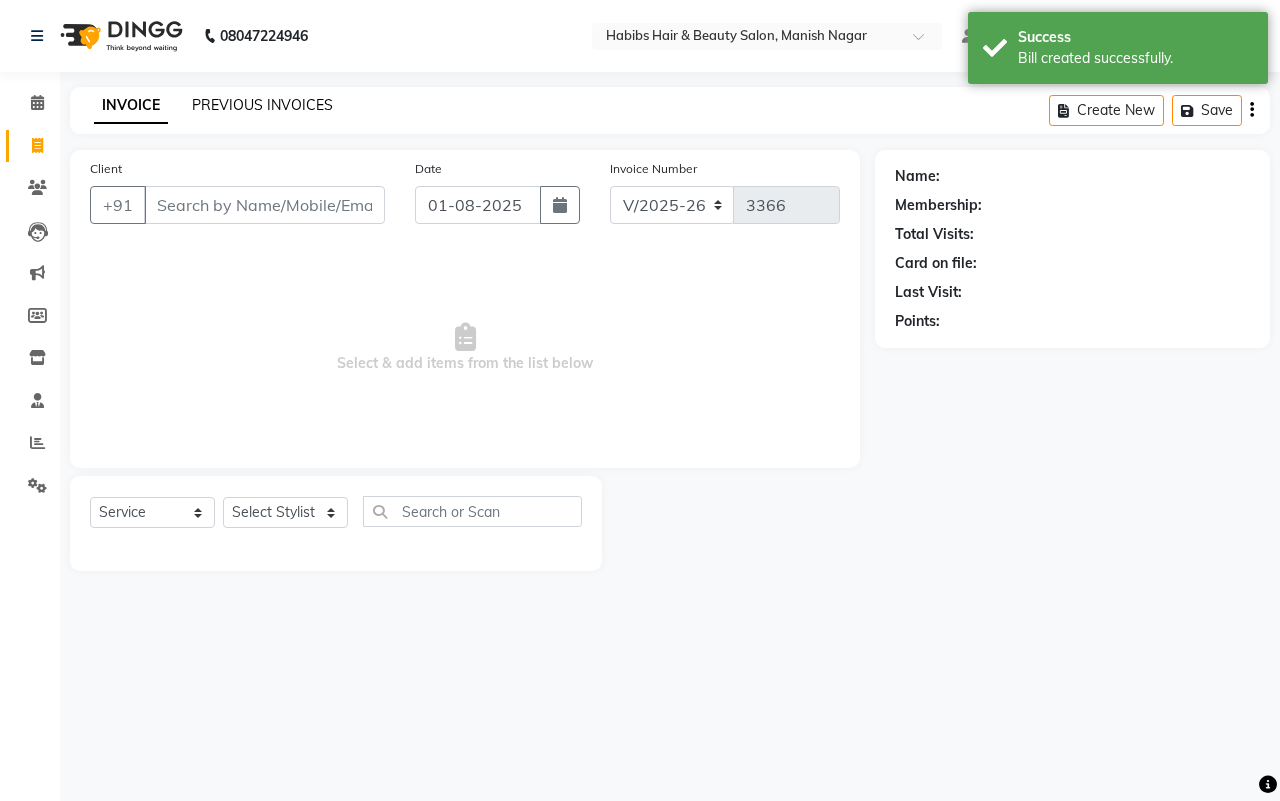 click on "PREVIOUS INVOICES" 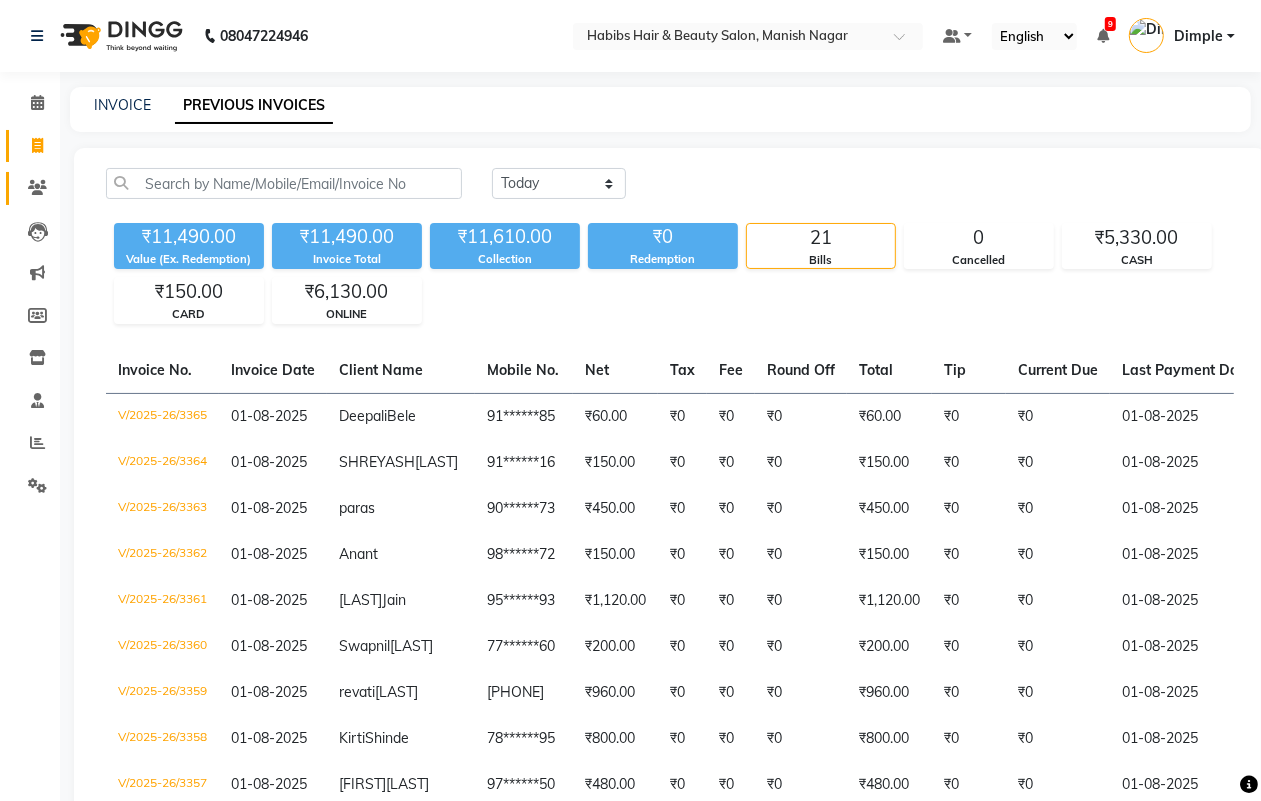 click 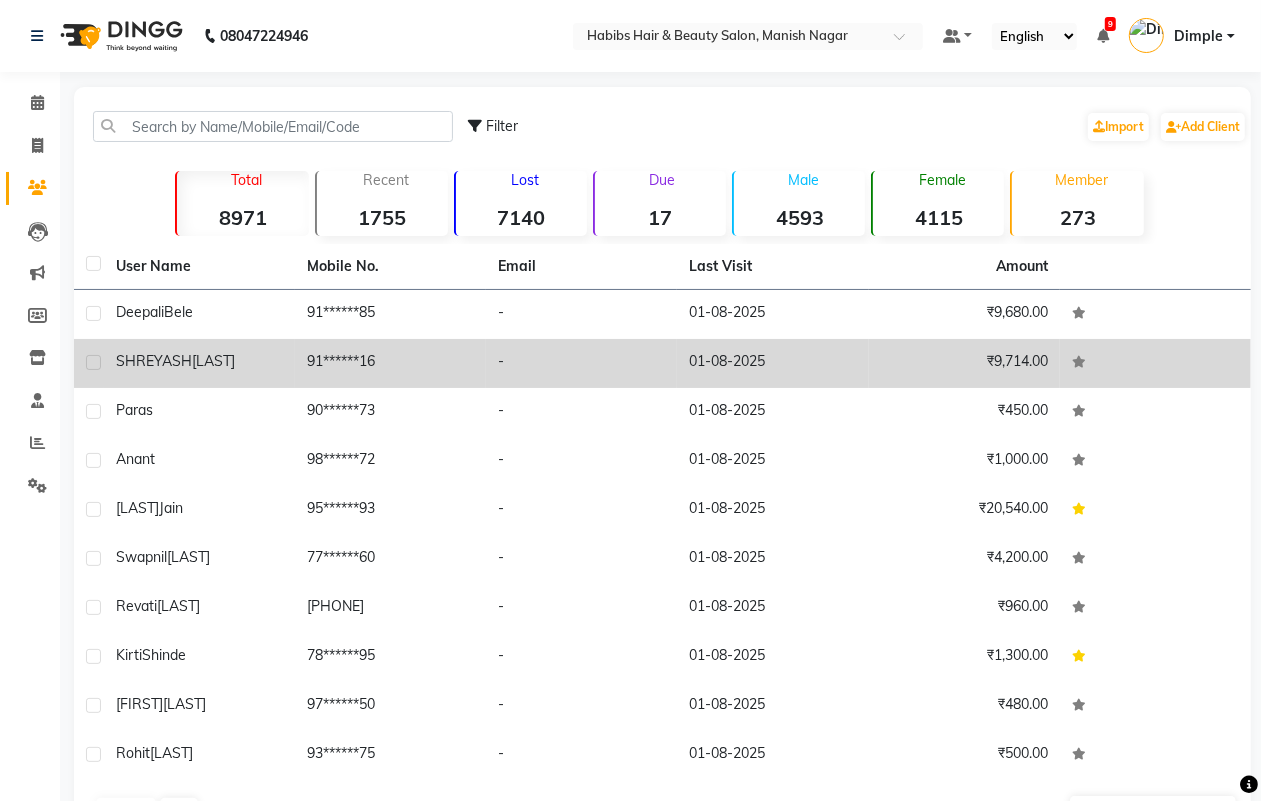 drag, startPoint x: 186, startPoint y: 311, endPoint x: 276, endPoint y: 326, distance: 91.24144 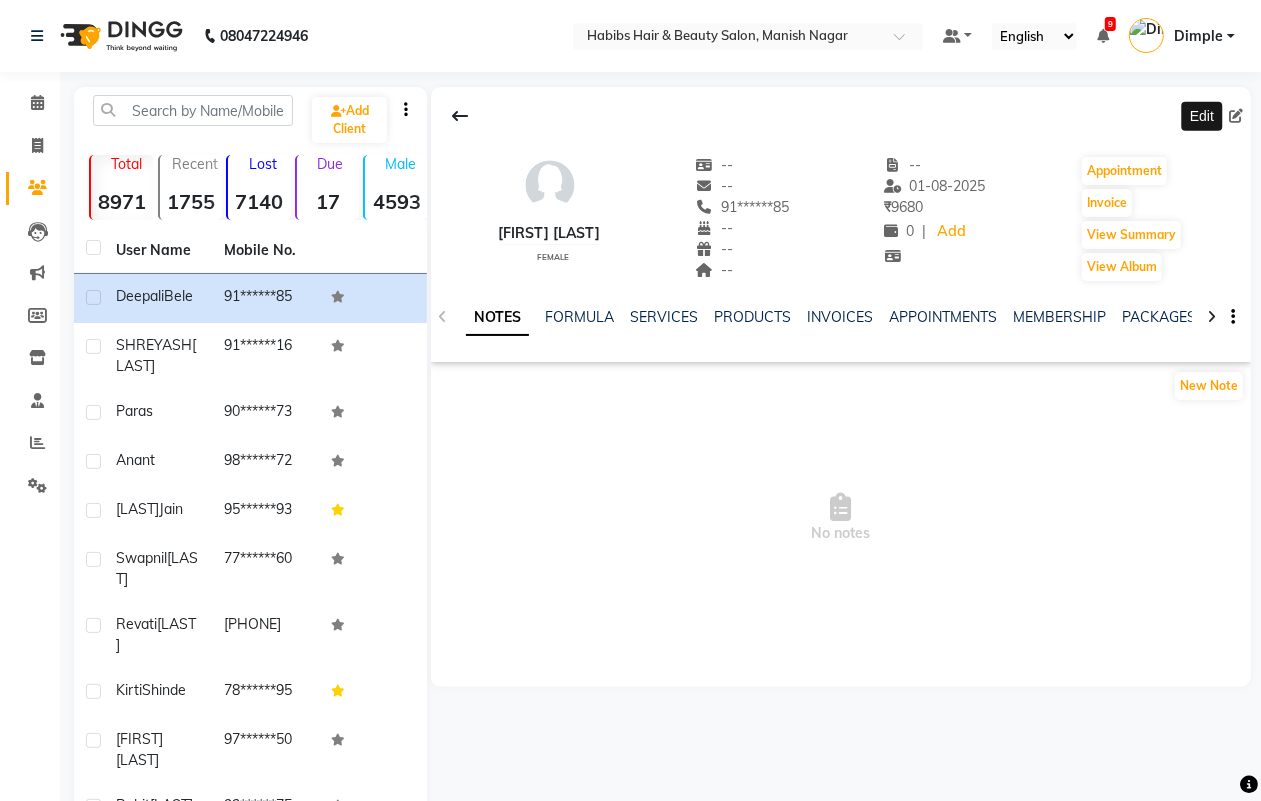 click 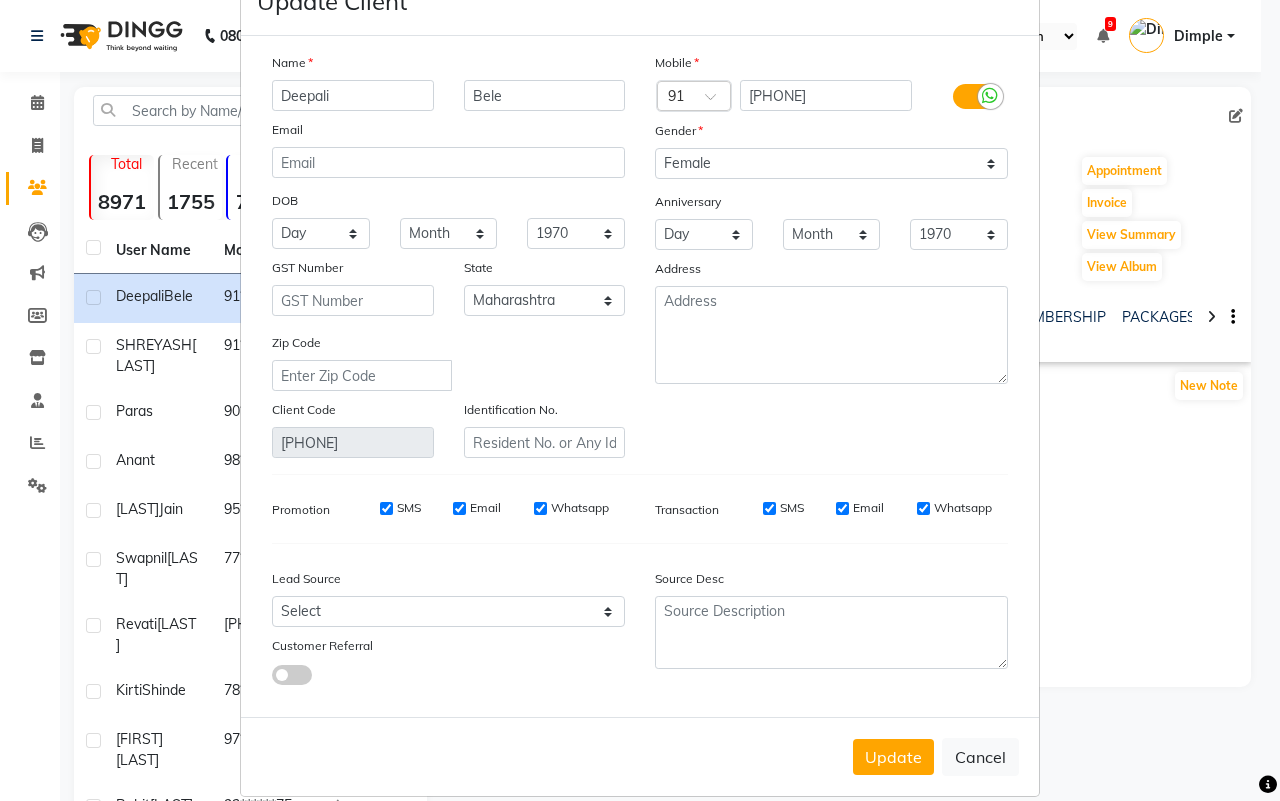 scroll, scrollTop: 80, scrollLeft: 0, axis: vertical 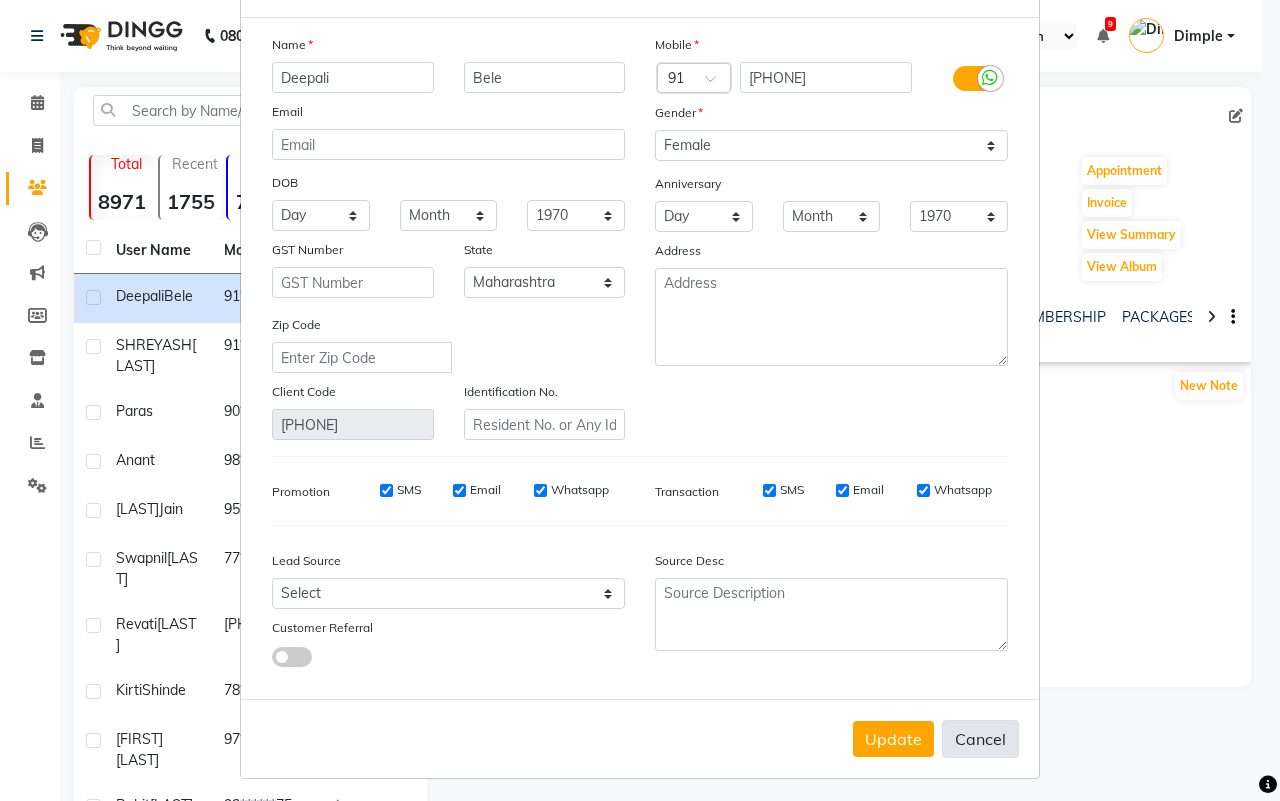click on "Cancel" at bounding box center [980, 739] 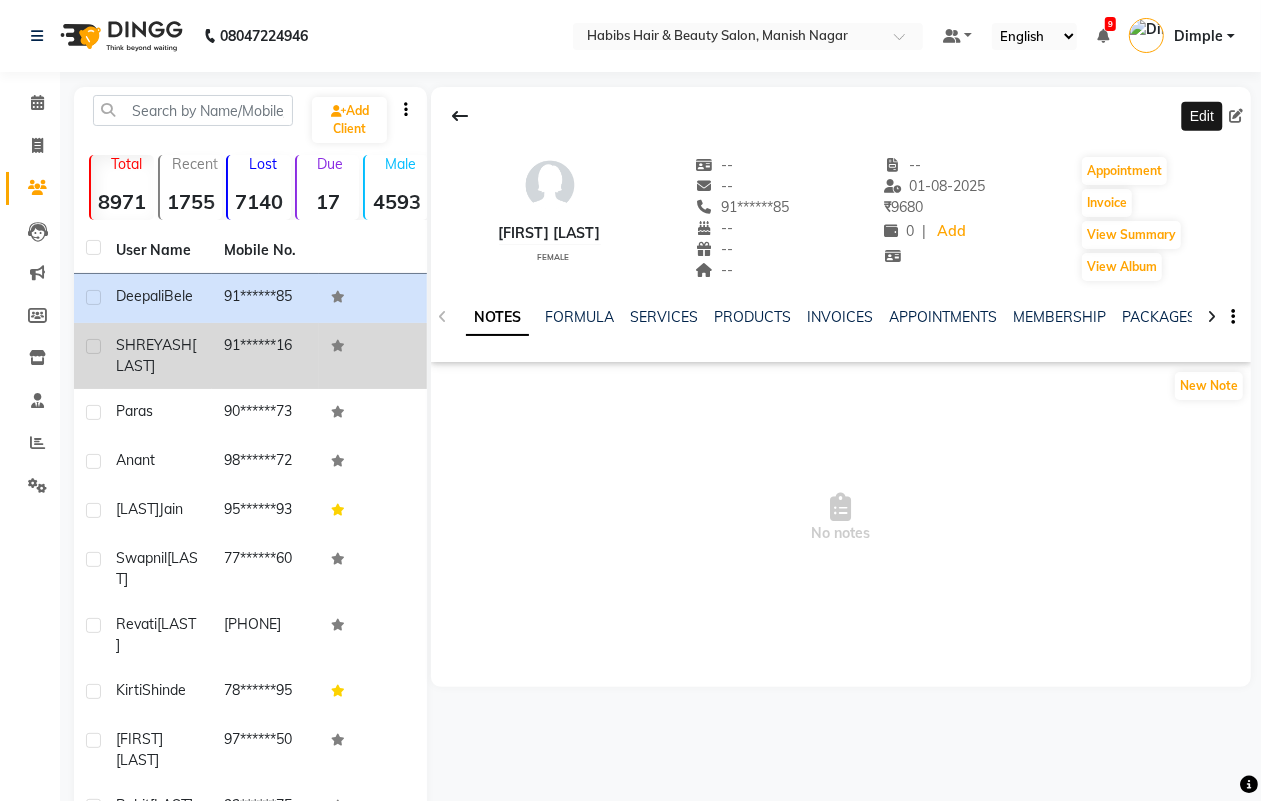 click on "SHREYASH" 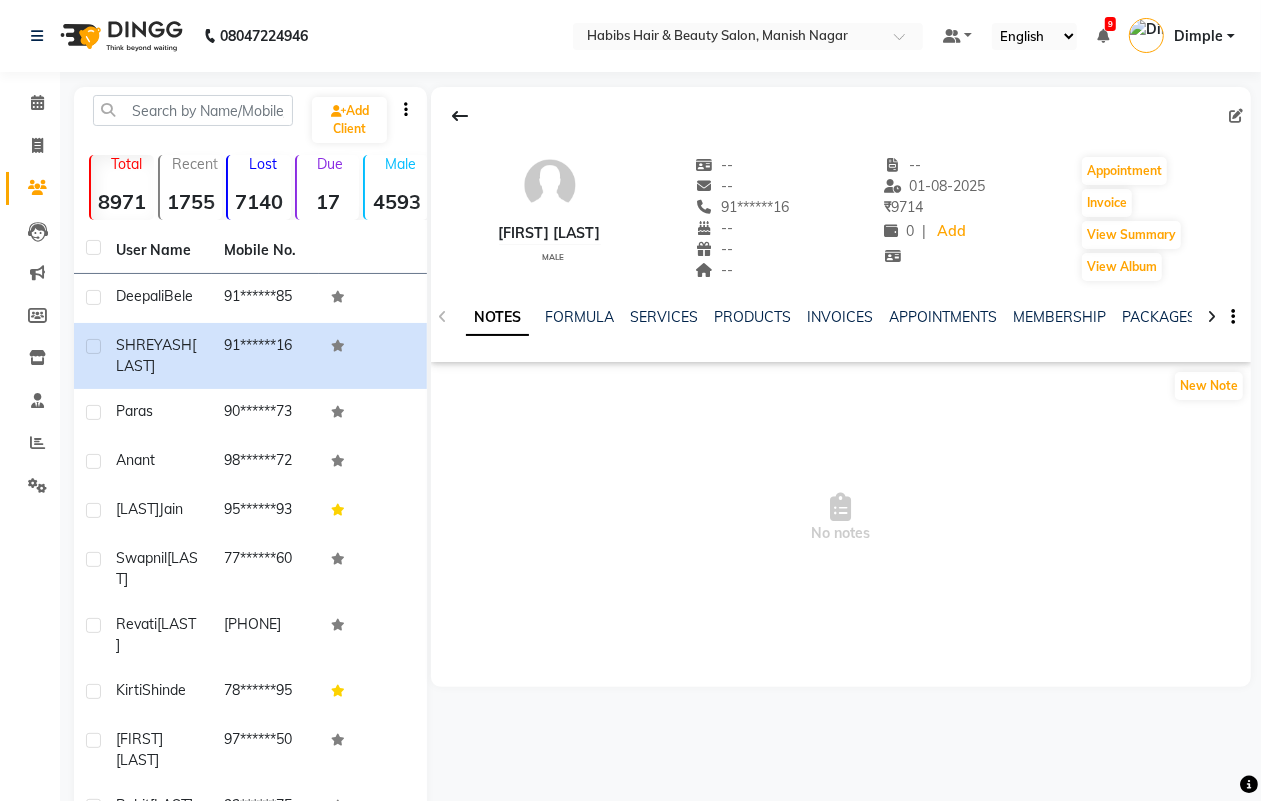 click 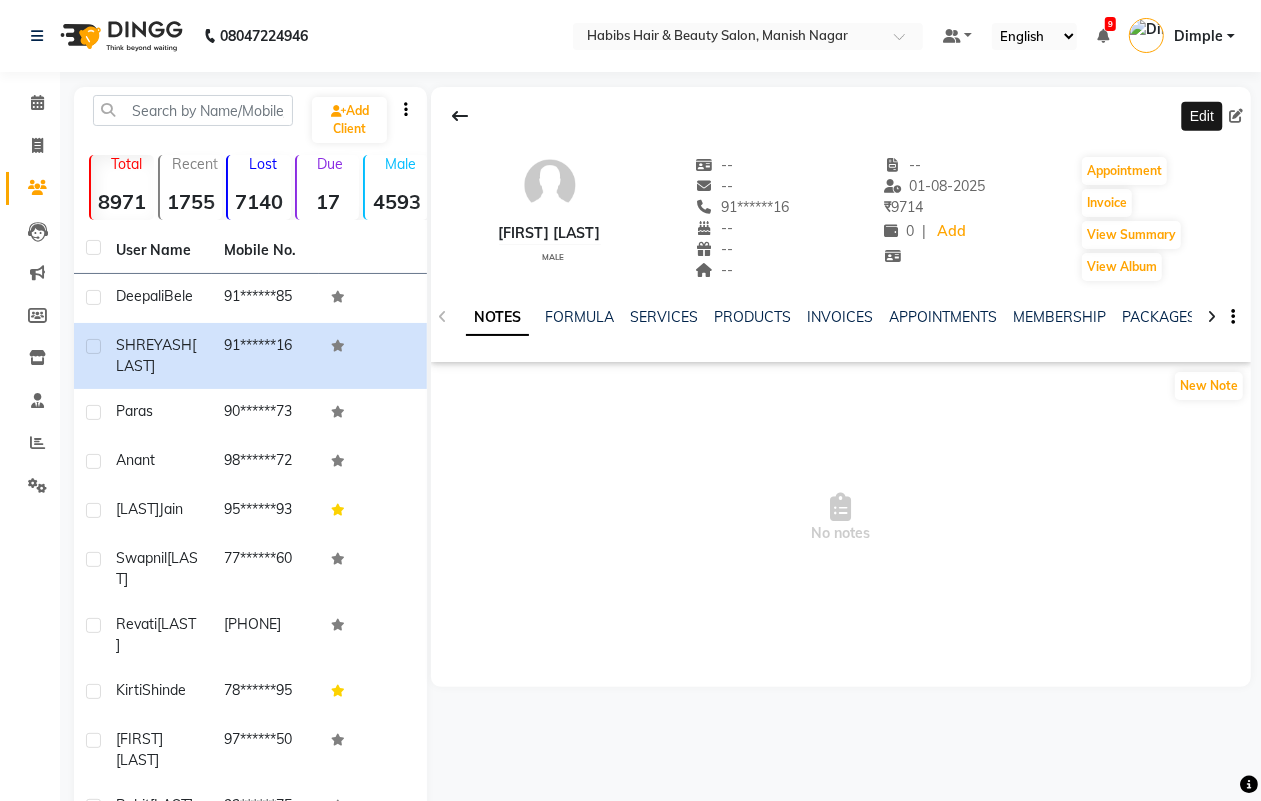 click 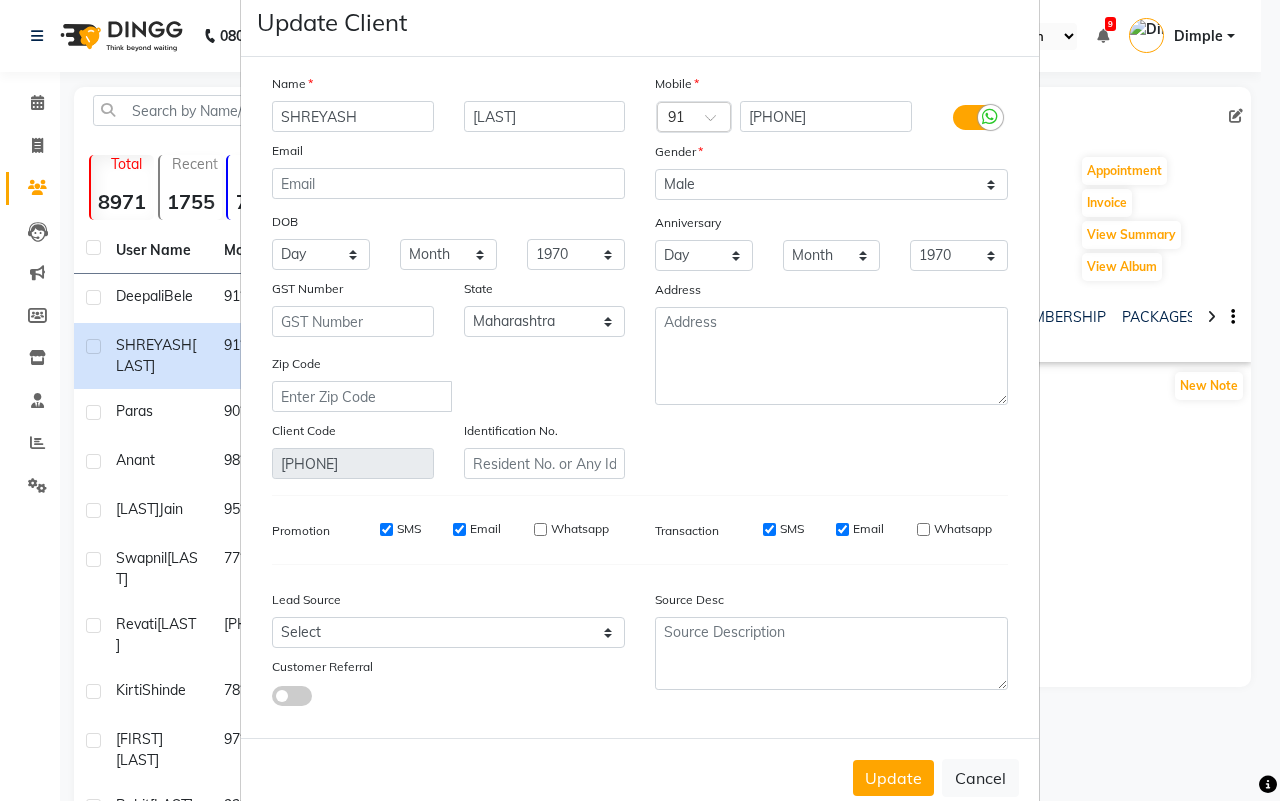 scroll, scrollTop: 80, scrollLeft: 0, axis: vertical 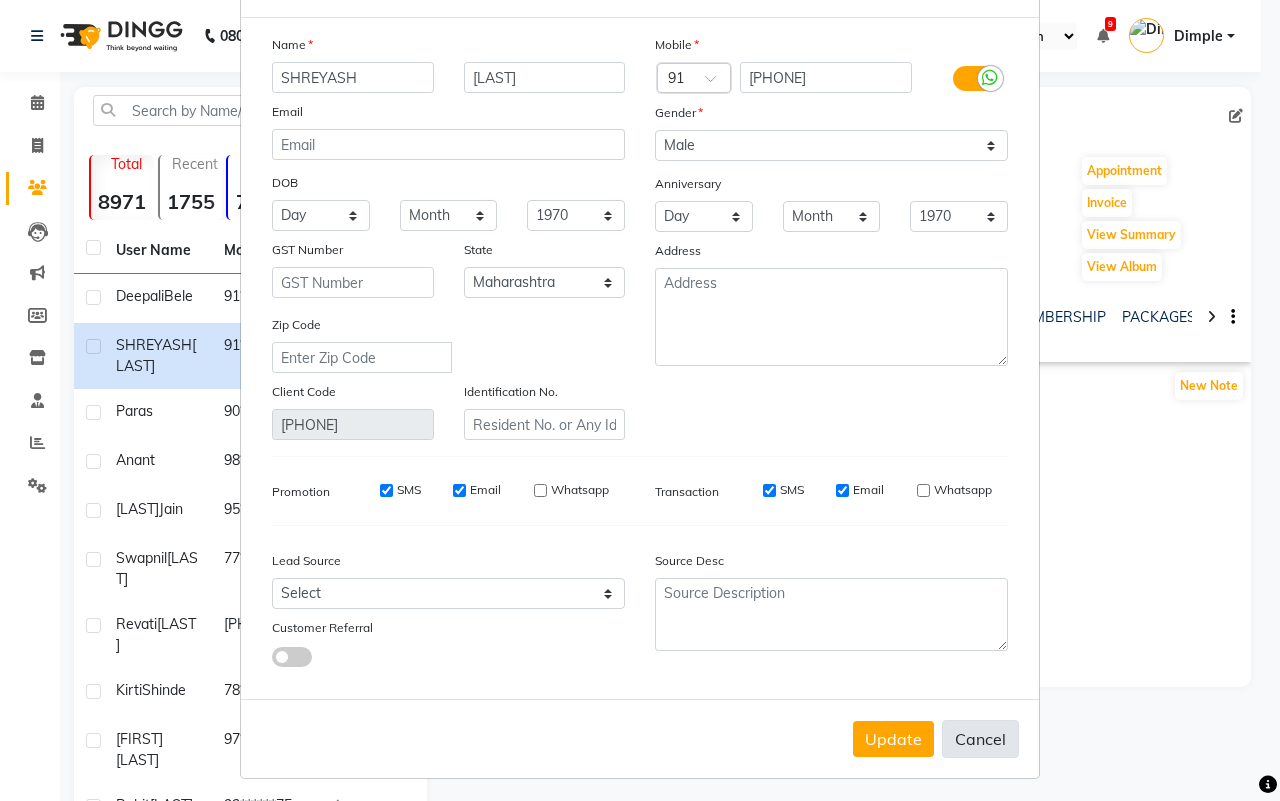 click on "Cancel" at bounding box center (980, 739) 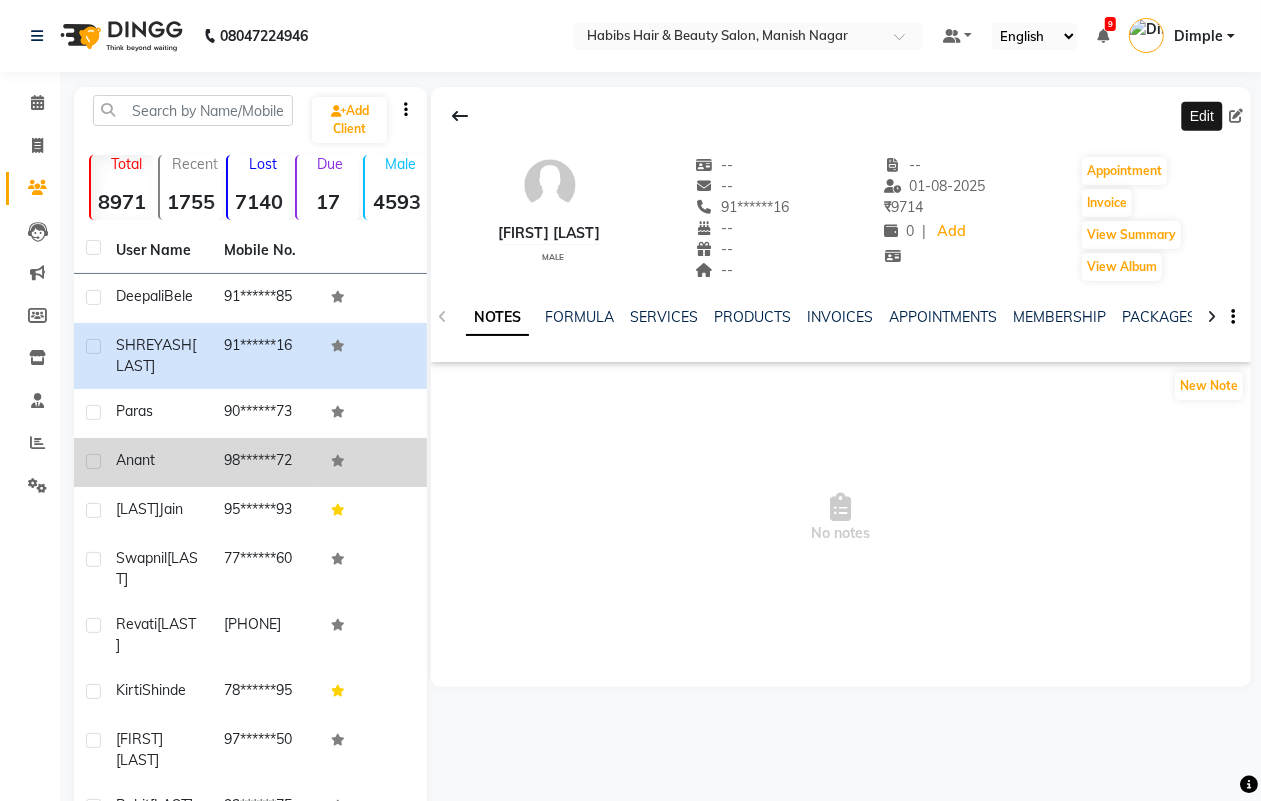 click on "Anant" 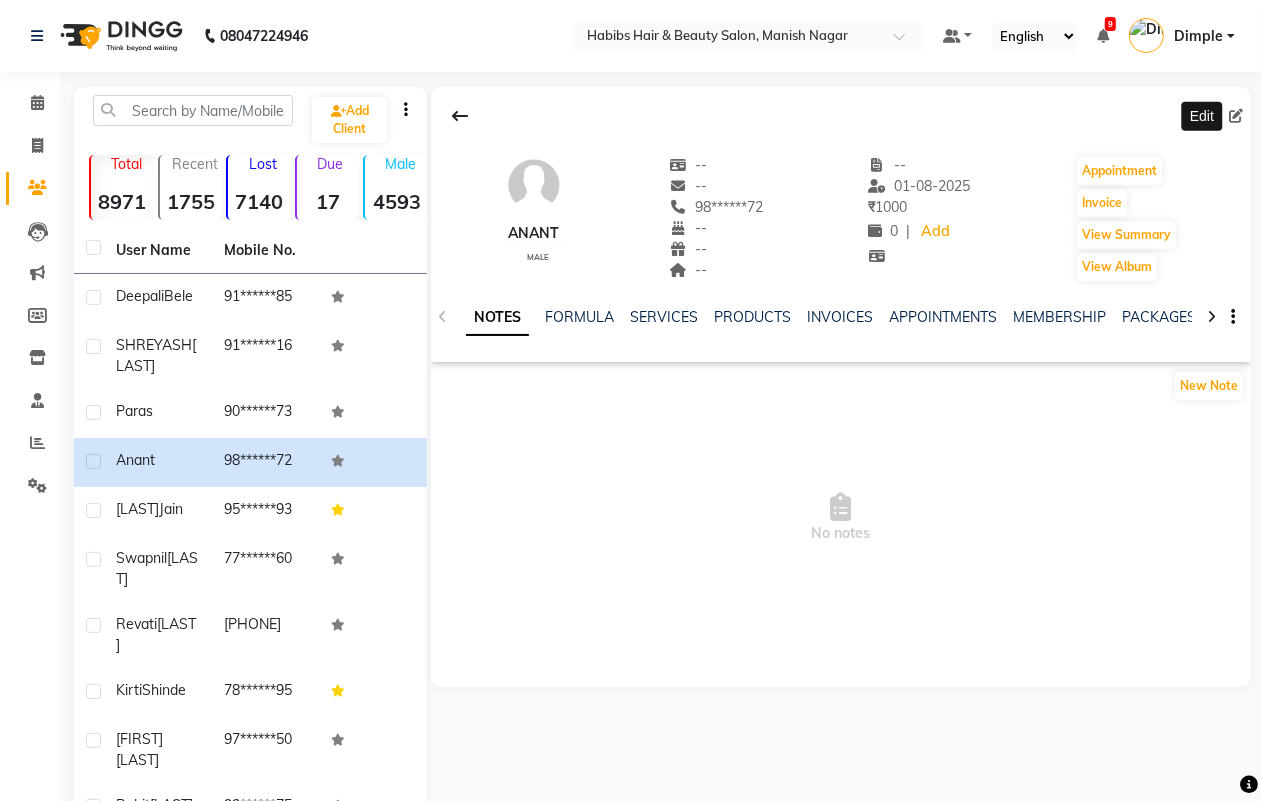 click 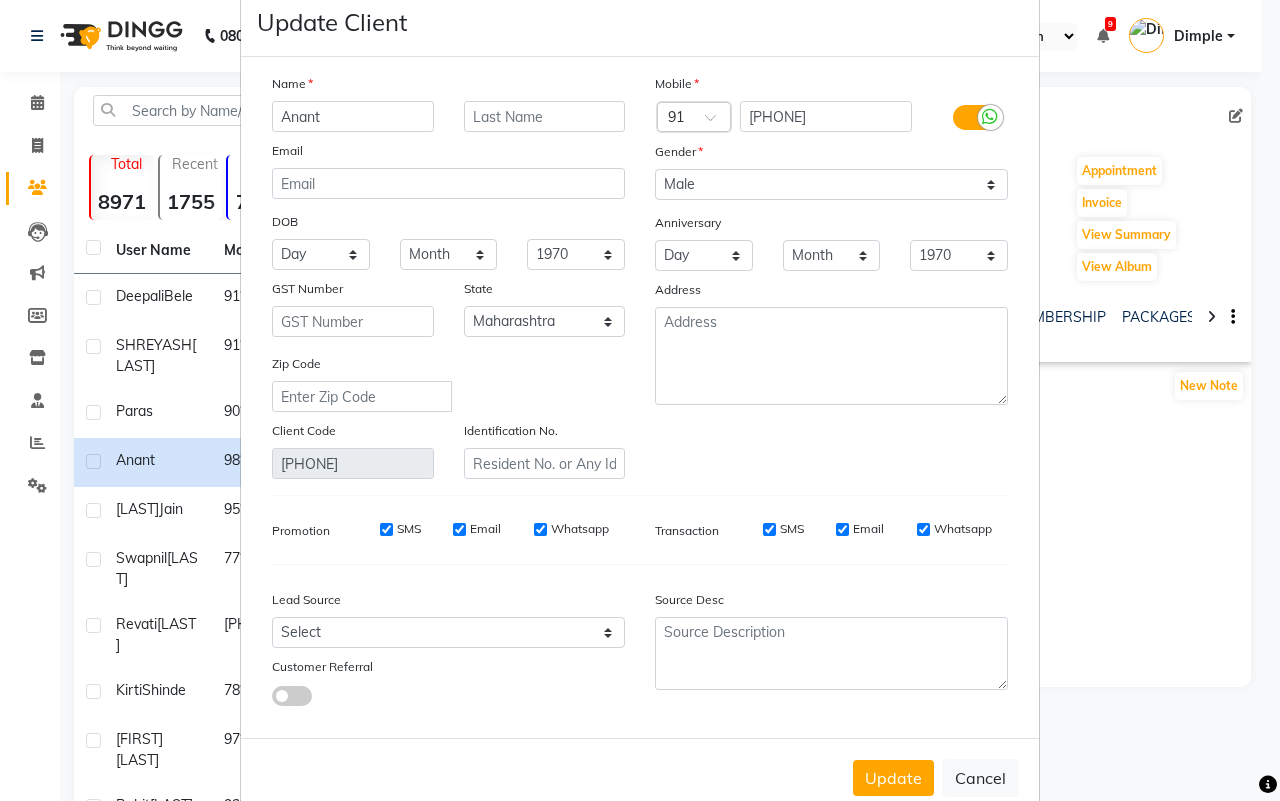 scroll, scrollTop: 80, scrollLeft: 0, axis: vertical 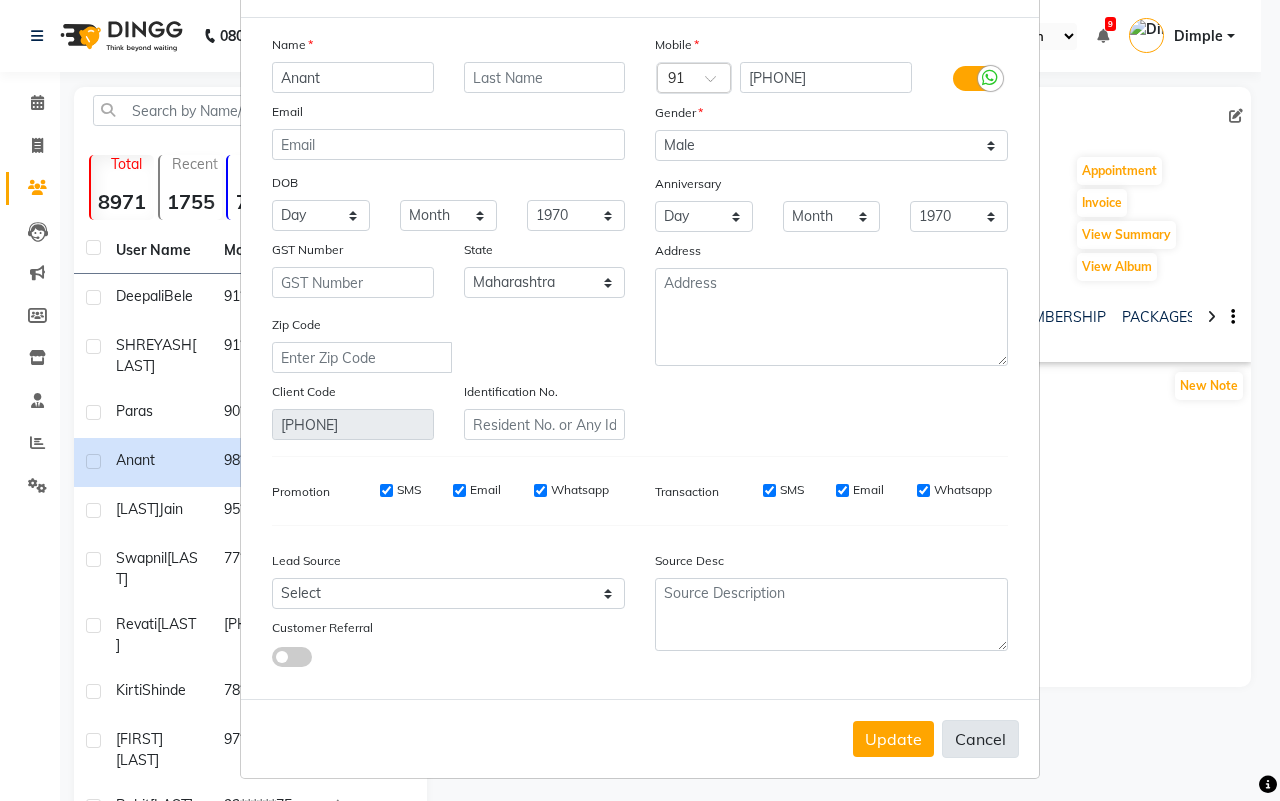 click on "Cancel" at bounding box center (980, 739) 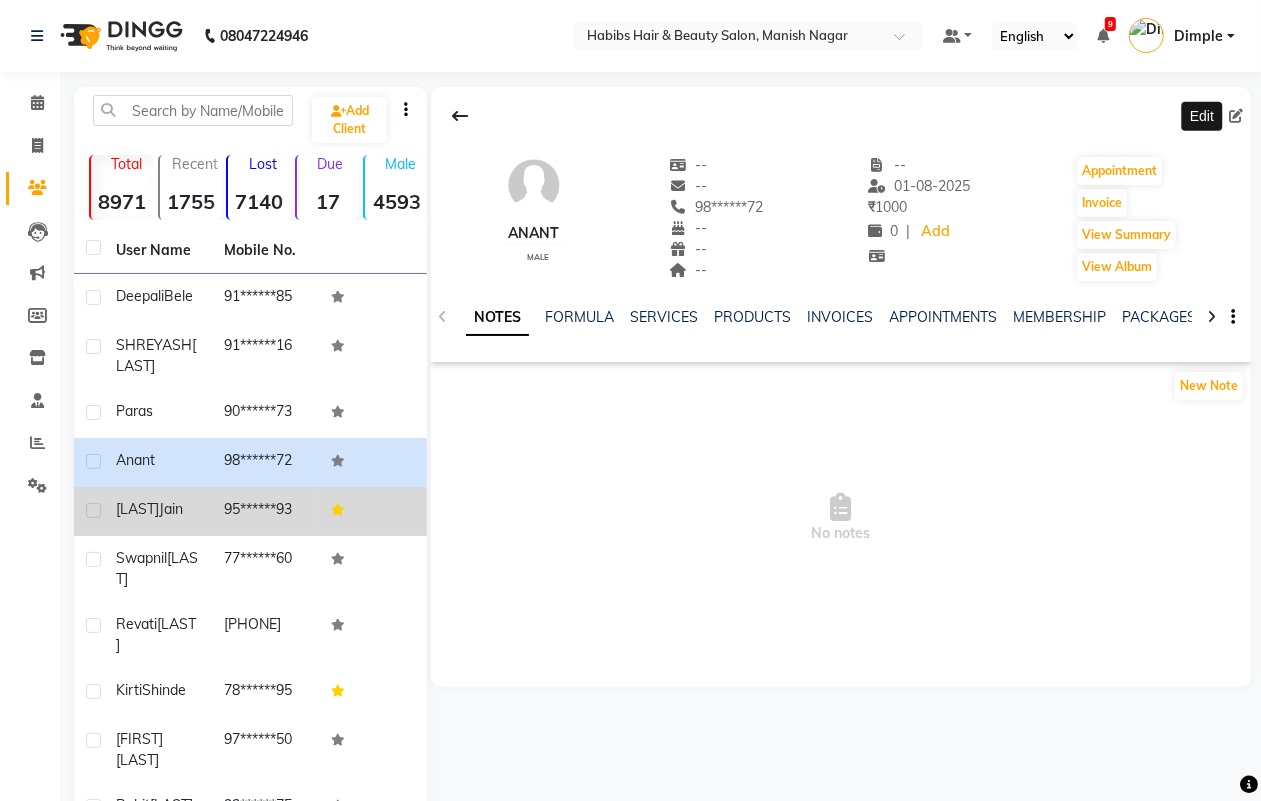 click on "[FIRST]  [LAST]" 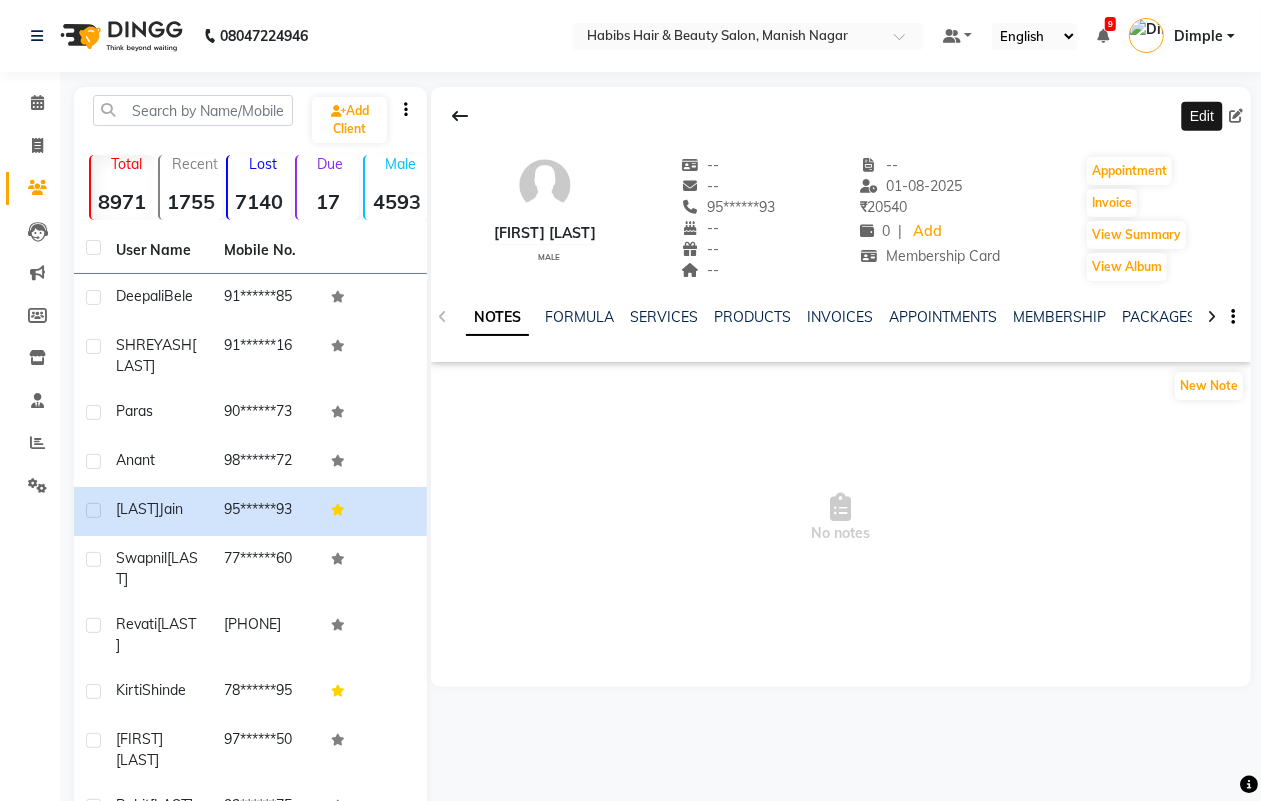 click 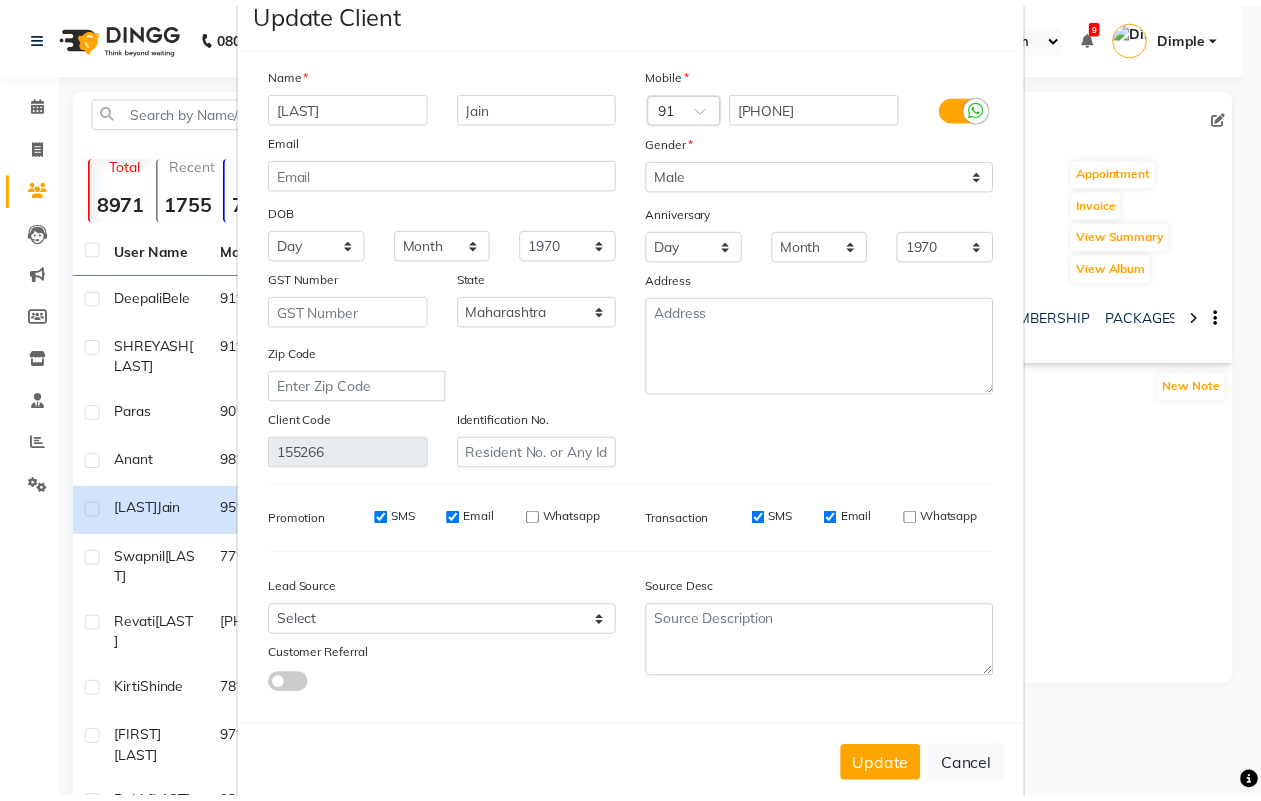 scroll, scrollTop: 80, scrollLeft: 0, axis: vertical 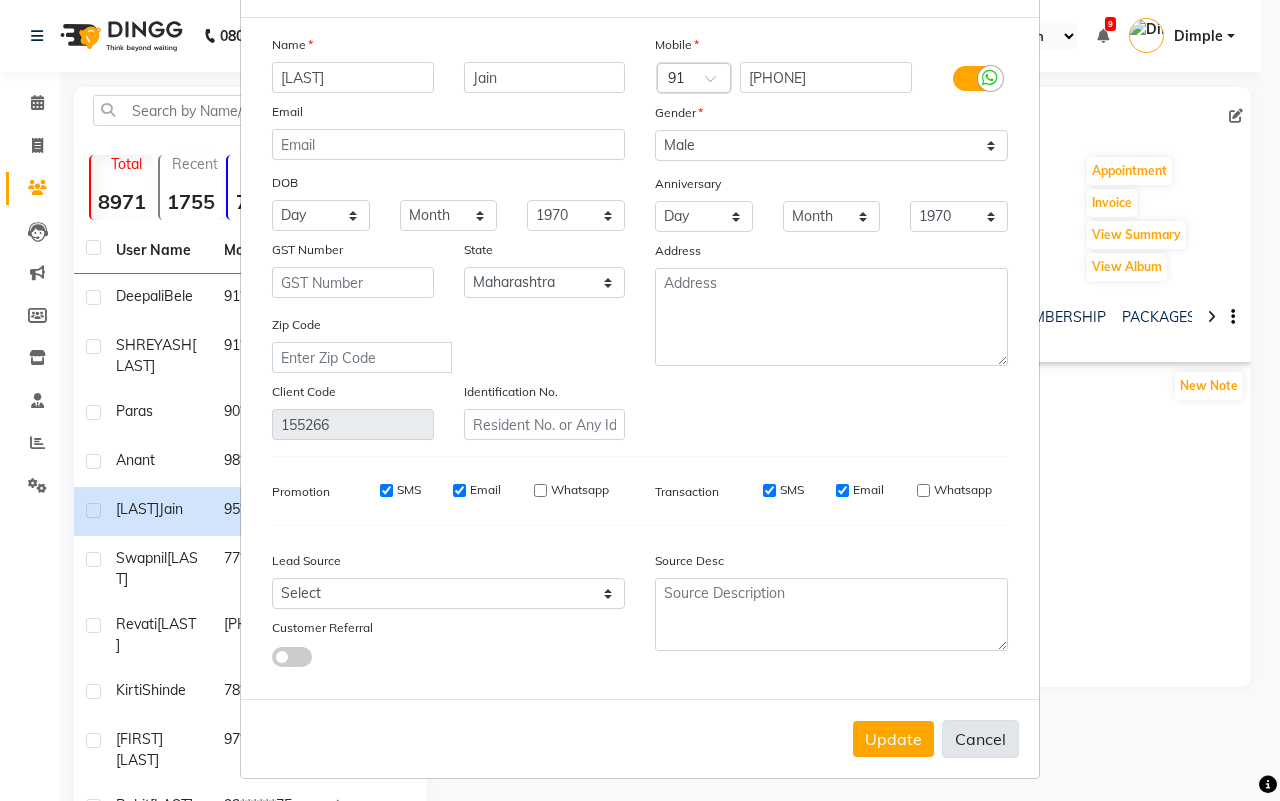 click on "Cancel" at bounding box center (980, 739) 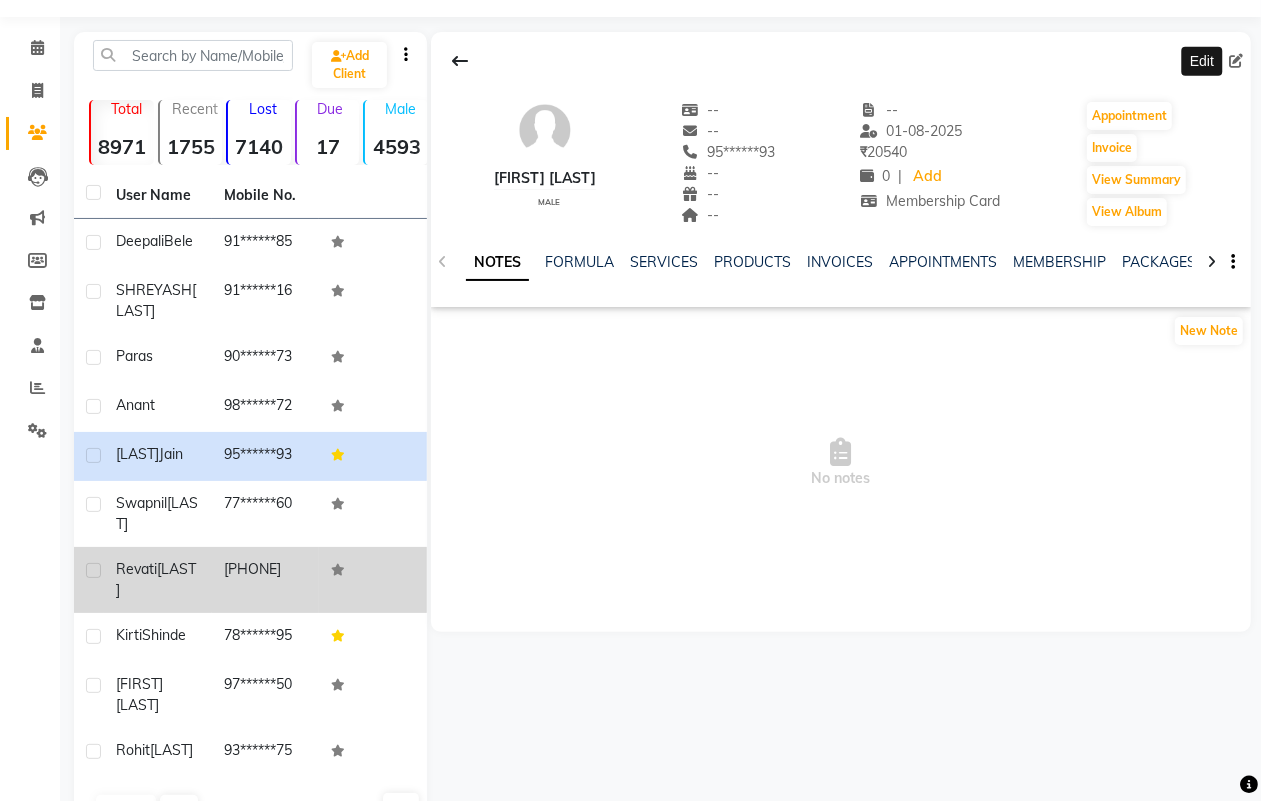 scroll, scrollTop: 0, scrollLeft: 0, axis: both 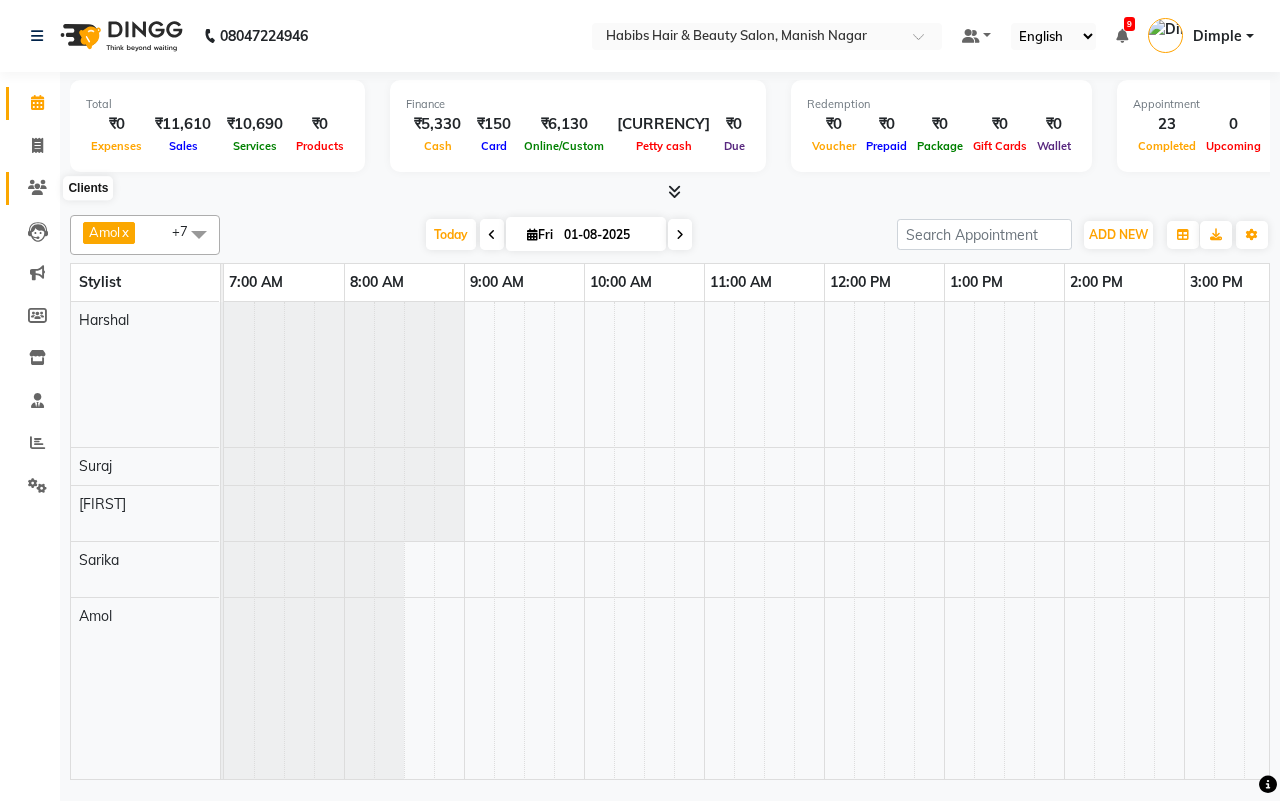 click 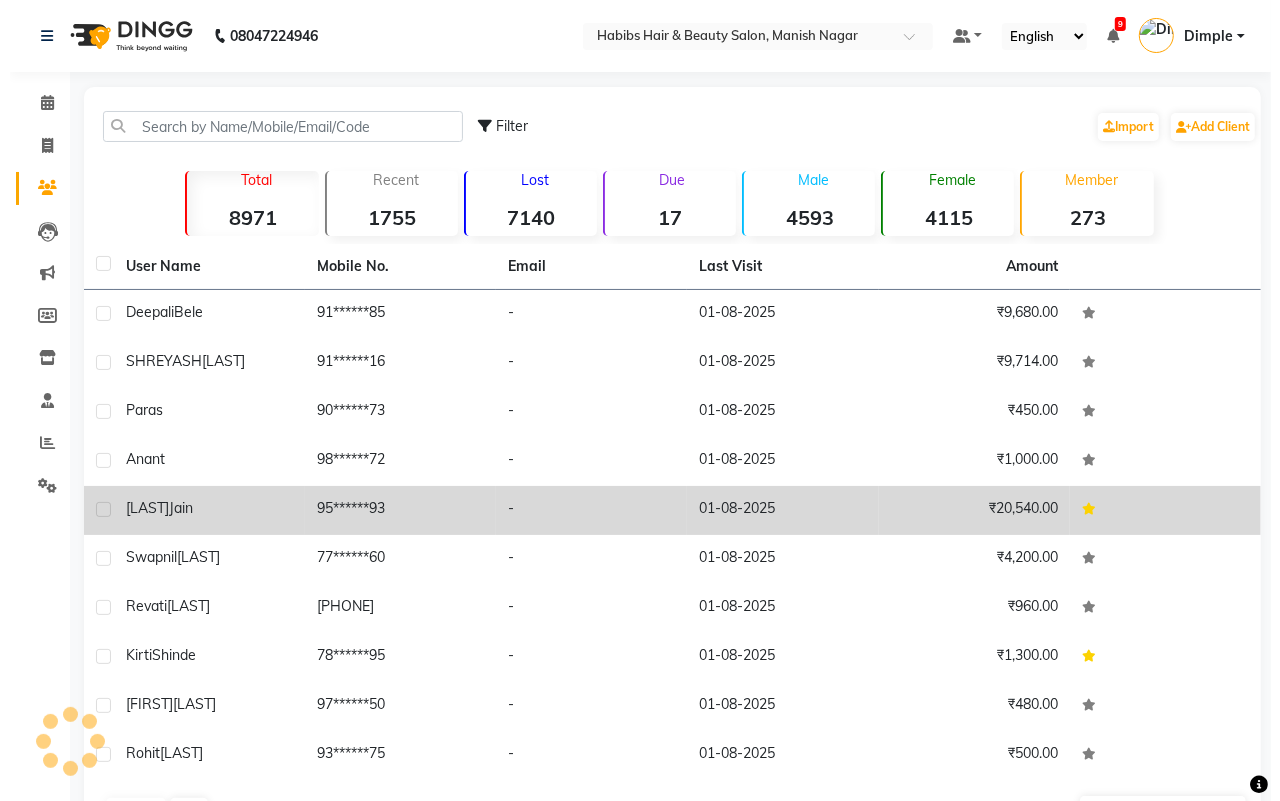 scroll, scrollTop: 65, scrollLeft: 0, axis: vertical 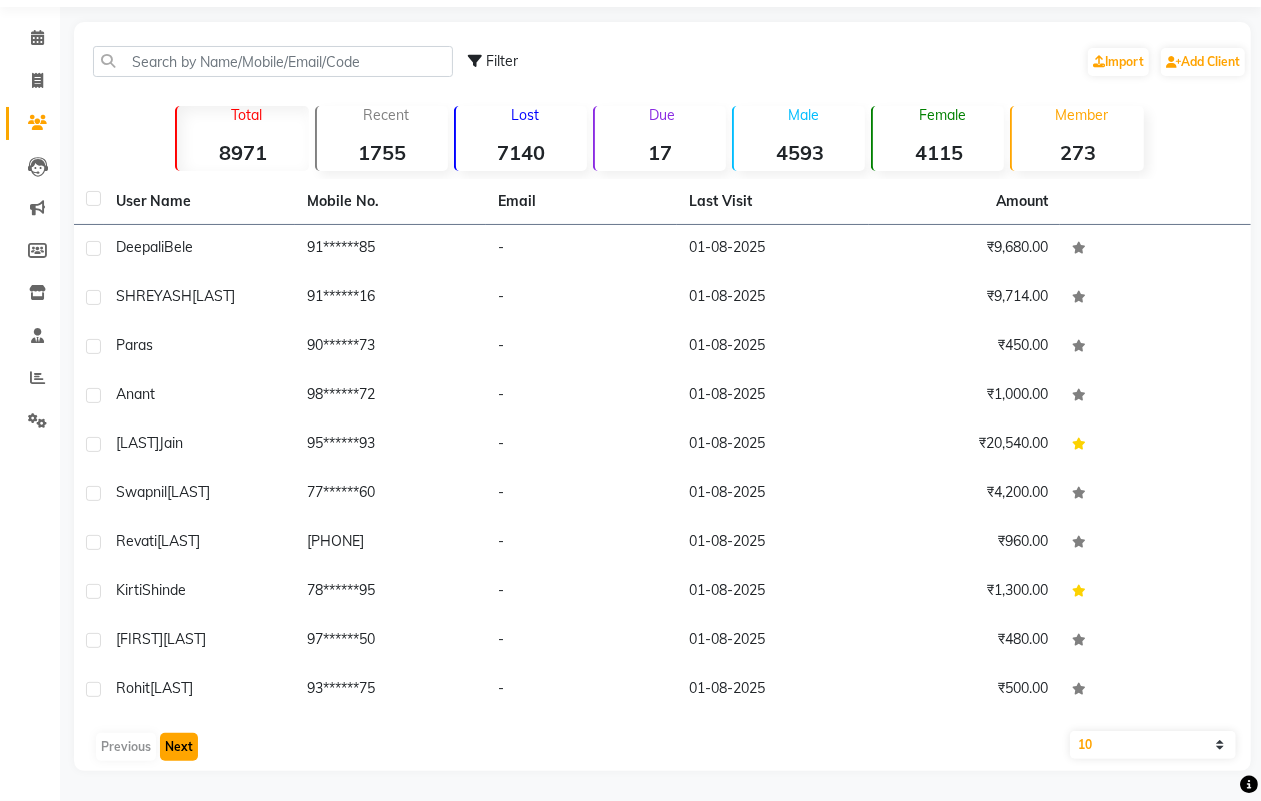 click on "Next" 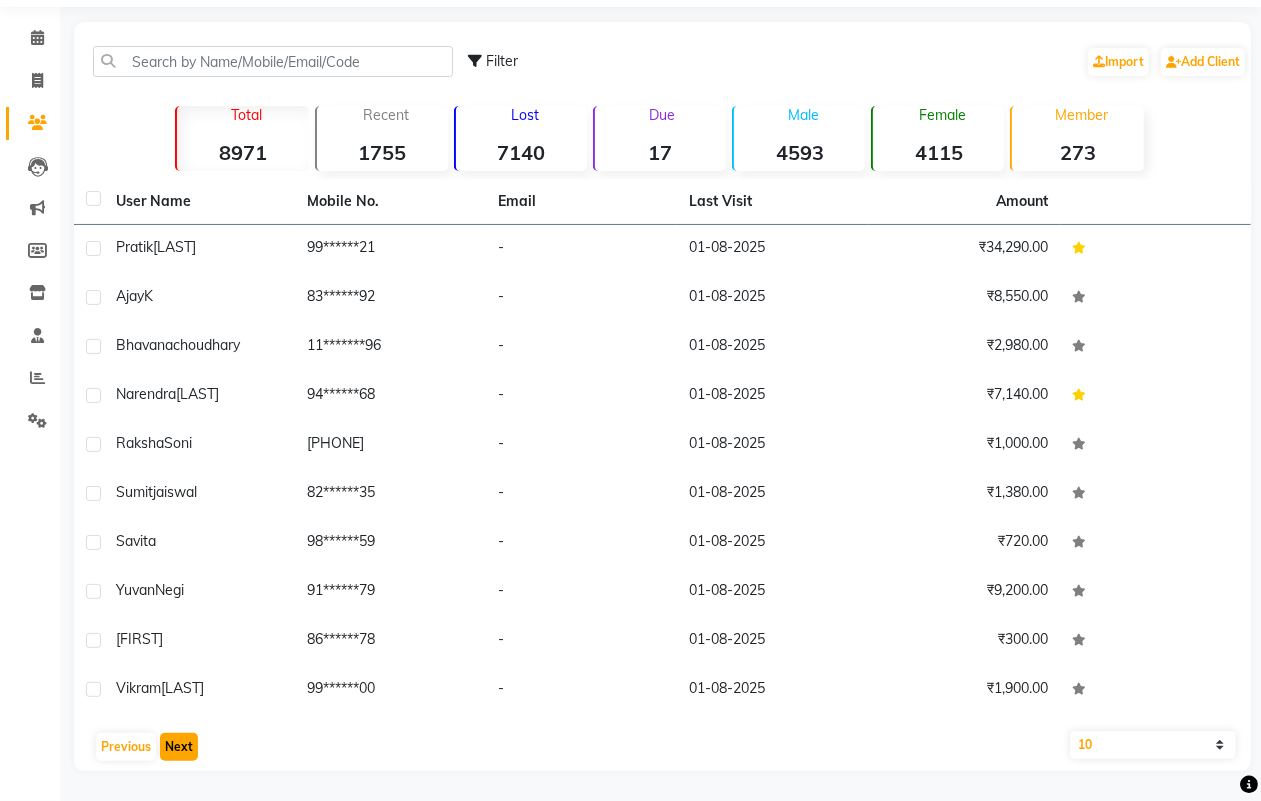 click on "Next" 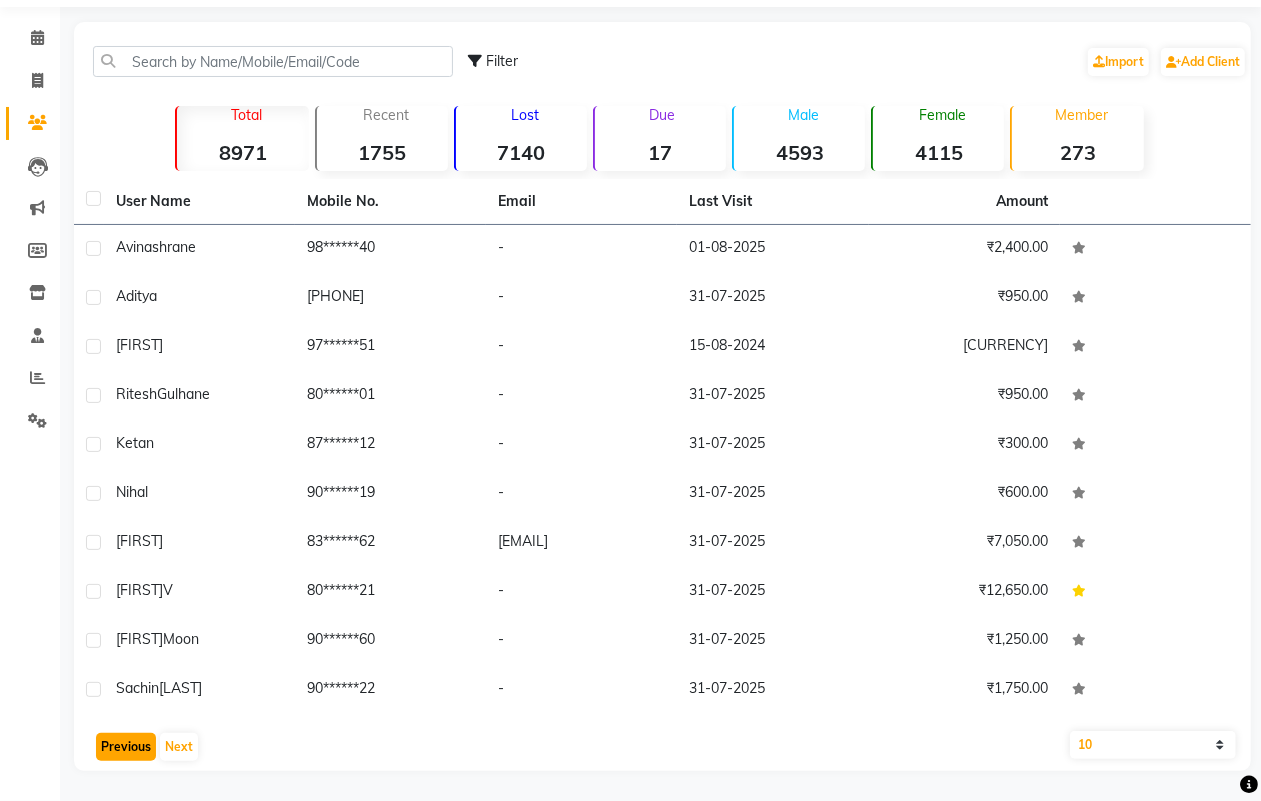 click on "Previous" 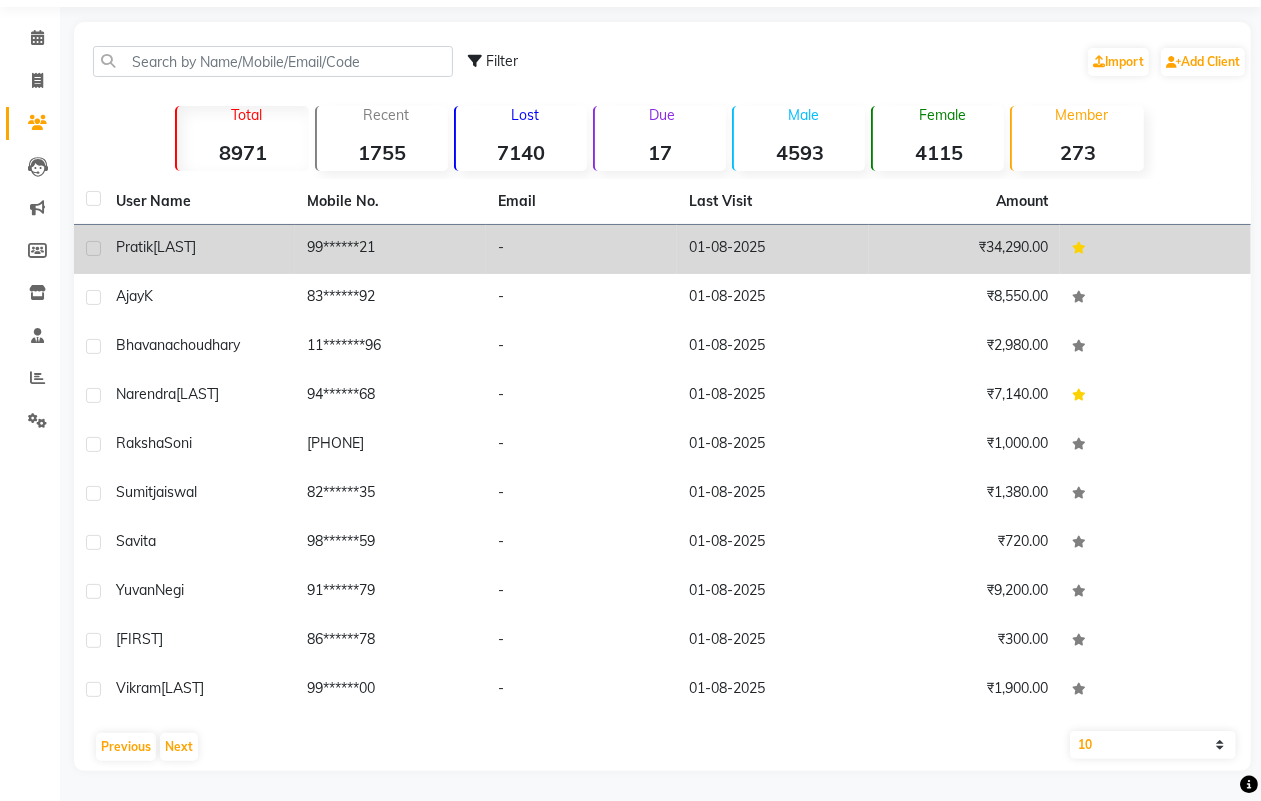 click on "[FIRST] [LAST]" 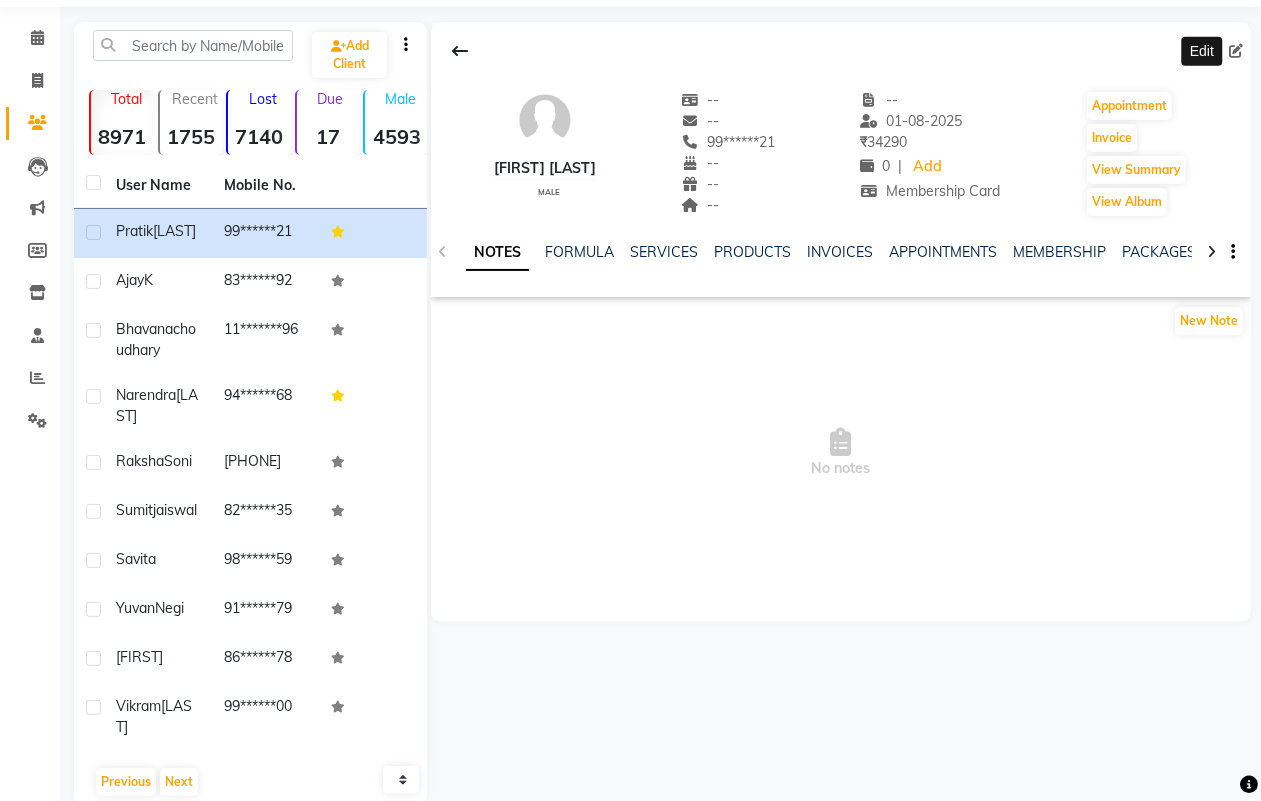 click 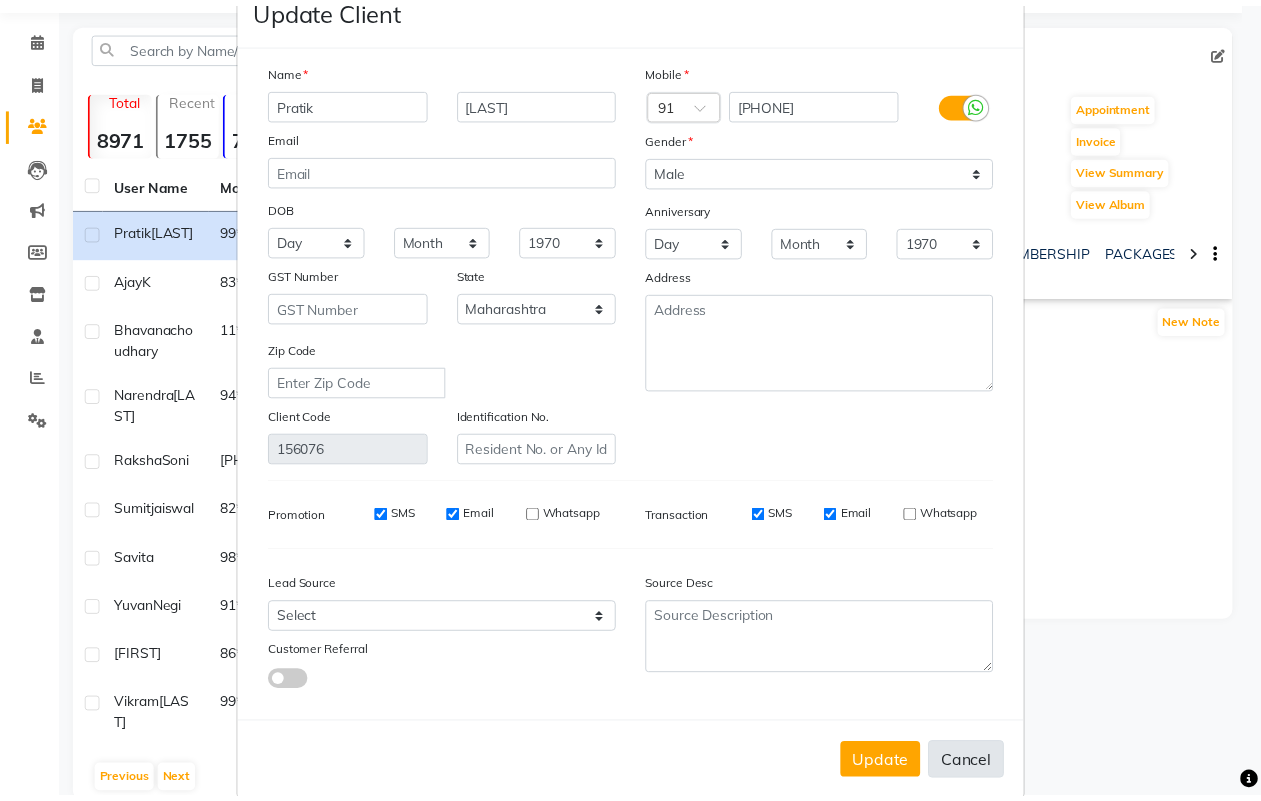 scroll, scrollTop: 80, scrollLeft: 0, axis: vertical 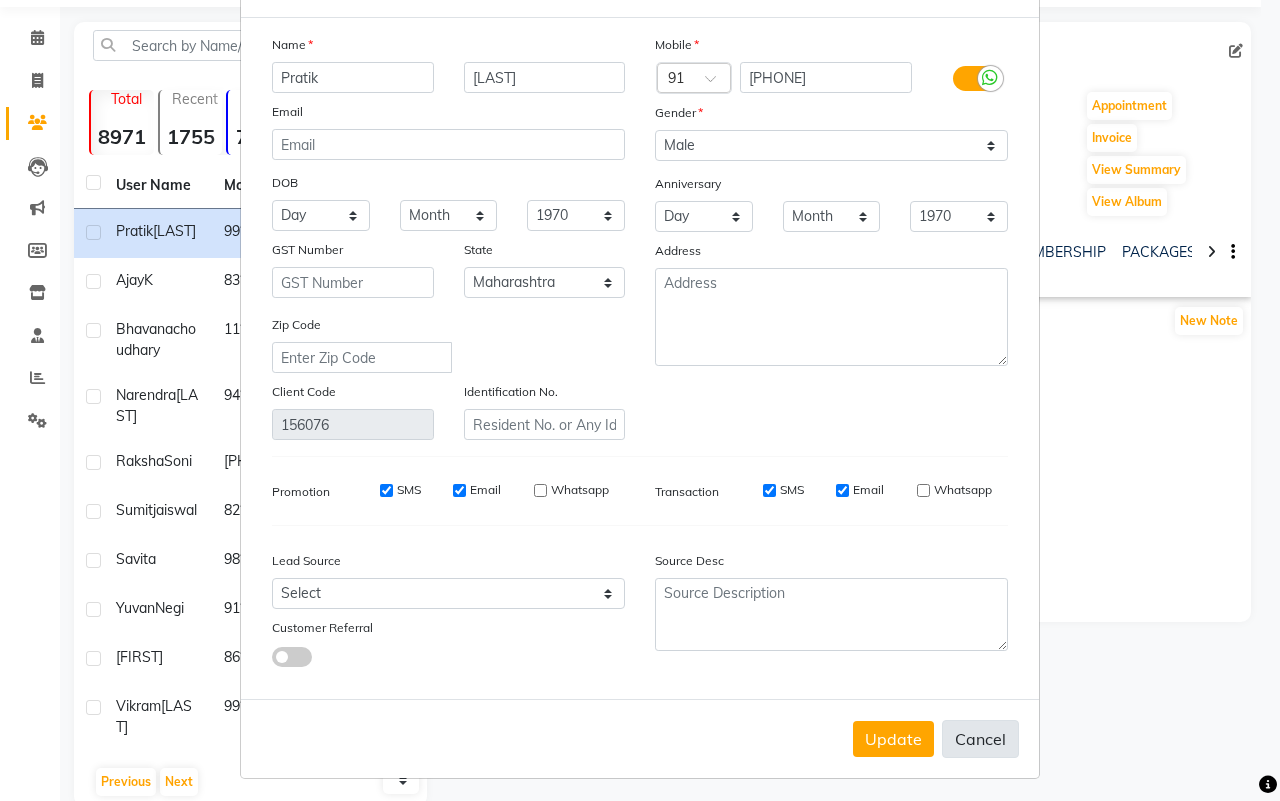 click on "Cancel" at bounding box center (980, 739) 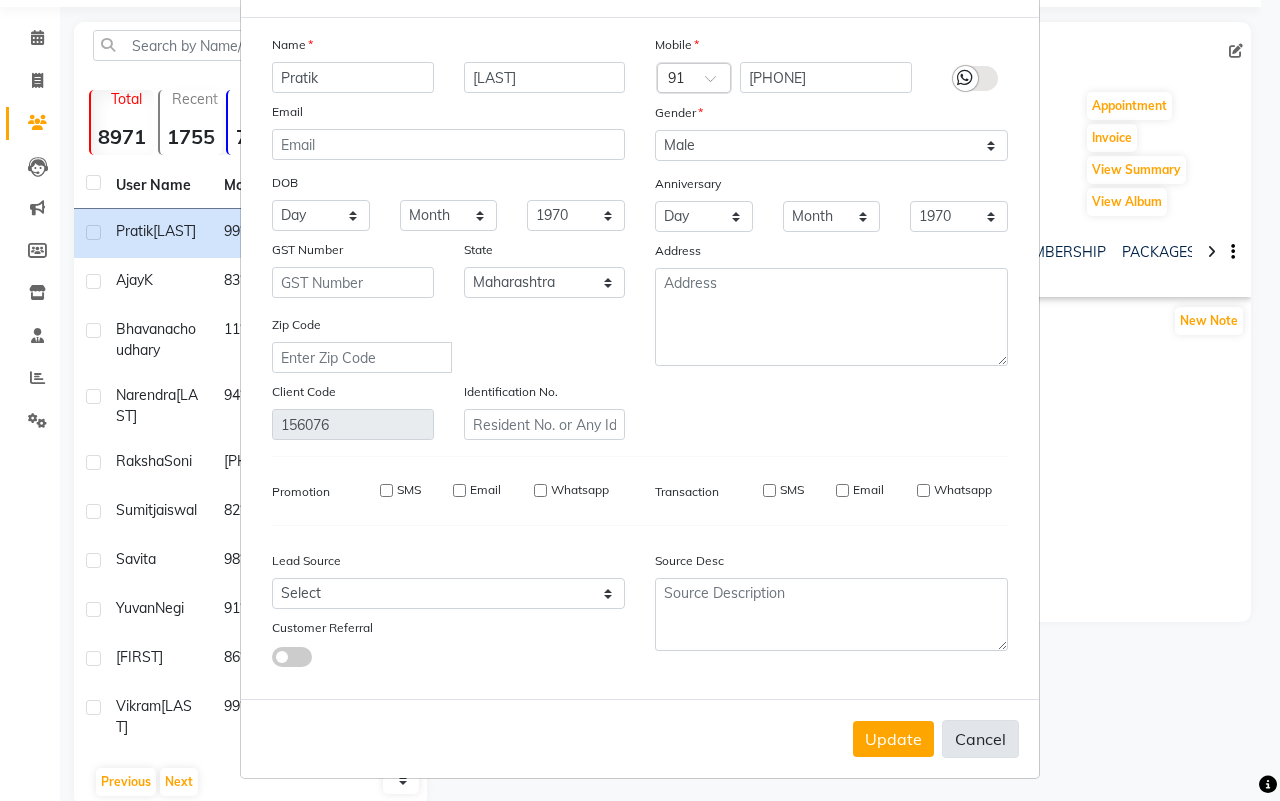 click on "Cancel" at bounding box center [980, 739] 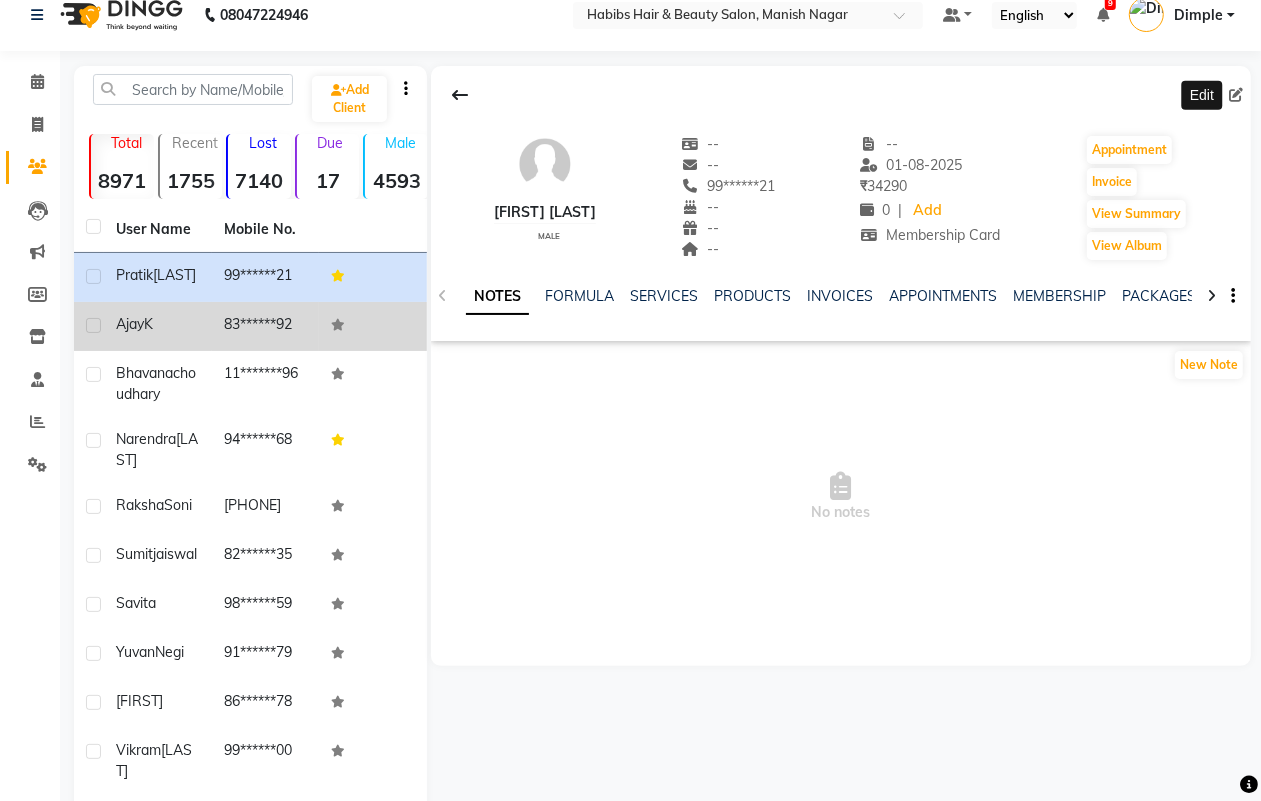scroll, scrollTop: 0, scrollLeft: 0, axis: both 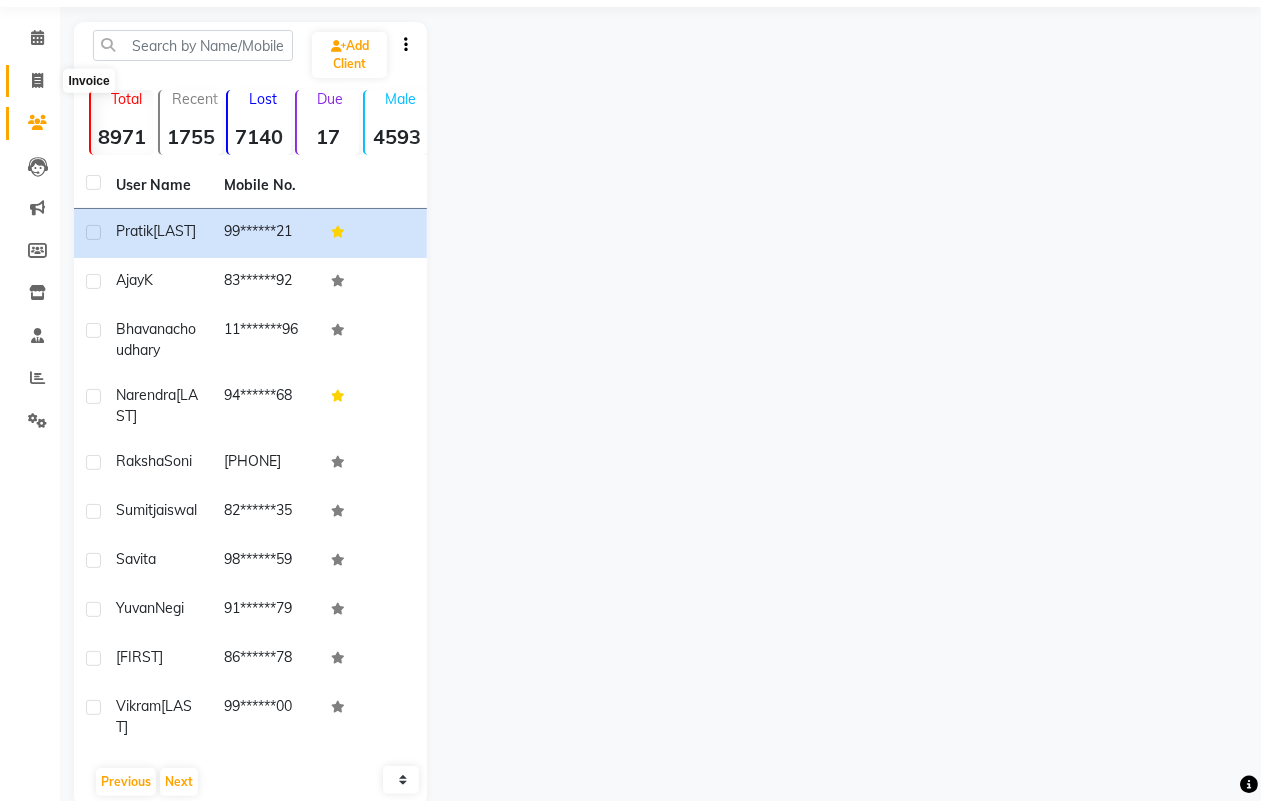 click 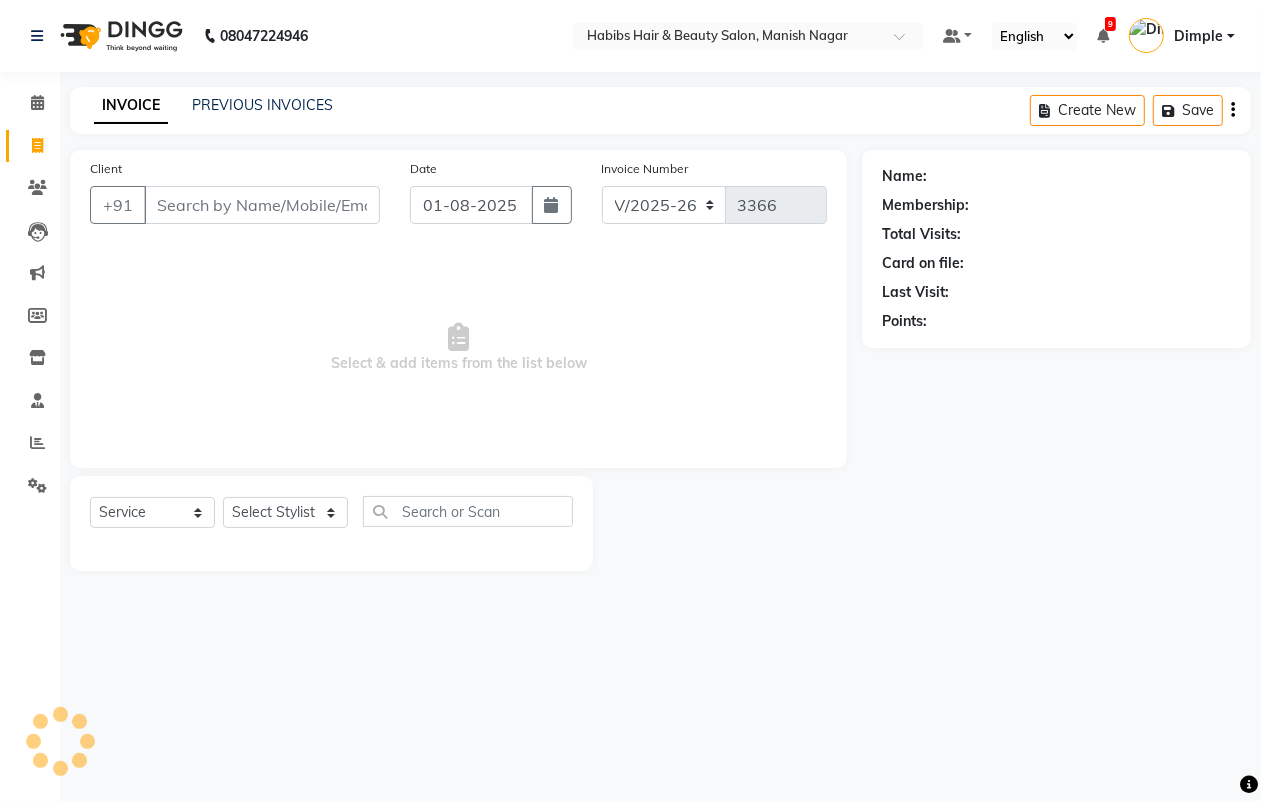 scroll, scrollTop: 0, scrollLeft: 0, axis: both 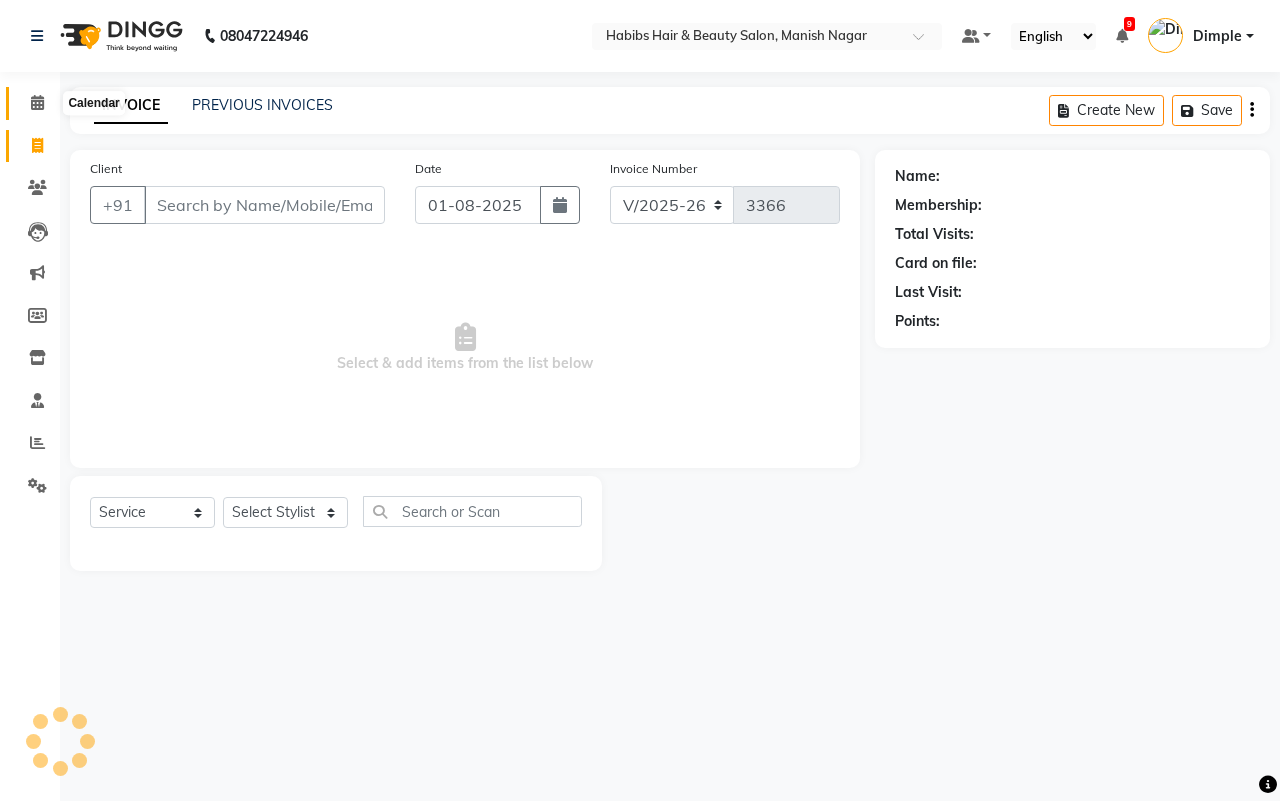 click 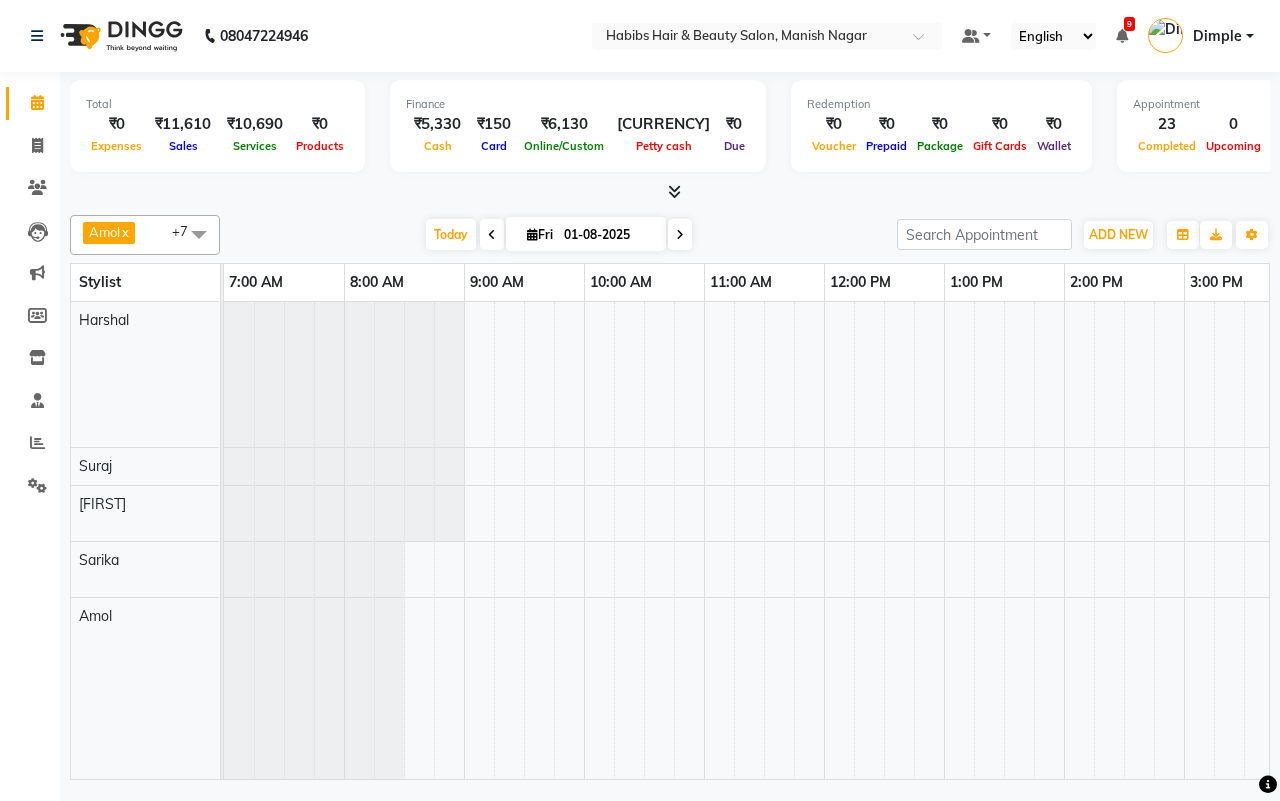 click on "Today  Fri 01-08-2025" at bounding box center [558, 235] 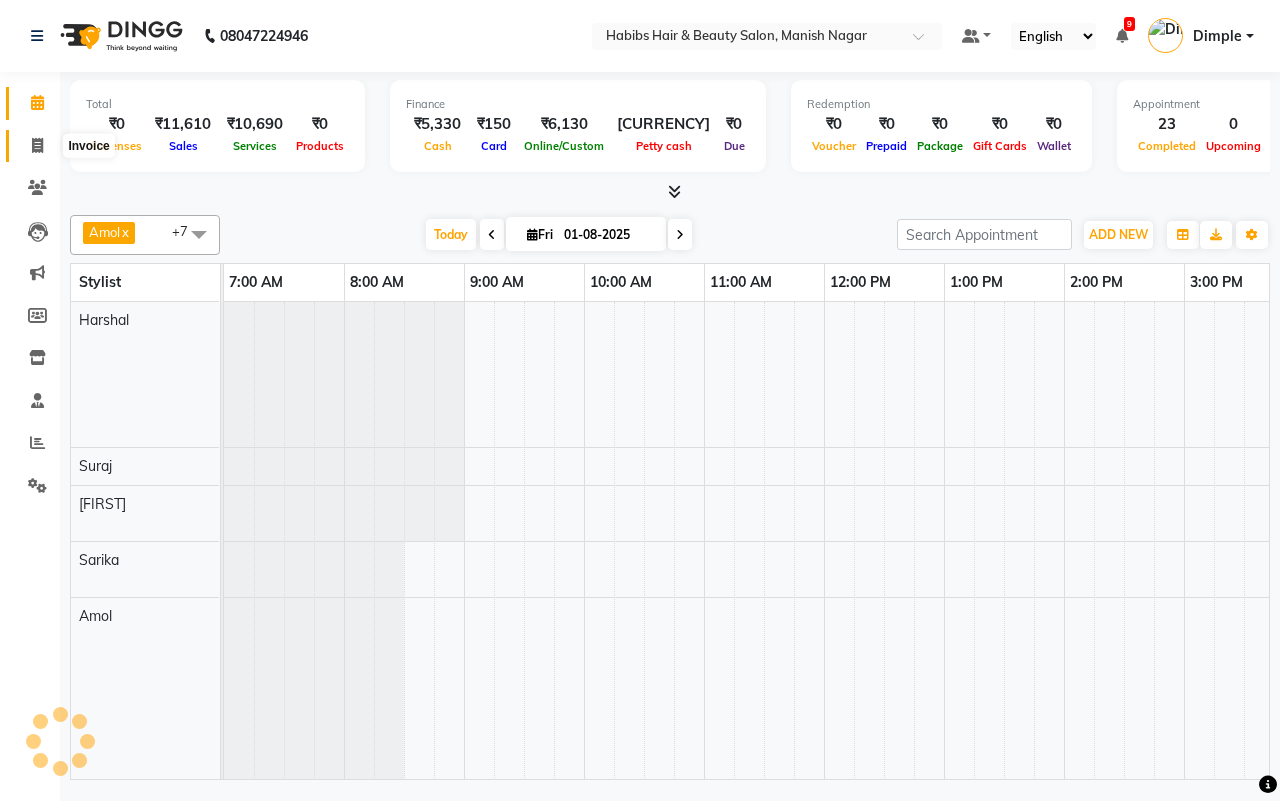 click 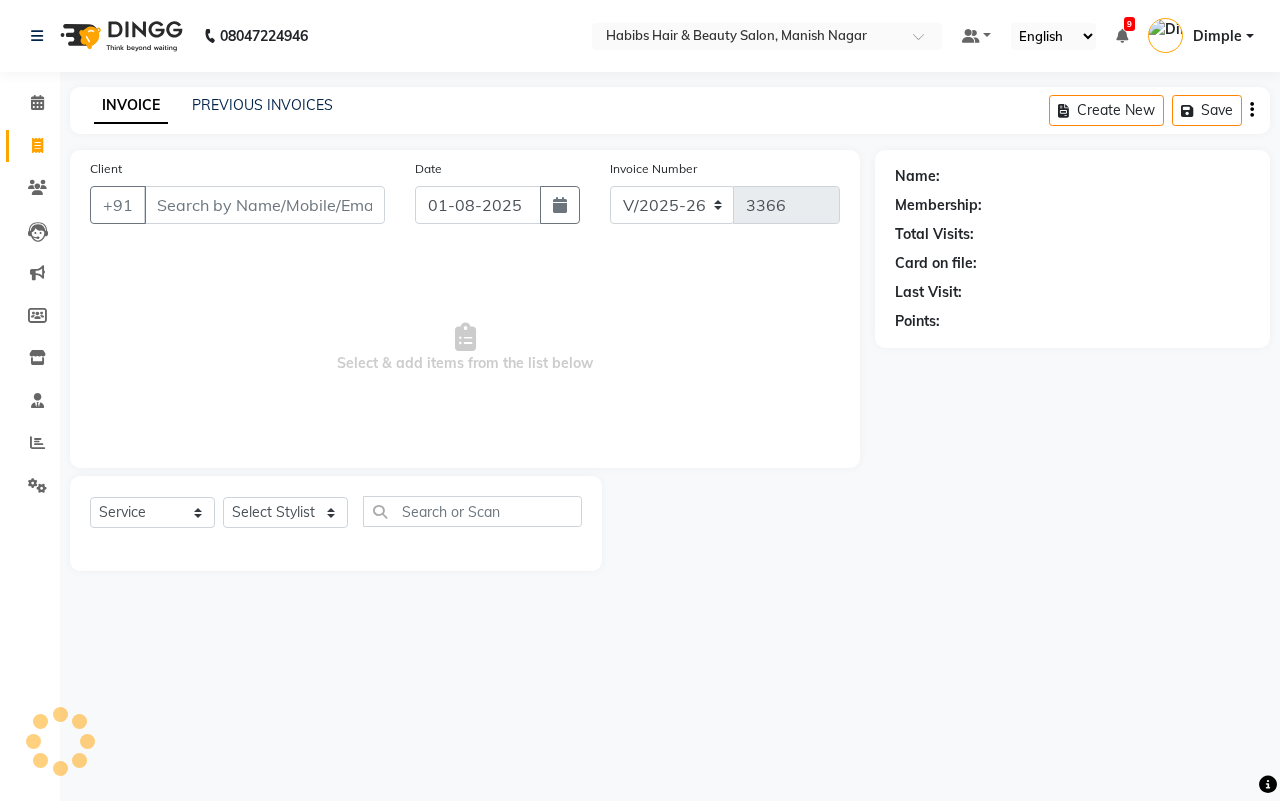 drag, startPoint x: 278, startPoint y: 211, endPoint x: 291, endPoint y: 205, distance: 14.3178215 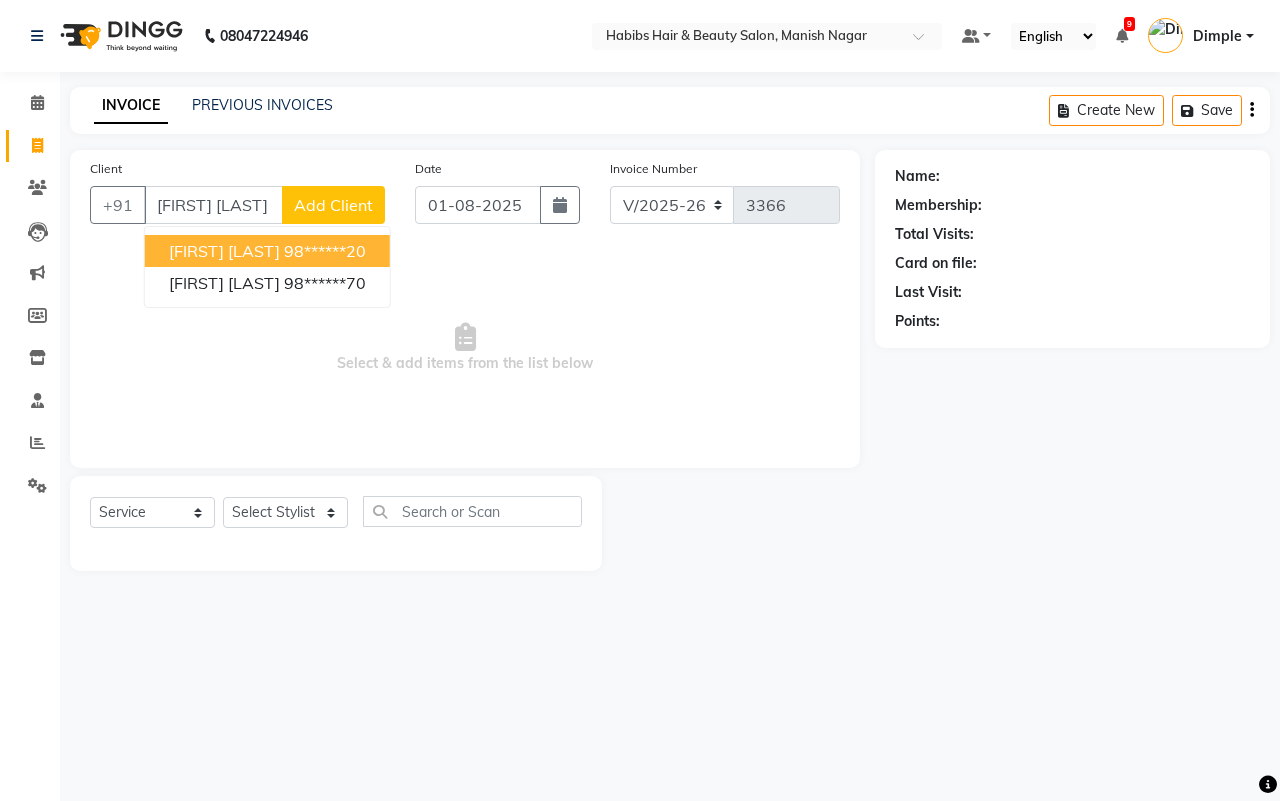 click on "[FIRST] [LAST]" at bounding box center [224, 251] 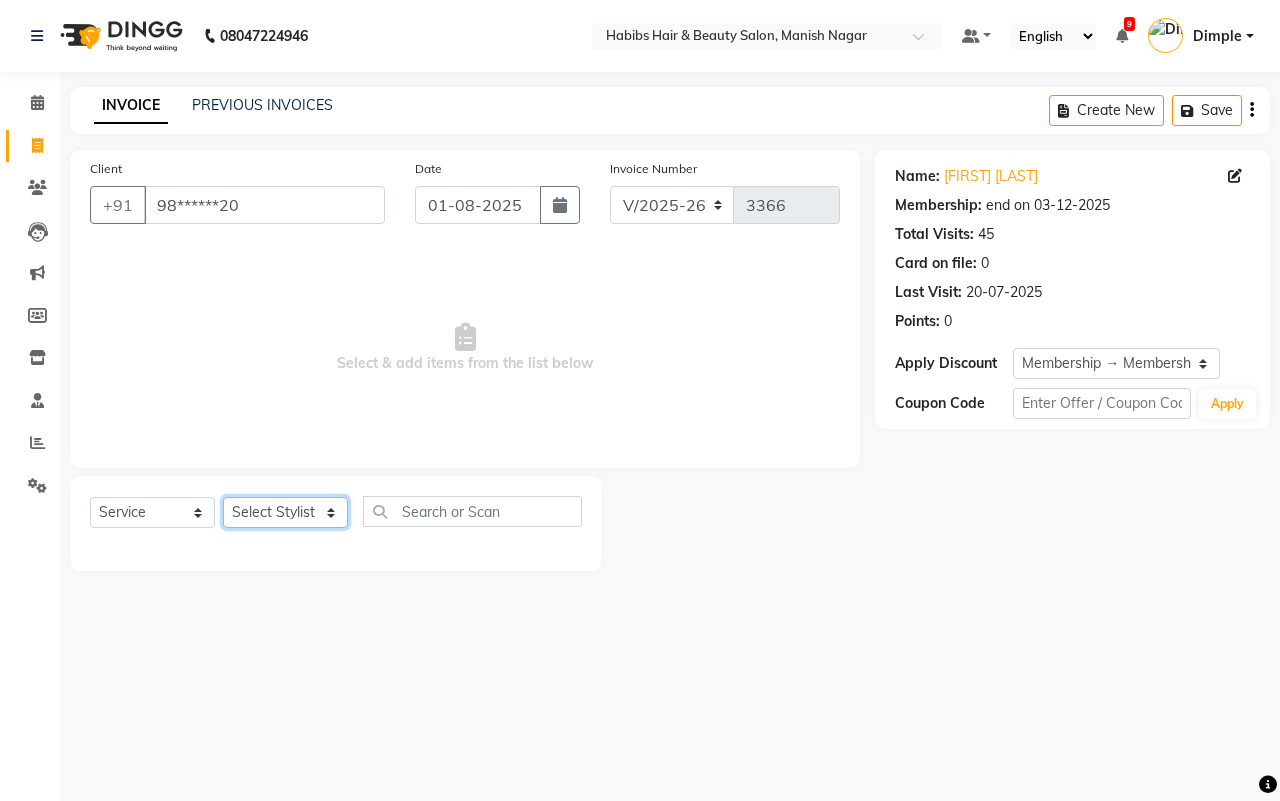 click on "Select Stylist[FIRST] [FIRST] [FIRST] [FIRST] [FIRST] [FIRST] [FIRST] [FIRST] [FIRST] [FIRST]" 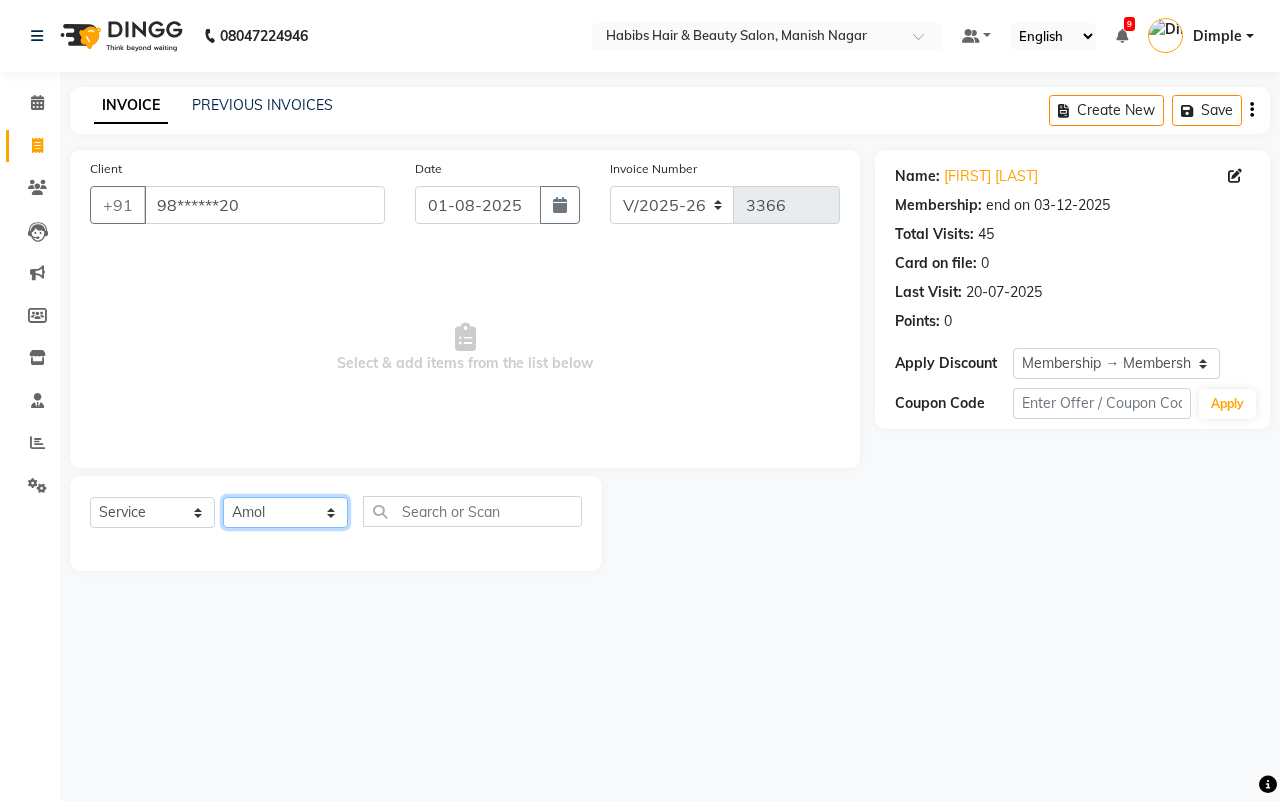 click on "Select Stylist[FIRST] [FIRST] [FIRST] [FIRST] [FIRST] [FIRST] [FIRST] [FIRST] [FIRST] [FIRST]" 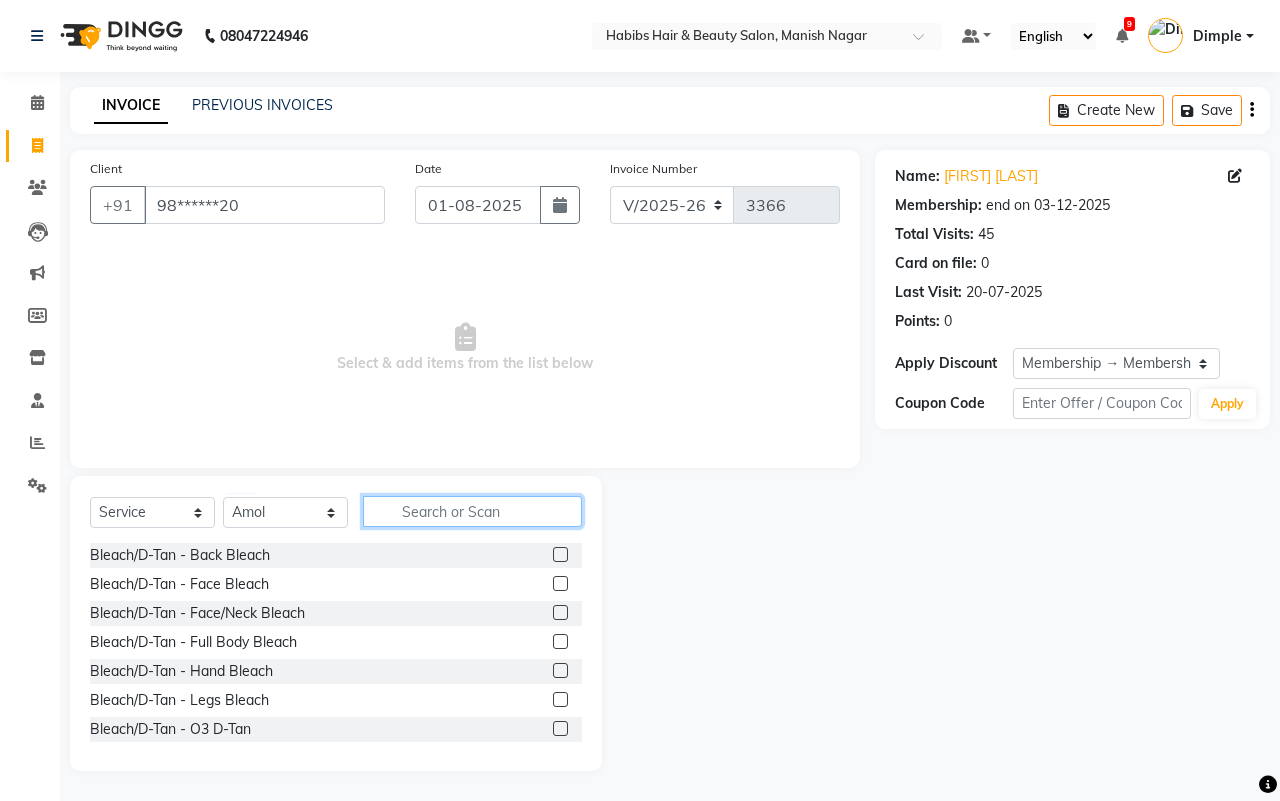 click 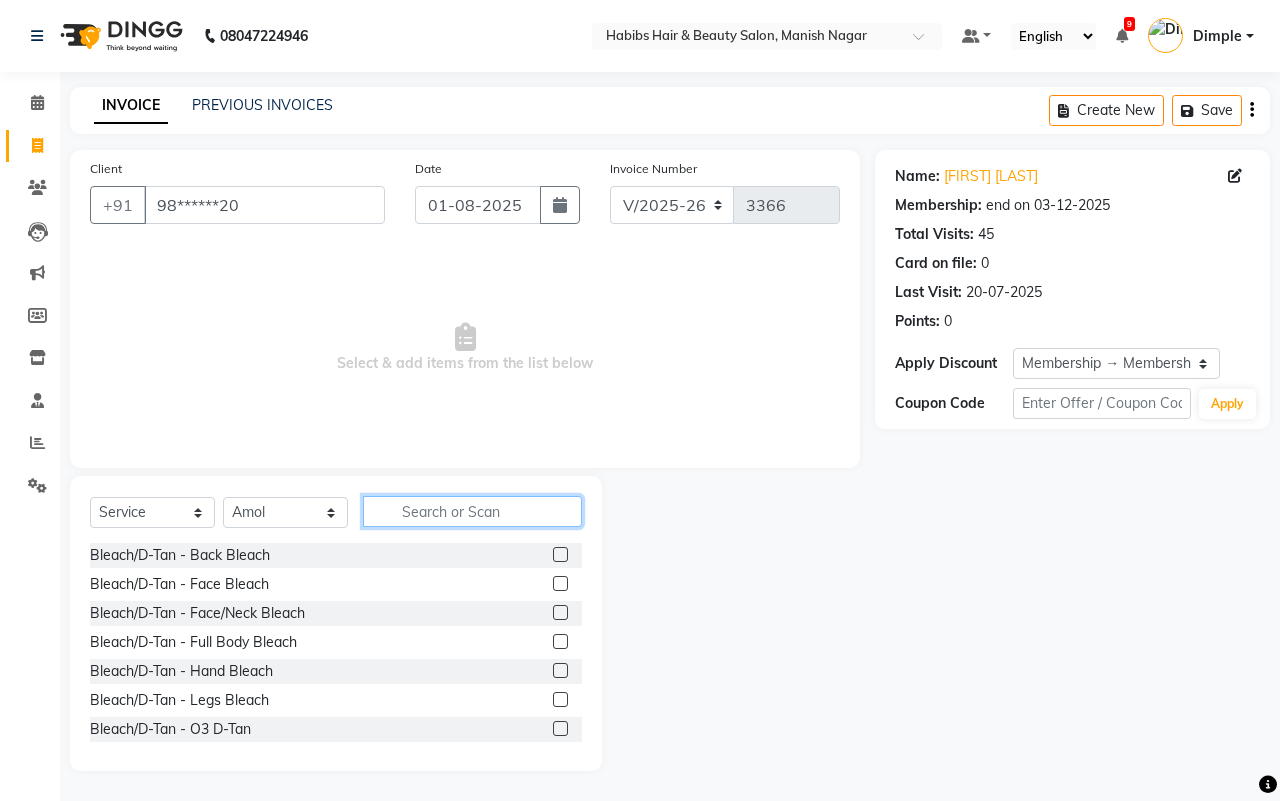 click 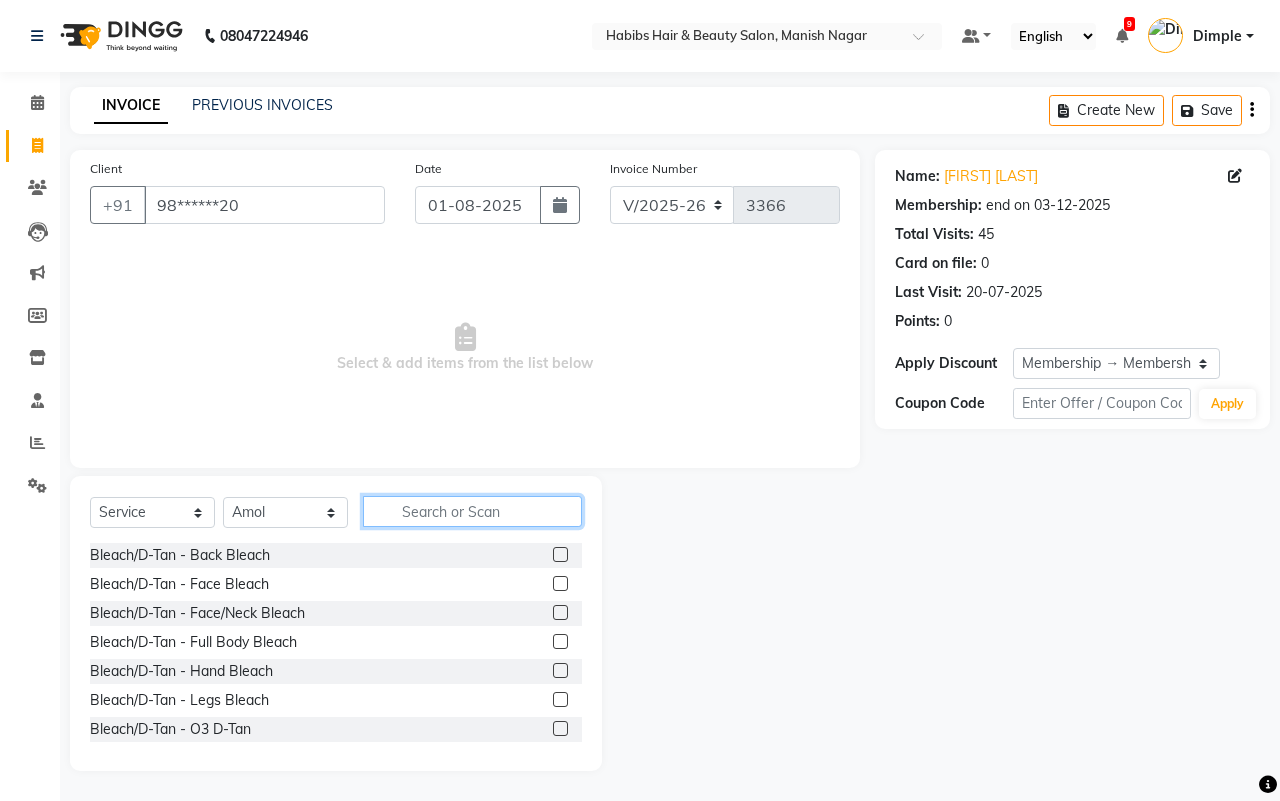 click 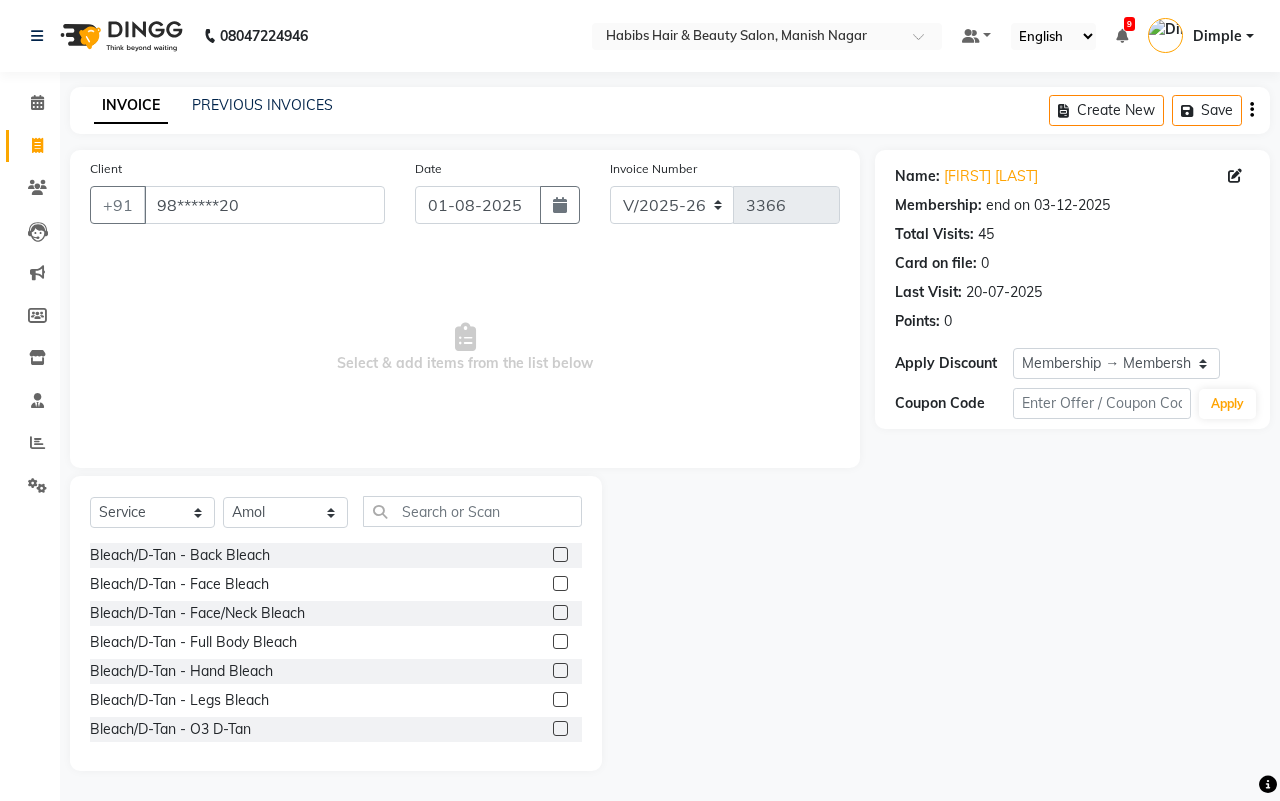 click on "Select & add items from the list below" at bounding box center [465, 348] 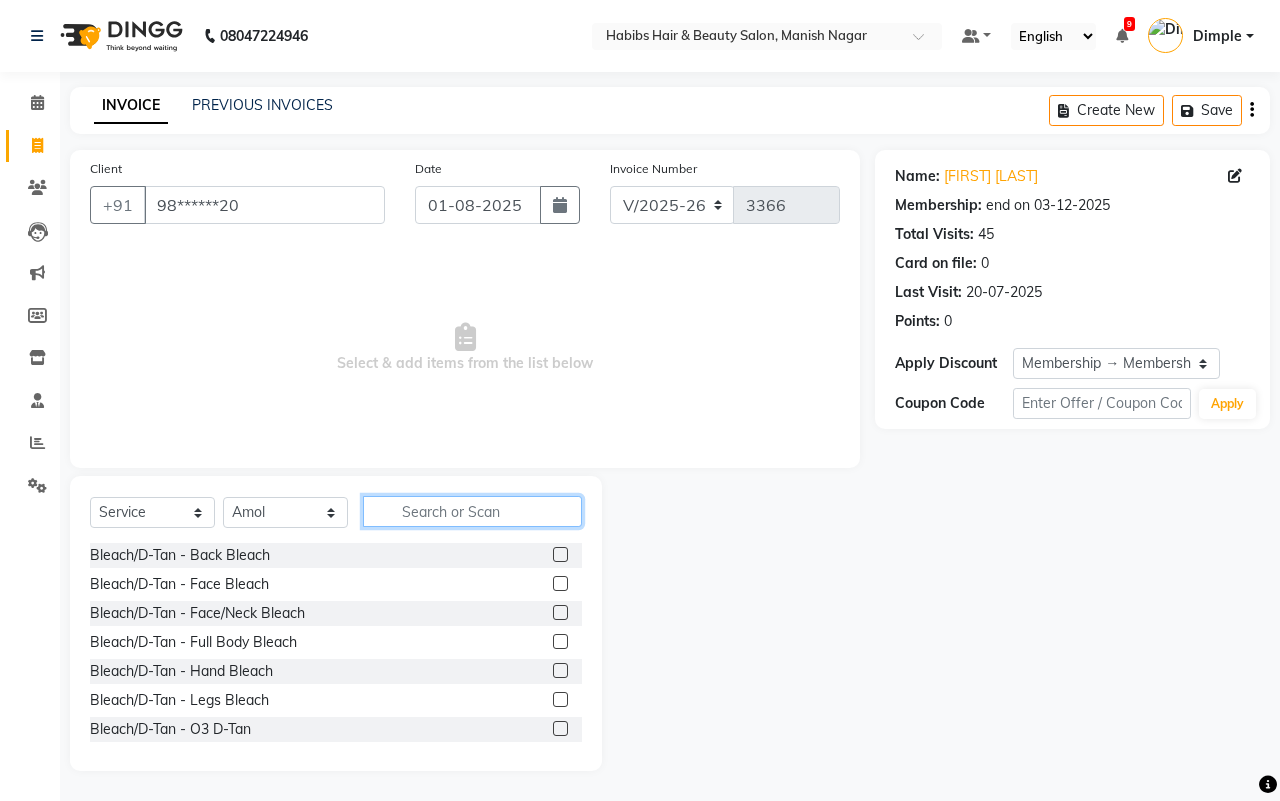 click 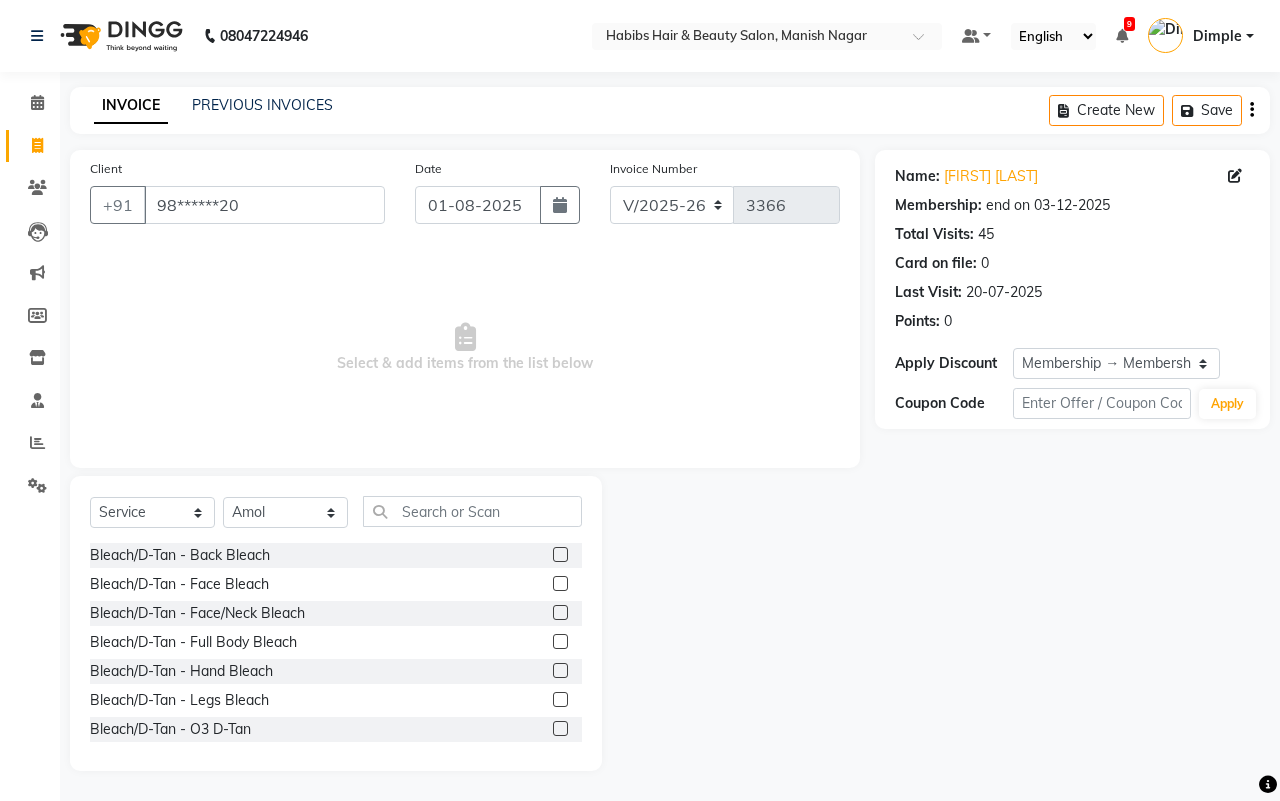 click on "Select & add items from the list below" at bounding box center (465, 348) 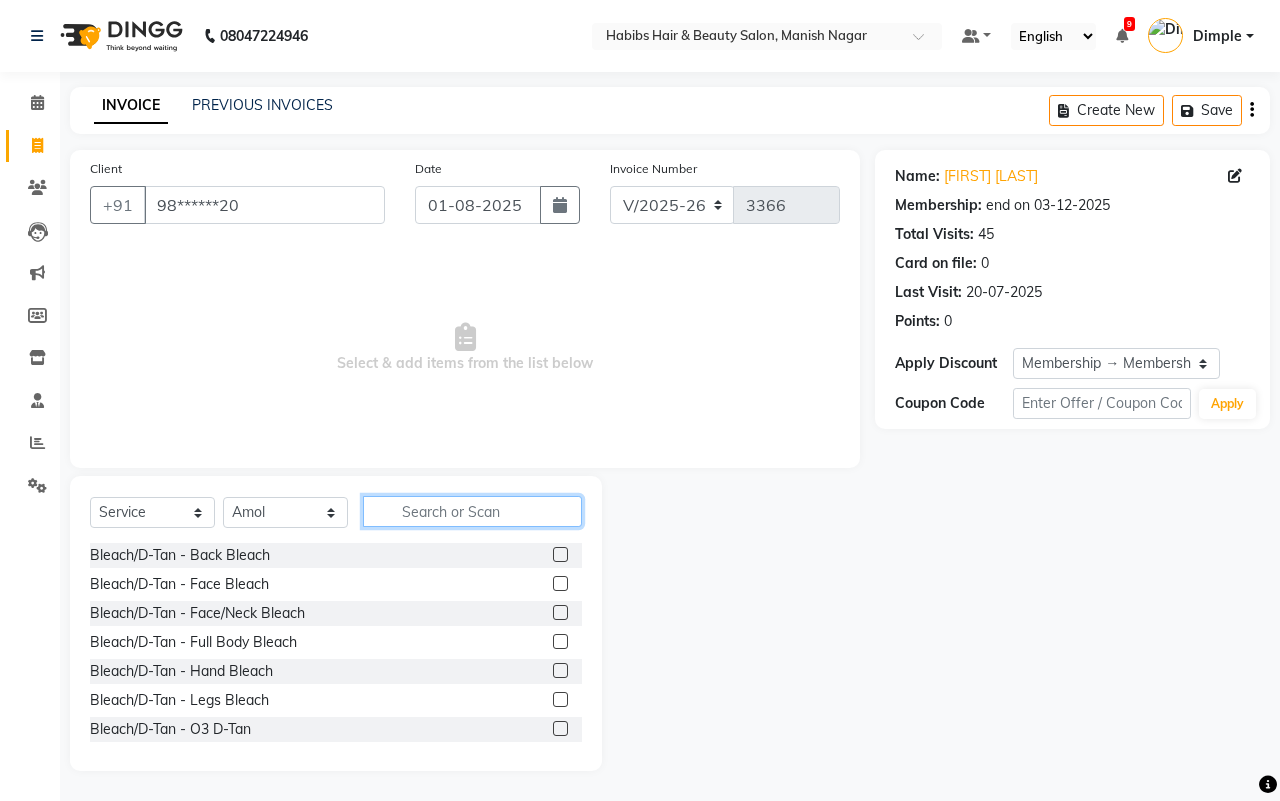 click 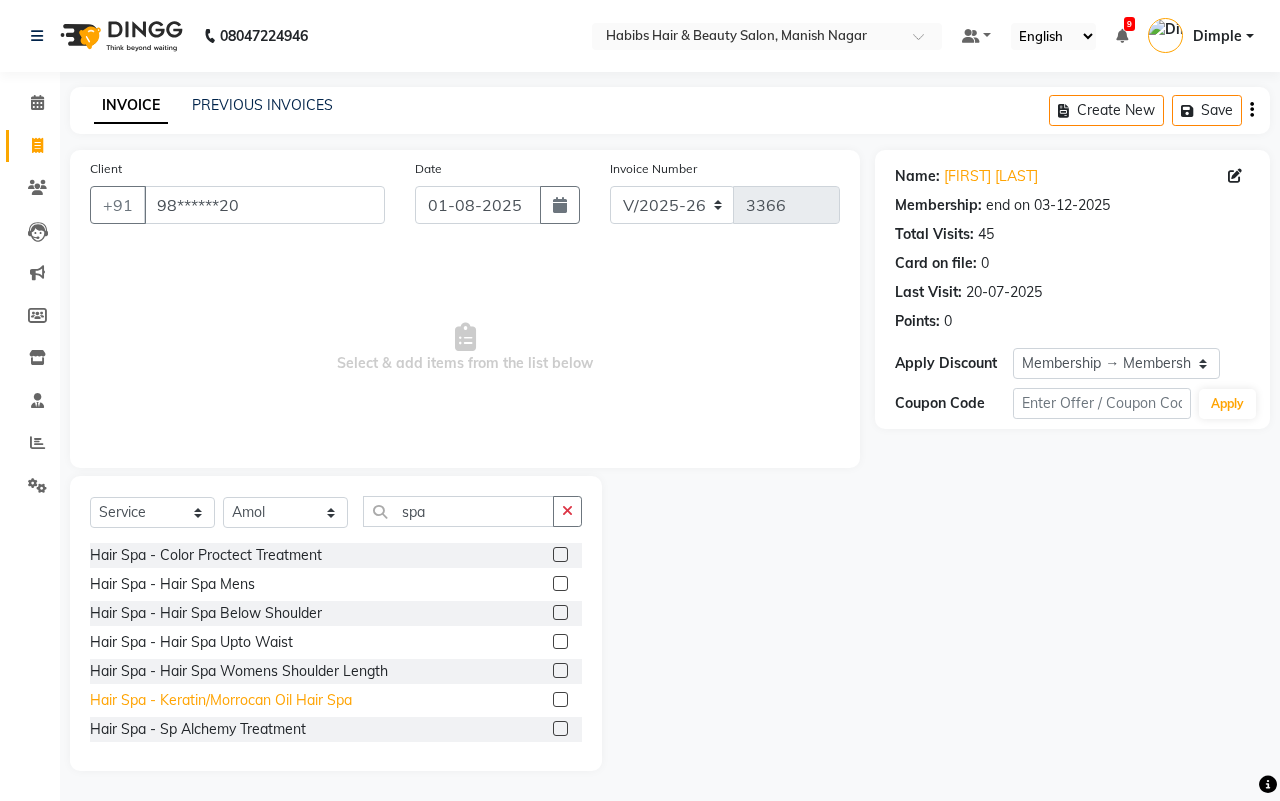 click on "Hair Spa - Keratin/Morrocan Oil Hair Spa" 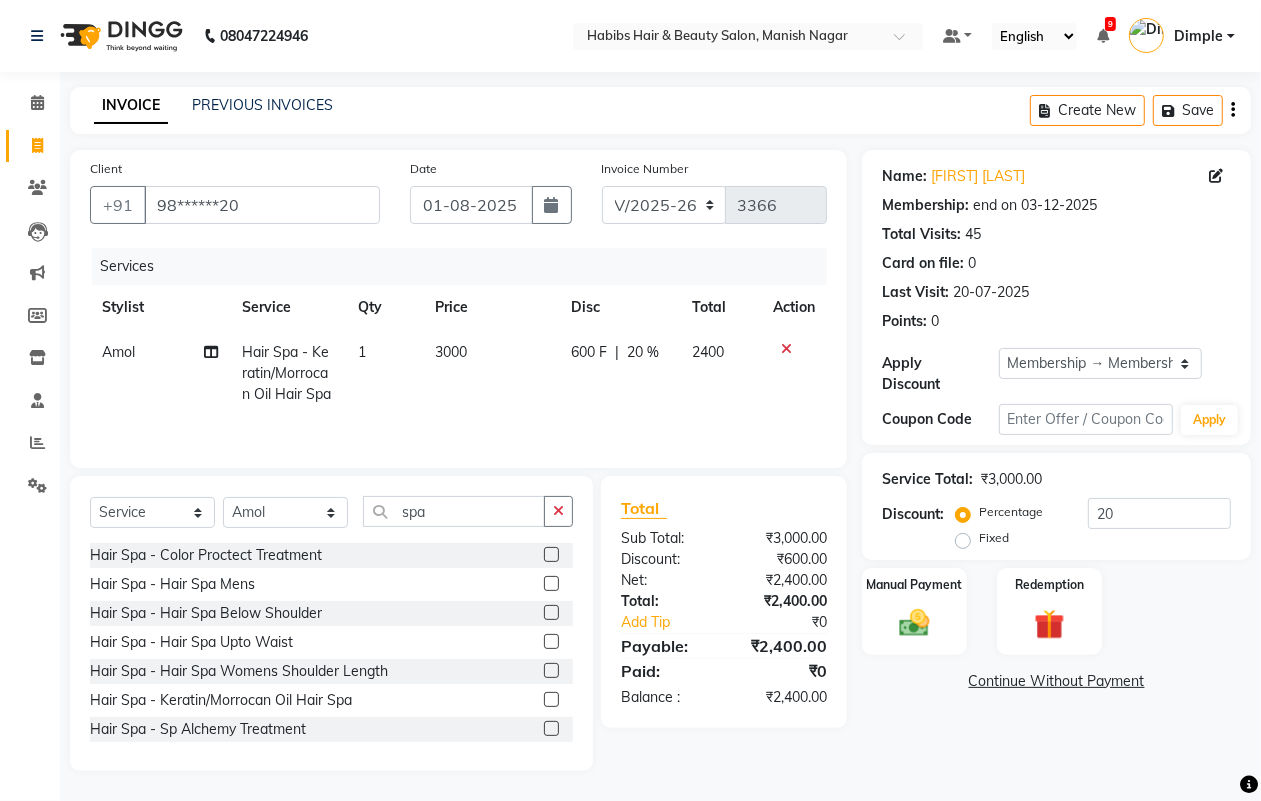 click on "3000" 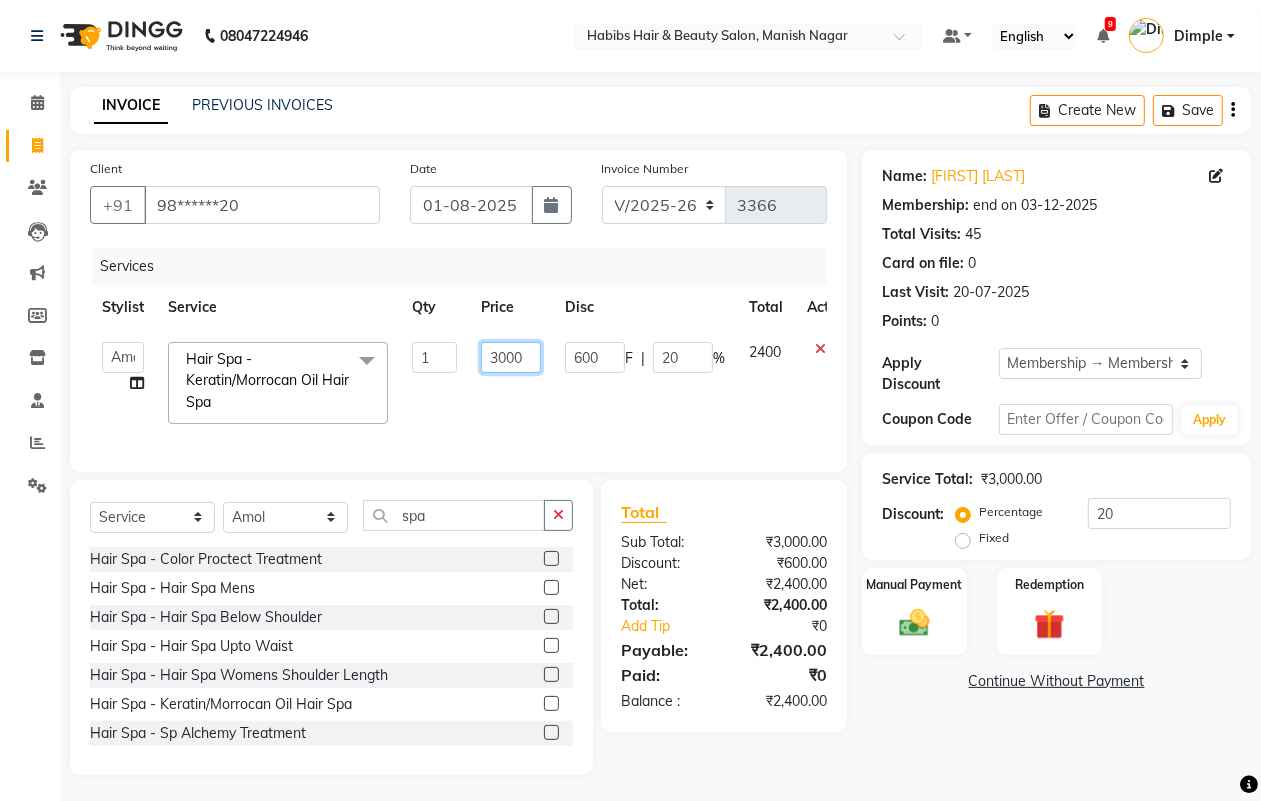 click on "3000" 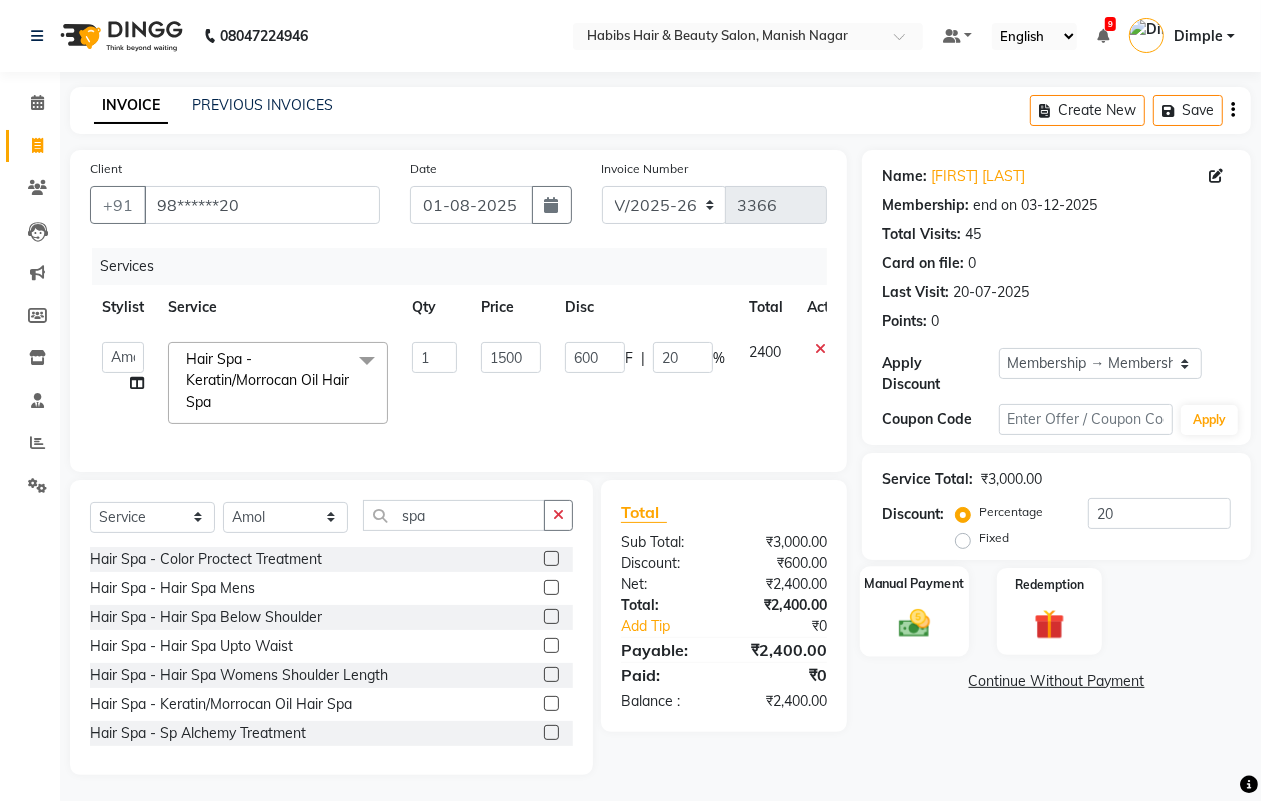 click 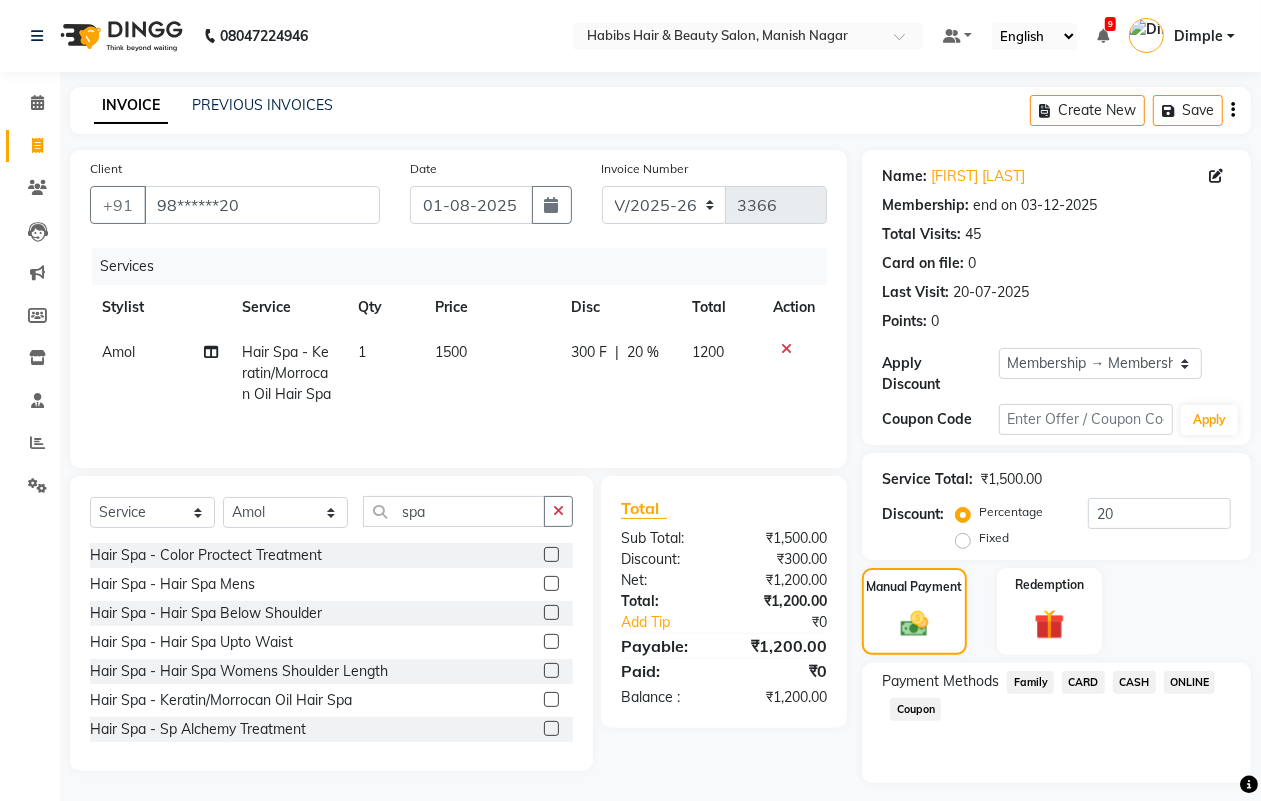 click on "ONLINE" 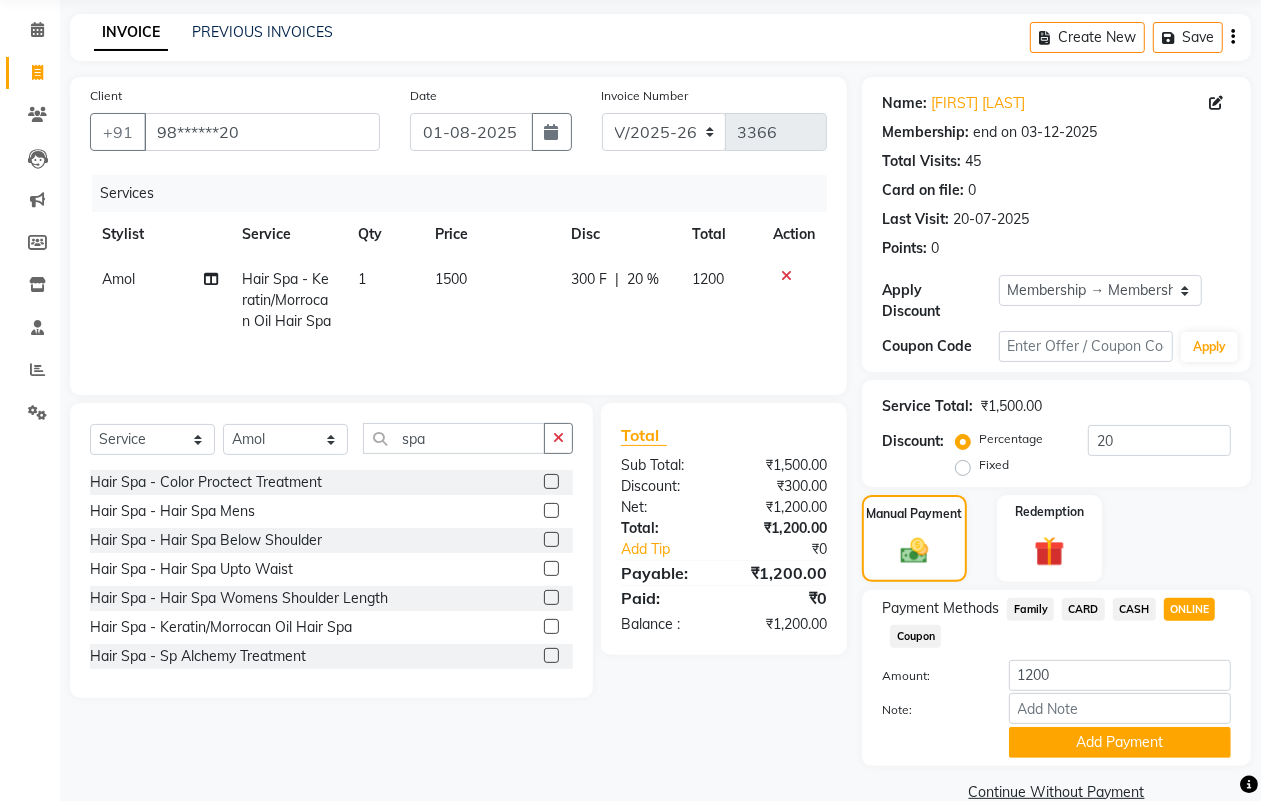 scroll, scrollTop: 107, scrollLeft: 0, axis: vertical 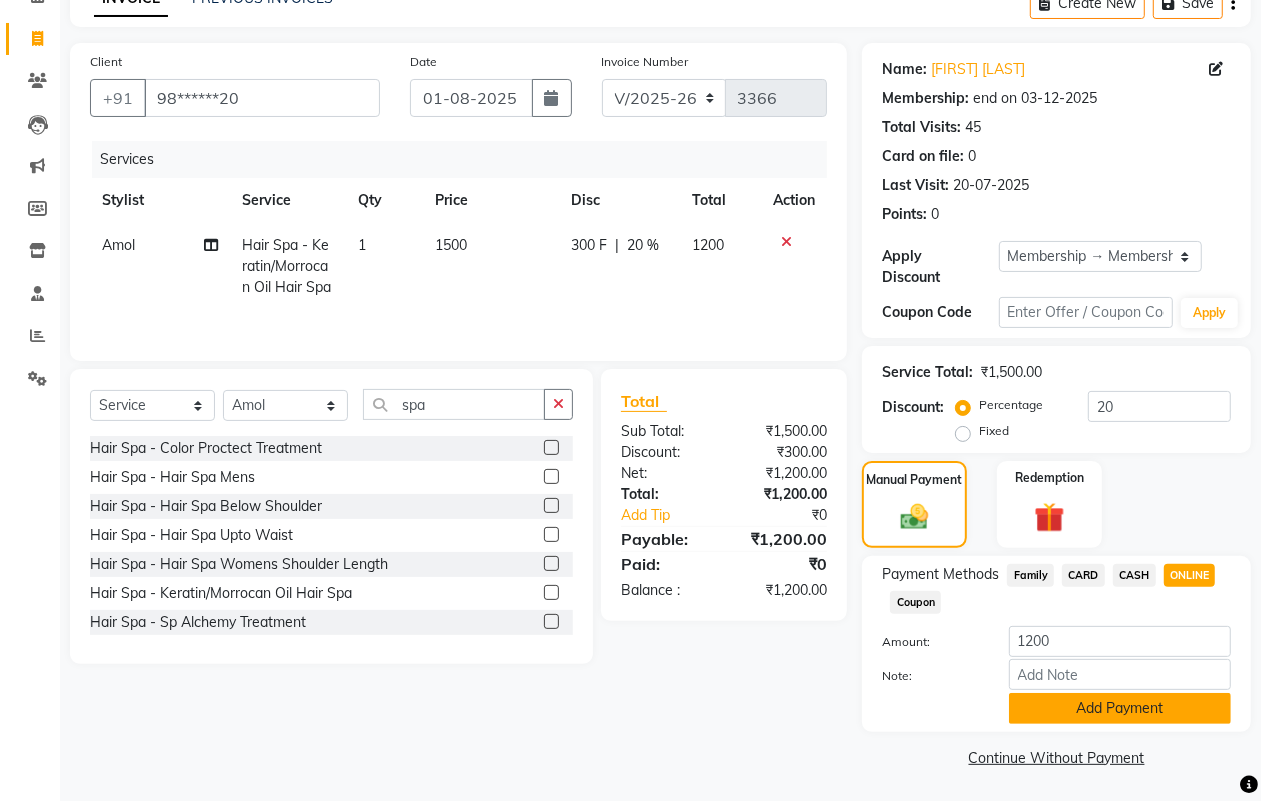 click on "Add Payment" 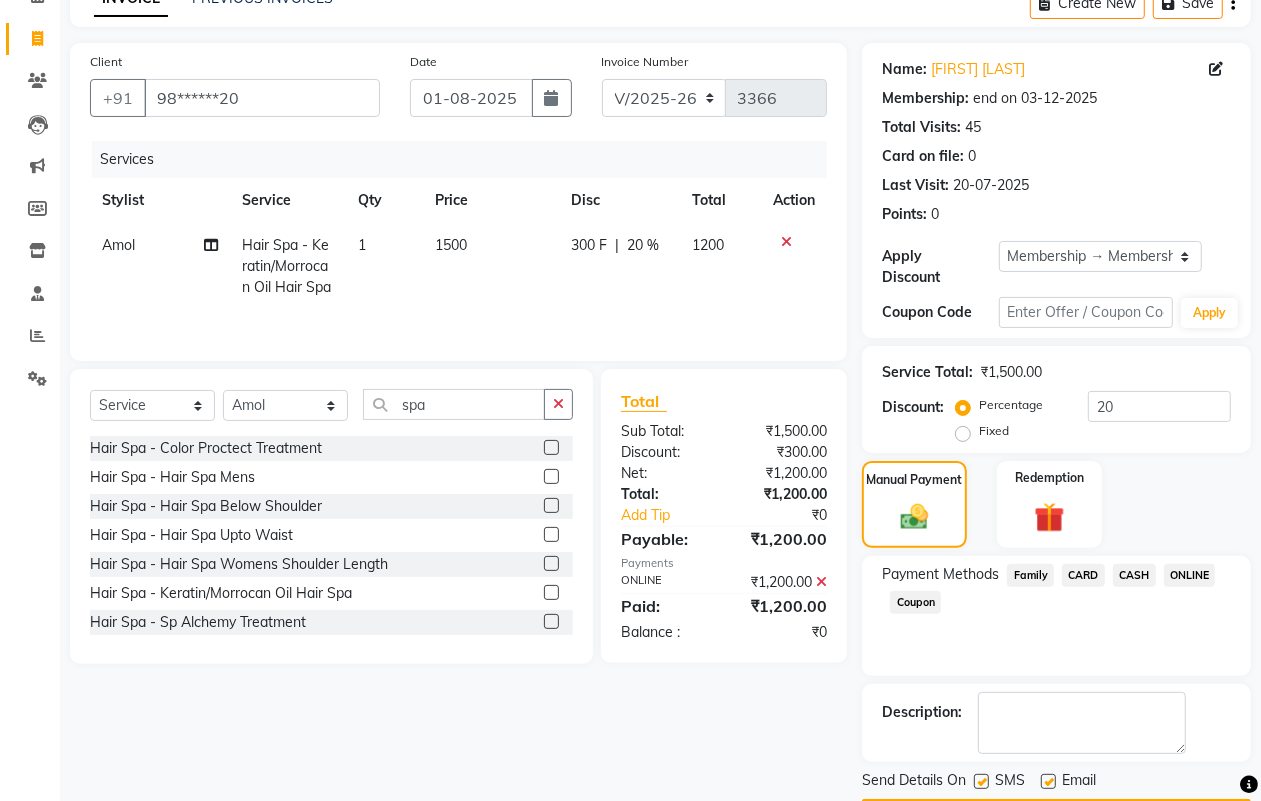 click 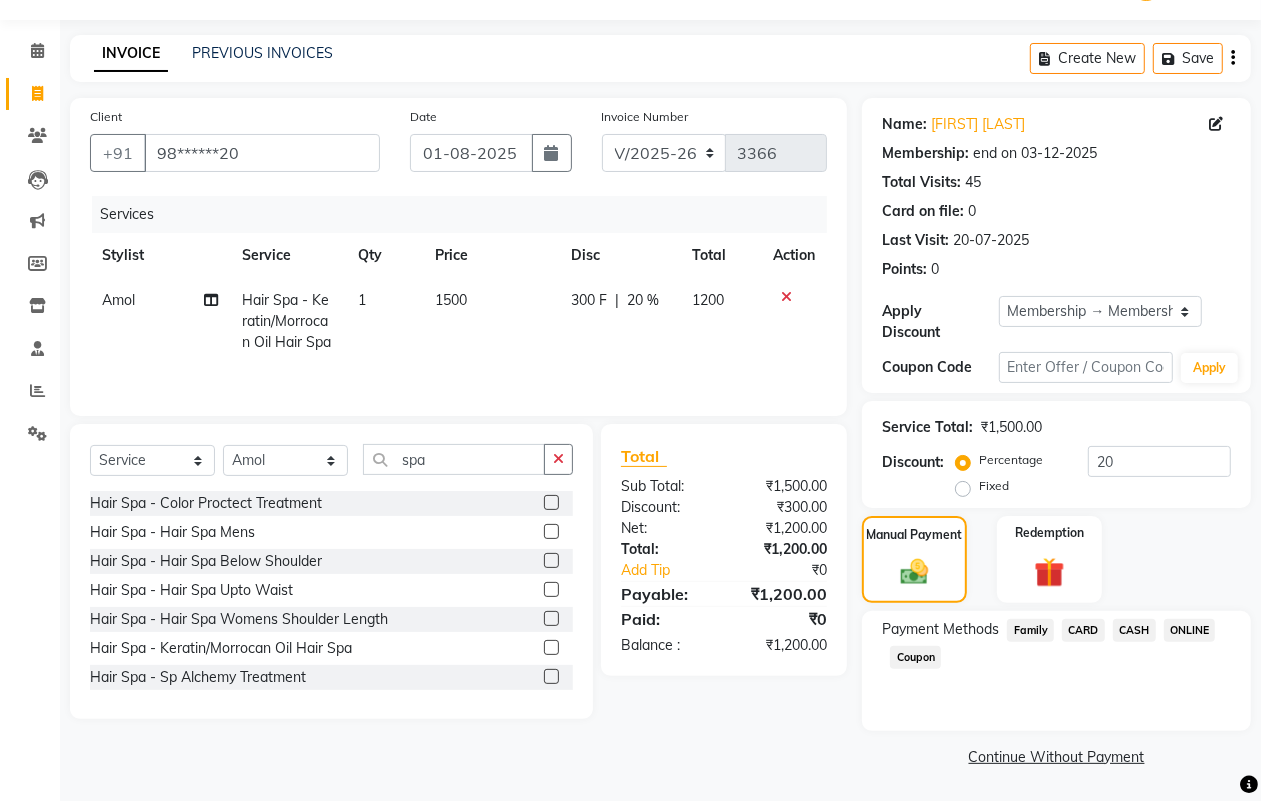 click on "CASH" 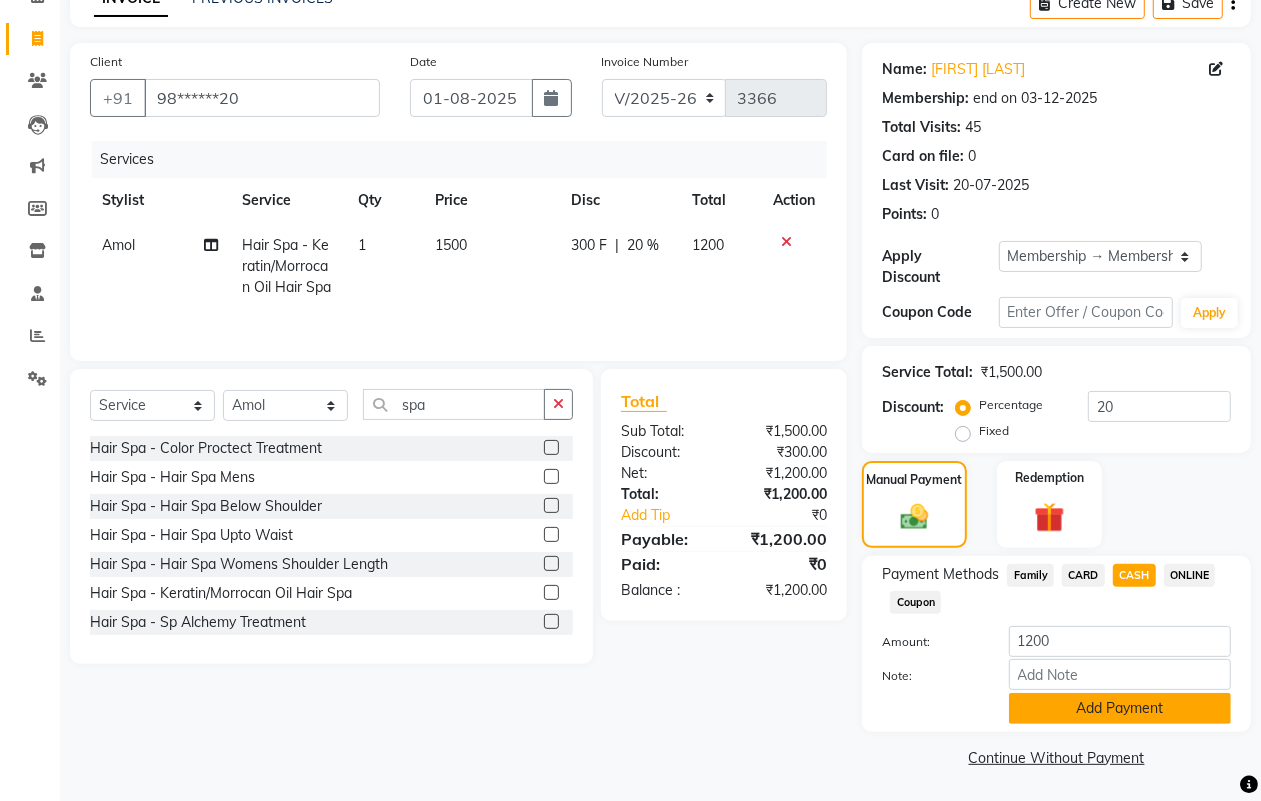 click on "Add Payment" 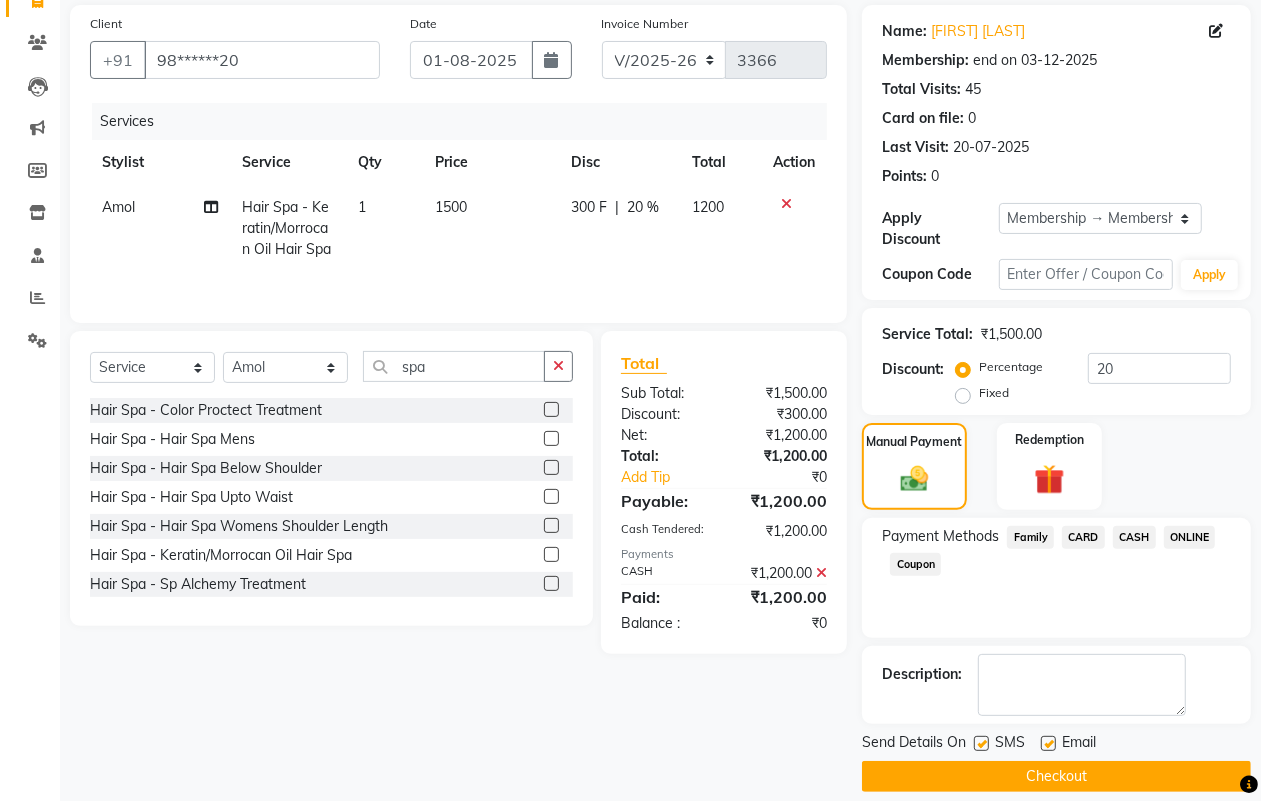 scroll, scrollTop: 166, scrollLeft: 0, axis: vertical 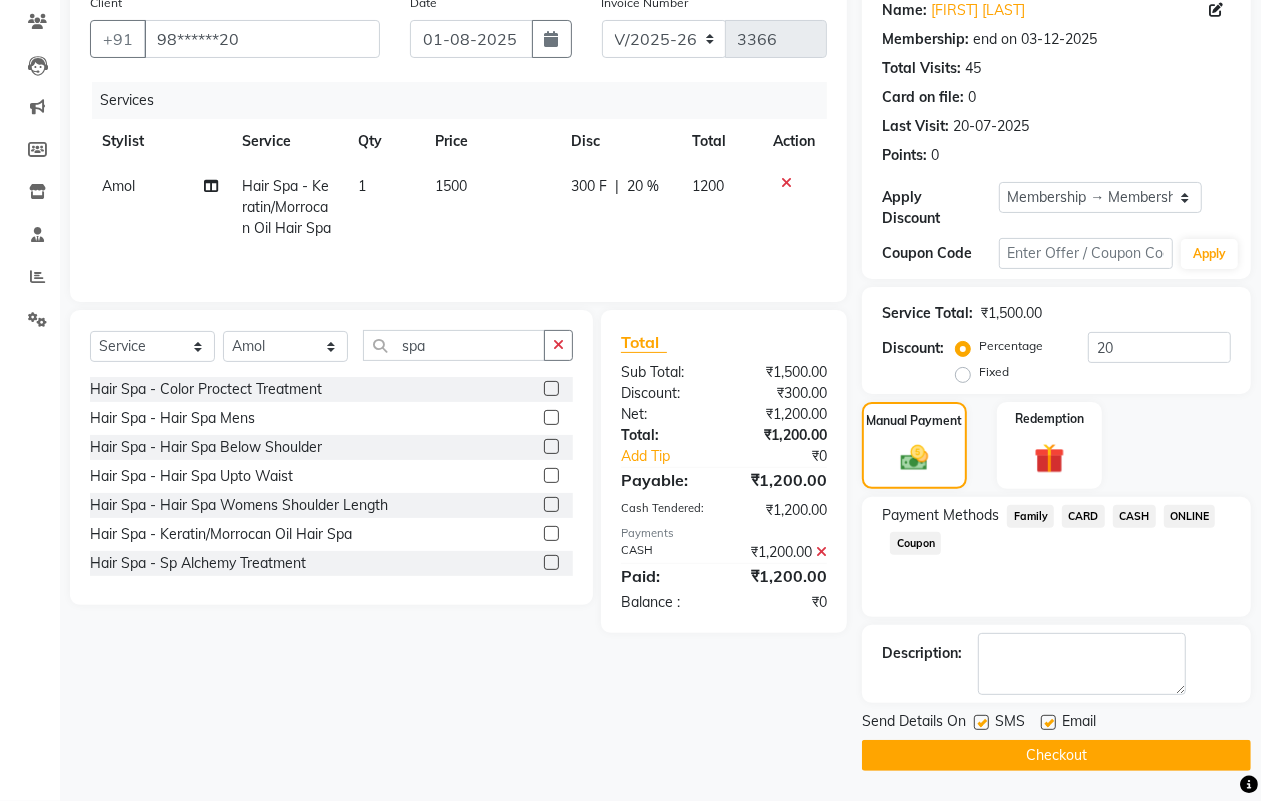 drag, startPoint x: 1082, startPoint y: 752, endPoint x: 1035, endPoint y: 703, distance: 67.89698 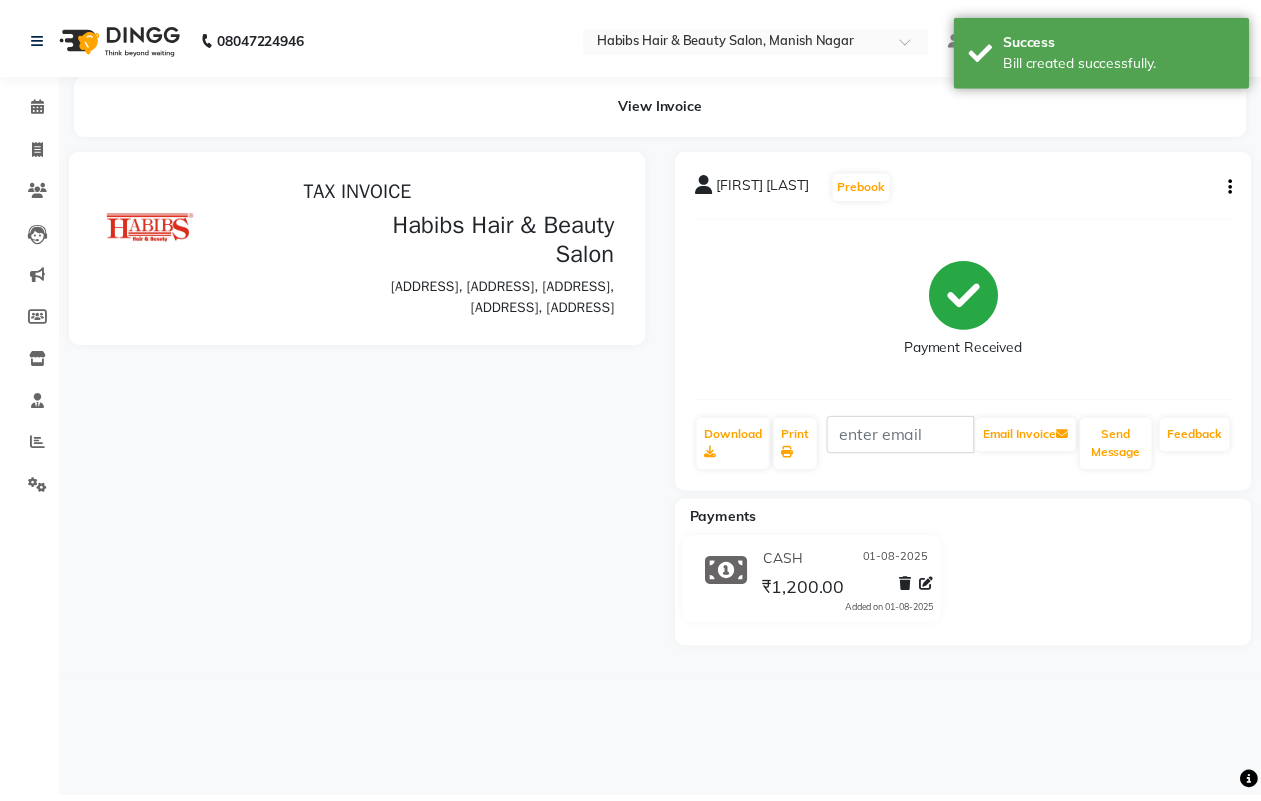 scroll, scrollTop: 0, scrollLeft: 0, axis: both 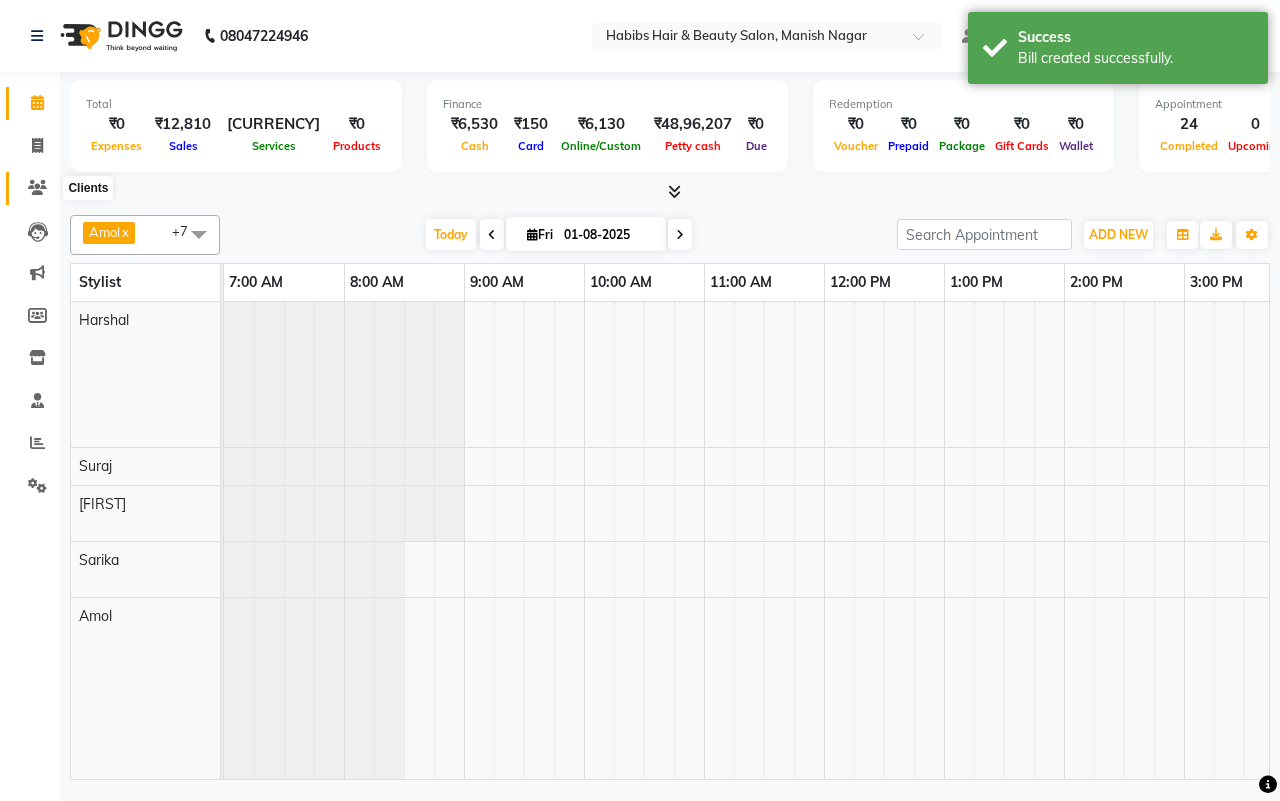 click 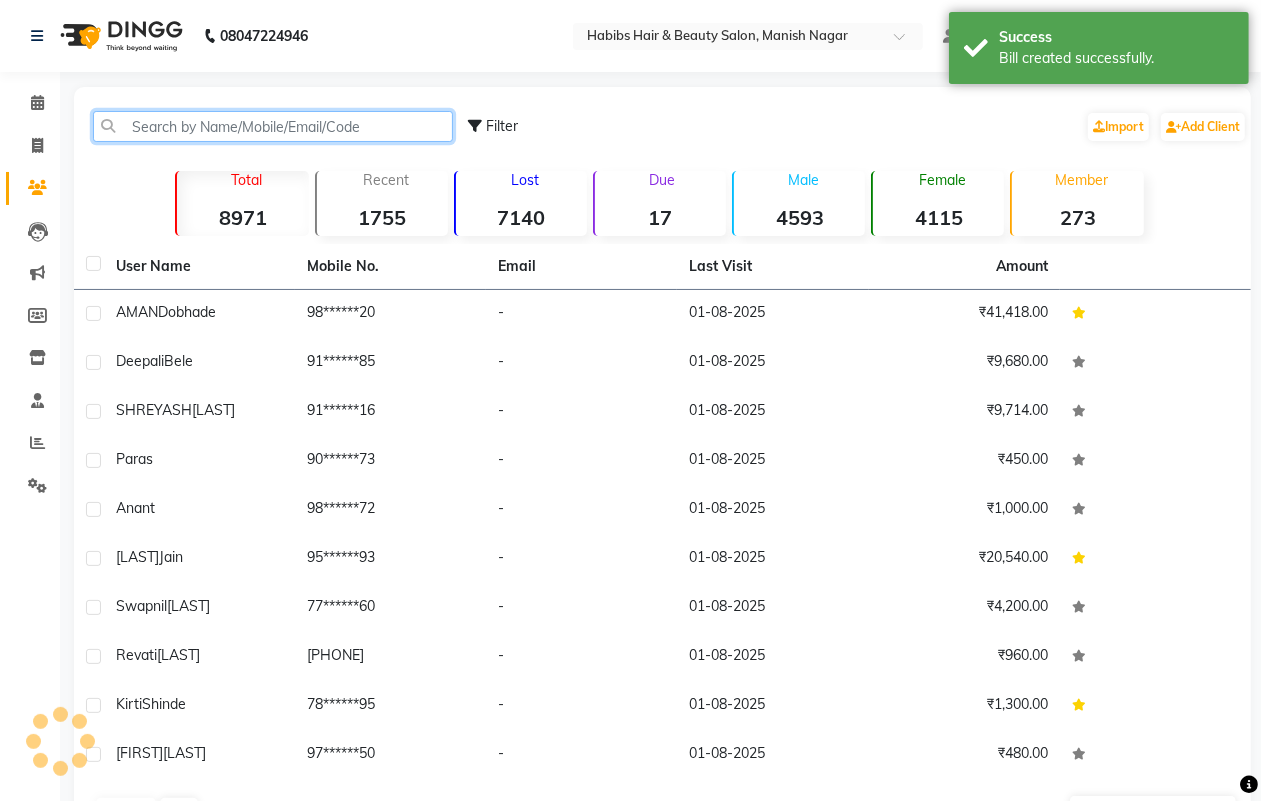 click 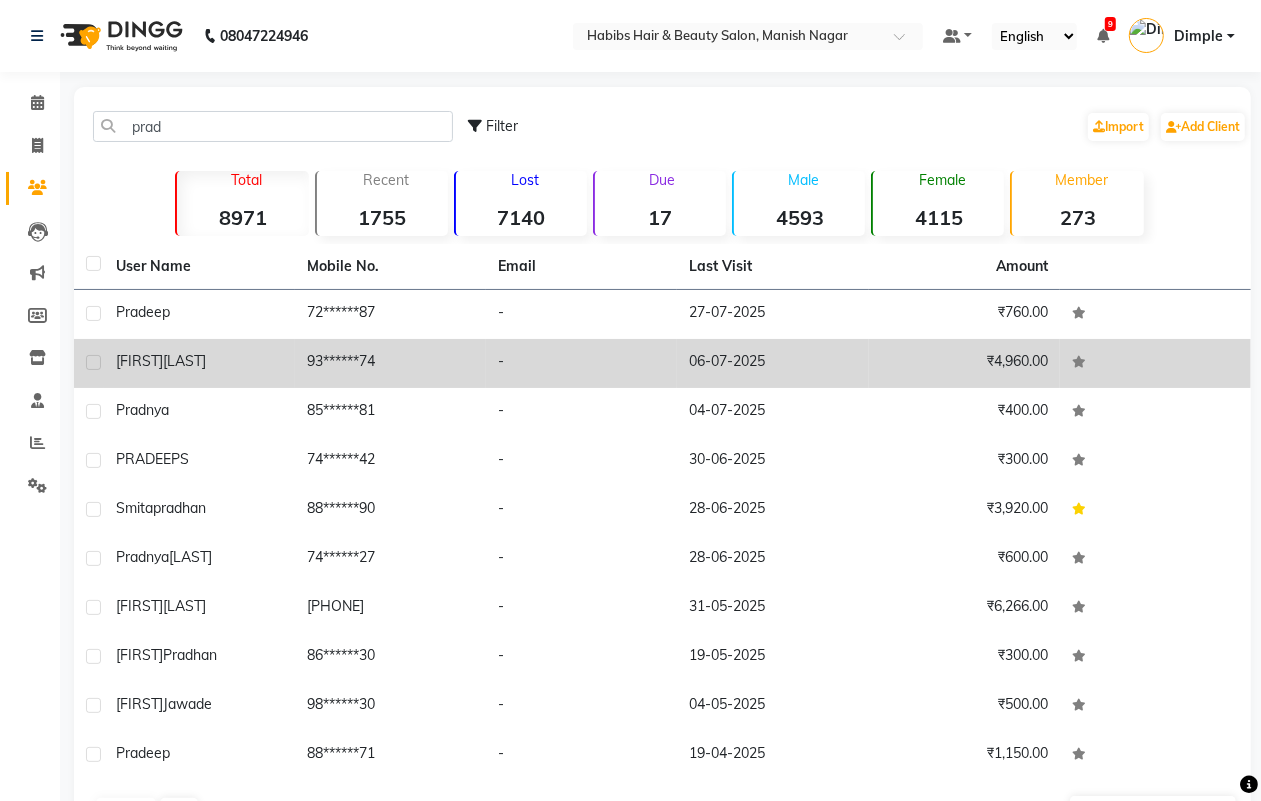 click on "06-07-2025" 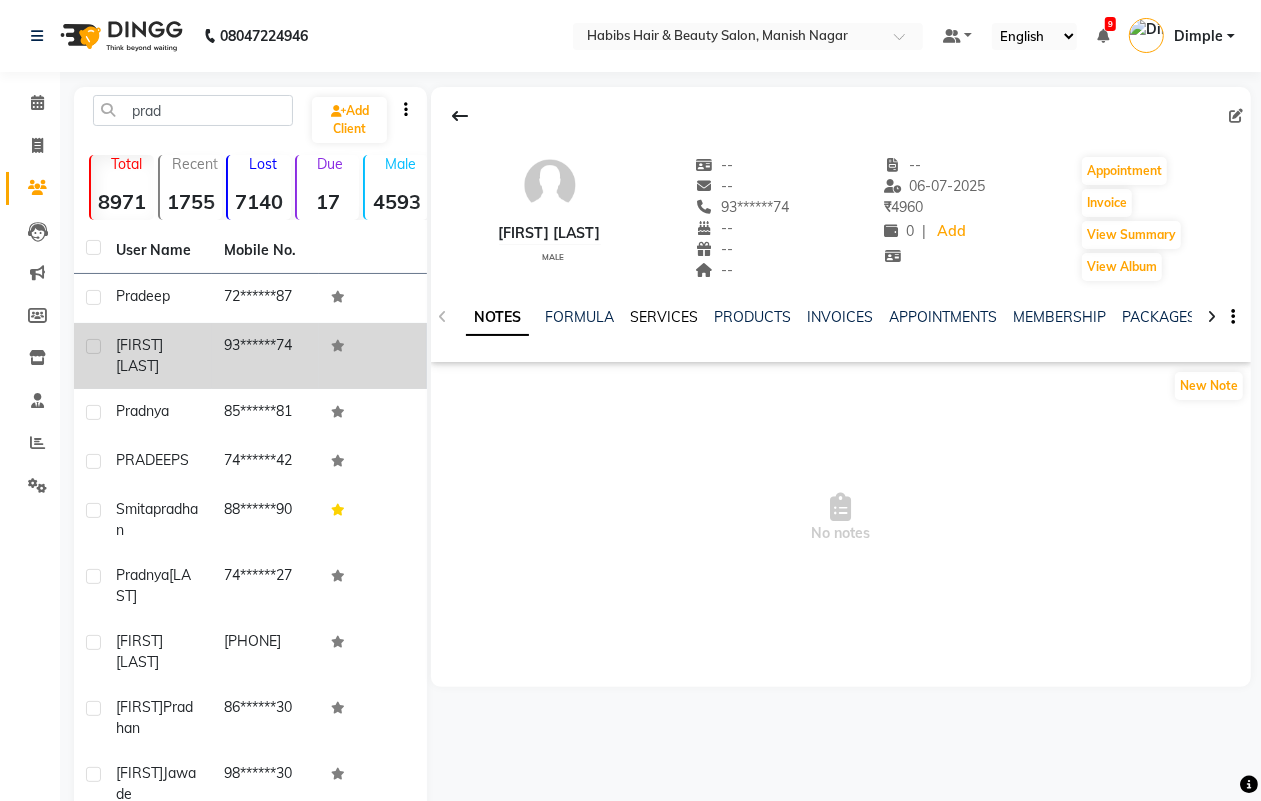 click on "SERVICES" 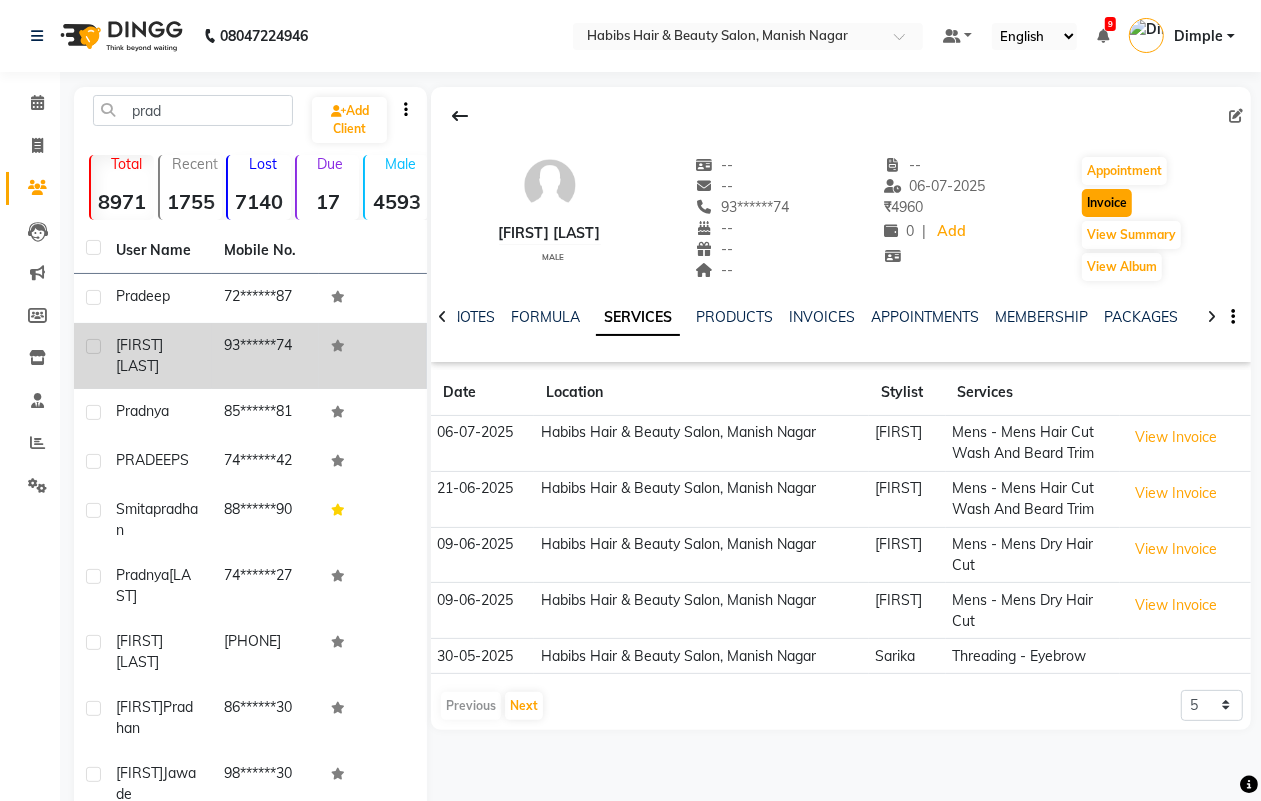 click on "Invoice" 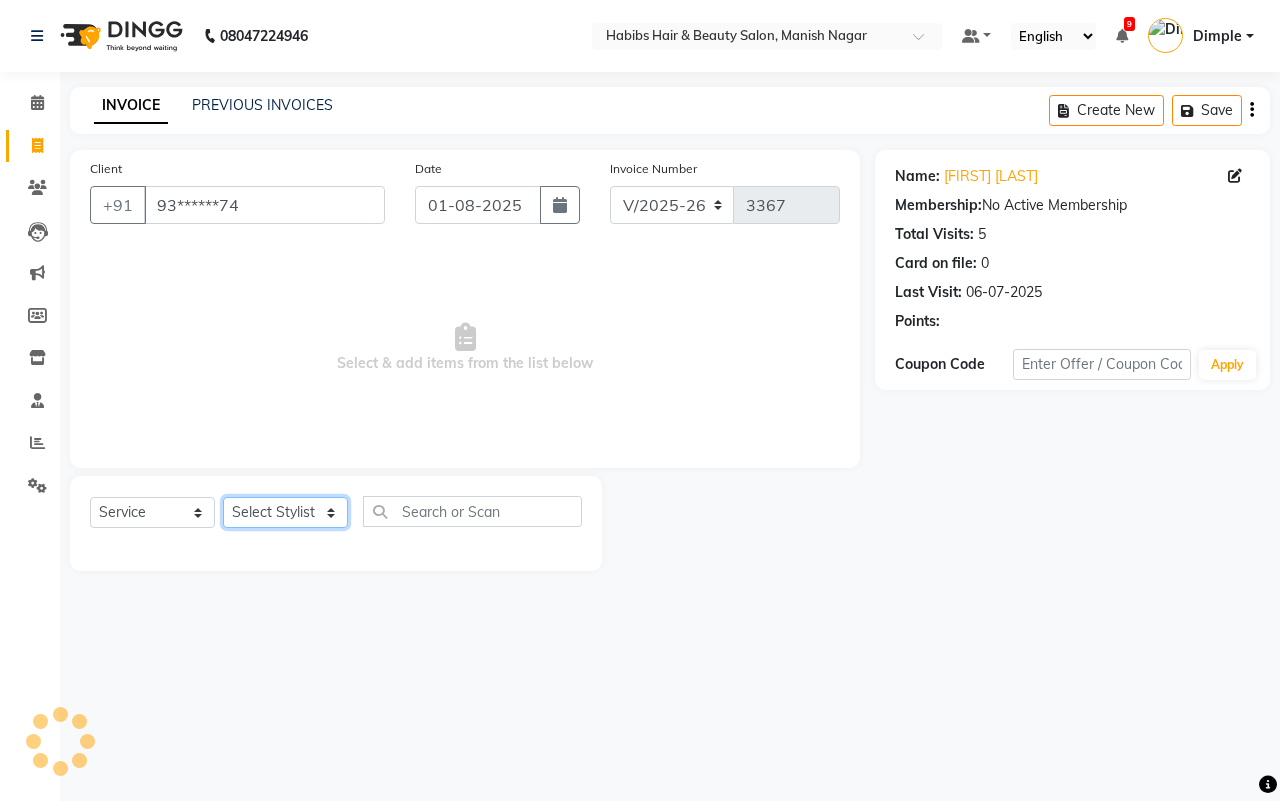 click on "Select Stylist[FIRST] [FIRST] [FIRST] [FIRST] [FIRST] [FIRST] [FIRST] [FIRST] [FIRST] [FIRST]" 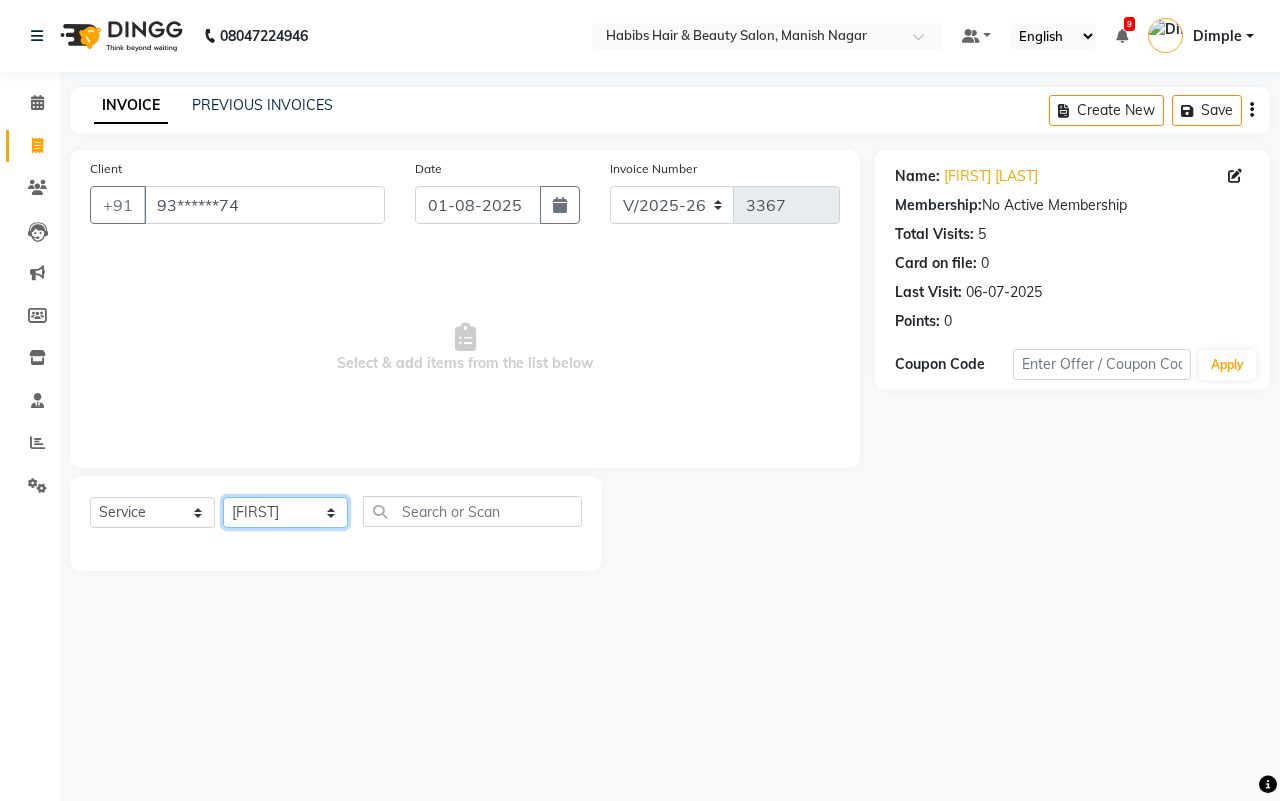 click on "Select Stylist[FIRST] [FIRST] [FIRST] [FIRST] [FIRST] [FIRST] [FIRST] [FIRST] [FIRST] [FIRST]" 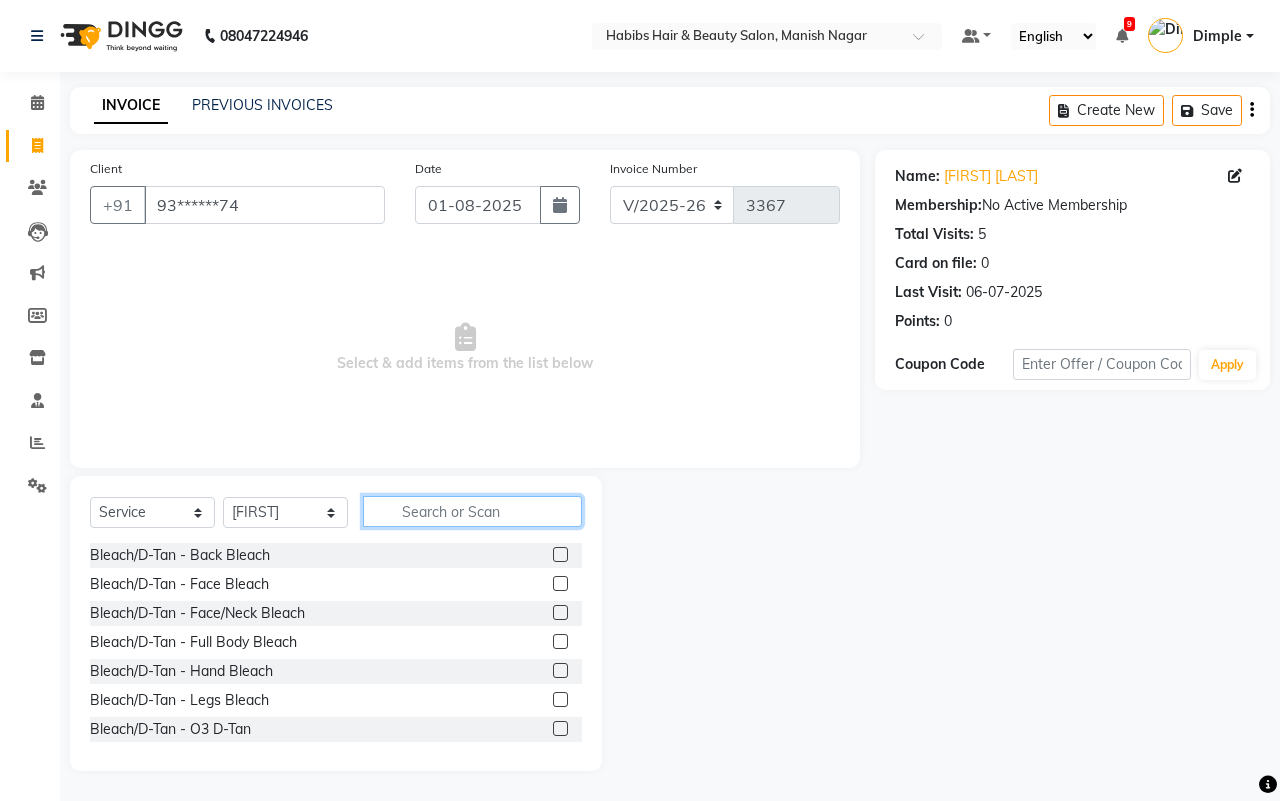 click 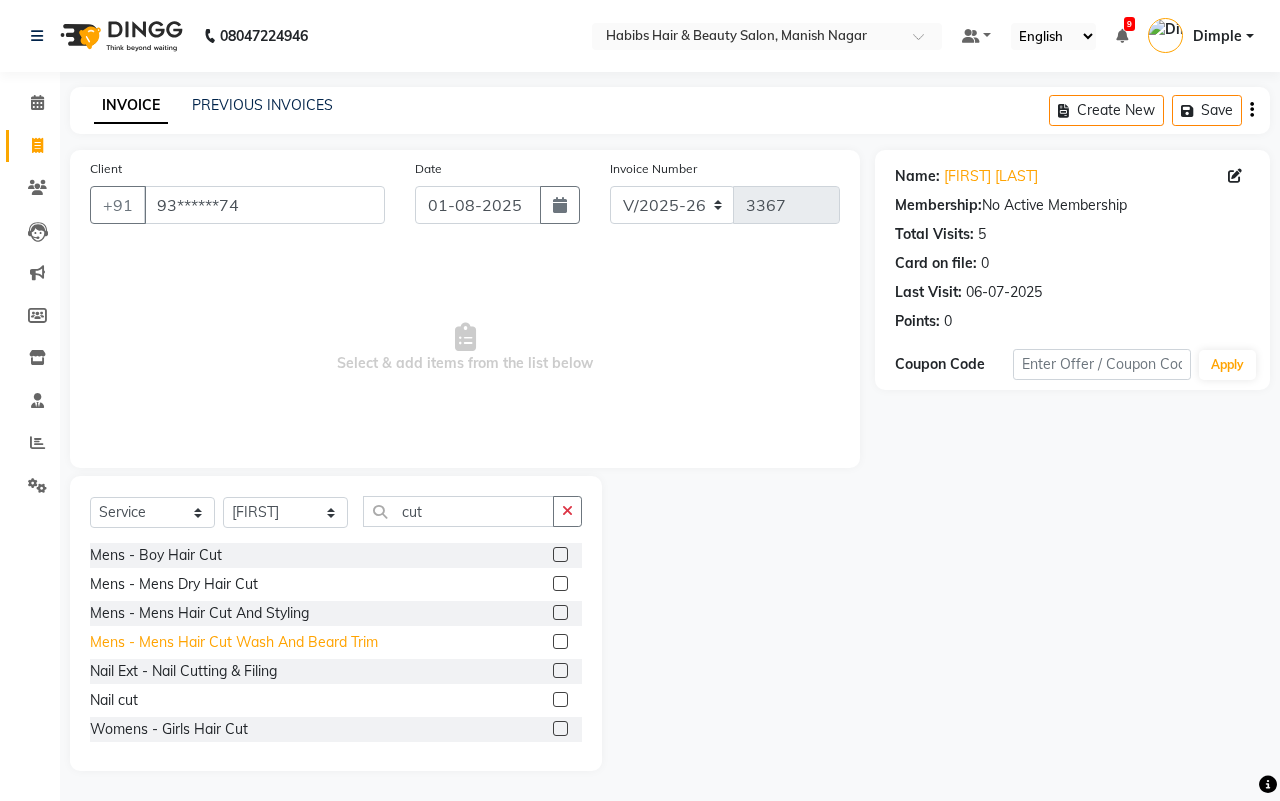 click on "Mens - Mens  Hair Cut Wash And Beard Trim" 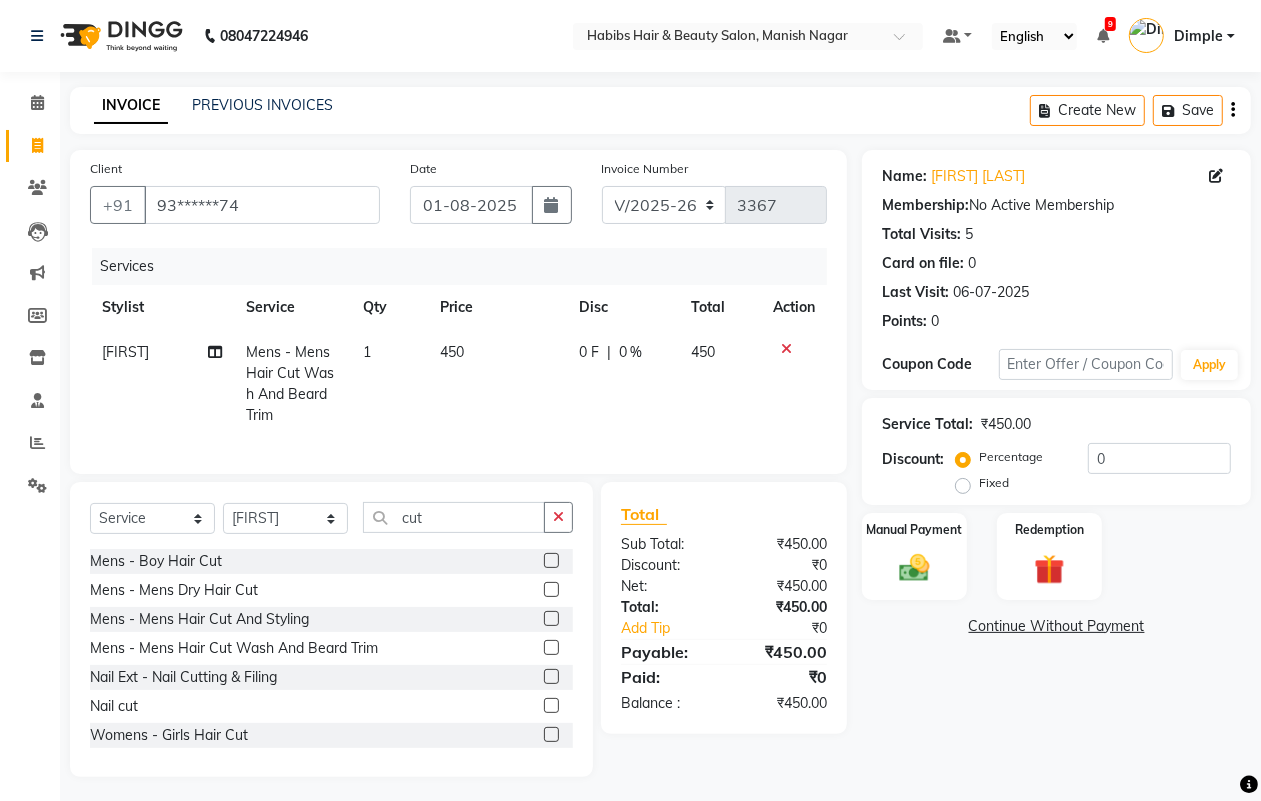 click on "450" 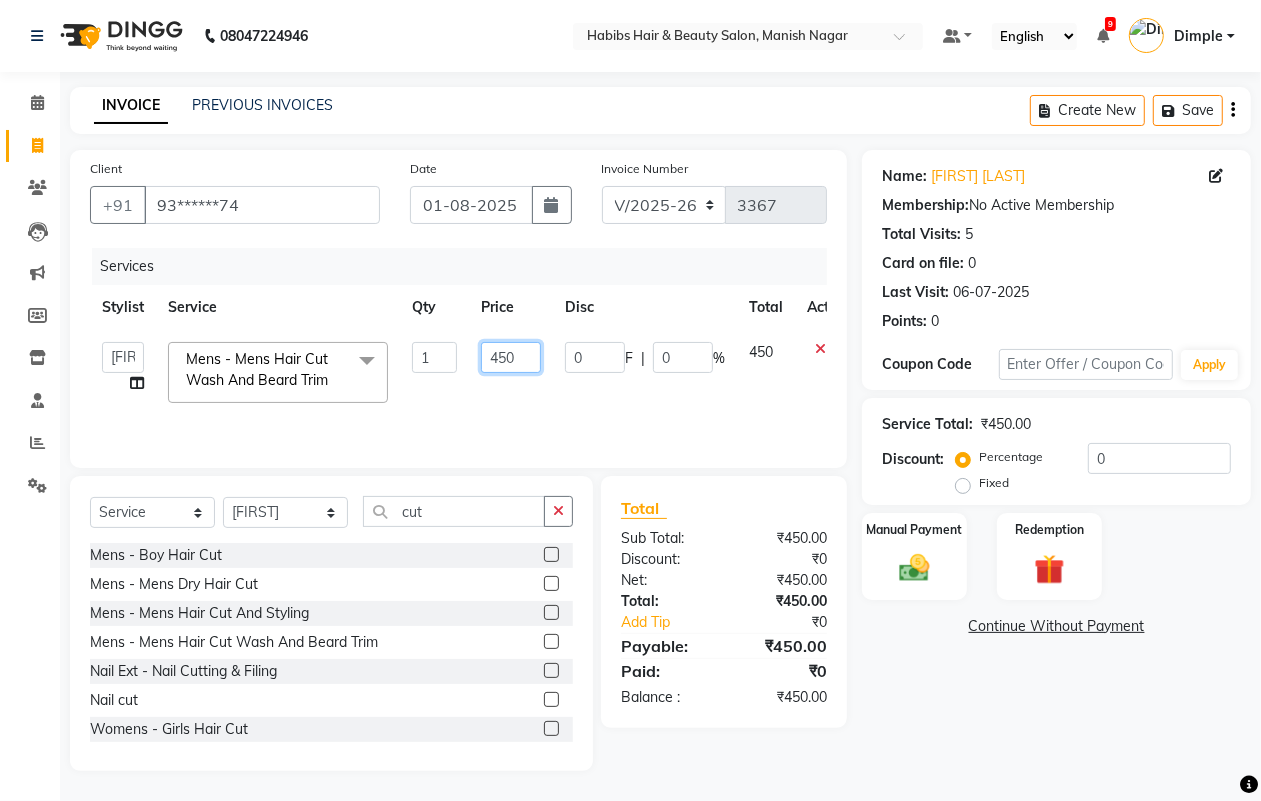 click on "450" 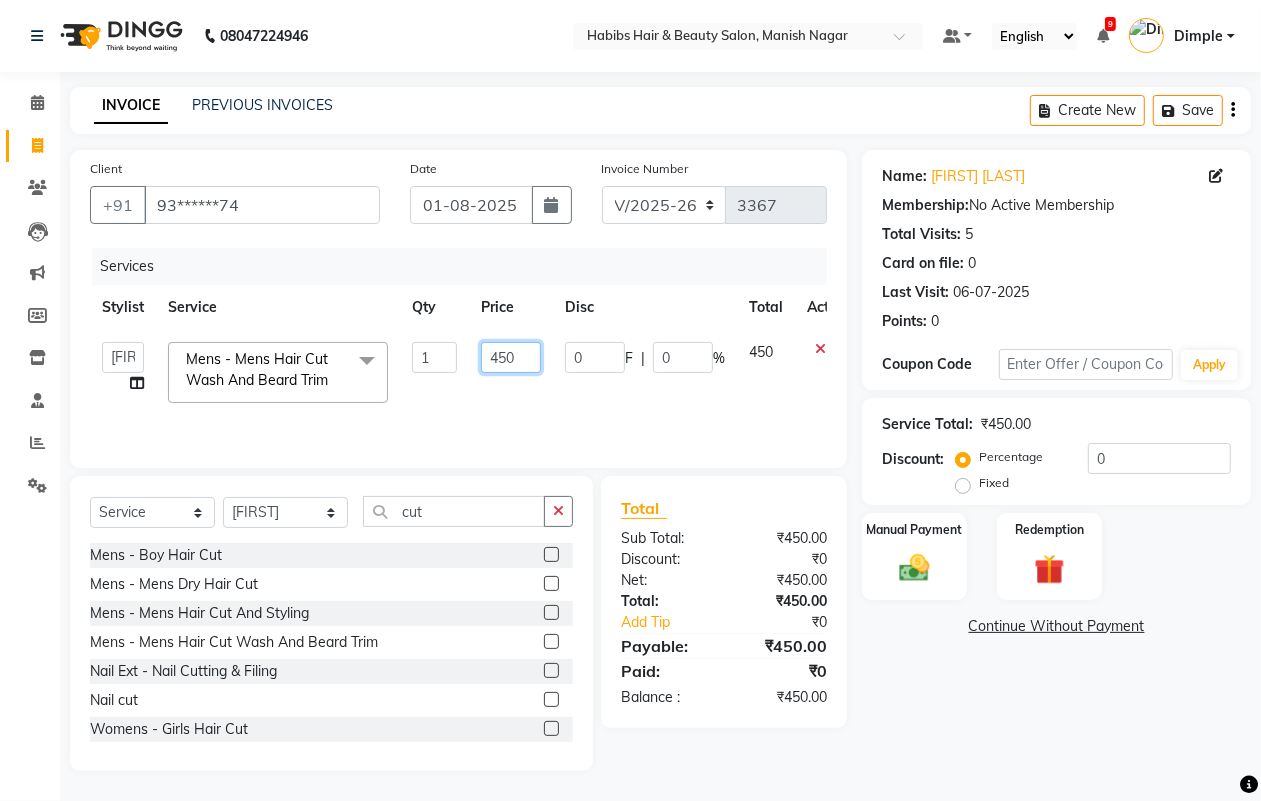 click on "450" 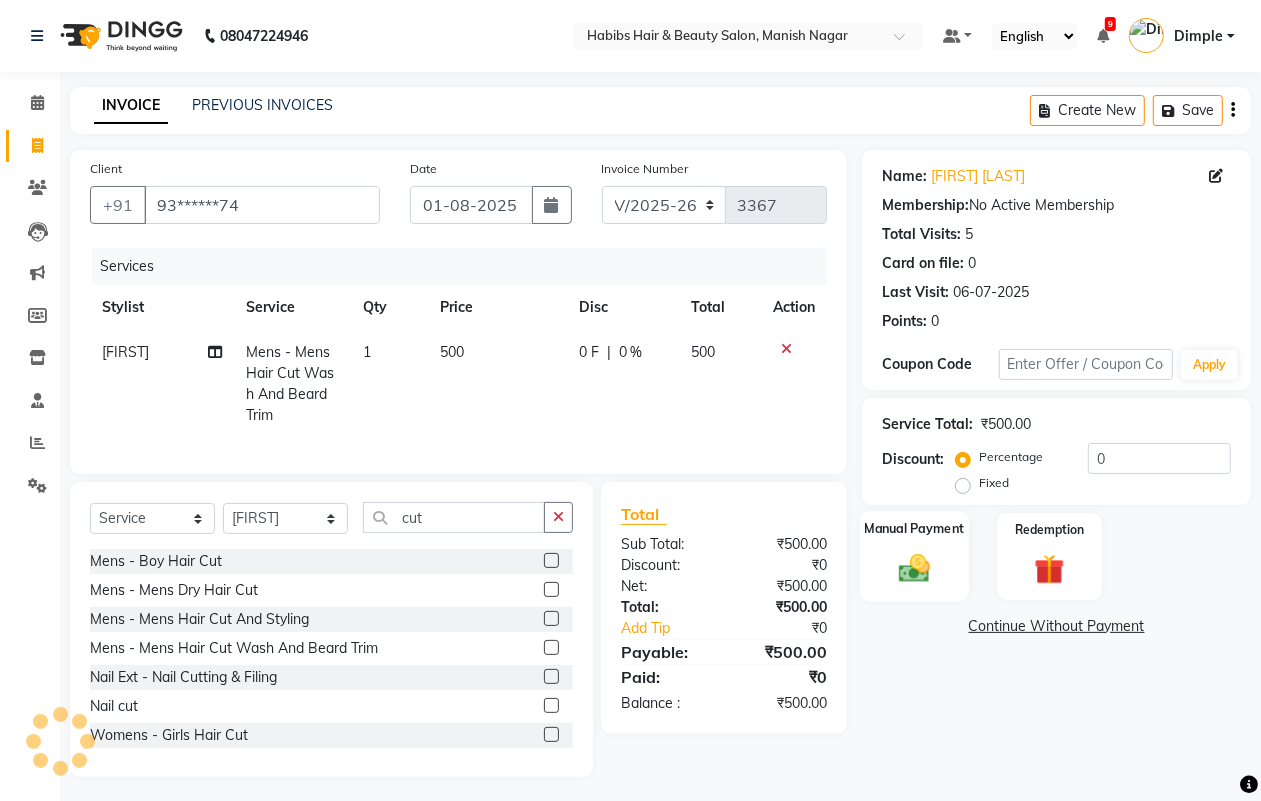 click 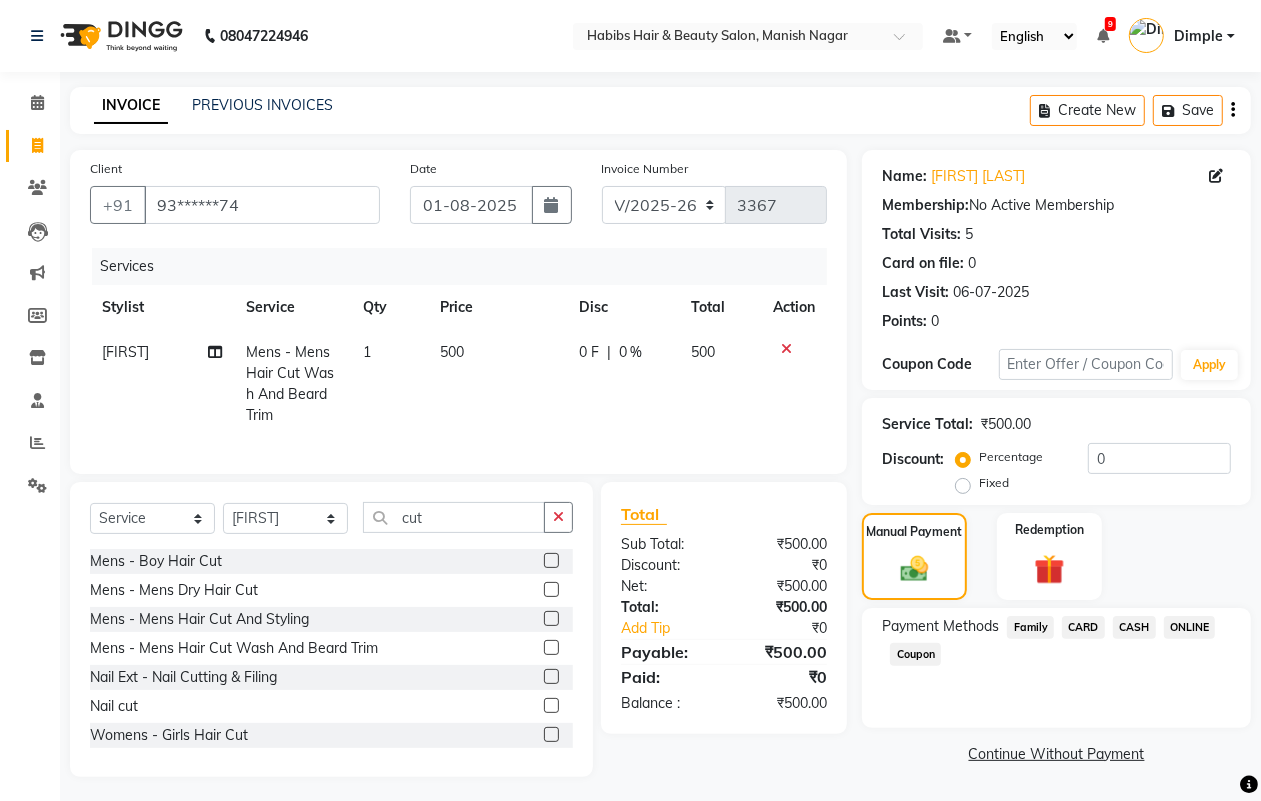 drag, startPoint x: 1195, startPoint y: 626, endPoint x: 1136, endPoint y: 671, distance: 74.20242 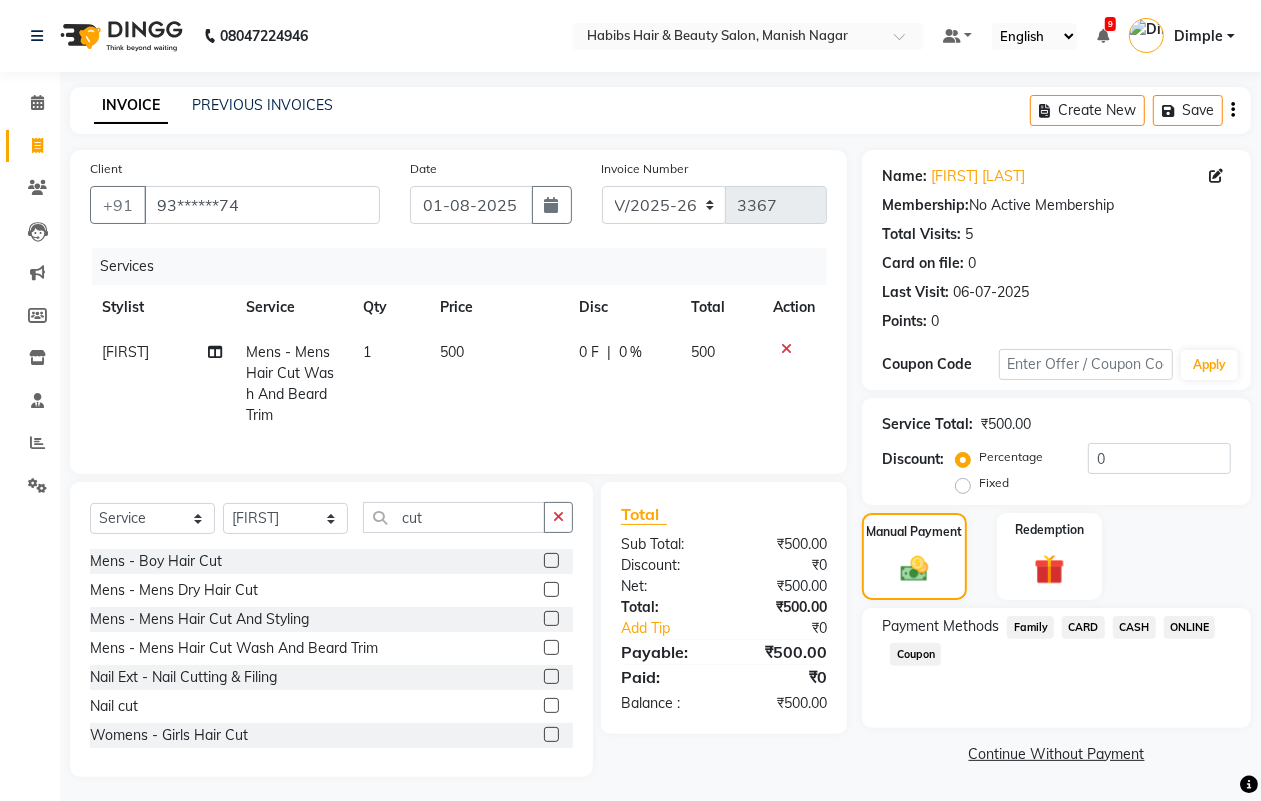 click on "ONLINE" 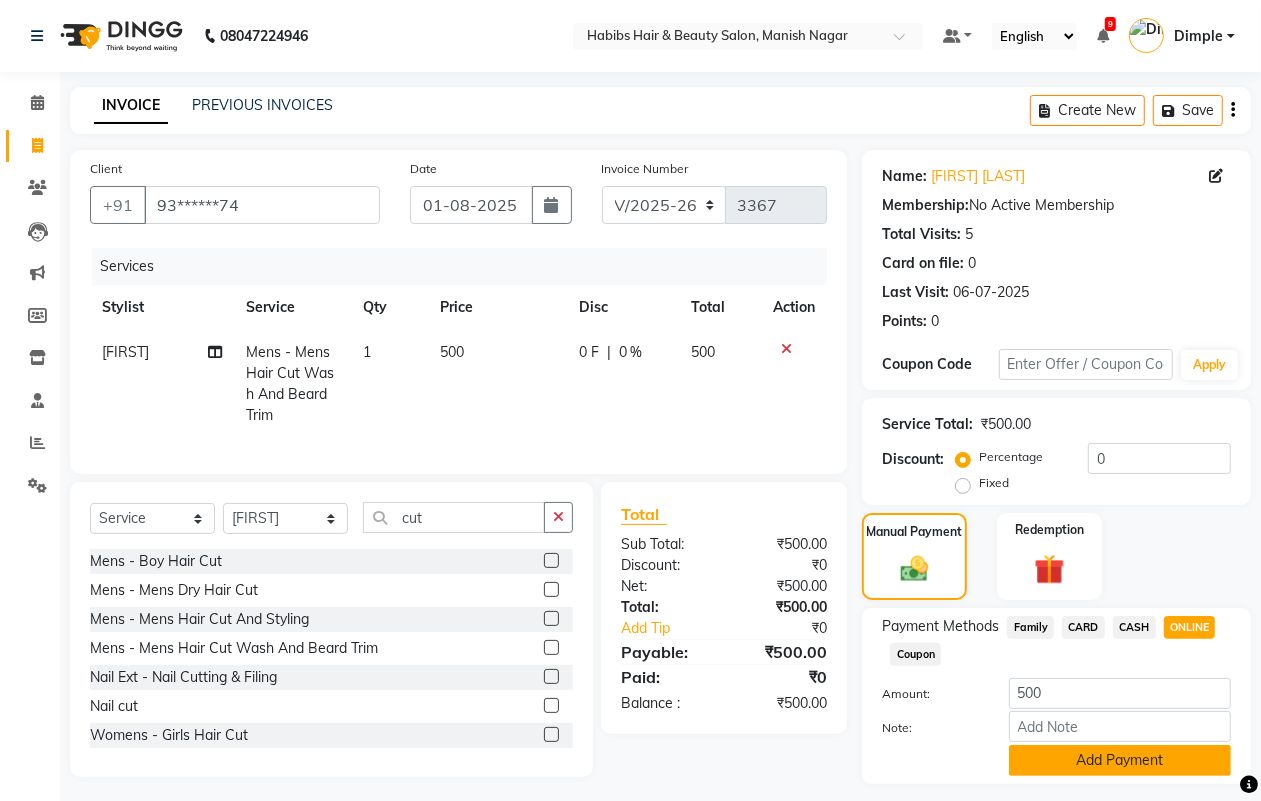 click on "Add Payment" 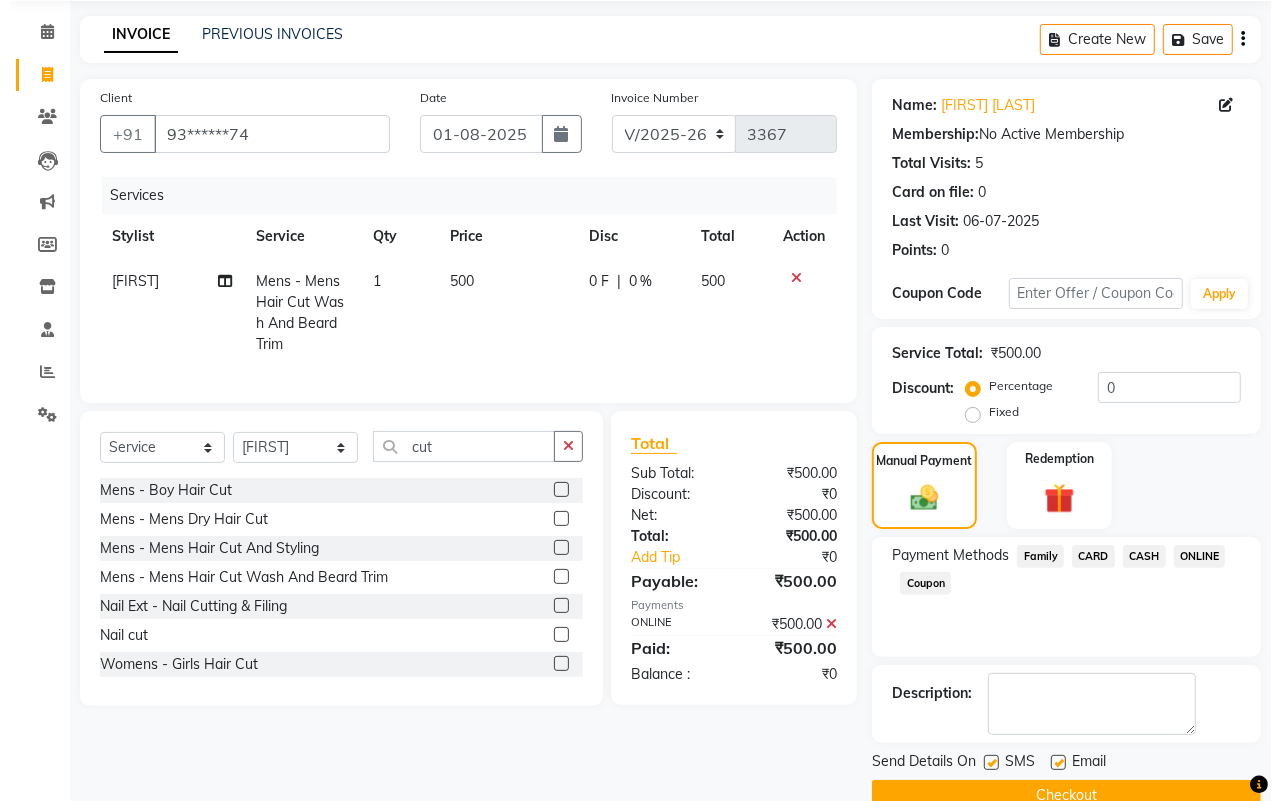 scroll, scrollTop: 0, scrollLeft: 0, axis: both 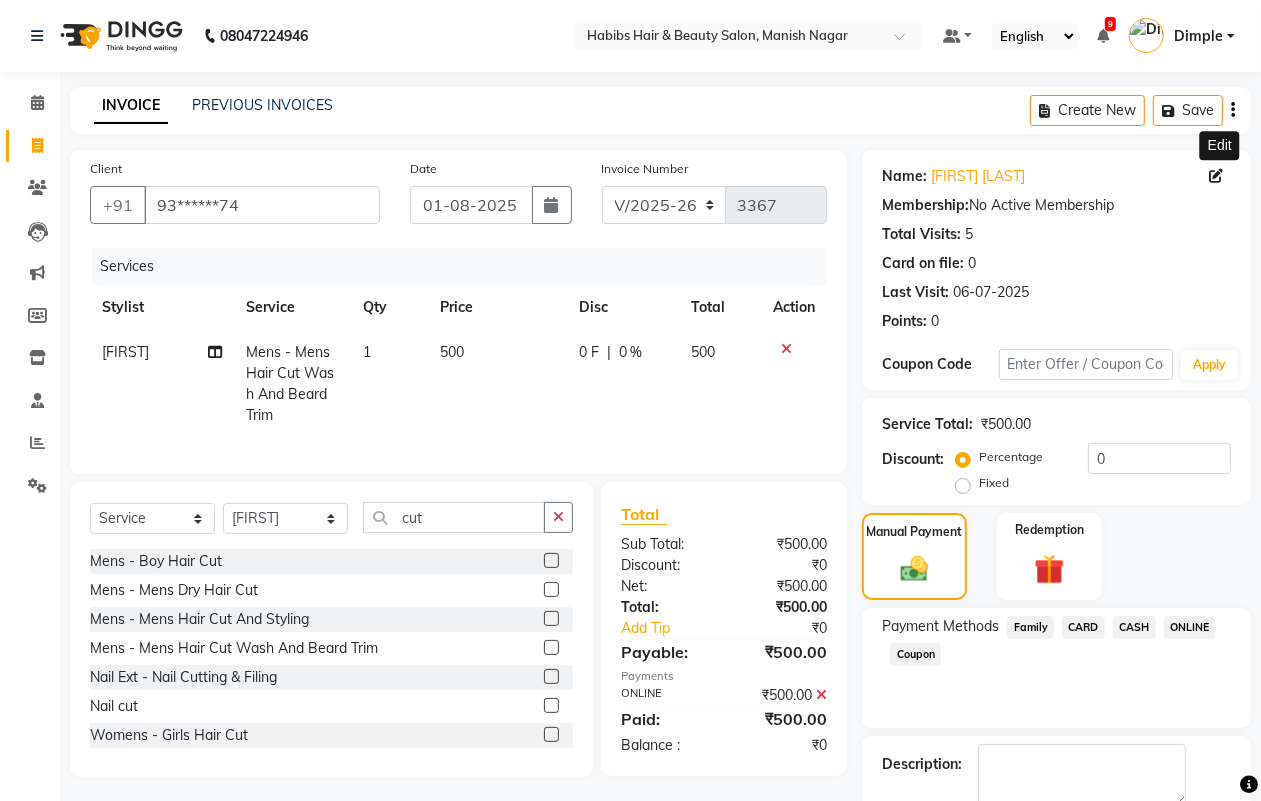 click 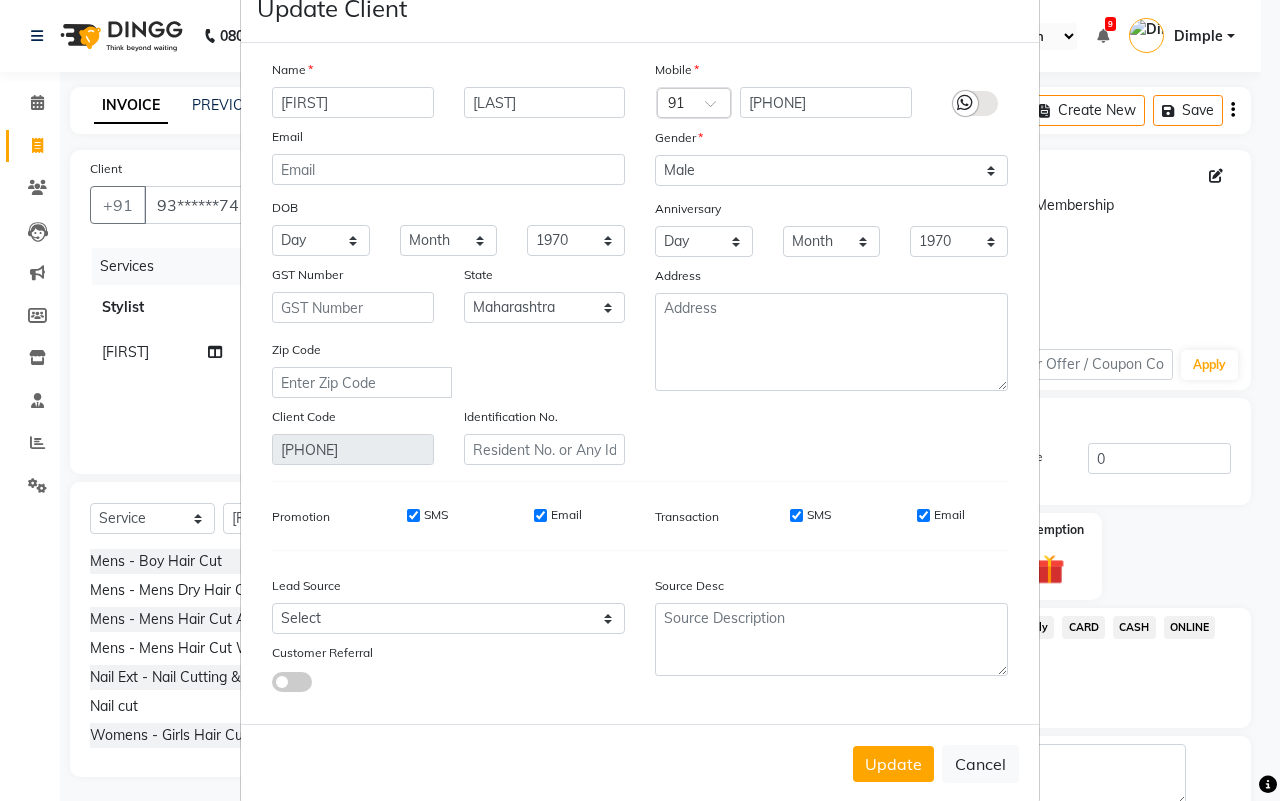 scroll, scrollTop: 80, scrollLeft: 0, axis: vertical 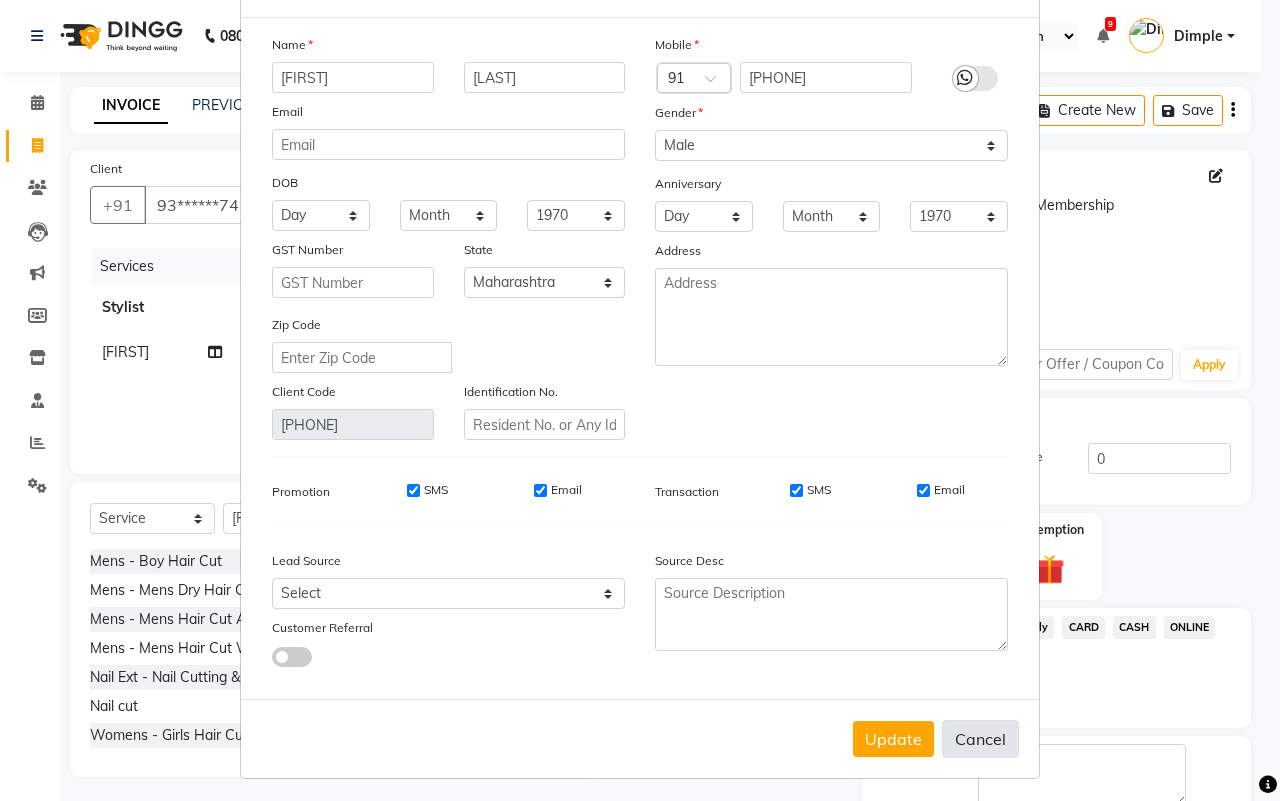 click on "Cancel" at bounding box center (980, 739) 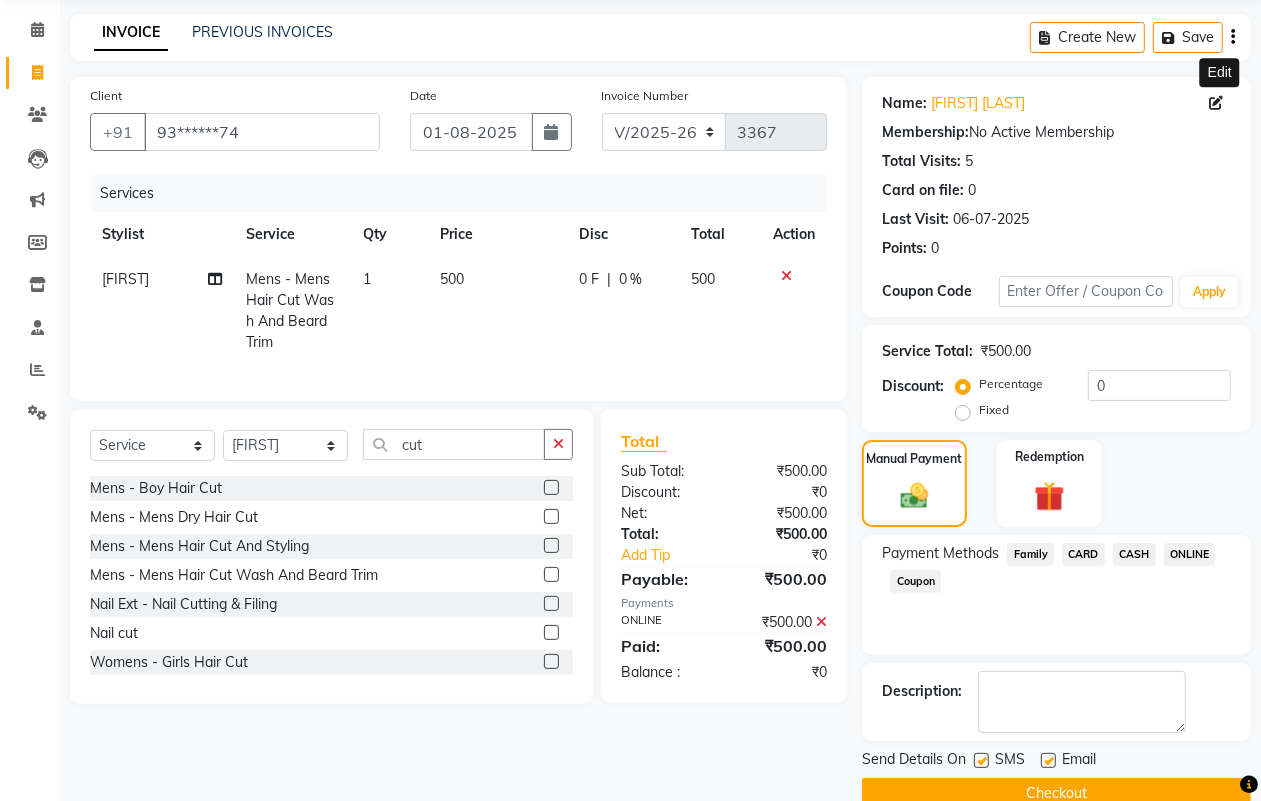 scroll, scrollTop: 111, scrollLeft: 0, axis: vertical 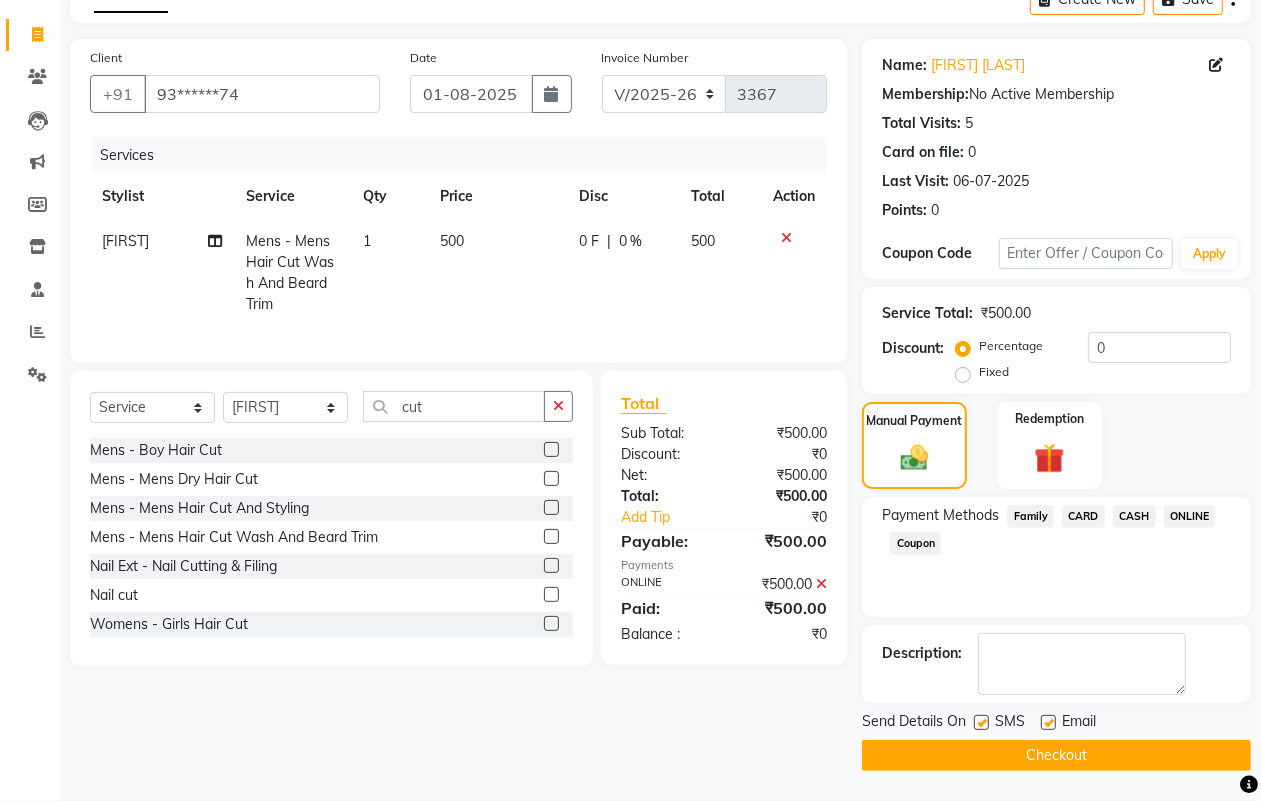 click on "Checkout" 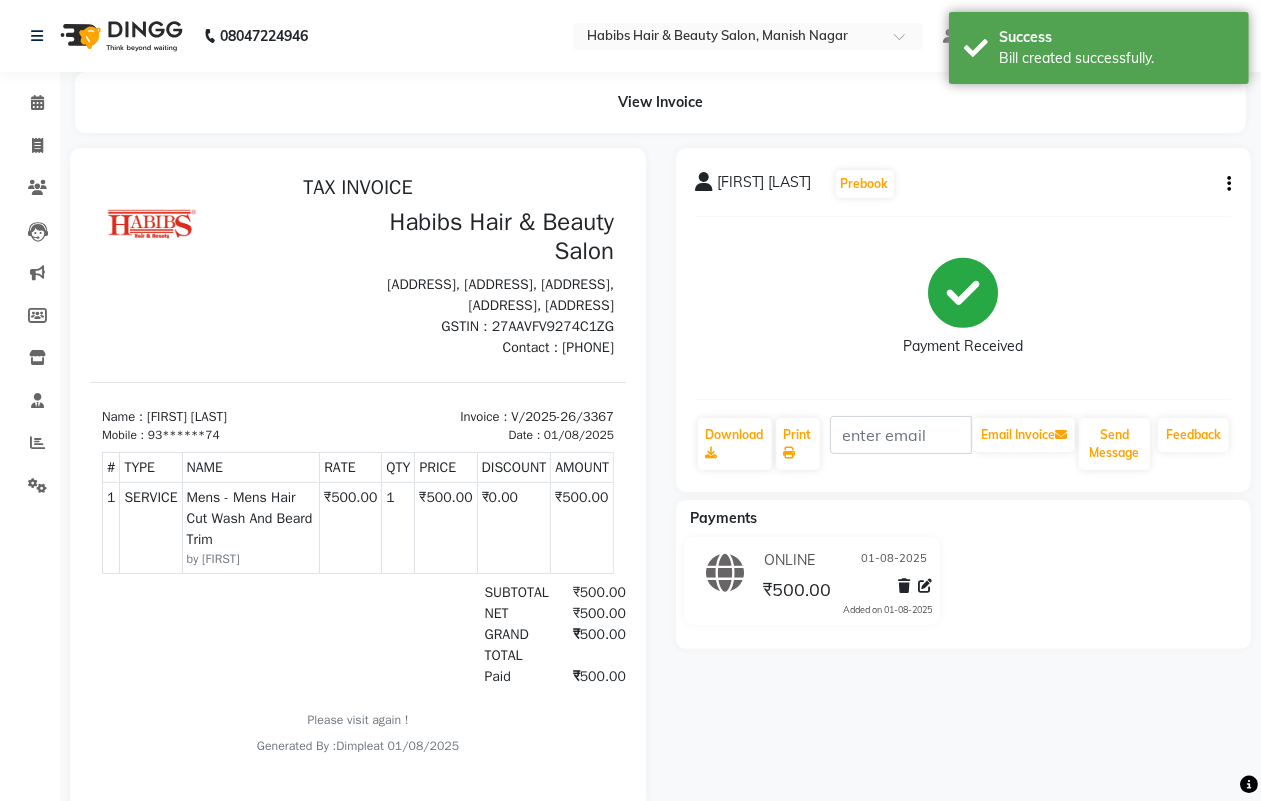 scroll, scrollTop: 0, scrollLeft: 0, axis: both 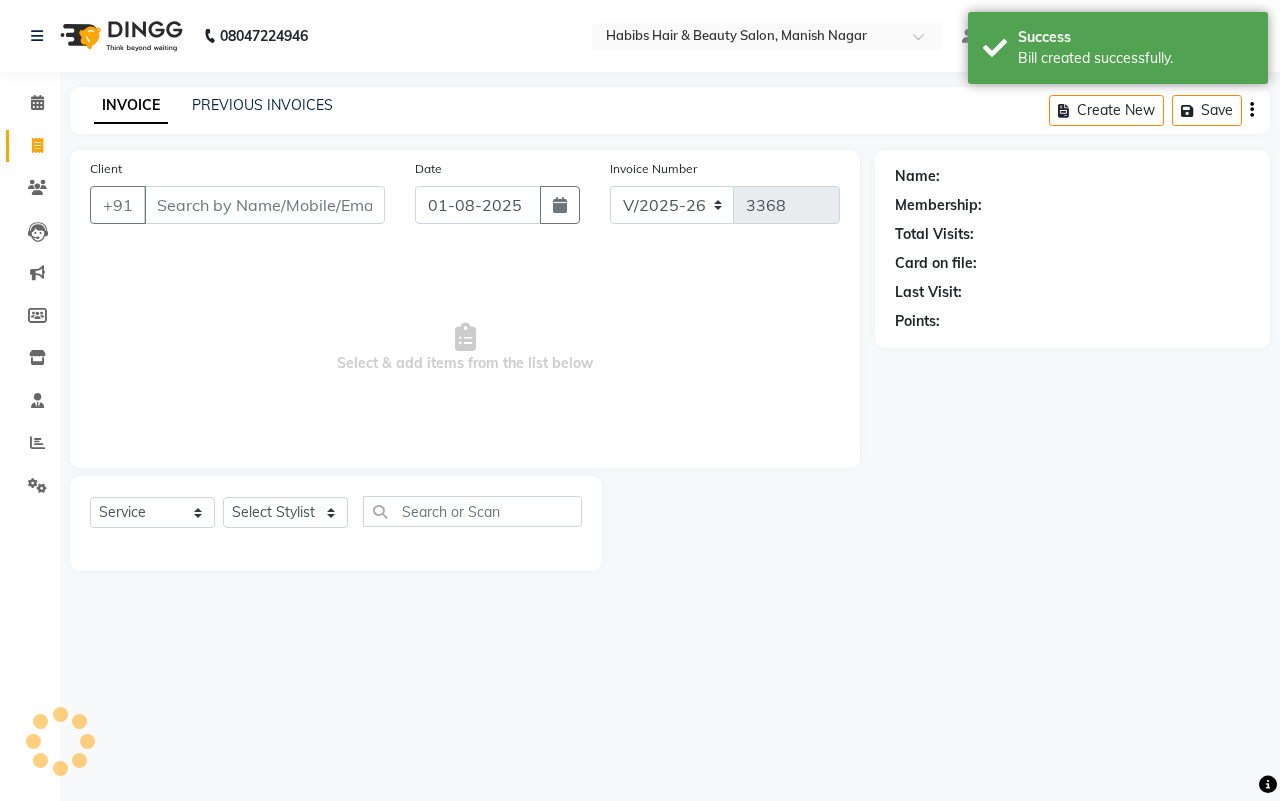 drag, startPoint x: 223, startPoint y: 201, endPoint x: 333, endPoint y: 226, distance: 112.805145 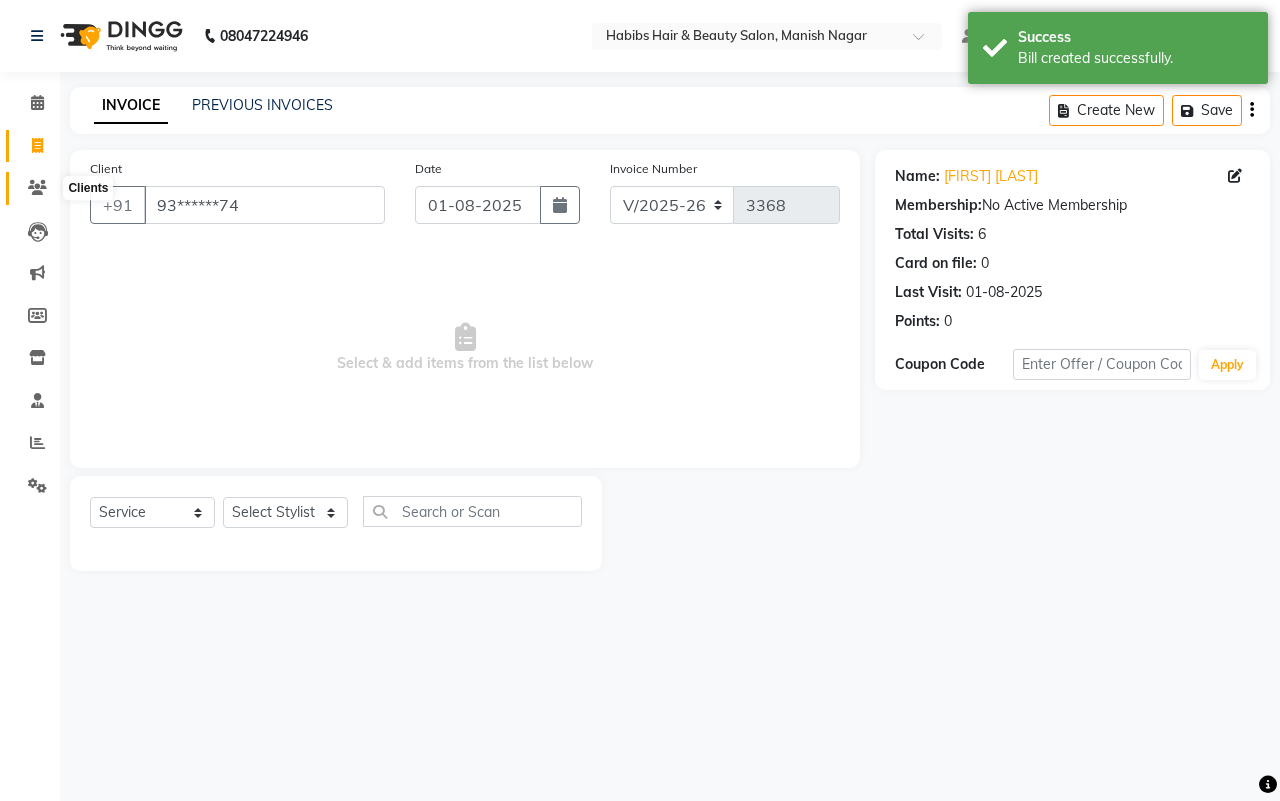 click 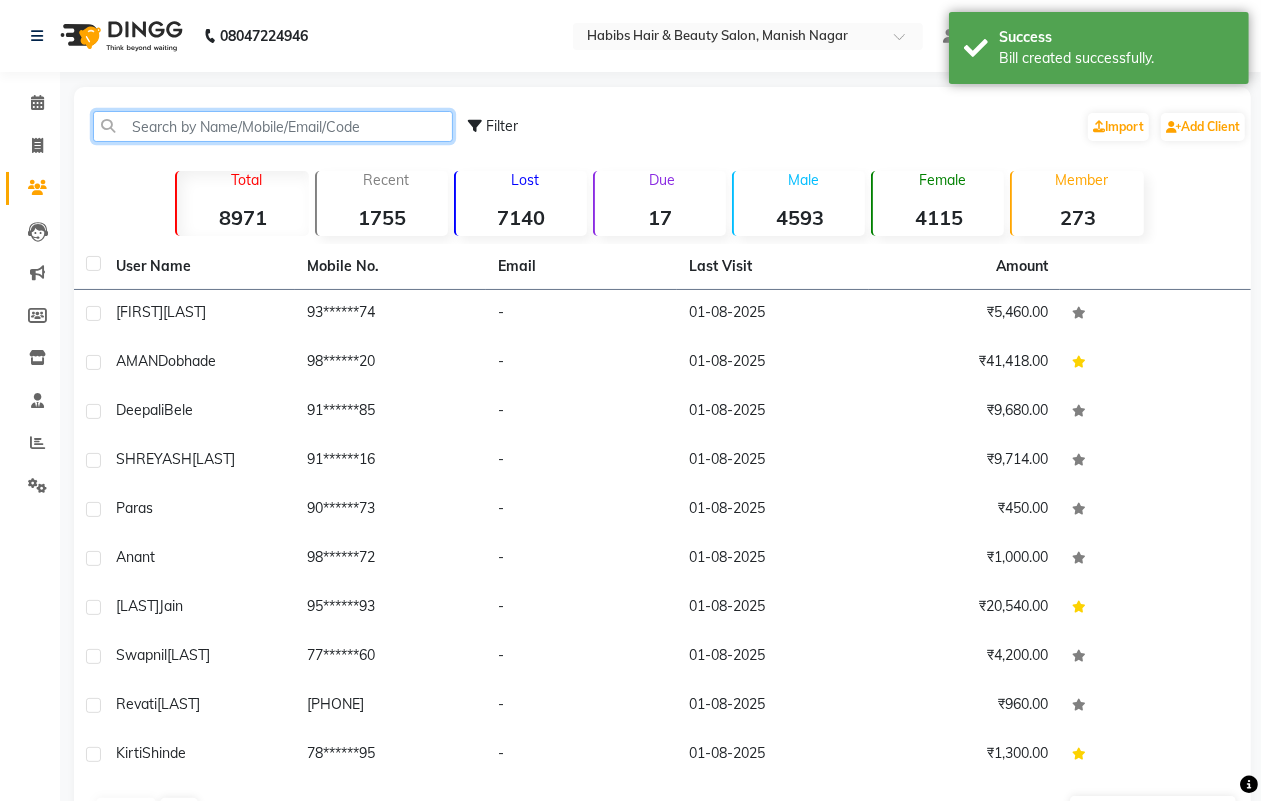 drag, startPoint x: 248, startPoint y: 130, endPoint x: 782, endPoint y: 148, distance: 534.3033 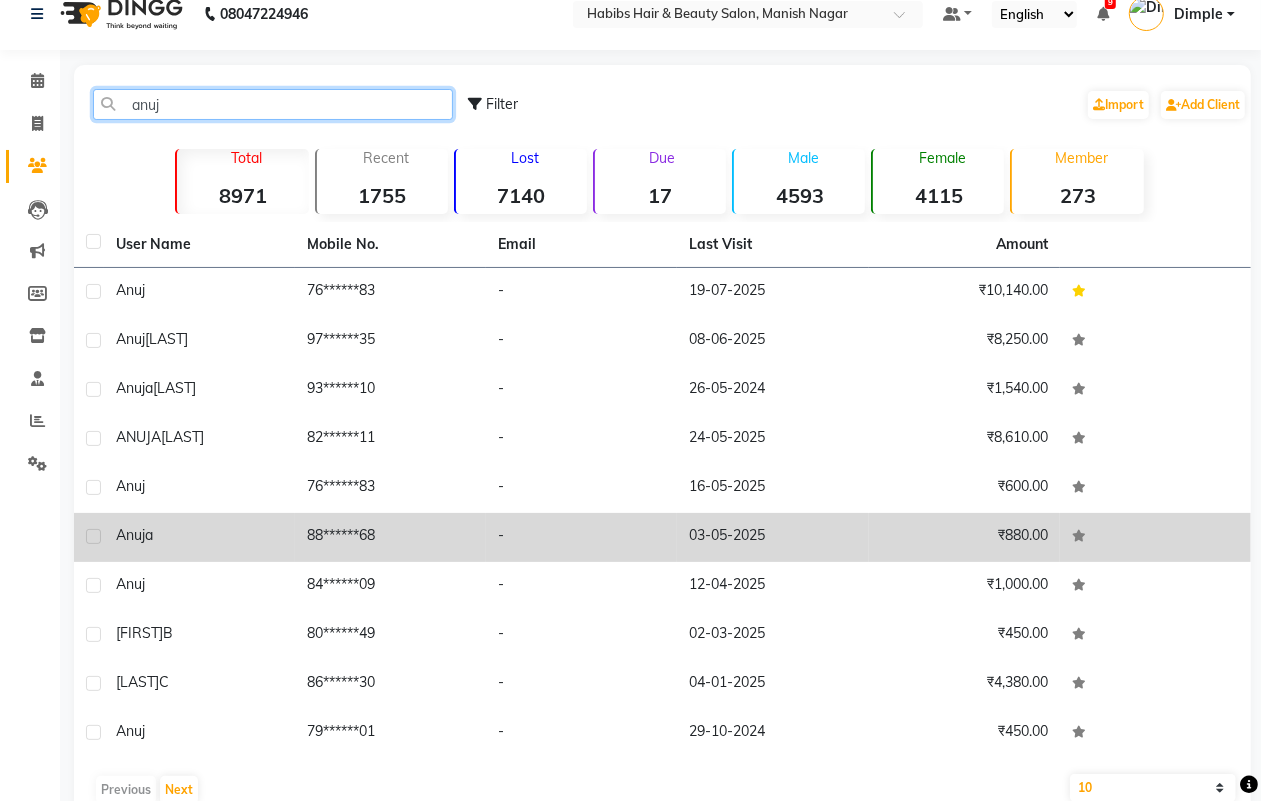 scroll, scrollTop: 0, scrollLeft: 0, axis: both 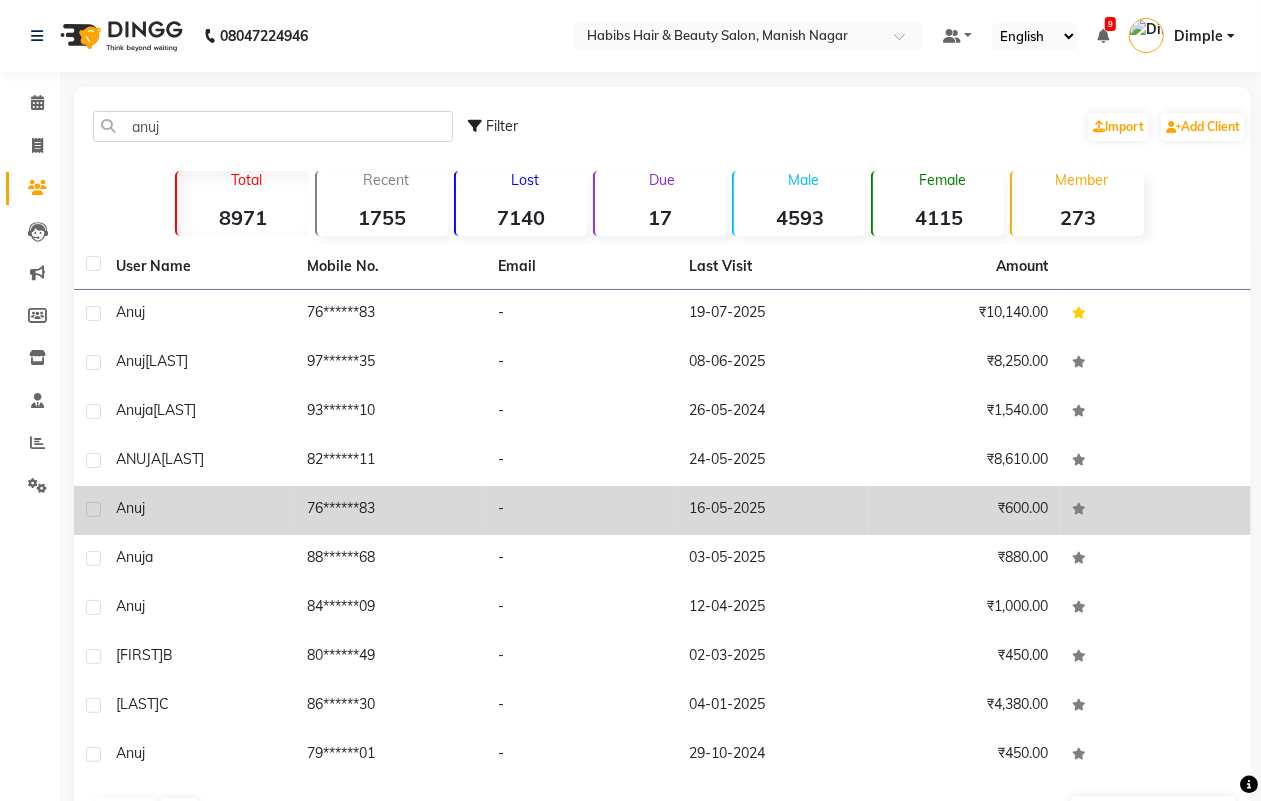 click on "-" 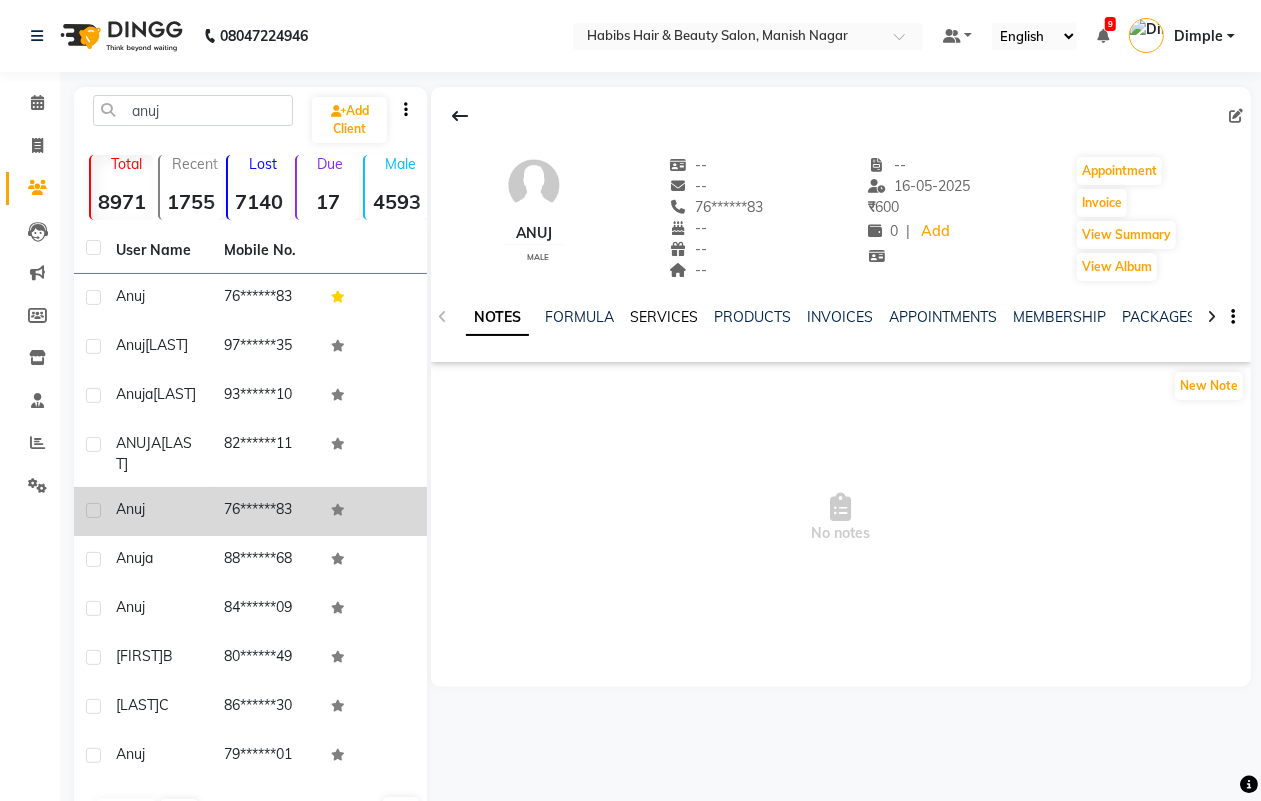 click on "SERVICES" 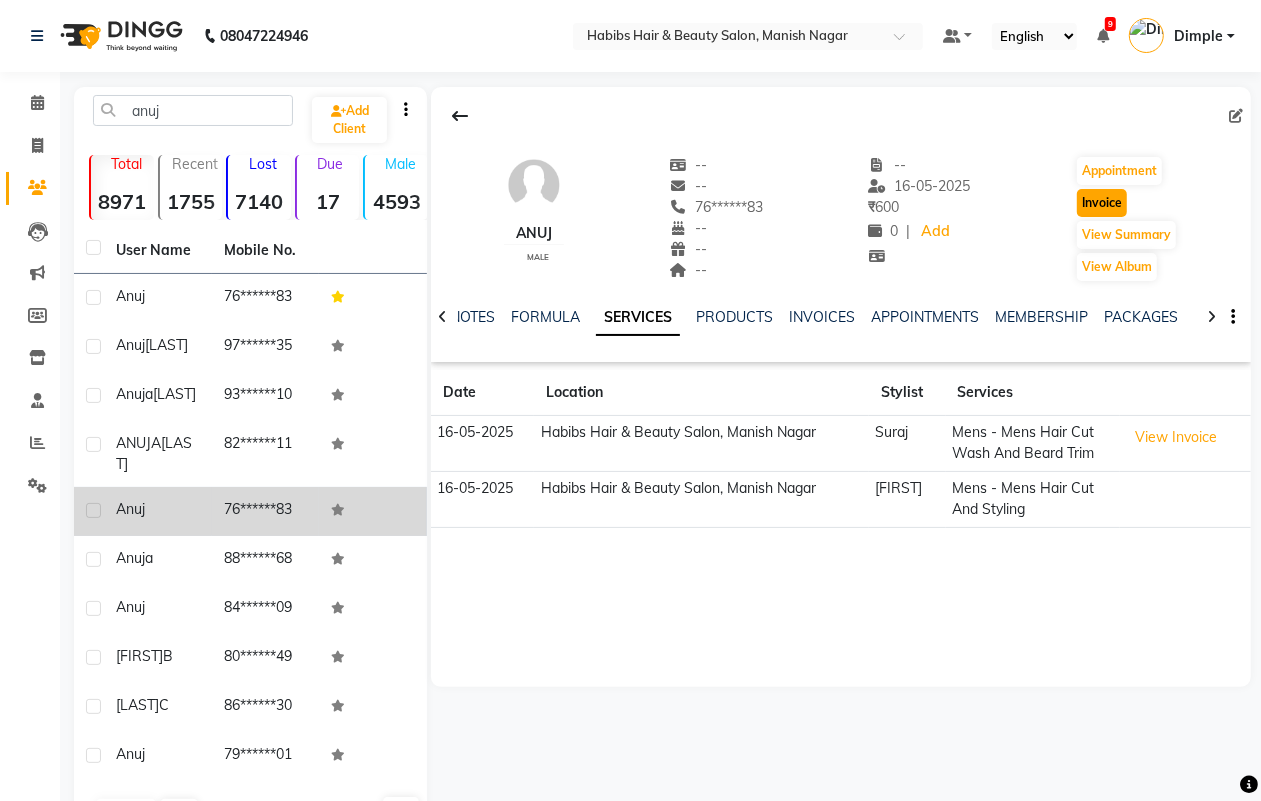 click on "Invoice" 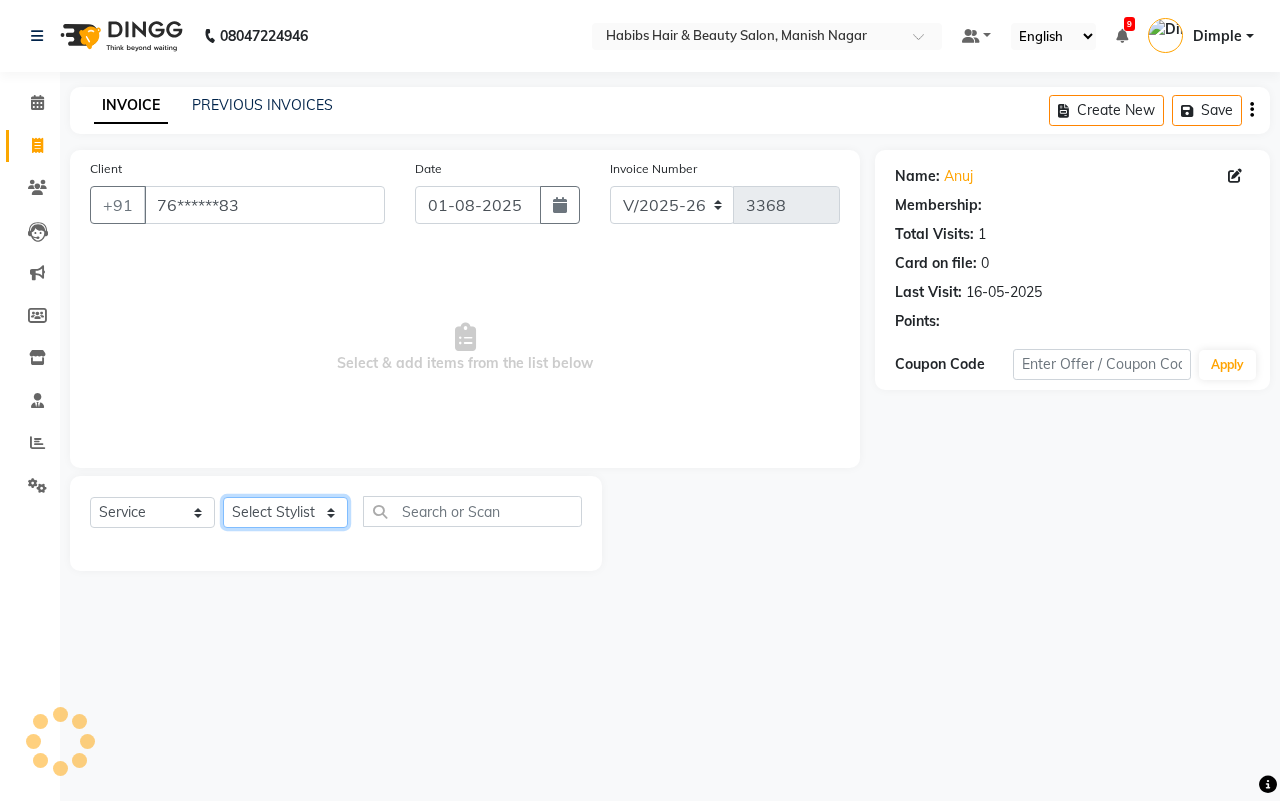 click on "Select Stylist[FIRST] [FIRST] [FIRST] [FIRST] [FIRST] [FIRST] [FIRST] [FIRST] [FIRST] [FIRST]" 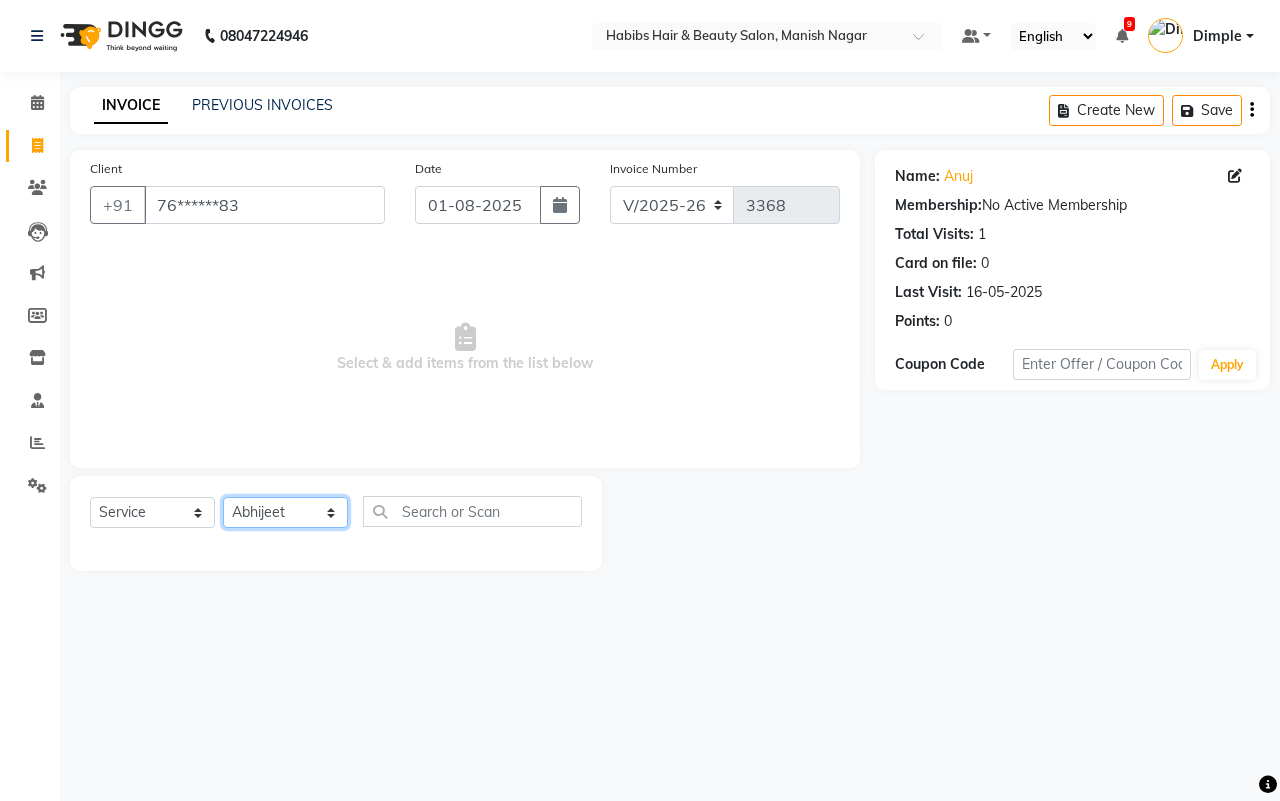 click on "Select Stylist[FIRST] [FIRST] [FIRST] [FIRST] [FIRST] [FIRST] [FIRST] [FIRST] [FIRST] [FIRST]" 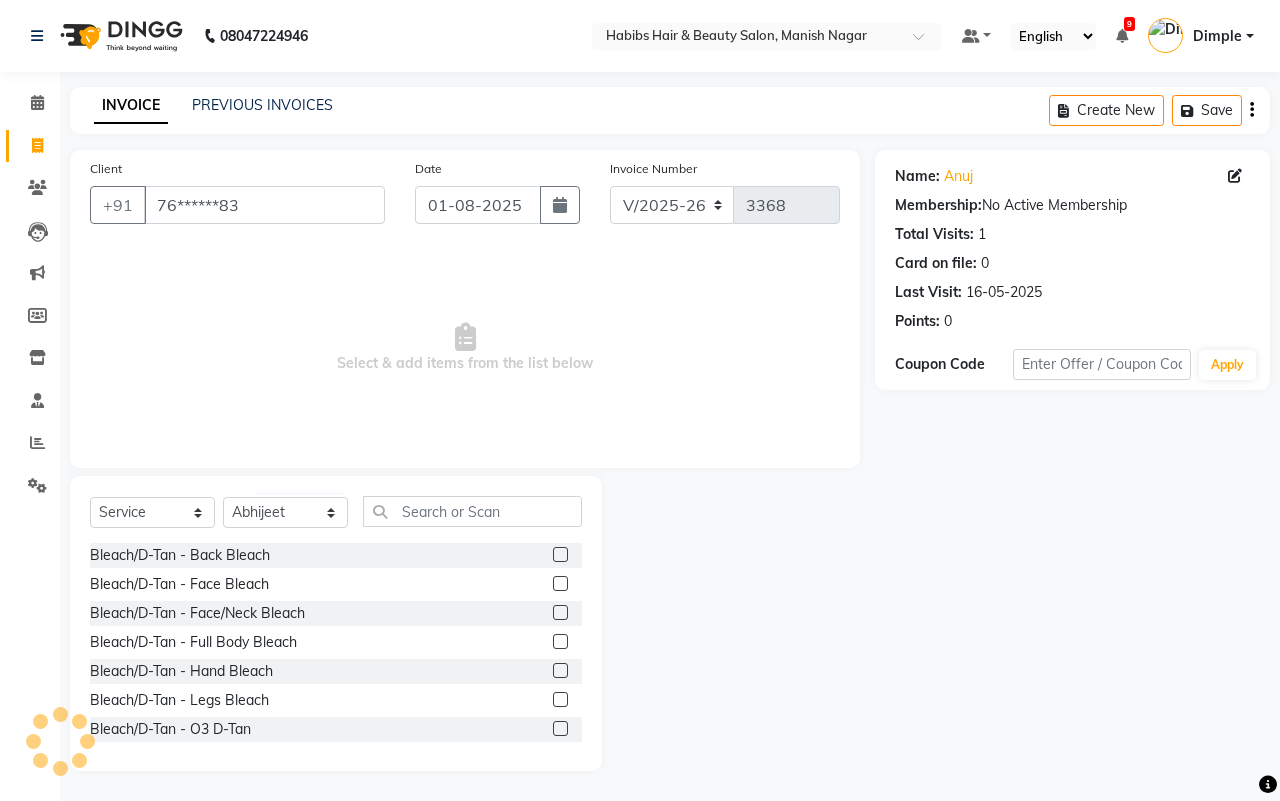 click on "Select Service Product Membership Package Voucher Prepaid Gift Card Select Stylist [FIRST] [LAST] [FIRST] [LAST] [FIRST] [LAST] [FIRST] [LAST] [FIRST] [LAST] [FIRST] [LAST] [FIRST] [LAST] [FIRST] [LAST] [FIRST] [LAST] [FIRST] [LAST] Bleach/D-Tan - Back Bleach Bleach/D-Tan - Face Bleach Bleach/D-Tan - Face/Neck Bleach Bleach/D-Tan - Full Body Bleach Bleach/D-Tan - Hand Bleach Bleach/D-Tan - Legs Bleach Bleach/D-Tan - O3 D-Tan Bleach/D-Tan - Raga D- Tan Blow Dry - Blow Dry Below Shoulder Length Blow Dry - Blow Dry Shoulder Length Blow Dry - Blow Dry Waist Length Clean Up - Aroma Clean Up Clean Up - Herbal Cleanup Clean Up - Instglow Claenup Clean Up - O3 Pore Clean Up Clean Up - Vlcc Gold Clean Up Clean Up - D Tan Clean UP Clean Up- Hydra Clean Up Face Pack - Black Mask Charcoal Face Pack - Black Mask O3 Face Pack - O3 Peel Off Face Pack - Thermal Sheet Mask Facial - Anti Tan Facial Facial - Clariglow Cheryls Facial - Dermalite Cheryls Facial - Diamond Facial Facial - Glovite Cheryls Facial - Habibs Charcoal Facial Facial - Habibs Wine Facial" 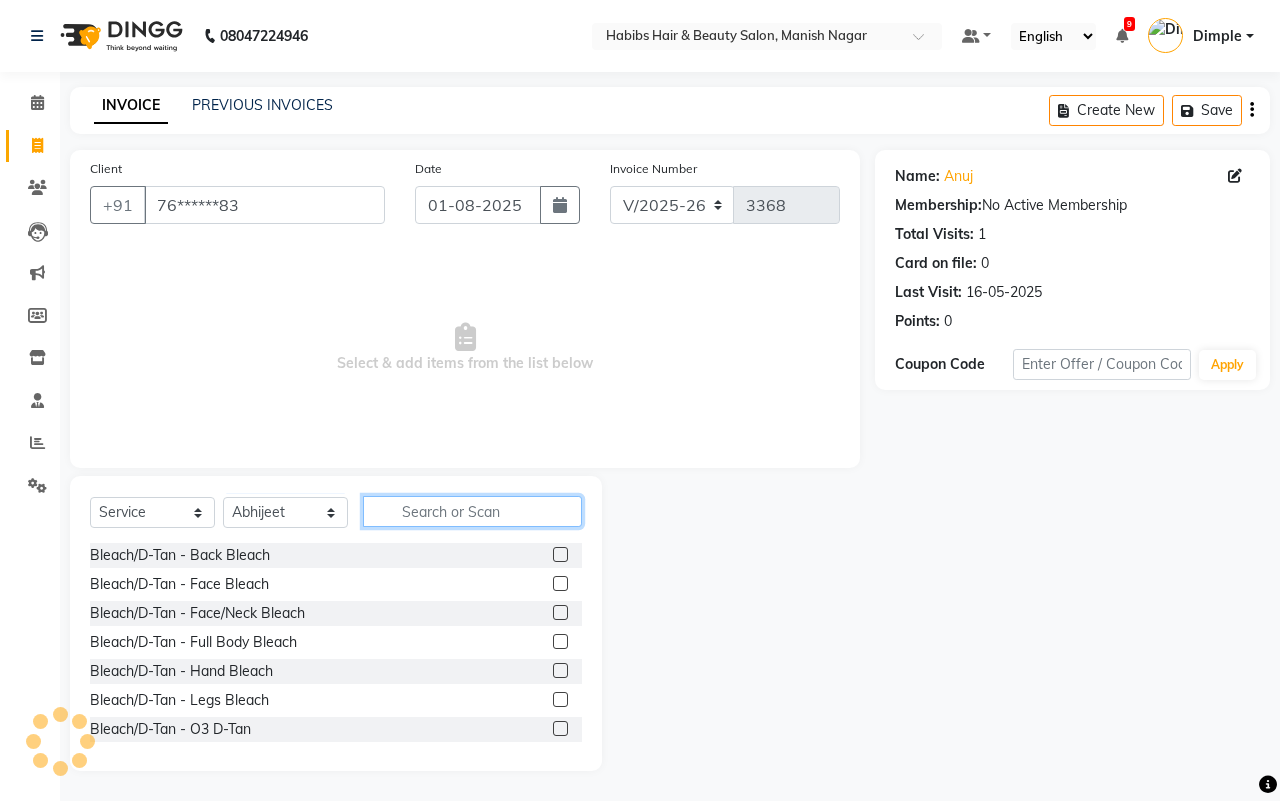 click 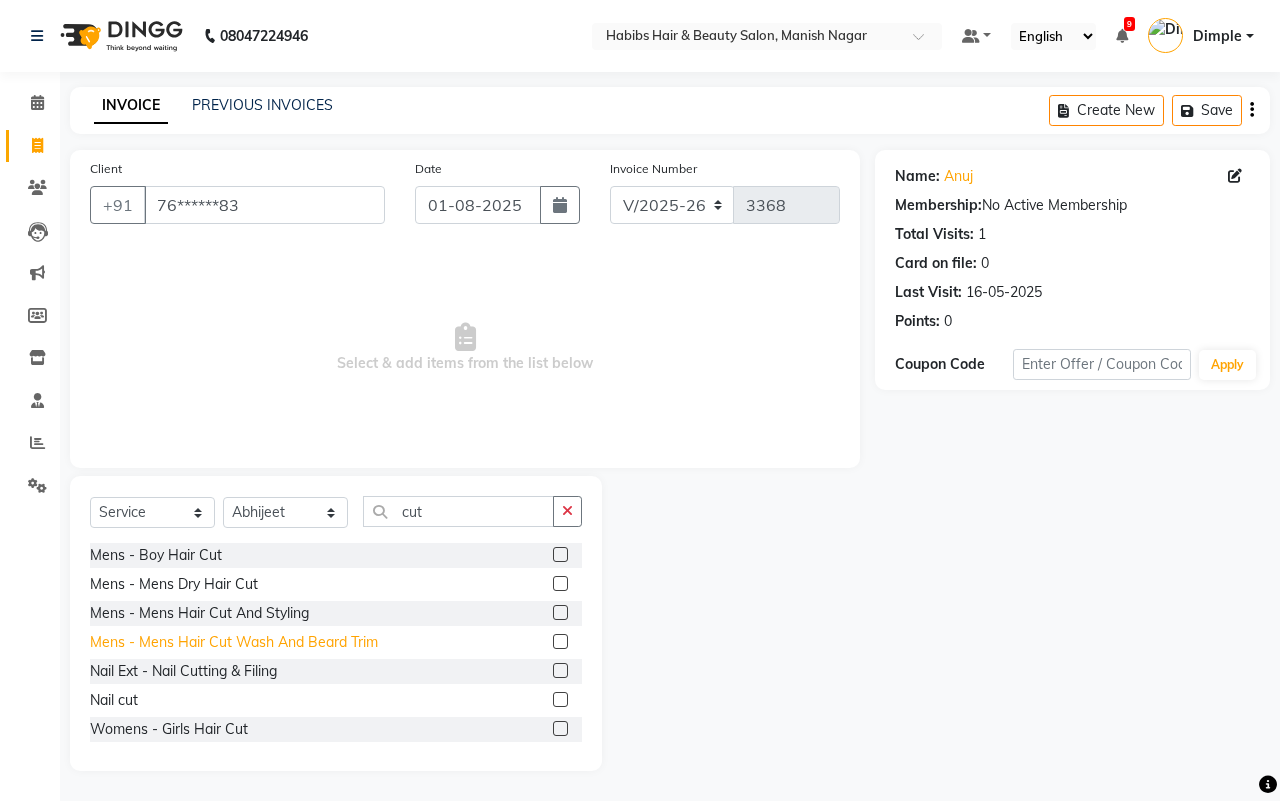 click on "Mens - Mens  Hair Cut Wash And Beard Trim" 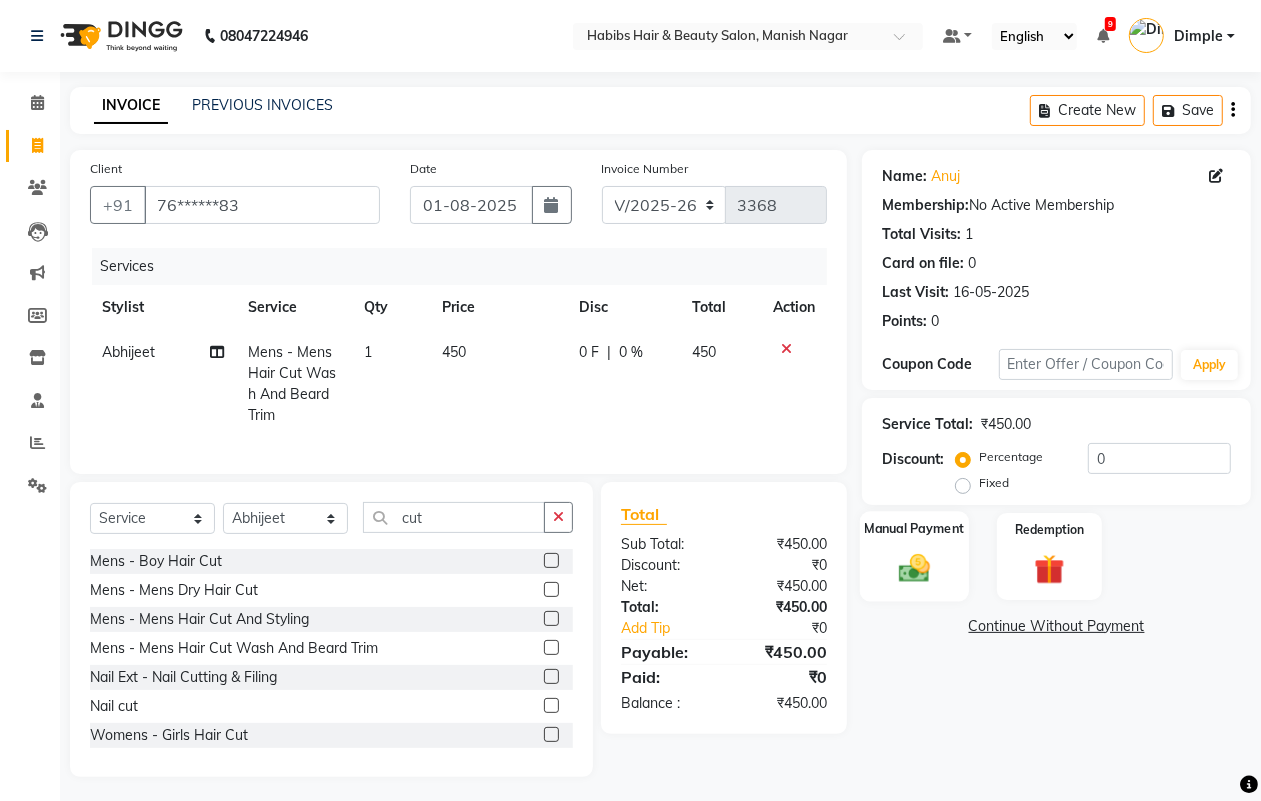 click 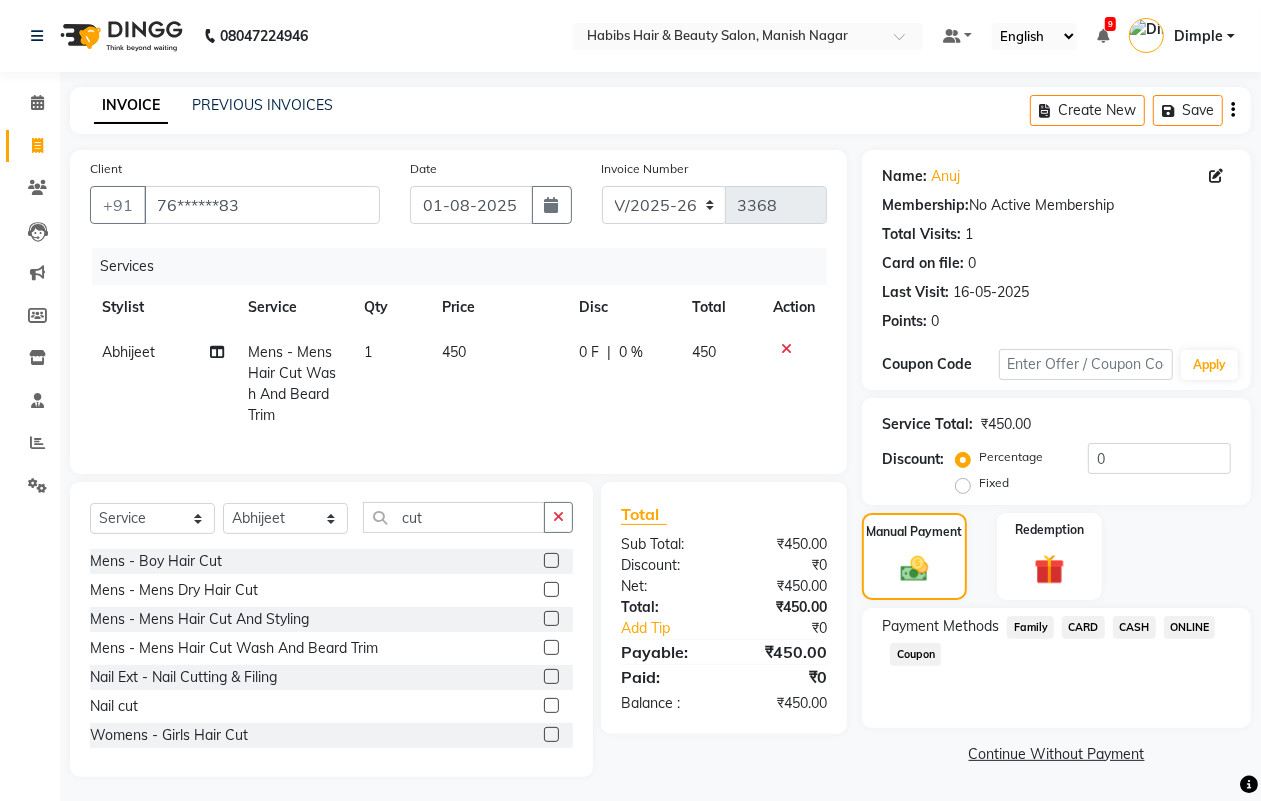 click on "CASH" 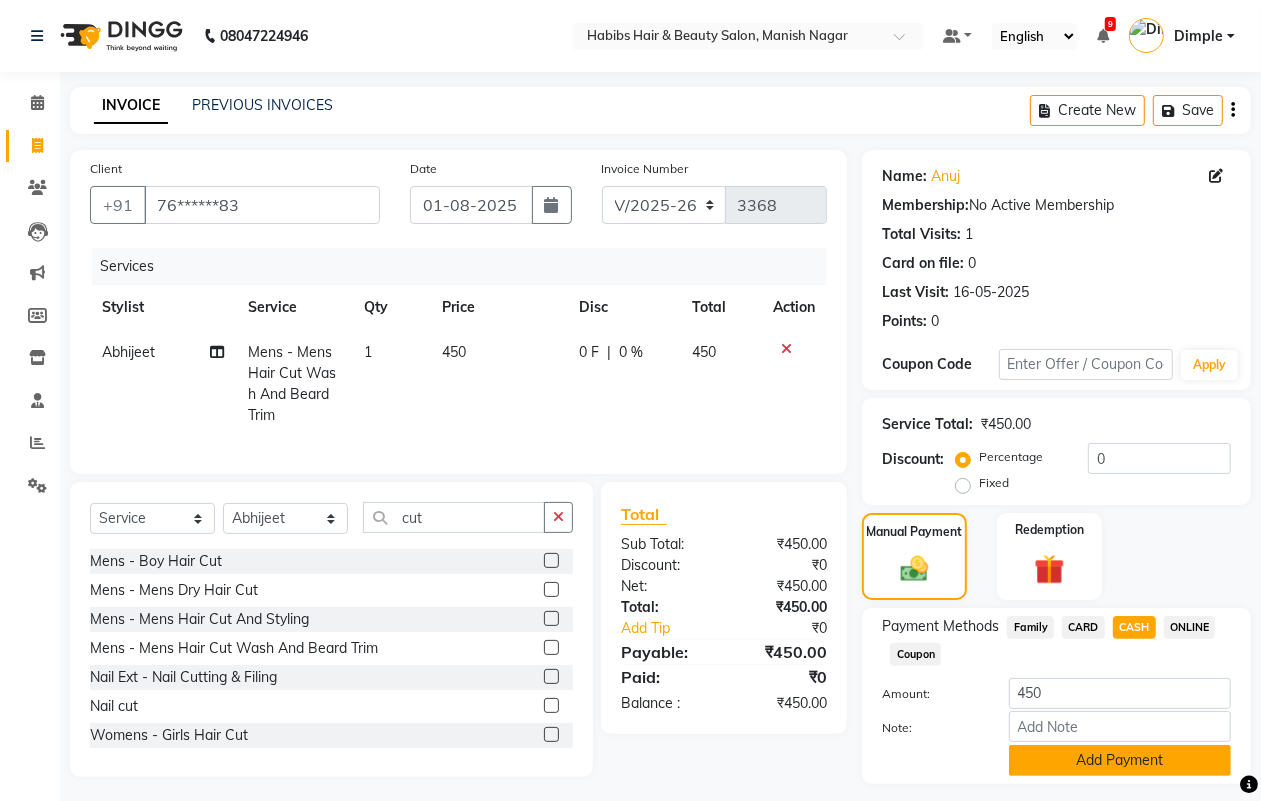 click on "Add Payment" 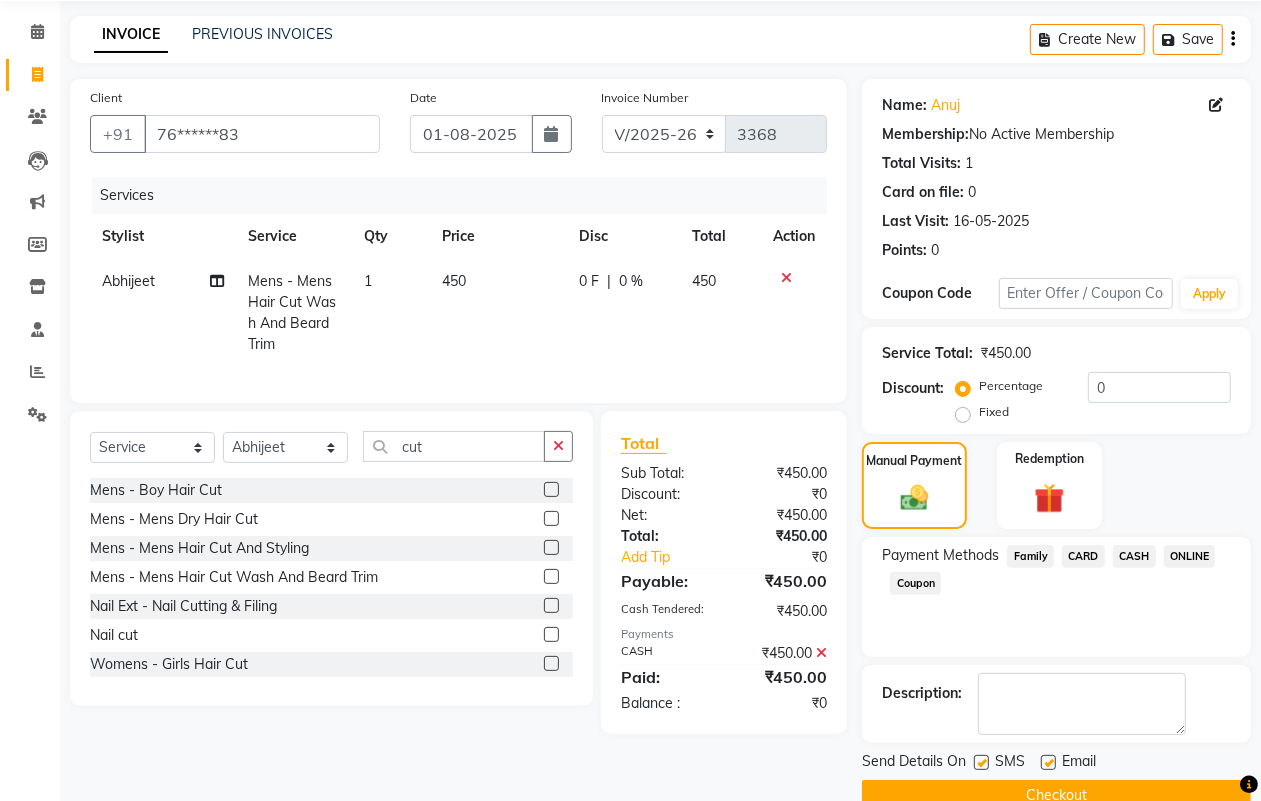 scroll, scrollTop: 111, scrollLeft: 0, axis: vertical 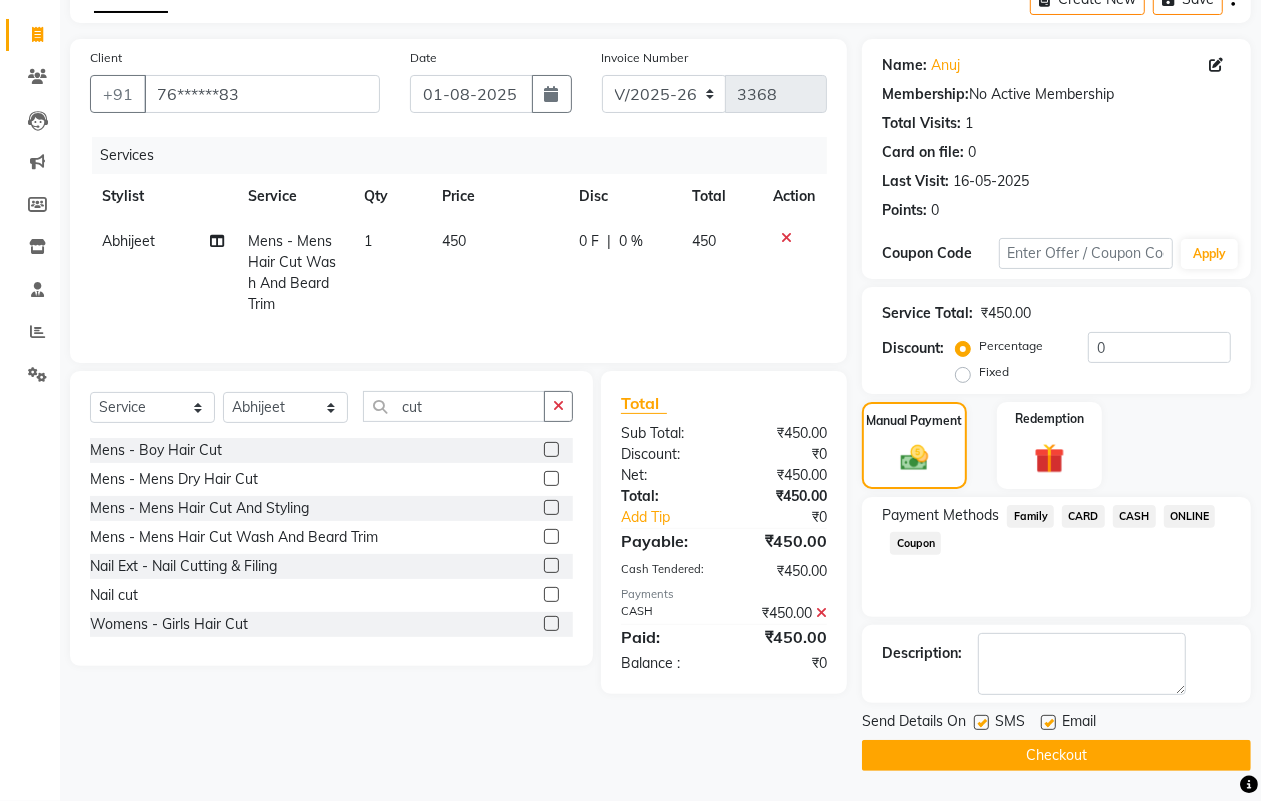 drag, startPoint x: 986, startPoint y: 722, endPoint x: 993, endPoint y: 760, distance: 38.63936 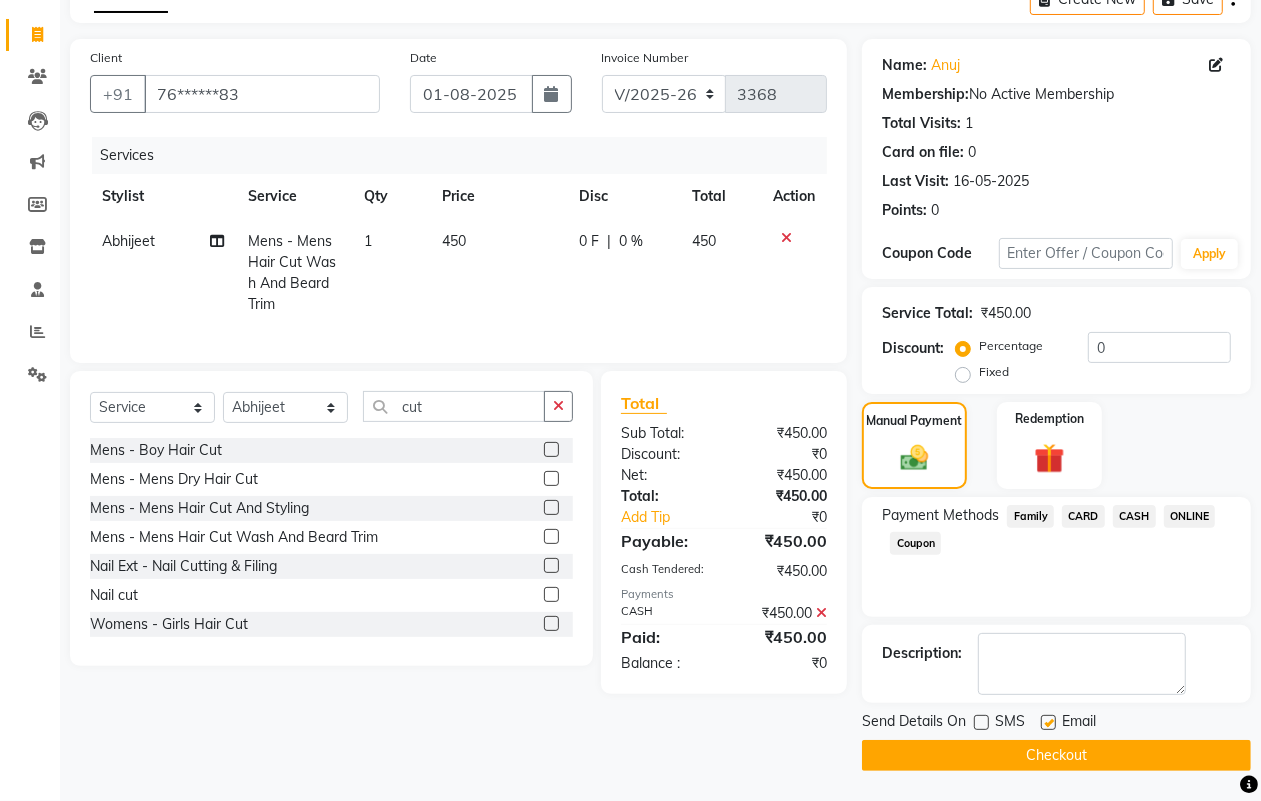 click on "Checkout" 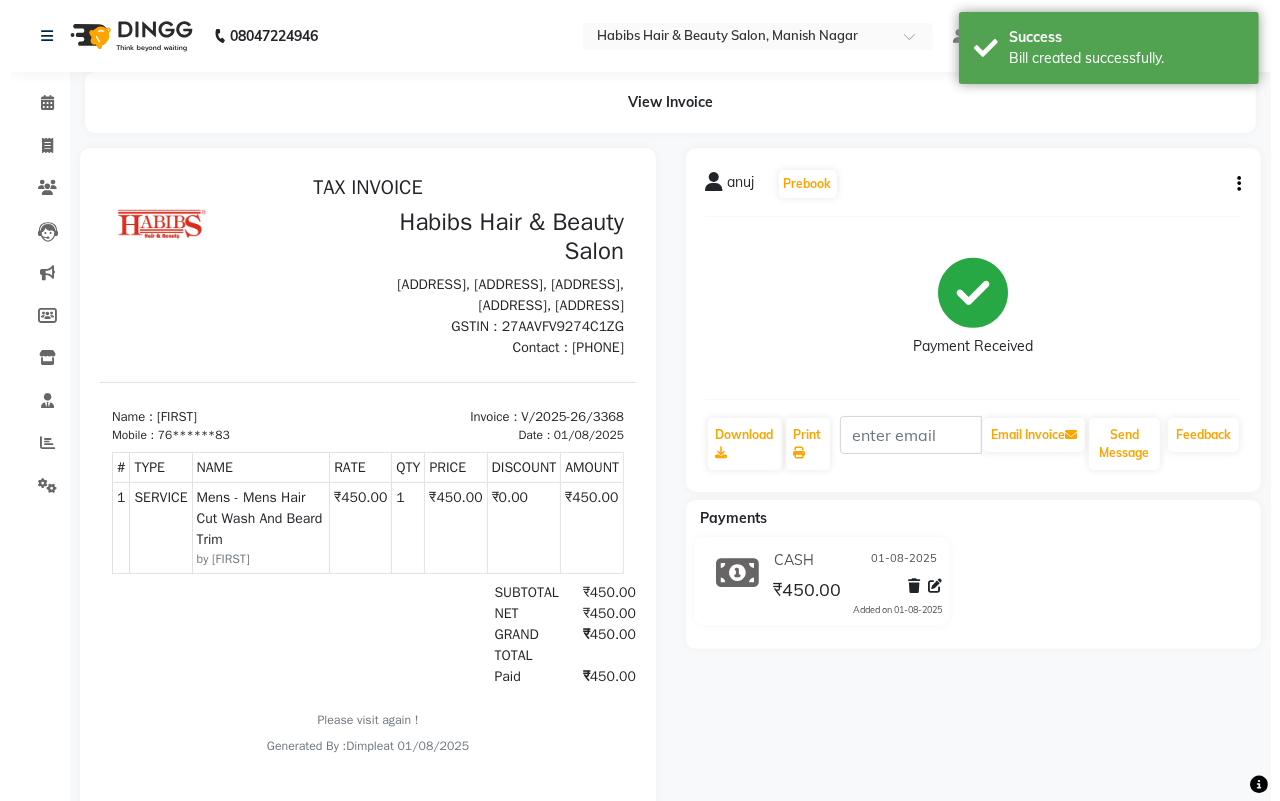 scroll, scrollTop: 0, scrollLeft: 0, axis: both 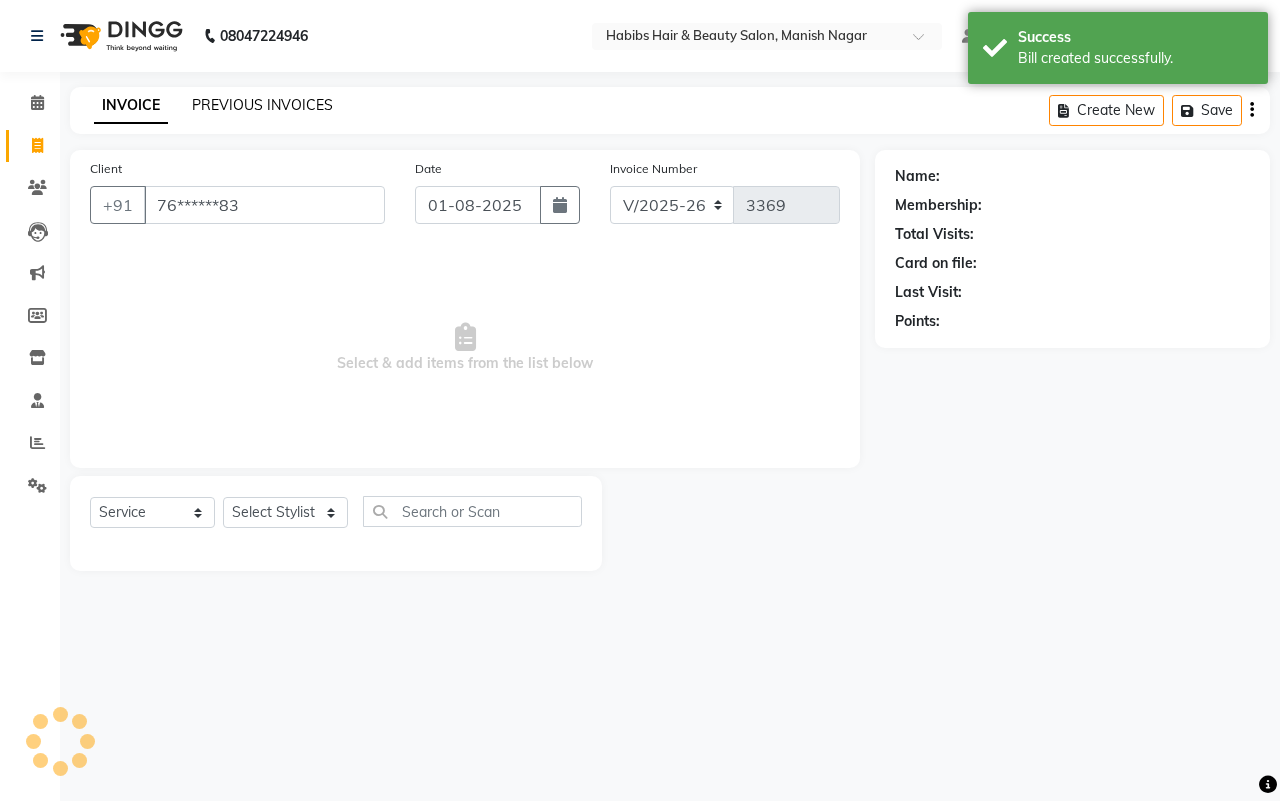 click on "PREVIOUS INVOICES" 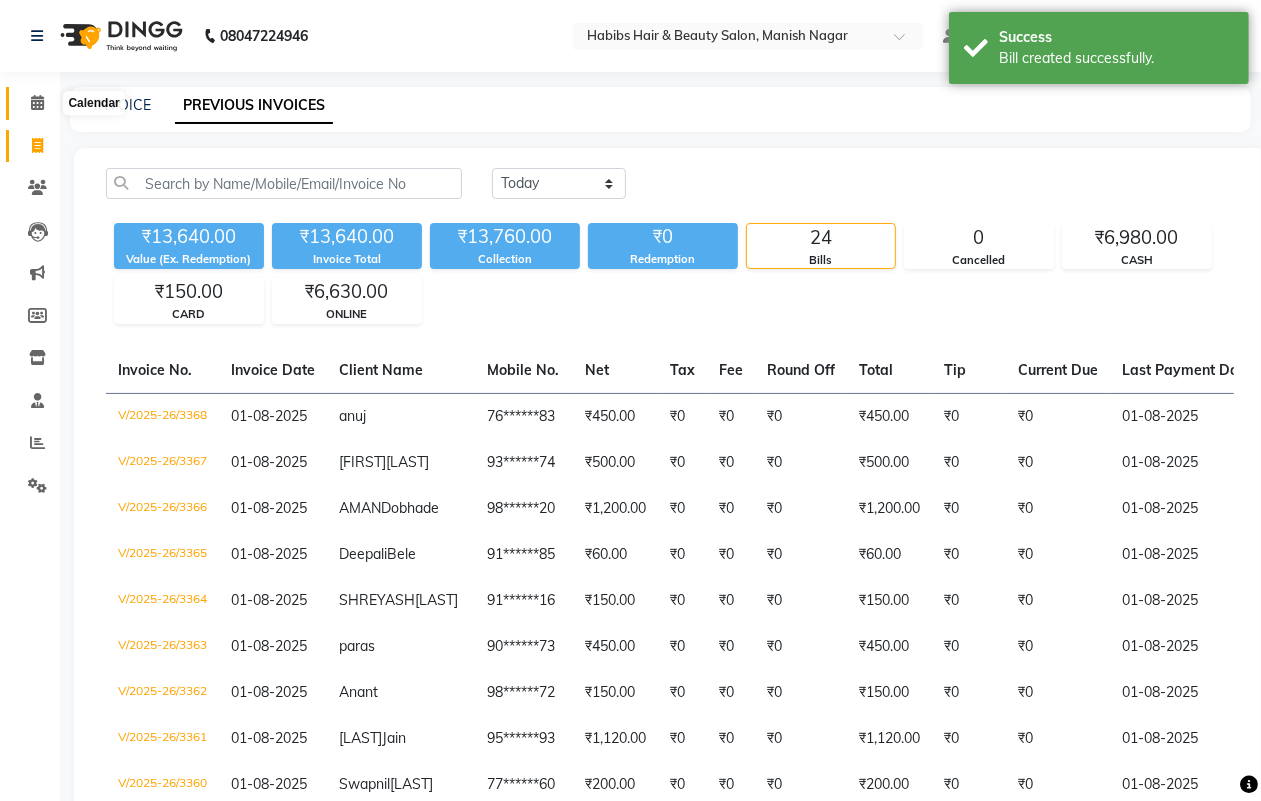 click 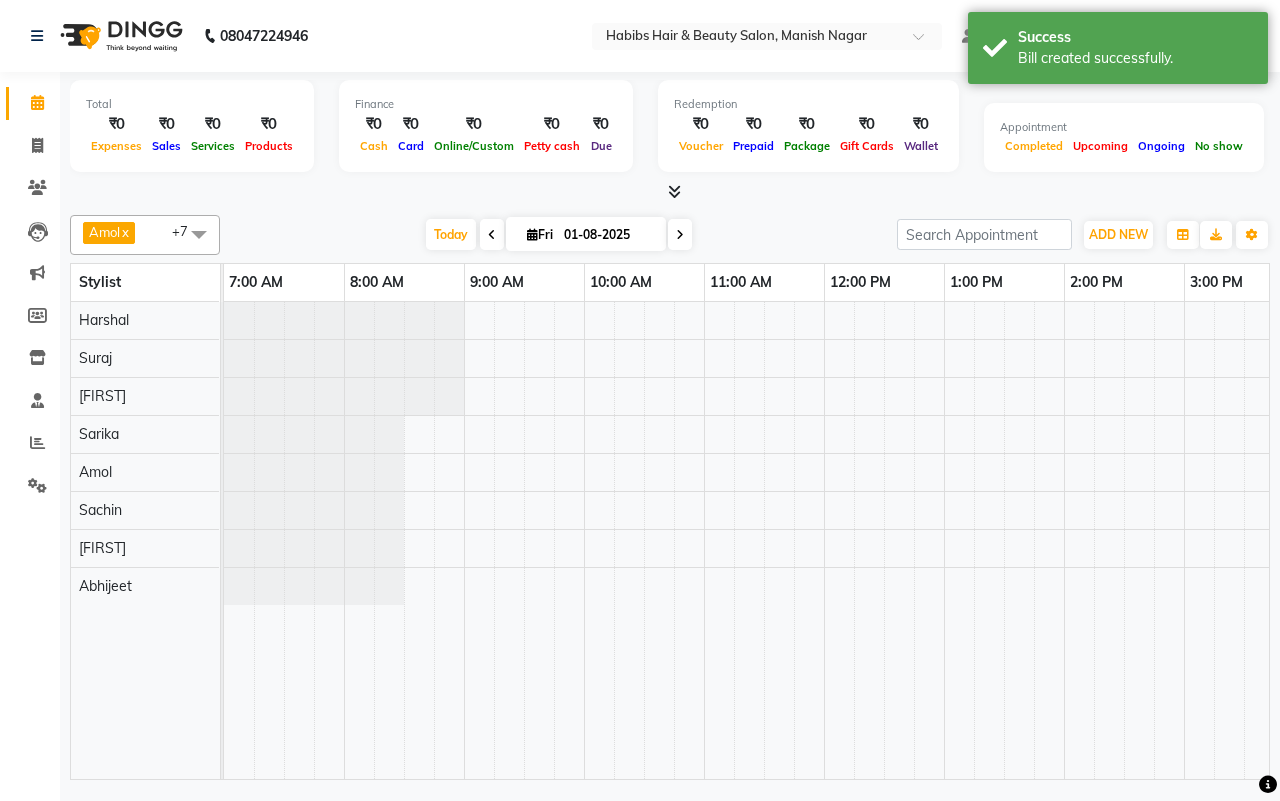 scroll, scrollTop: 0, scrollLeft: 0, axis: both 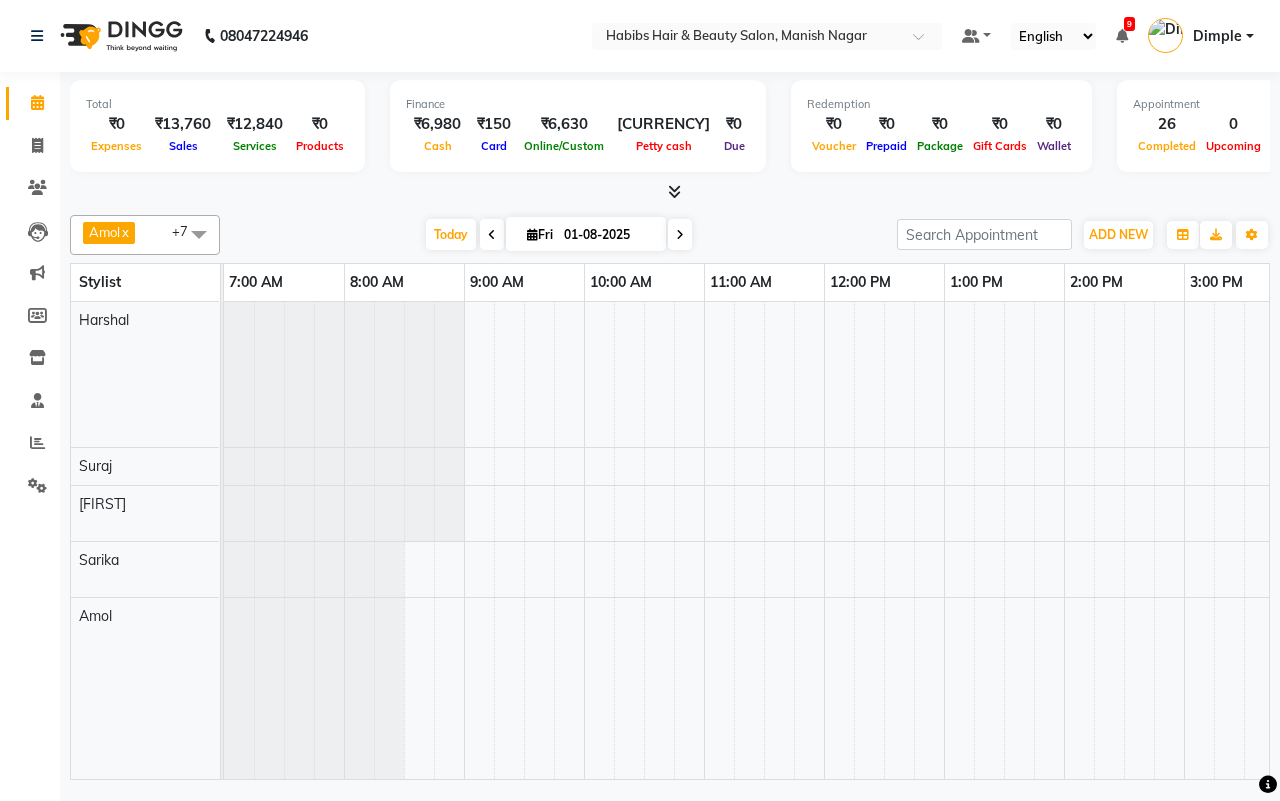click on "Amol  x Harshal   x Mrunali  x Sachin  x Sarika  x Shantanu  x Suraj   x Abhijeet  x +7 Select All Abhijeet Amol Apurva Harshal  Mrunali Sachin Sarika Shantanu Suraj  Vedant  Today  Fri 01-08-2025 Toggle Dropdown Add Appointment Add Invoice Add Expense Add Attendance Add Client Add Transaction Toggle Dropdown Add Appointment Add Invoice Add Expense Add Attendance Add Client ADD NEW Toggle Dropdown Add Appointment Add Invoice Add Expense Add Attendance Add Client Add Transaction Amol  x Harshal   x Mrunali  x Sachin  x Sarika  x Shantanu  x Suraj   x Abhijeet  x +7 Select All Abhijeet Amol Apurva Harshal  Mrunali Sachin Sarika Shantanu Suraj  Vedant  Group By  Staff View   Room View  View as Vertical  Vertical - Week View  Horizontal  Horizontal - Week View  List  Toggle Dropdown Calendar Settings Manage Tags   Arrange Stylists   Reset Stylists  Full Screen  Show Available Stylist  Appointment Form Zoom 100%" at bounding box center (670, 235) 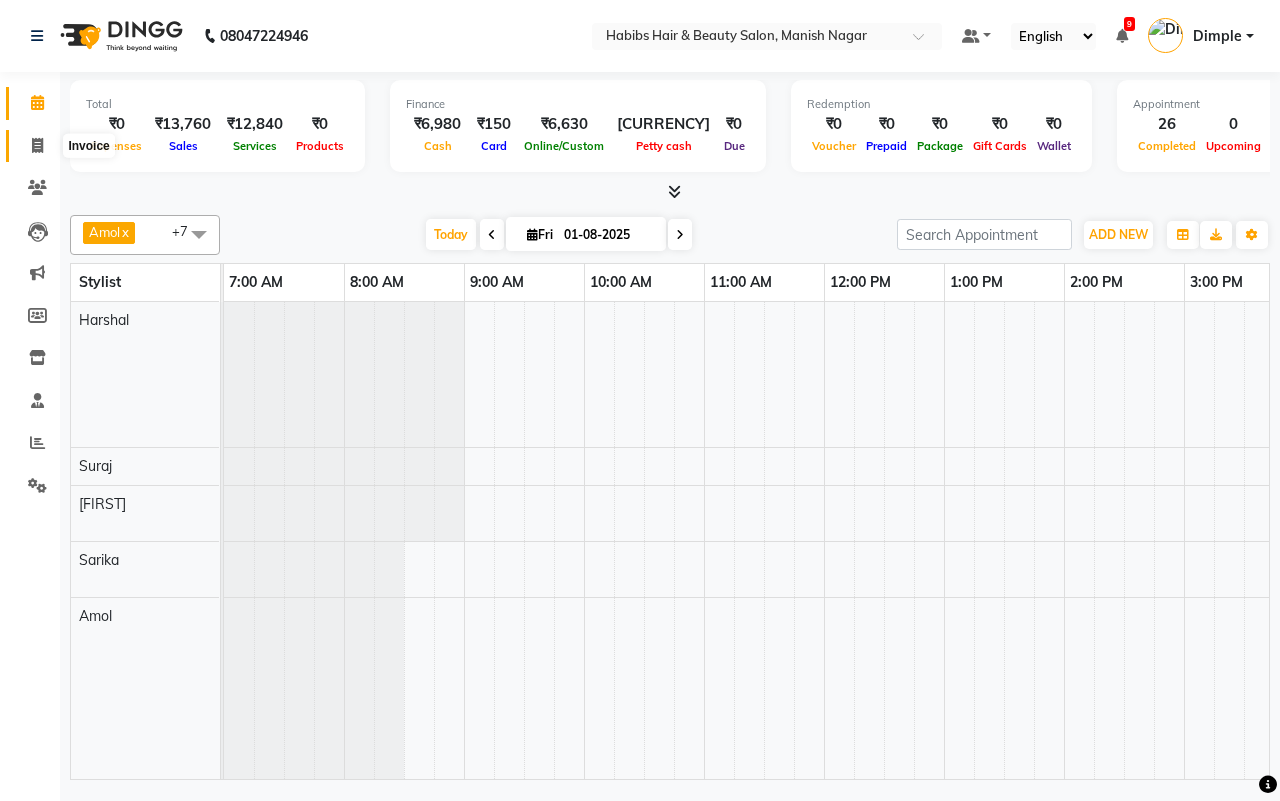 click 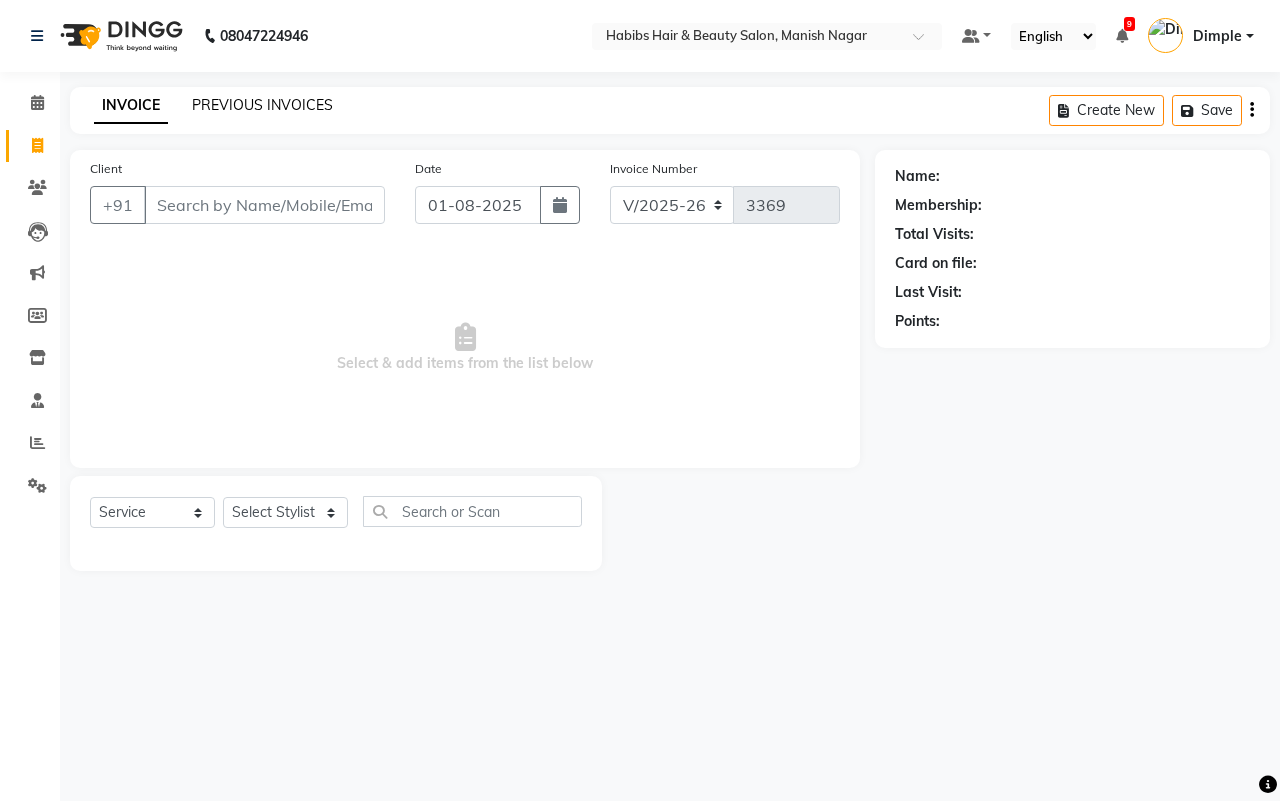 click on "PREVIOUS INVOICES" 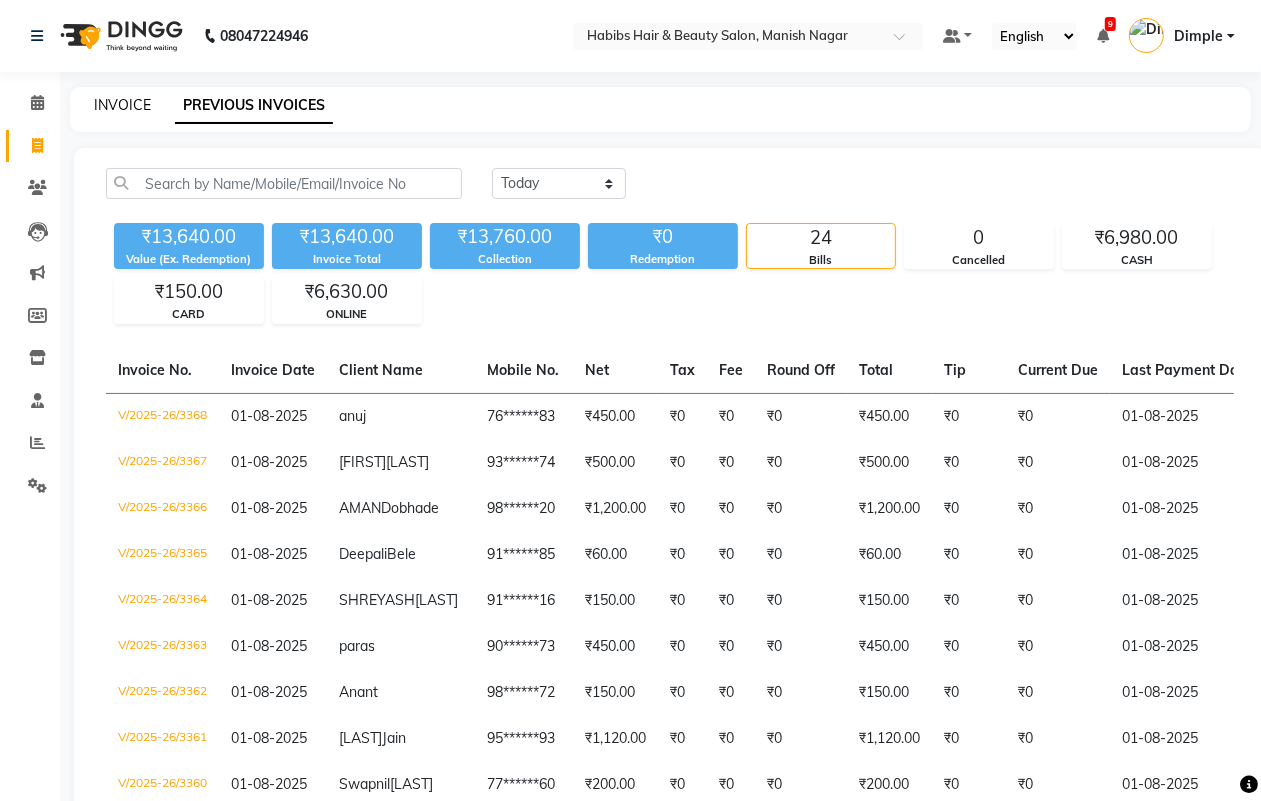 click on "INVOICE" 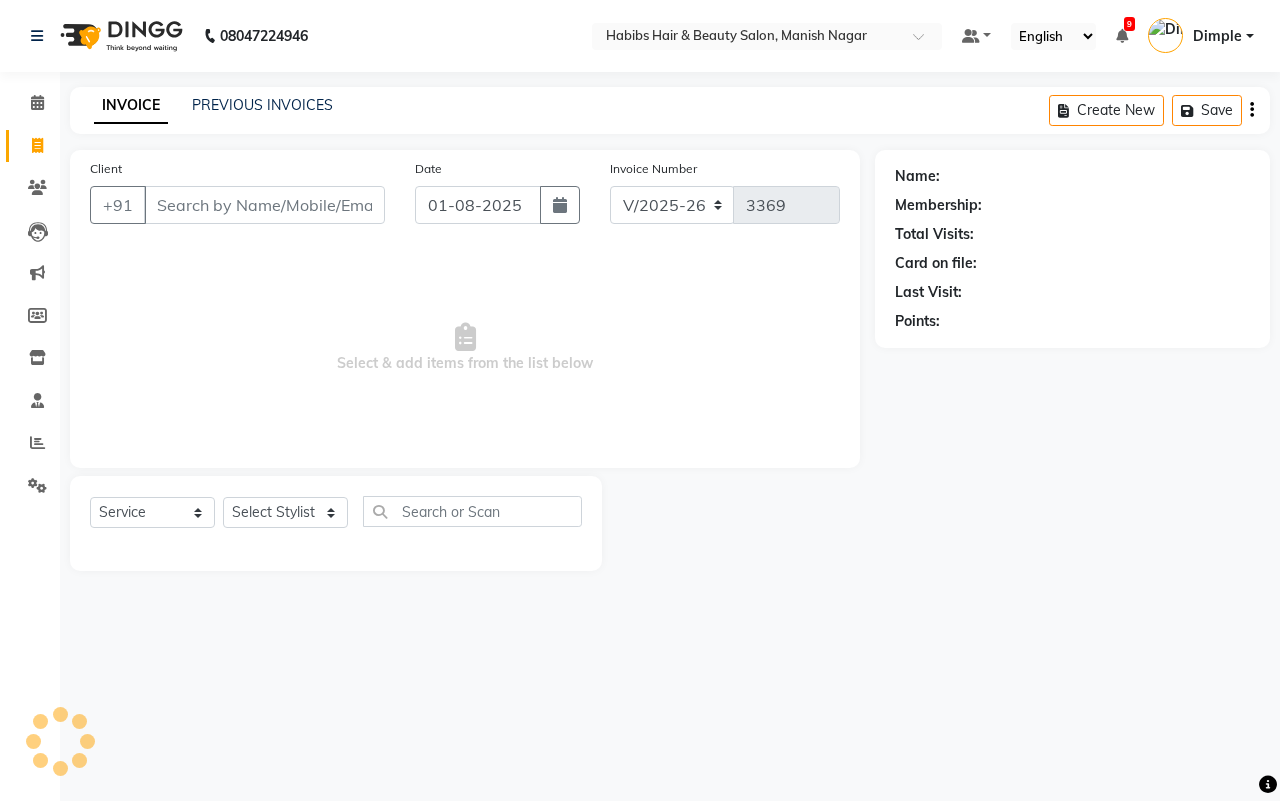 click on "Client" at bounding box center [264, 205] 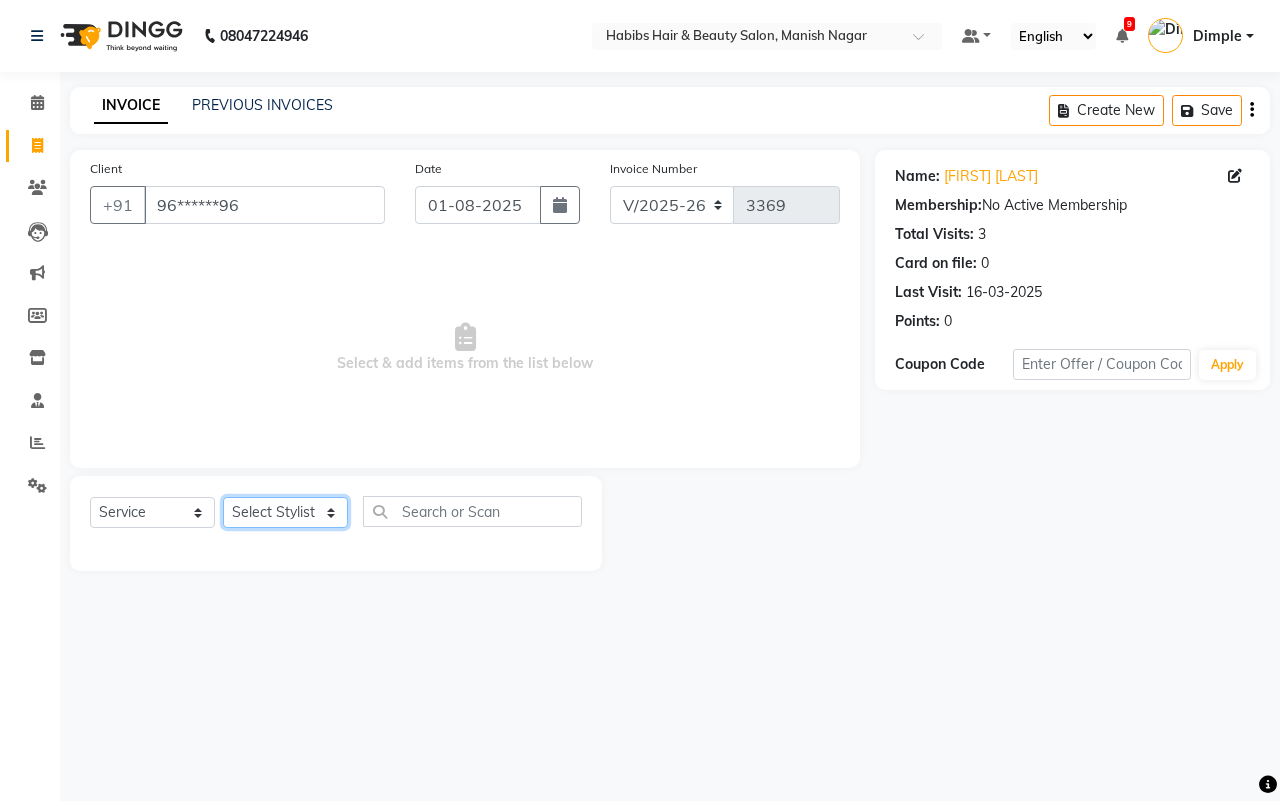 click on "Select Stylist[FIRST] [FIRST] [FIRST] [FIRST] [FIRST] [FIRST] [FIRST] [FIRST] [FIRST] [FIRST]" 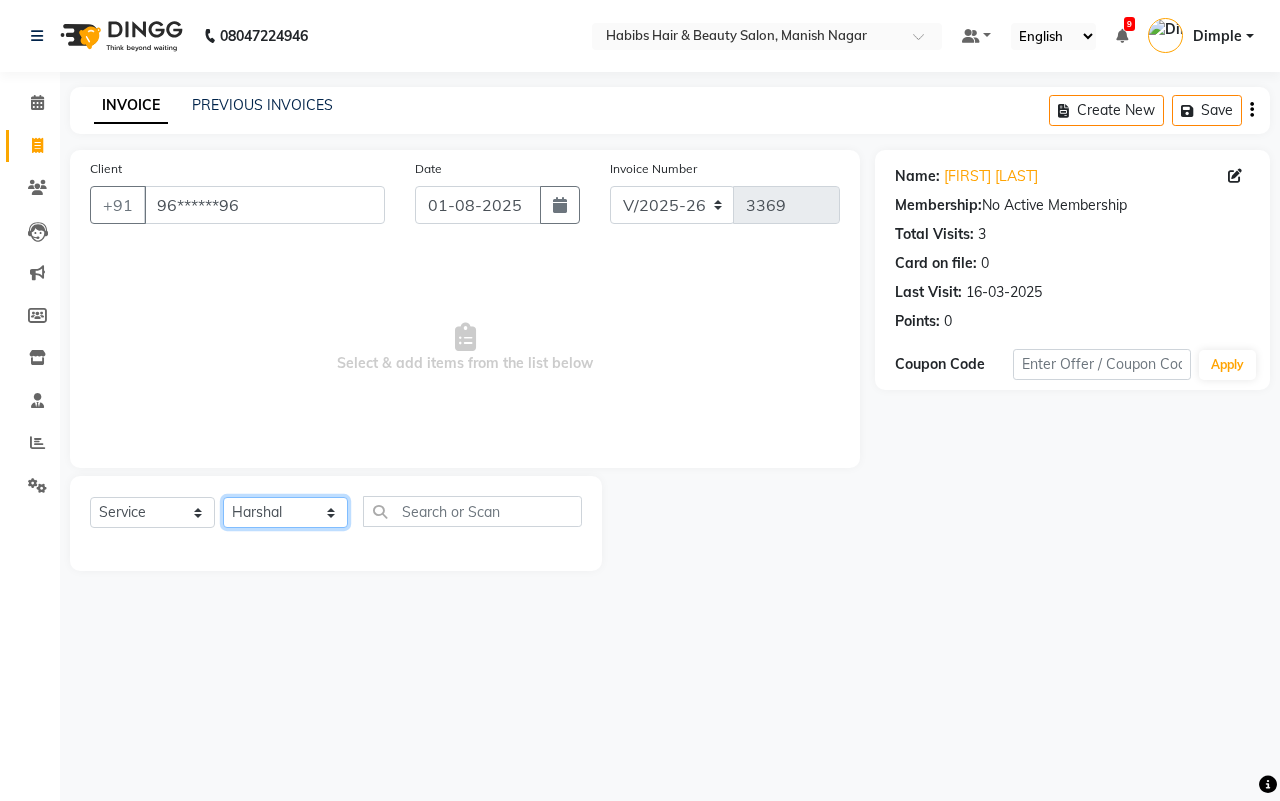 click on "Select Stylist[FIRST] [FIRST] [FIRST] [FIRST] [FIRST] [FIRST] [FIRST] [FIRST] [FIRST] [FIRST]" 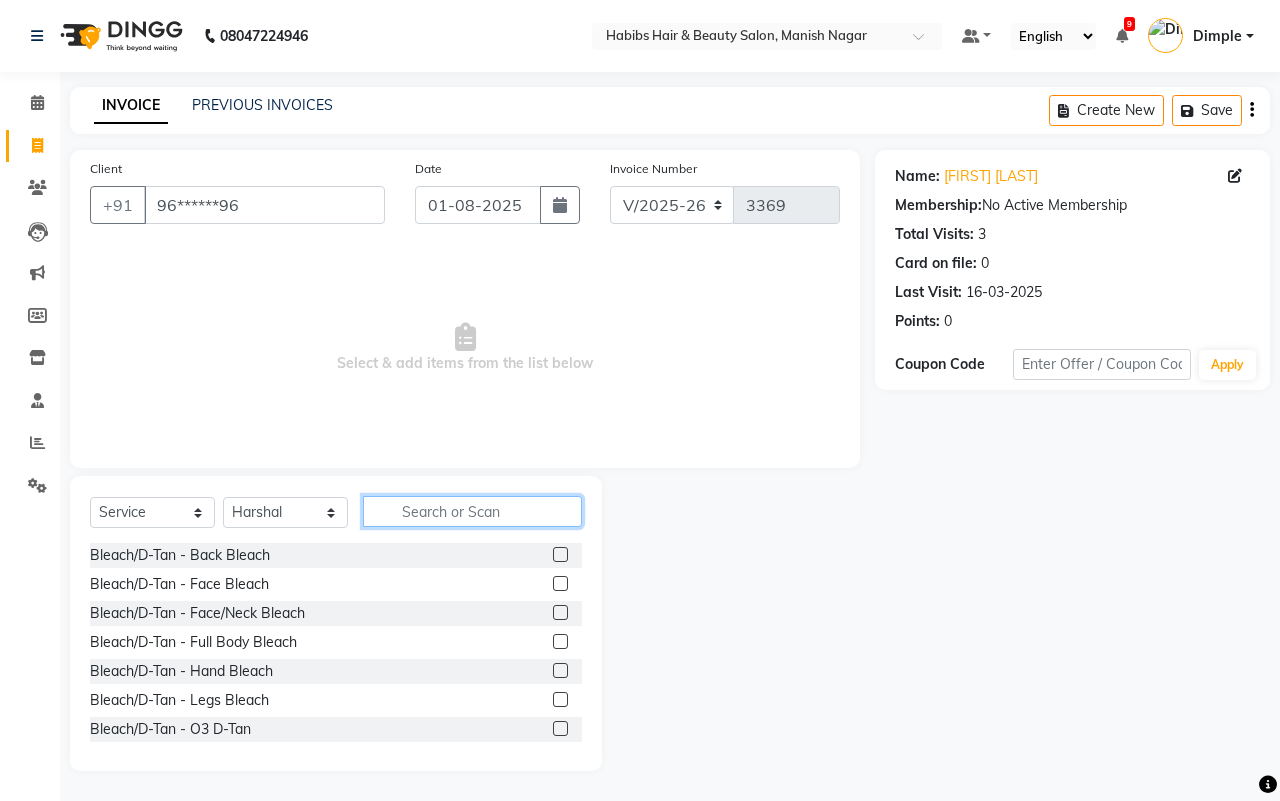 click 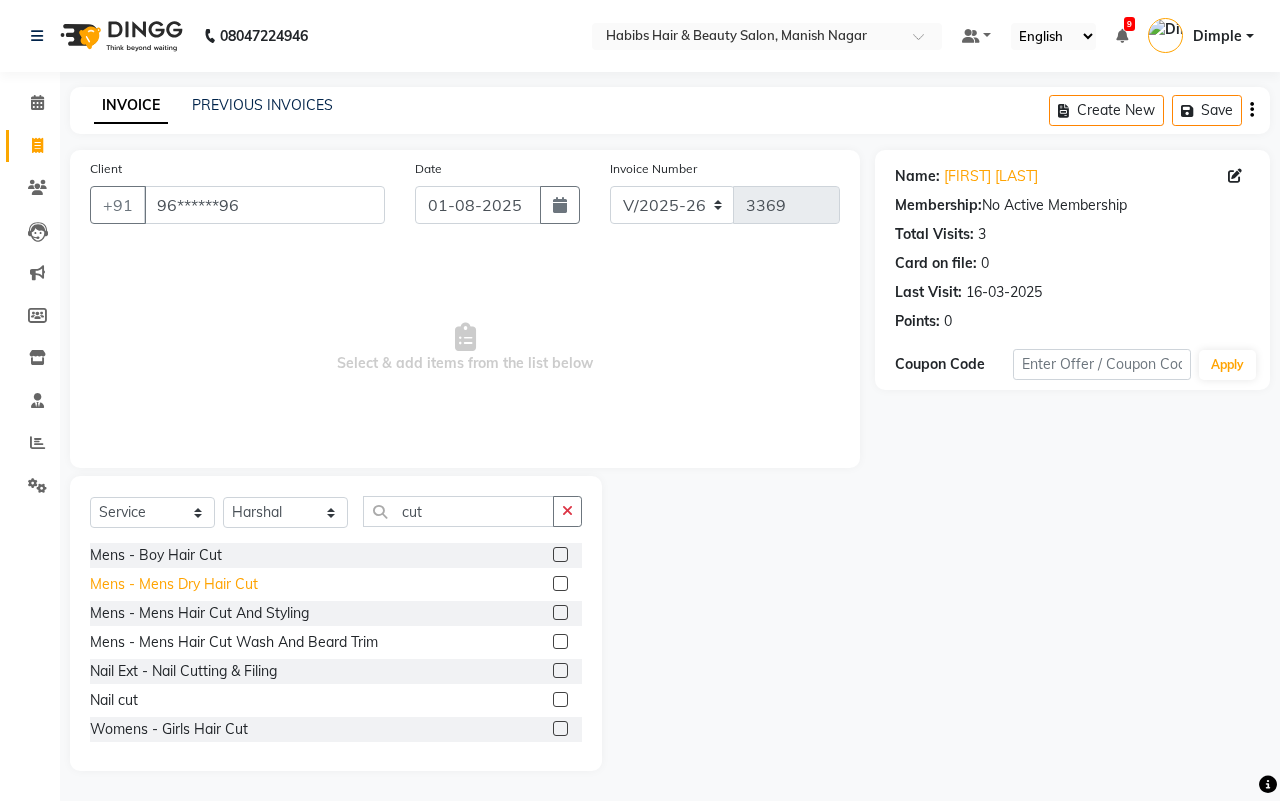 click on "Mens - Mens Dry Hair Cut" 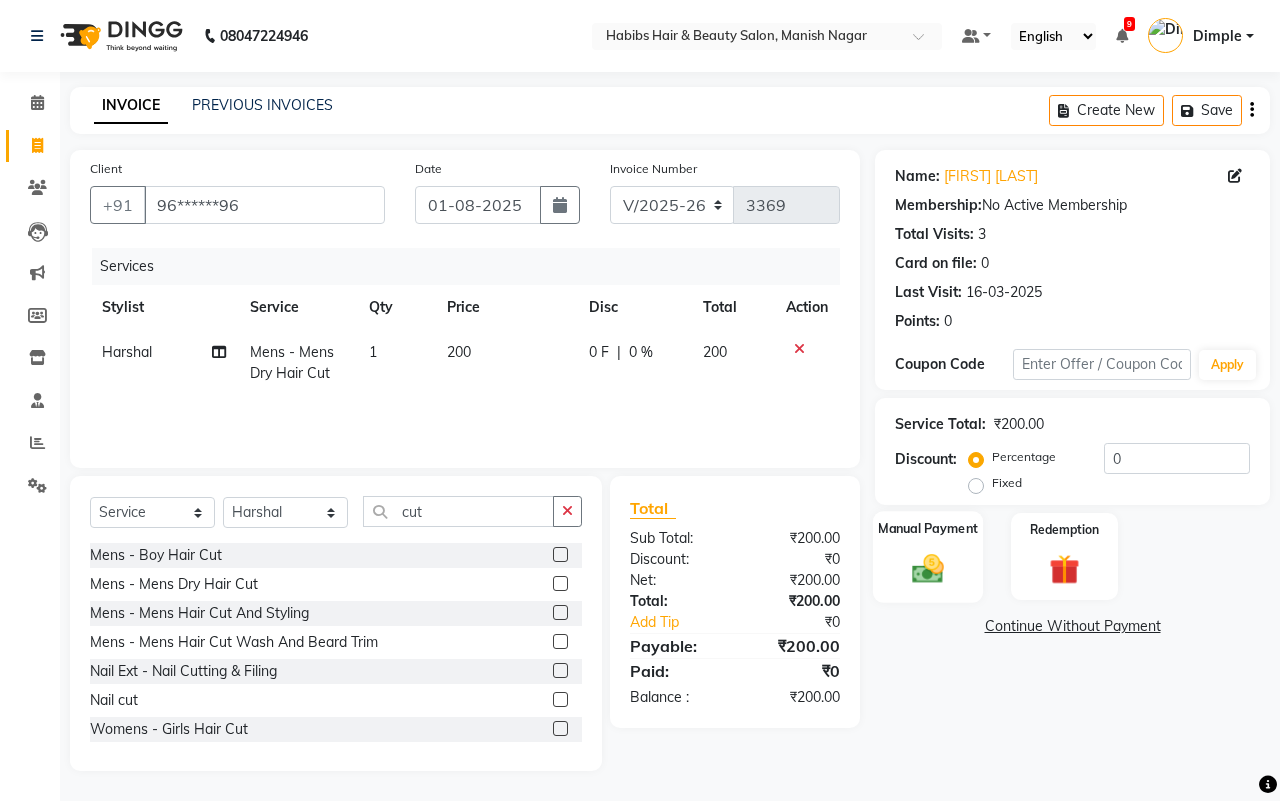 click 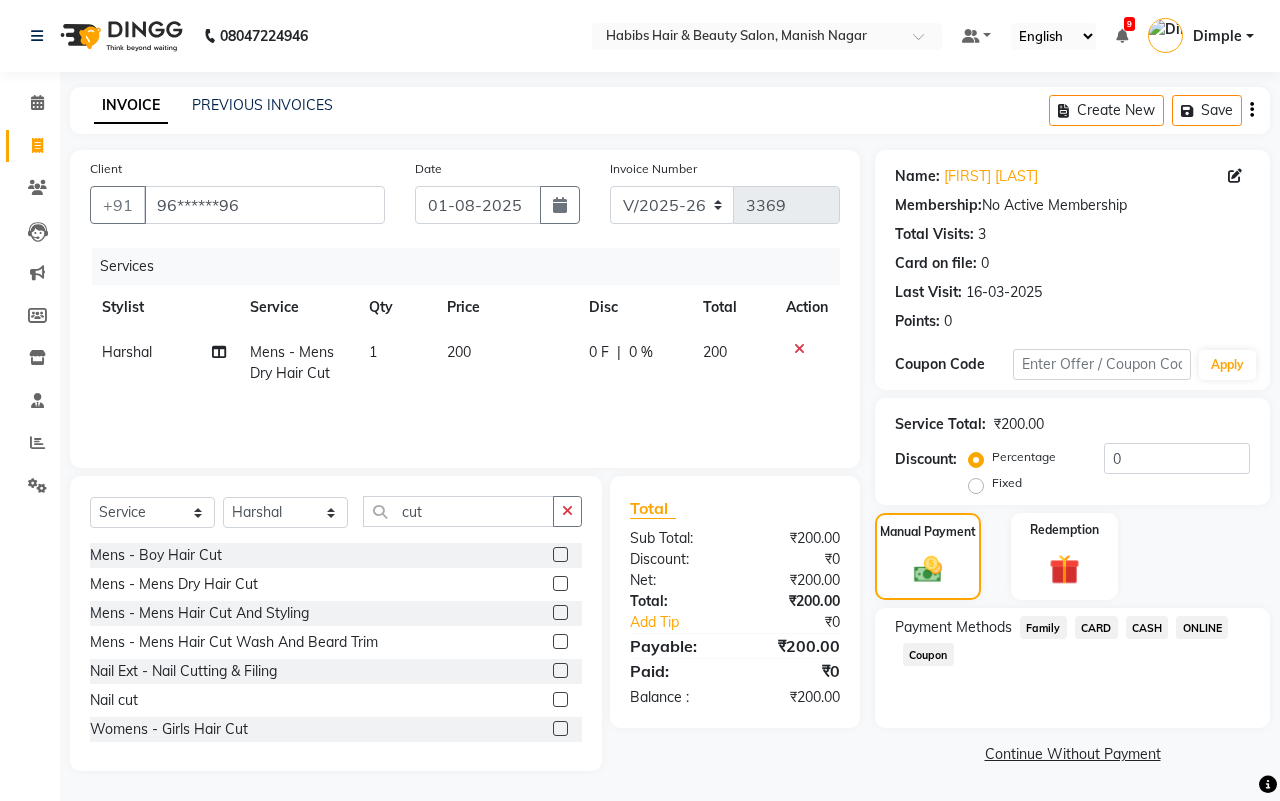 click on "CASH" 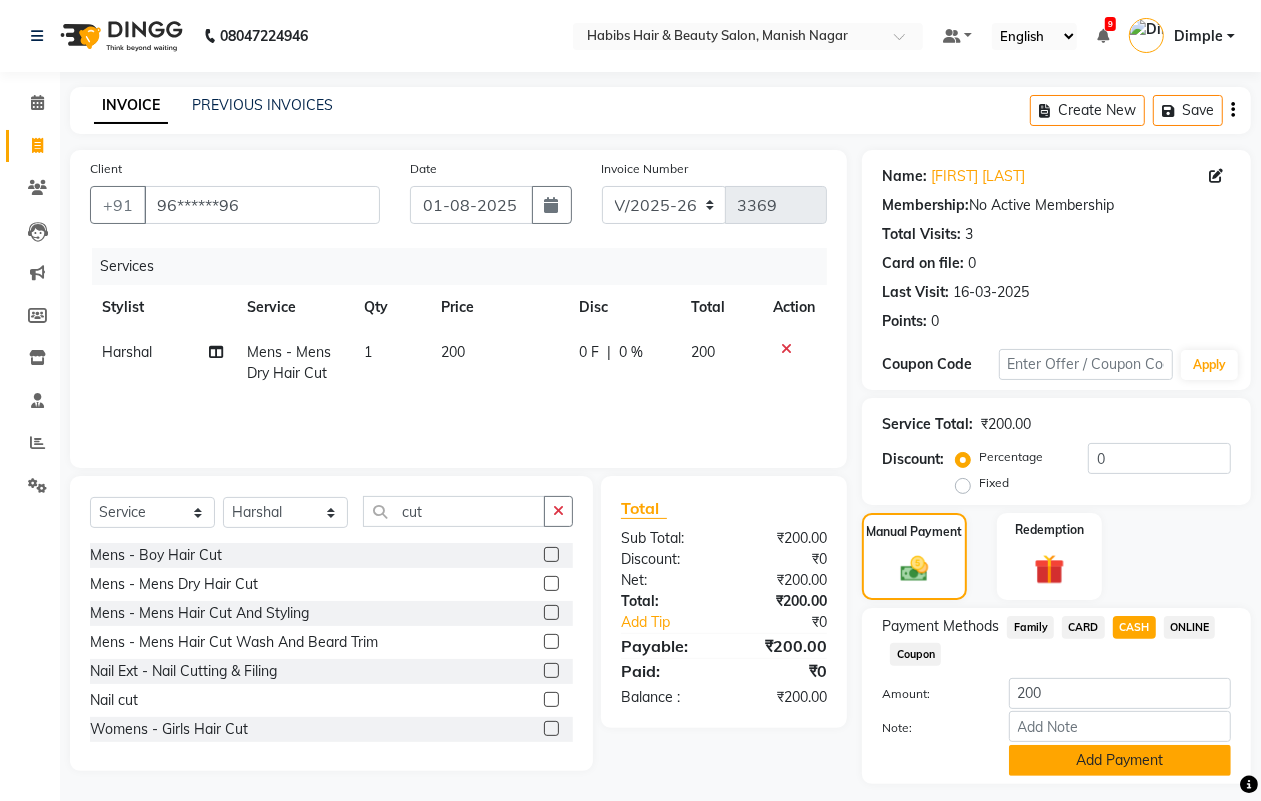 click on "Add Payment" 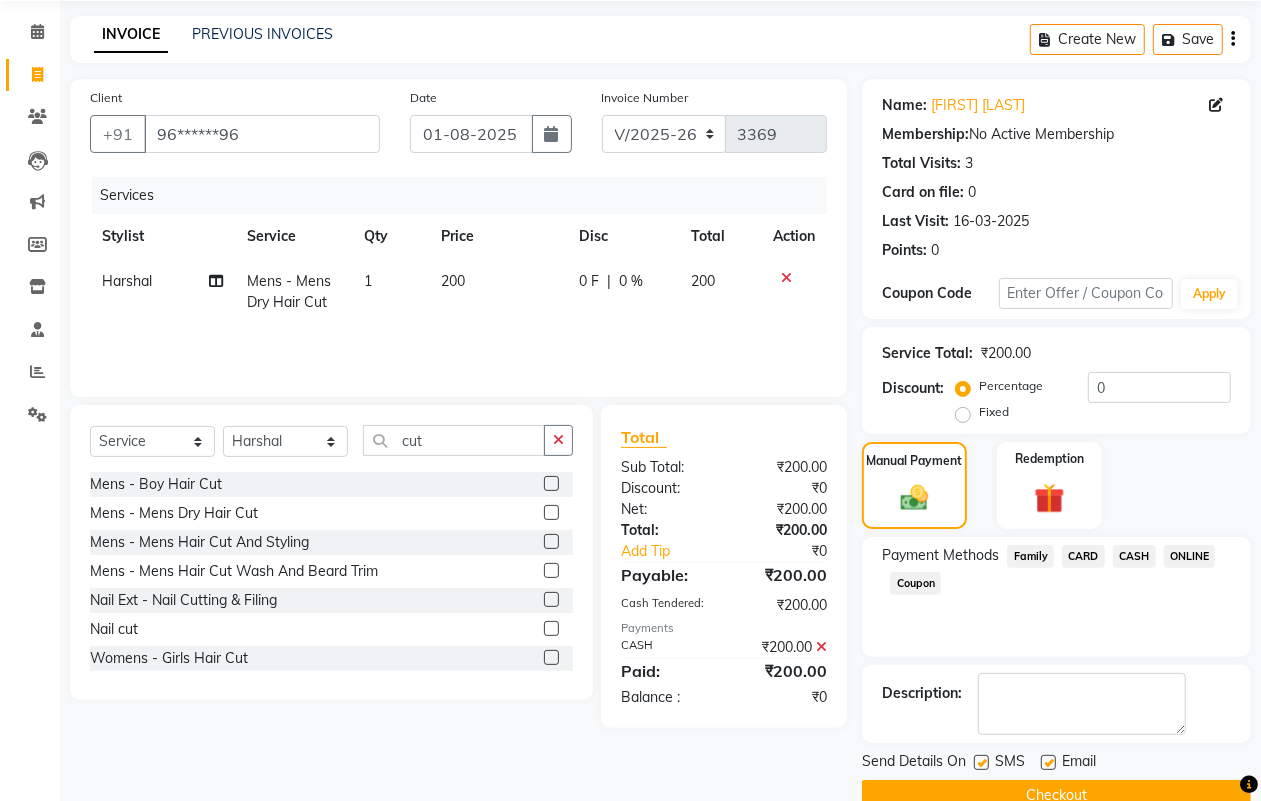 scroll, scrollTop: 111, scrollLeft: 0, axis: vertical 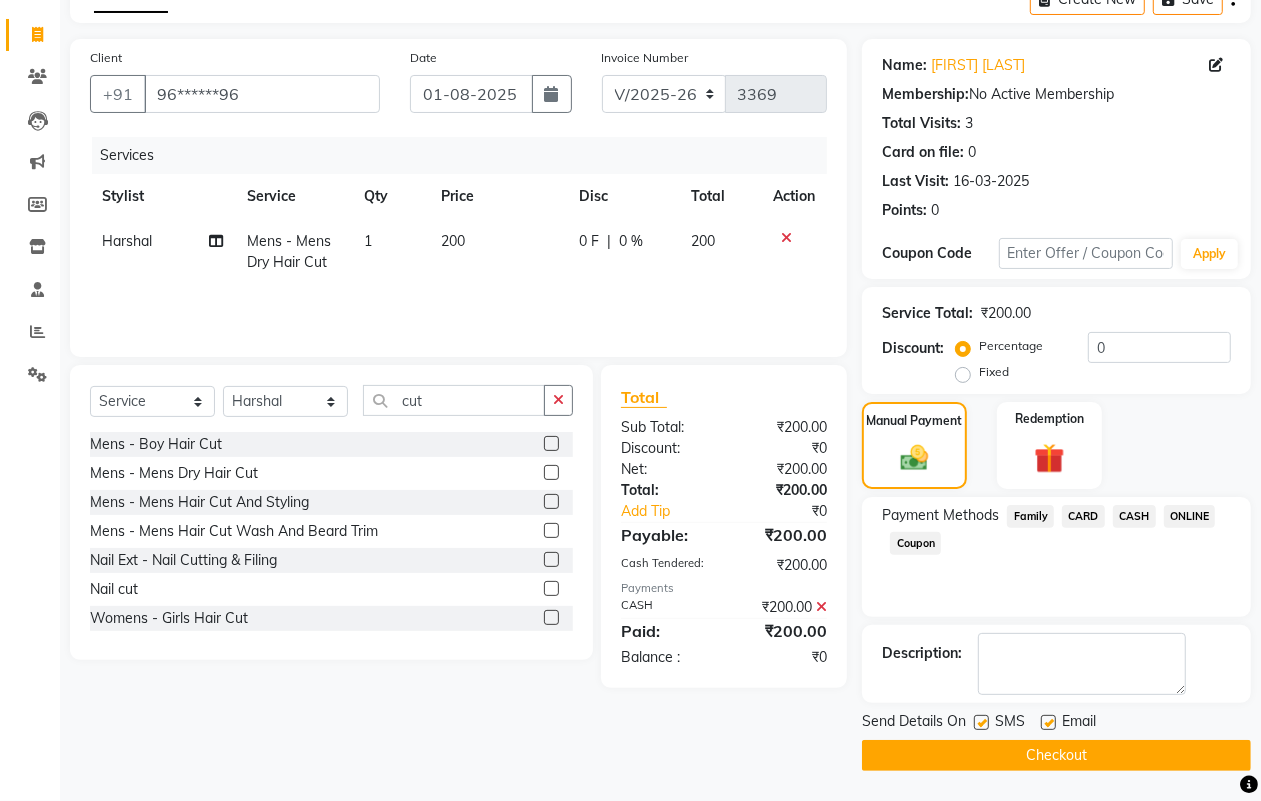 click on "Checkout" 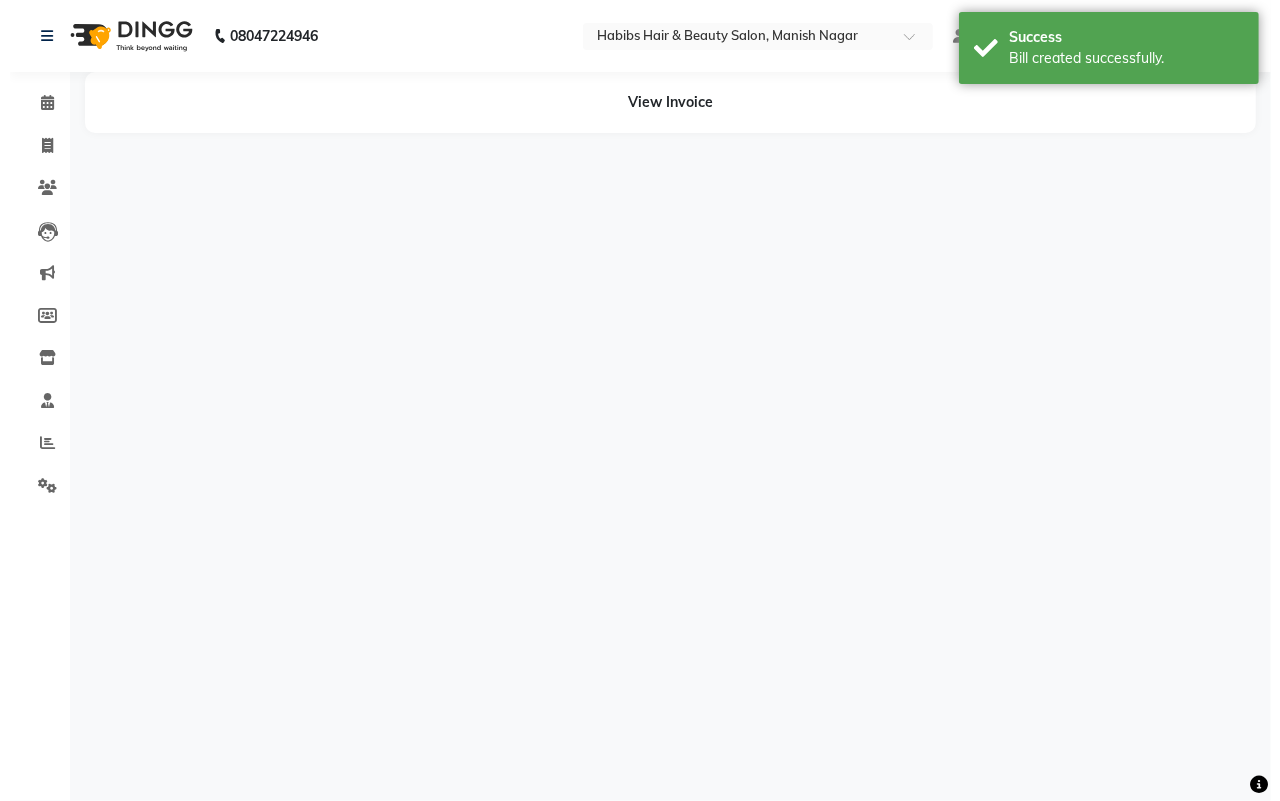 scroll, scrollTop: 0, scrollLeft: 0, axis: both 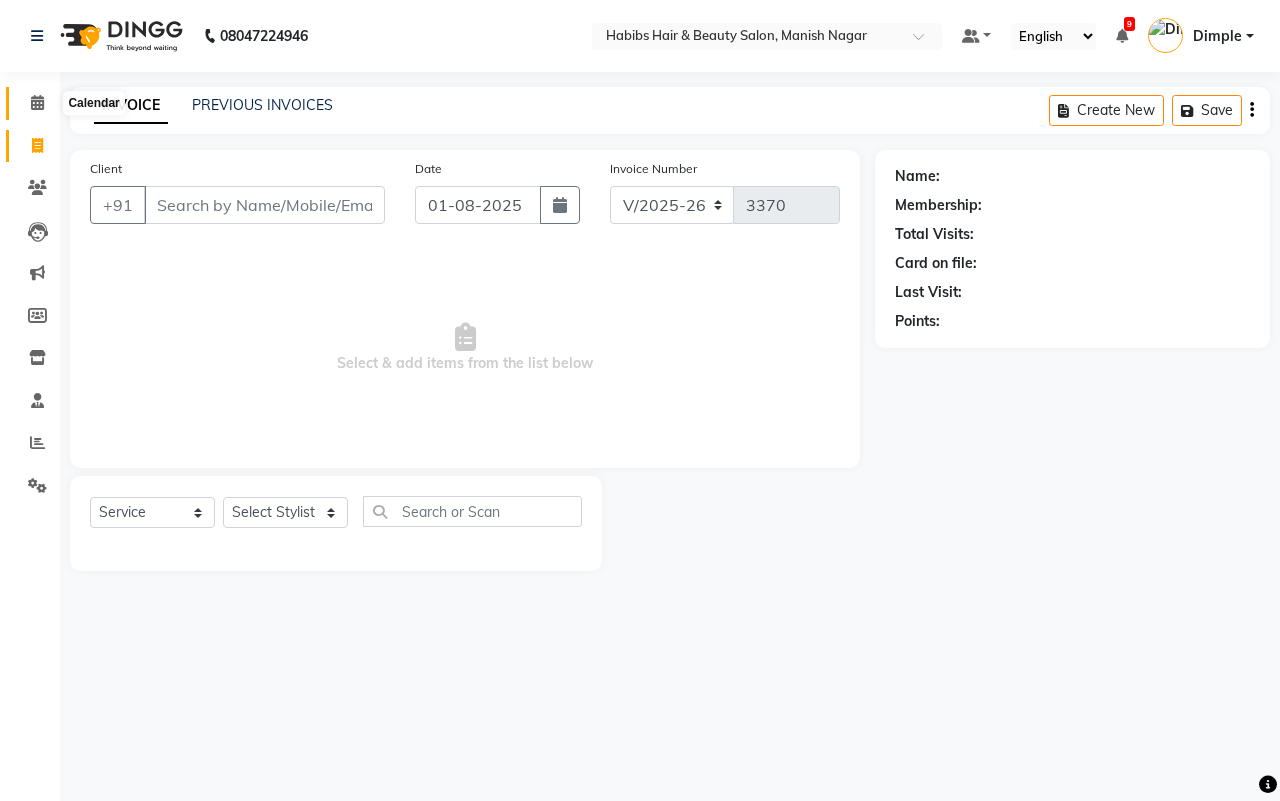 click 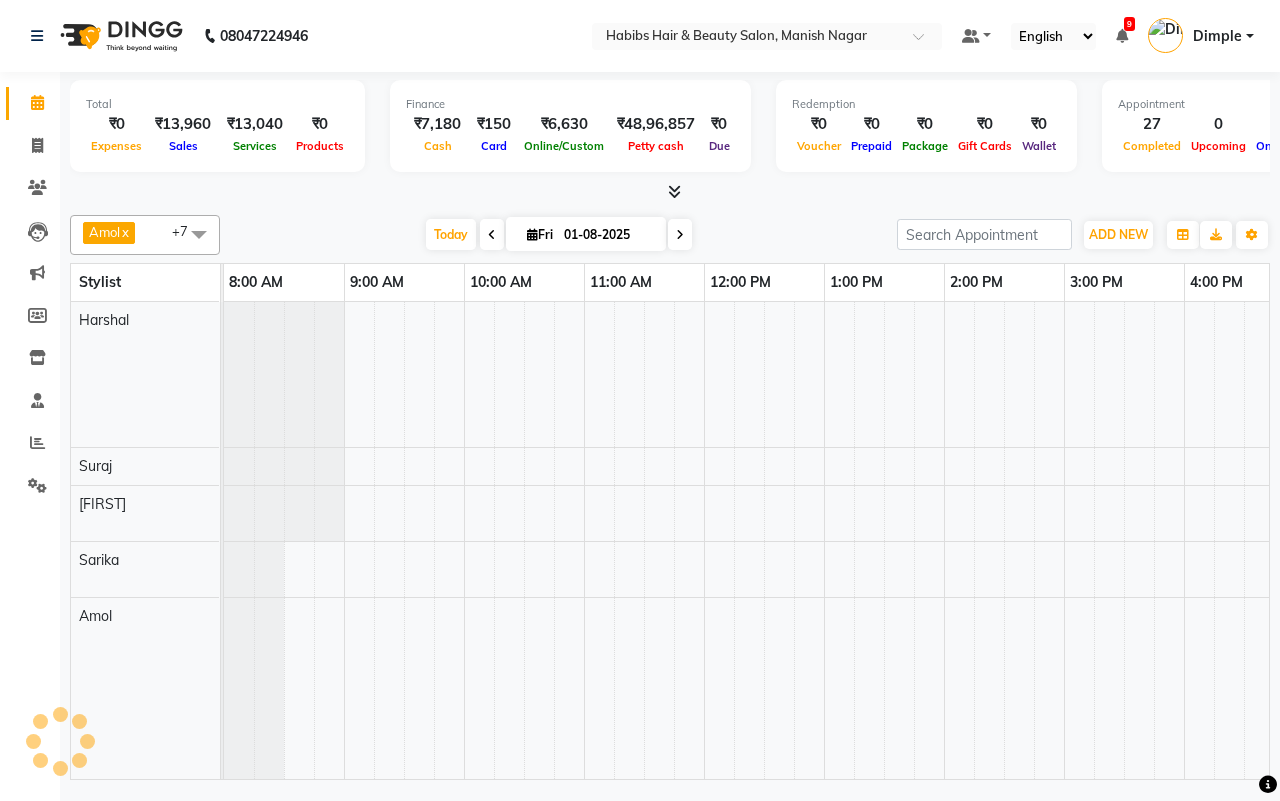 scroll, scrollTop: 0, scrollLeft: 0, axis: both 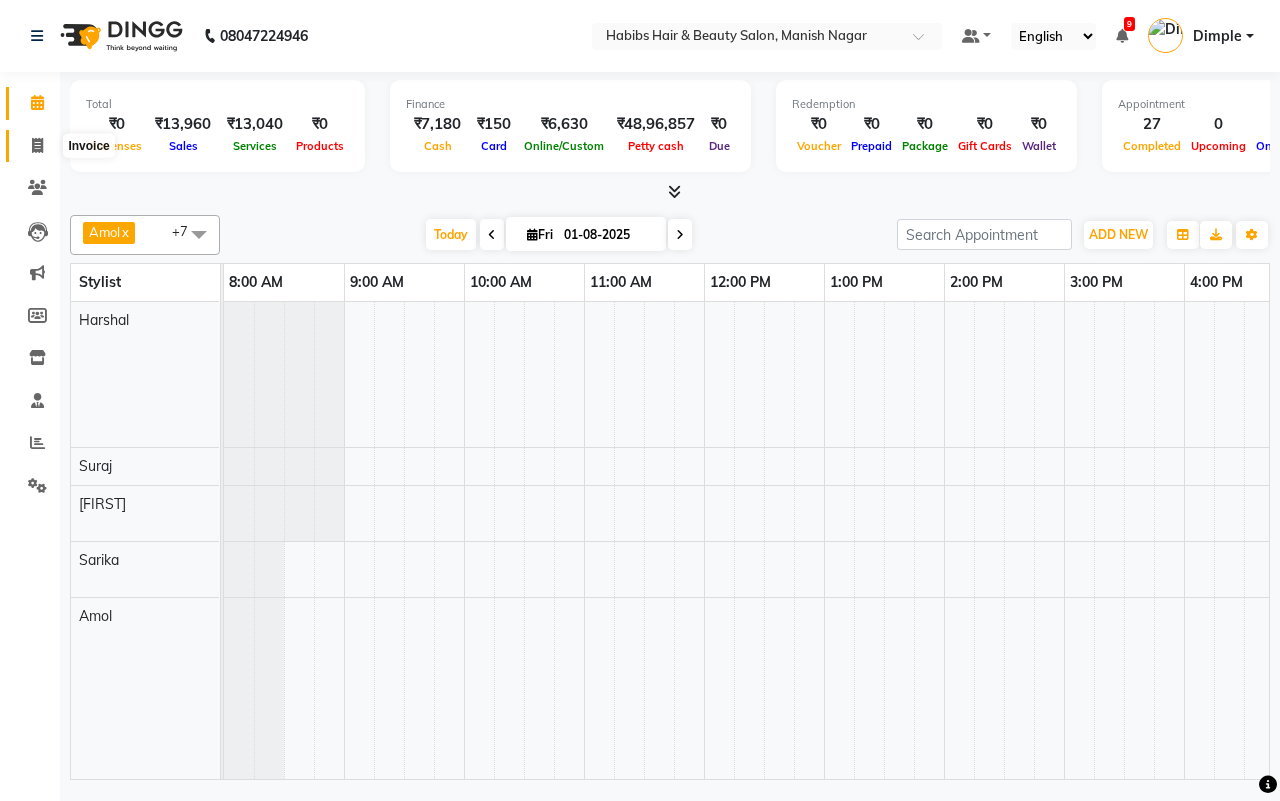 click 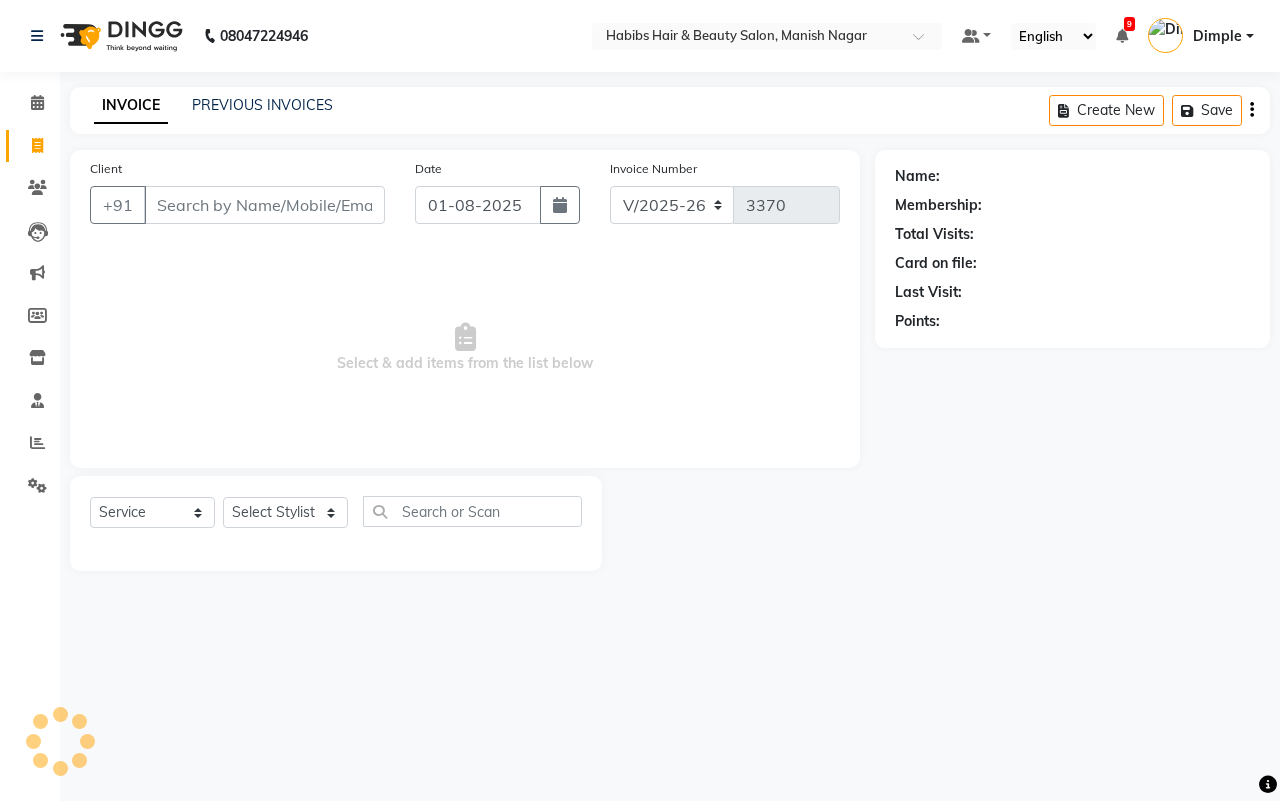 click on "Client" at bounding box center [264, 205] 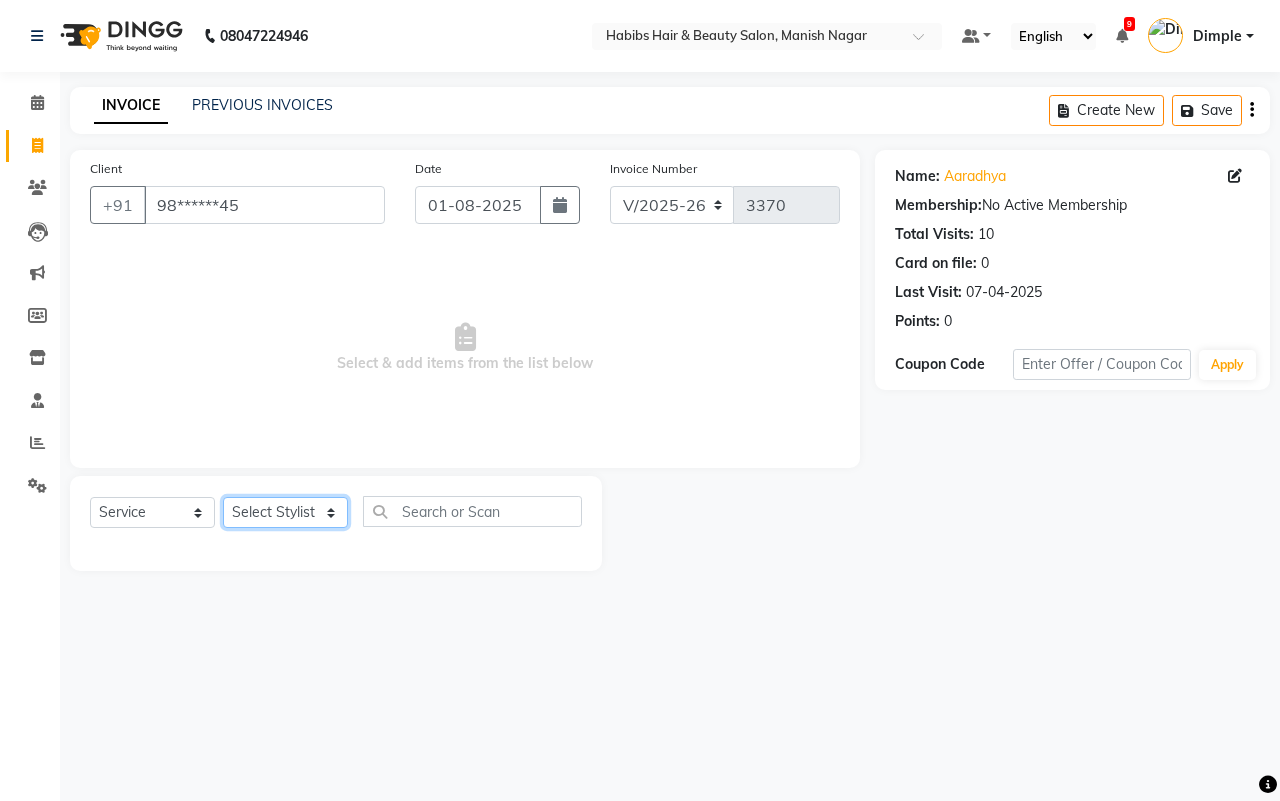 click on "Select Stylist[FIRST] [FIRST] [FIRST] [FIRST] [FIRST] [FIRST] [FIRST] [FIRST] [FIRST] [FIRST]" 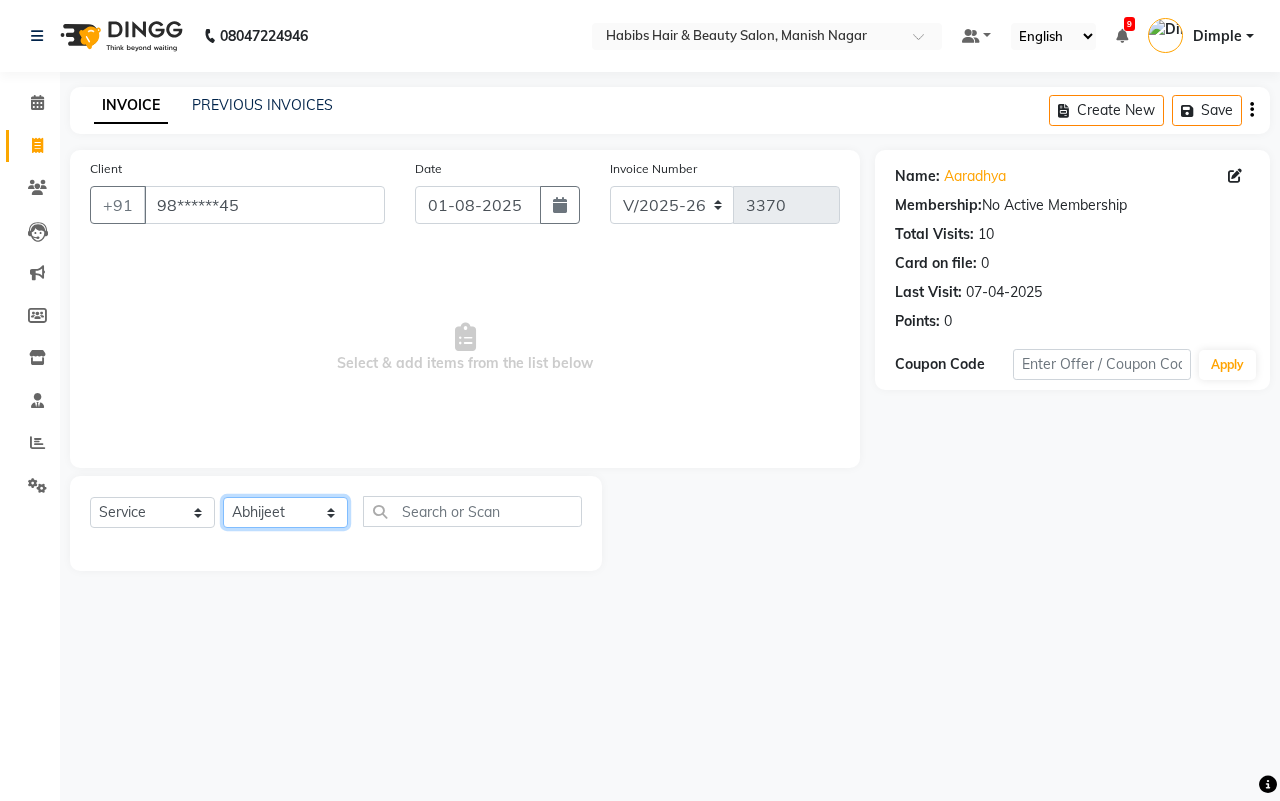 click on "Select Stylist[FIRST] [FIRST] [FIRST] [FIRST] [FIRST] [FIRST] [FIRST] [FIRST] [FIRST] [FIRST]" 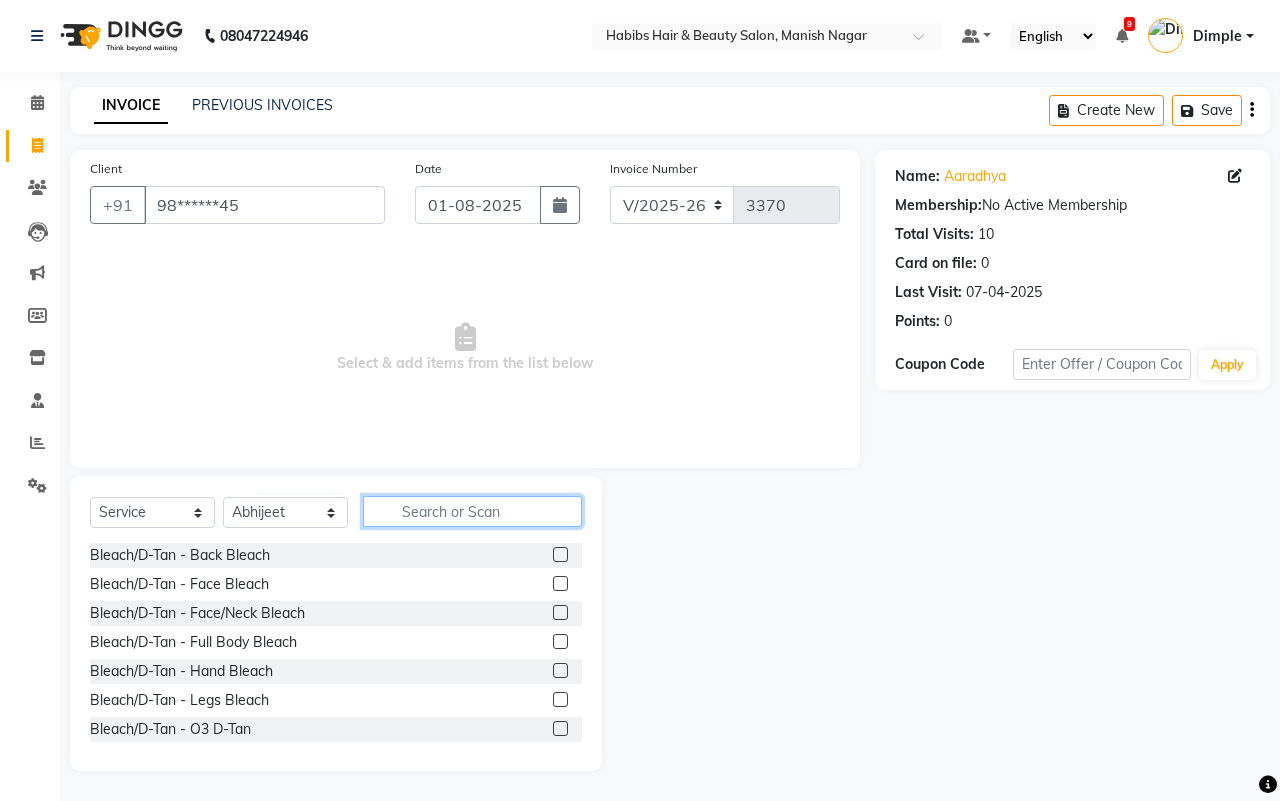 click 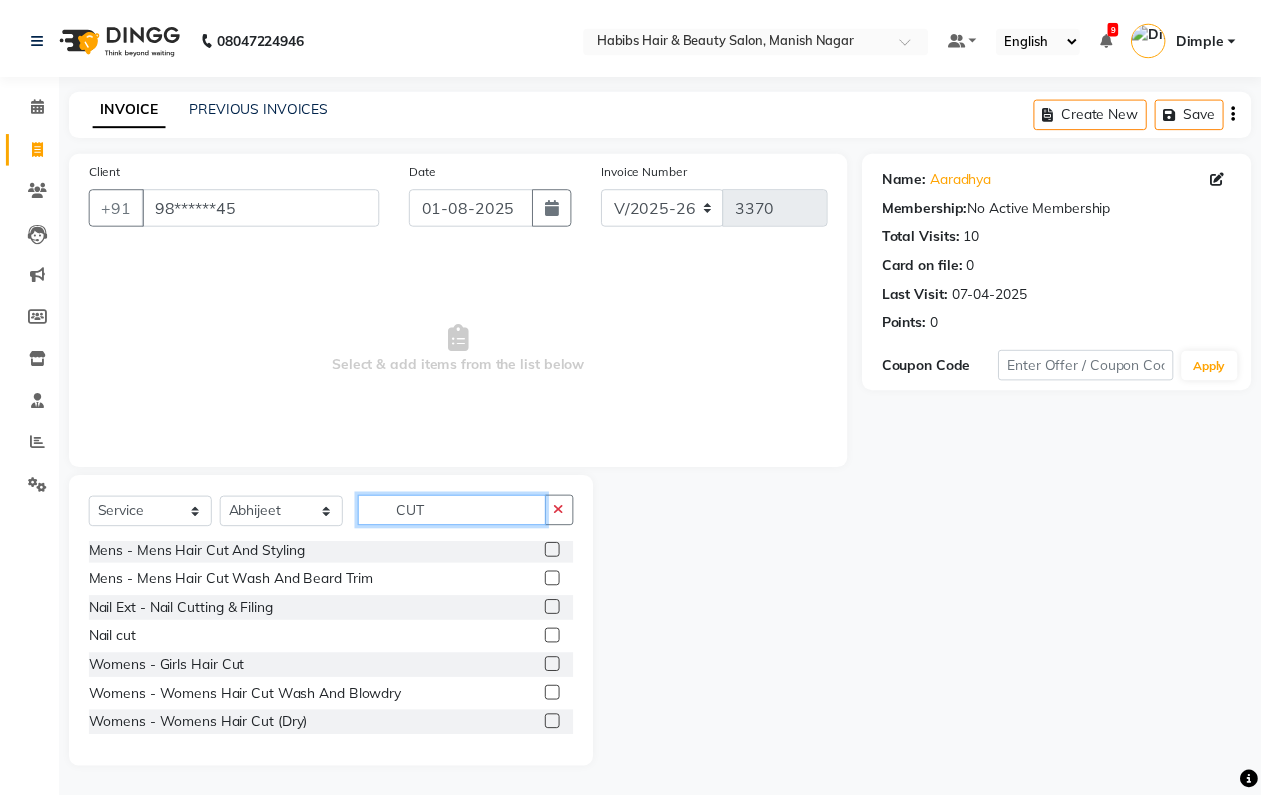 scroll, scrollTop: 90, scrollLeft: 0, axis: vertical 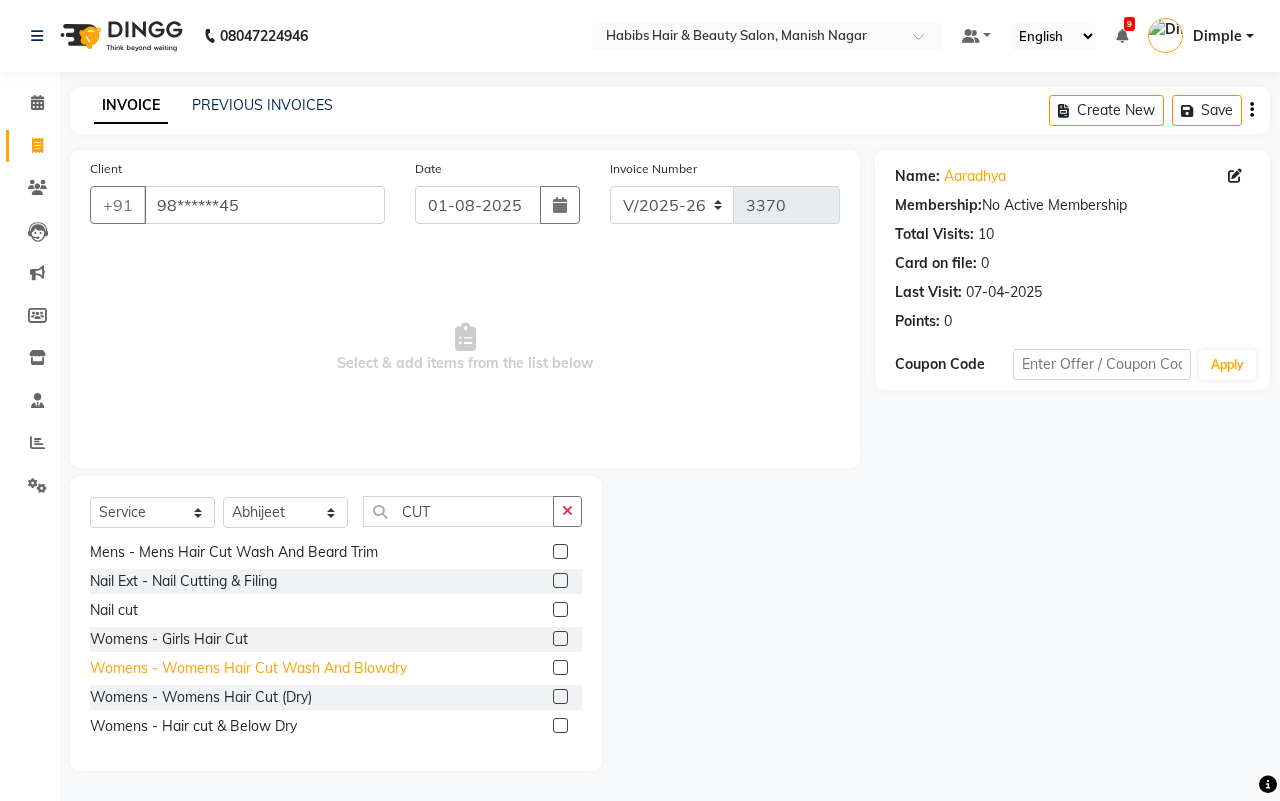 click on "Womens - Womens  Hair Cut Wash And Blowdry" 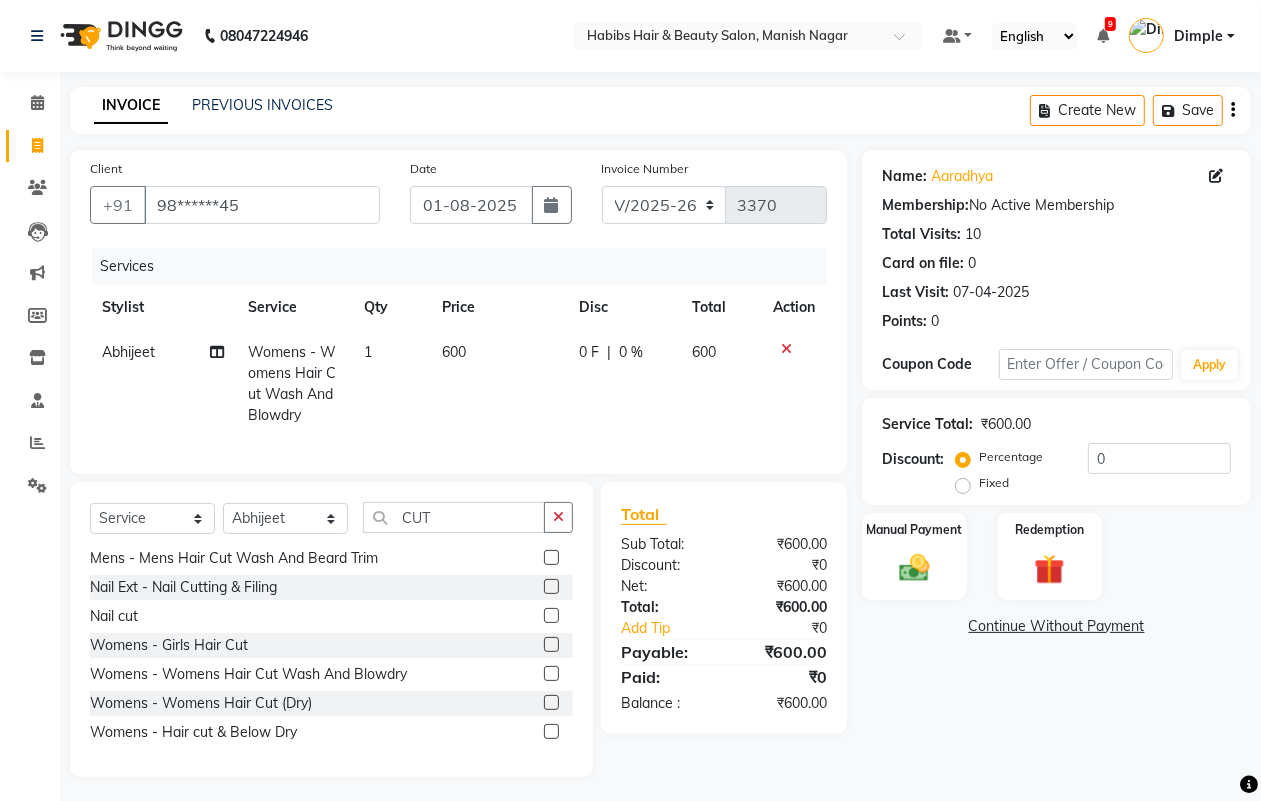scroll, scrollTop: 0, scrollLeft: 0, axis: both 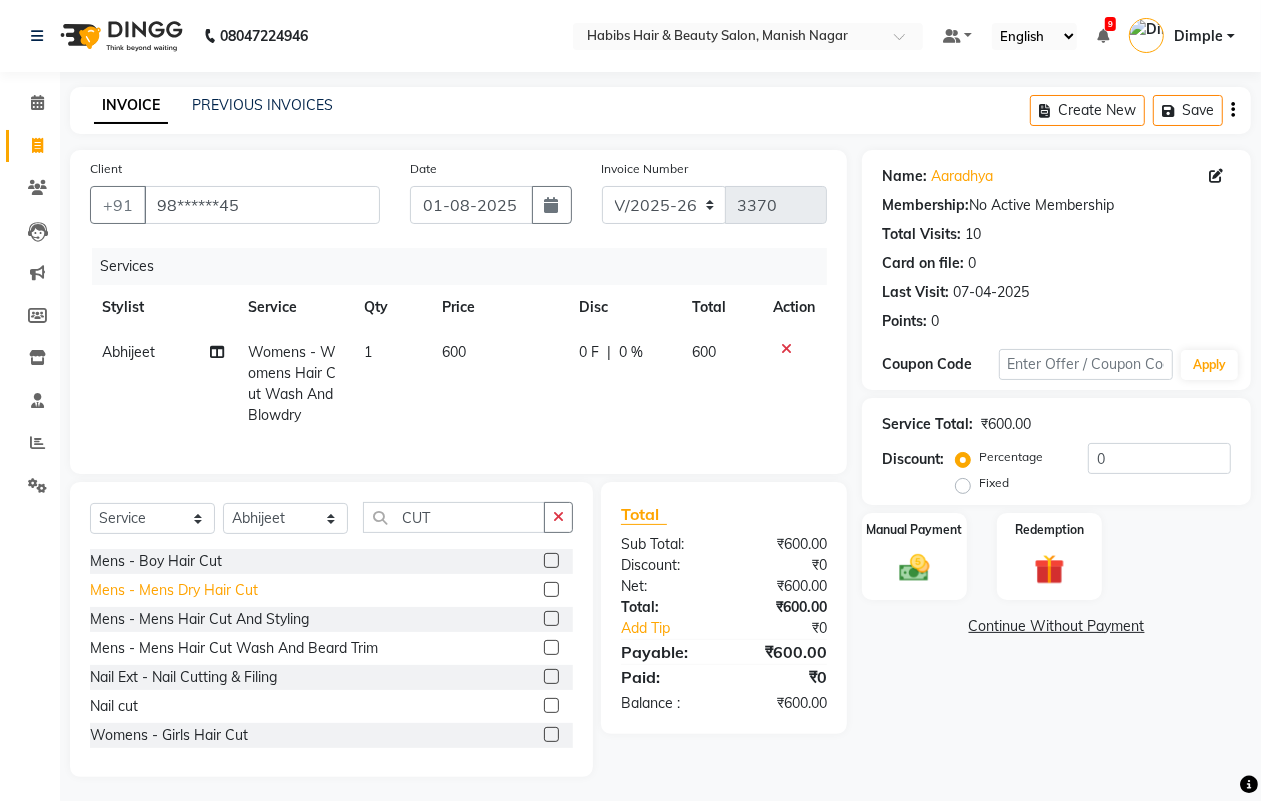click on "Mens - Mens Dry Hair Cut" 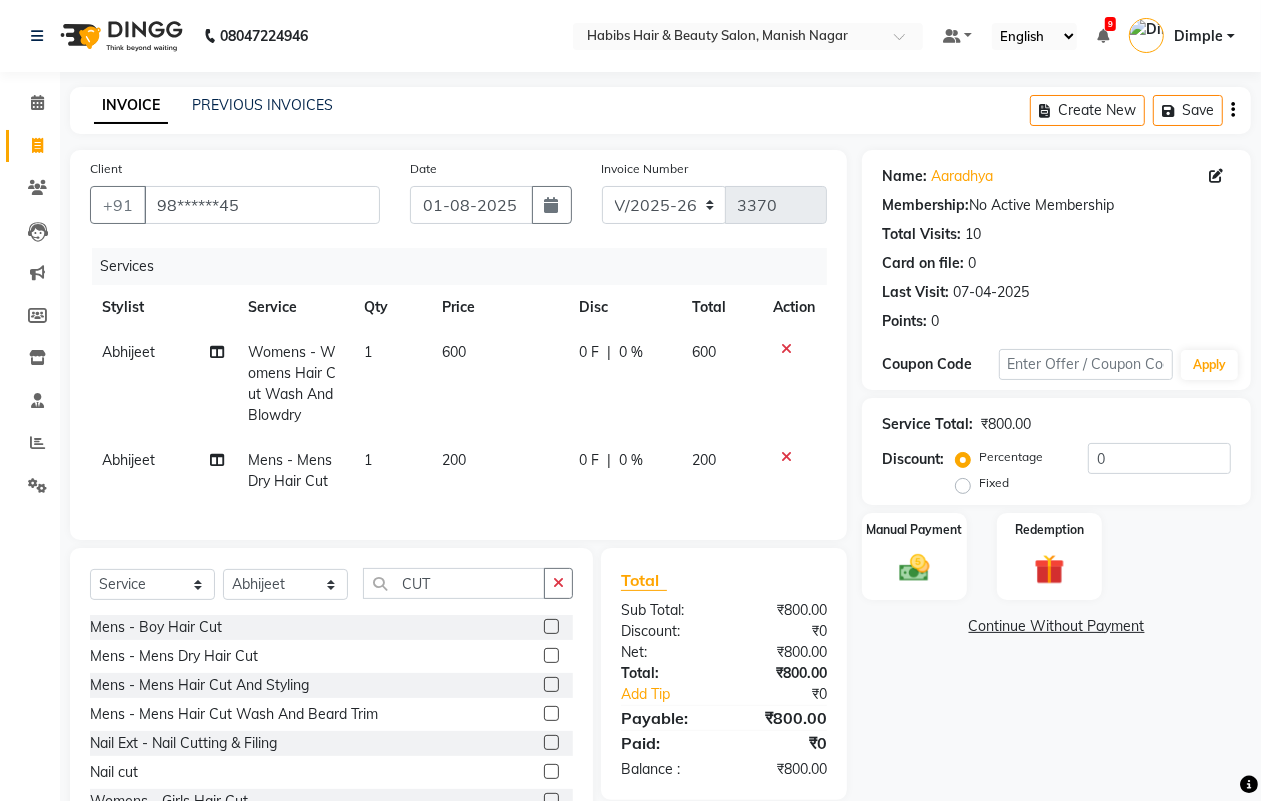 click on "Abhijeet" 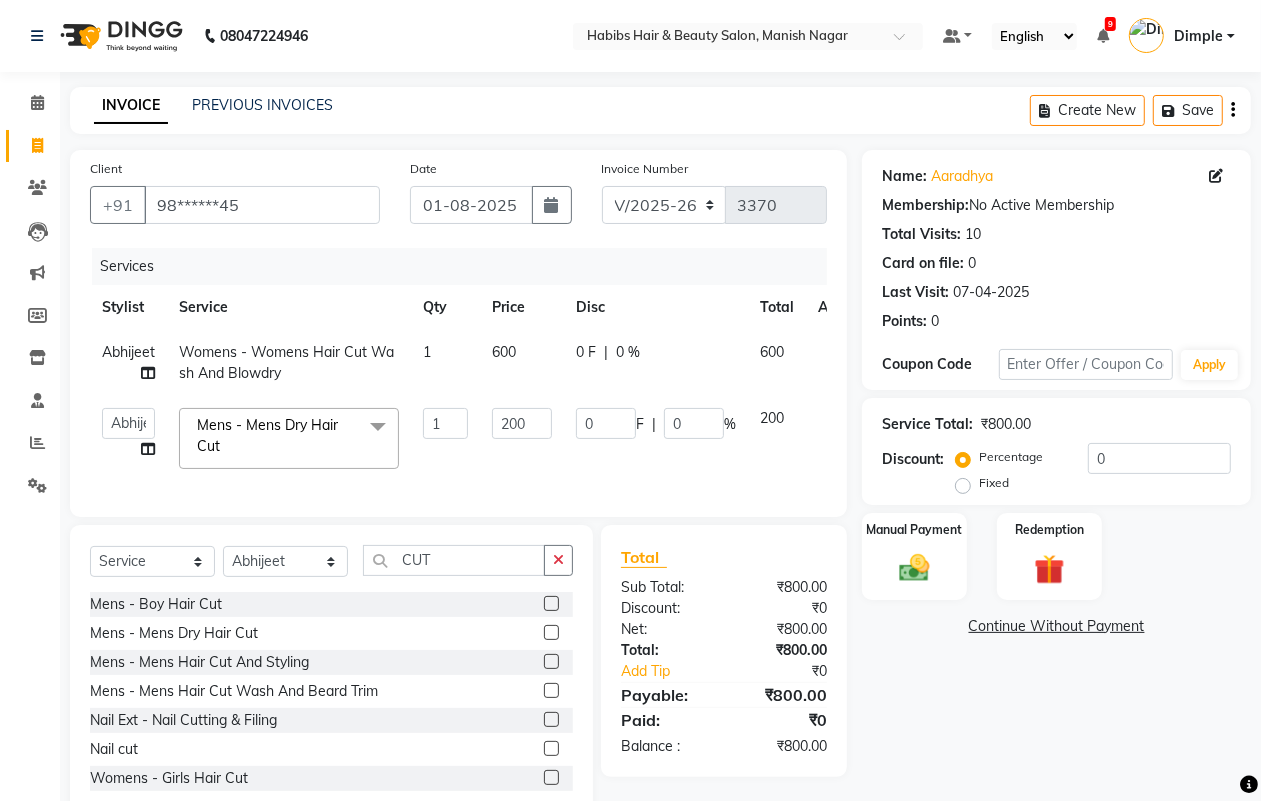 click on "[FIRST]   [FIRST]   [FIRST]   [FIRST]   [FIRST]    [FIRST]   [FIRST]   [FIRST]   [FIRST]    [FIRST]" 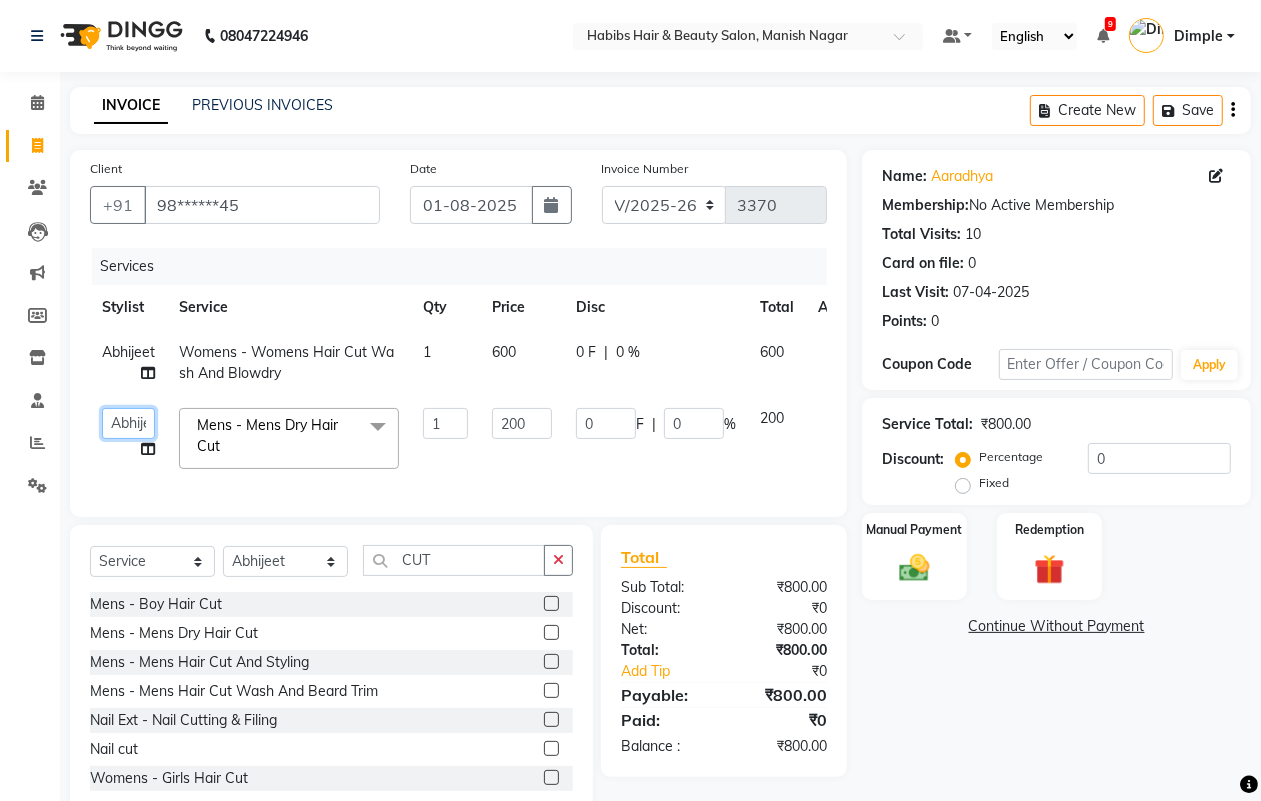 click on "[FIRST]   [FIRST]   [FIRST]   [FIRST]   [FIRST]    [FIRST]   [FIRST]   [FIRST]   [FIRST]    [FIRST]" 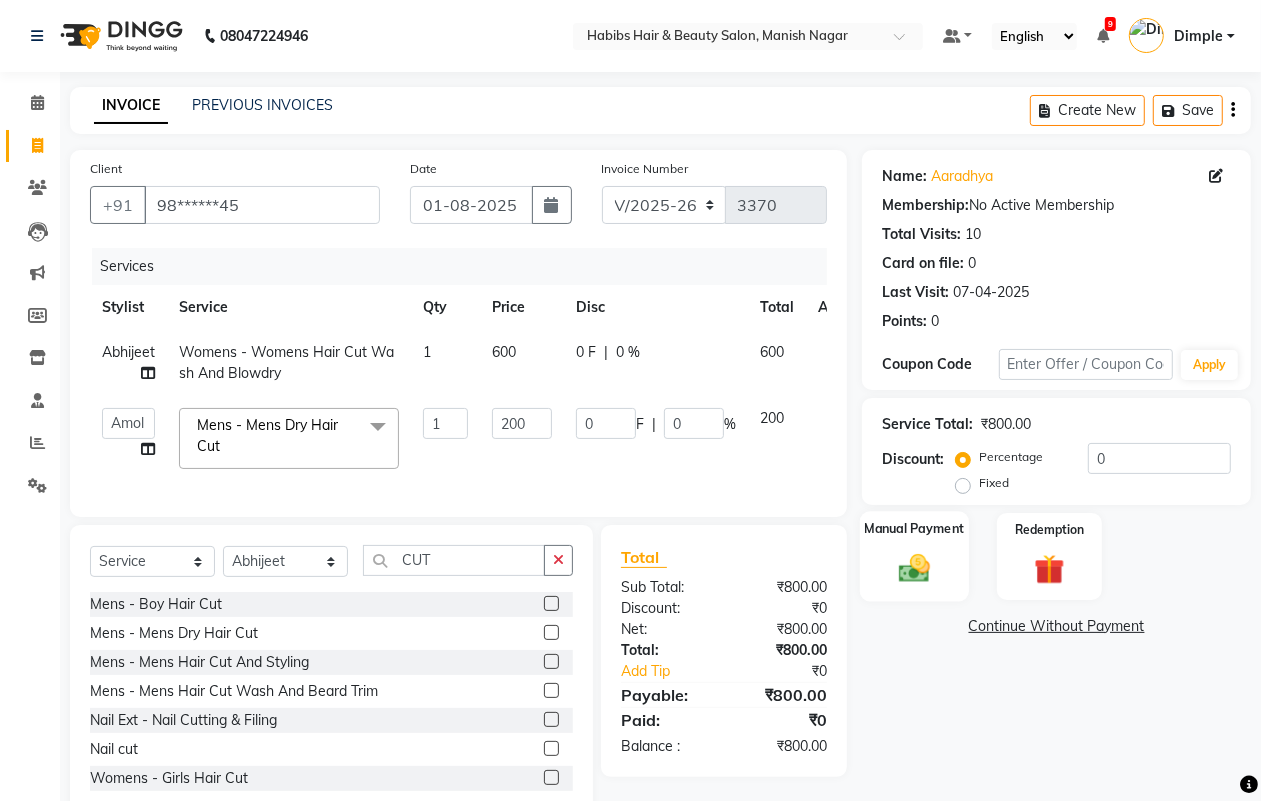 click on "Manual Payment" 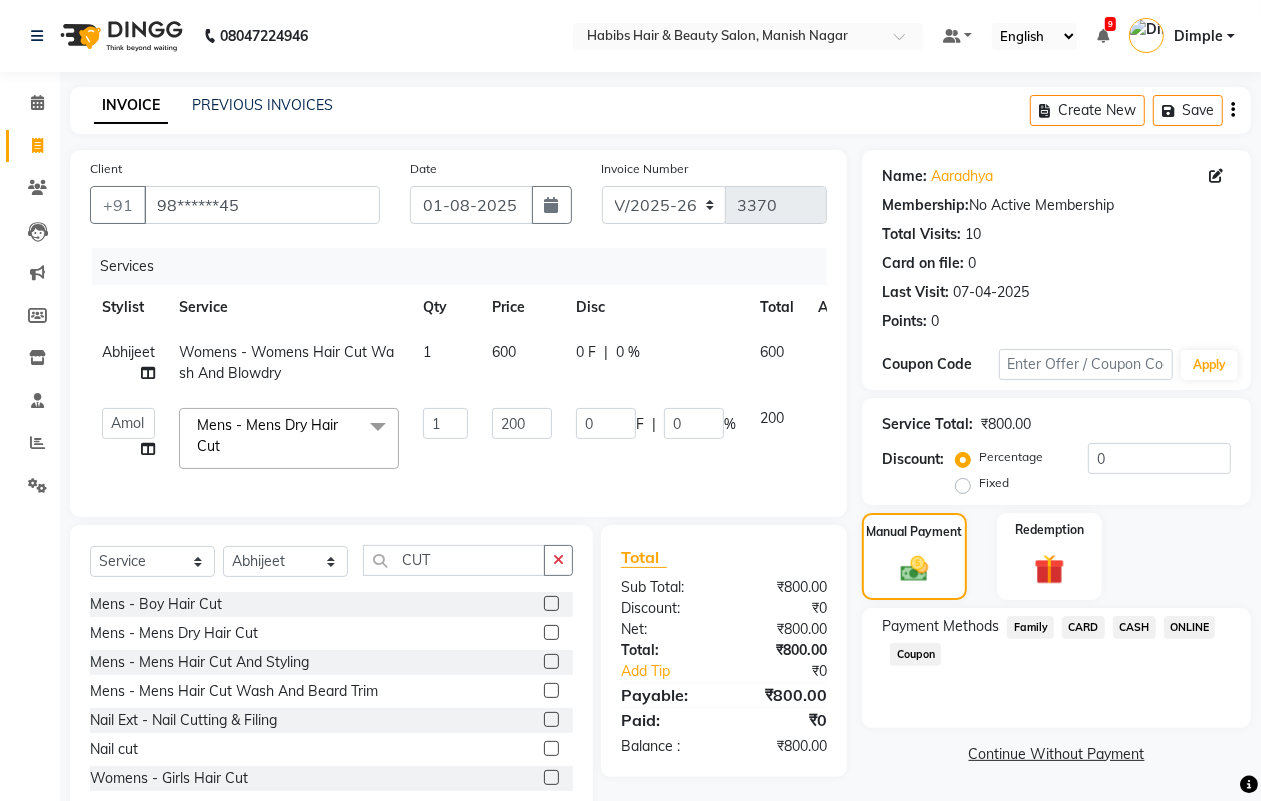 click on "ONLINE" 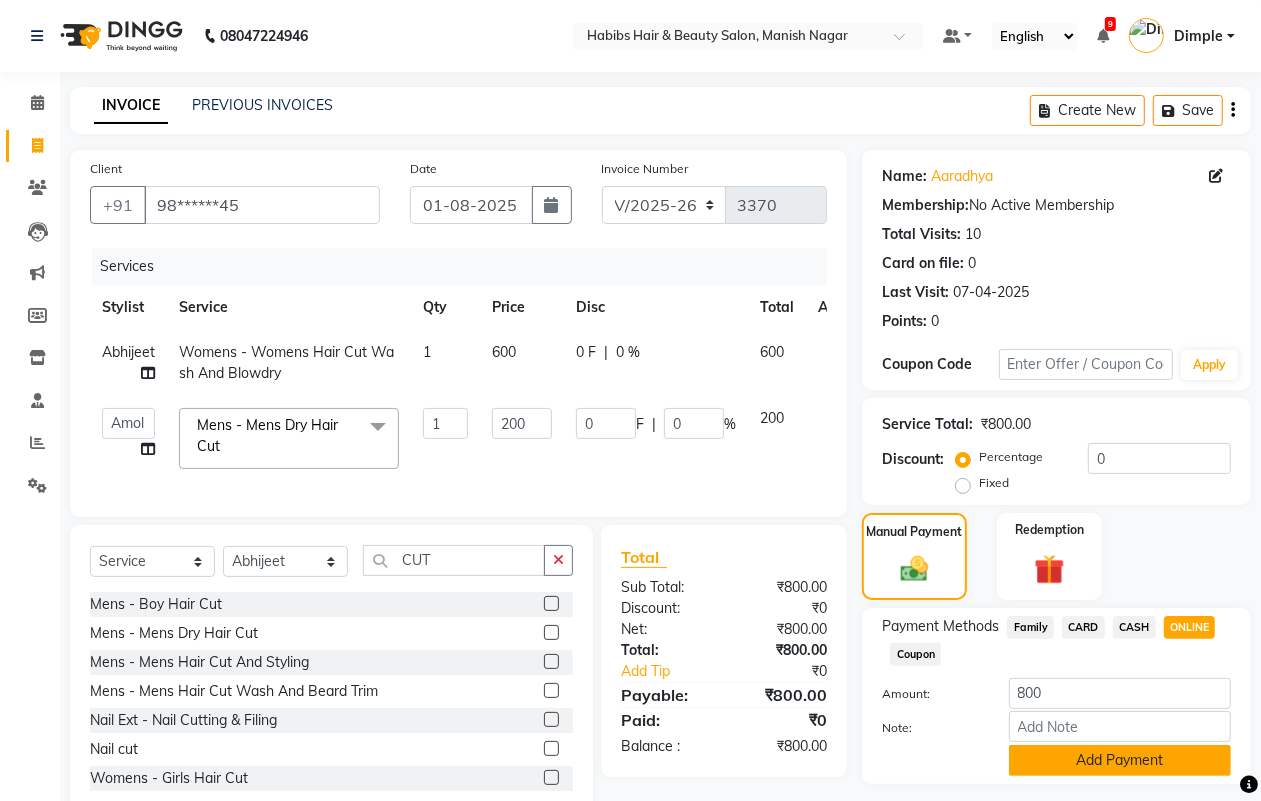 click on "Add Payment" 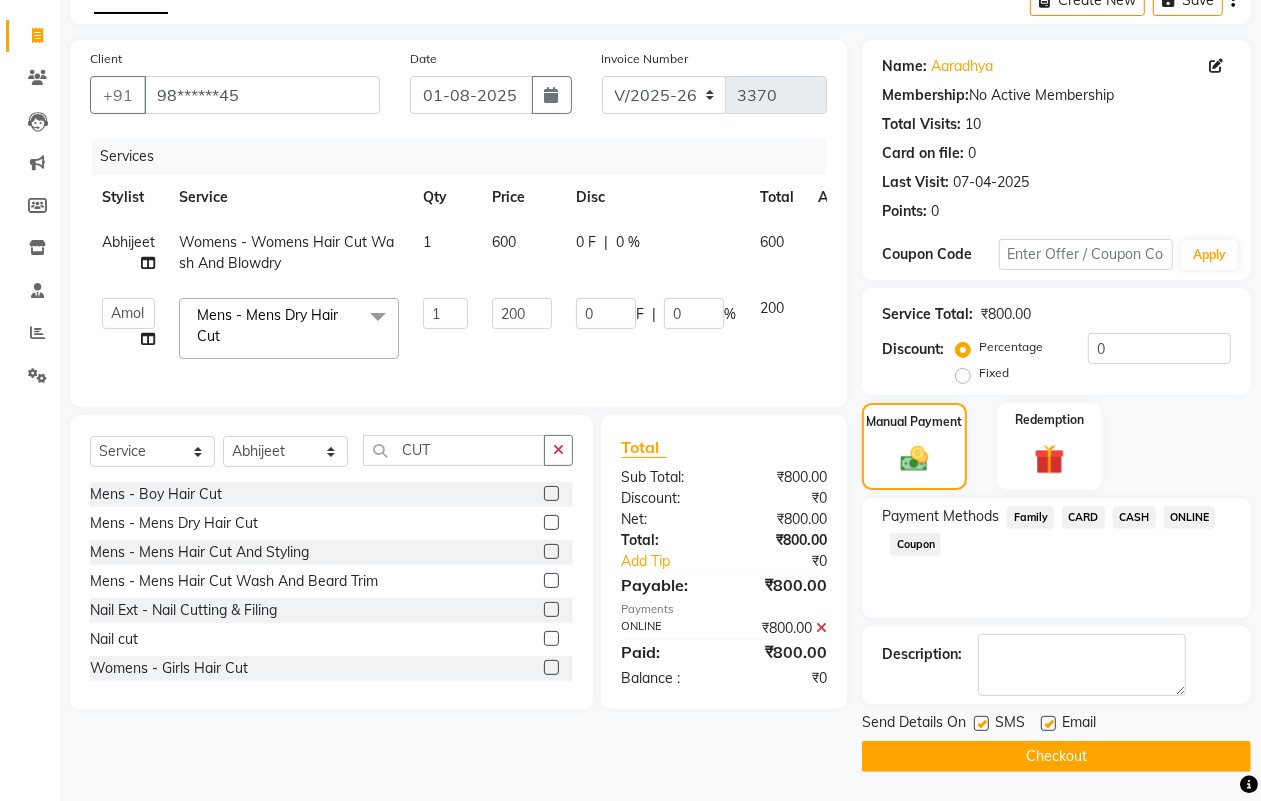 scroll, scrollTop: 111, scrollLeft: 0, axis: vertical 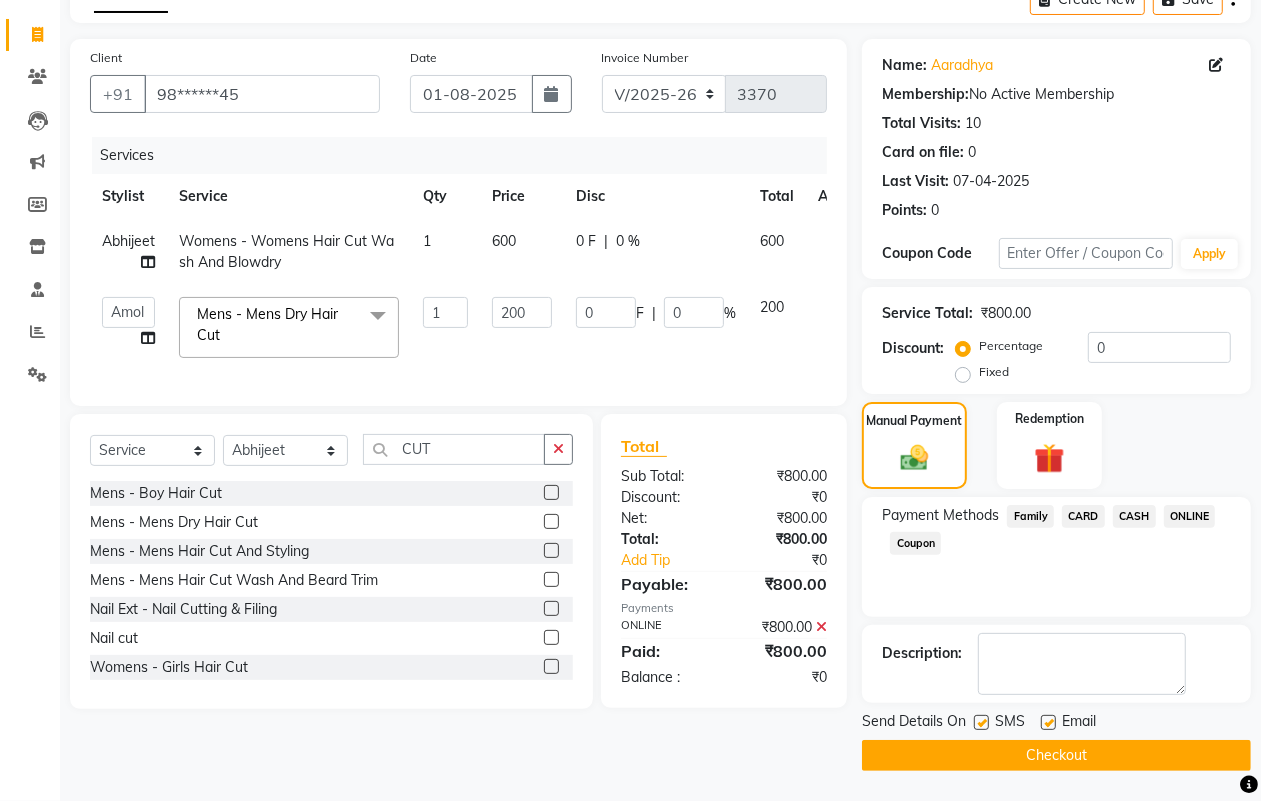 click on "Checkout" 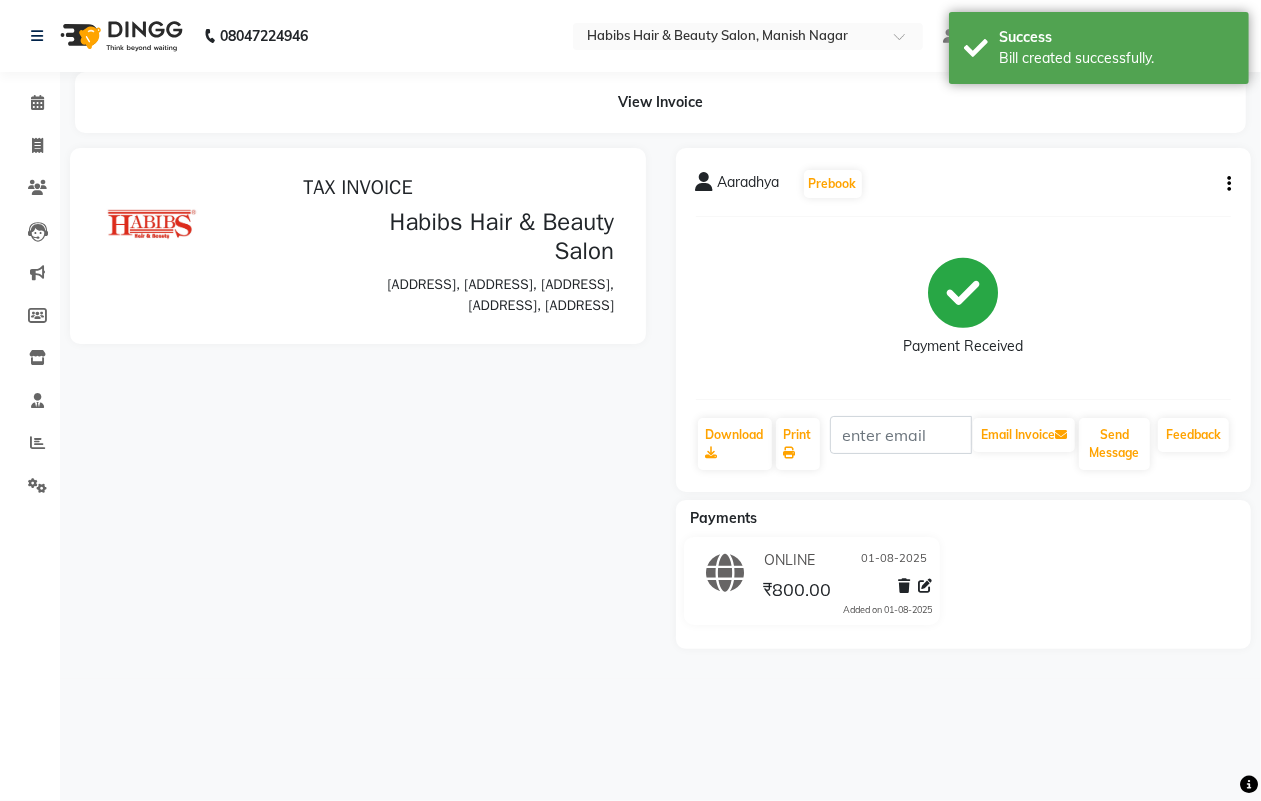 scroll, scrollTop: 0, scrollLeft: 0, axis: both 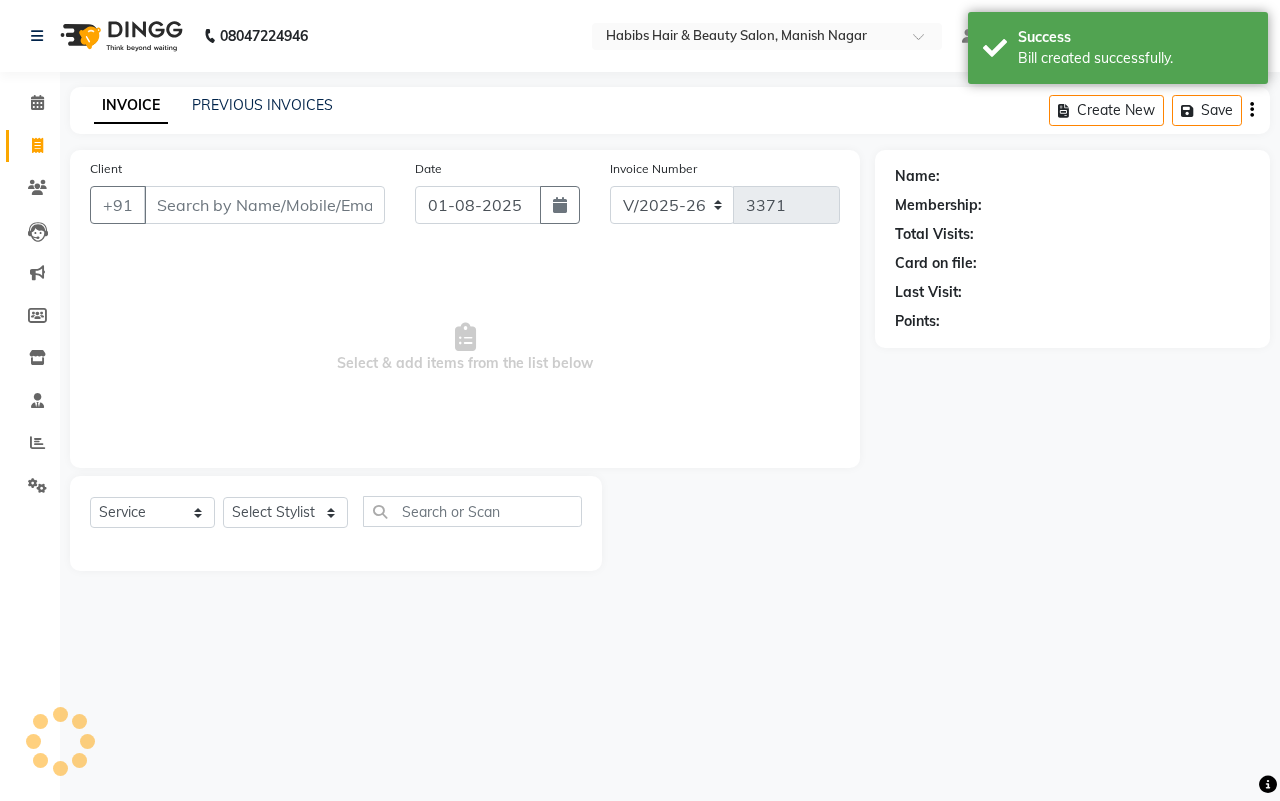 click on "Client" at bounding box center (264, 205) 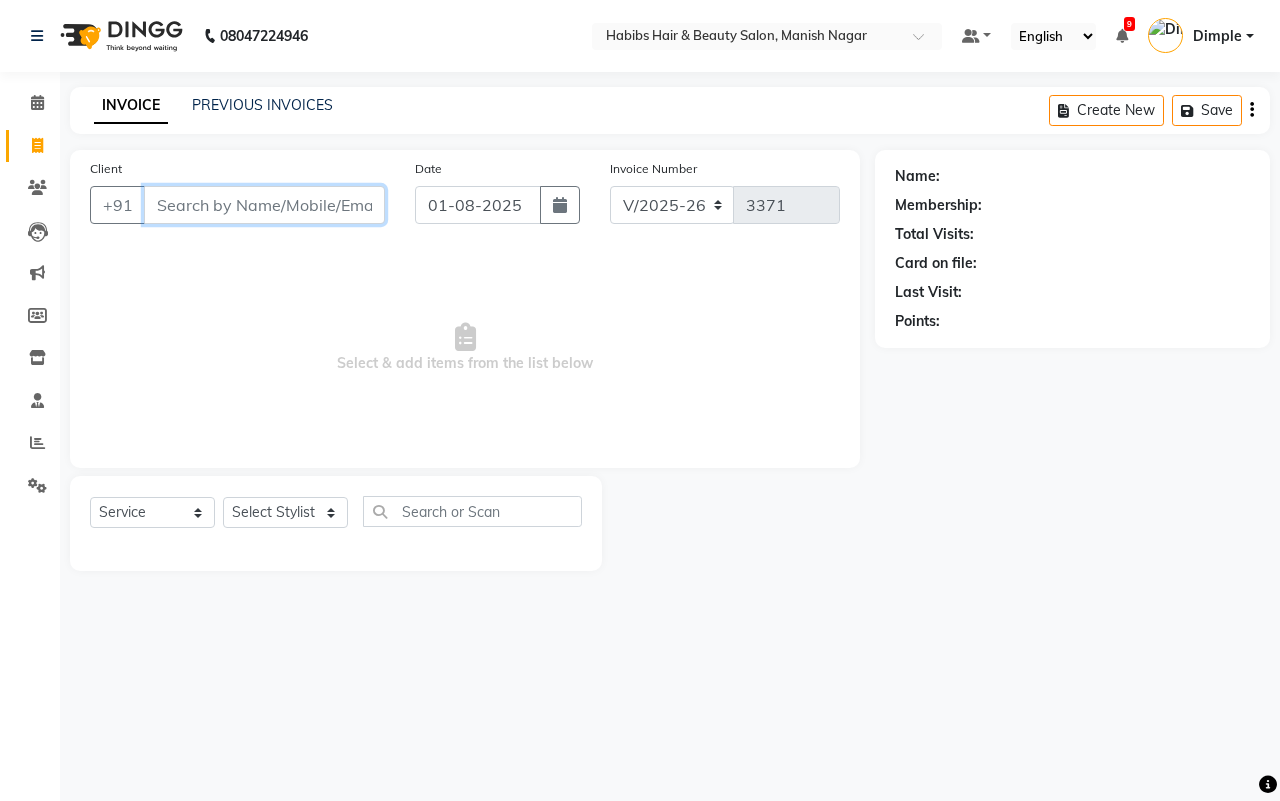 click on "Client" at bounding box center [264, 205] 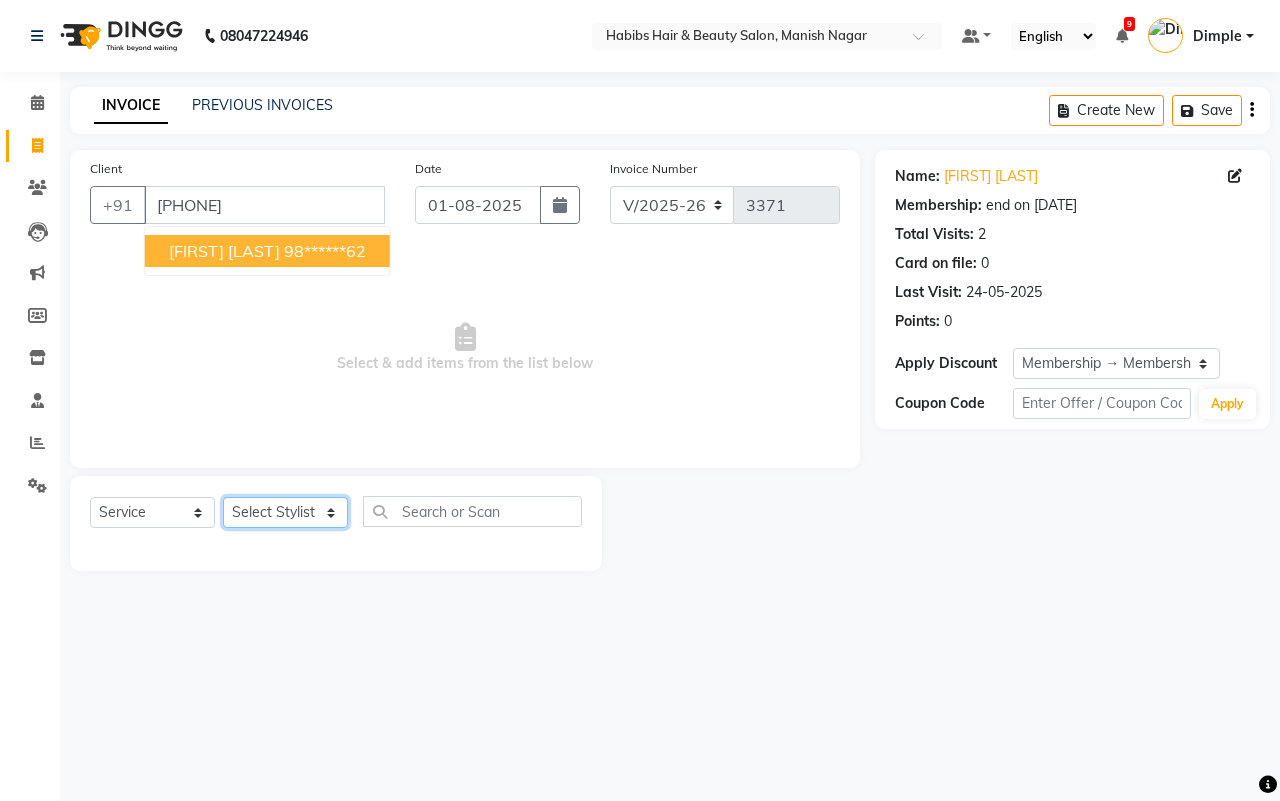 click on "Select Stylist[FIRST] [FIRST] [FIRST] [FIRST] [FIRST] [FIRST] [FIRST] [FIRST] [FIRST] [FIRST]" 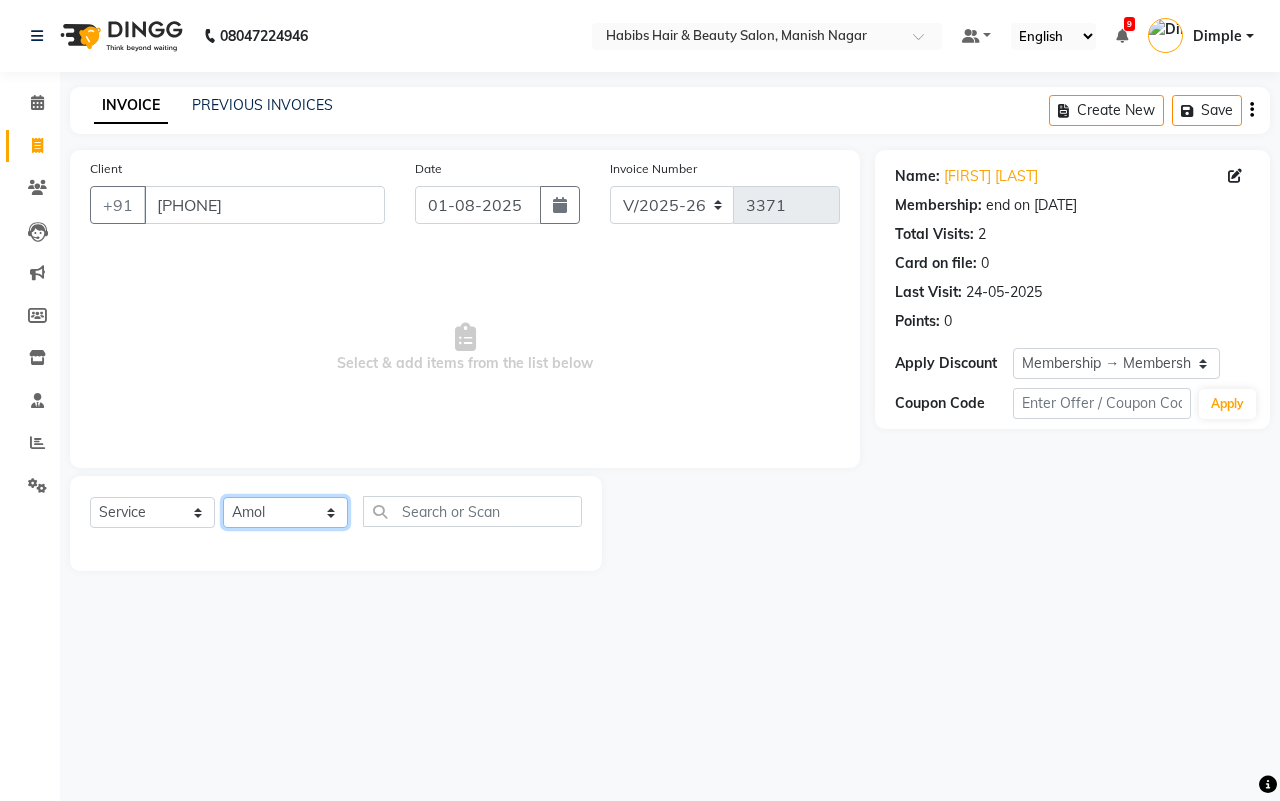 click on "Select Stylist[FIRST] [FIRST] [FIRST] [FIRST] [FIRST] [FIRST] [FIRST] [FIRST] [FIRST] [FIRST]" 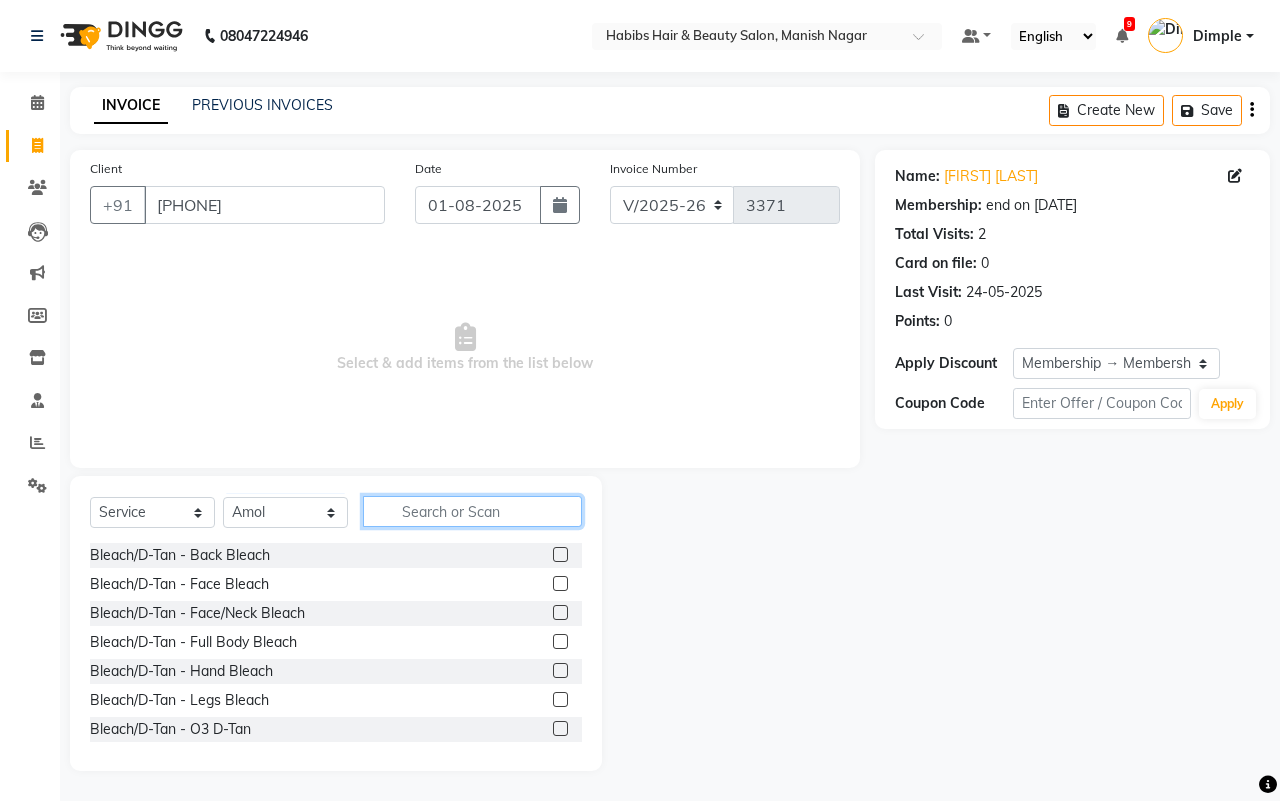 drag, startPoint x: 468, startPoint y: 525, endPoint x: 460, endPoint y: 518, distance: 10.630146 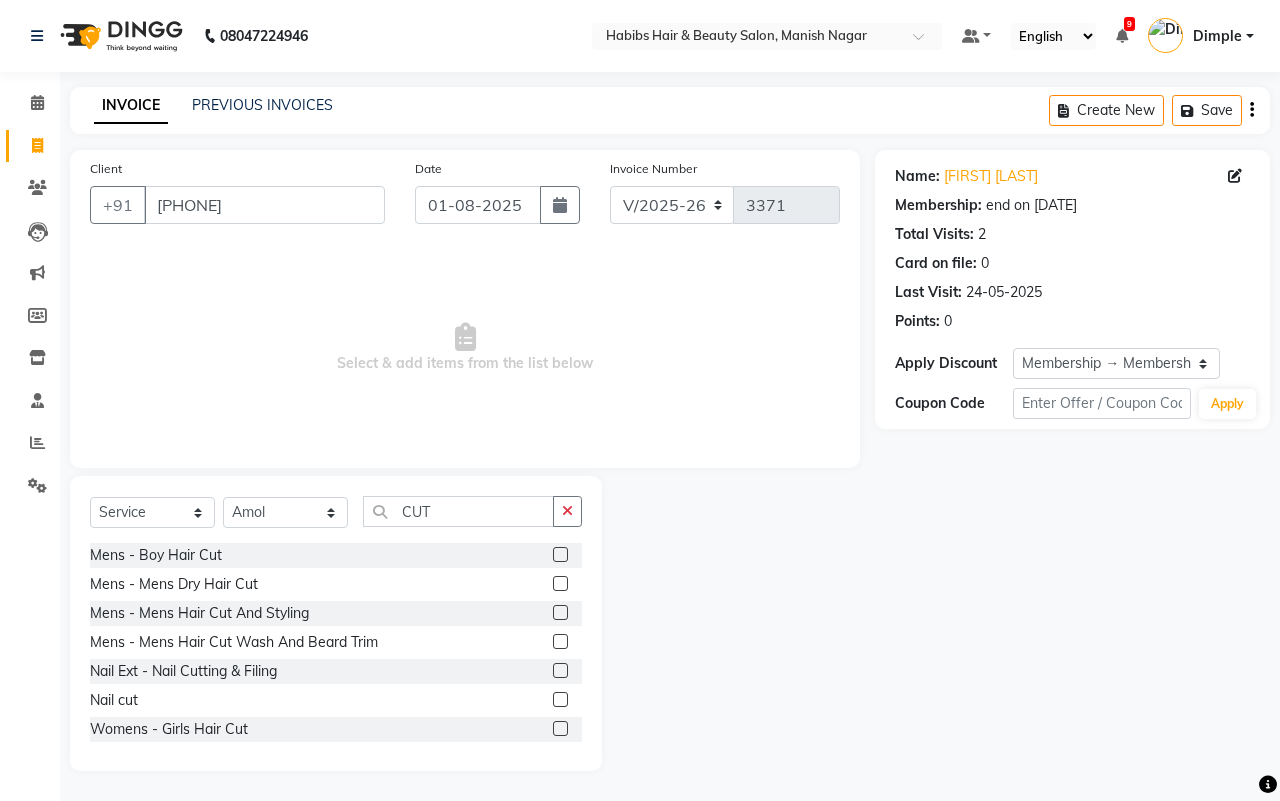 drag, startPoint x: 211, startPoint y: 577, endPoint x: 405, endPoint y: 567, distance: 194.25757 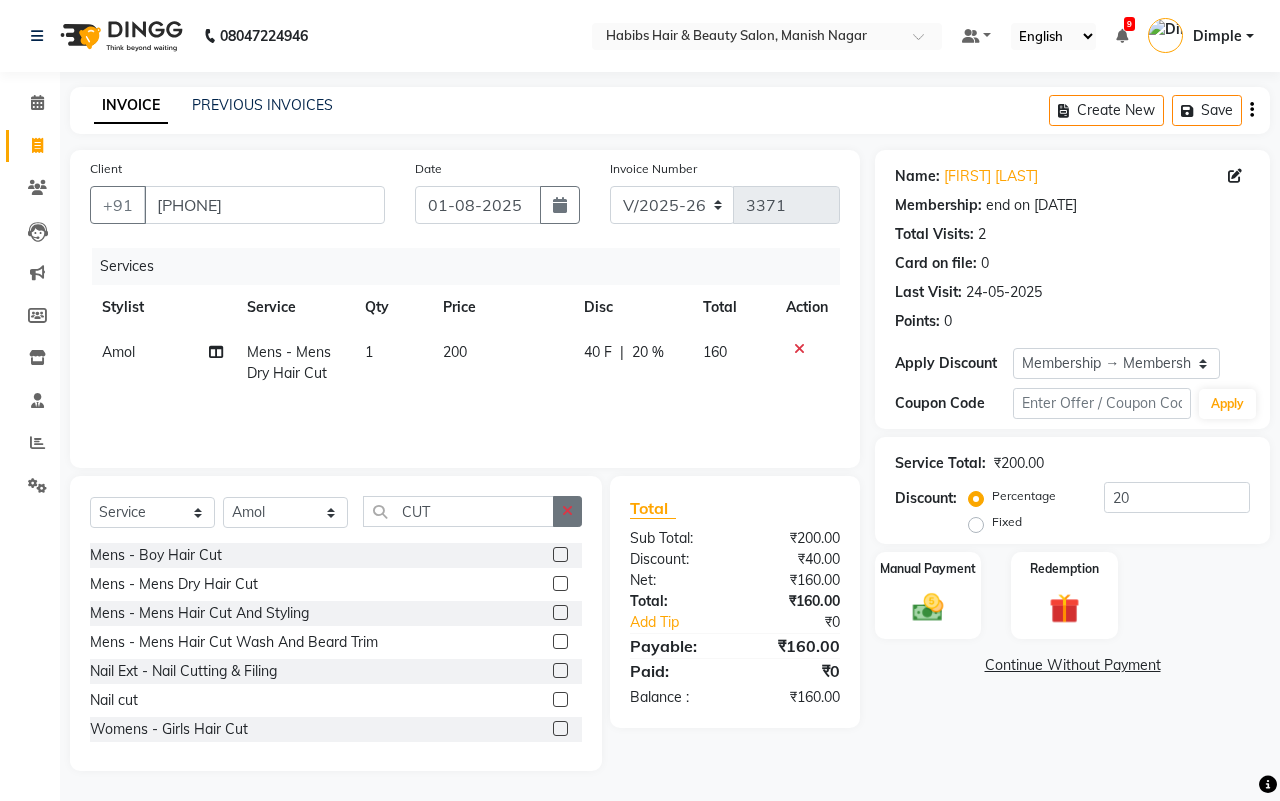 click 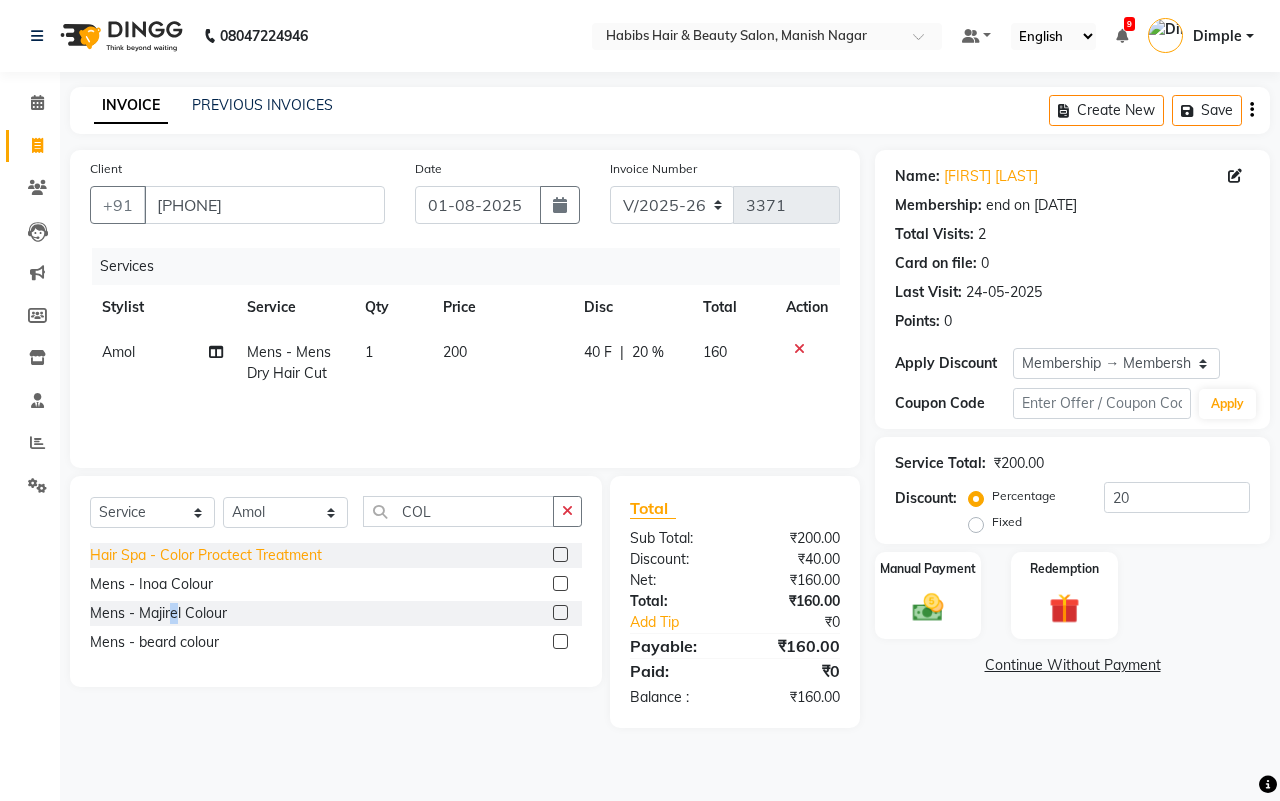 click on "Mens - Majirel Colour" 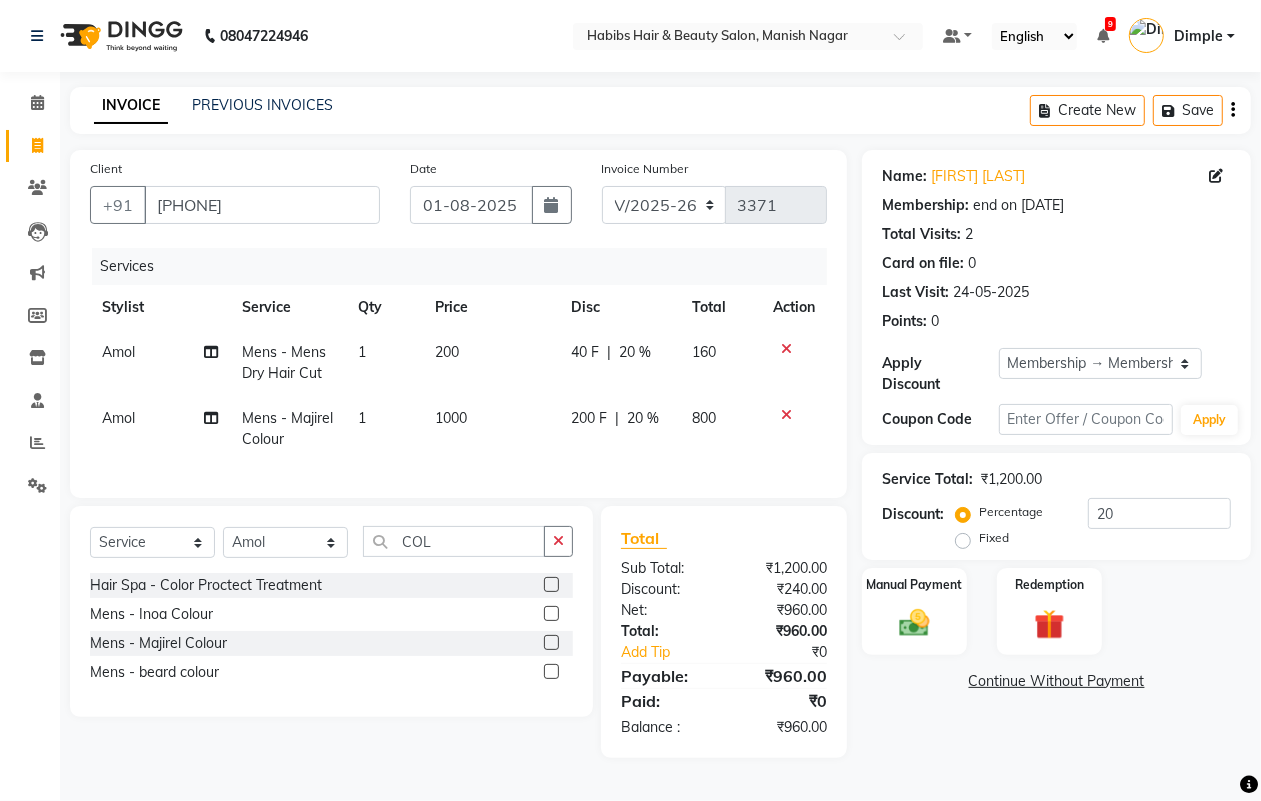 click on "1000" 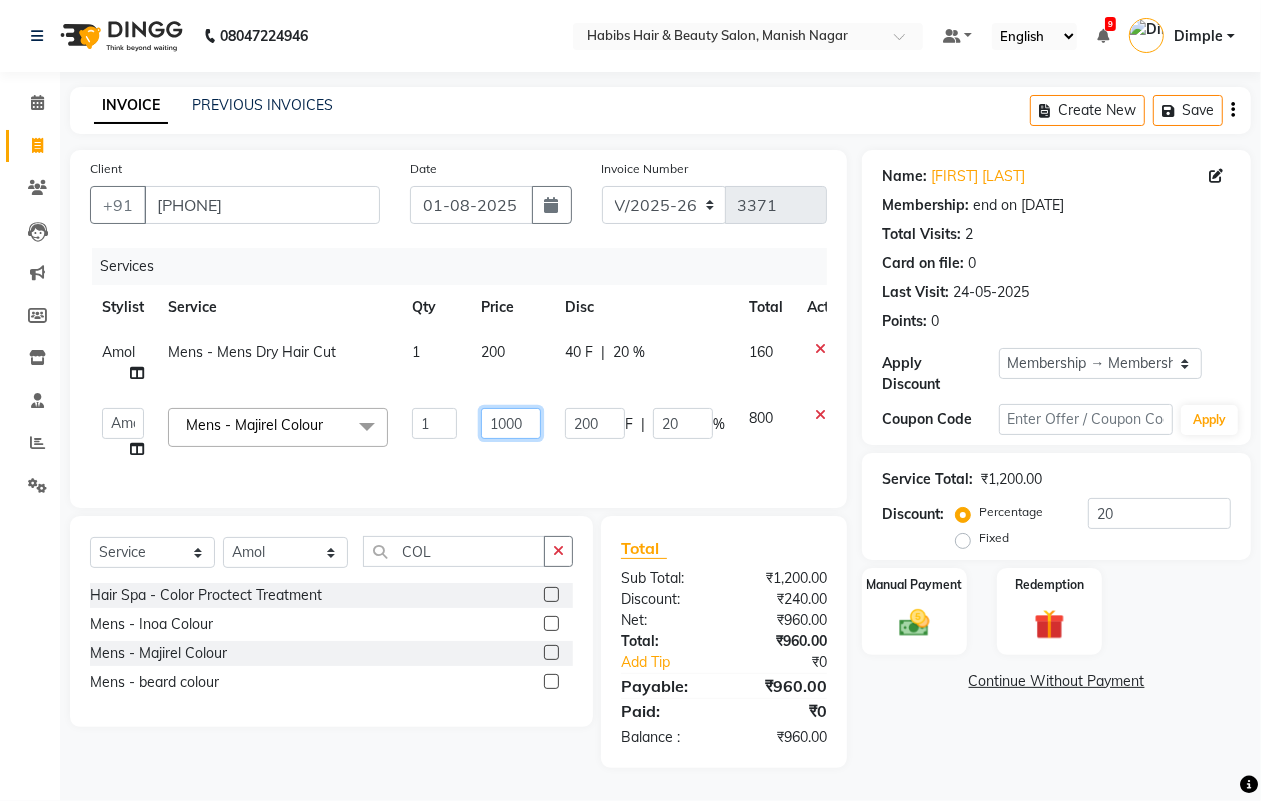 click on "1000" 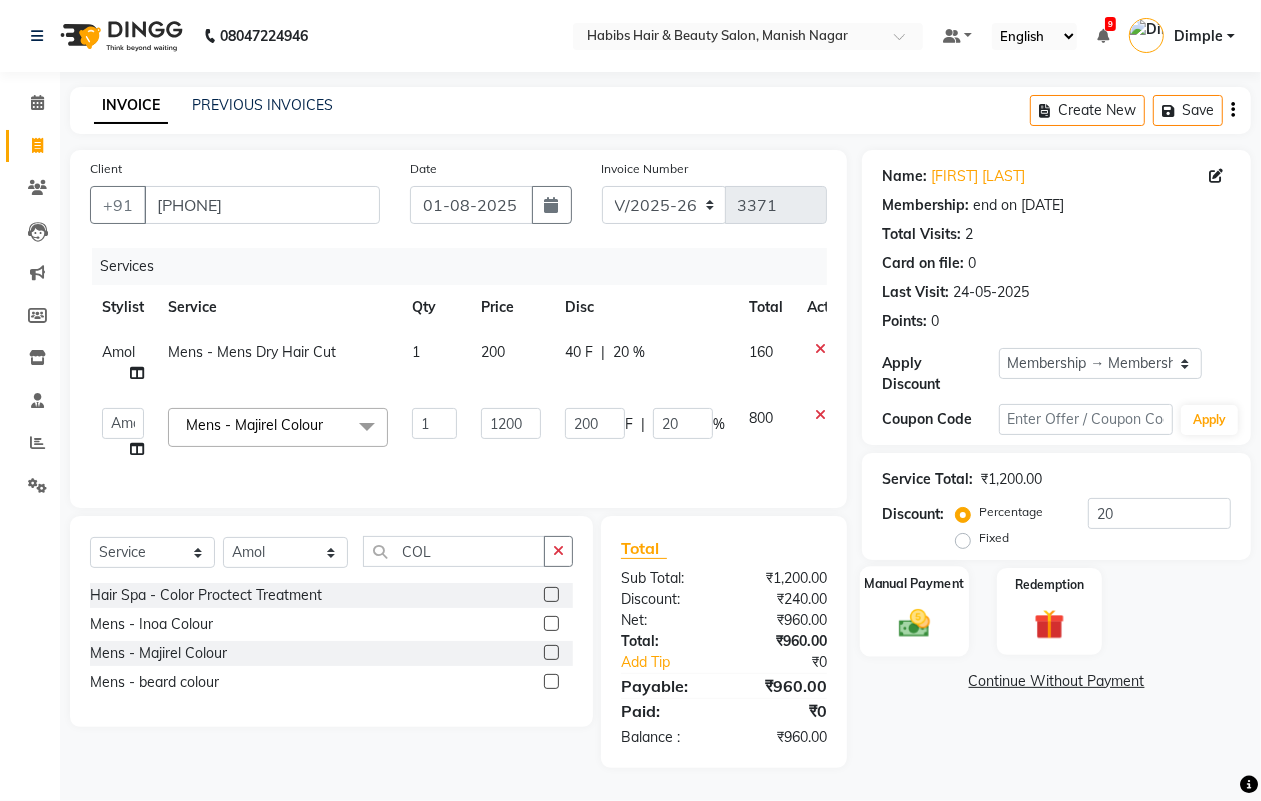 click 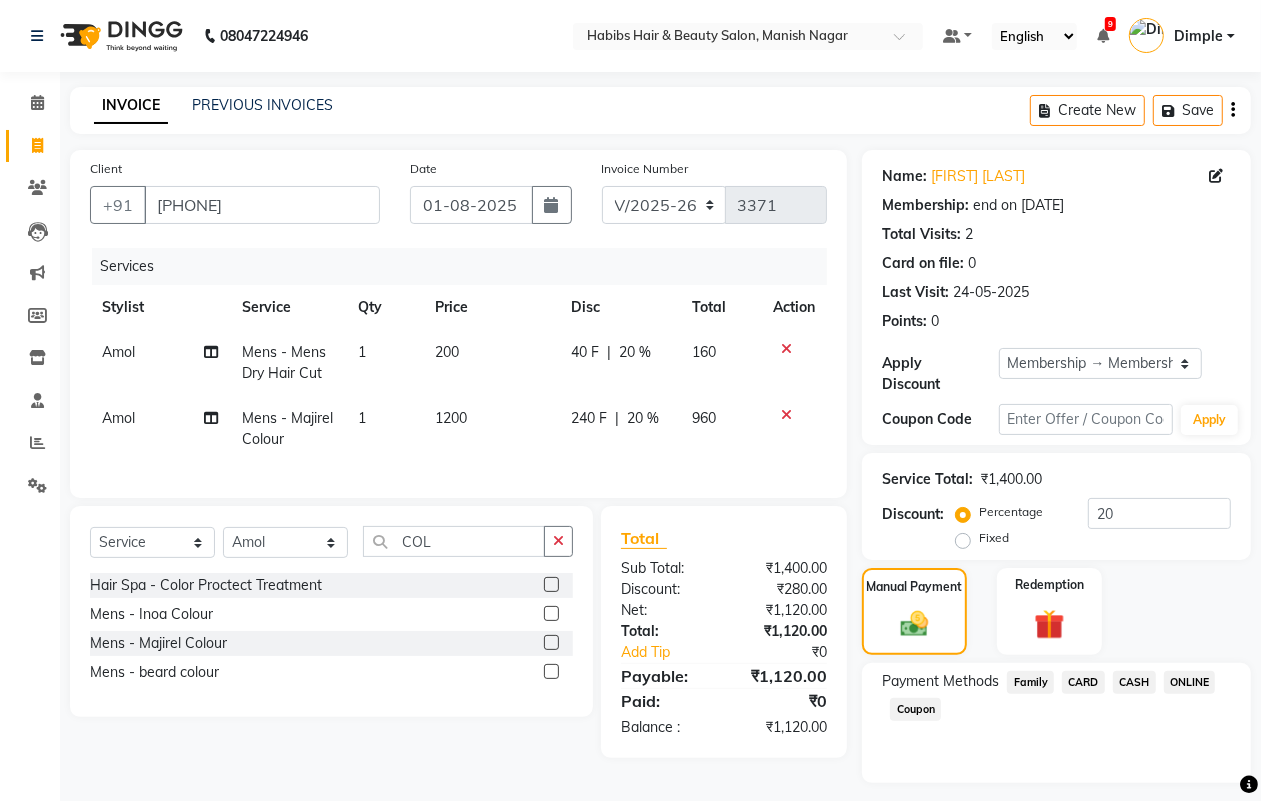 click on "CASH" 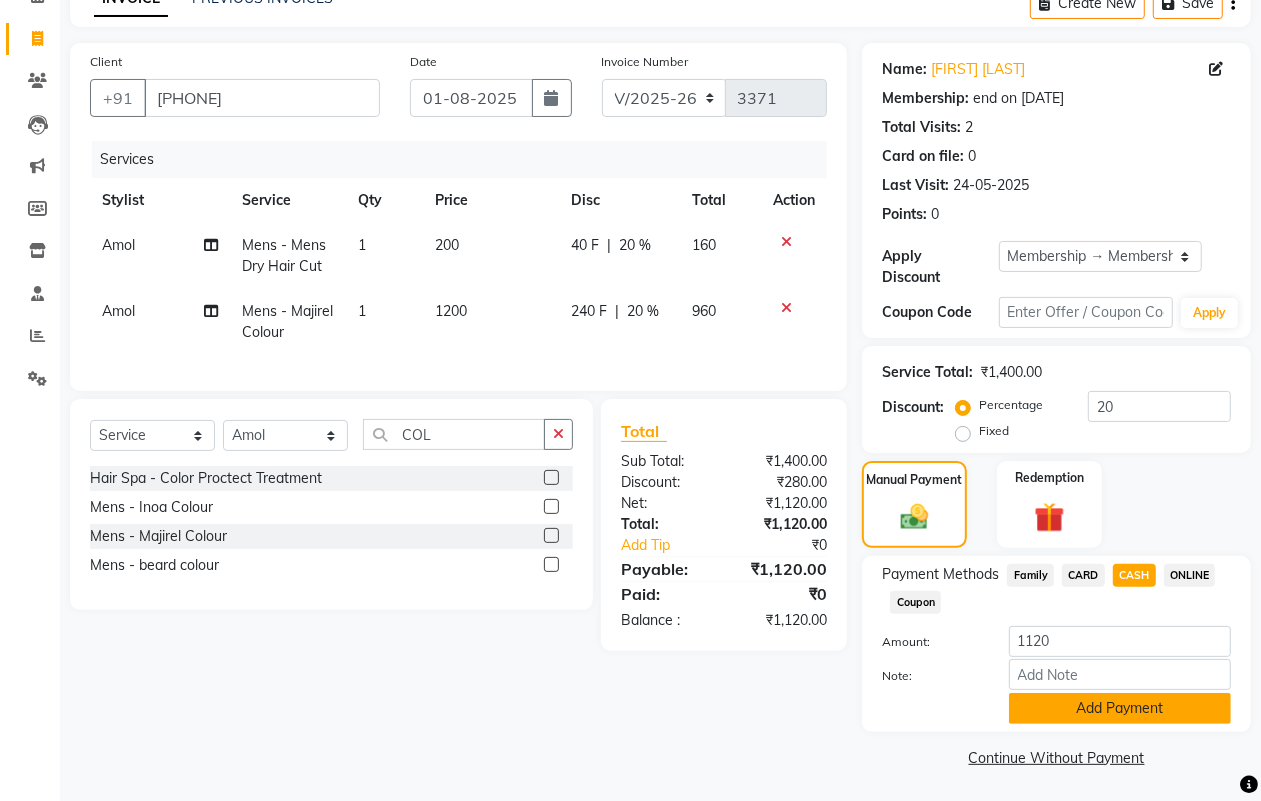 click on "Add Payment" 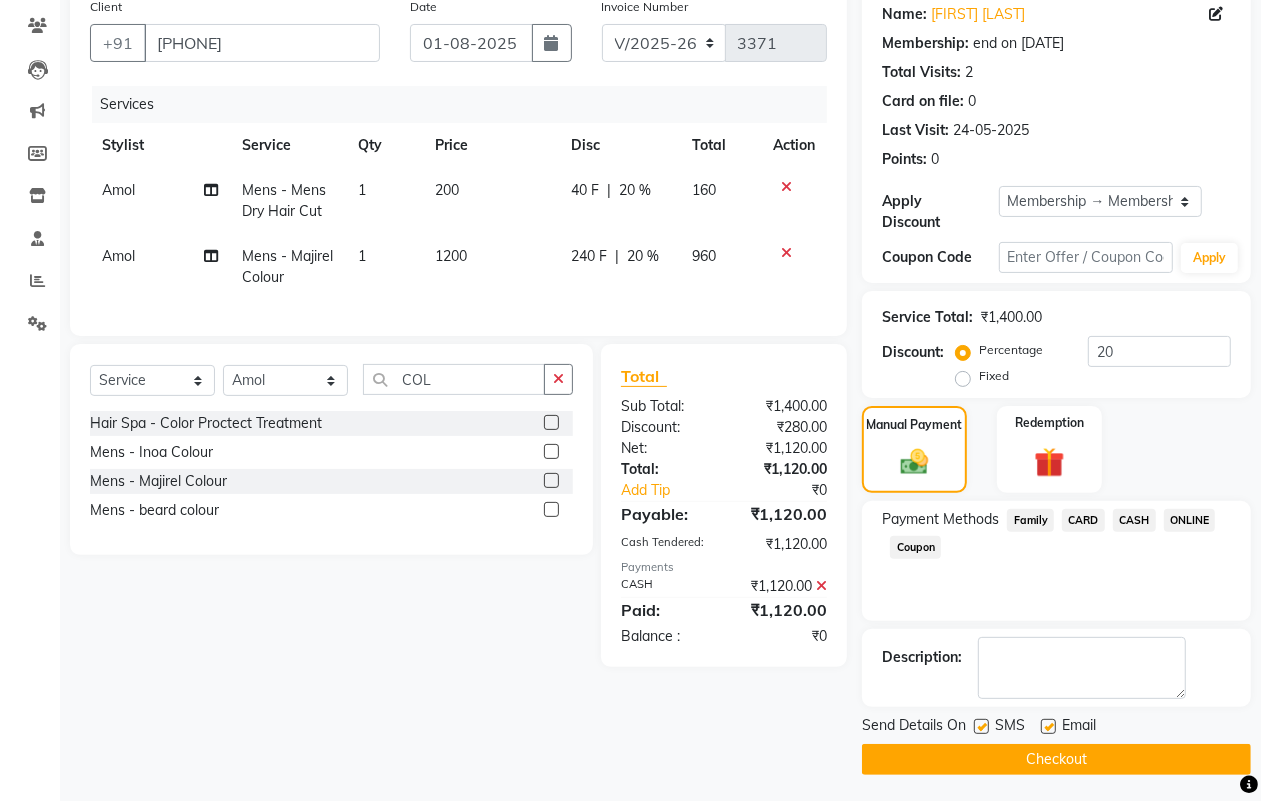 scroll, scrollTop: 166, scrollLeft: 0, axis: vertical 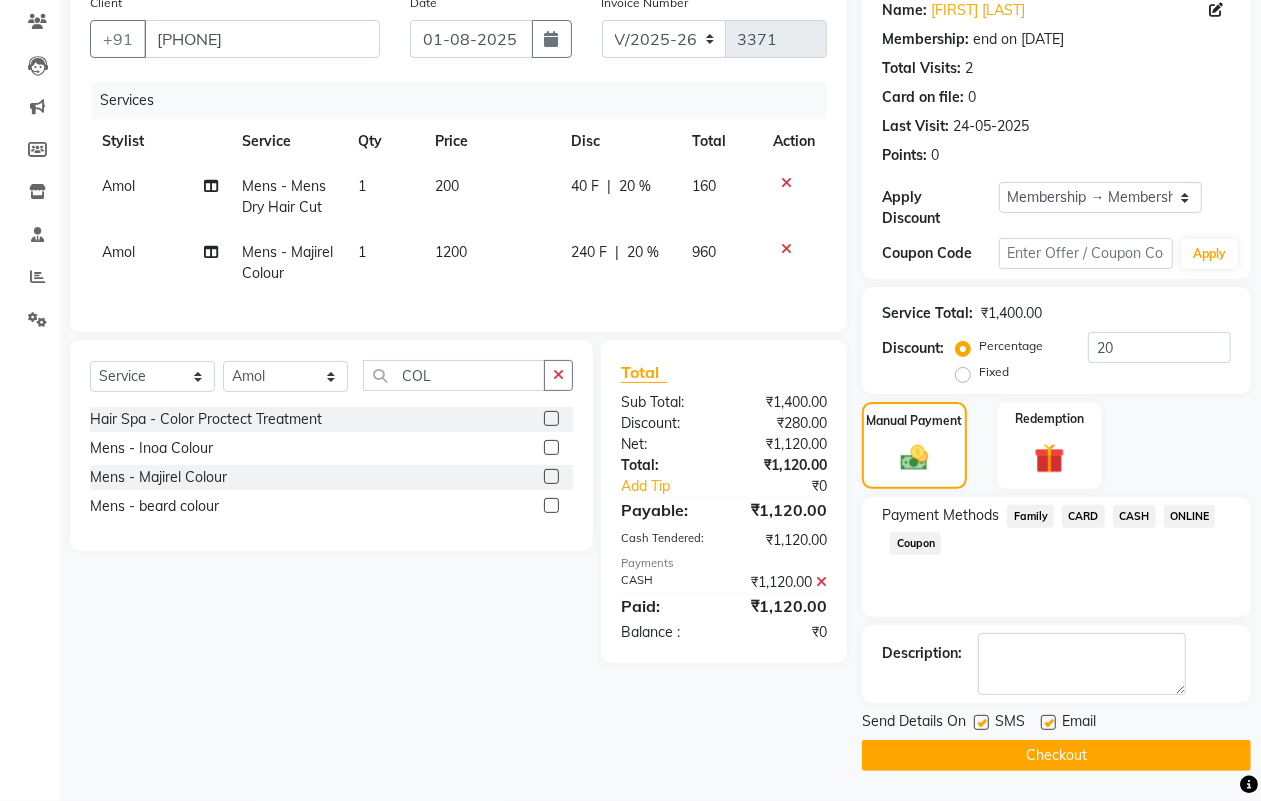 click on "Checkout" 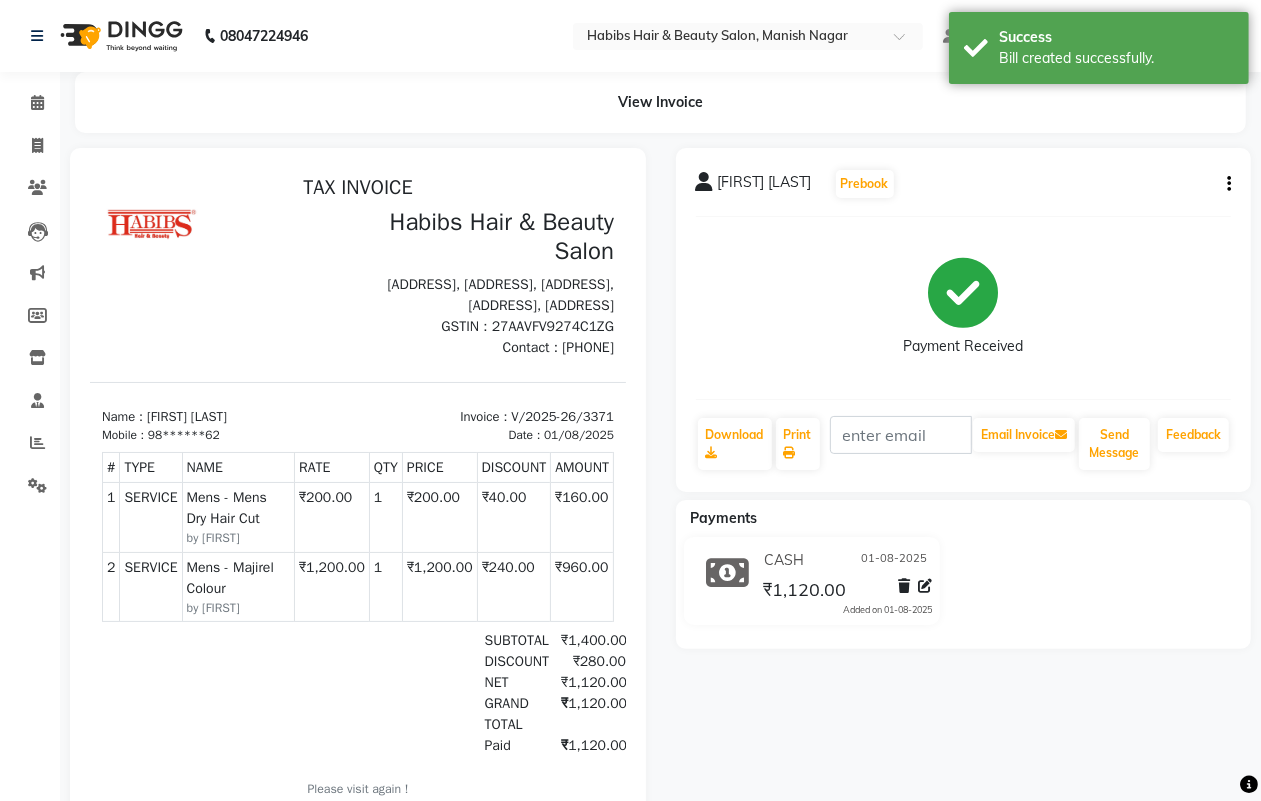 scroll, scrollTop: 0, scrollLeft: 0, axis: both 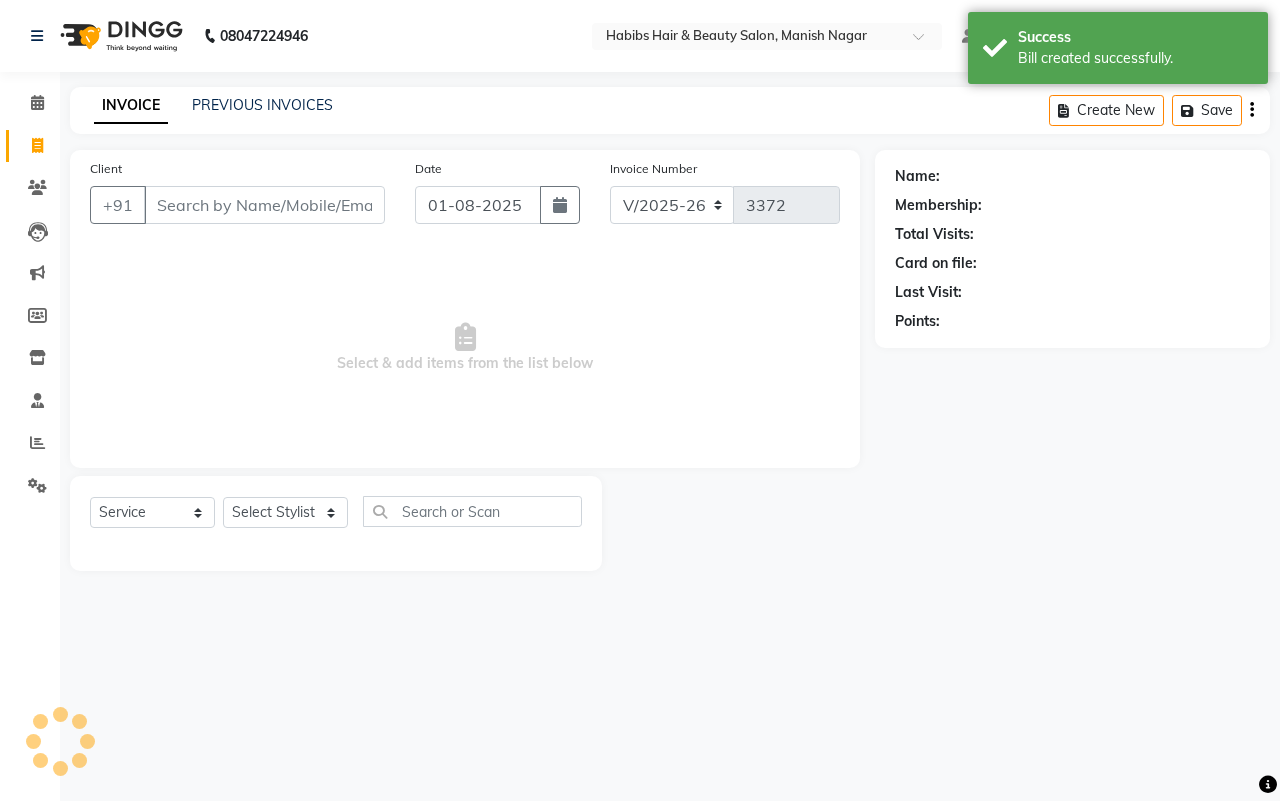 click on "Client" at bounding box center (264, 205) 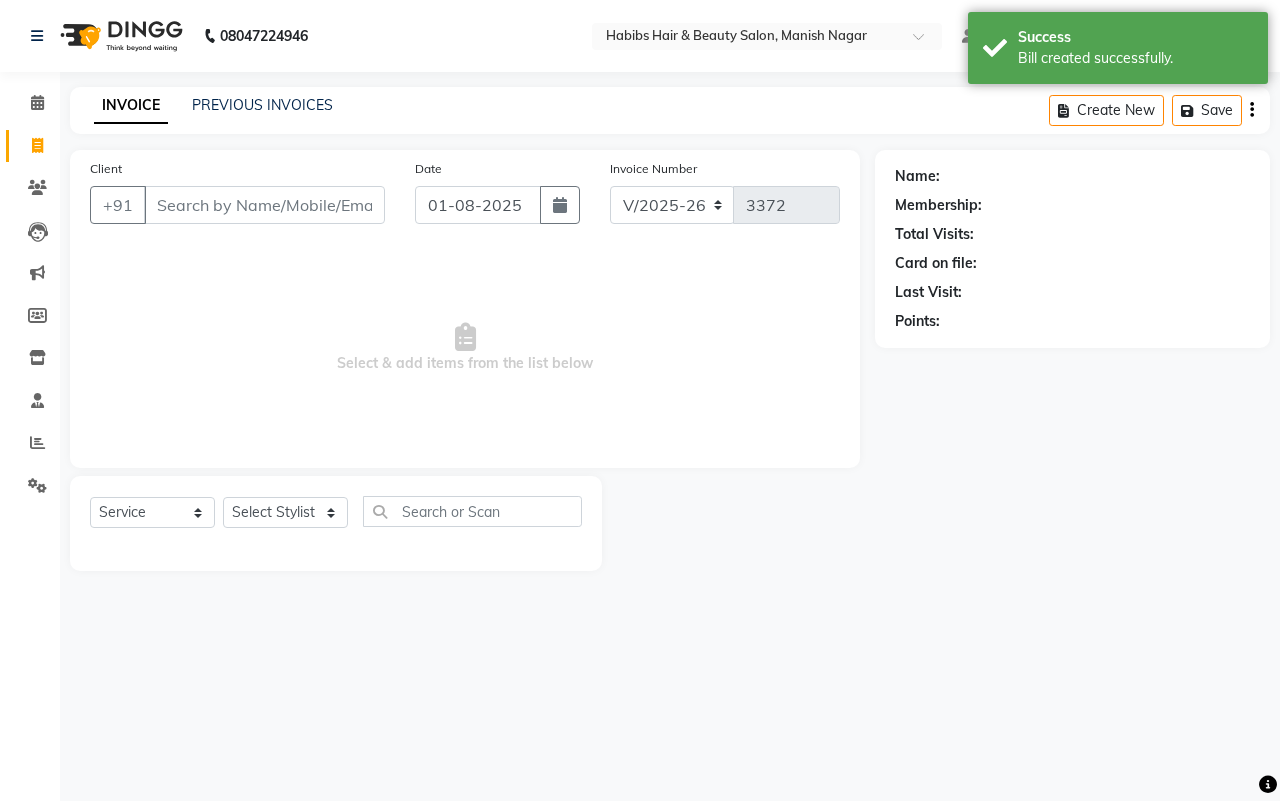 click on "Client" at bounding box center [264, 205] 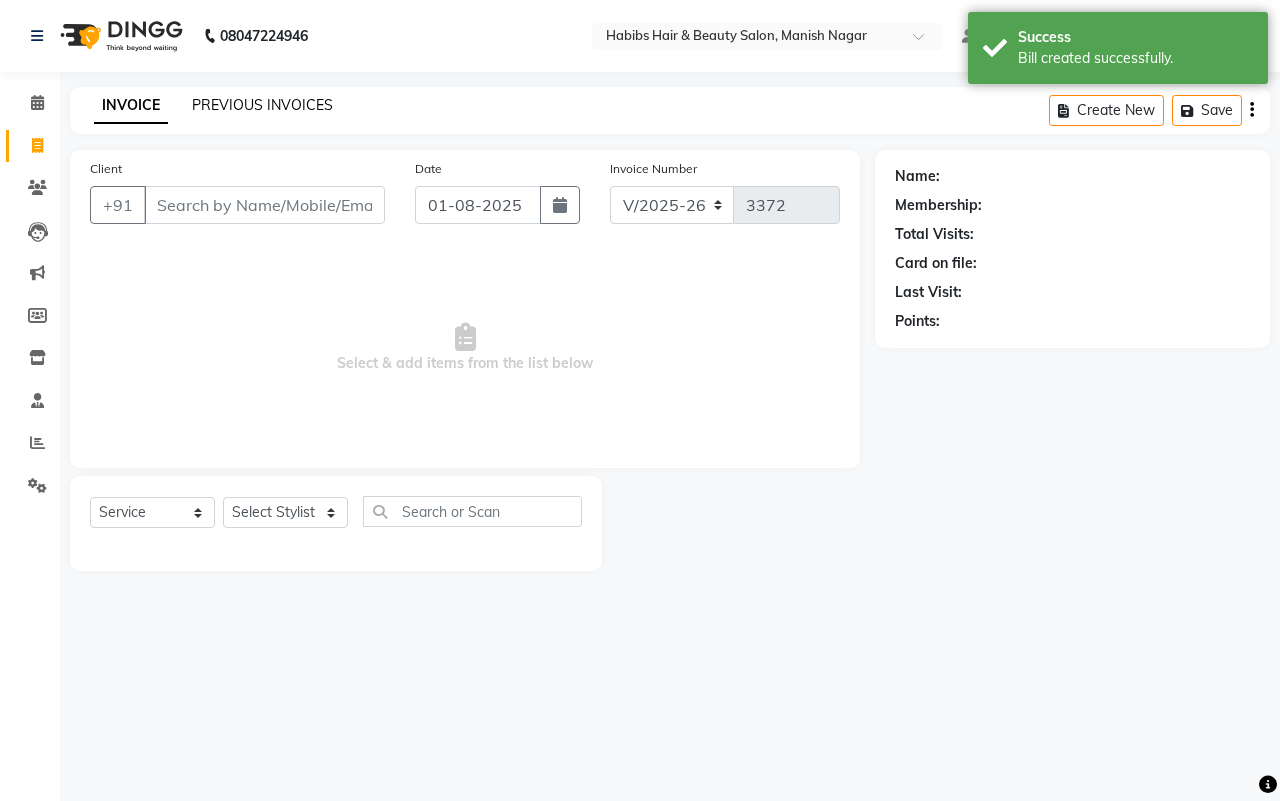 click on "PREVIOUS INVOICES" 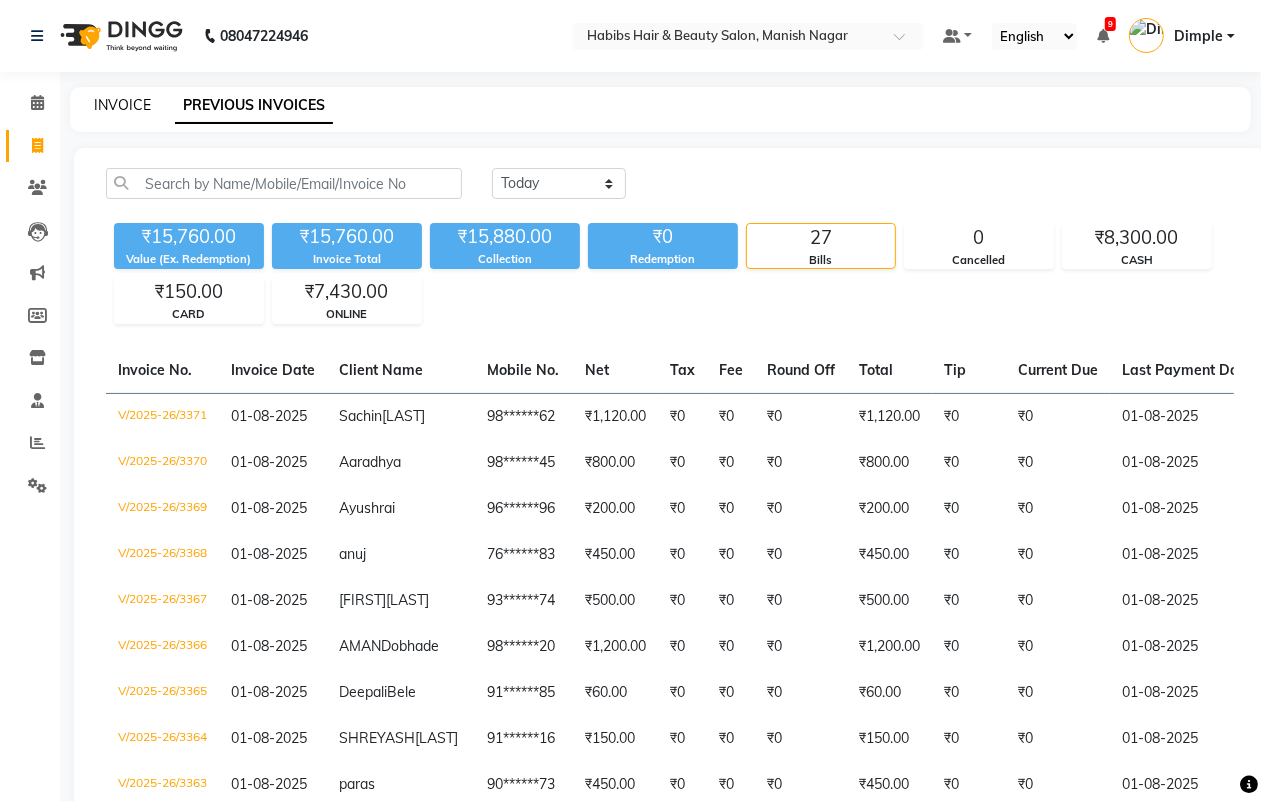 click on "INVOICE" 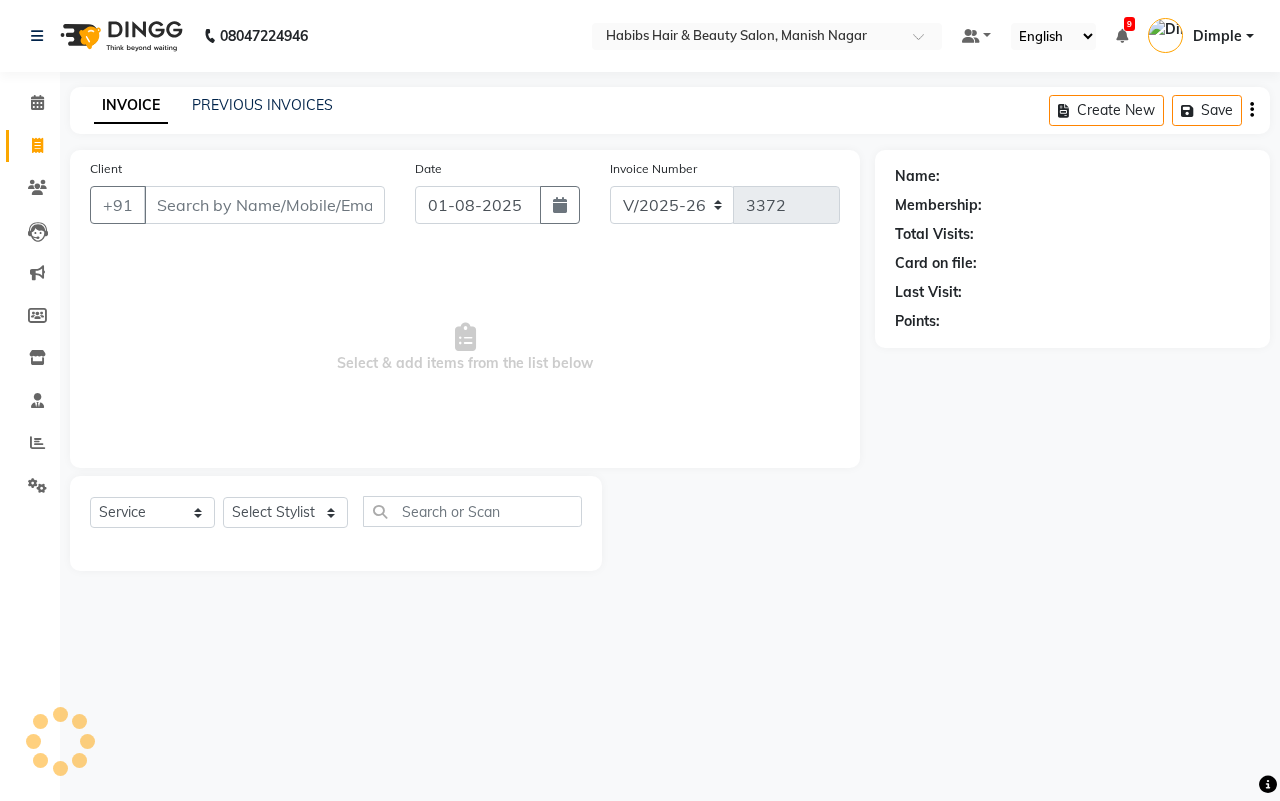 click on "Client" at bounding box center (264, 205) 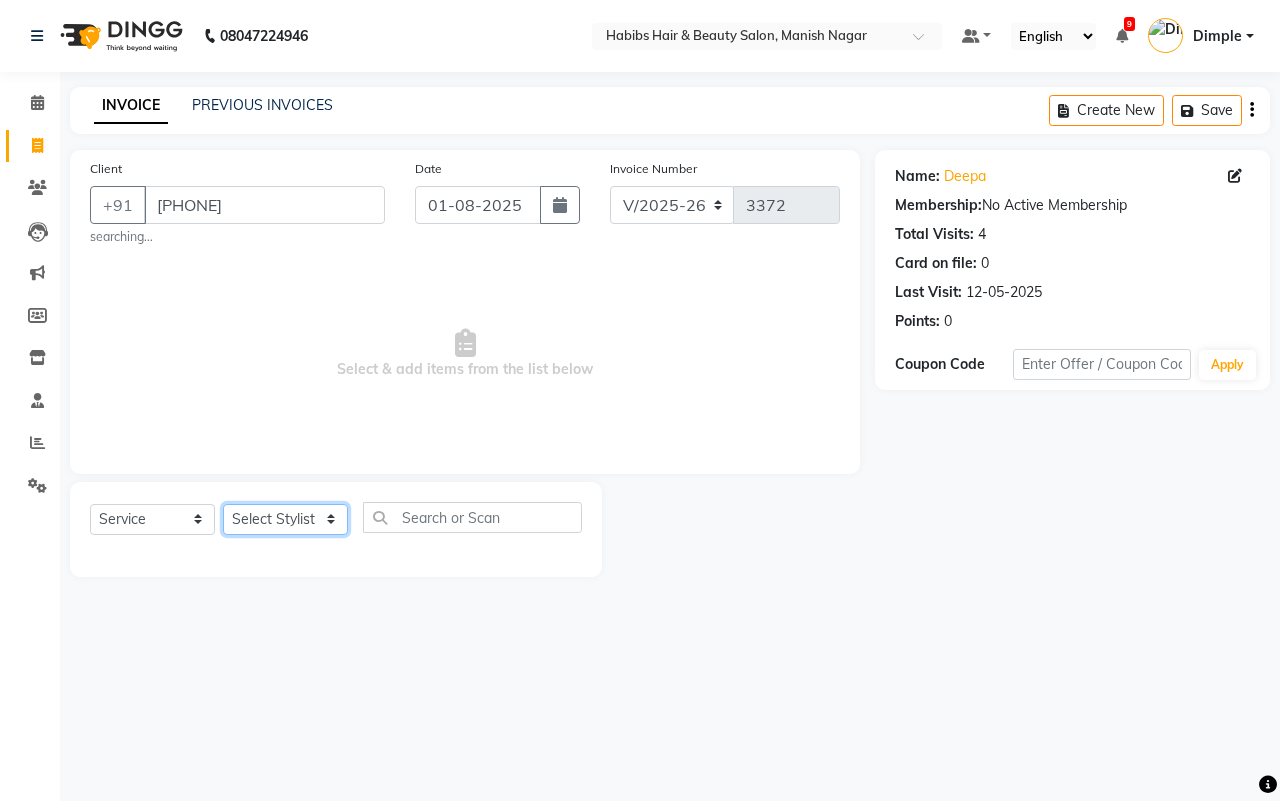 click on "Select Stylist[FIRST] [FIRST] [FIRST] [FIRST] [FIRST] [FIRST] [FIRST] [FIRST] [FIRST] [FIRST]" 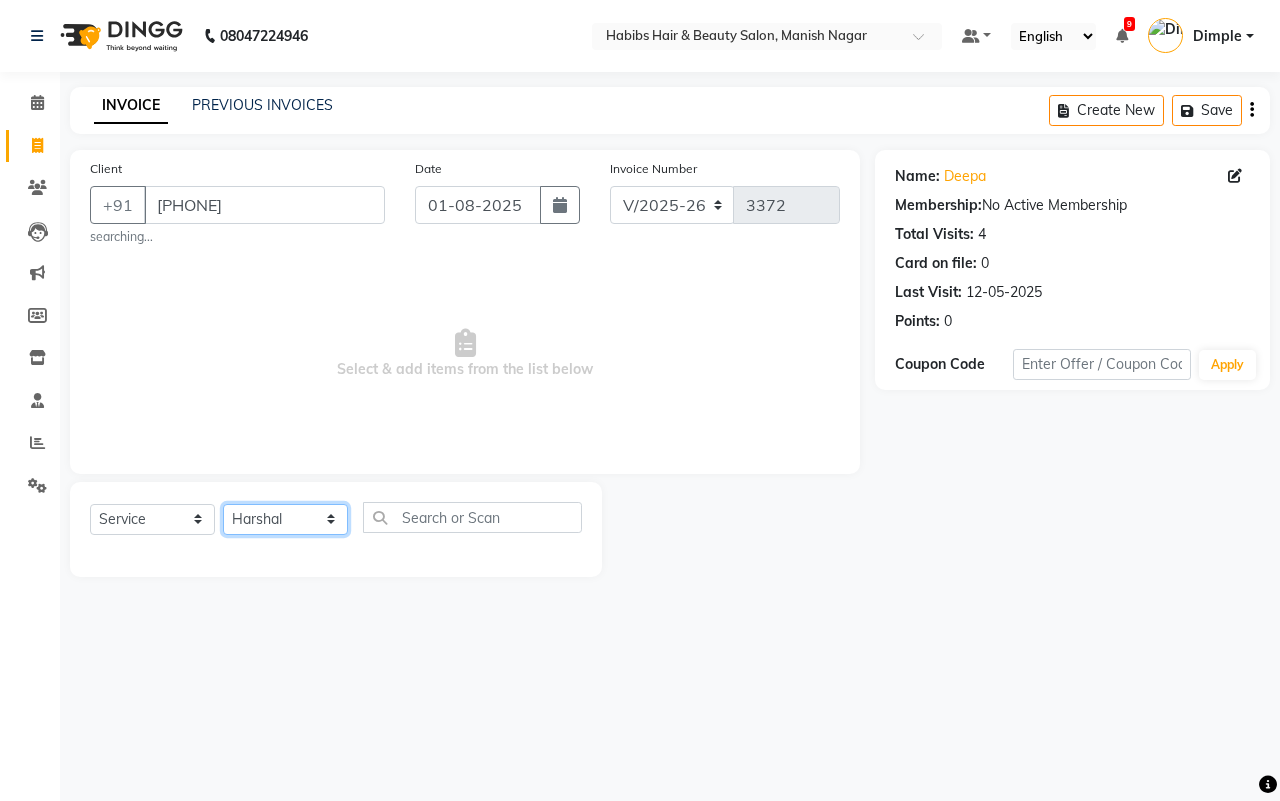 click on "Select Stylist[FIRST] [FIRST] [FIRST] [FIRST] [FIRST] [FIRST] [FIRST] [FIRST] [FIRST] [FIRST]" 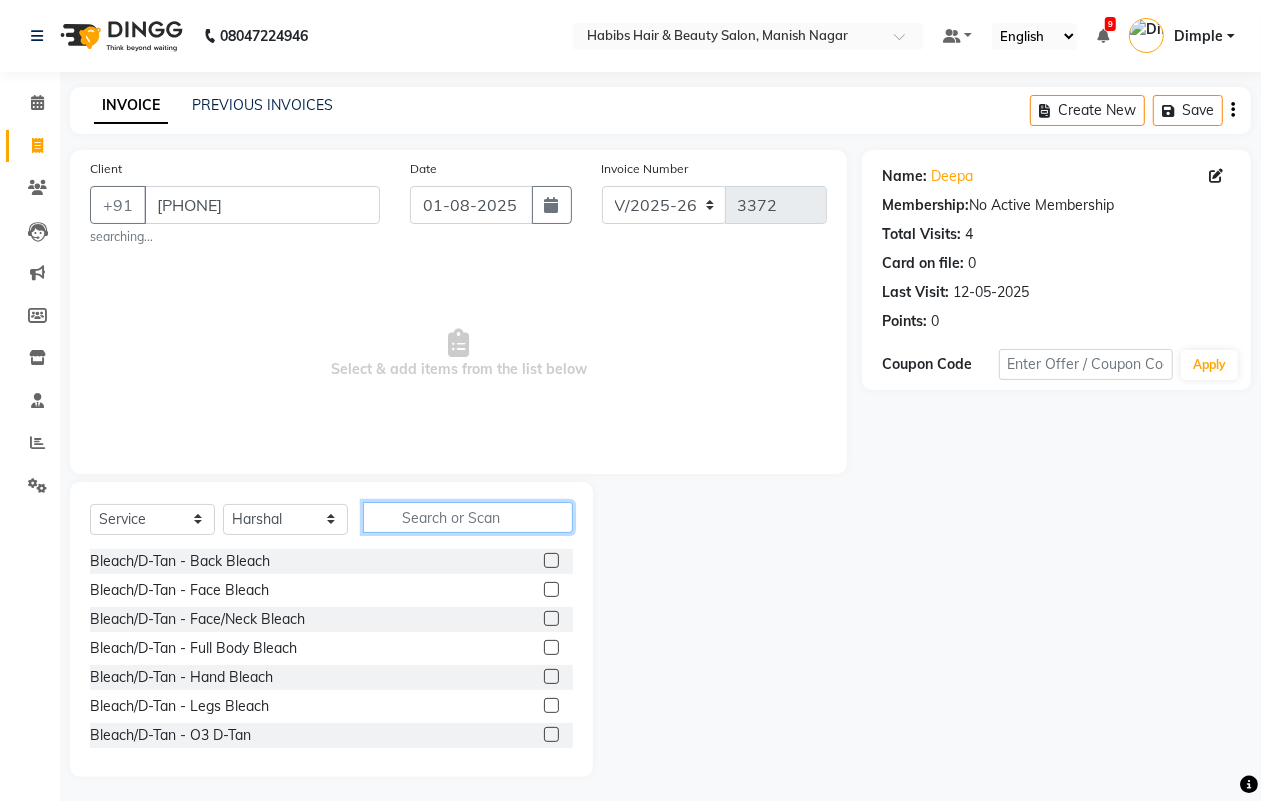 click 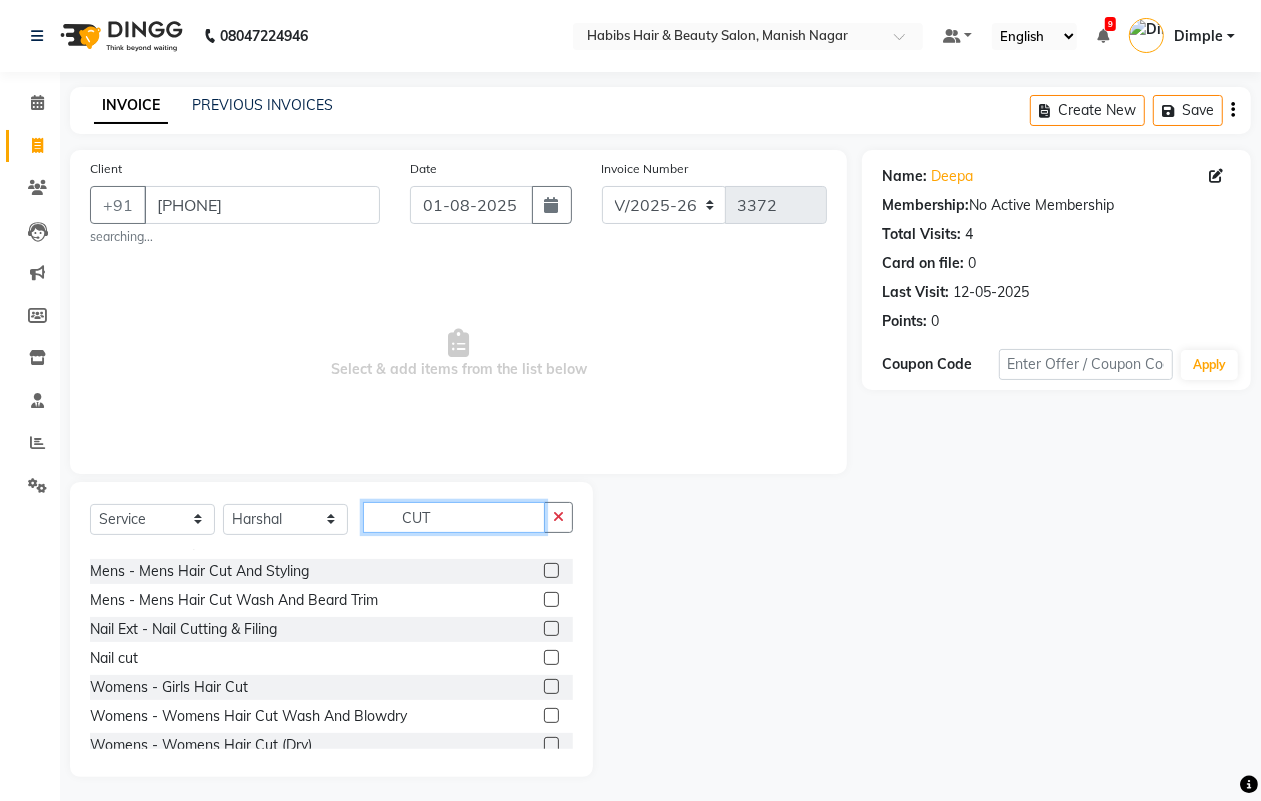 scroll, scrollTop: 90, scrollLeft: 0, axis: vertical 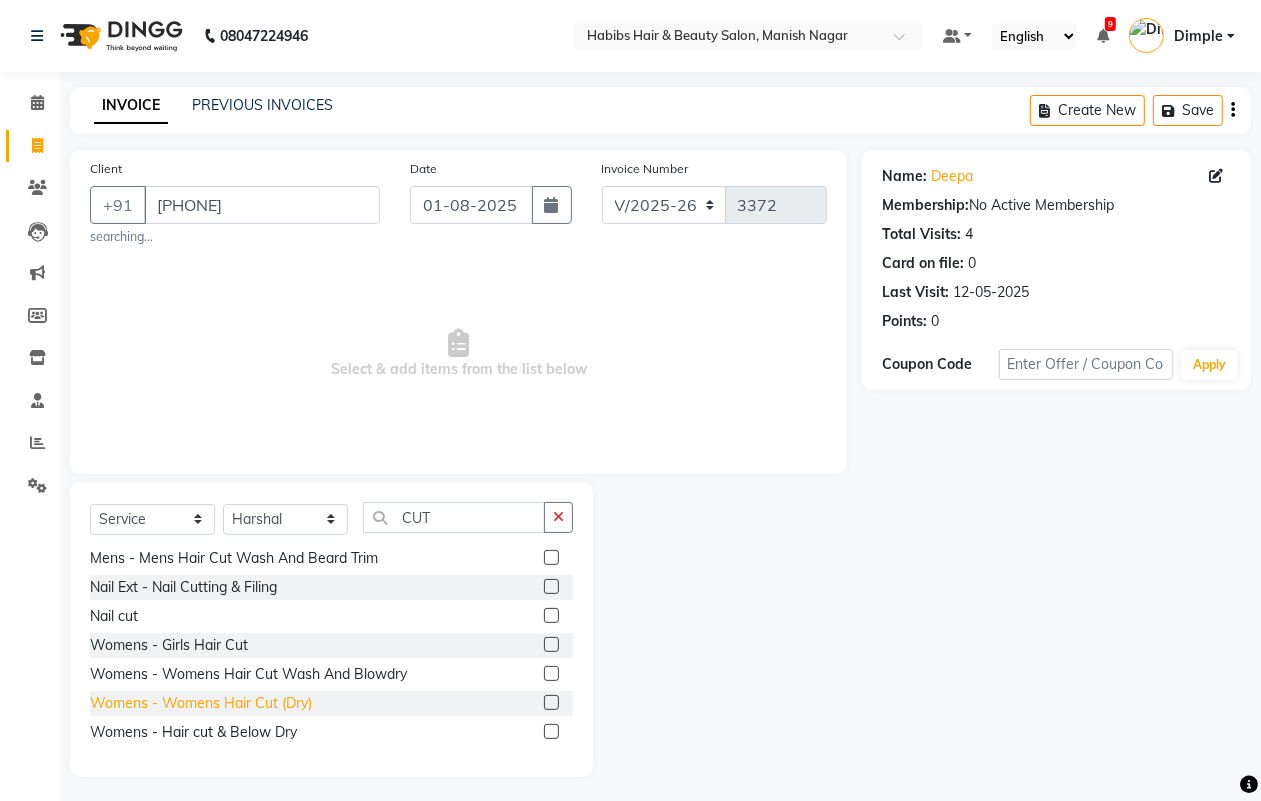 click on "Womens - Womens Hair Cut (Dry)" 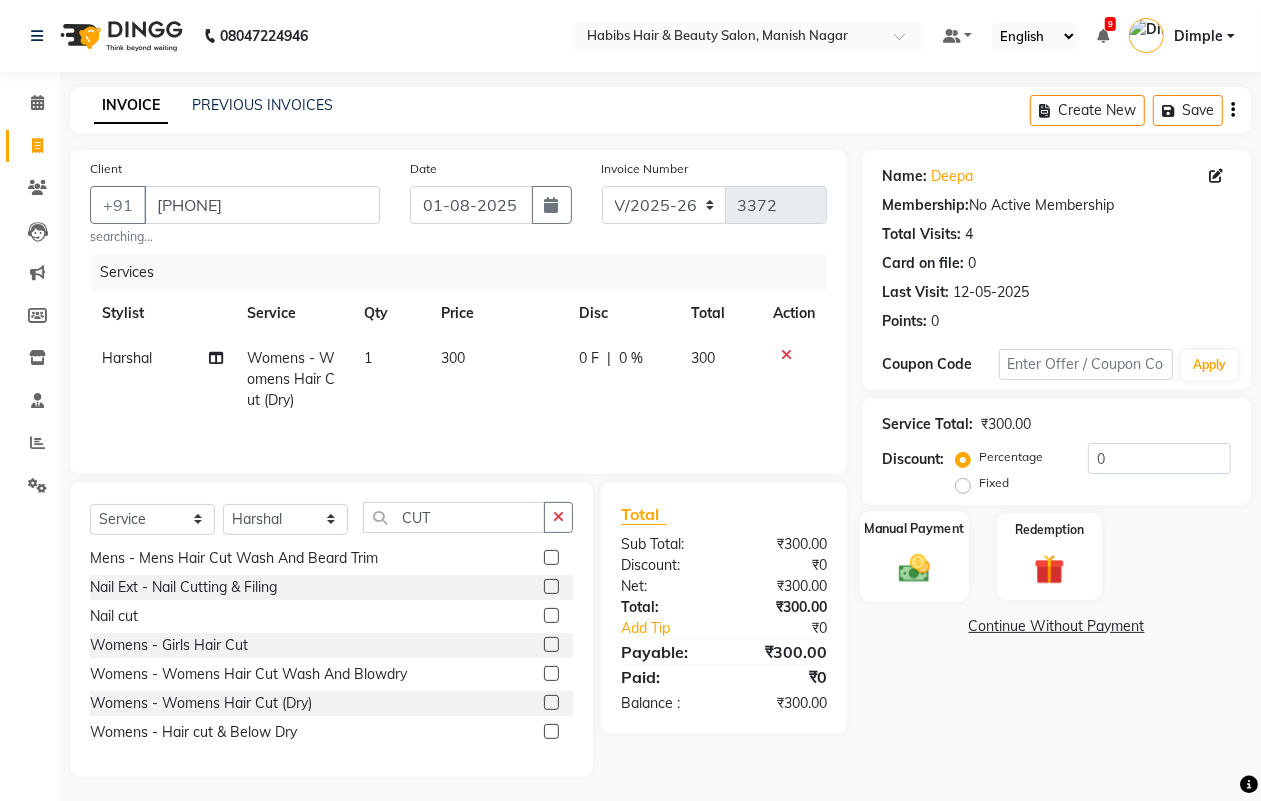 drag, startPoint x: 967, startPoint y: 530, endPoint x: 946, endPoint y: 548, distance: 27.658634 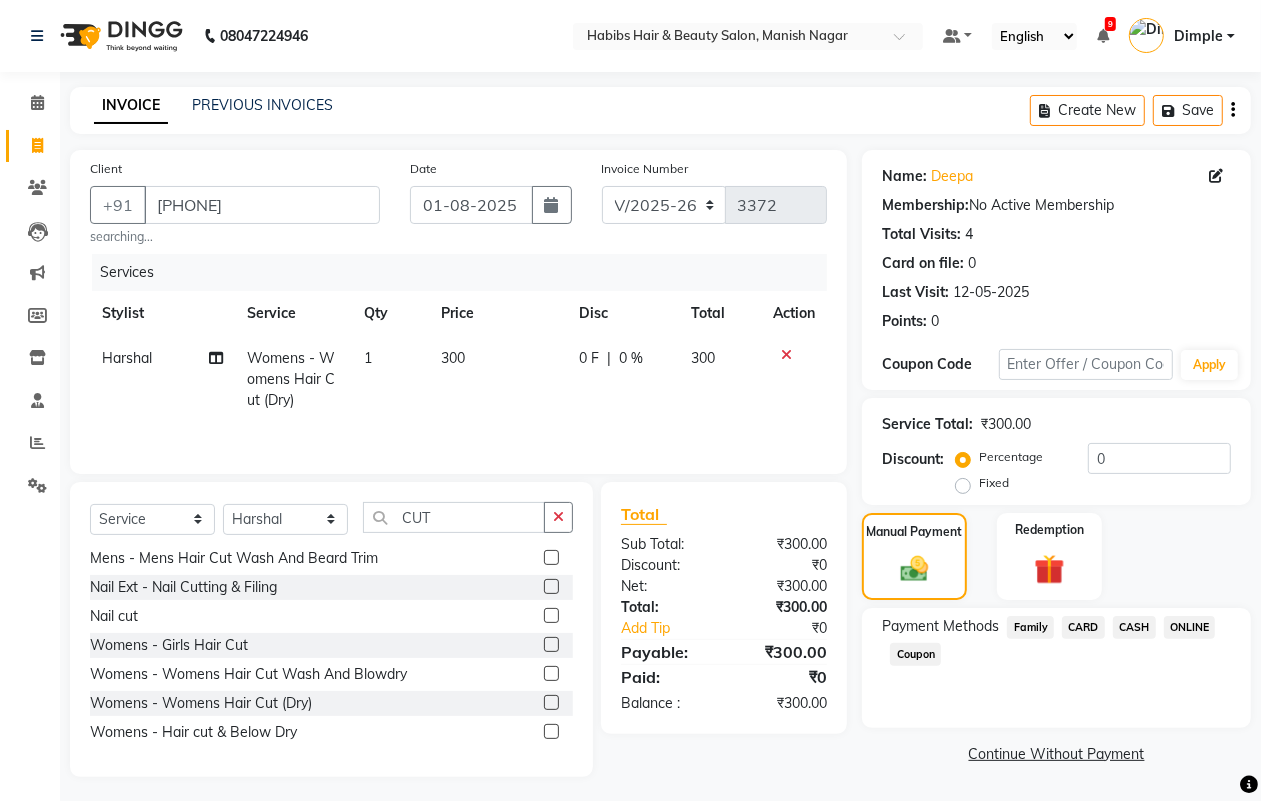 click on "CASH" 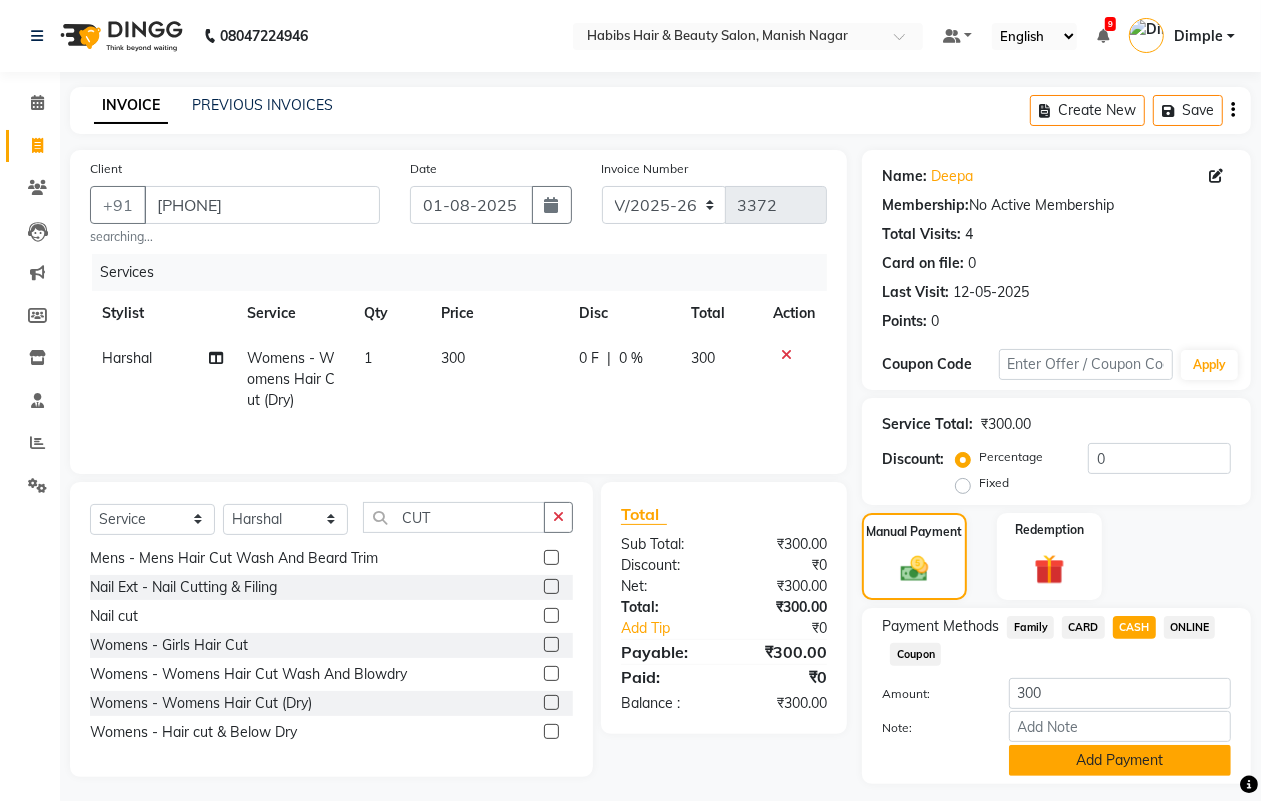 click on "Add Payment" 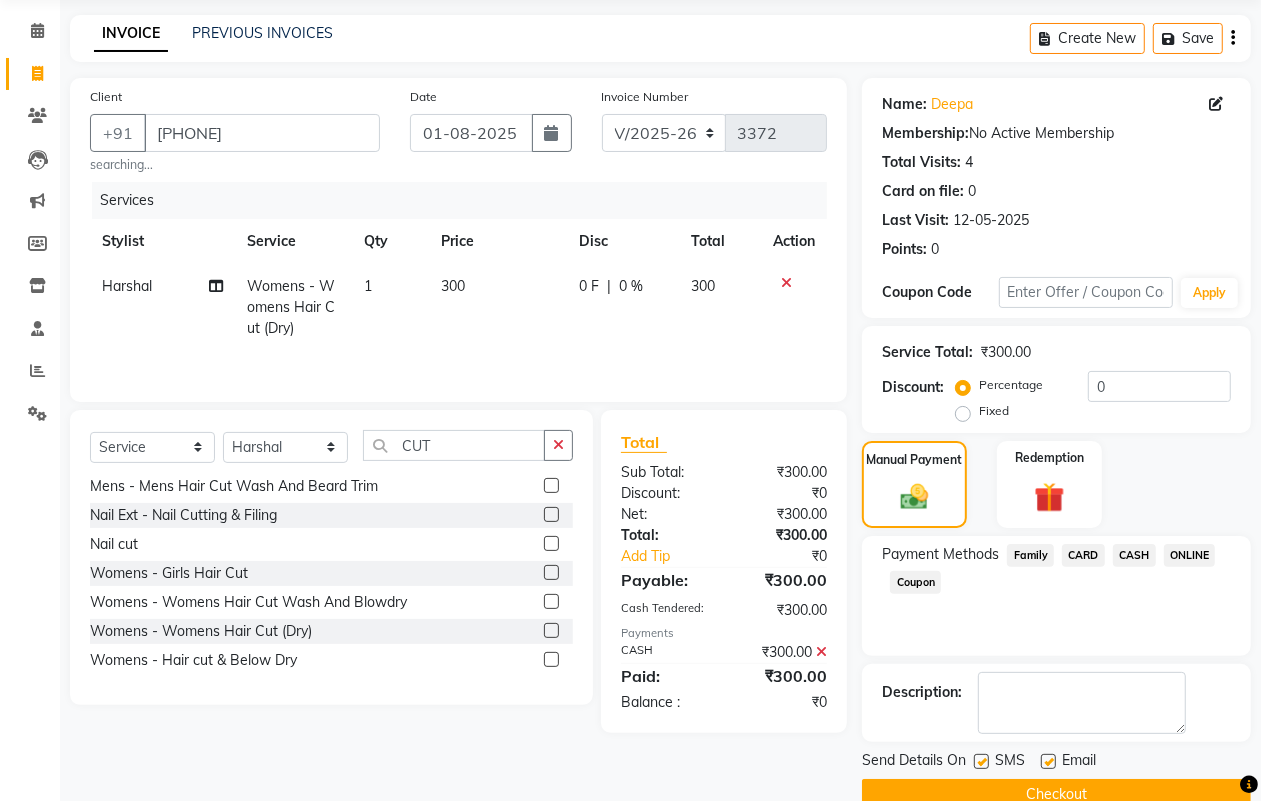 scroll, scrollTop: 111, scrollLeft: 0, axis: vertical 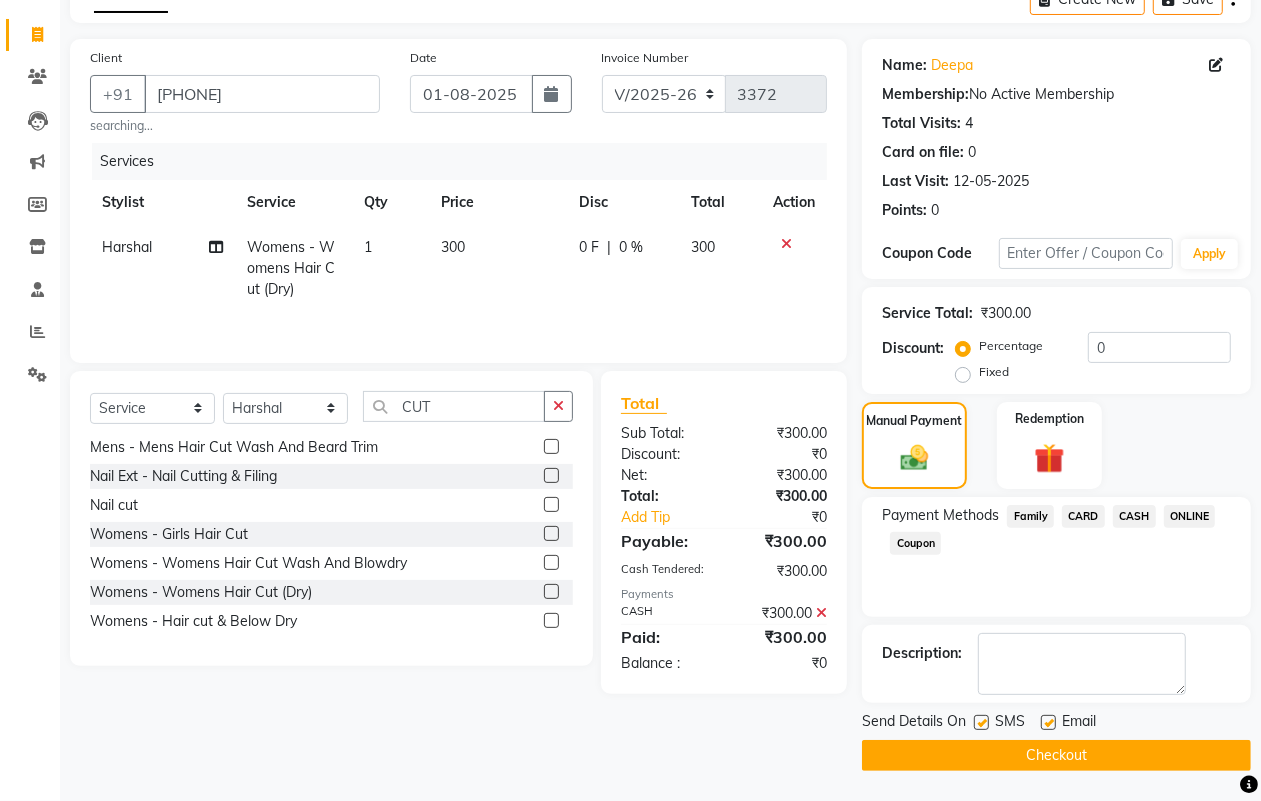 click on "Checkout" 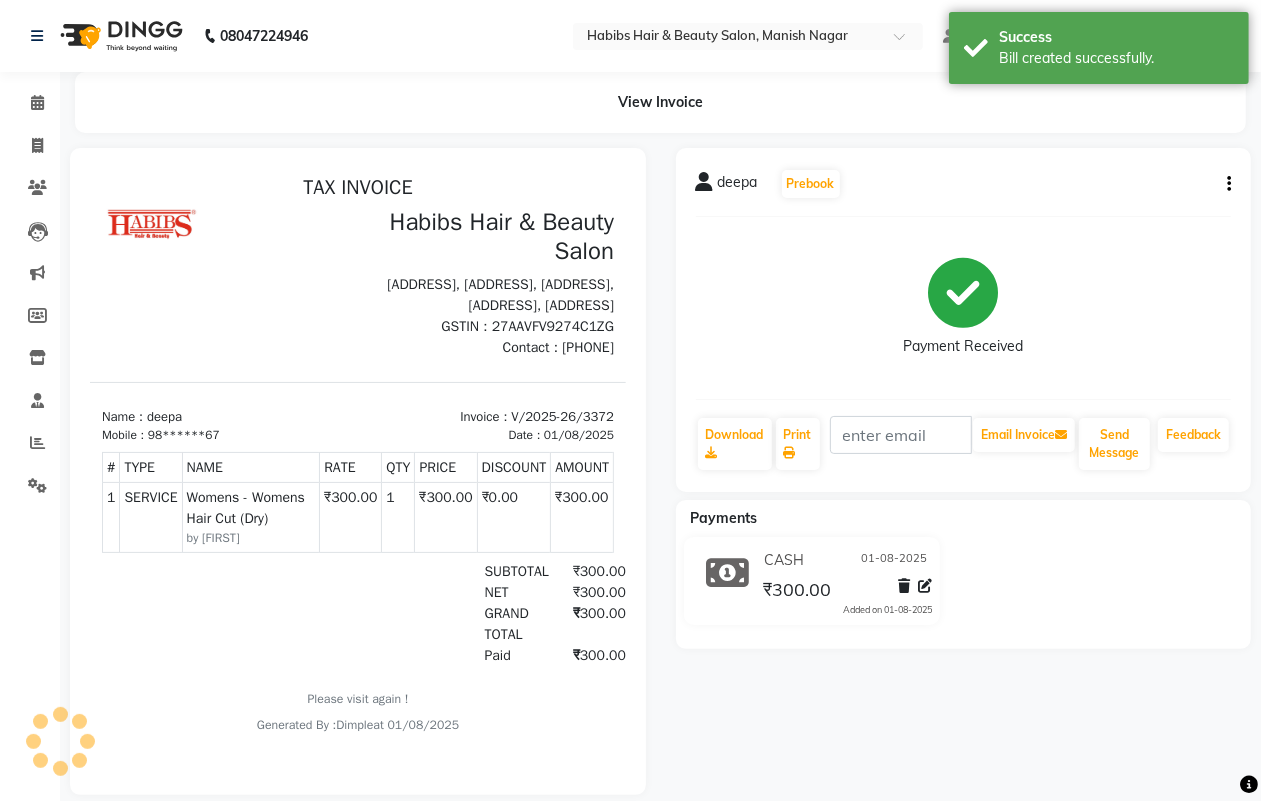 scroll, scrollTop: 0, scrollLeft: 0, axis: both 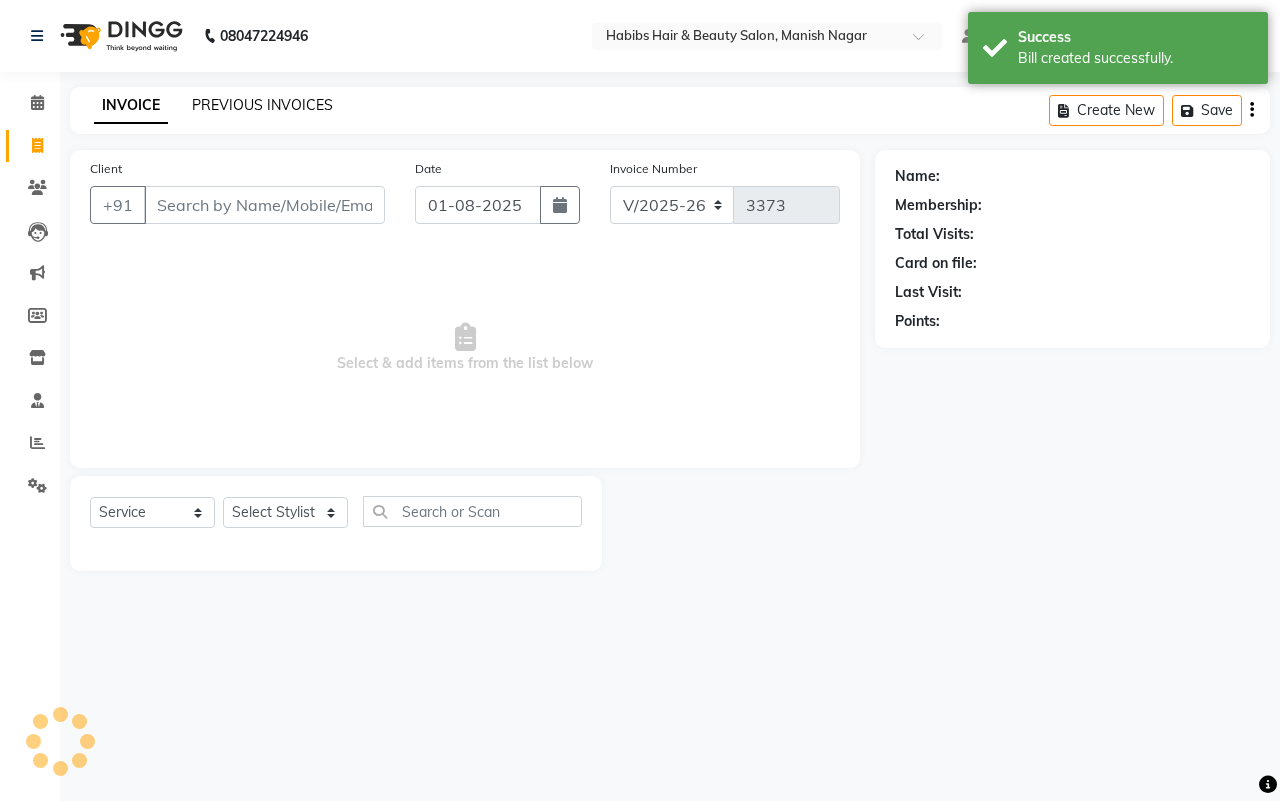 click on "PREVIOUS INVOICES" 